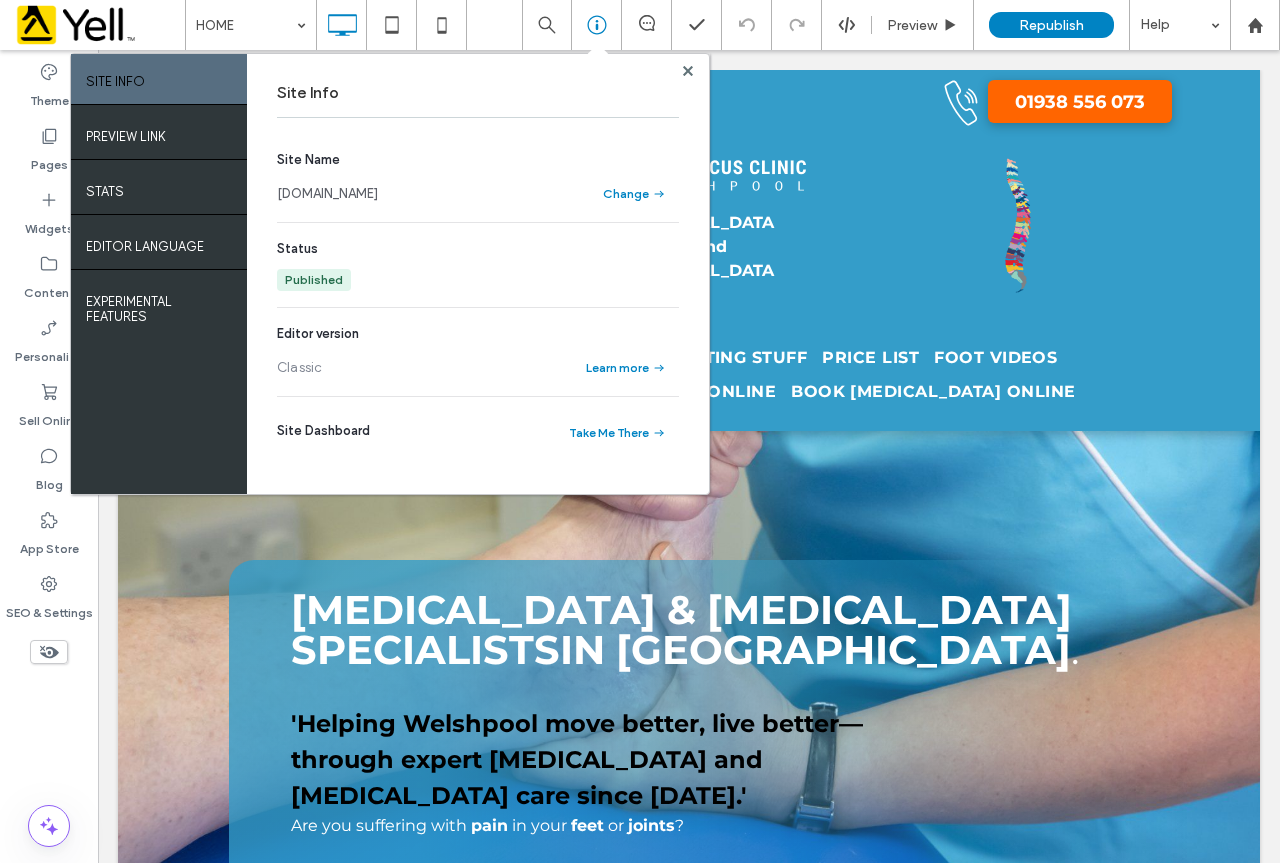 scroll, scrollTop: 0, scrollLeft: 0, axis: both 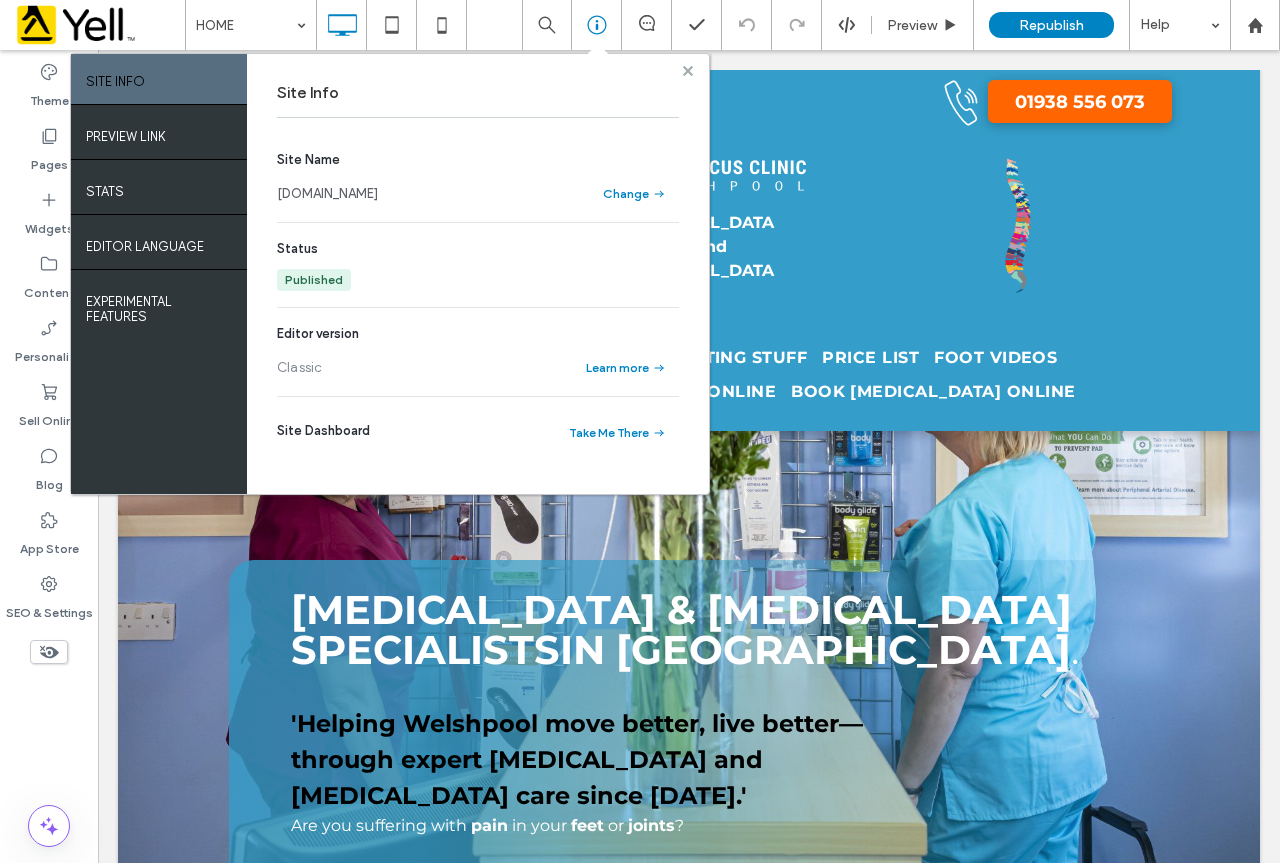 click 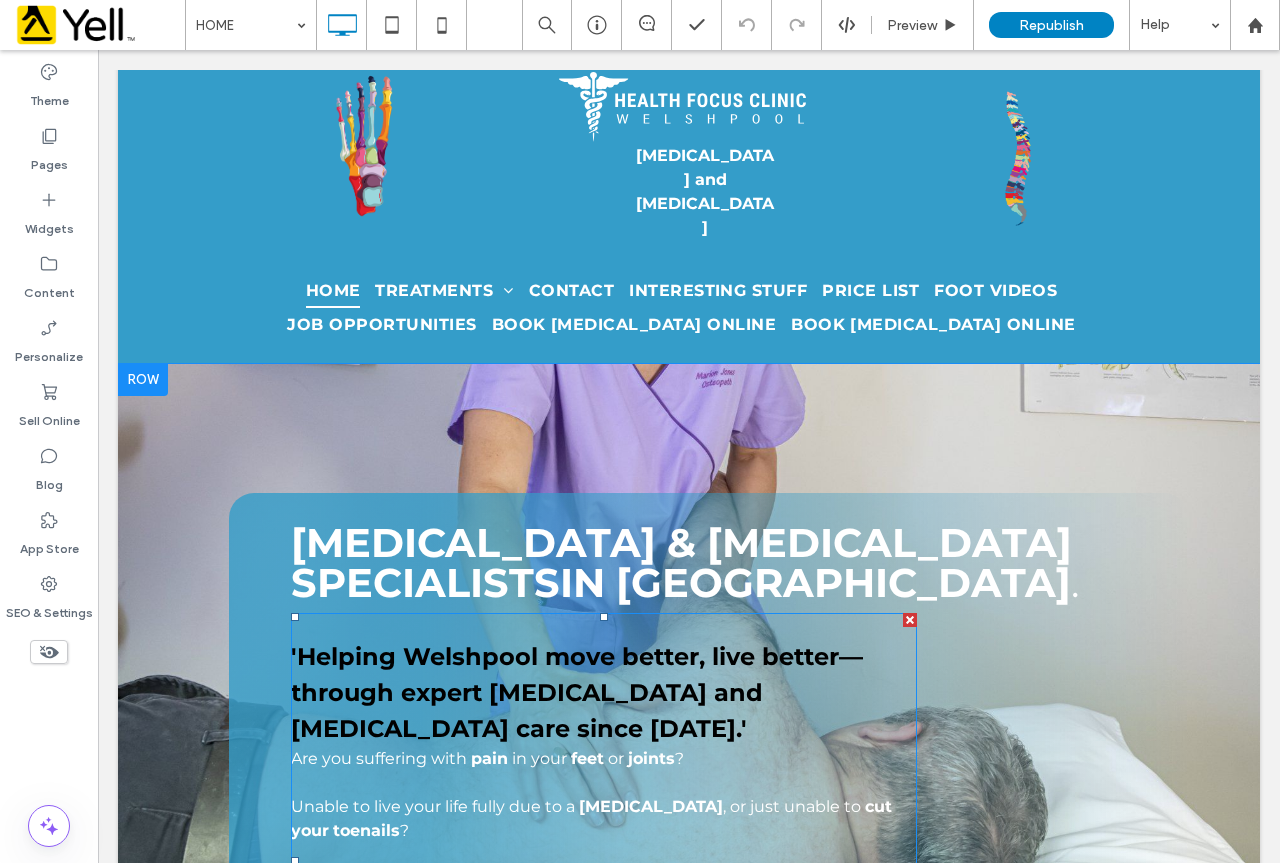 scroll, scrollTop: 100, scrollLeft: 0, axis: vertical 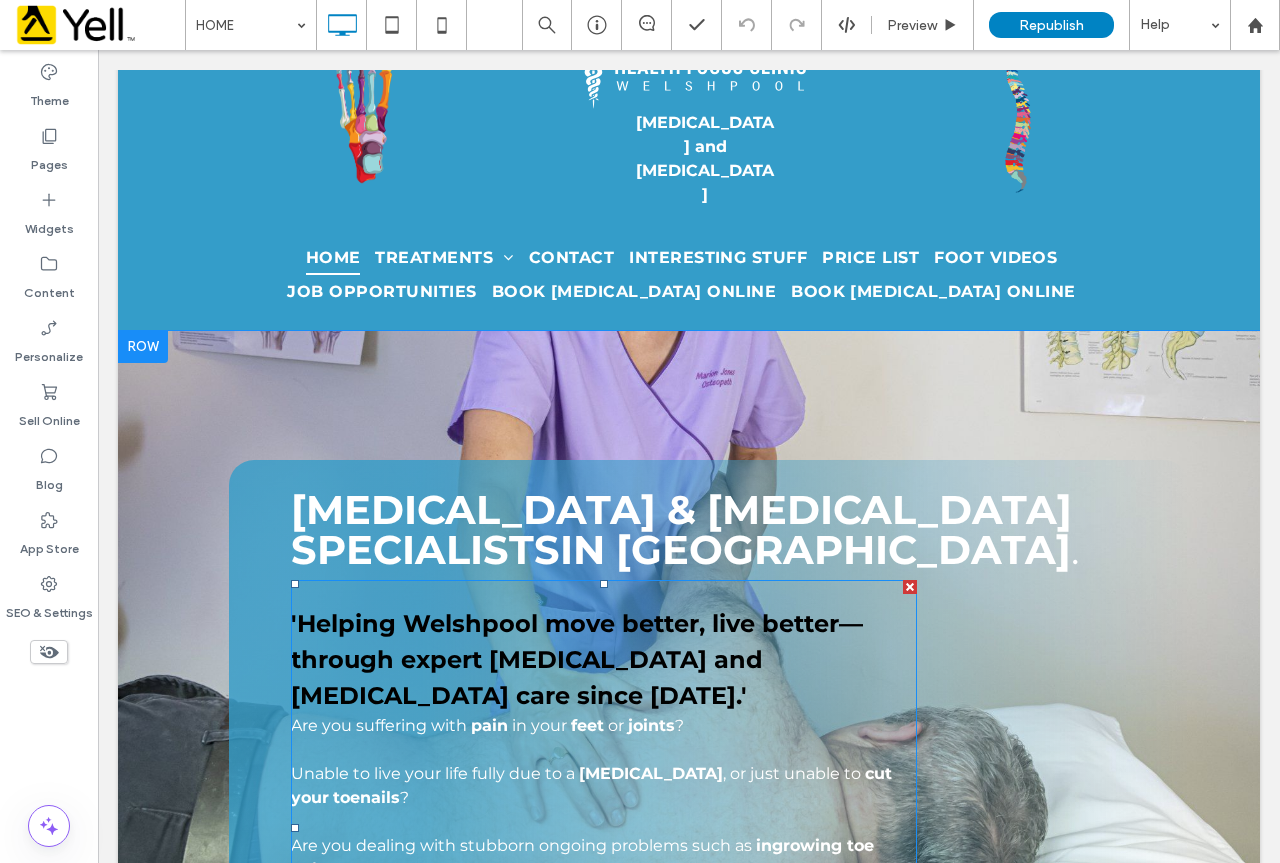 click on "'Helping Welshpool move better, live better—through expert [MEDICAL_DATA] and [MEDICAL_DATA] care since [DATE].'" at bounding box center (577, 659) 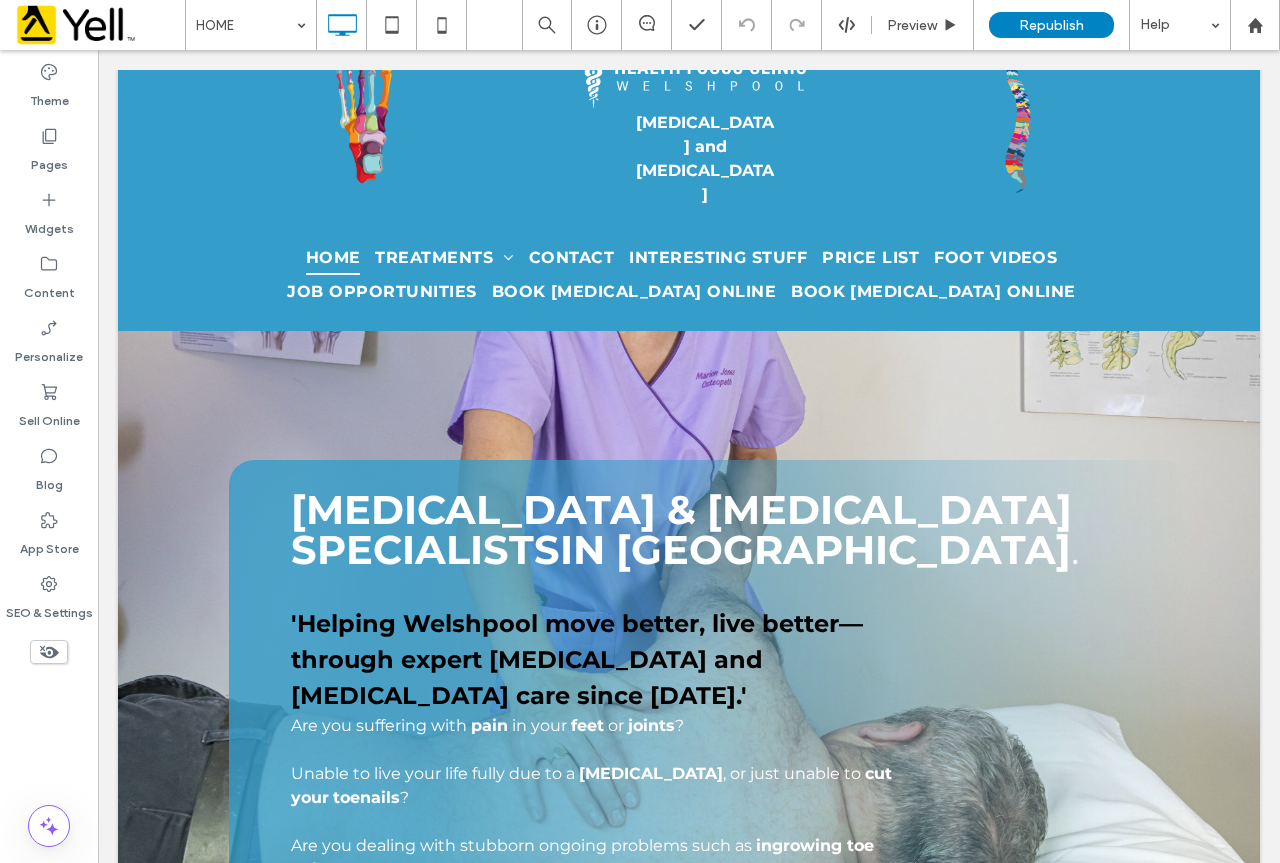 scroll, scrollTop: 450, scrollLeft: 0, axis: vertical 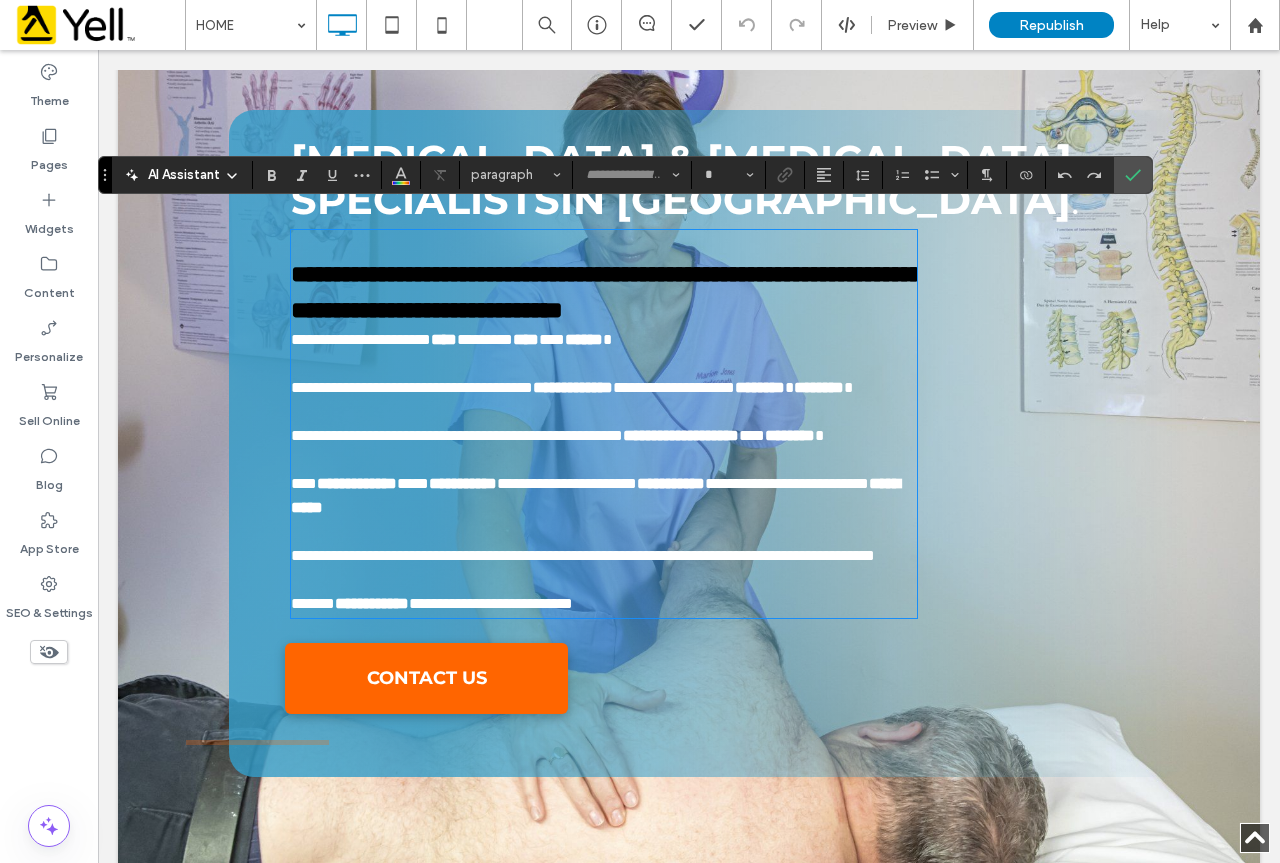 type on "**********" 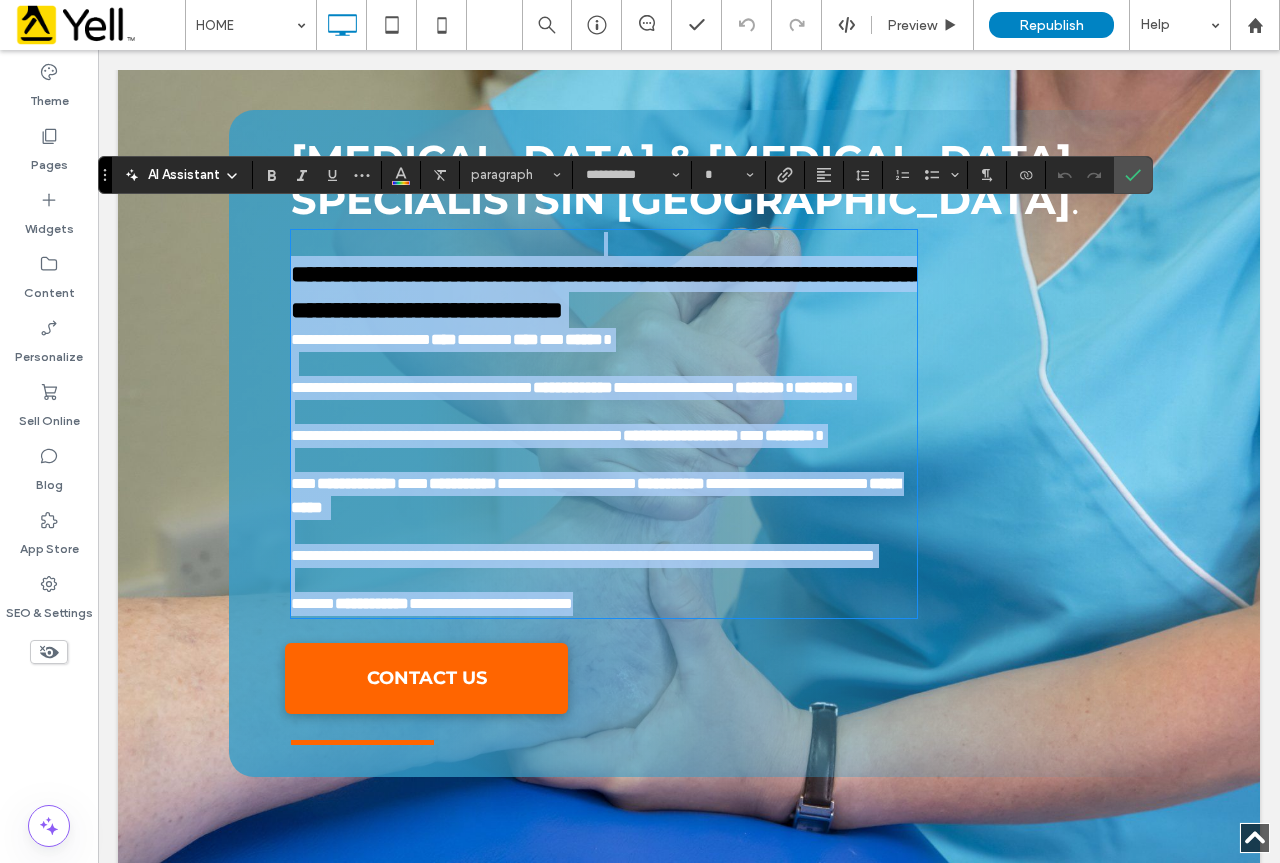 click on "**********" at bounding box center (604, 292) 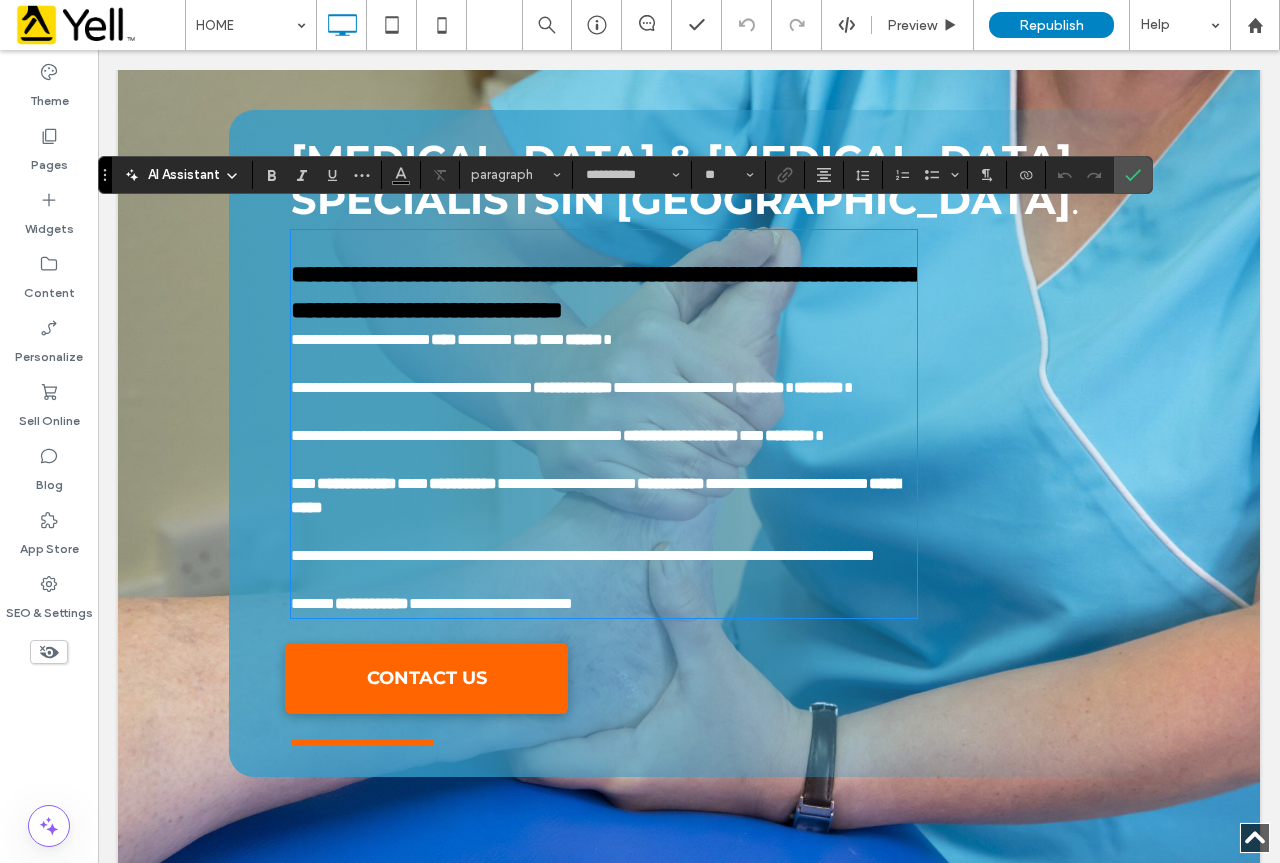 drag, startPoint x: 444, startPoint y: 331, endPoint x: 255, endPoint y: 234, distance: 212.43823 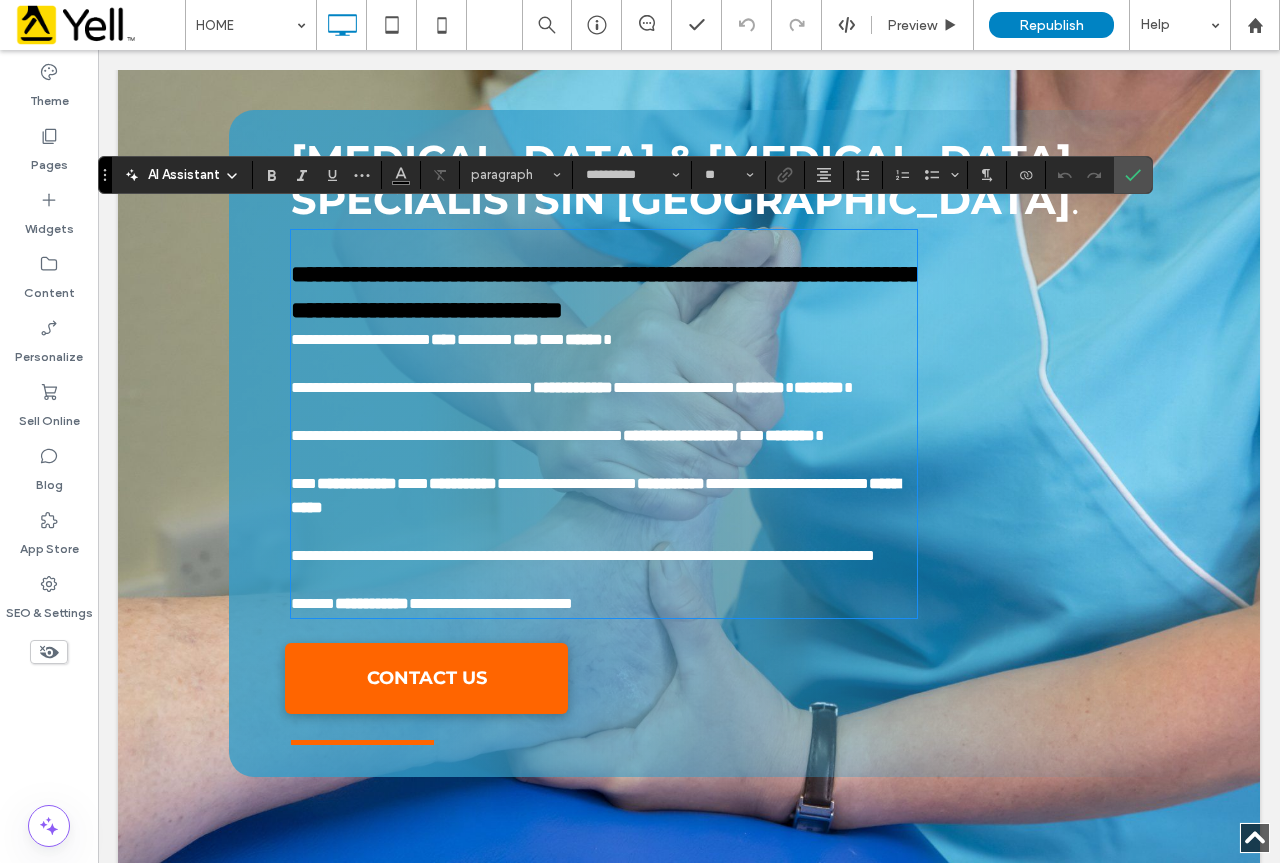 click on "**********" at bounding box center (606, 292) 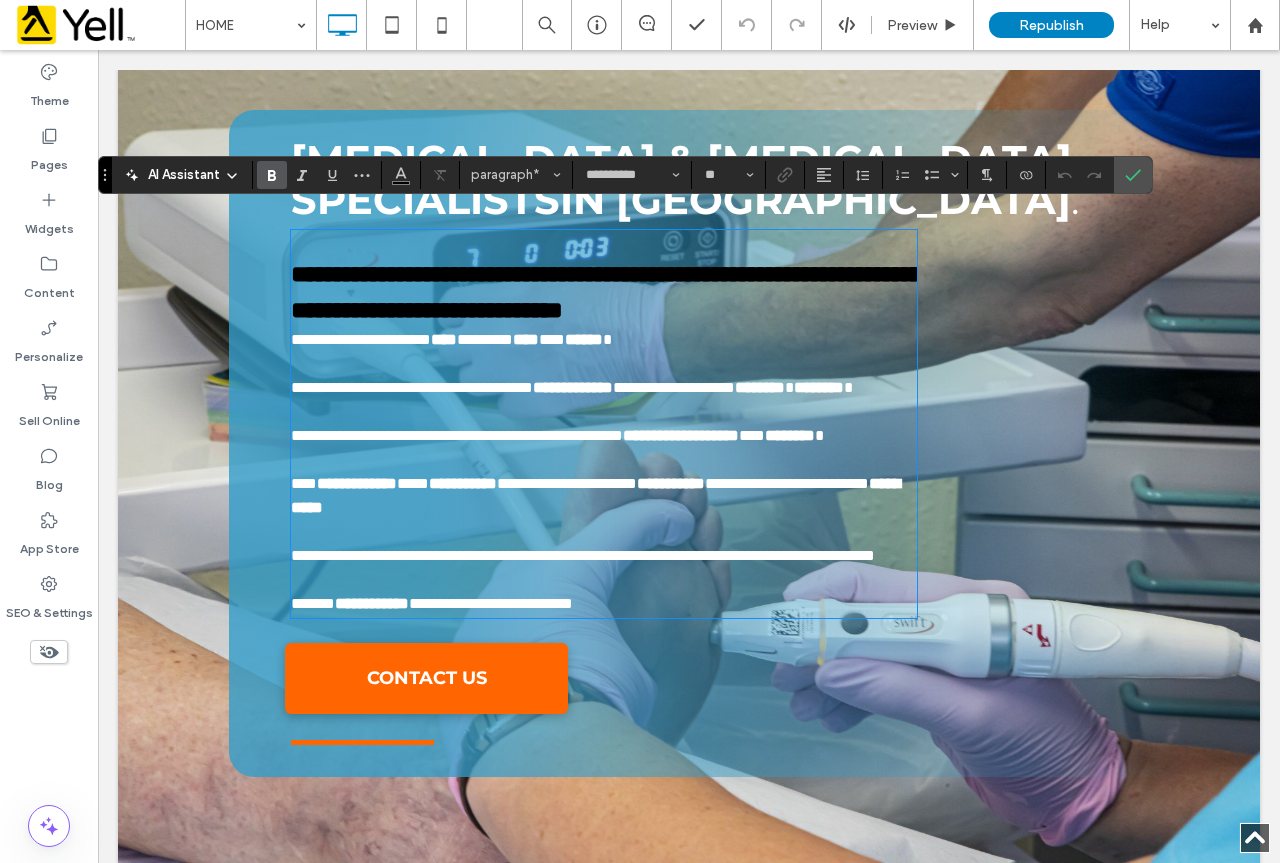 type on "**" 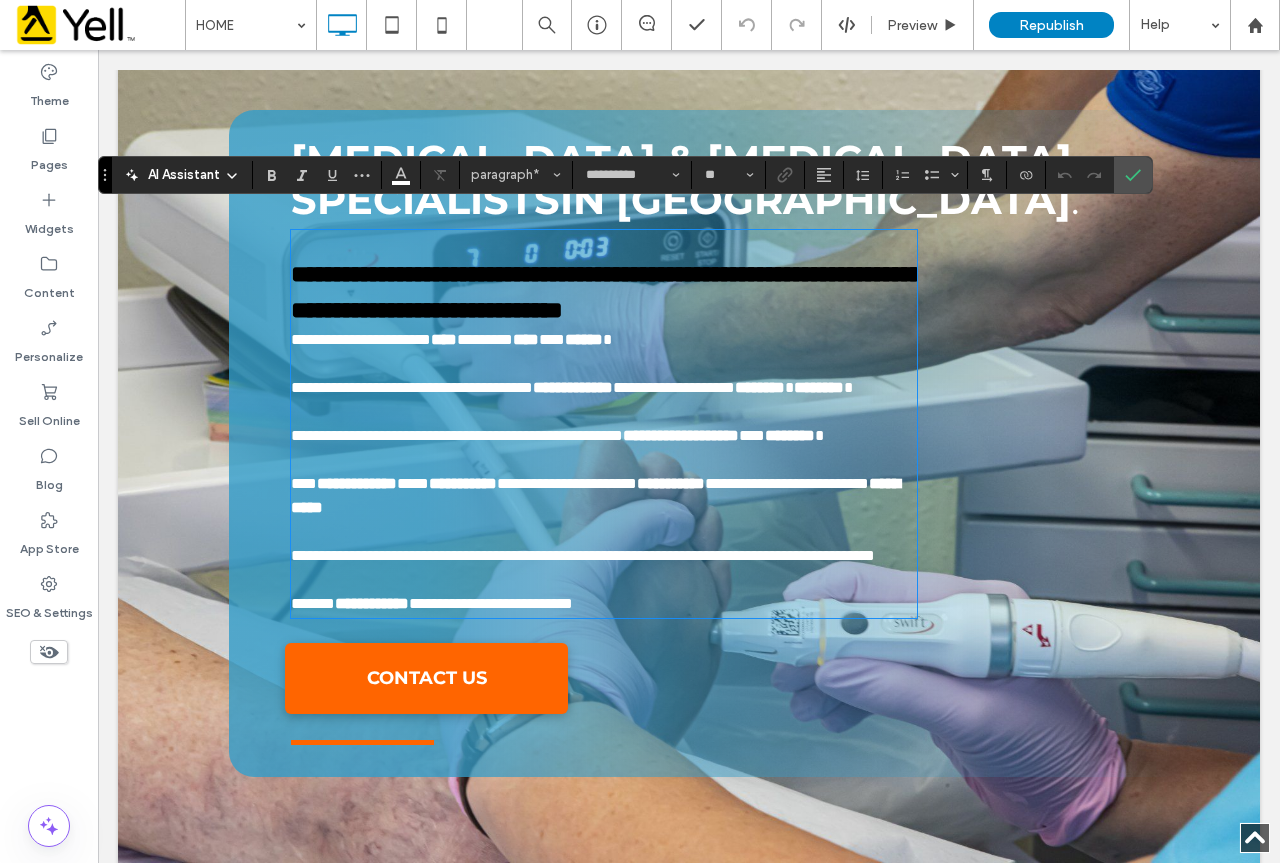 click at bounding box center [604, 364] 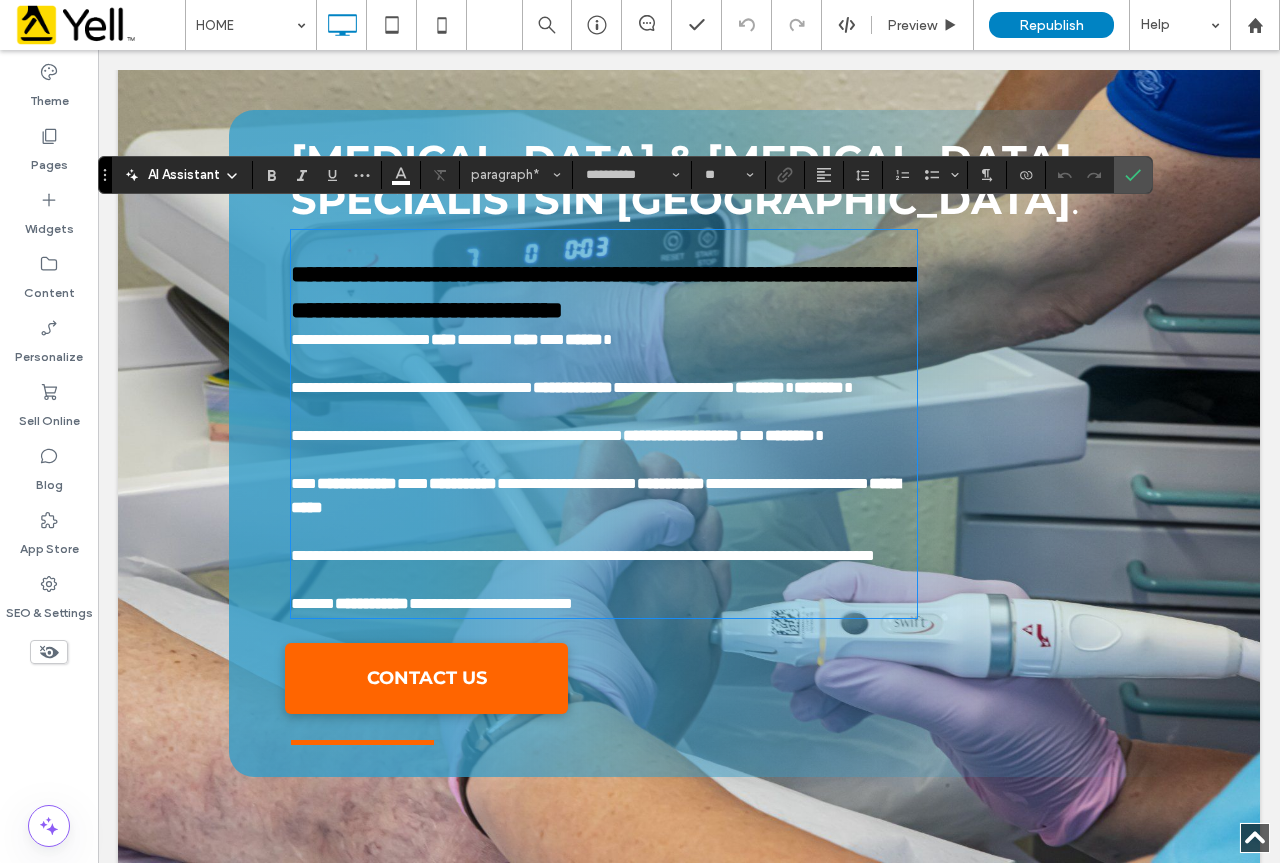 click on "**********" at bounding box center [604, 436] 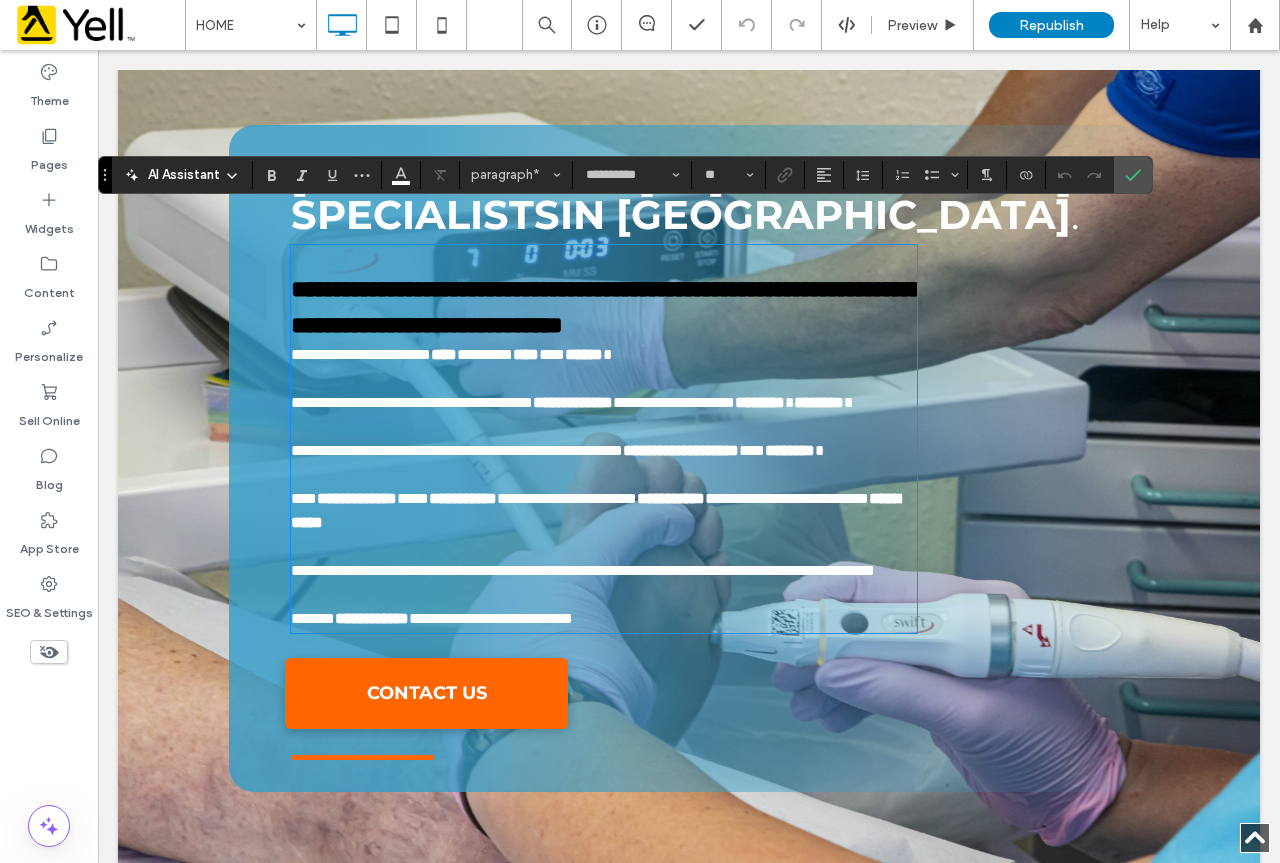 scroll, scrollTop: 450, scrollLeft: 0, axis: vertical 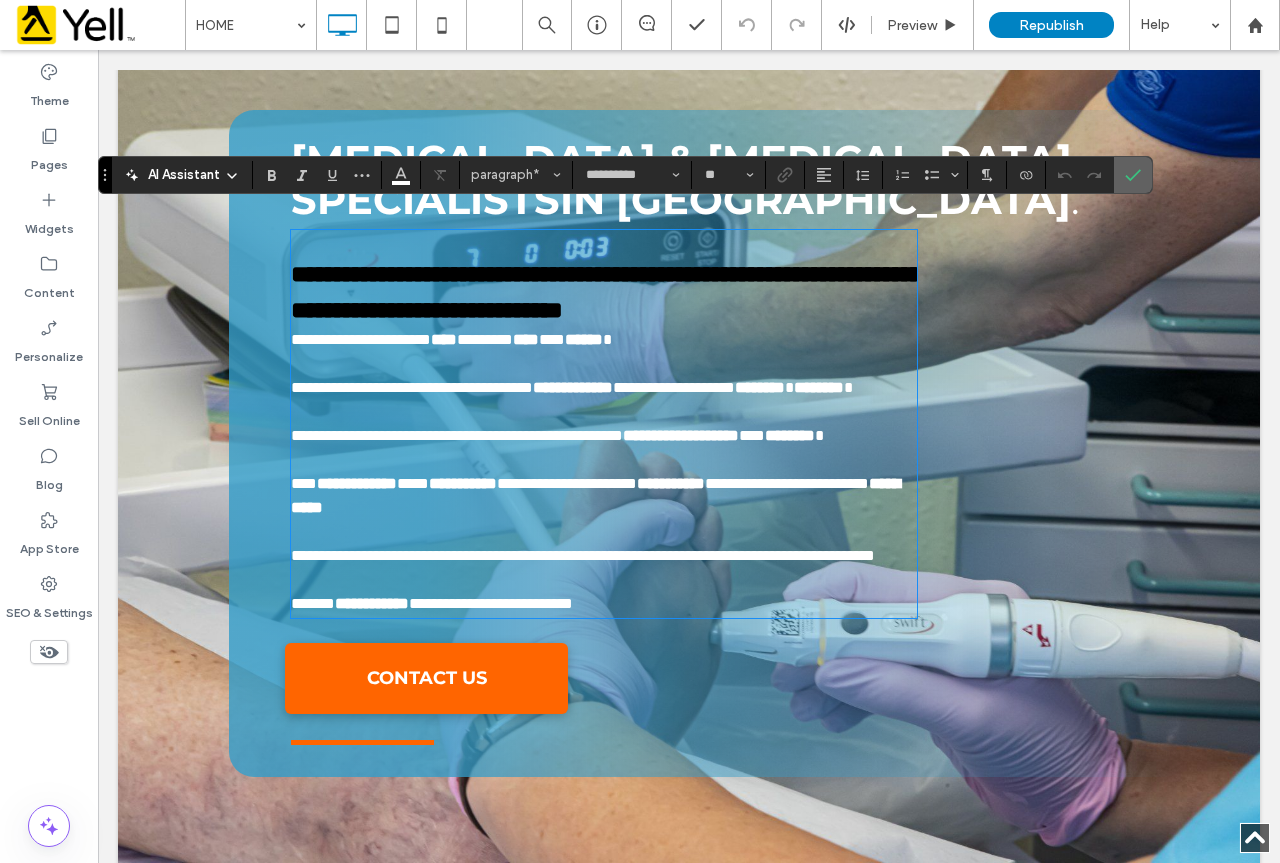 click 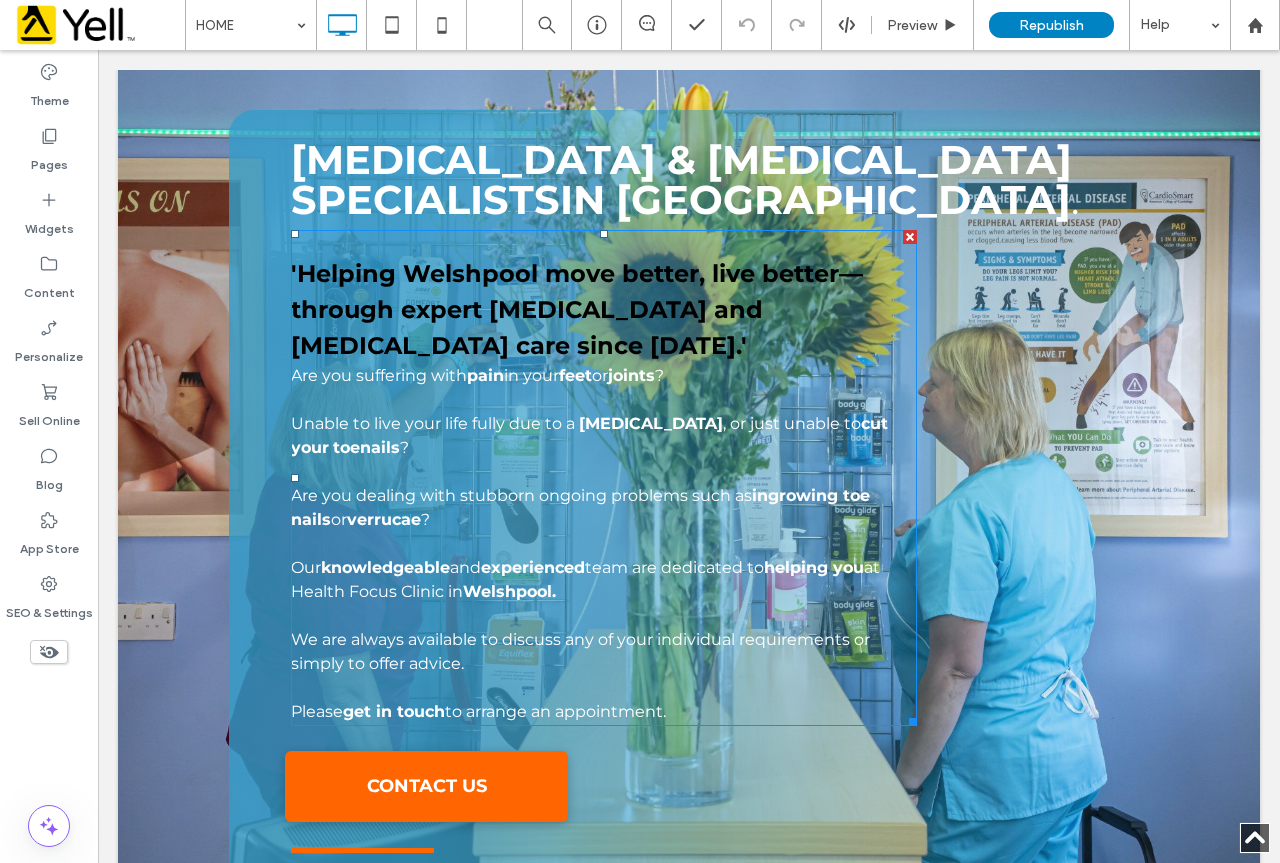 click on "'Helping Welshpool move better, live better—through expert [MEDICAL_DATA] and [MEDICAL_DATA] care since [DATE].'" at bounding box center (577, 309) 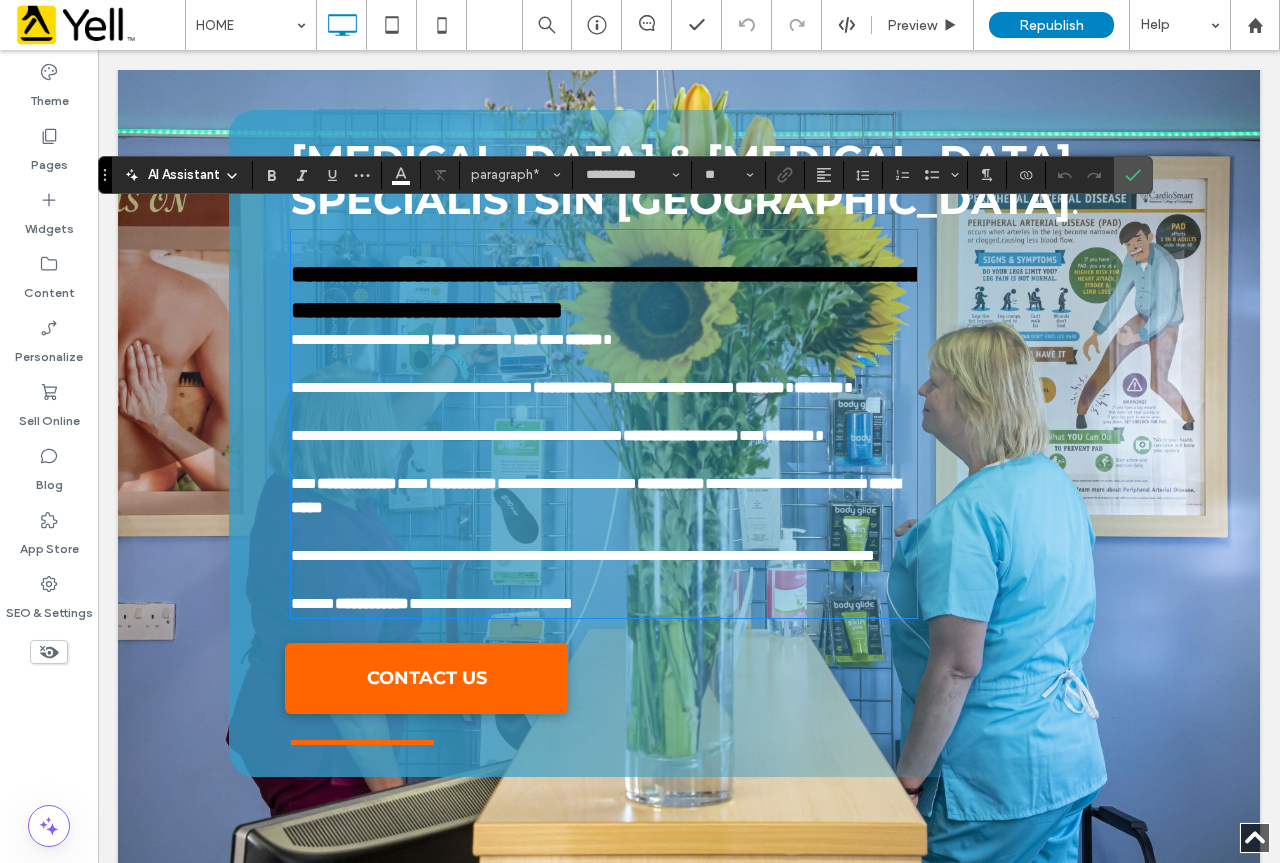 type on "**" 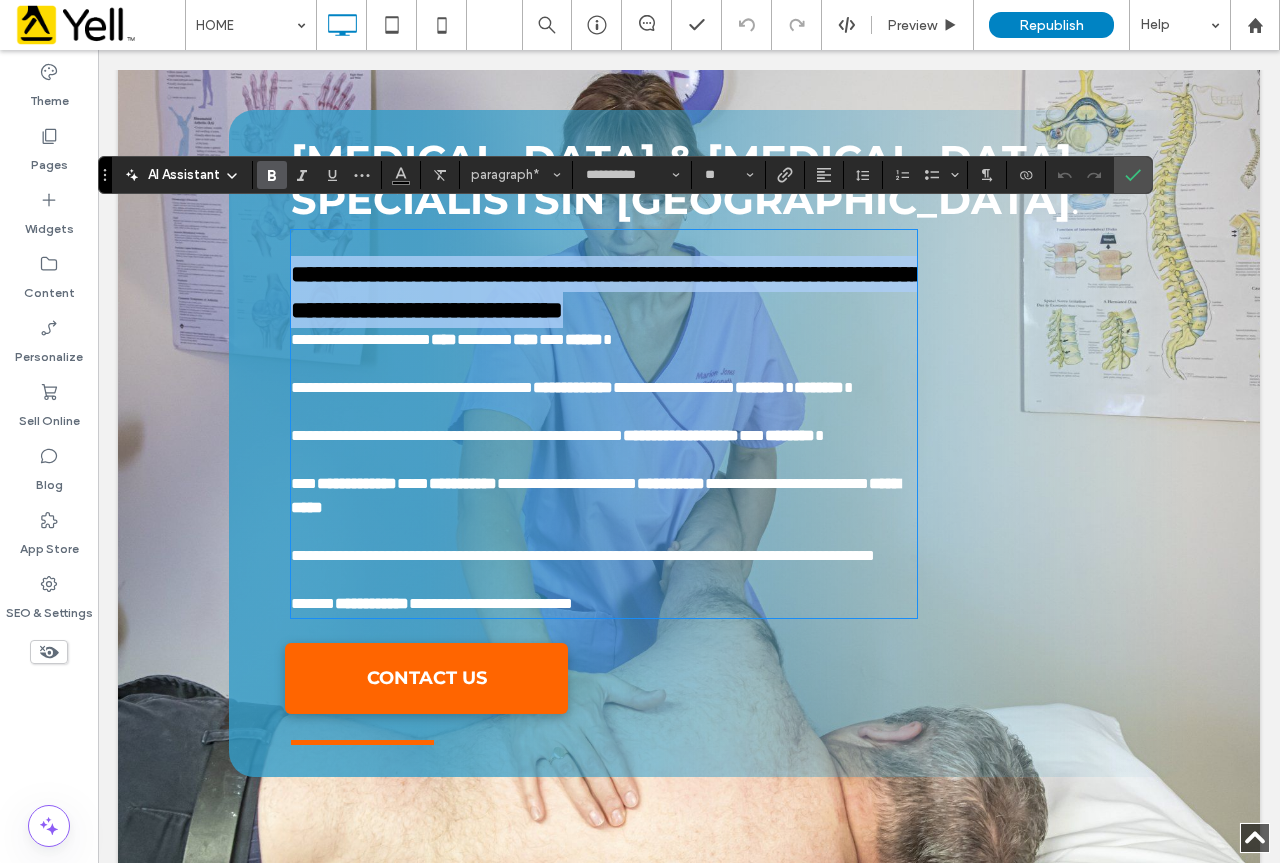 drag, startPoint x: 448, startPoint y: 321, endPoint x: 278, endPoint y: 246, distance: 185.80904 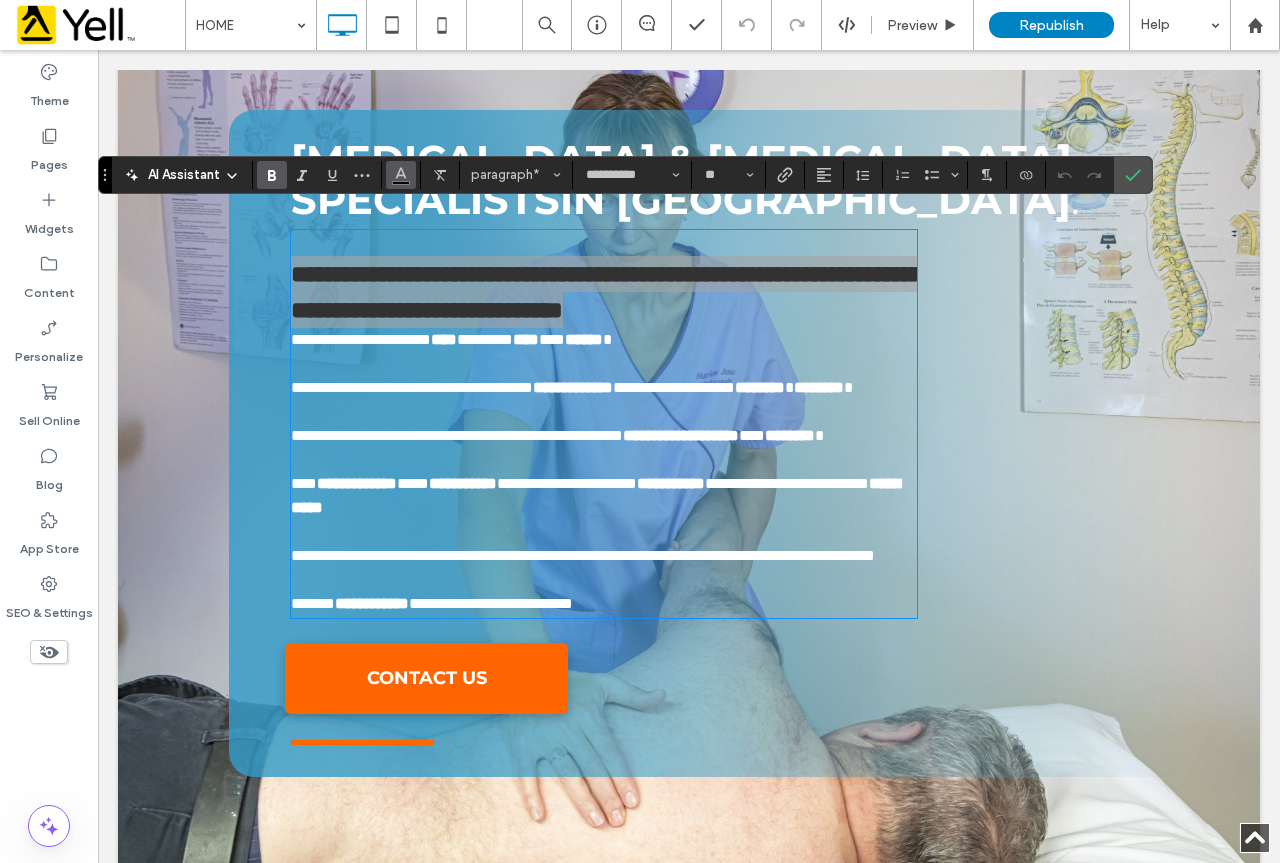 click 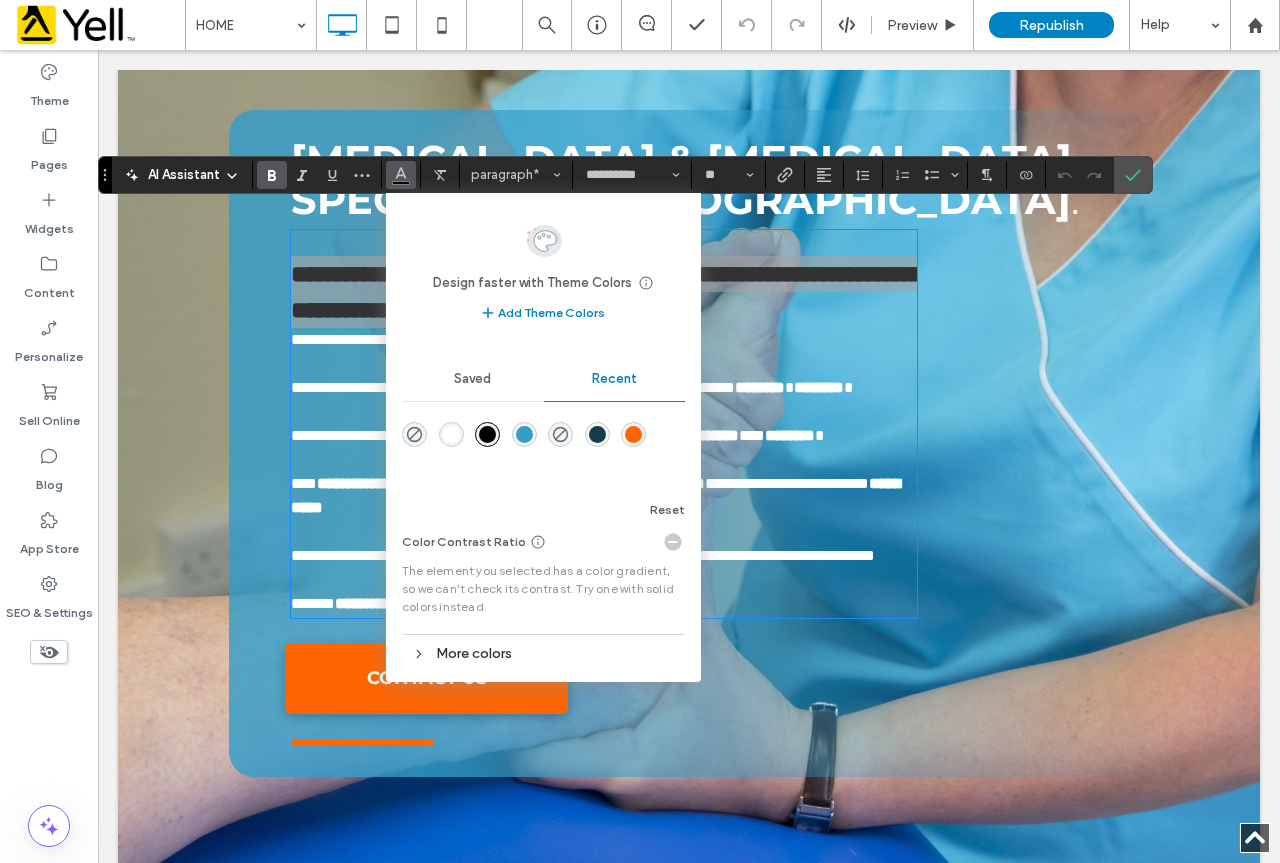 click at bounding box center (451, 434) 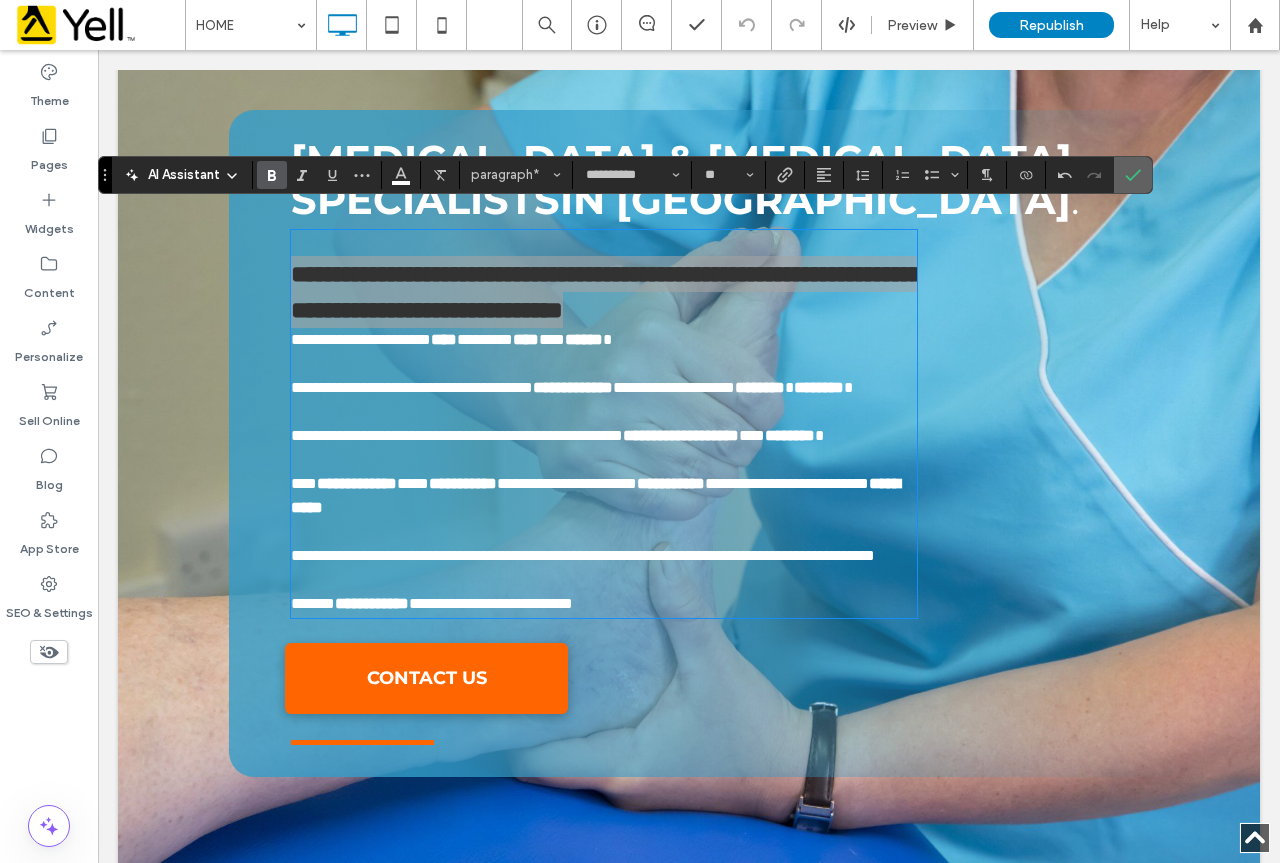 click 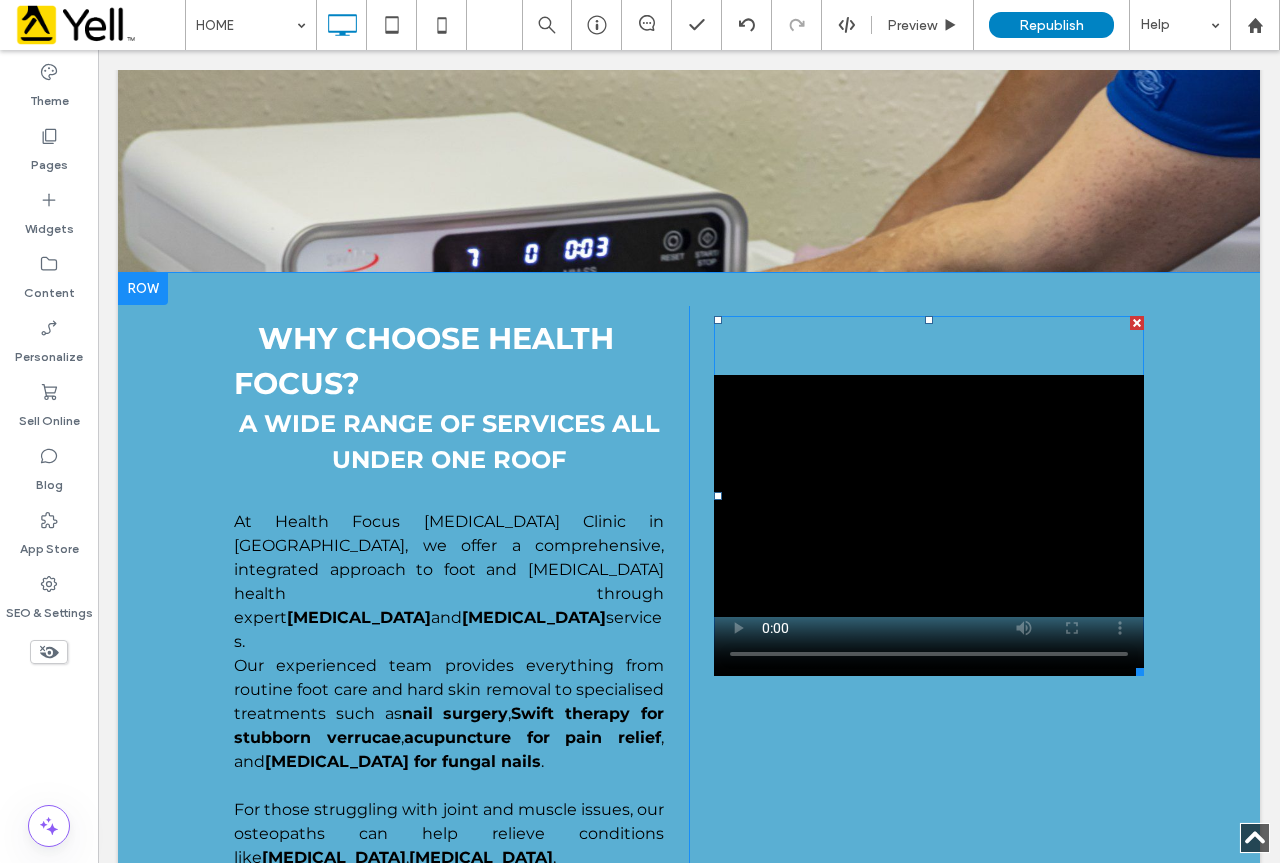 scroll, scrollTop: 1350, scrollLeft: 0, axis: vertical 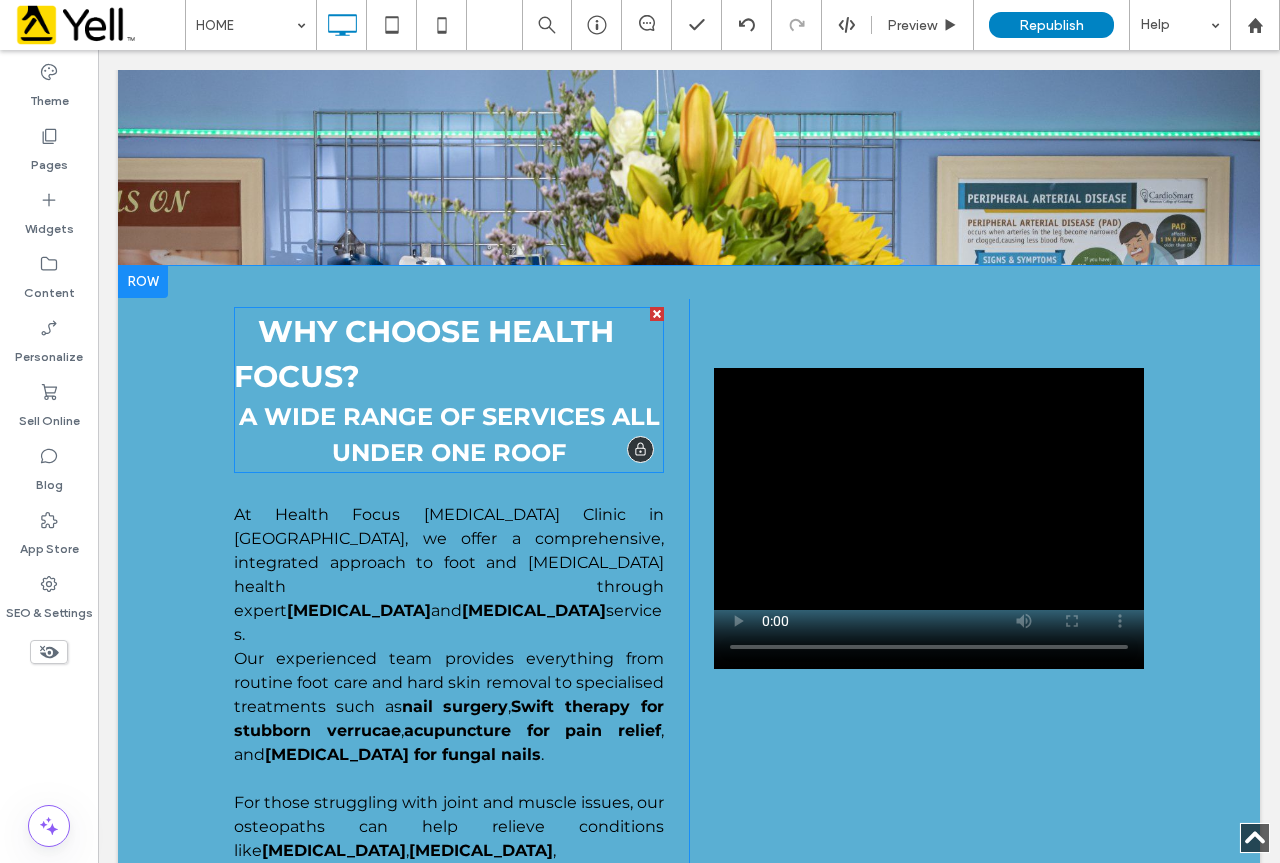click on "WHY CHOOSE HEALTH FOCUS?" at bounding box center [424, 354] 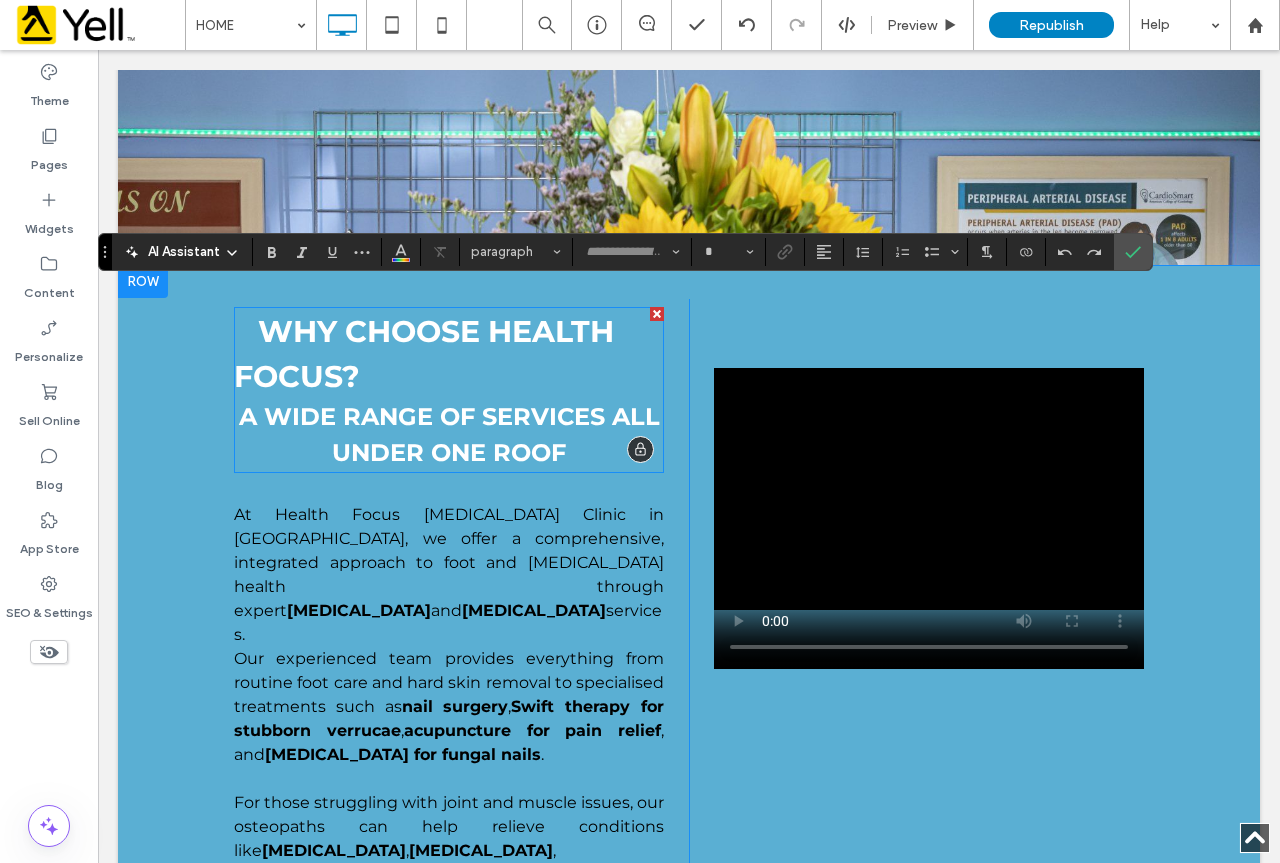 type on "**********" 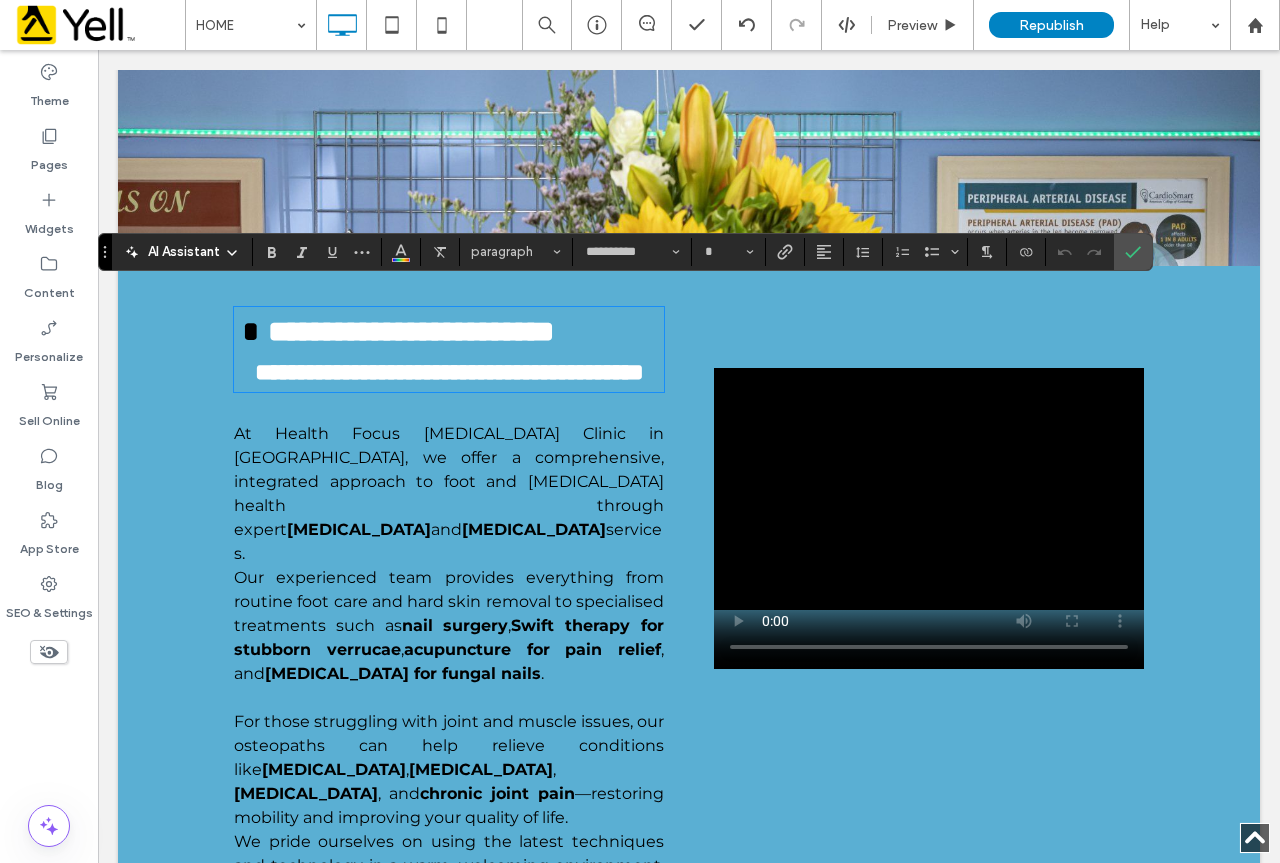 click on "**********" at bounding box center [411, 331] 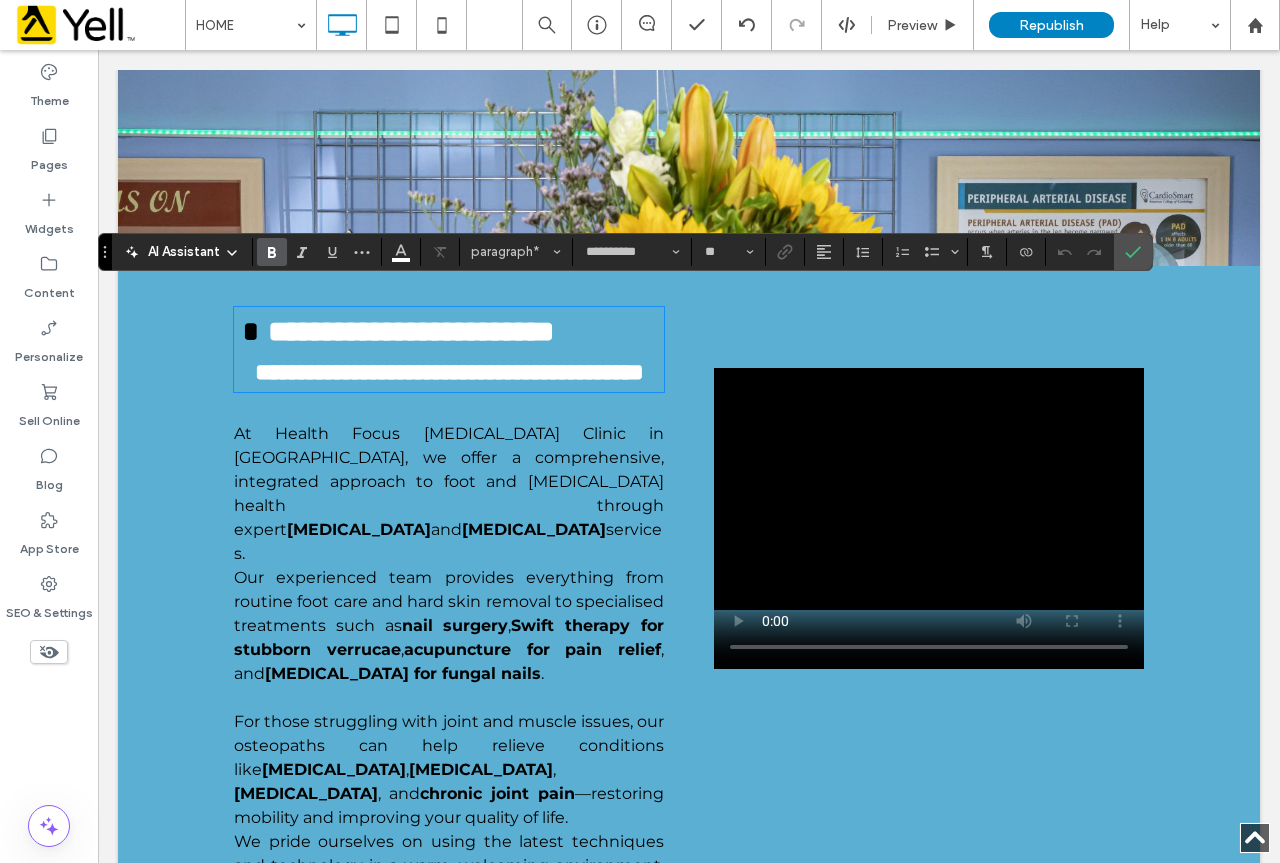 click on "**********" at bounding box center [411, 331] 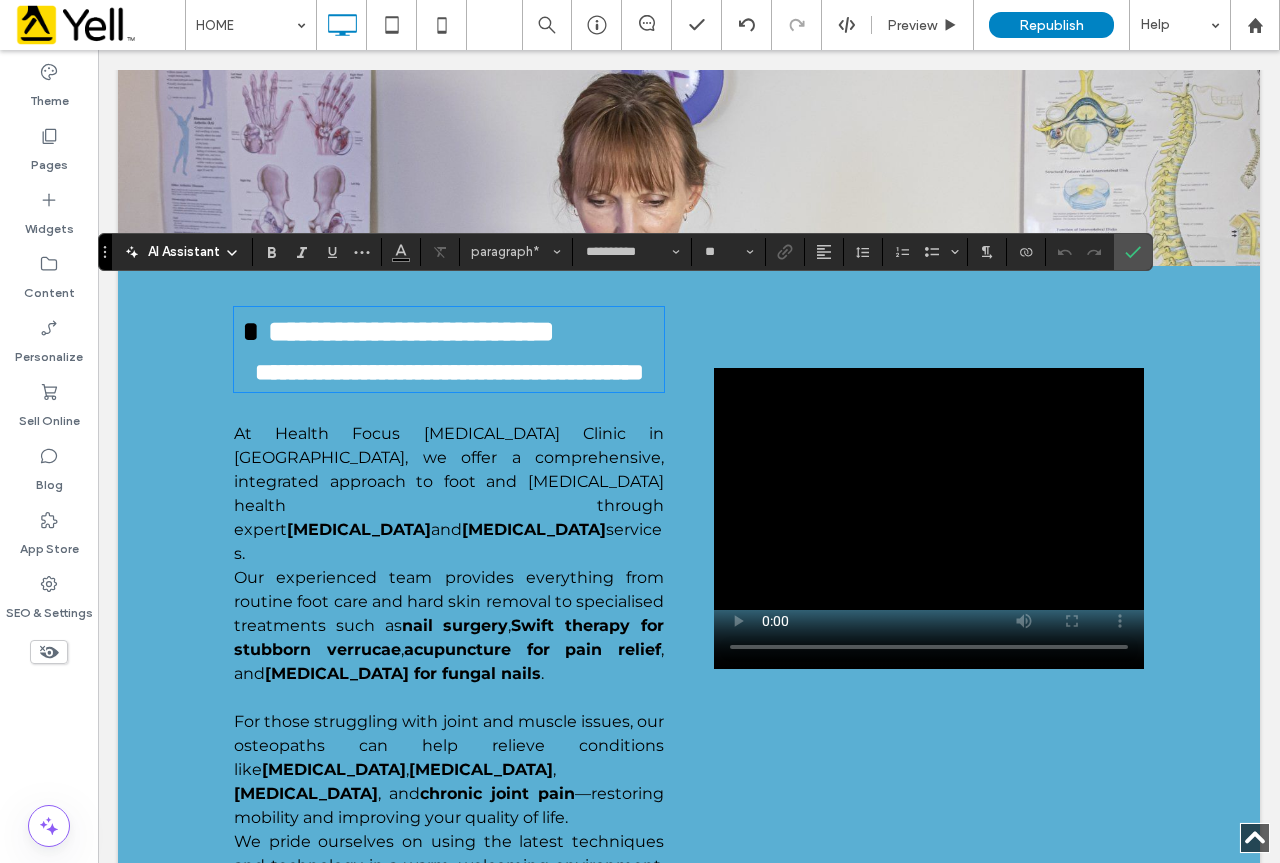 type 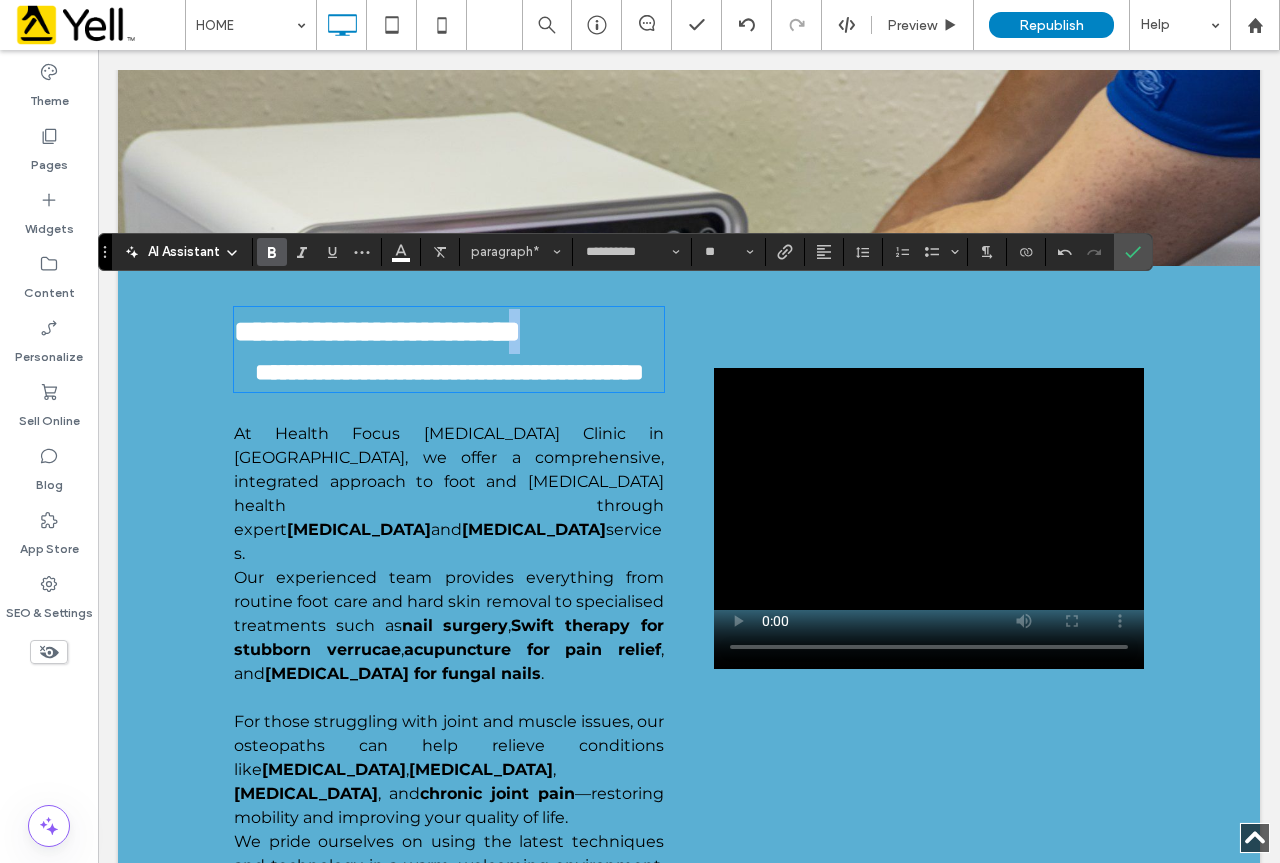 drag, startPoint x: 375, startPoint y: 355, endPoint x: 334, endPoint y: 341, distance: 43.32436 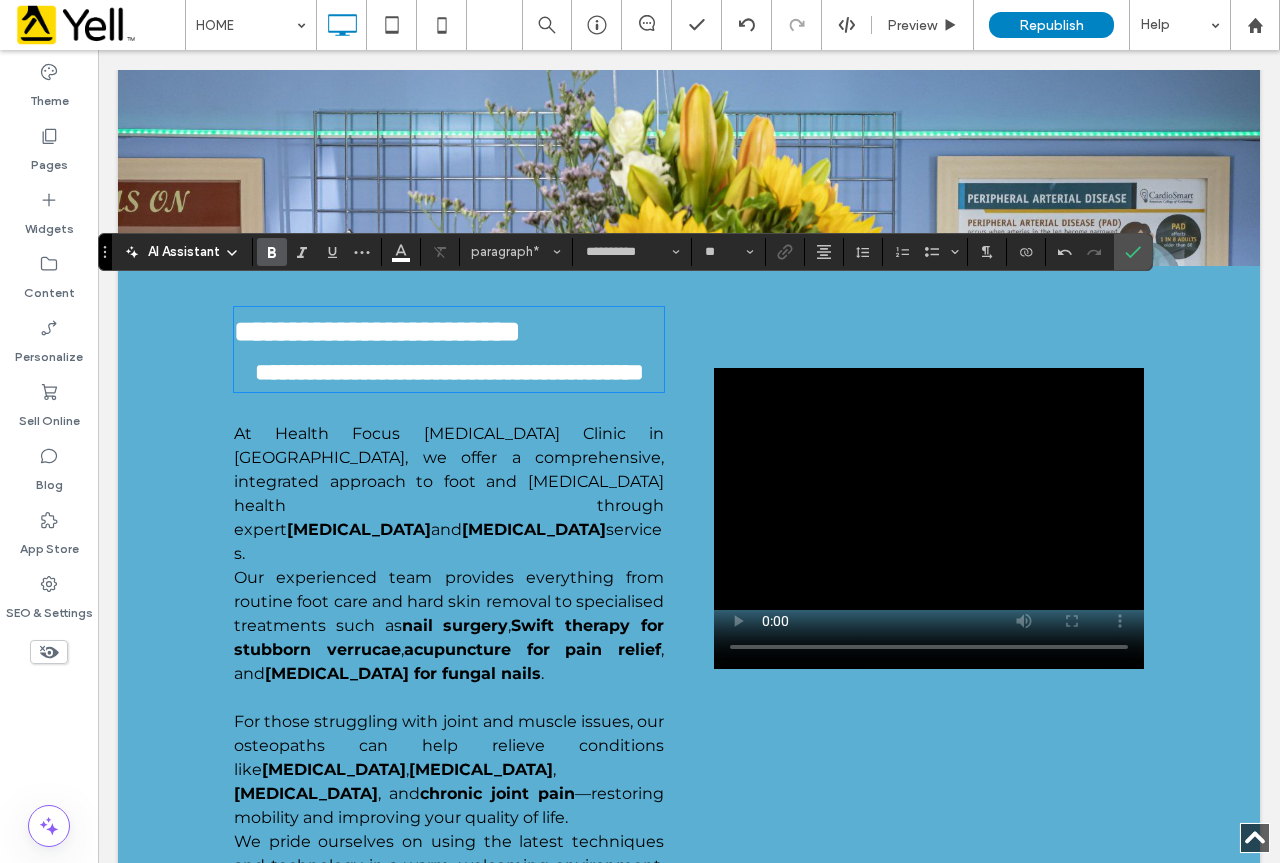 click on "**********" at bounding box center (449, 372) 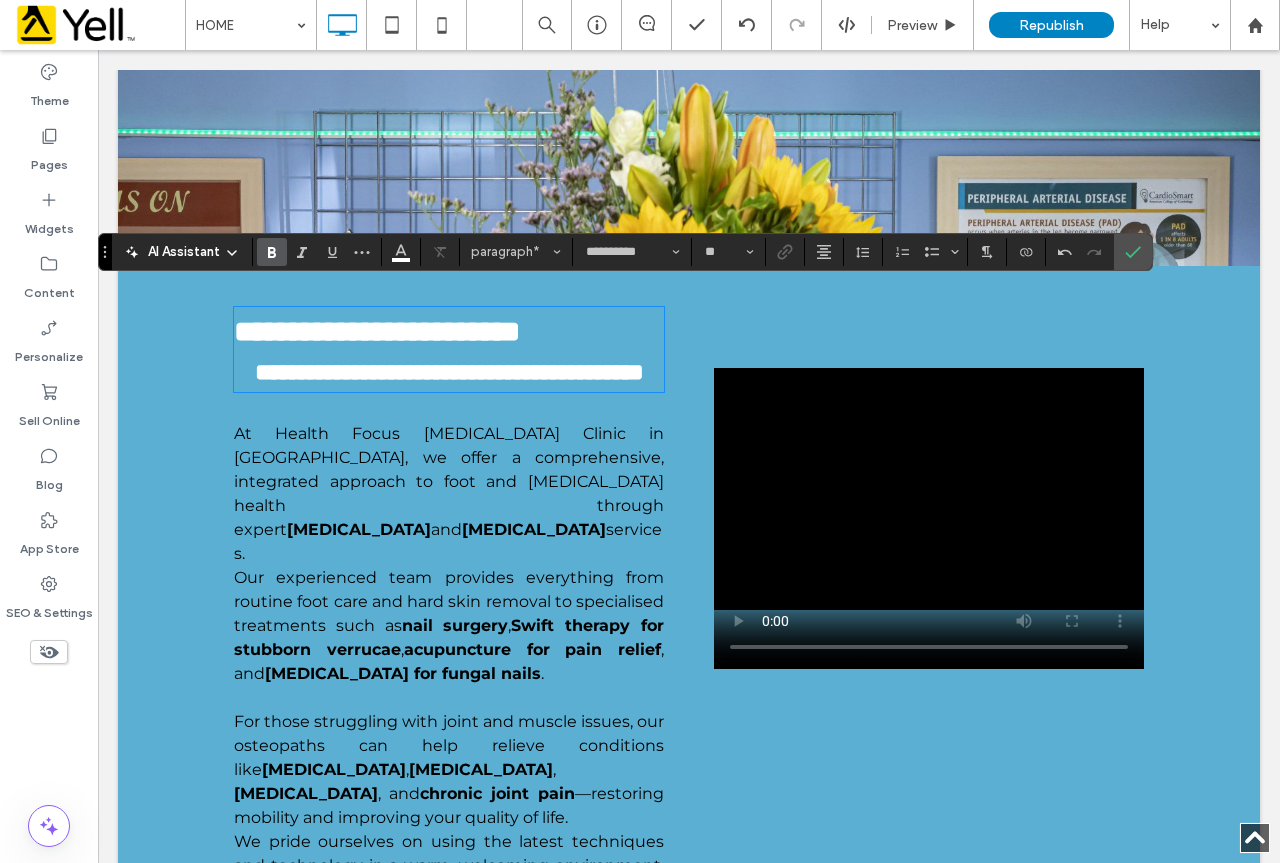 click on "**********" at bounding box center (449, 372) 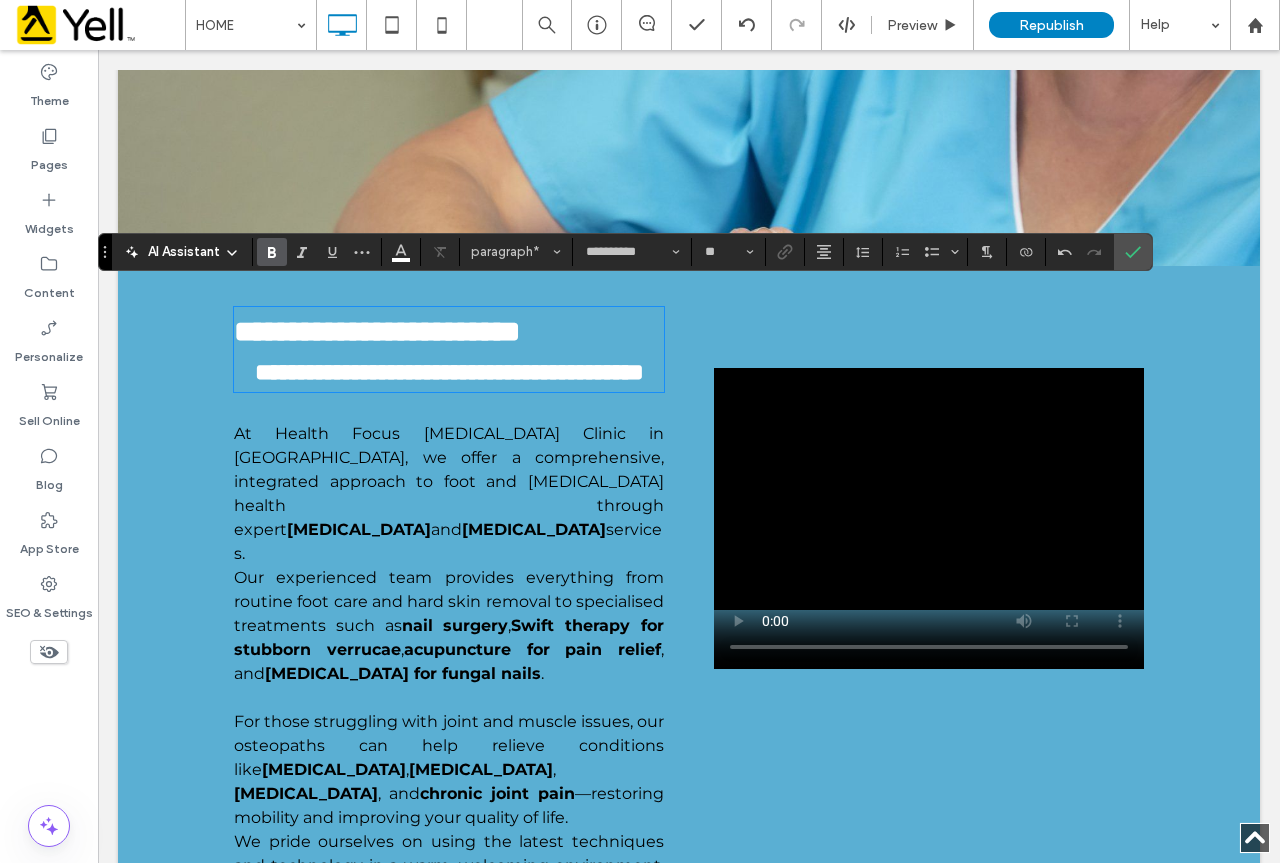 type on "**" 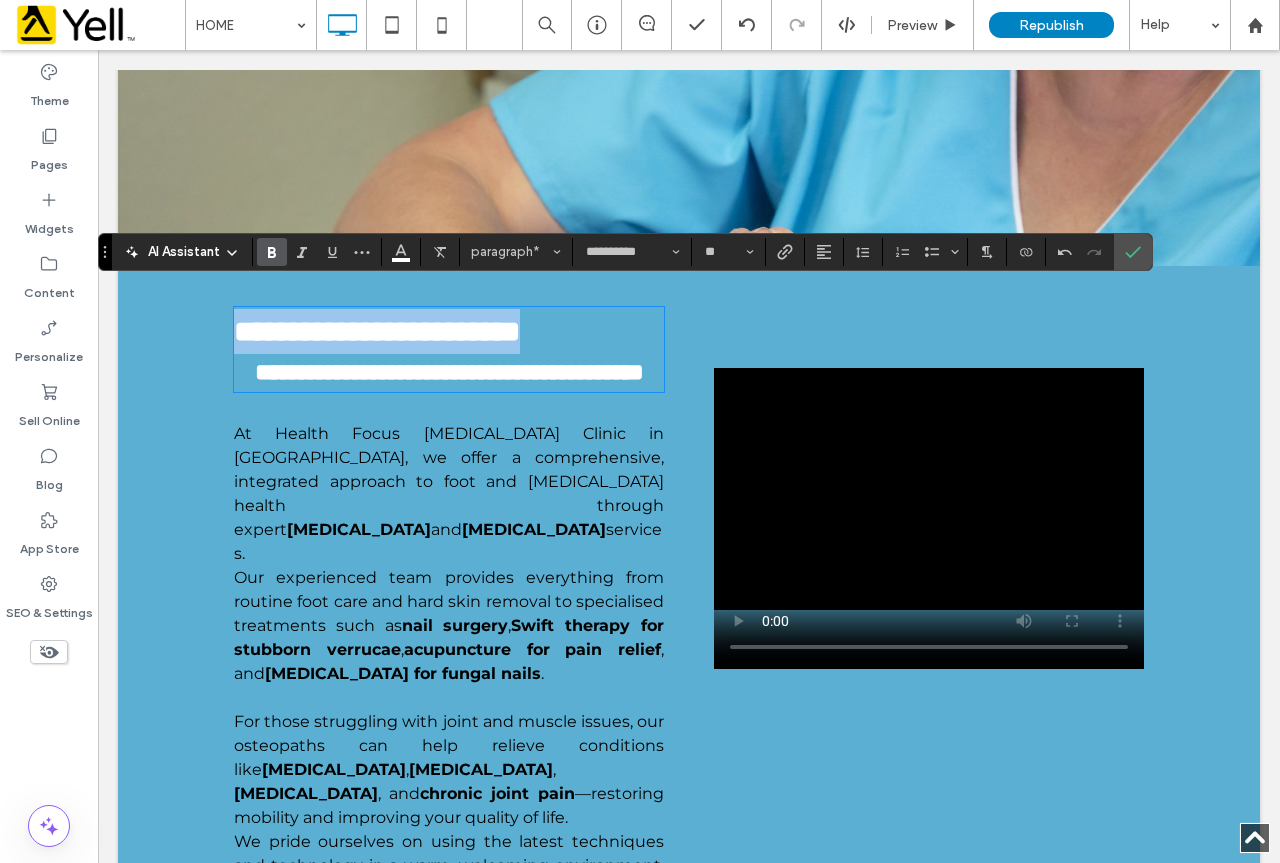 drag, startPoint x: 356, startPoint y: 350, endPoint x: 172, endPoint y: 293, distance: 192.62659 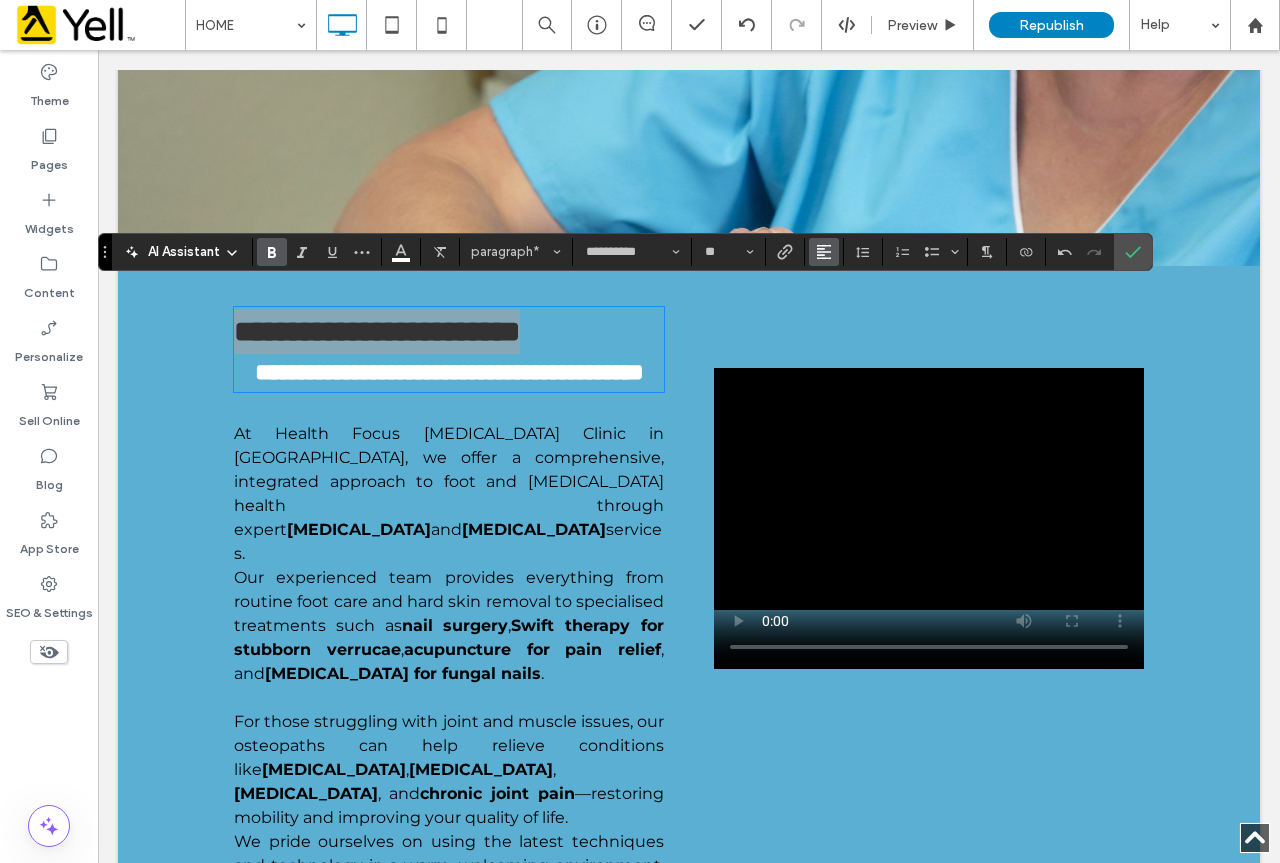 click 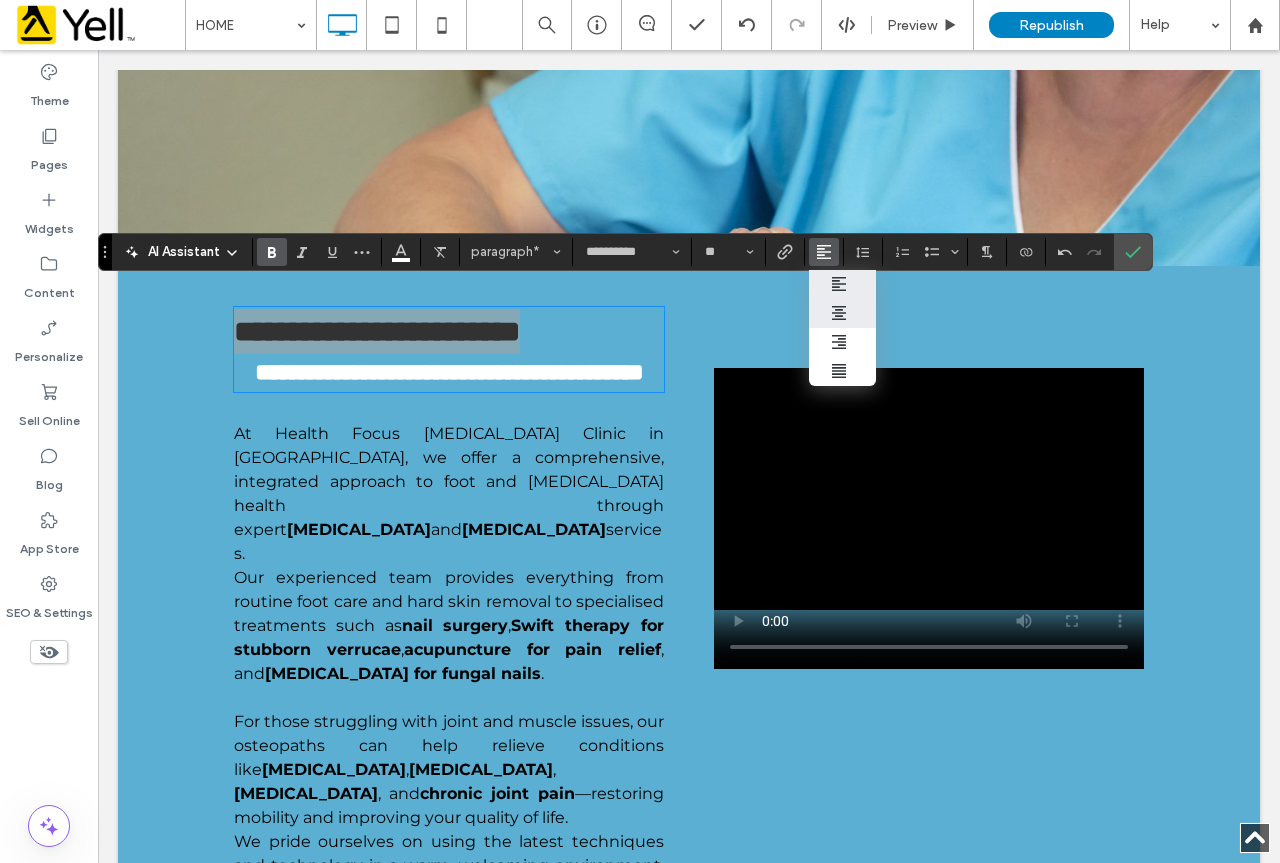 click 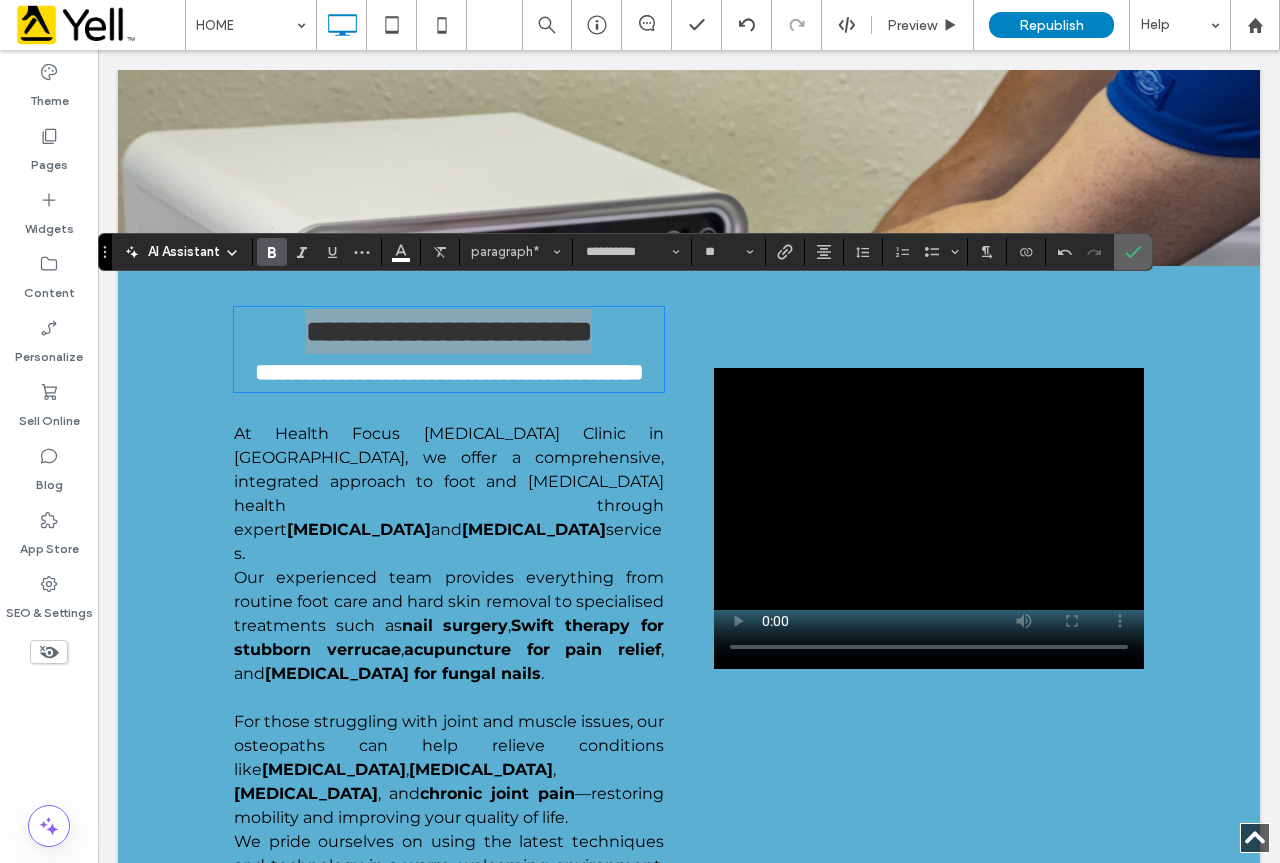 drag, startPoint x: 1134, startPoint y: 249, endPoint x: 1035, endPoint y: 206, distance: 107.935165 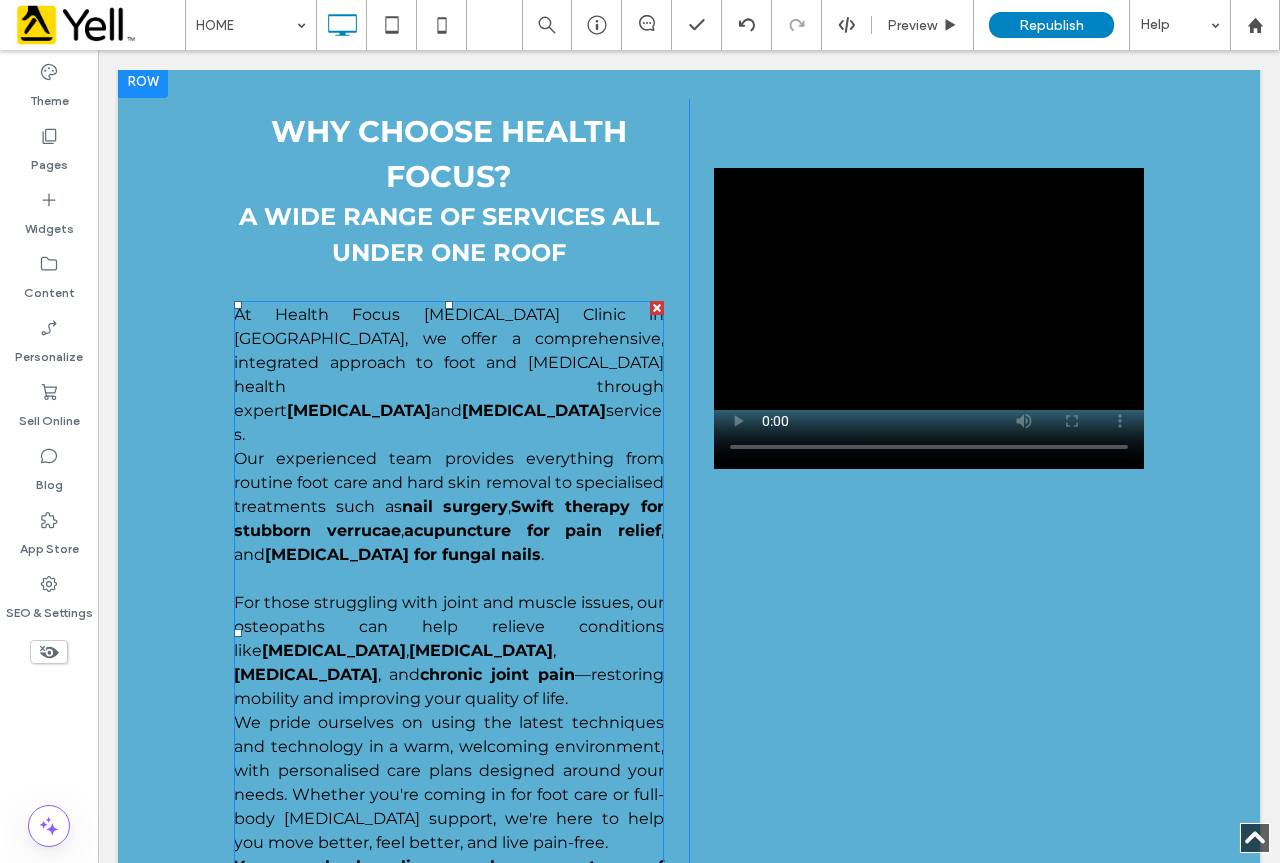 click on "[MEDICAL_DATA]" at bounding box center [359, 410] 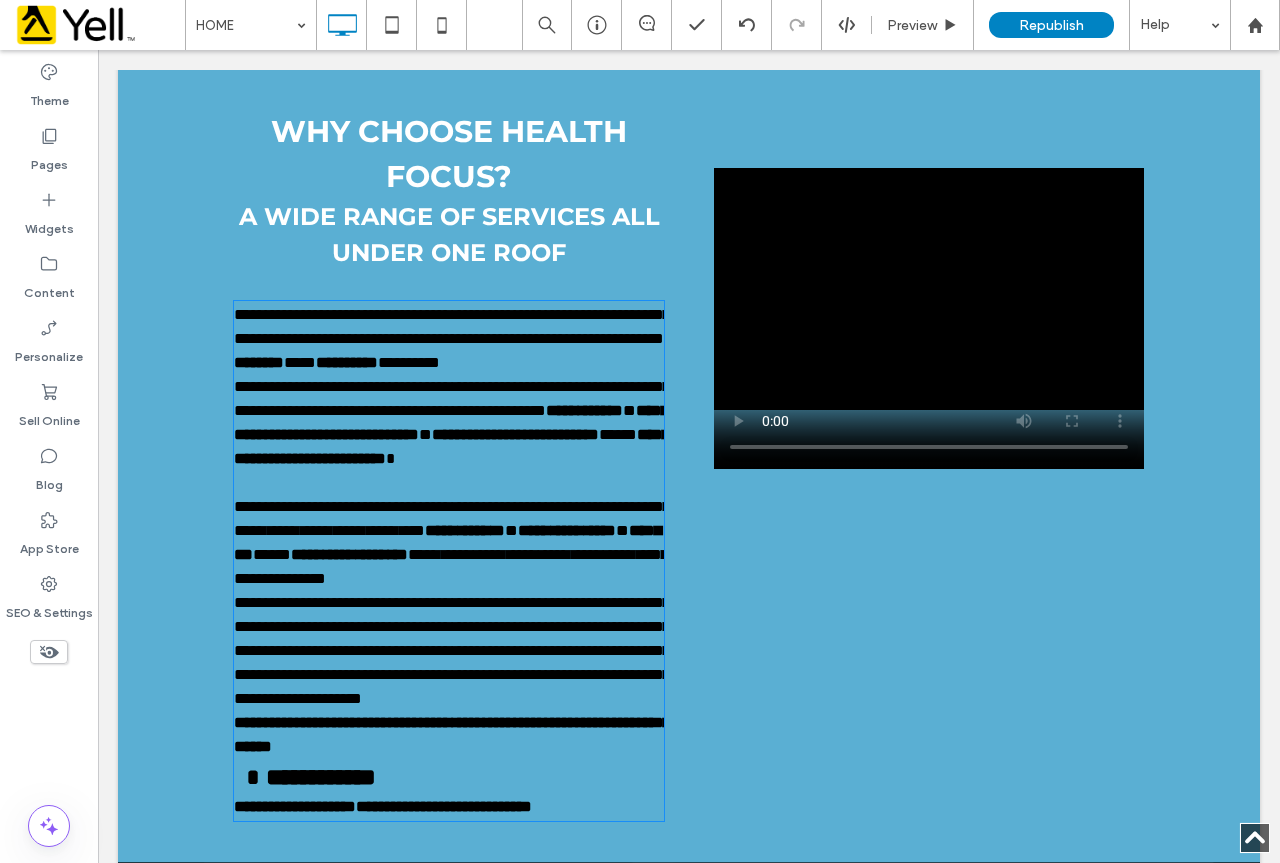 scroll, scrollTop: 1681, scrollLeft: 0, axis: vertical 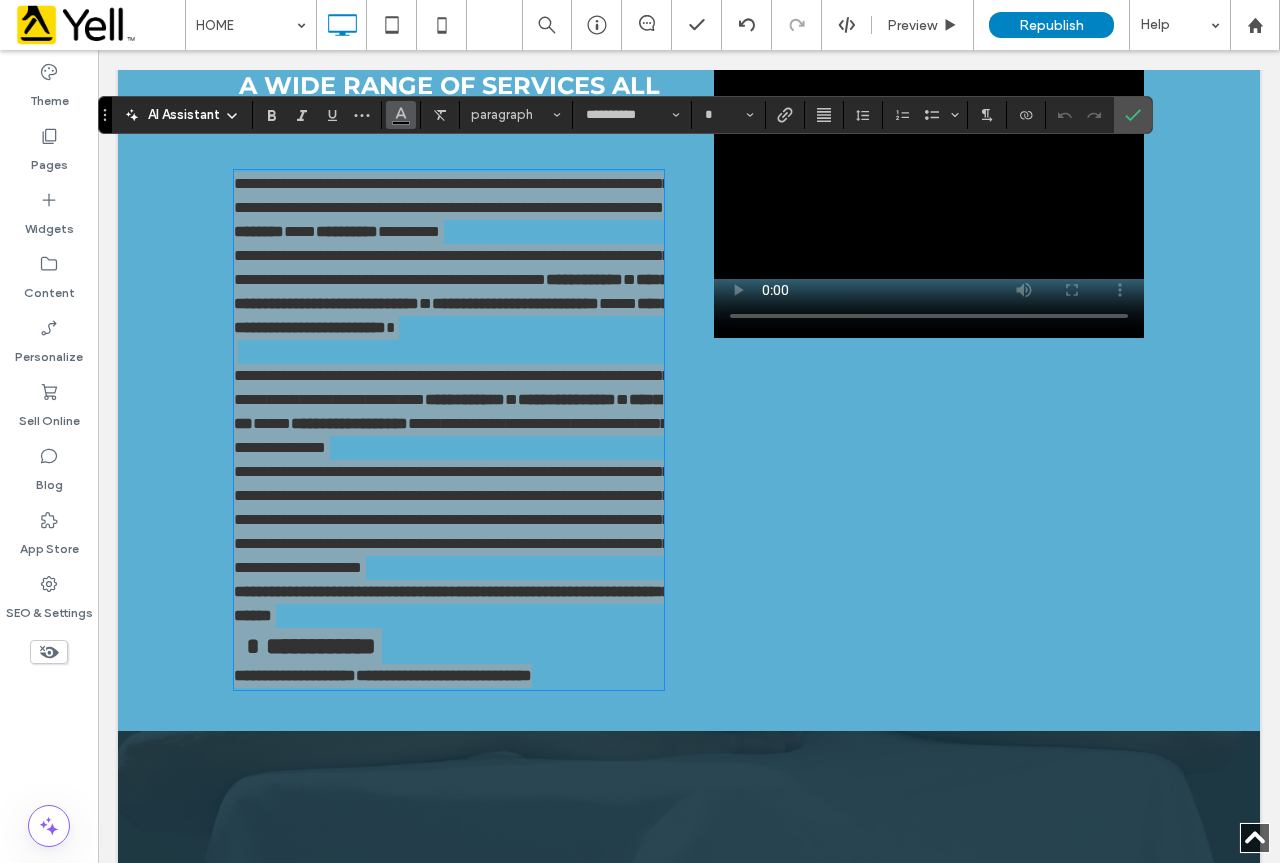 click 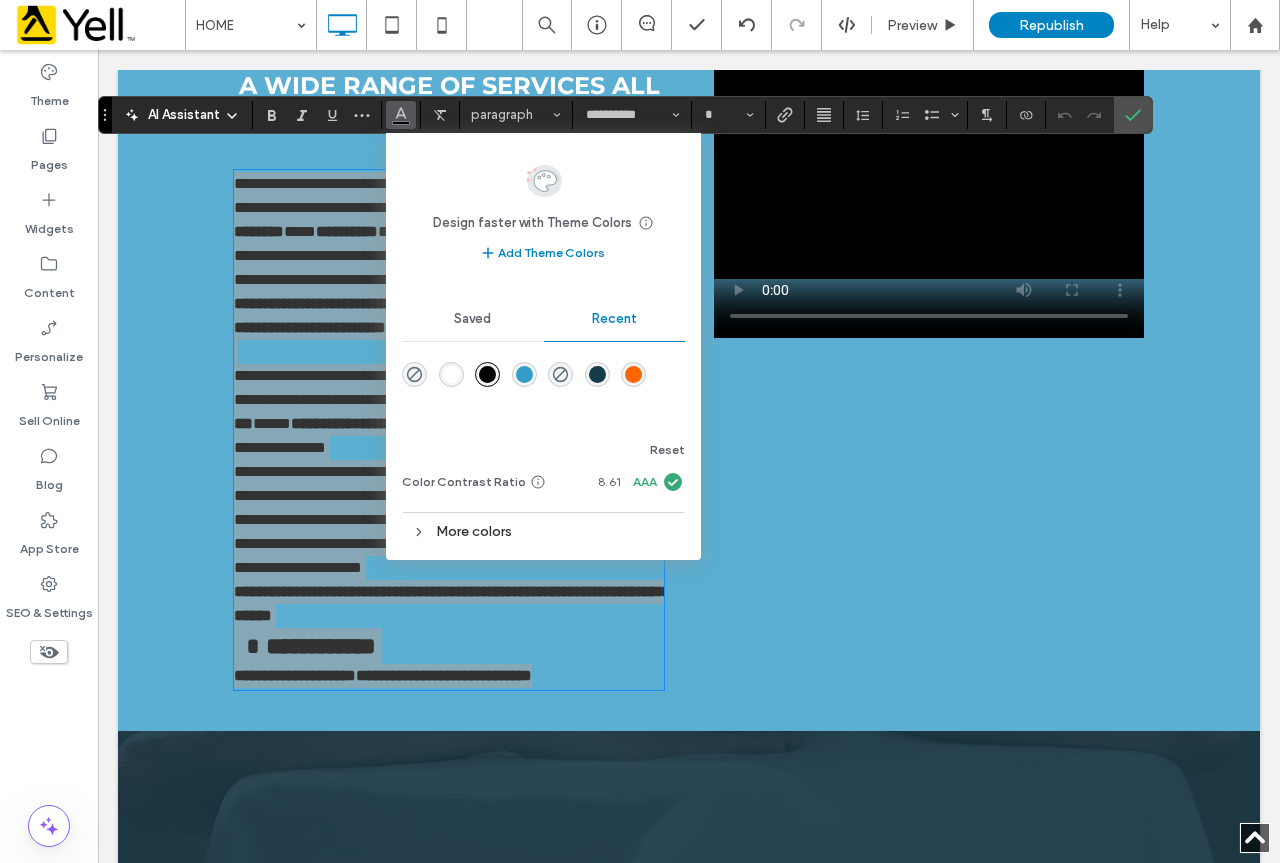 click at bounding box center [451, 374] 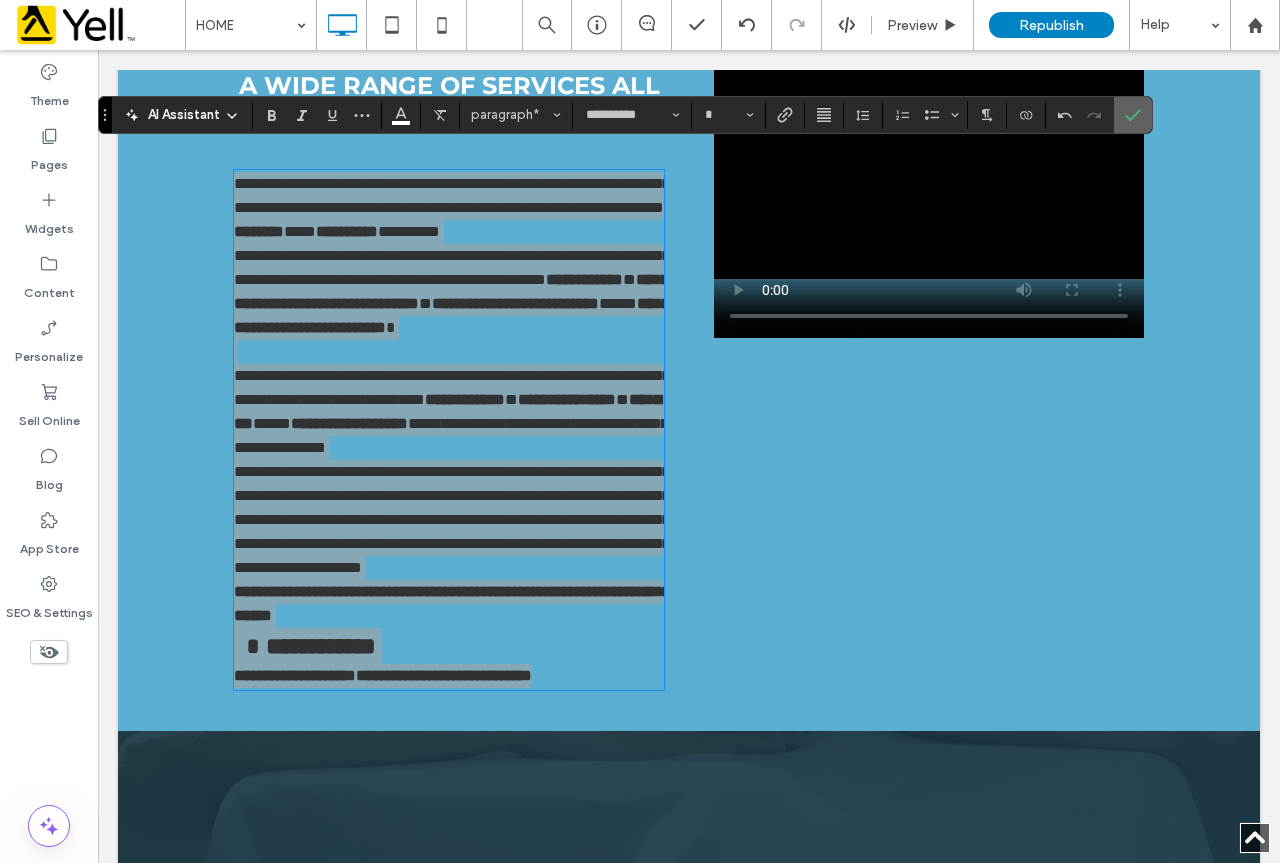 click at bounding box center (1133, 115) 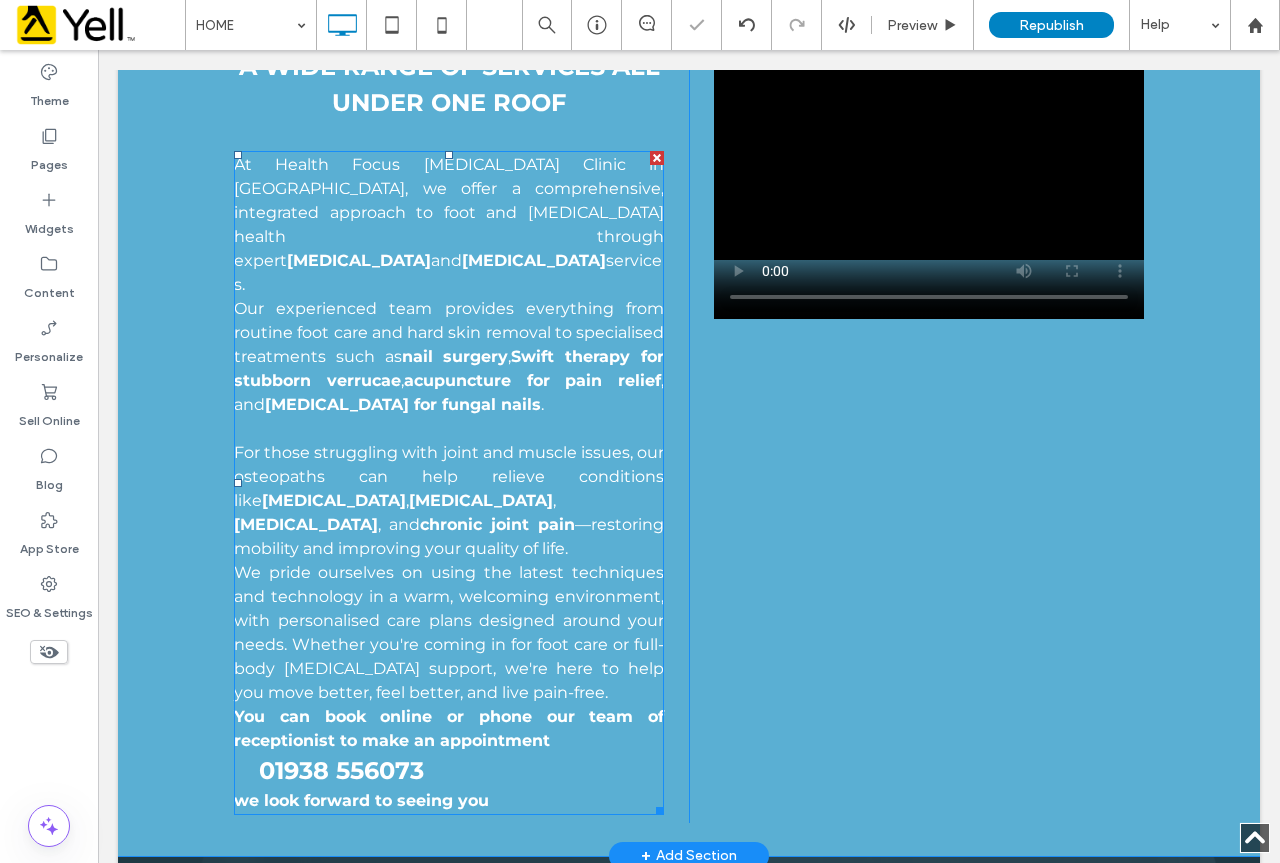 scroll, scrollTop: 1681, scrollLeft: 0, axis: vertical 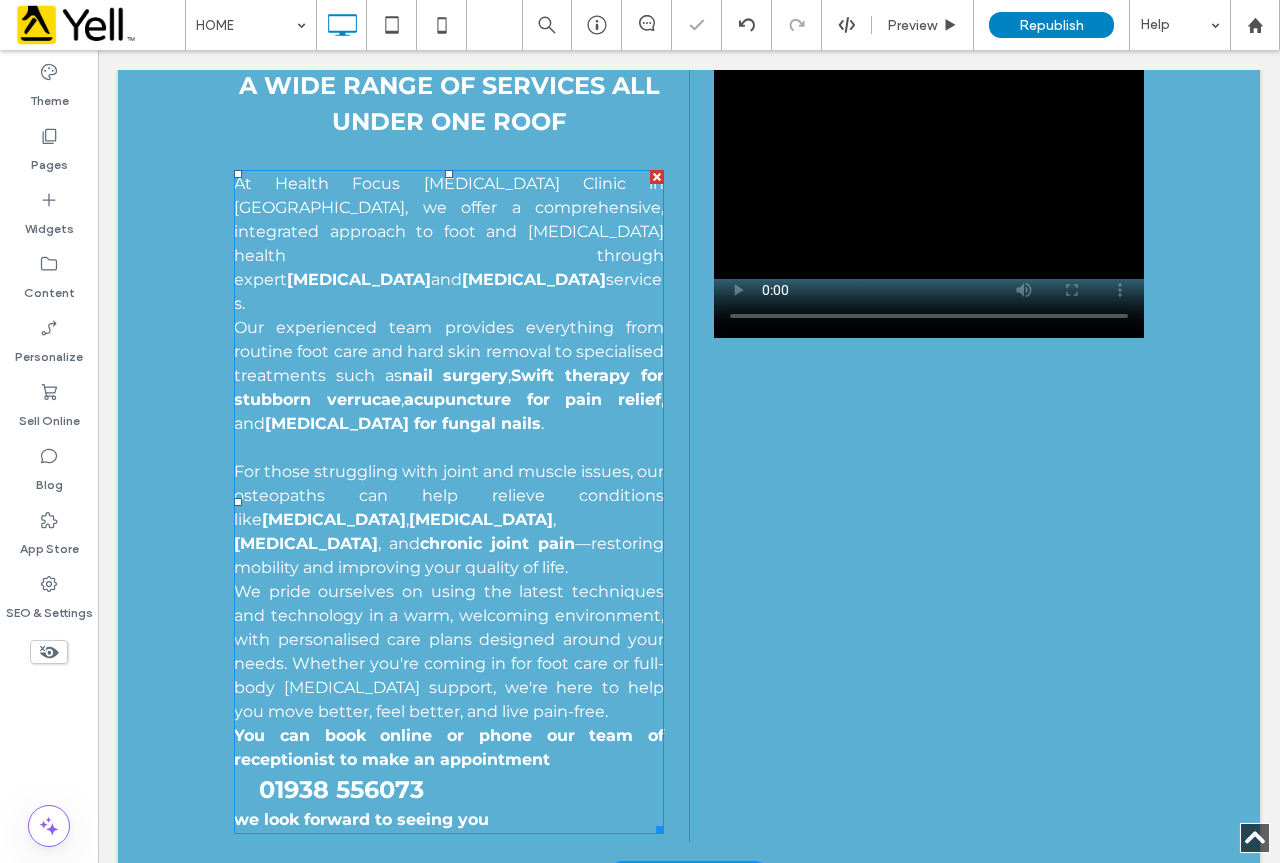 click on "You can book online or phone our team of receptionist to make an appointment" at bounding box center [449, 747] 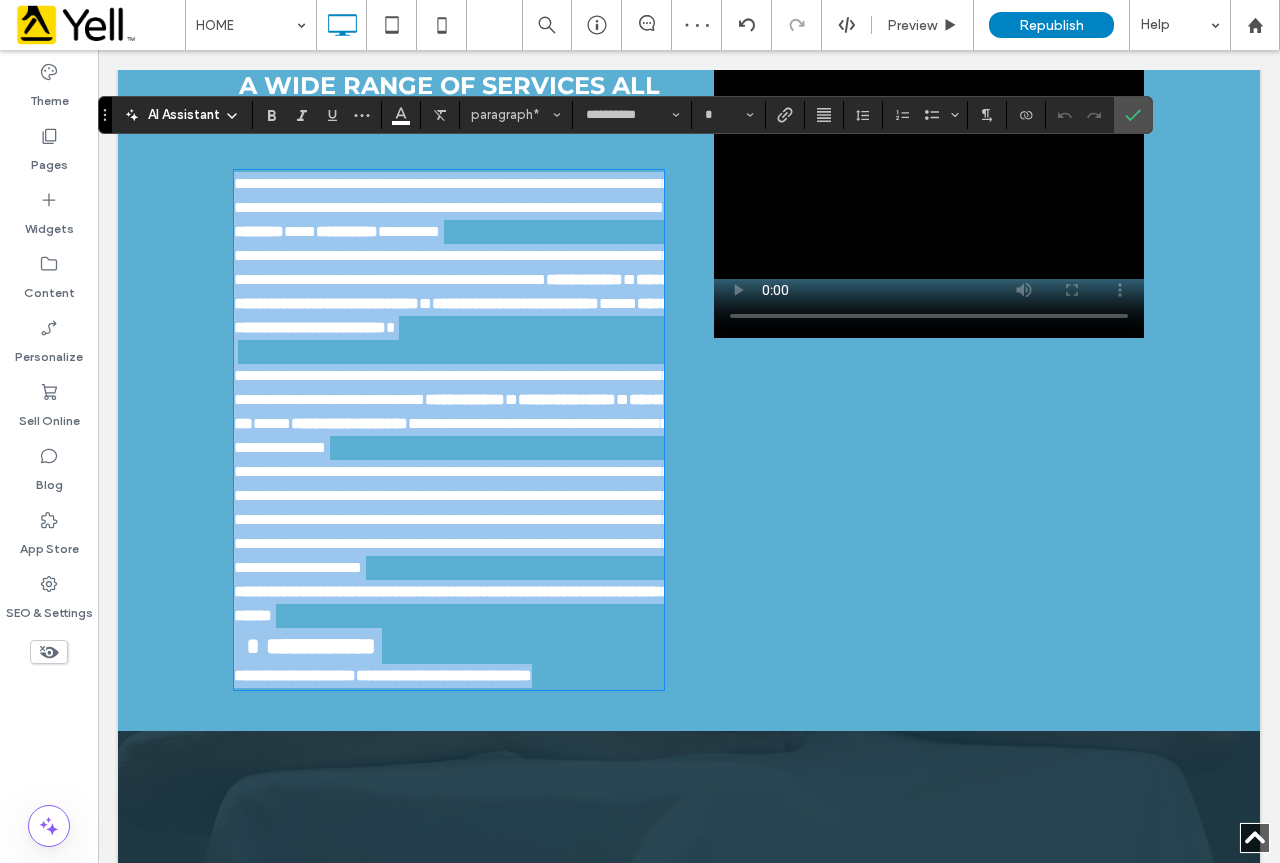 click on "**********" at bounding box center (452, 519) 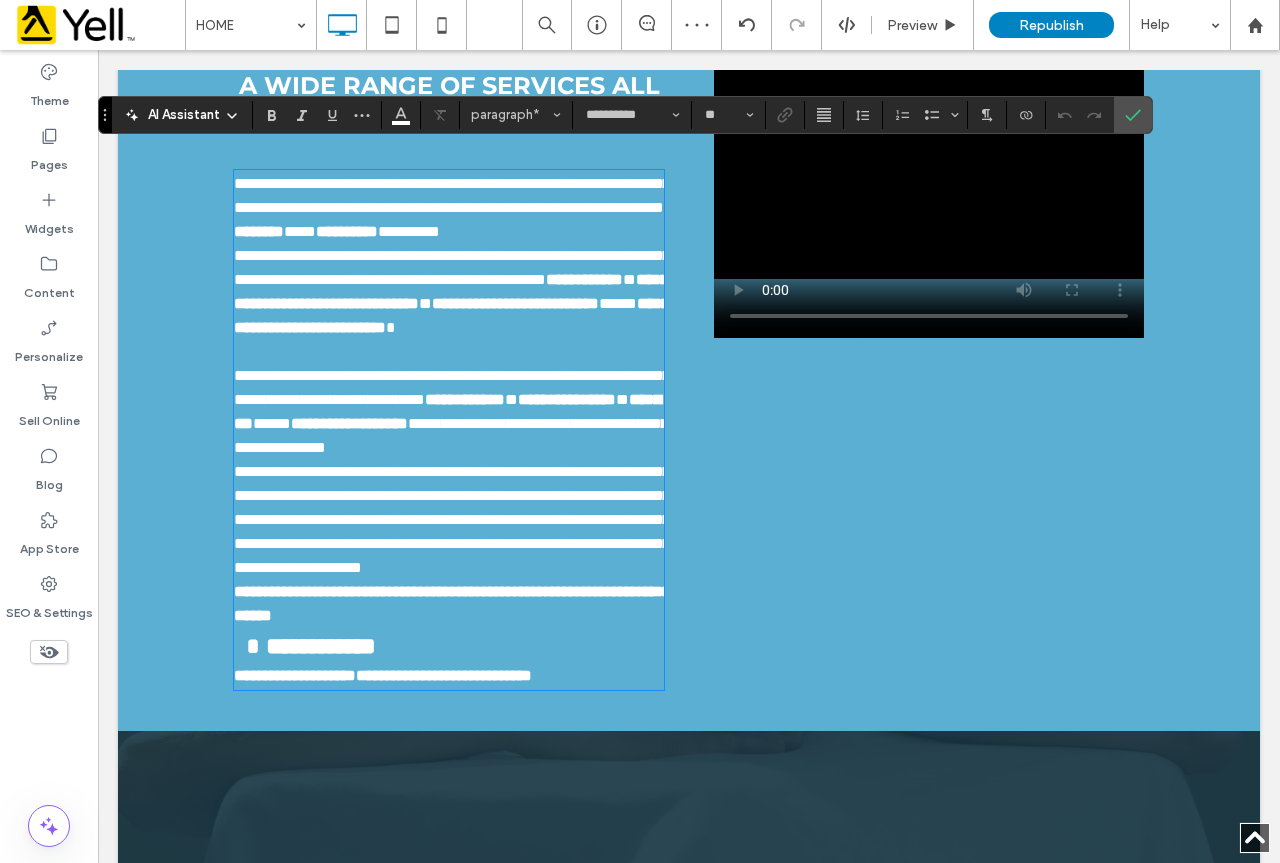 click on "**********" at bounding box center (449, 412) 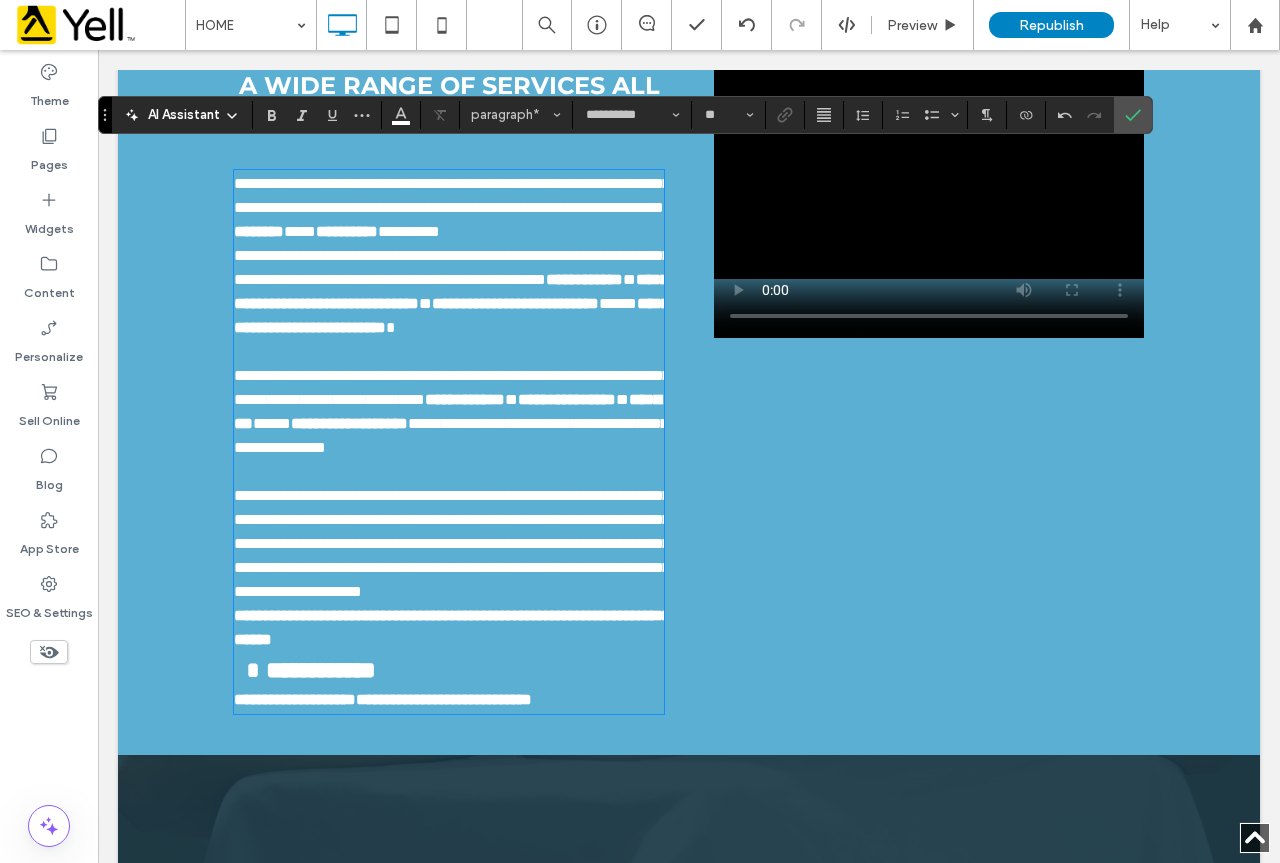 click on "**********" at bounding box center [449, 208] 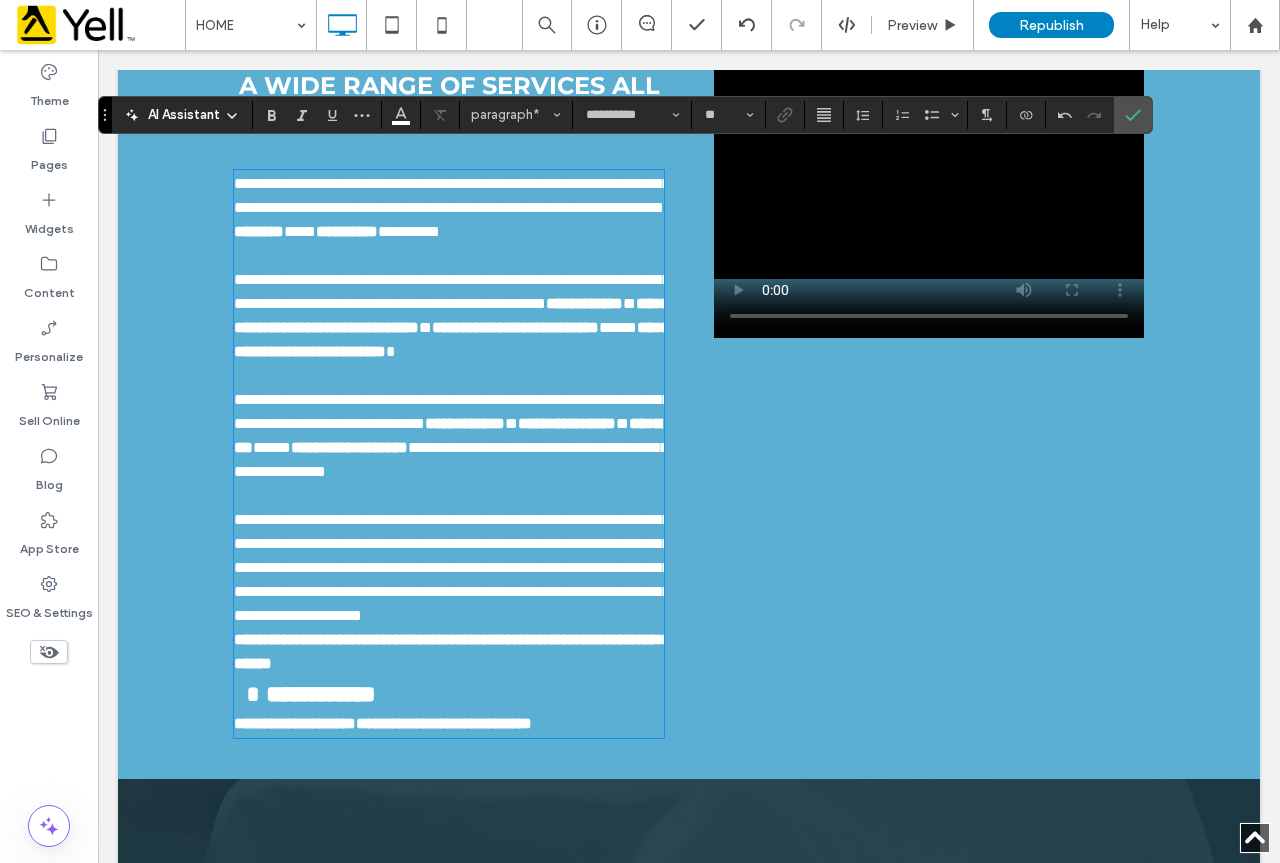 click on "**********" at bounding box center (449, 568) 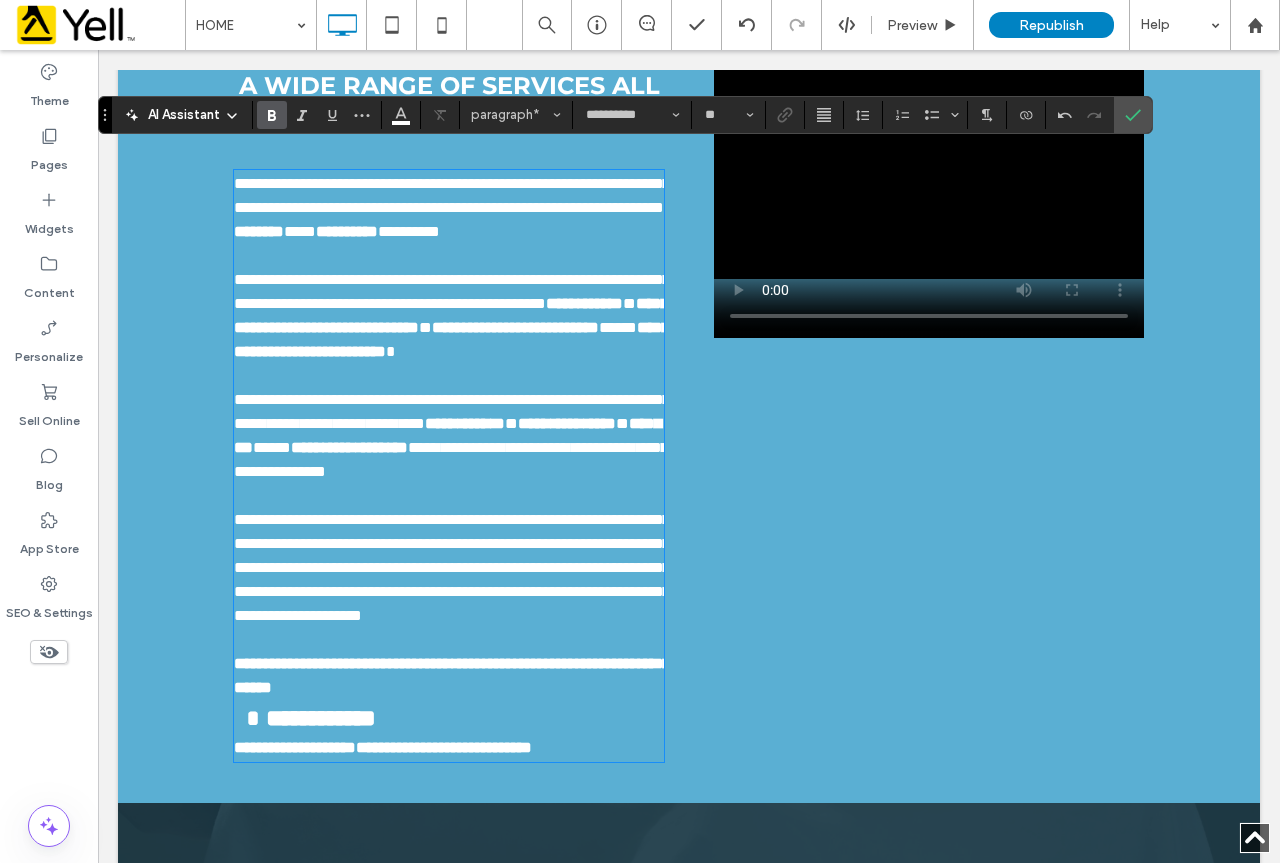 click on "**********" at bounding box center (449, 676) 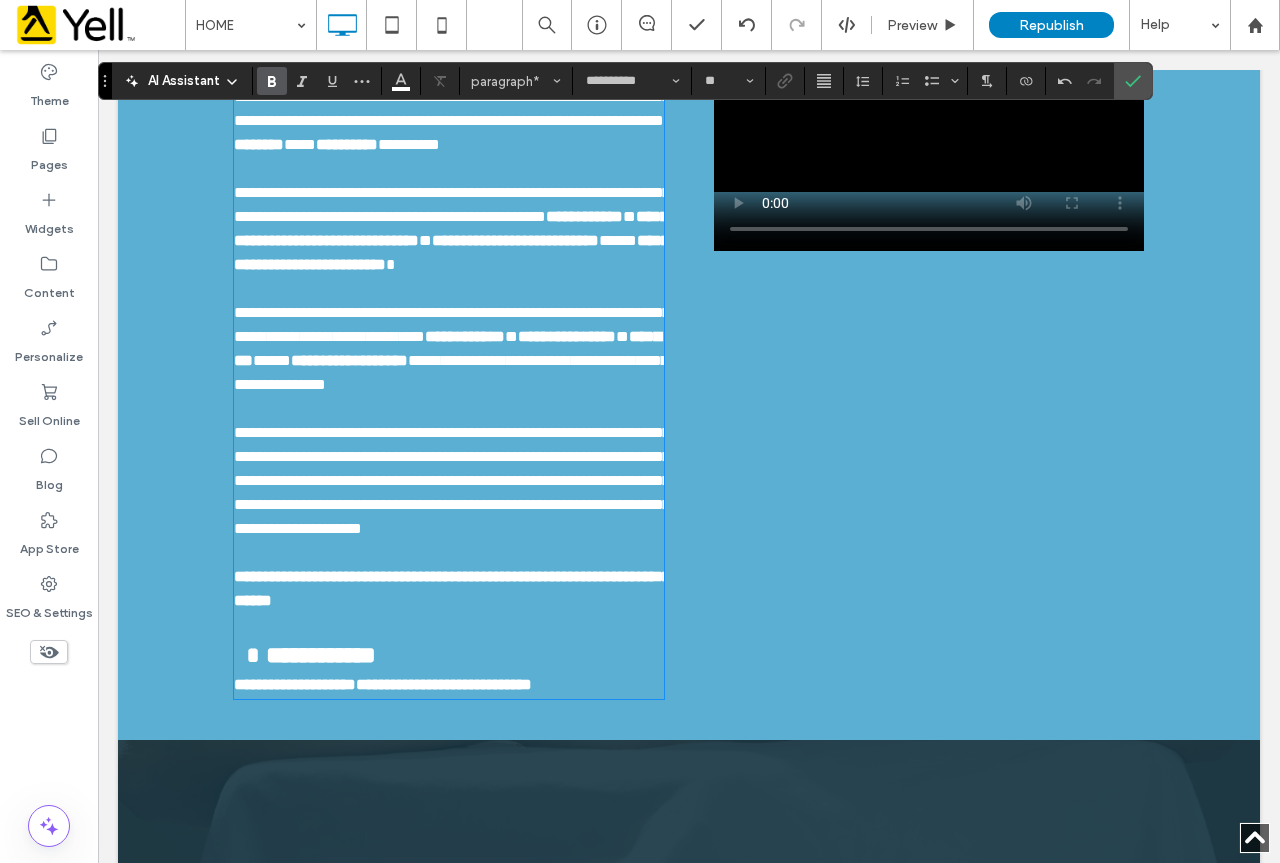 scroll, scrollTop: 1781, scrollLeft: 0, axis: vertical 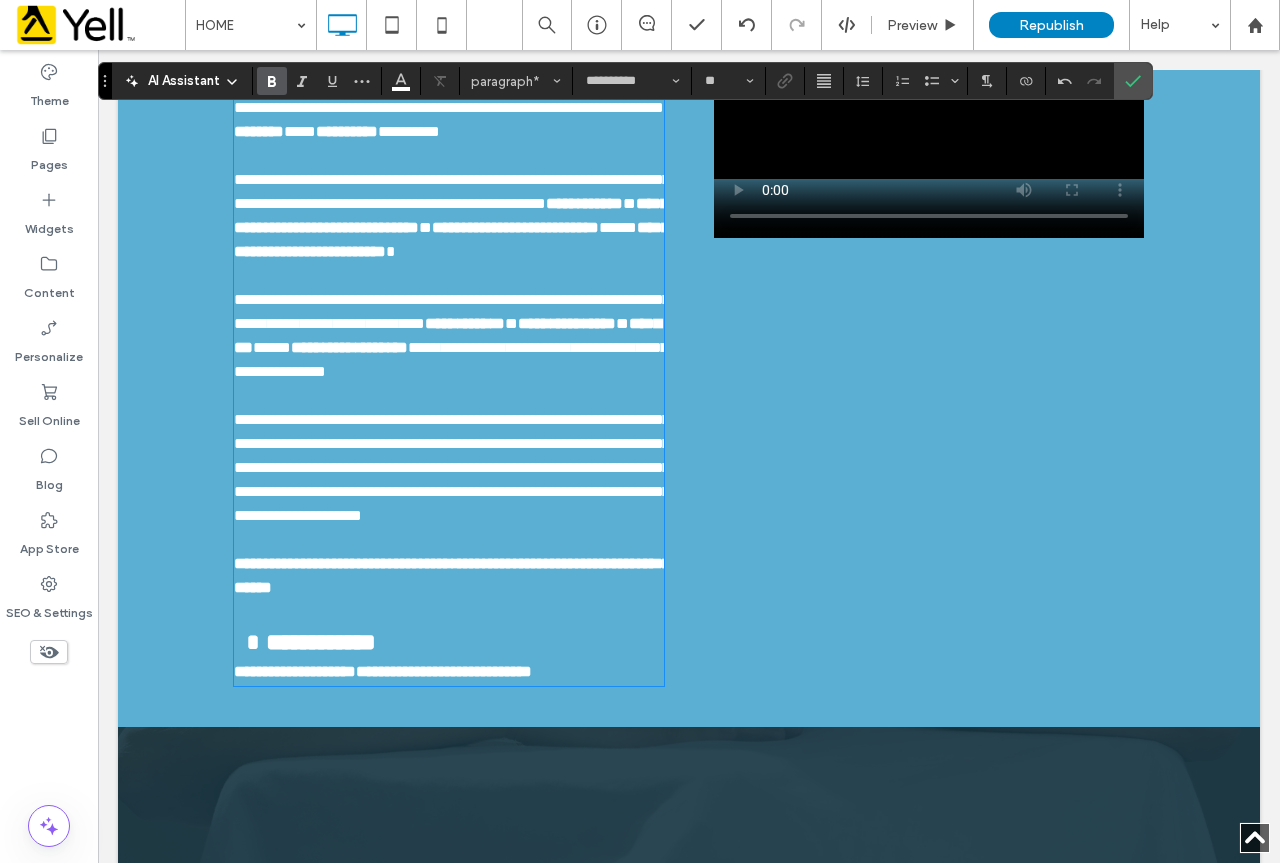 click on "**********" at bounding box center [383, 671] 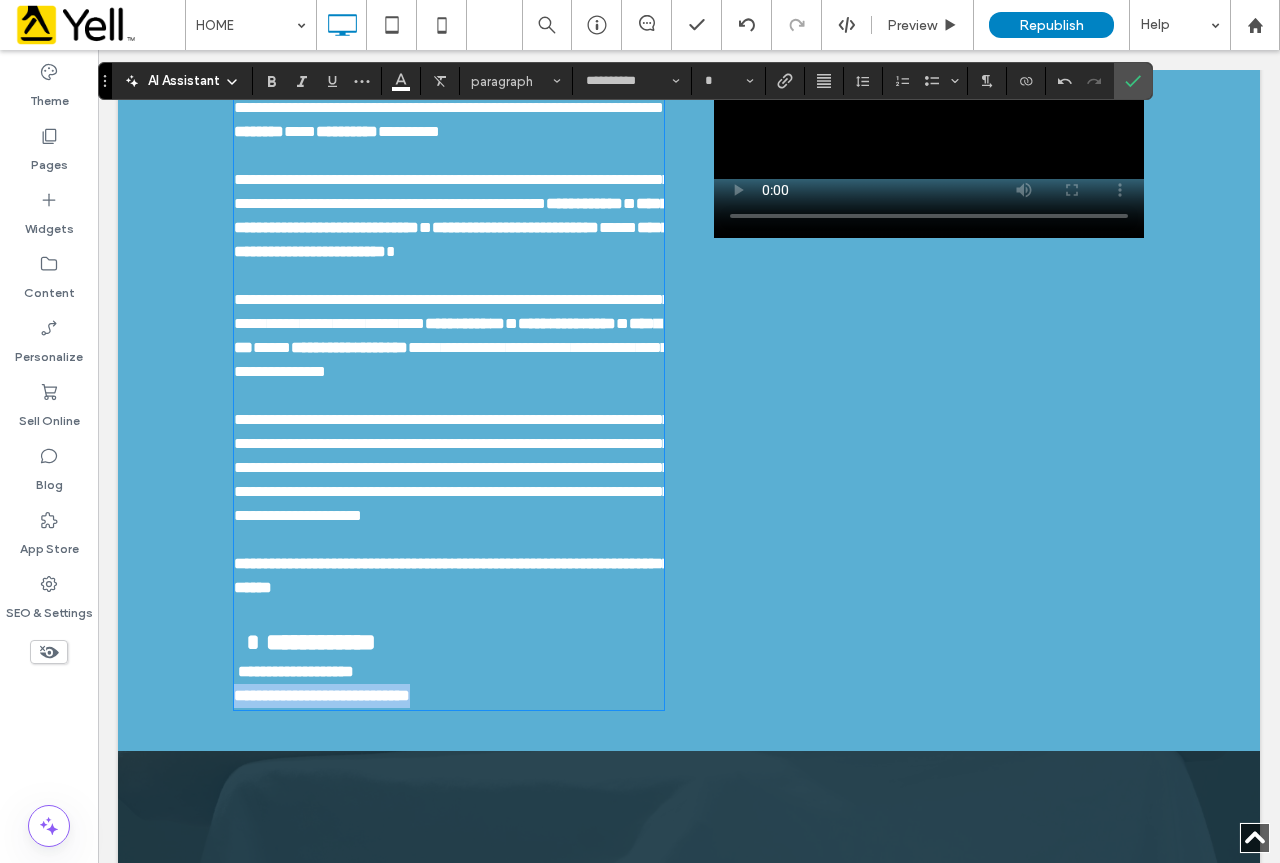 type on "**" 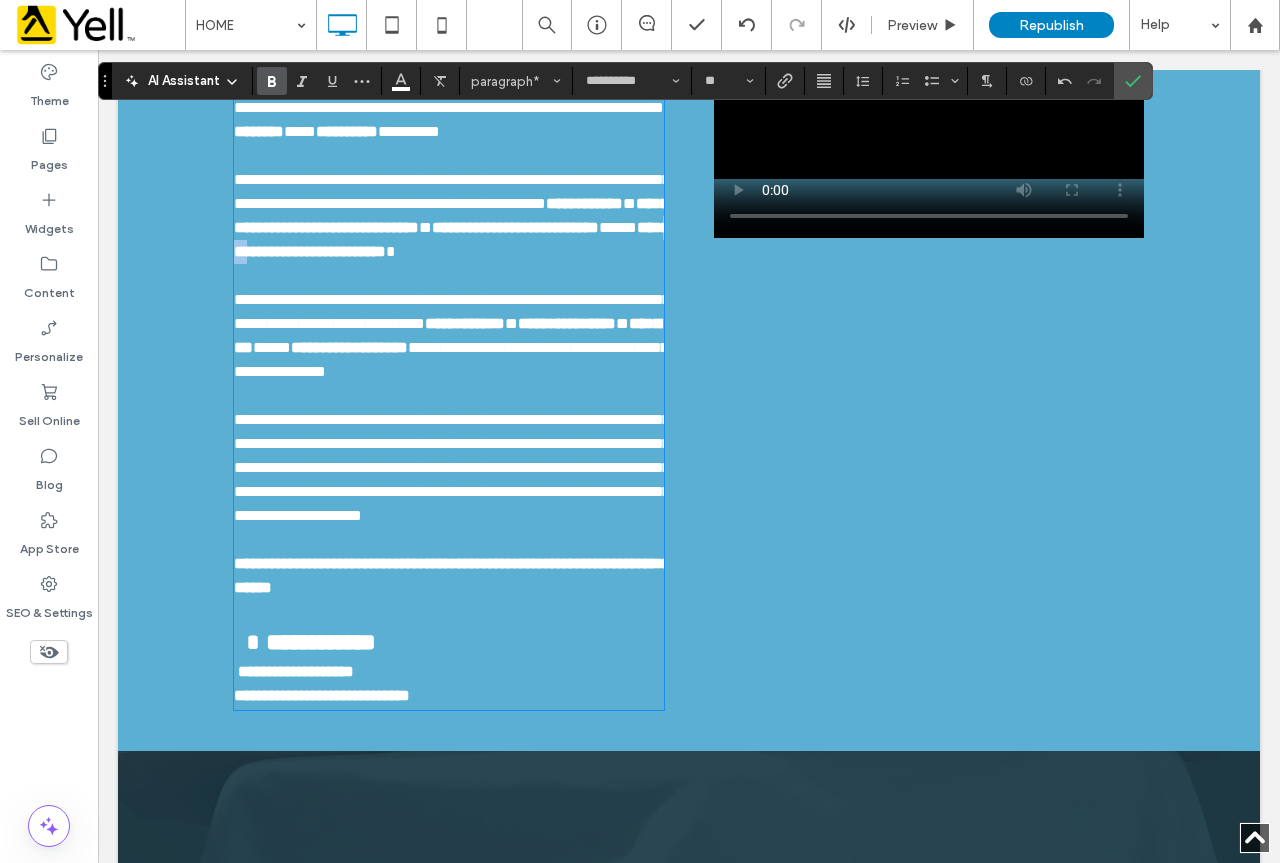 drag, startPoint x: 507, startPoint y: 779, endPoint x: 294, endPoint y: 281, distance: 541.63916 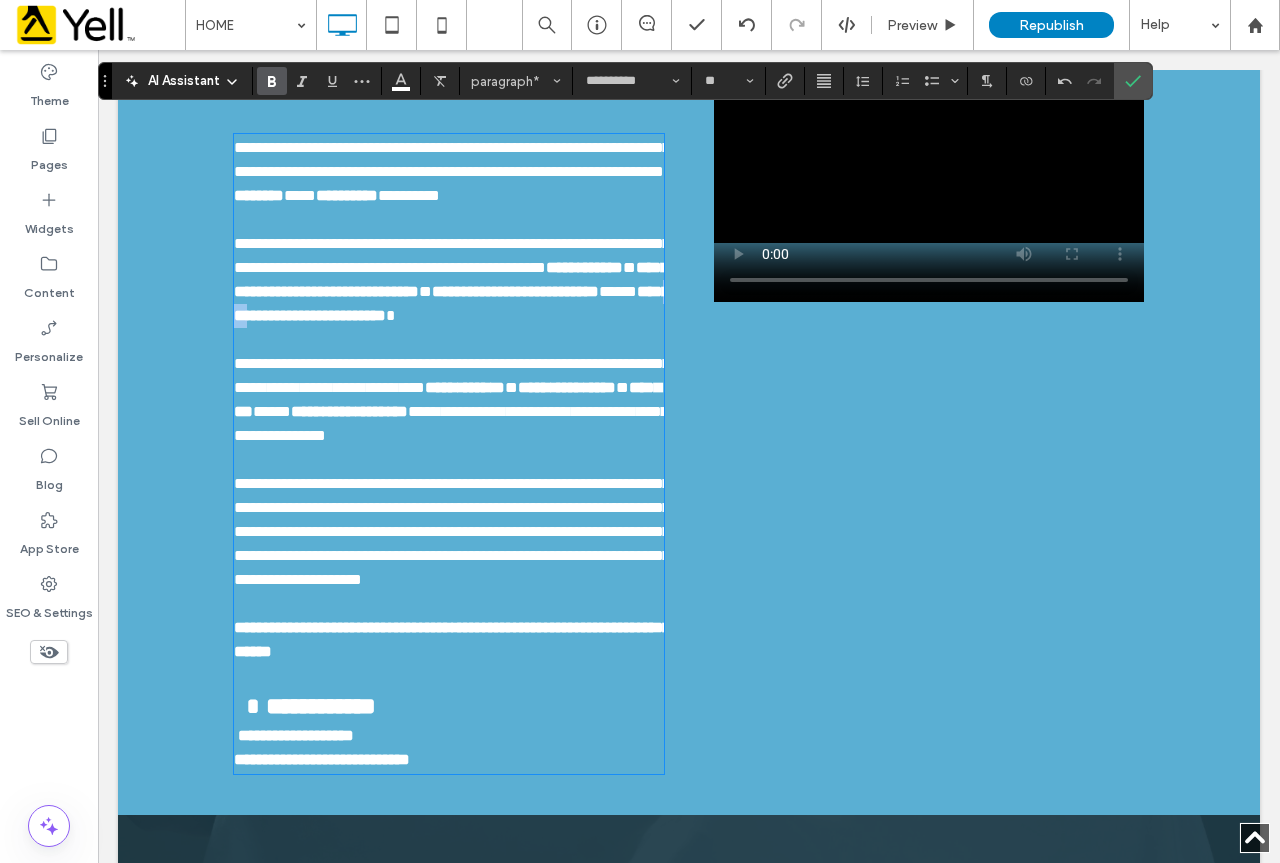 scroll, scrollTop: 1681, scrollLeft: 0, axis: vertical 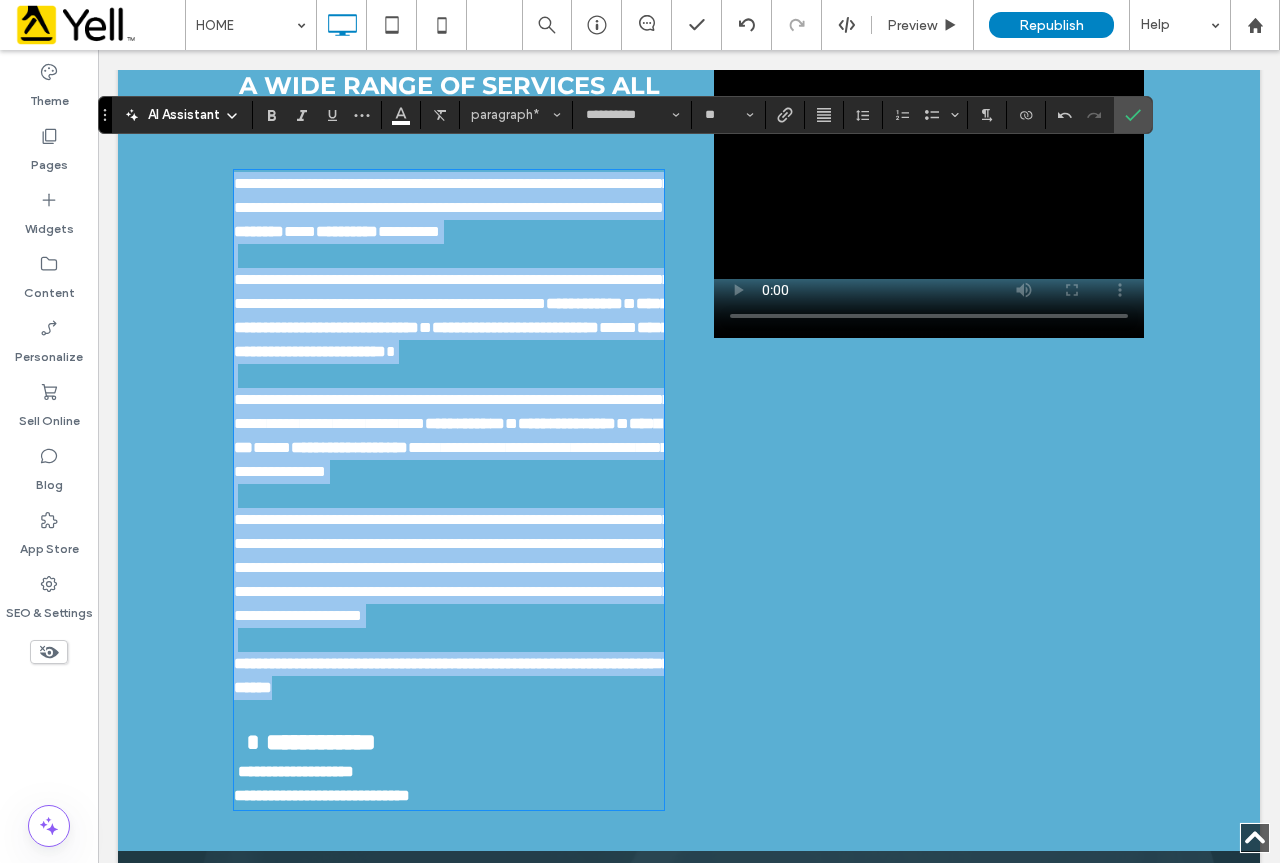drag, startPoint x: 227, startPoint y: 161, endPoint x: 582, endPoint y: 759, distance: 695.4344 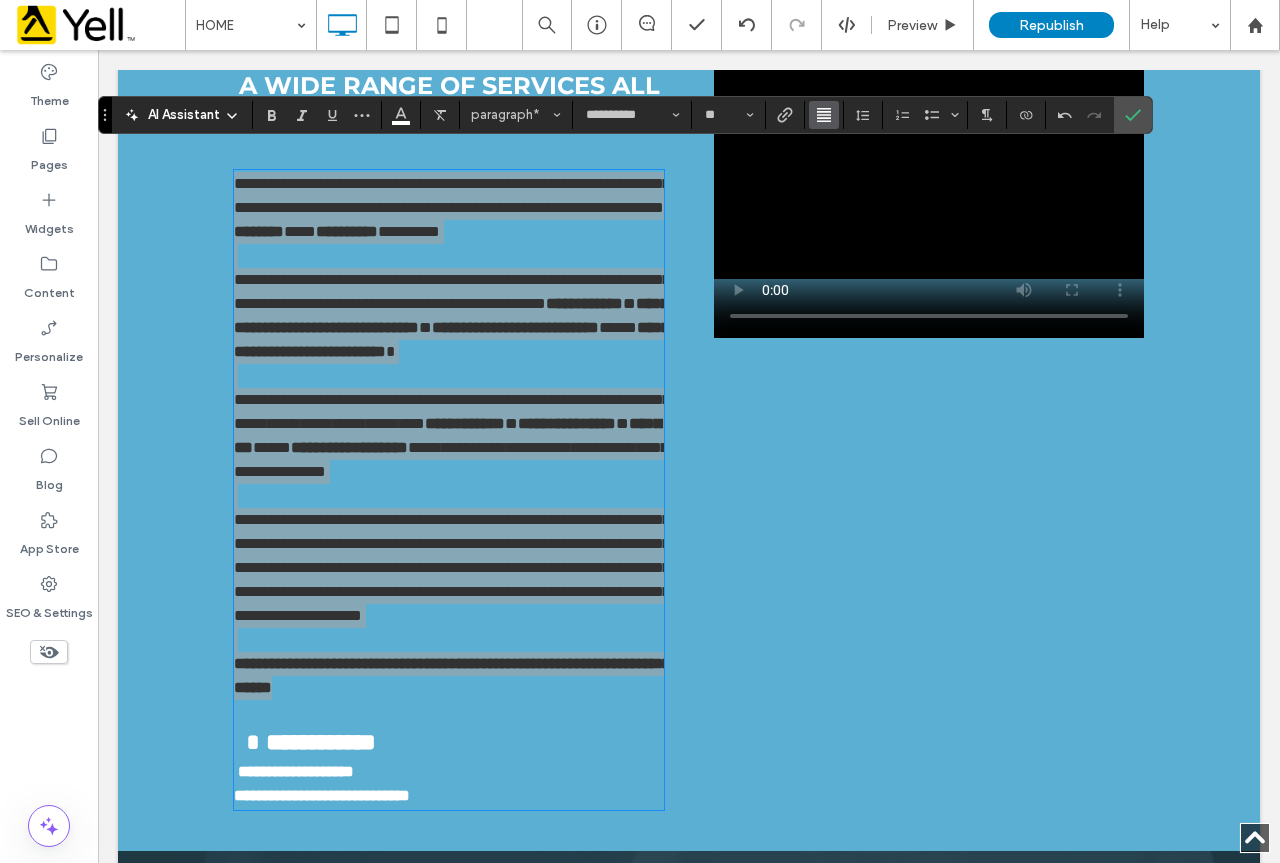 click 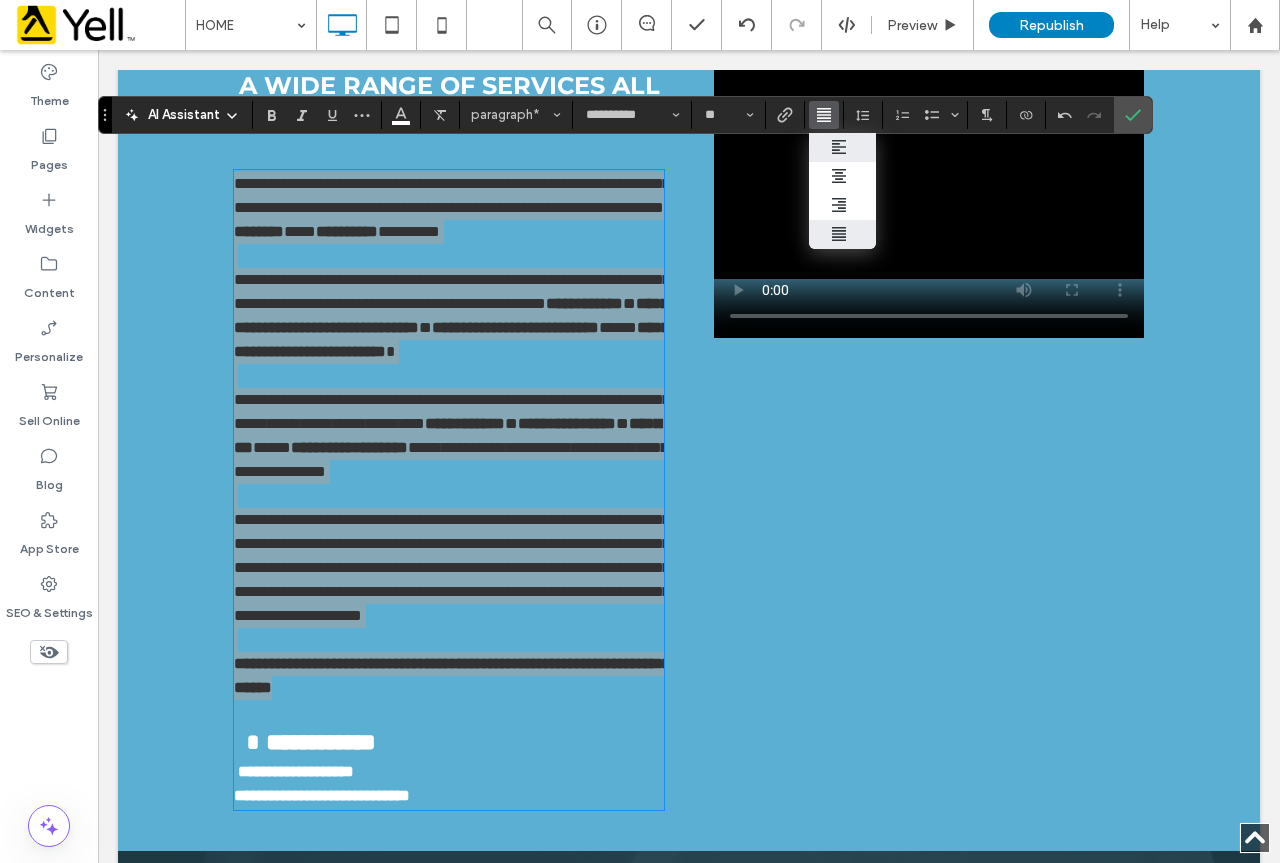 click at bounding box center [842, 147] 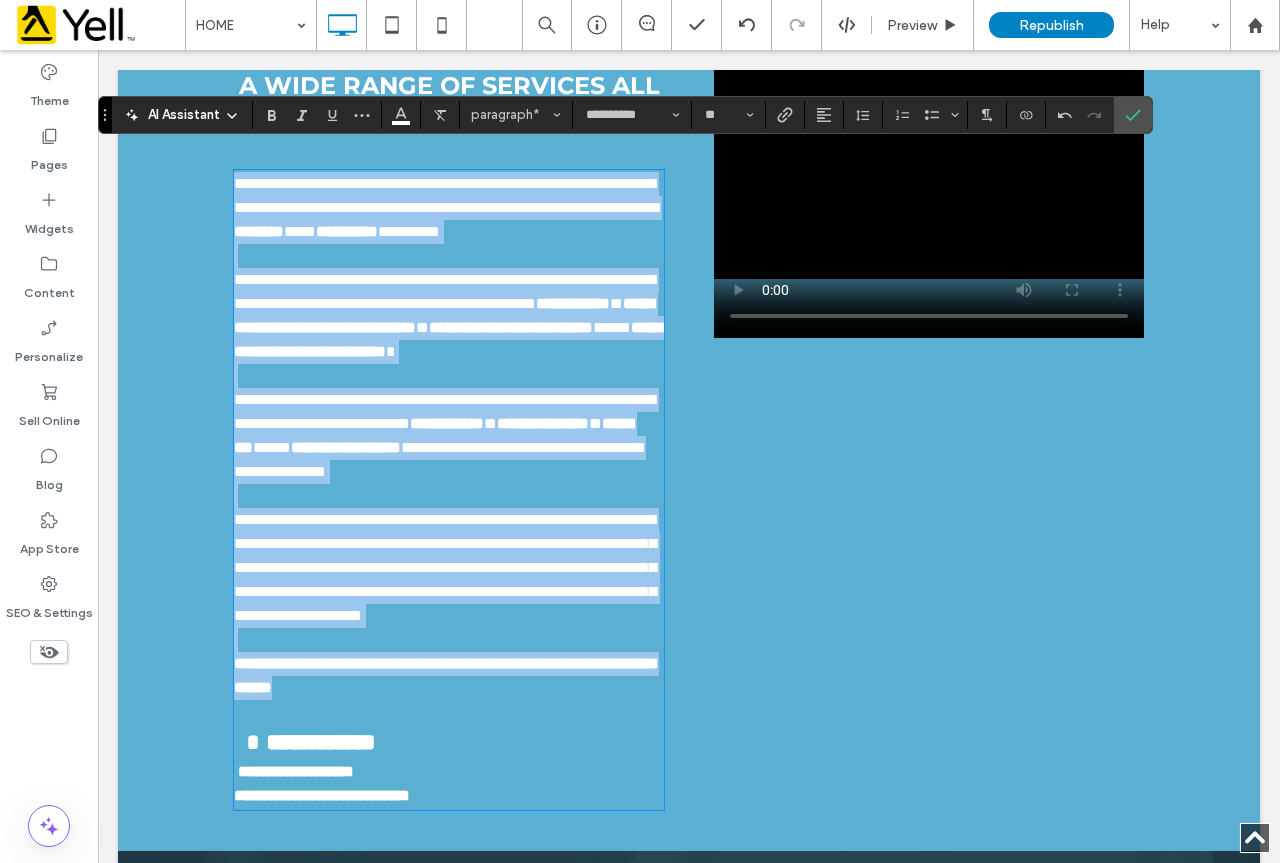 click on "**********" at bounding box center [449, 316] 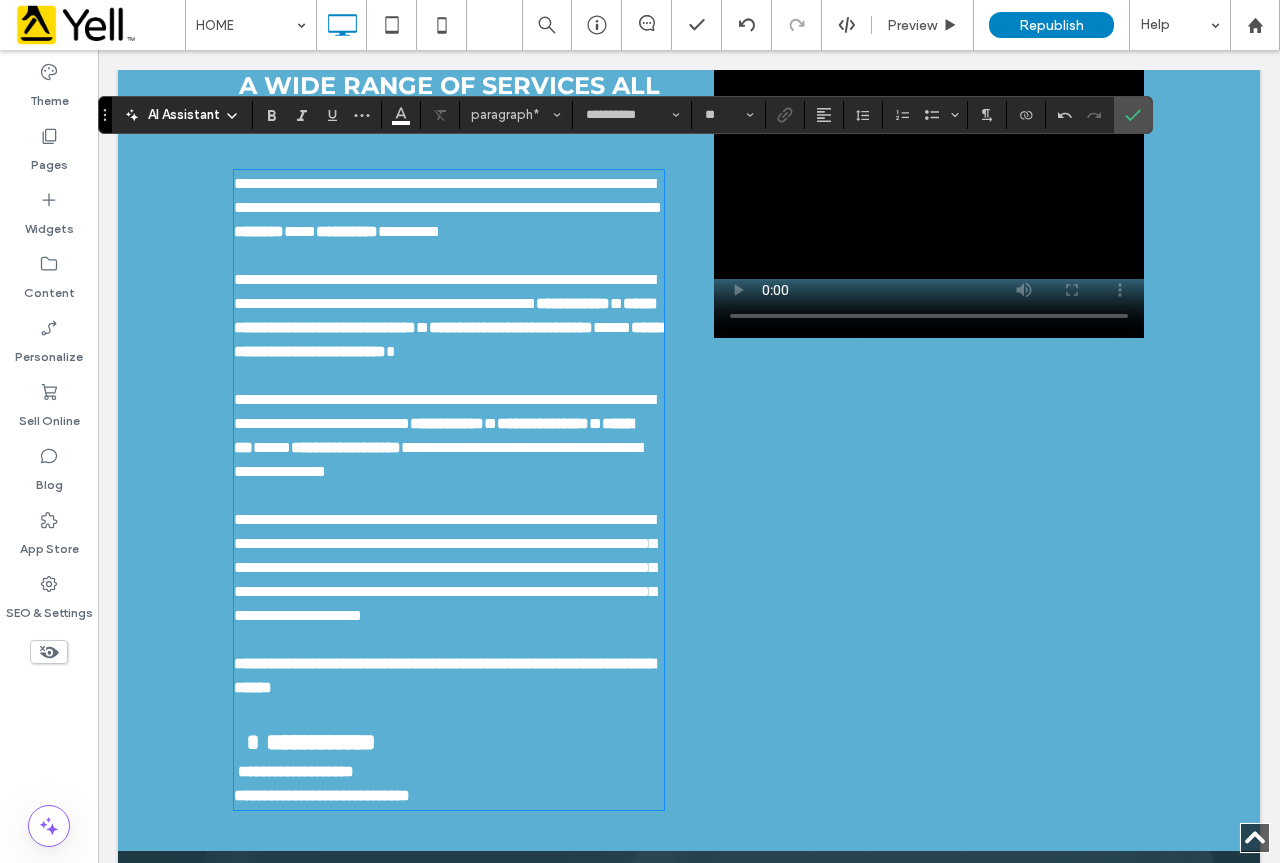 click on "**********" at bounding box center (449, 208) 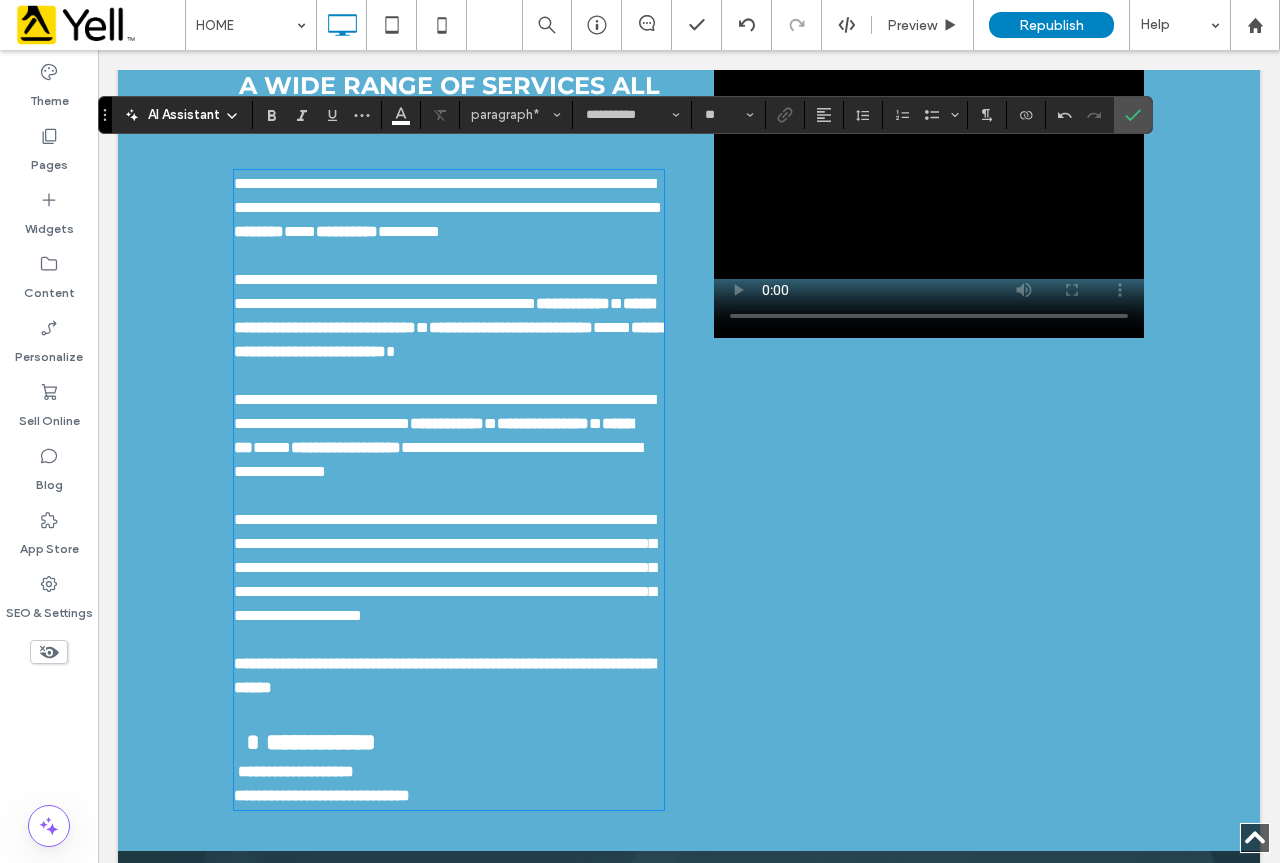 type 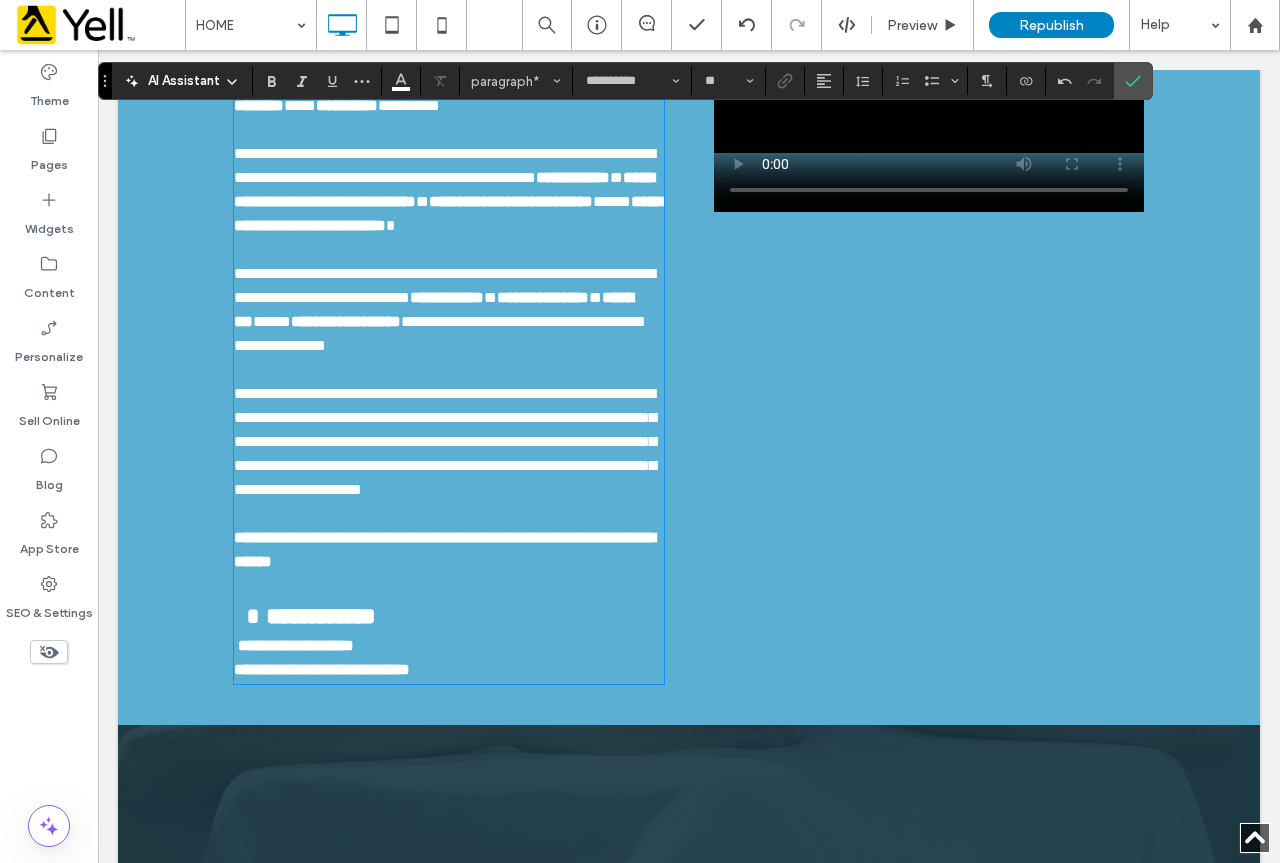 scroll, scrollTop: 1981, scrollLeft: 0, axis: vertical 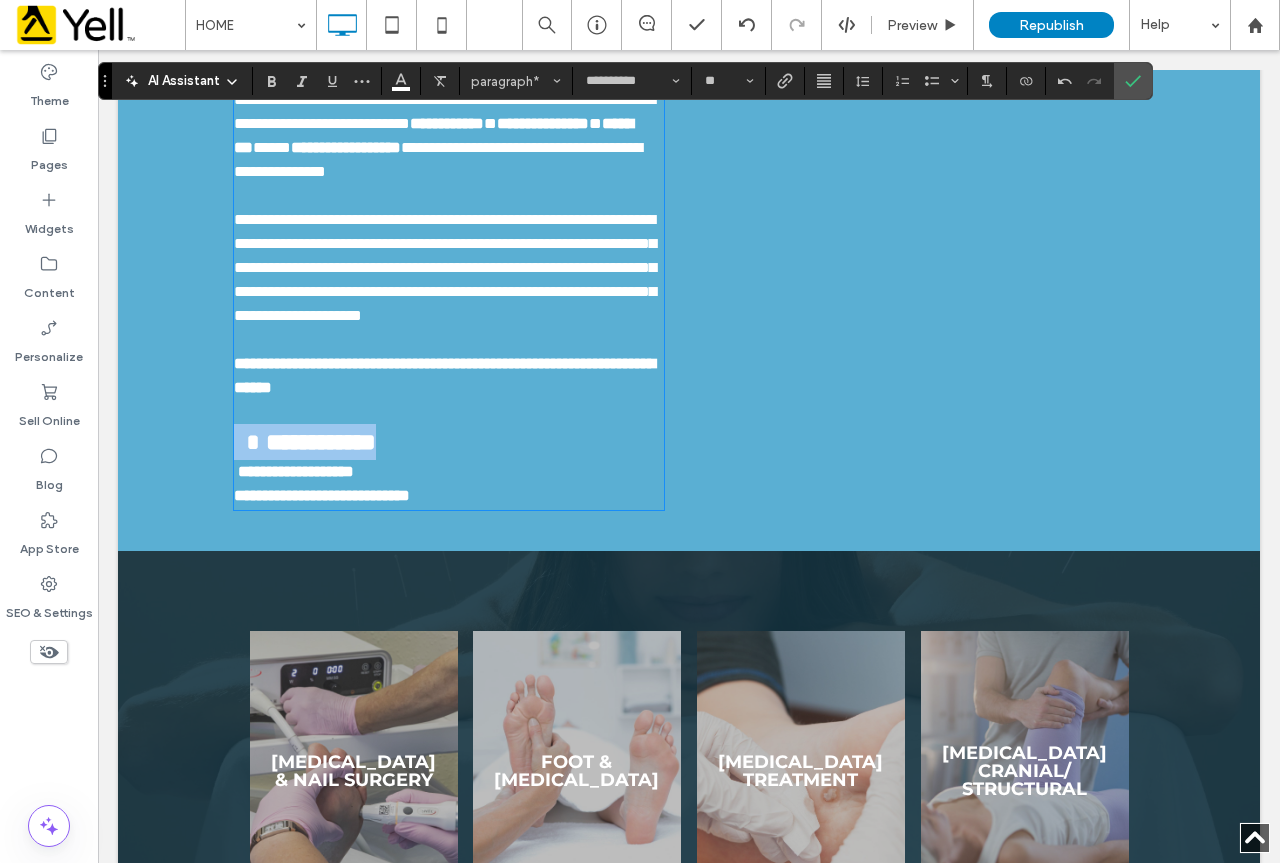 drag, startPoint x: 435, startPoint y: 513, endPoint x: 226, endPoint y: 515, distance: 209.00957 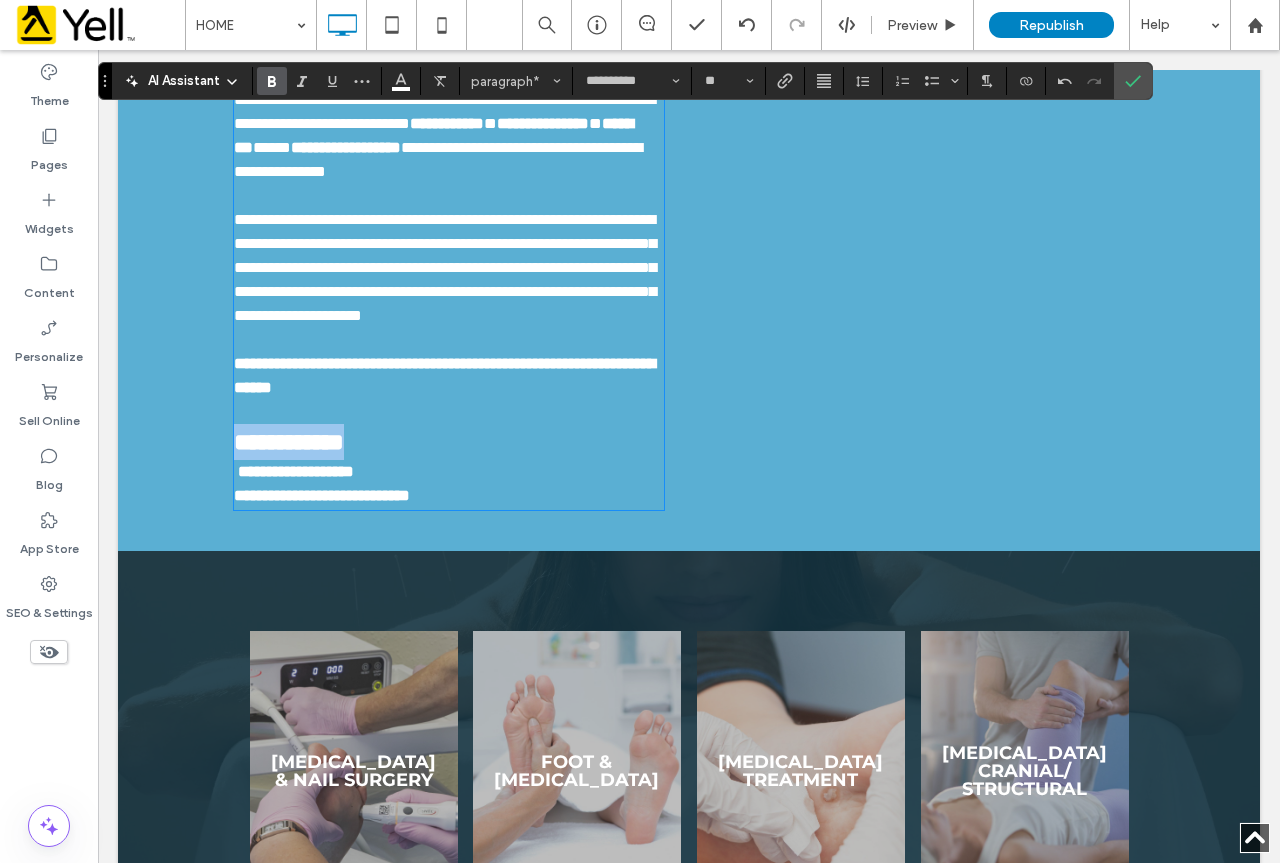 drag, startPoint x: 427, startPoint y: 508, endPoint x: 221, endPoint y: 500, distance: 206.15529 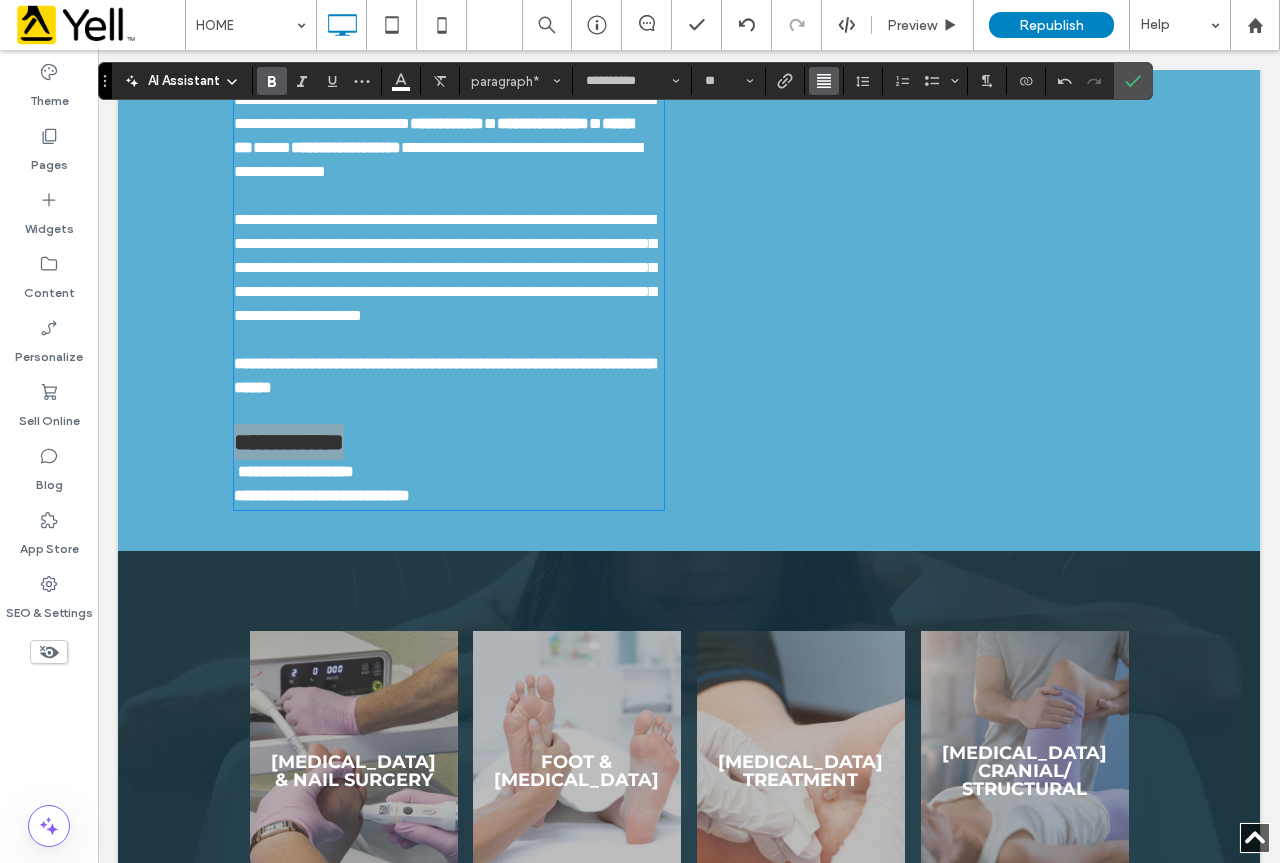 click 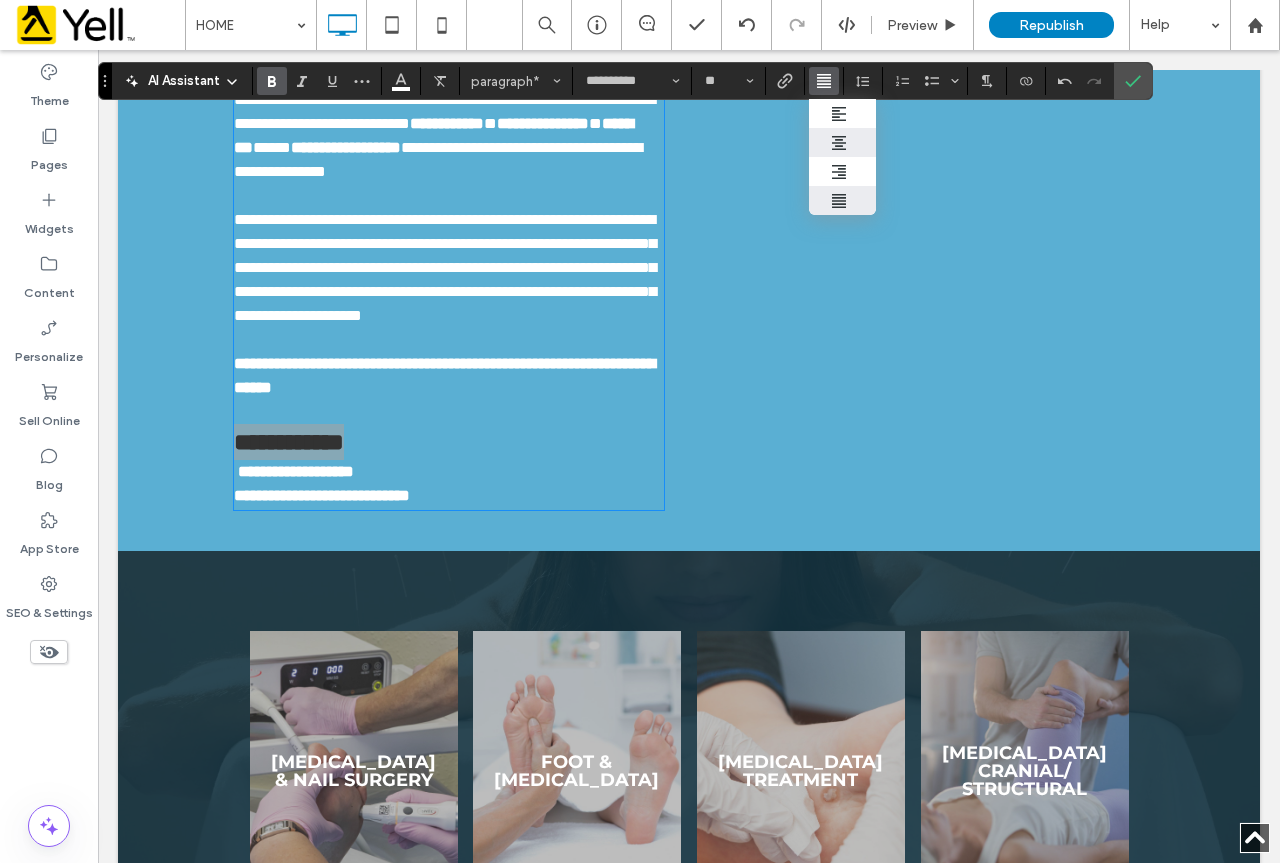 click 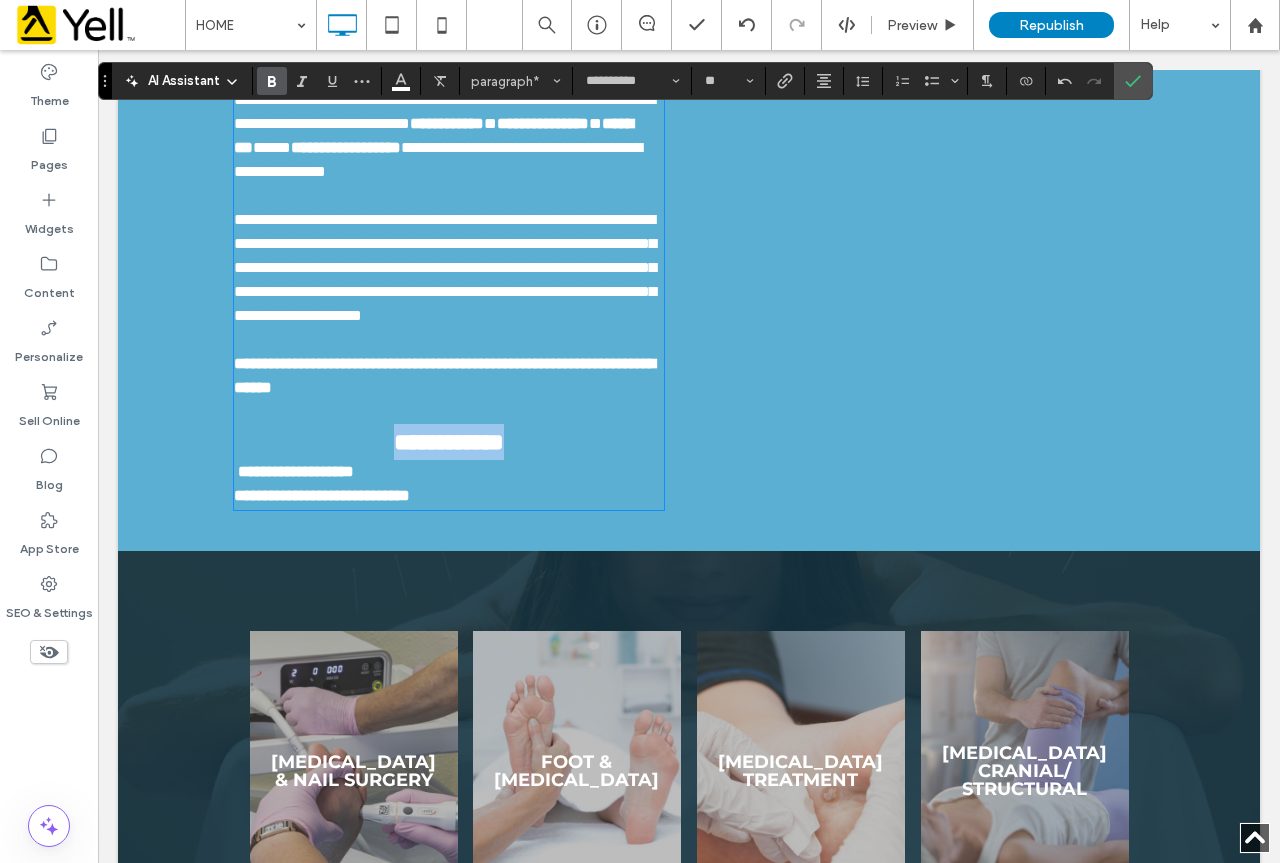 type on "**" 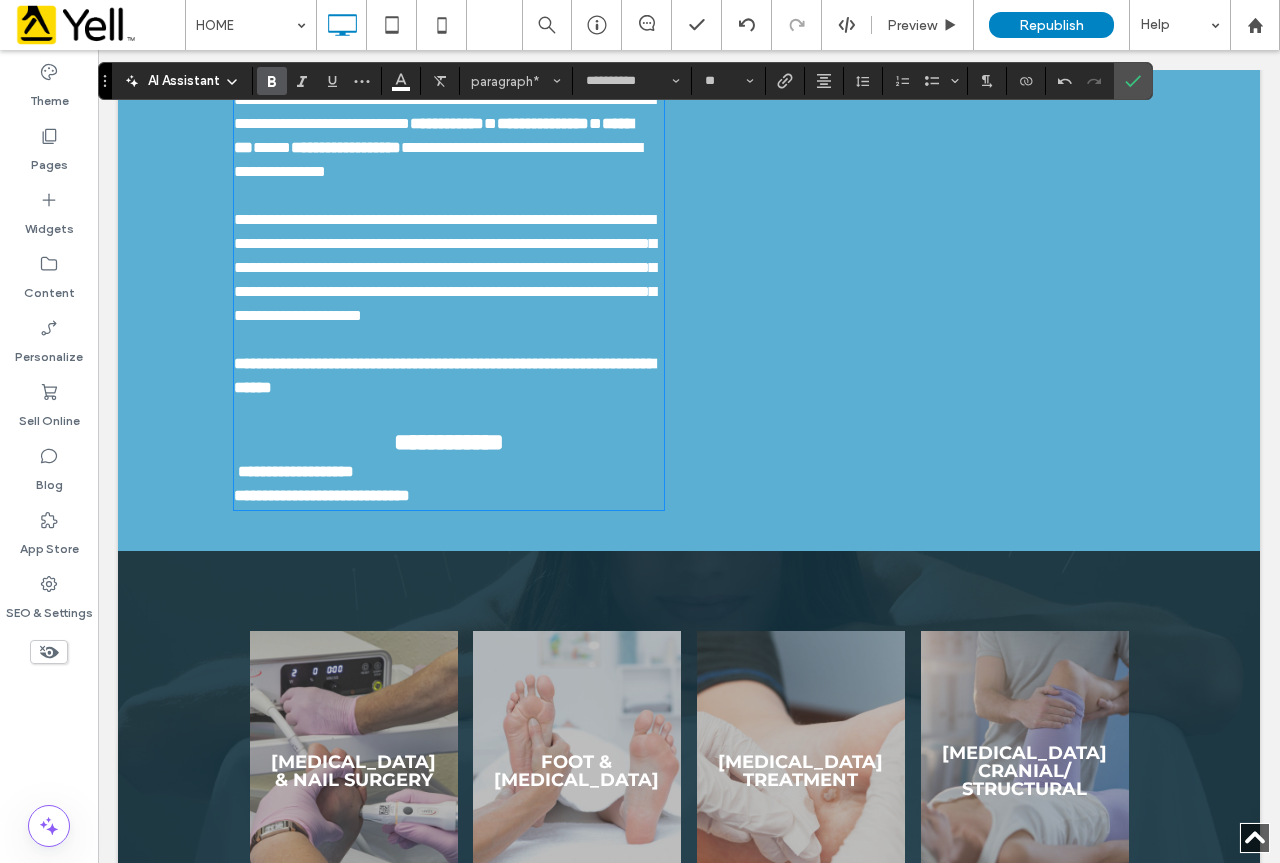 click on "**********" at bounding box center [322, 495] 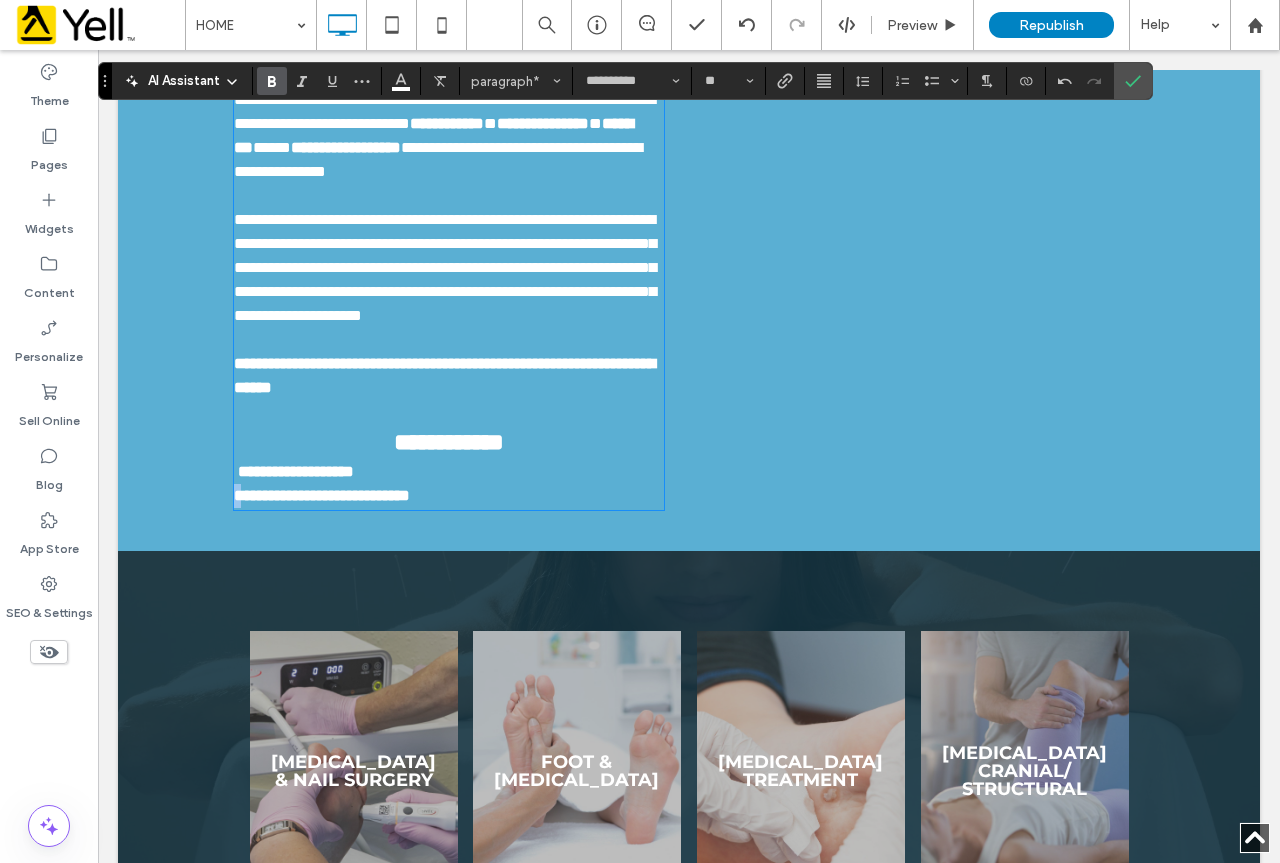 click on "**********" at bounding box center (322, 495) 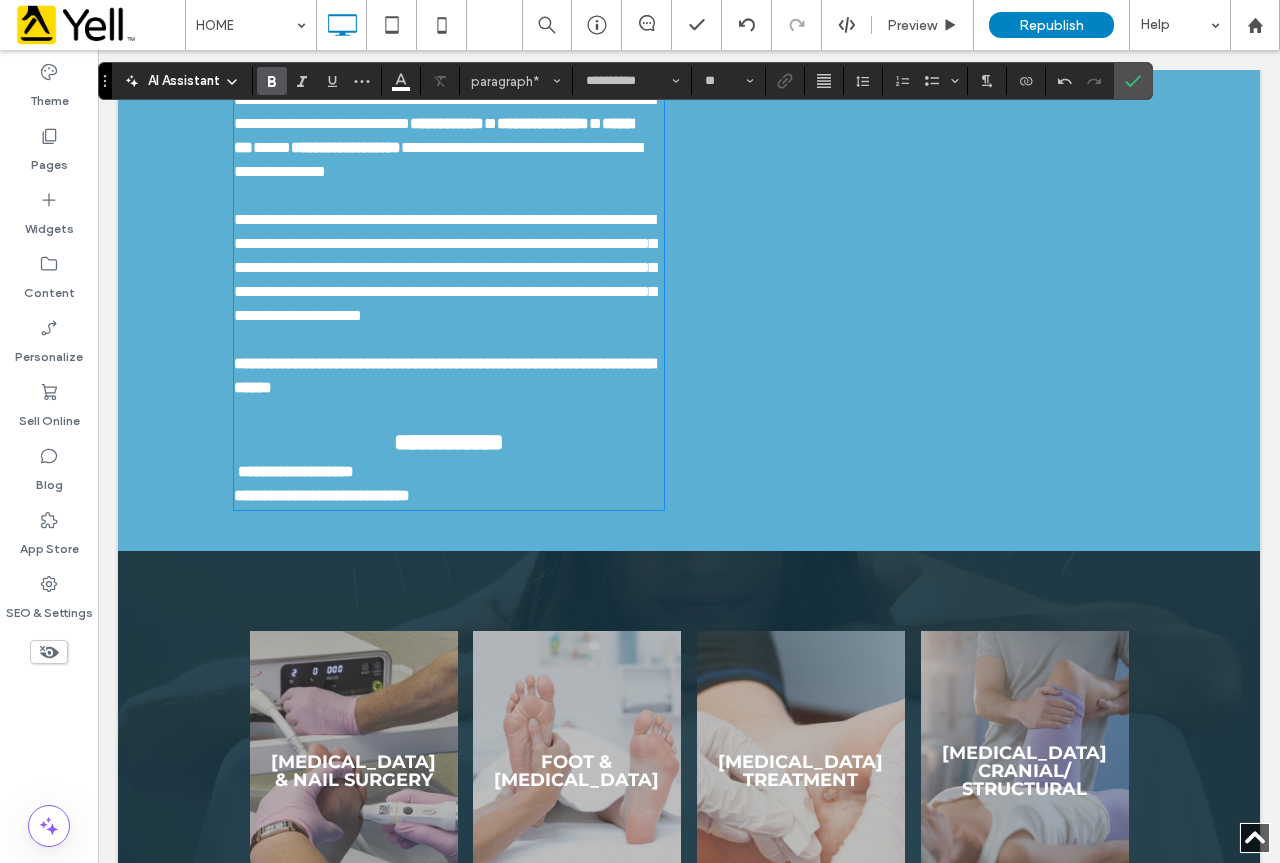 click on "**********" at bounding box center [322, 495] 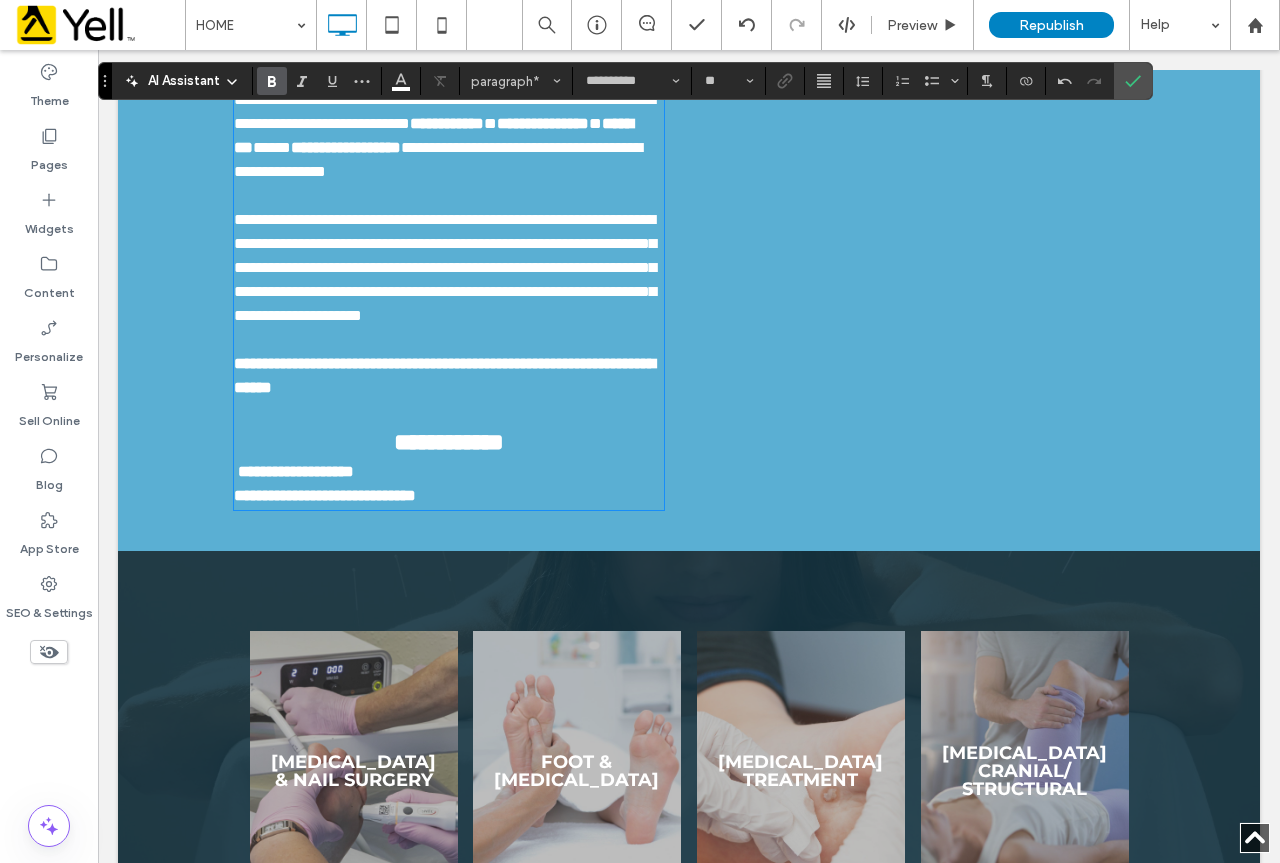 click on "Click To Paste" at bounding box center [929, 93] 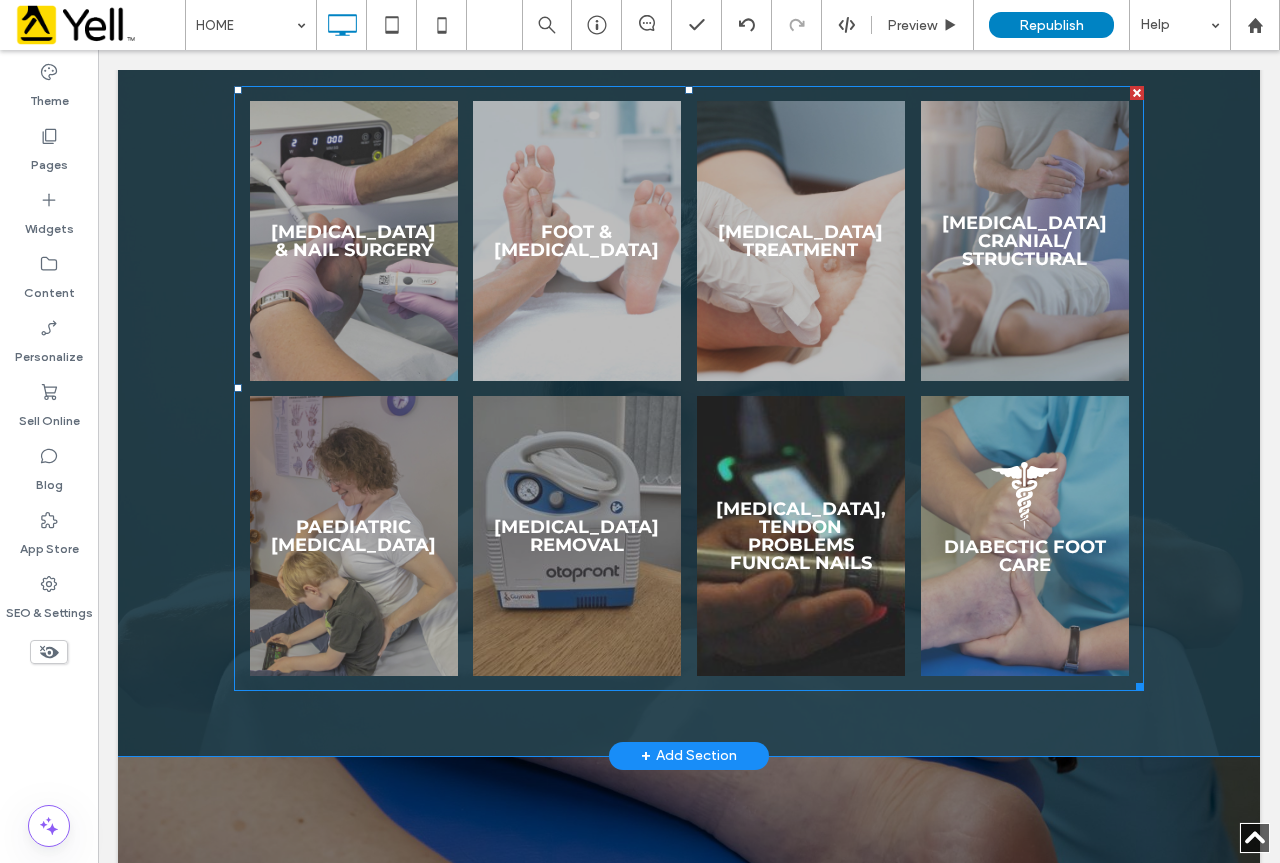 scroll, scrollTop: 2681, scrollLeft: 0, axis: vertical 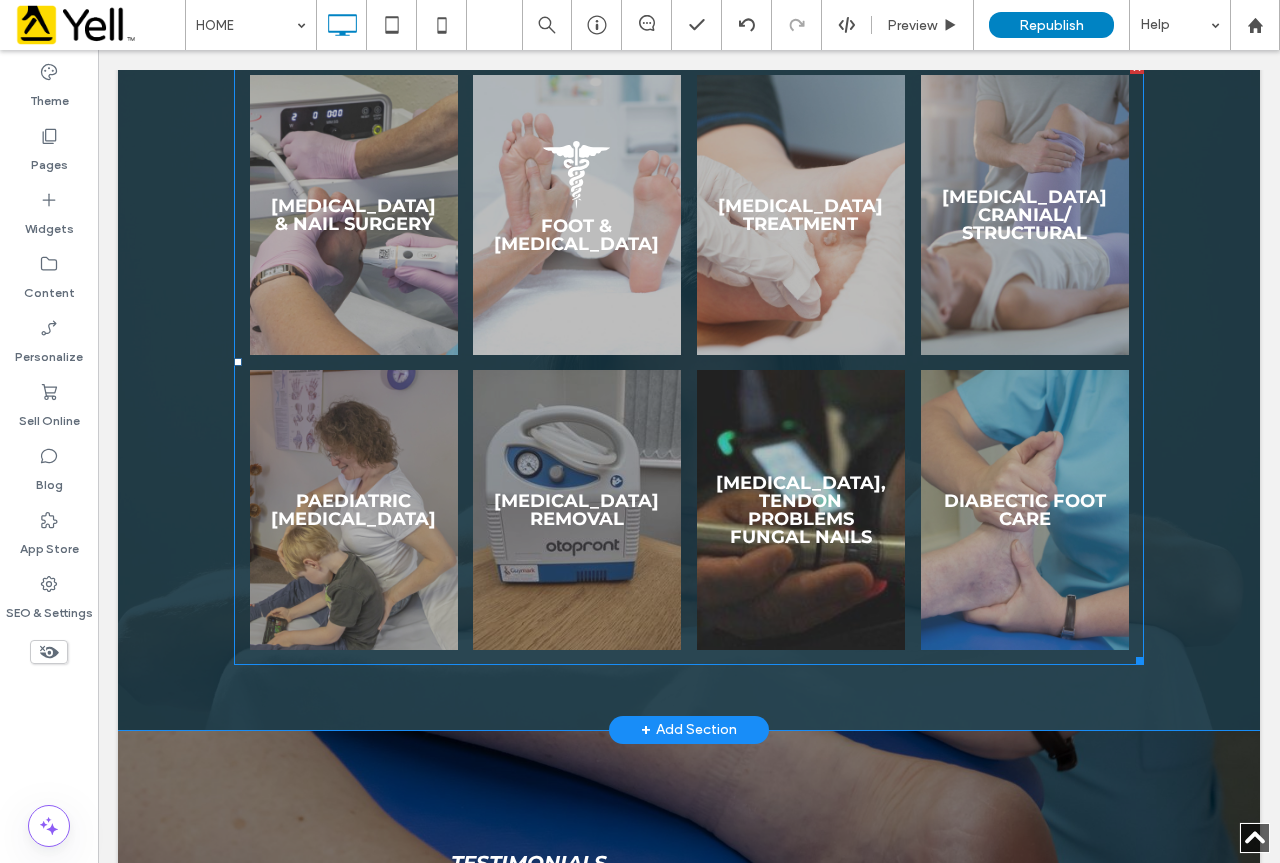 click at bounding box center (576, 215) 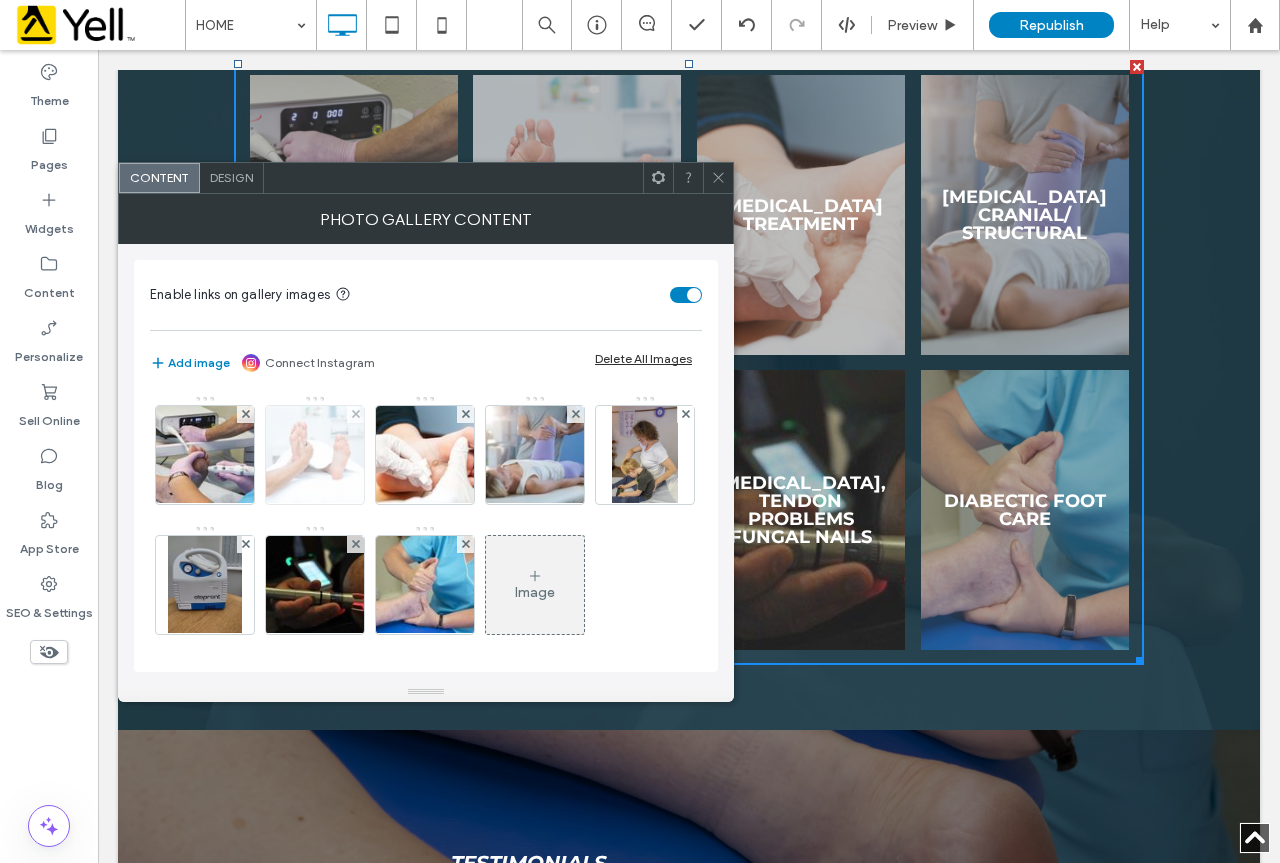 click at bounding box center [315, 455] 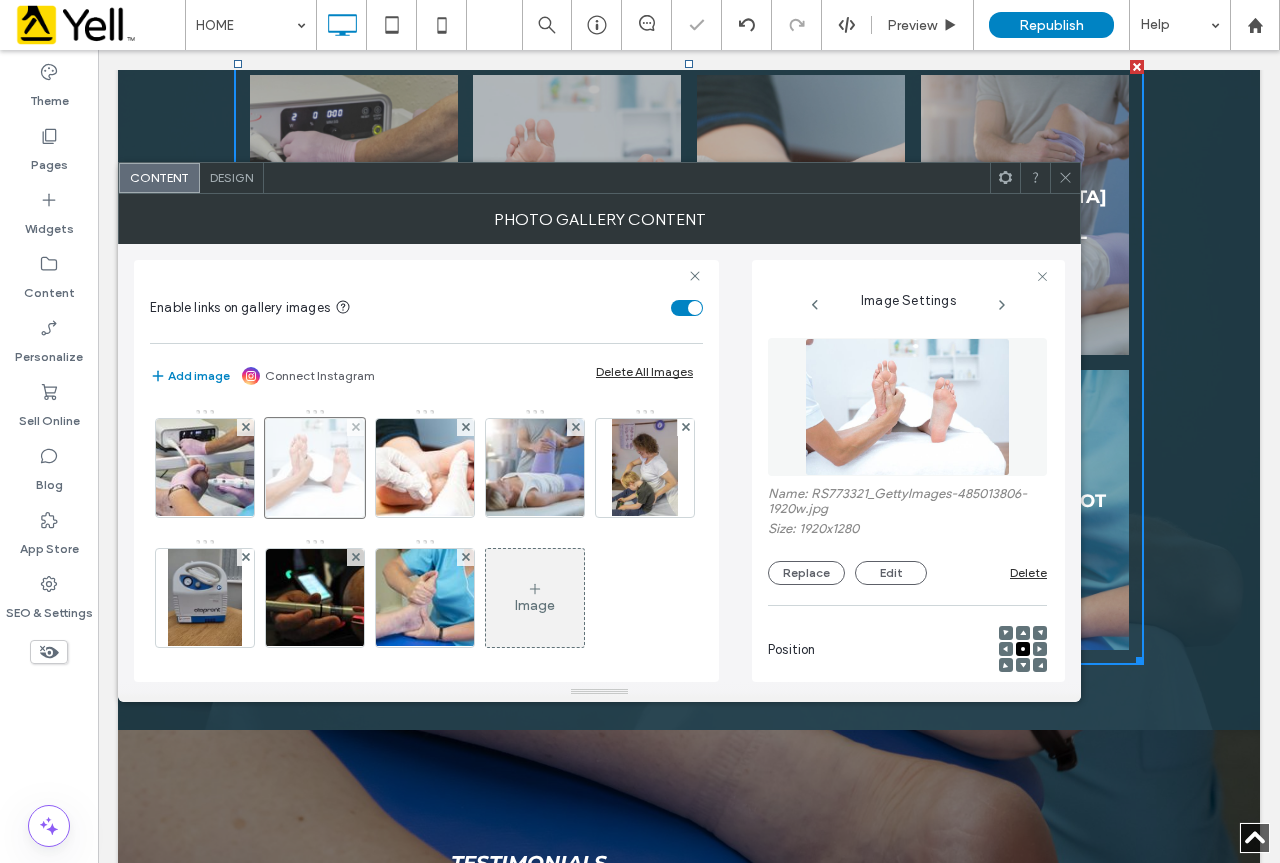 scroll, scrollTop: 0, scrollLeft: 11, axis: horizontal 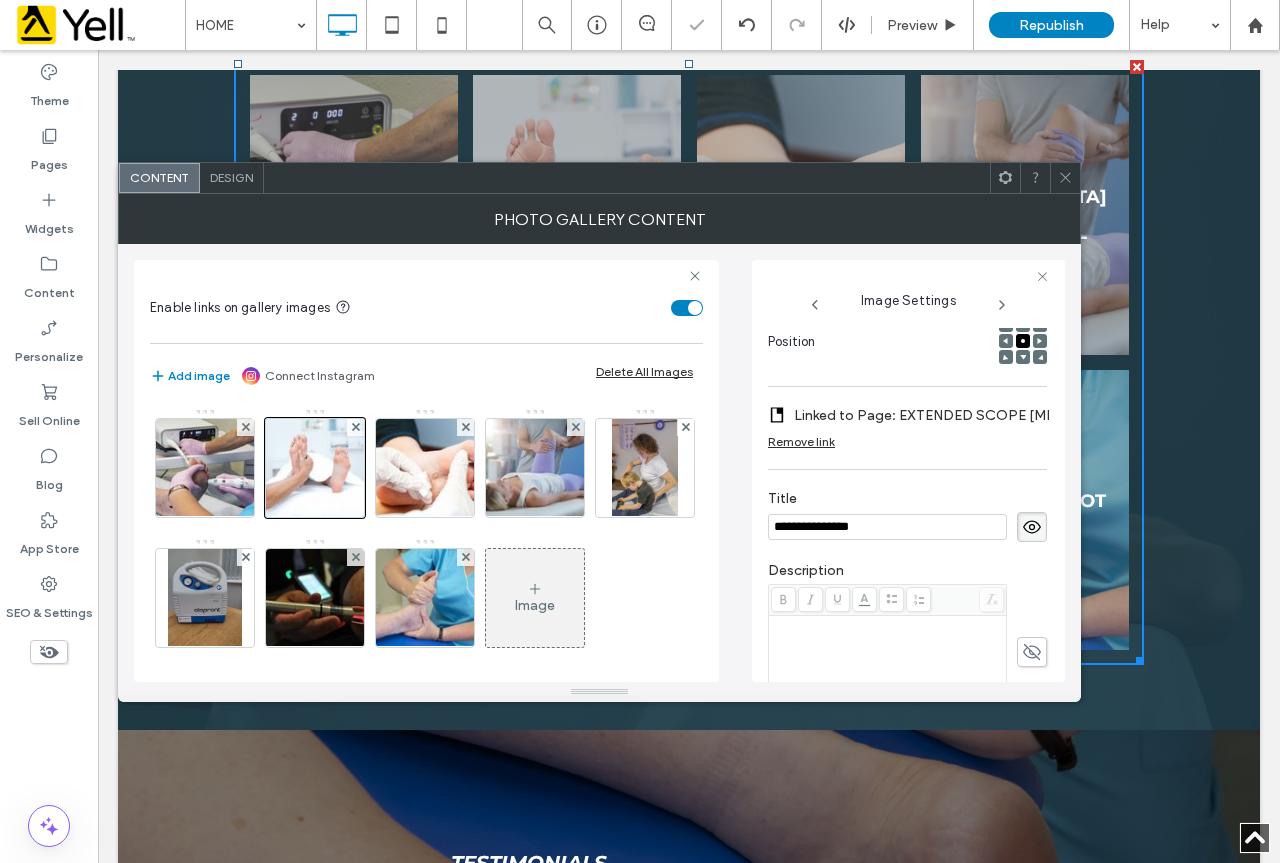 click on "**********" at bounding box center [887, 527] 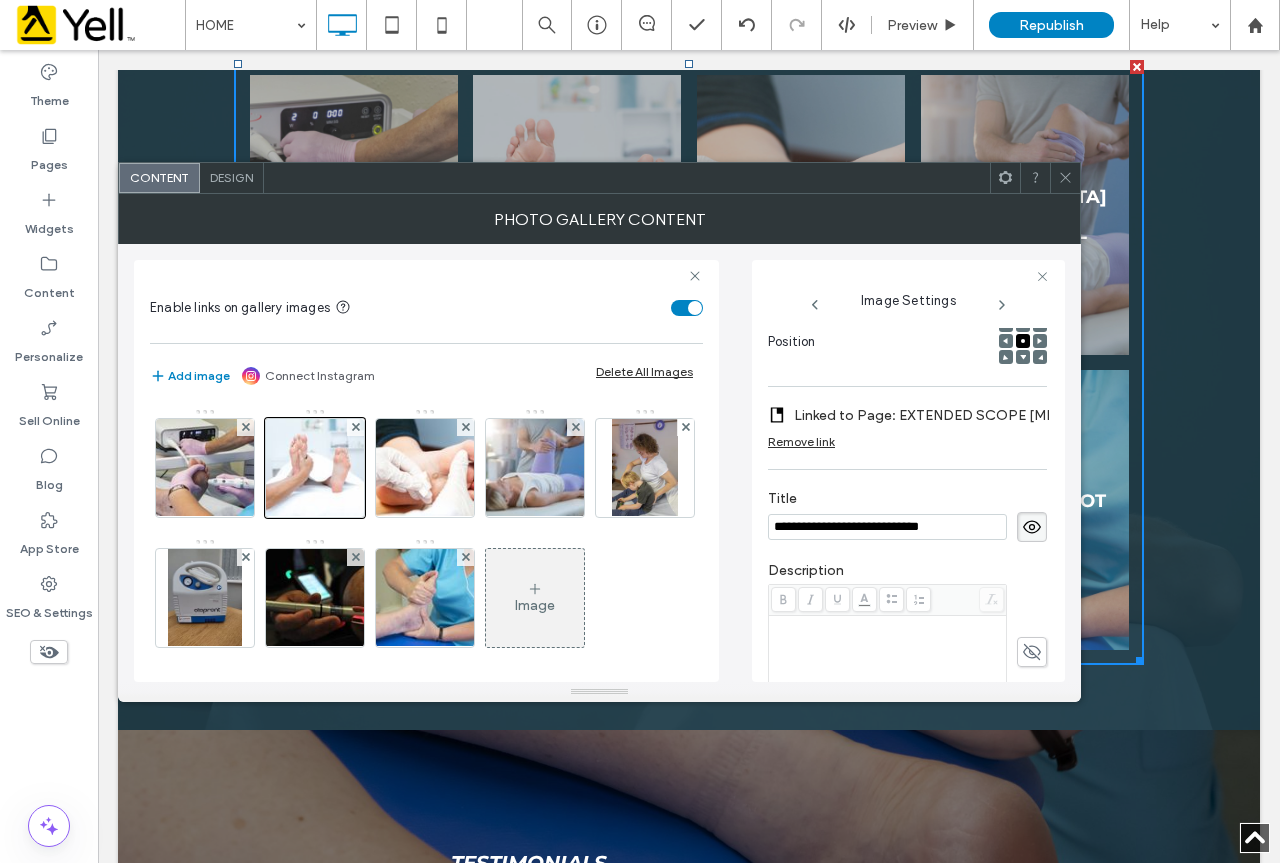 drag, startPoint x: 831, startPoint y: 529, endPoint x: 847, endPoint y: 543, distance: 21.260292 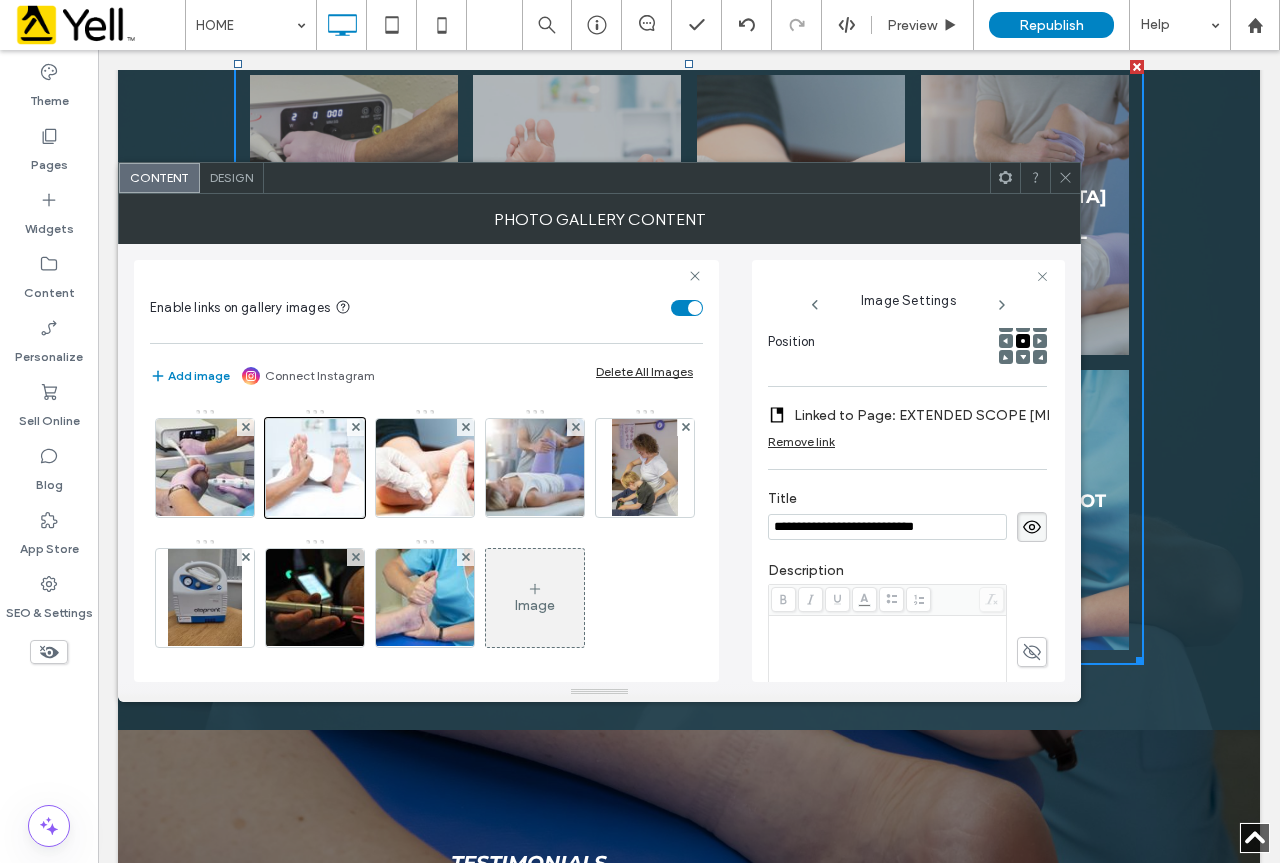 type on "**********" 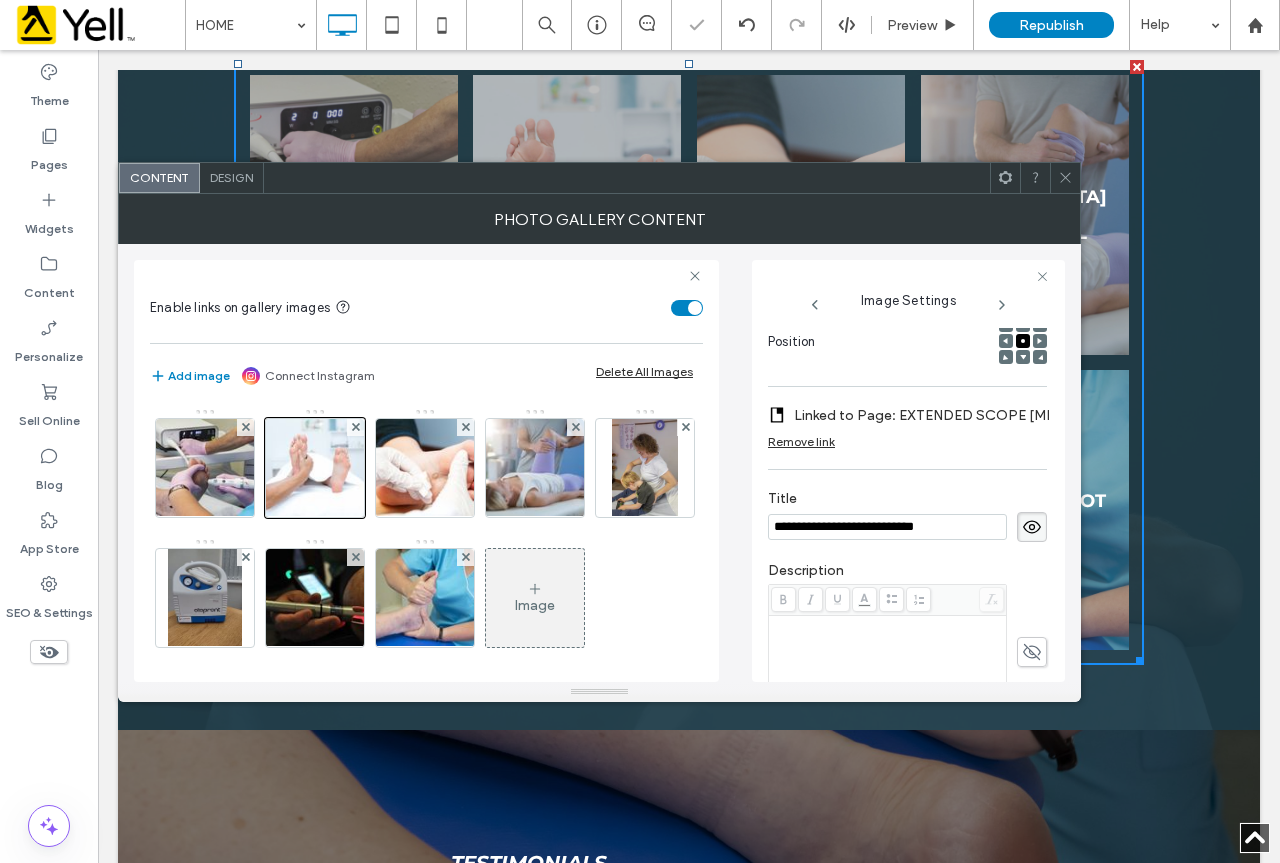 click at bounding box center [1065, 178] 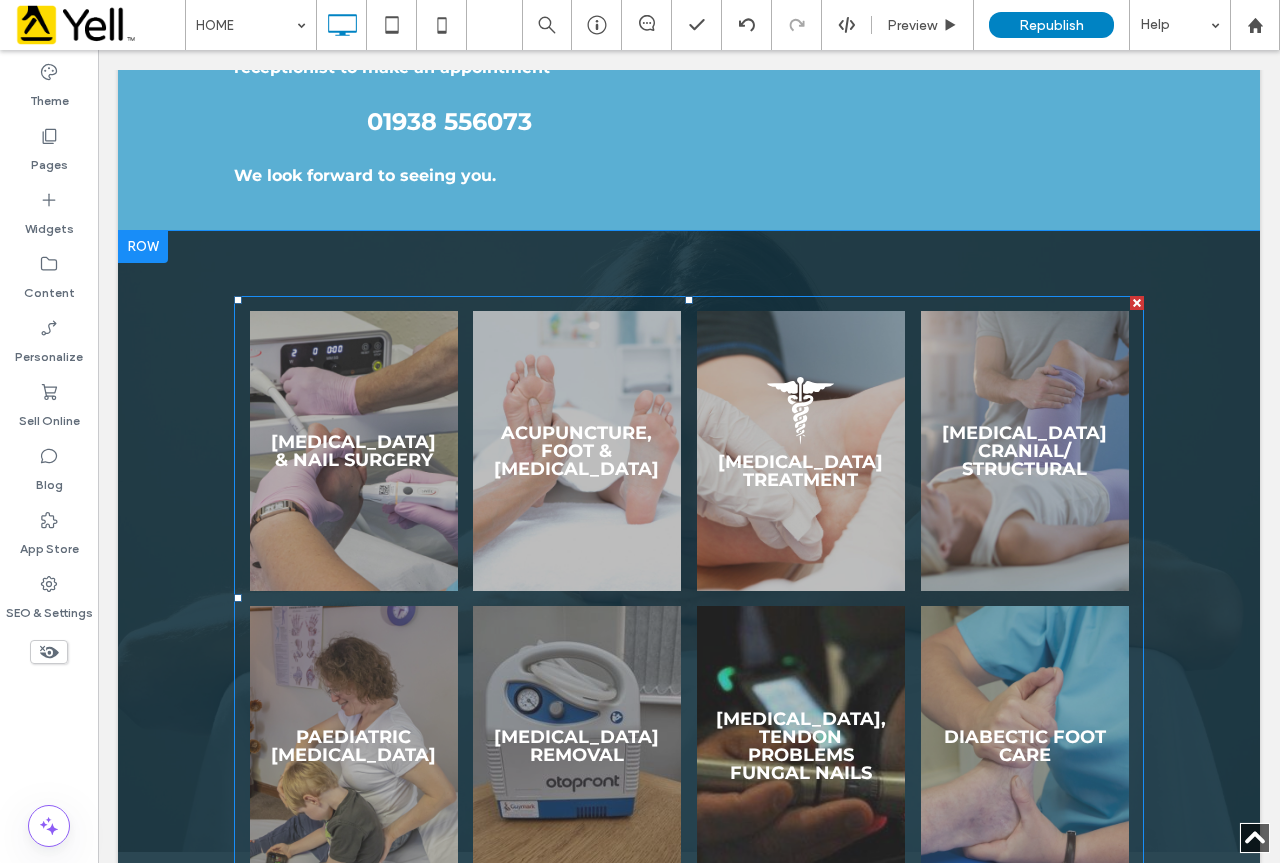 scroll, scrollTop: 2581, scrollLeft: 0, axis: vertical 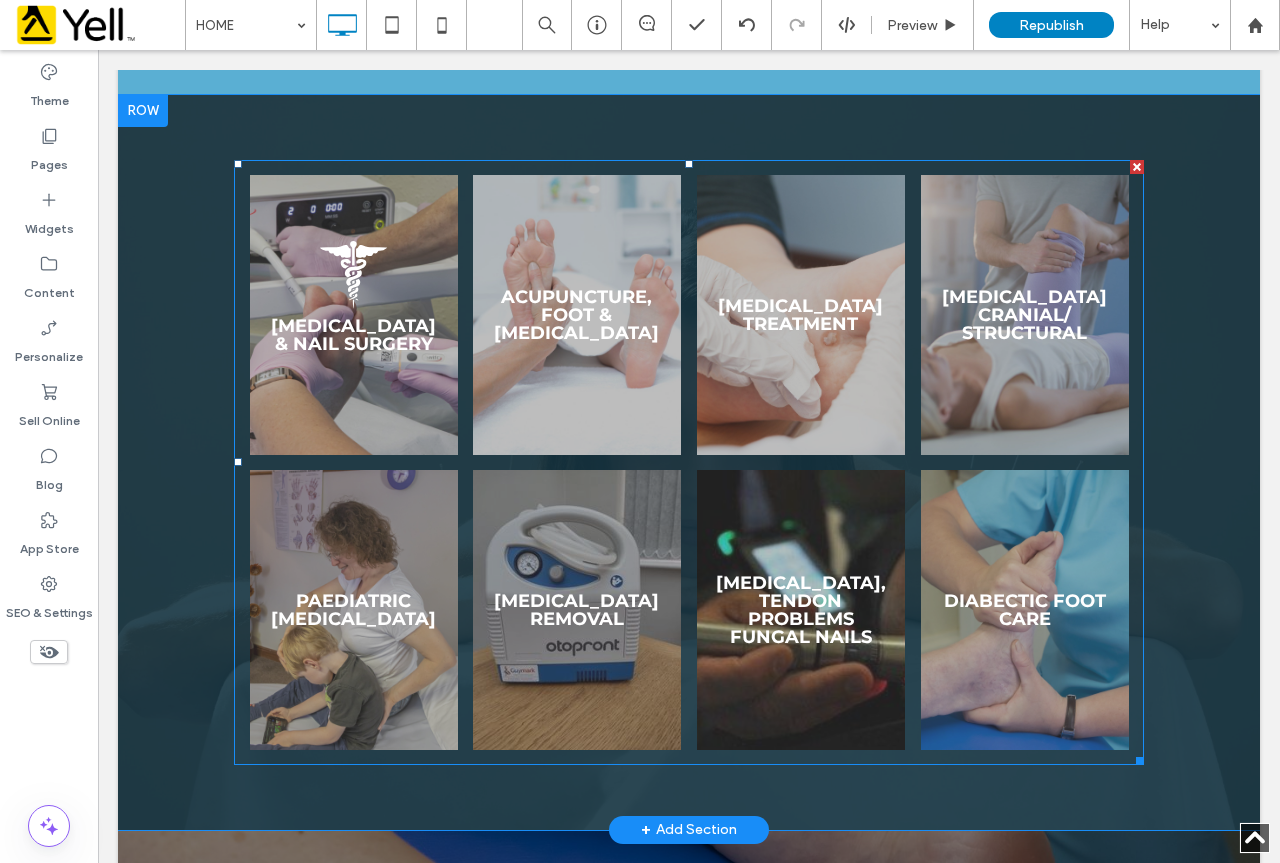 click at bounding box center (353, 315) 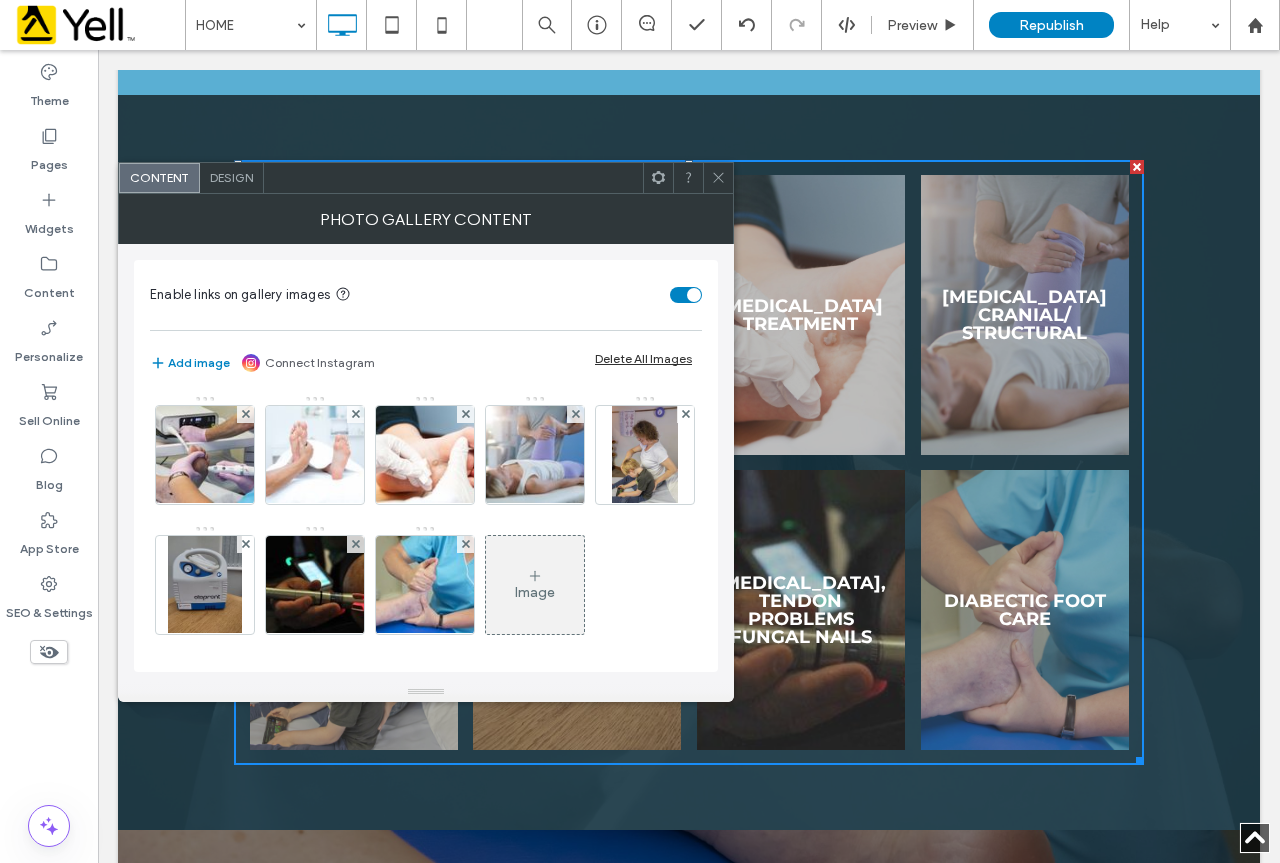 click on "Design" at bounding box center (231, 177) 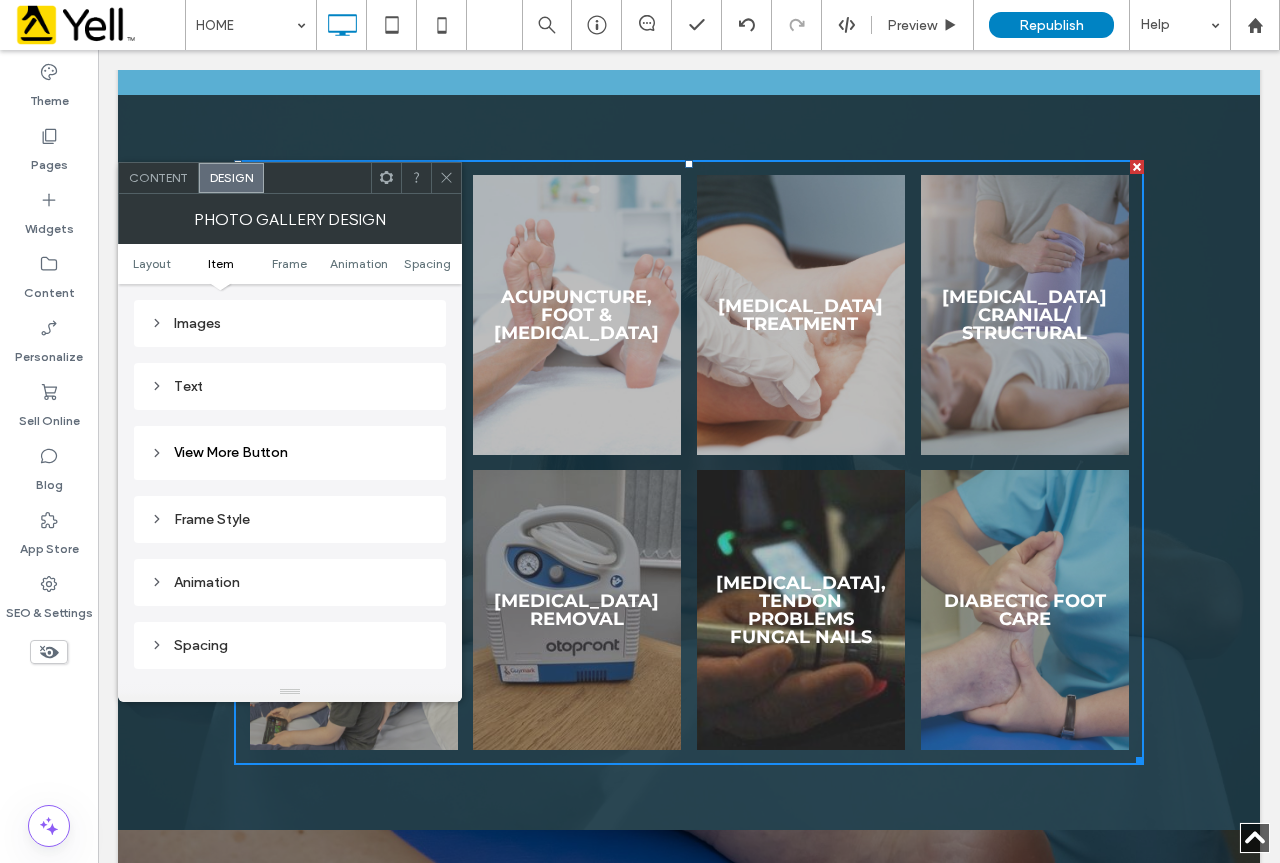 scroll, scrollTop: 700, scrollLeft: 0, axis: vertical 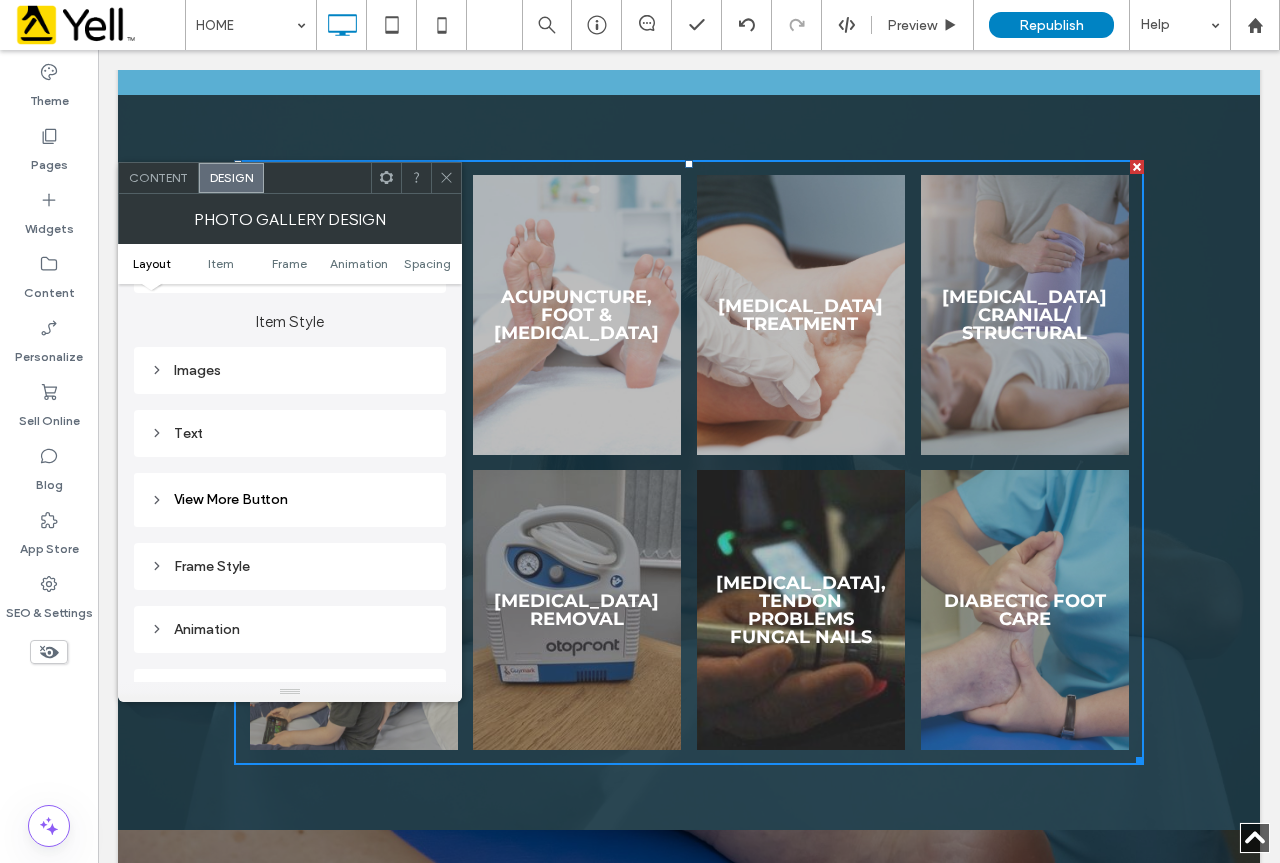 click on "Images" at bounding box center [290, 370] 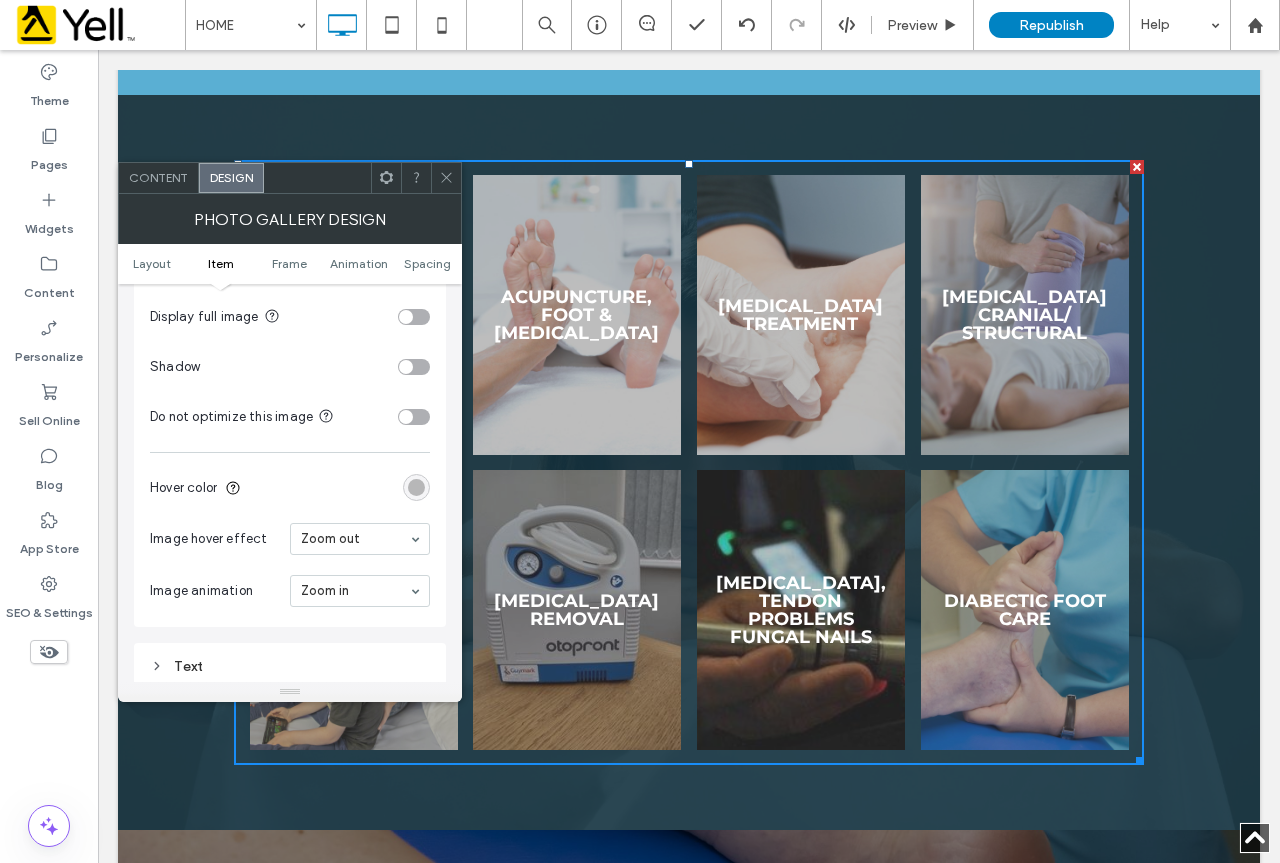 scroll, scrollTop: 1000, scrollLeft: 0, axis: vertical 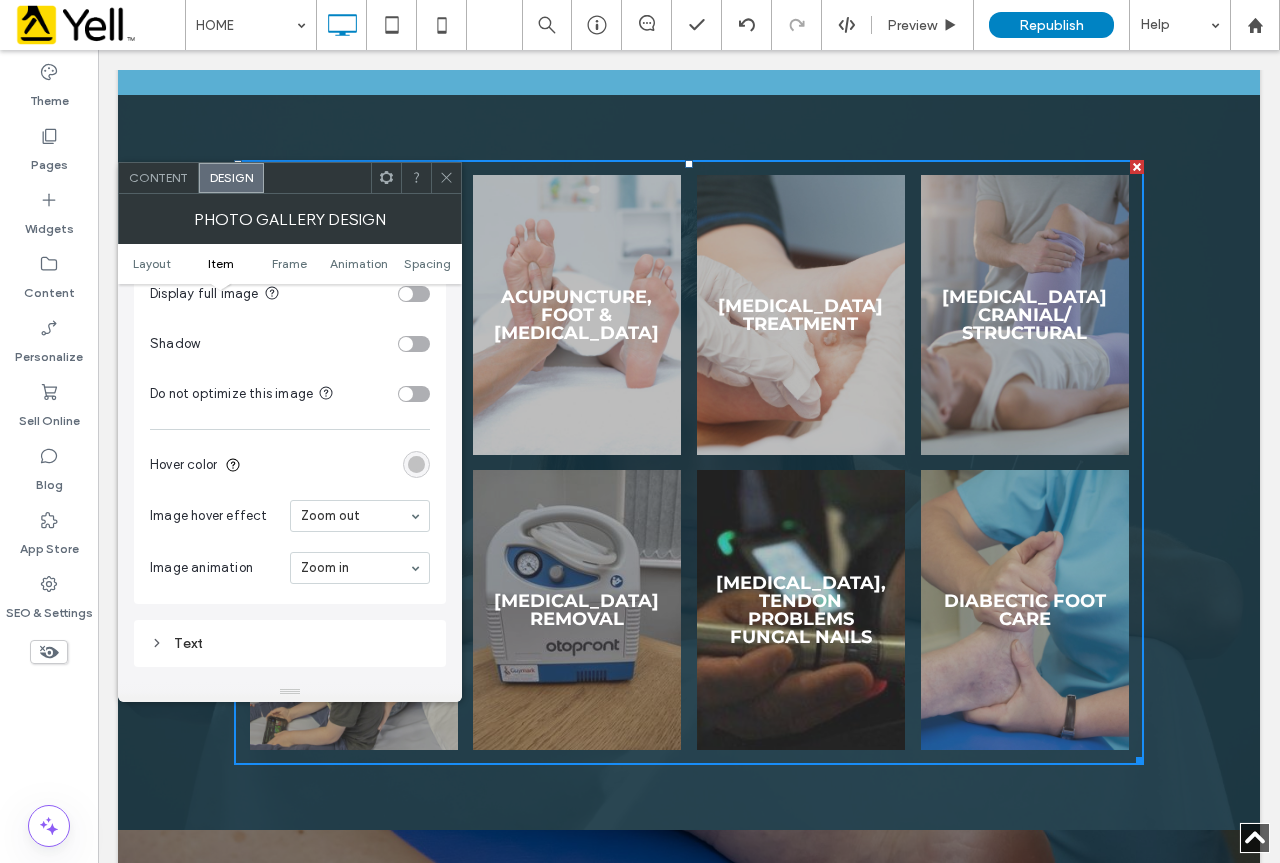 click at bounding box center (416, 464) 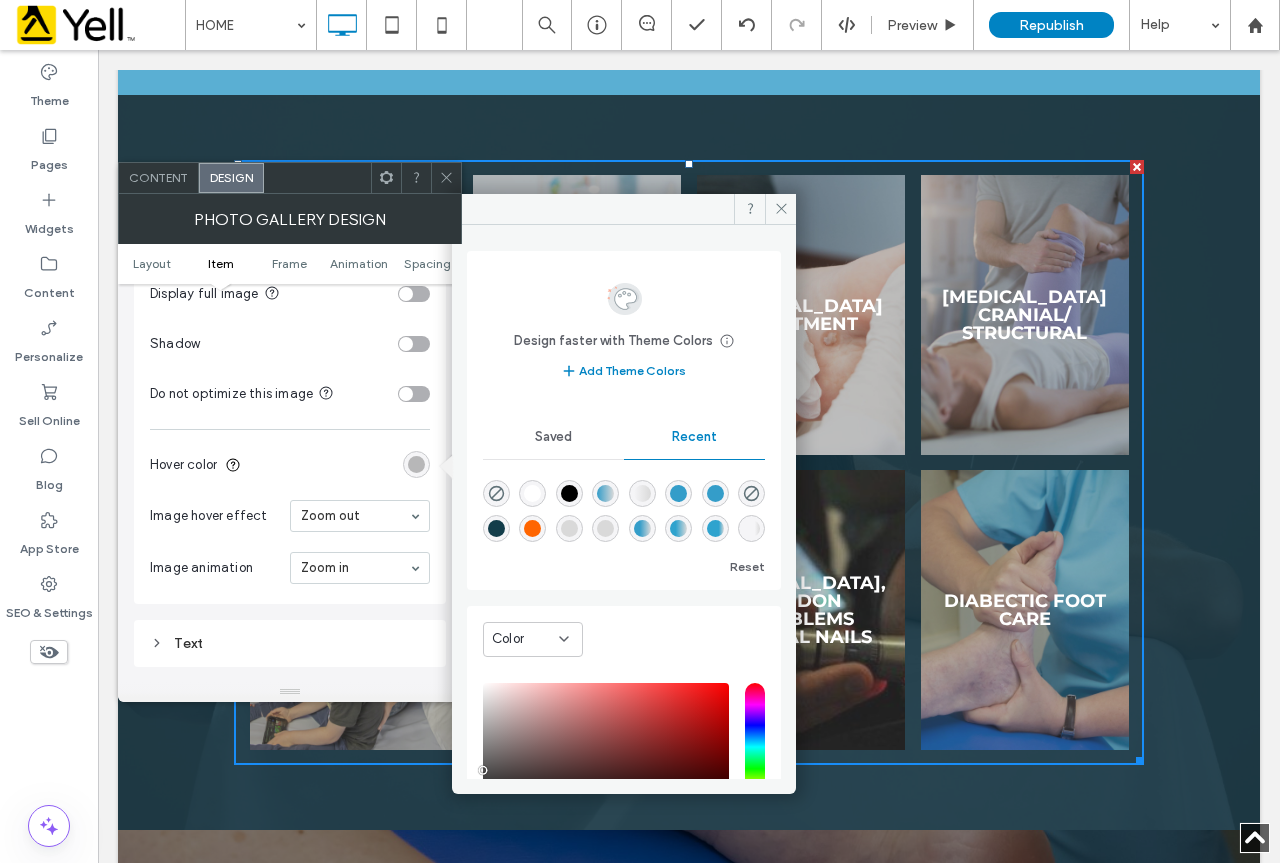 click at bounding box center (532, 493) 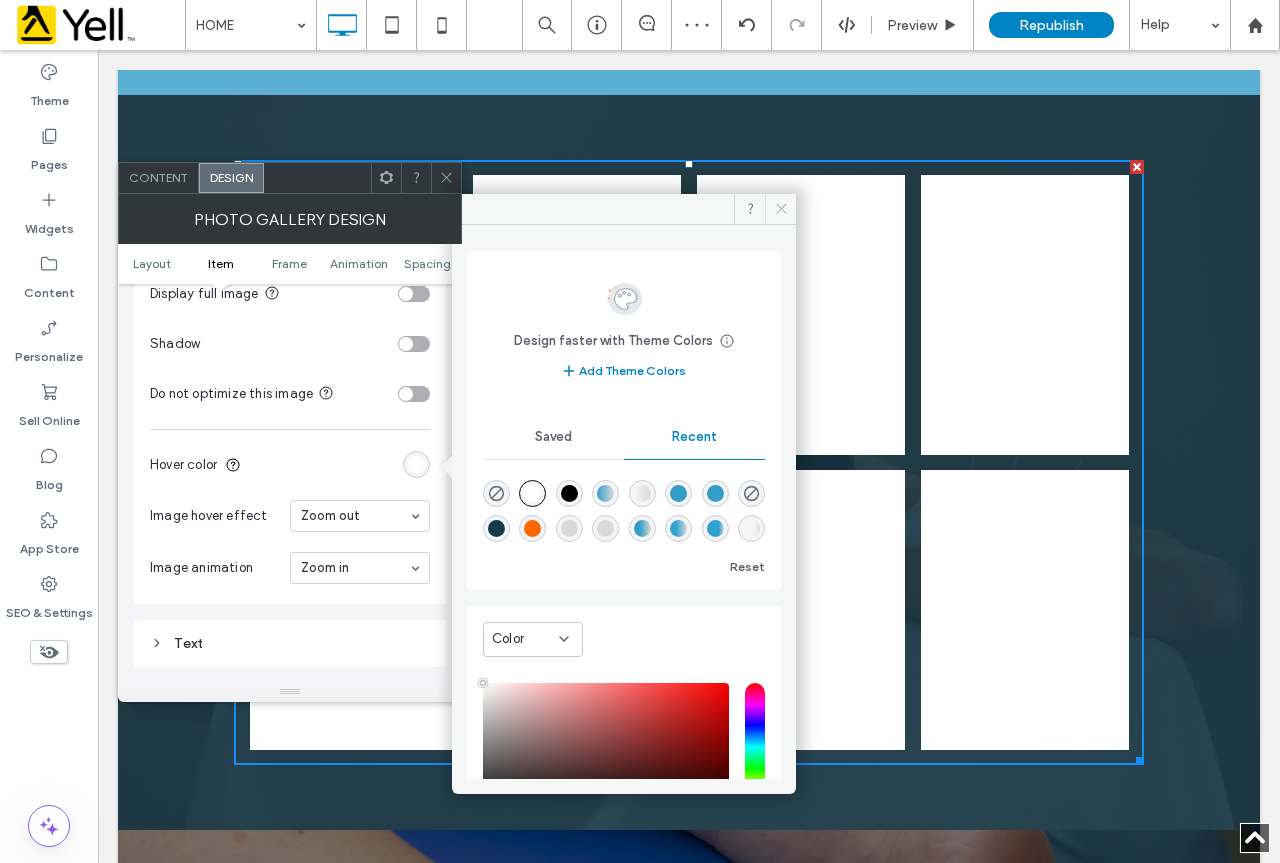 drag, startPoint x: 780, startPoint y: 207, endPoint x: 731, endPoint y: 125, distance: 95.524864 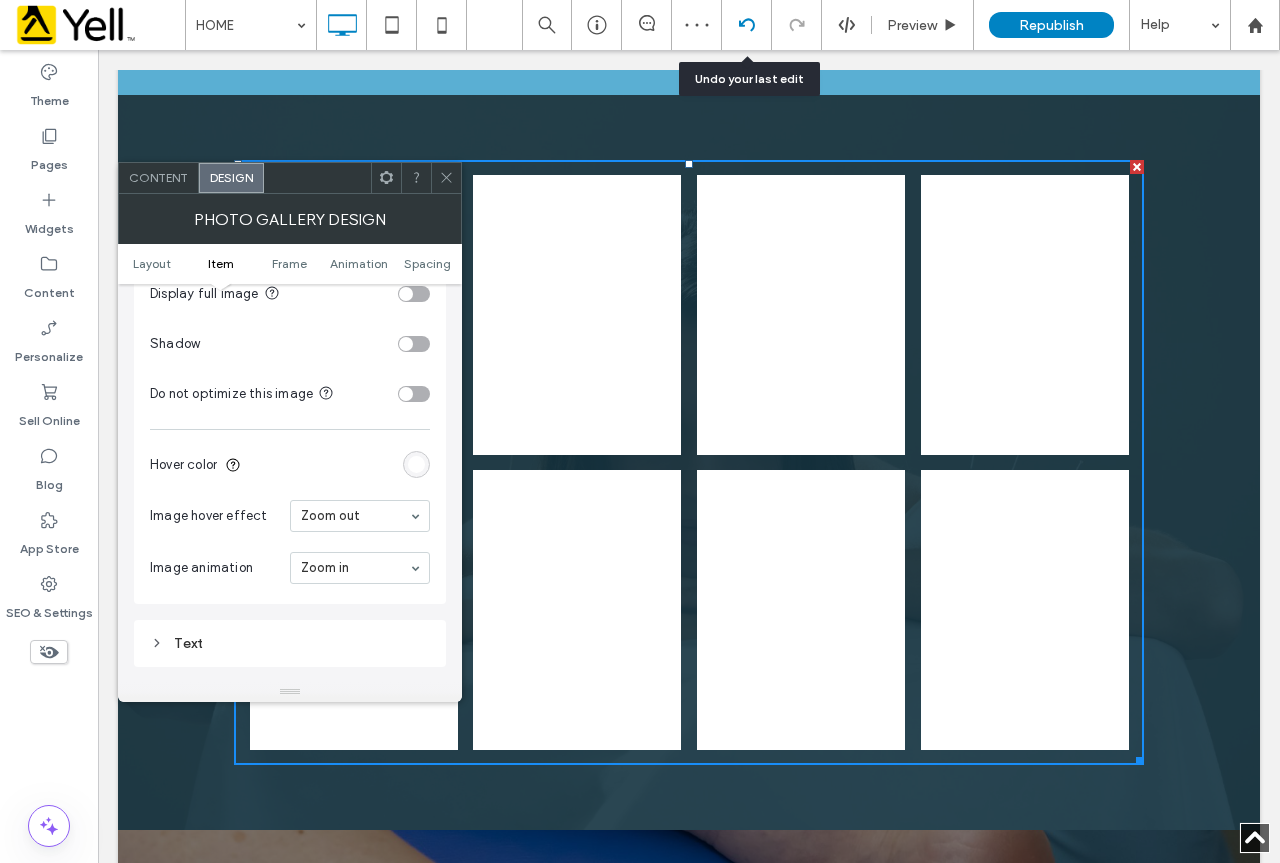 click 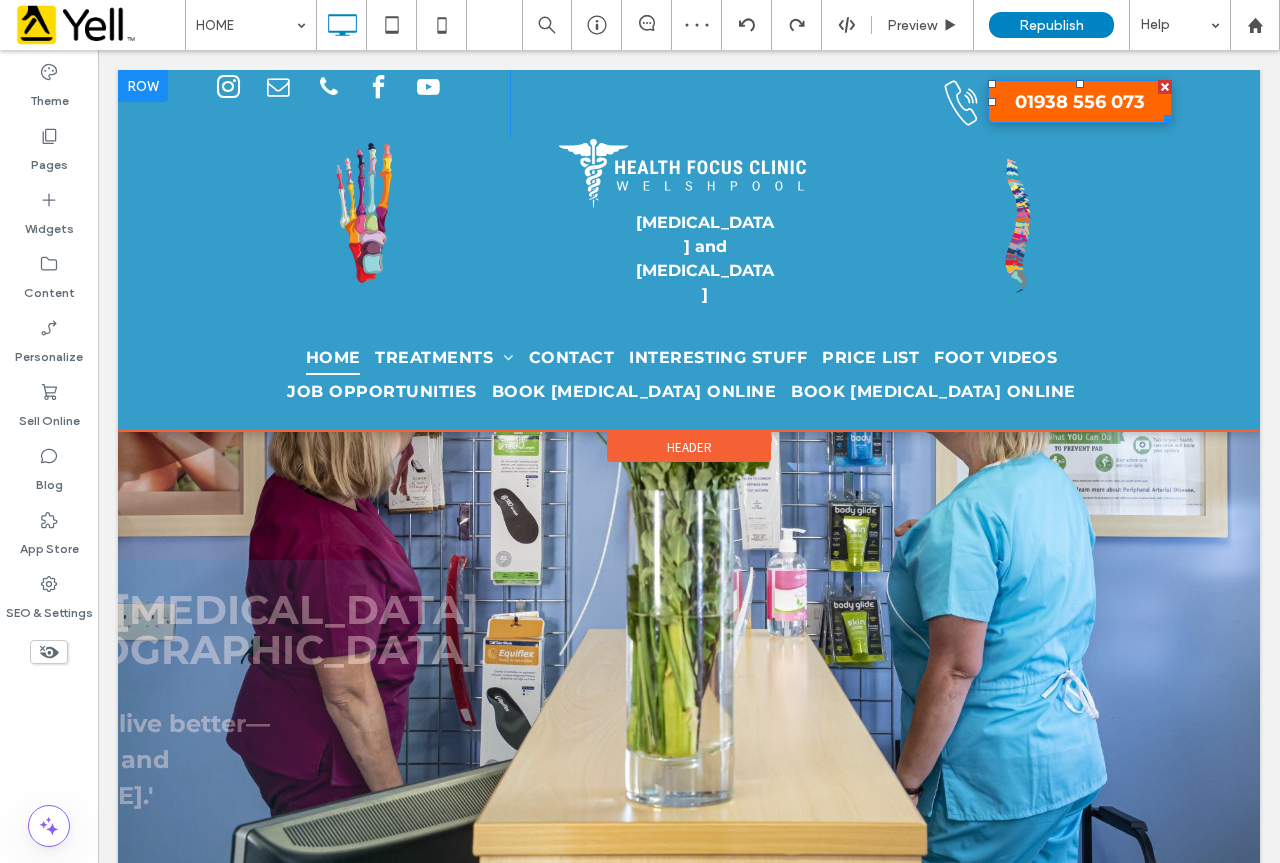 scroll, scrollTop: 0, scrollLeft: 0, axis: both 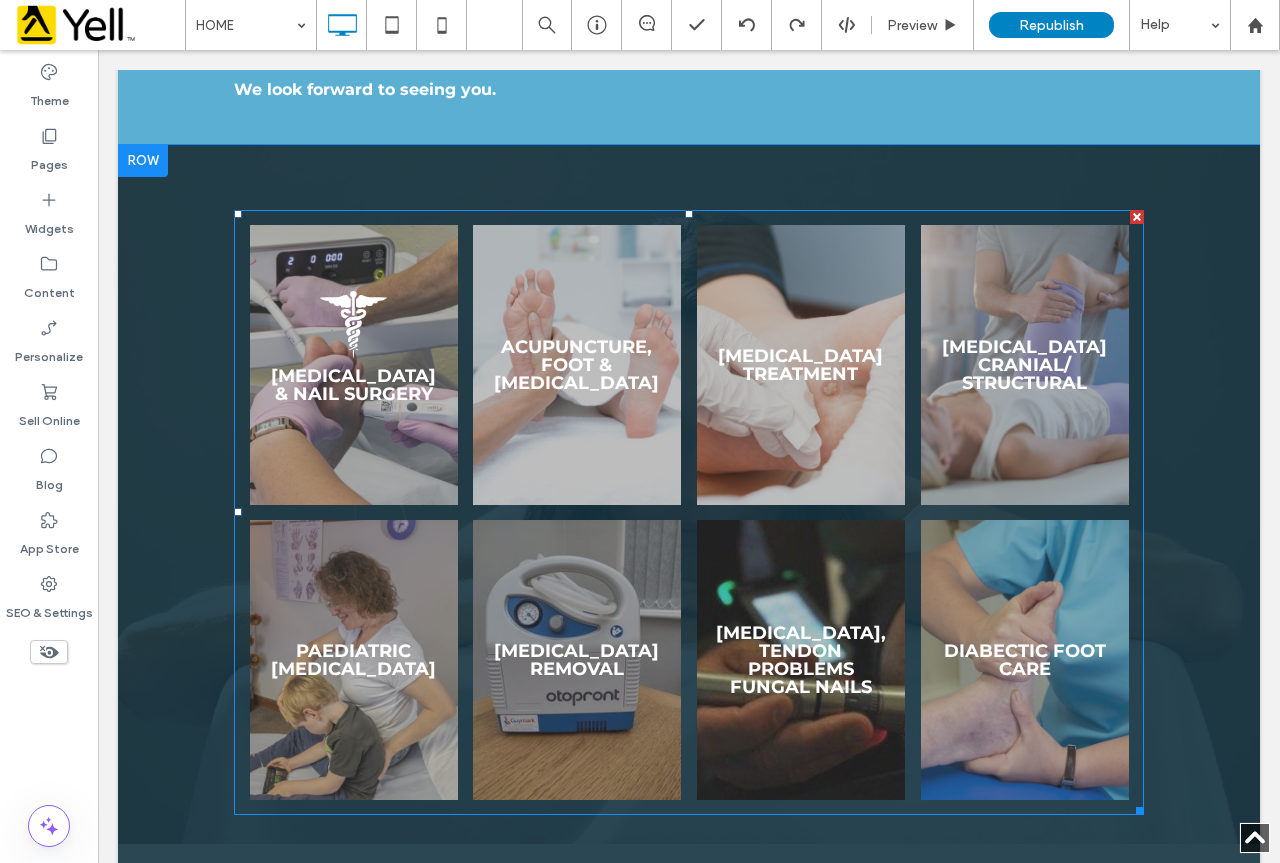 click at bounding box center (353, 365) 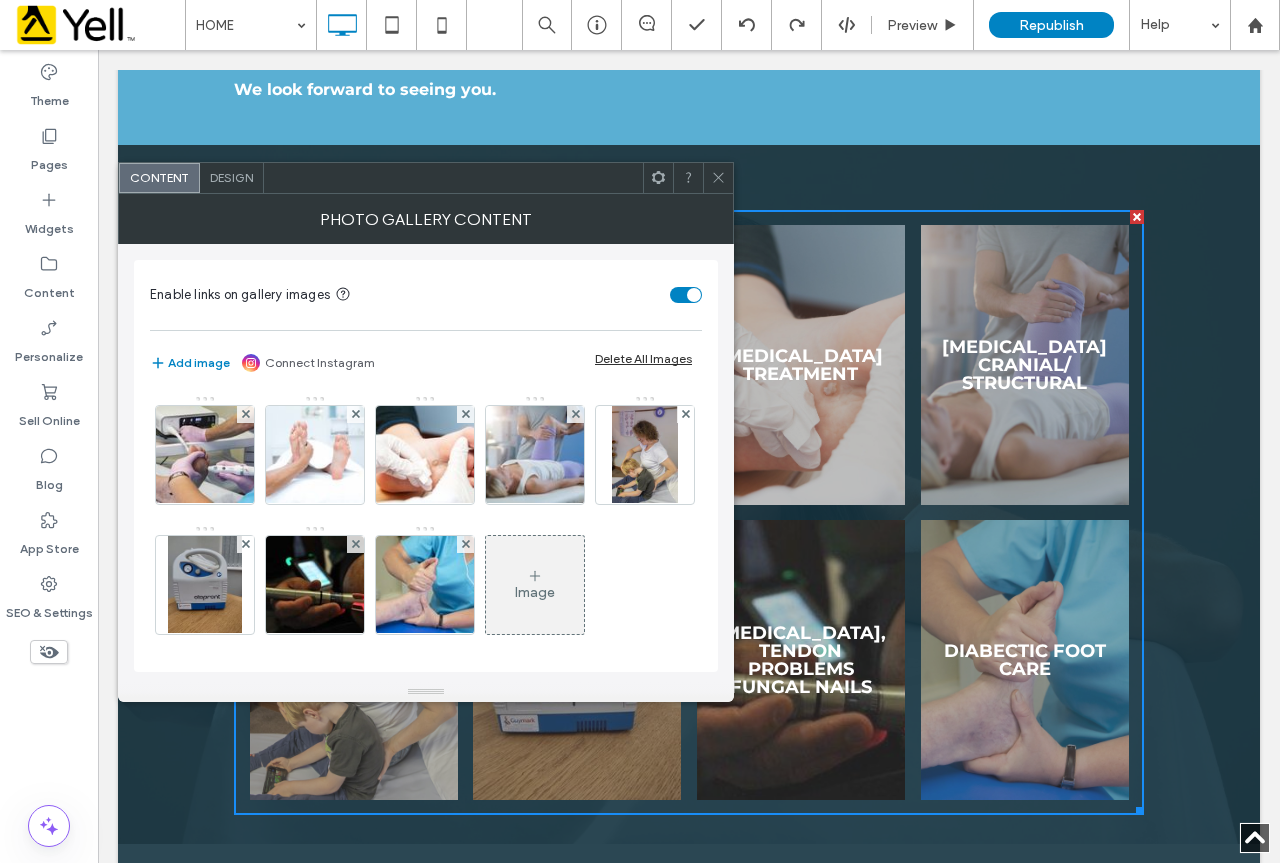 click on "Design" at bounding box center (231, 177) 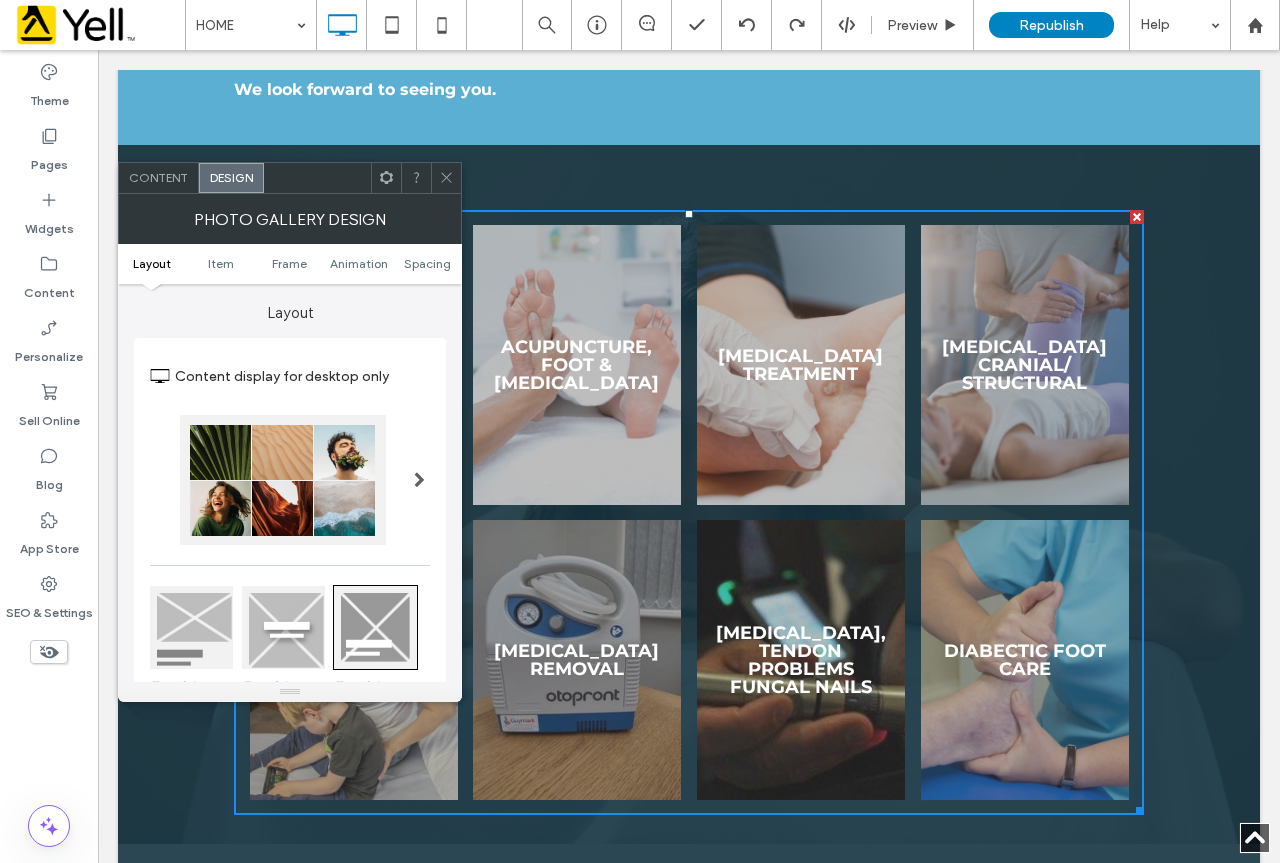 click 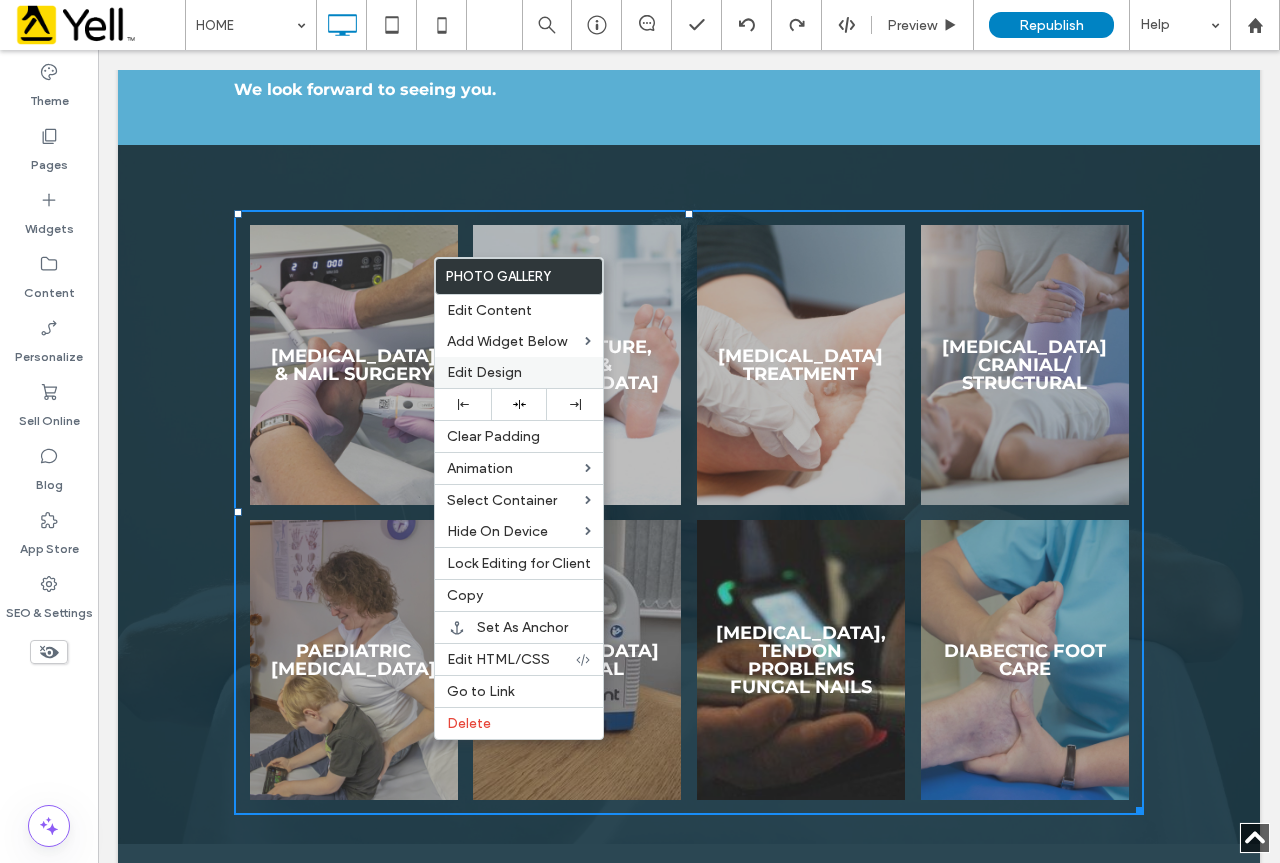 click on "Edit Design" at bounding box center (484, 372) 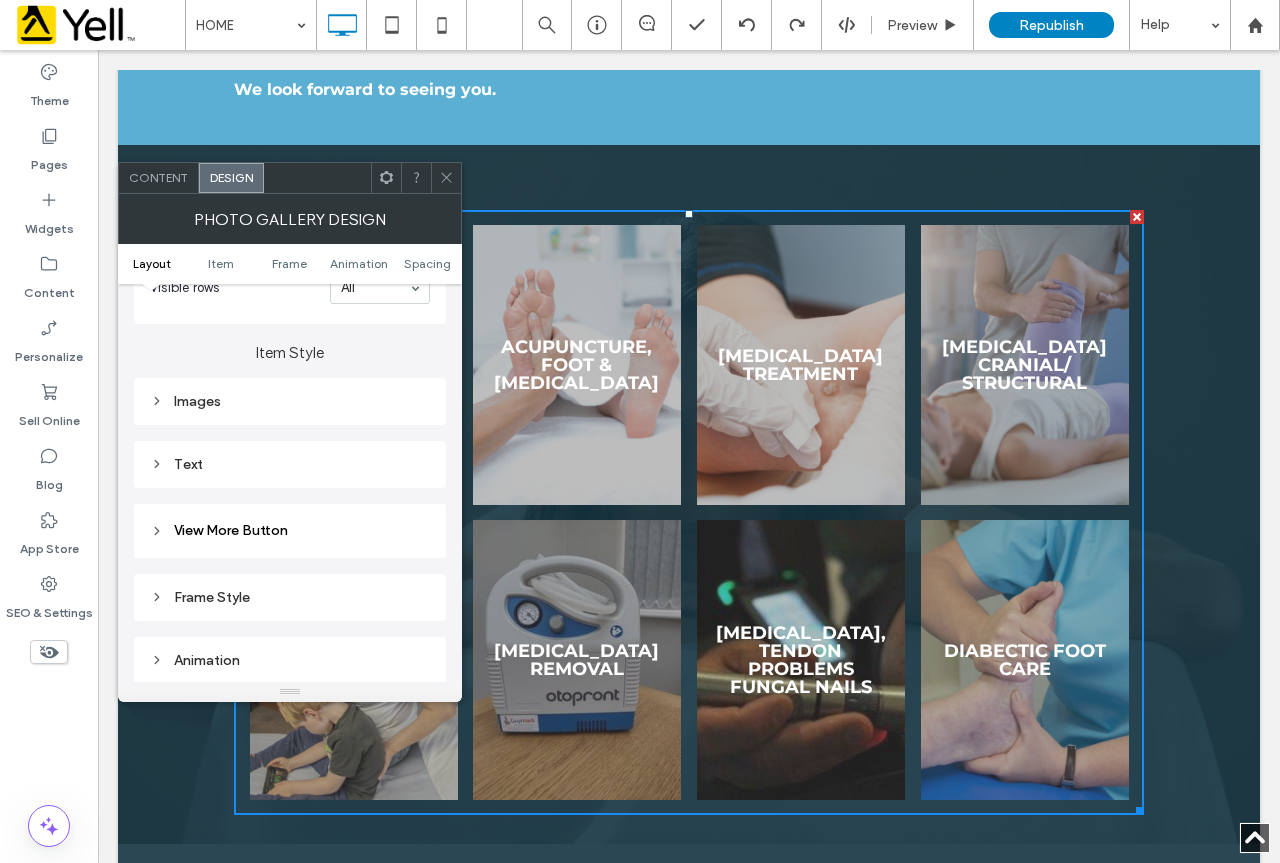 scroll, scrollTop: 700, scrollLeft: 0, axis: vertical 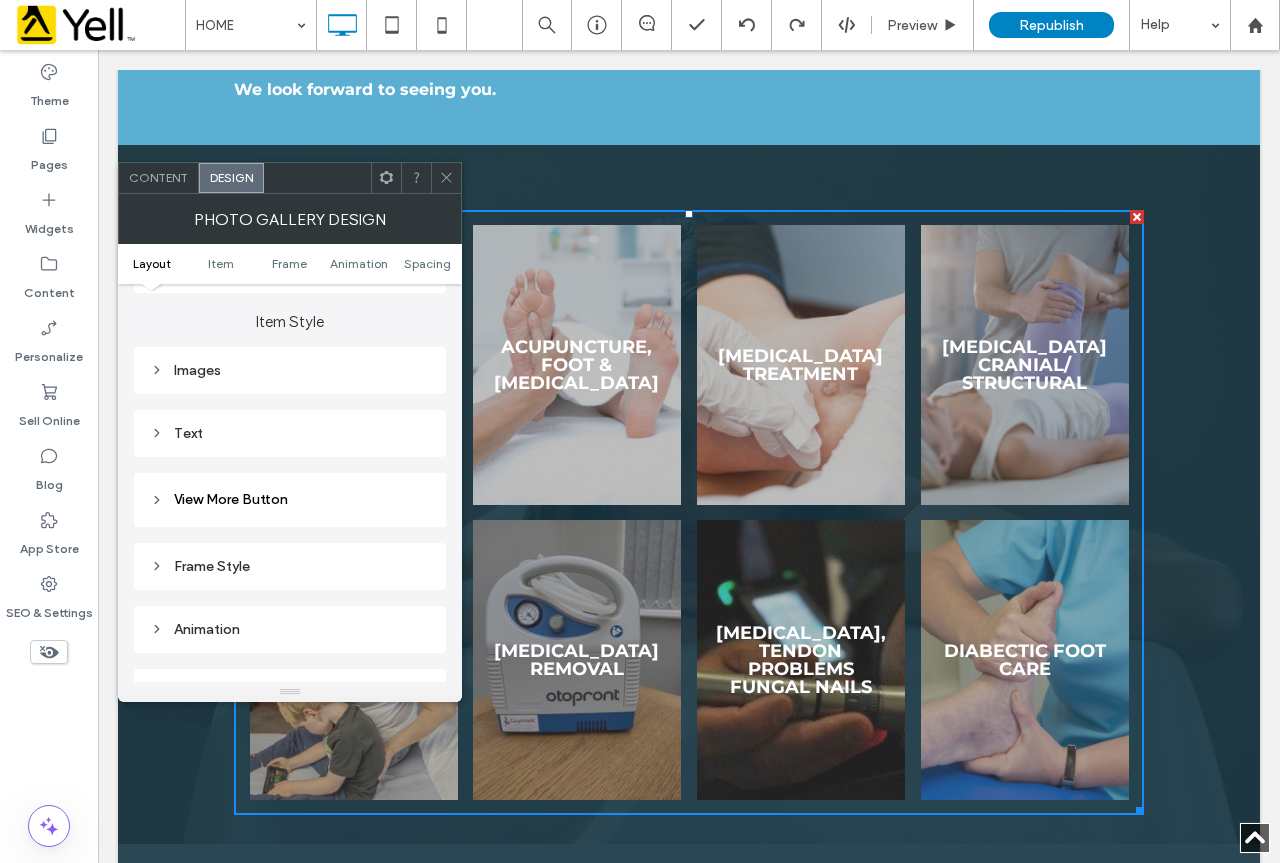 click on "Frame Style" at bounding box center [290, 566] 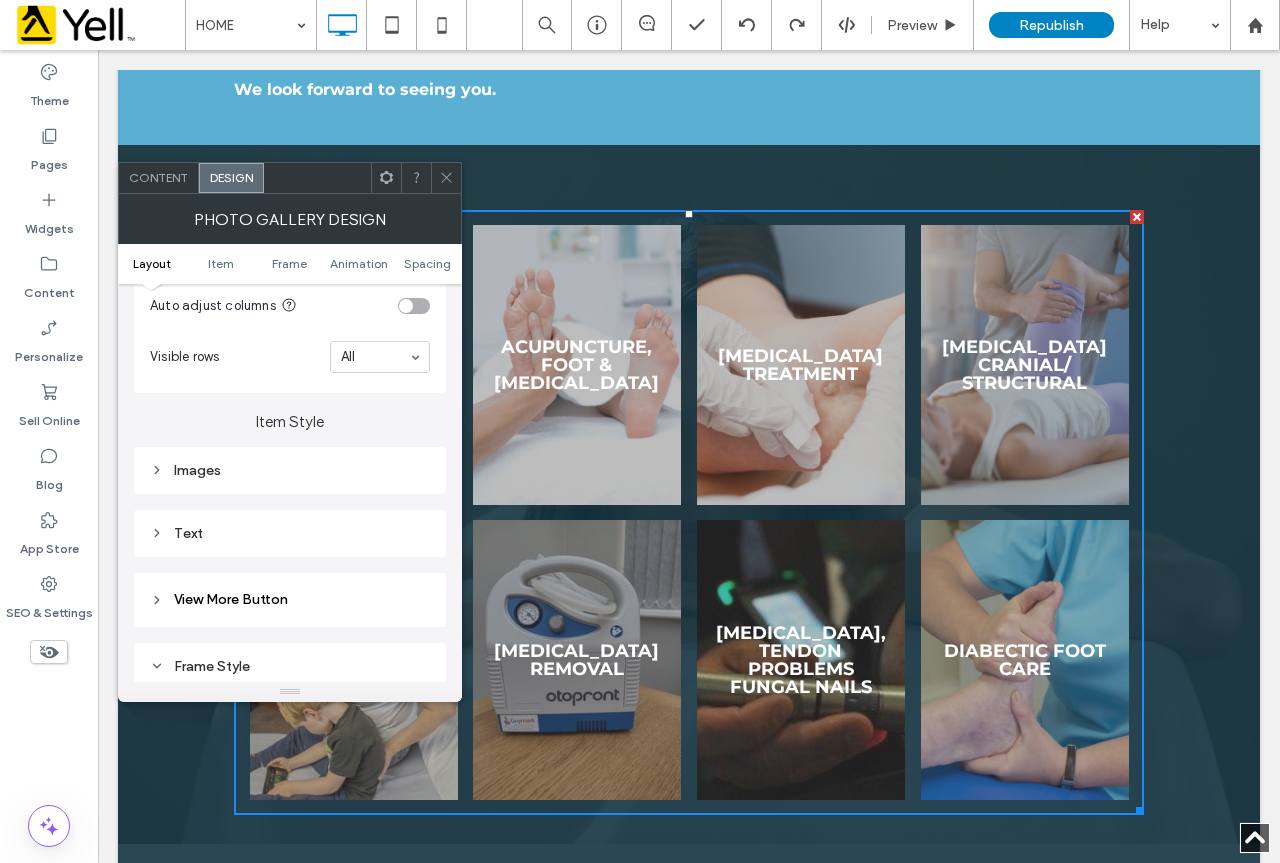 scroll, scrollTop: 500, scrollLeft: 0, axis: vertical 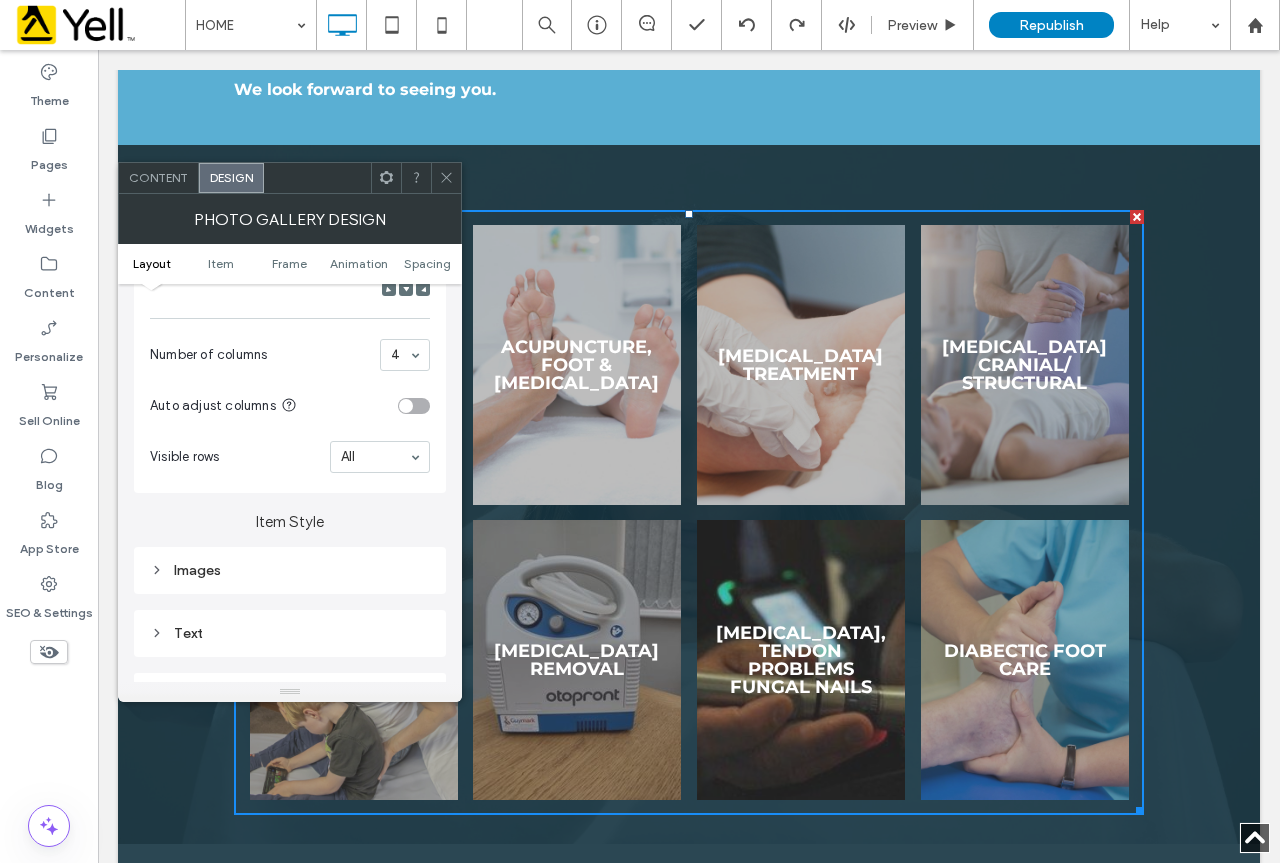 click on "Images" at bounding box center (290, 570) 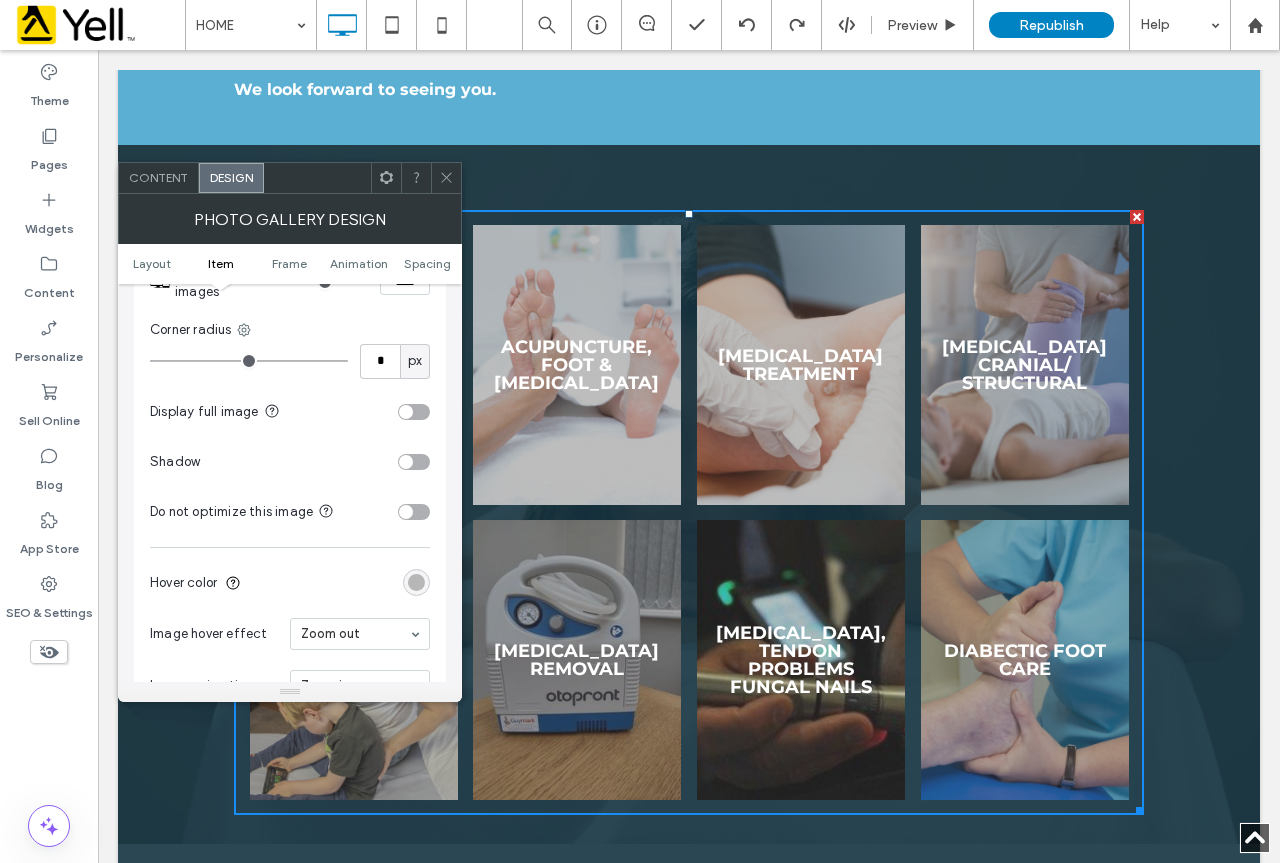 scroll, scrollTop: 800, scrollLeft: 0, axis: vertical 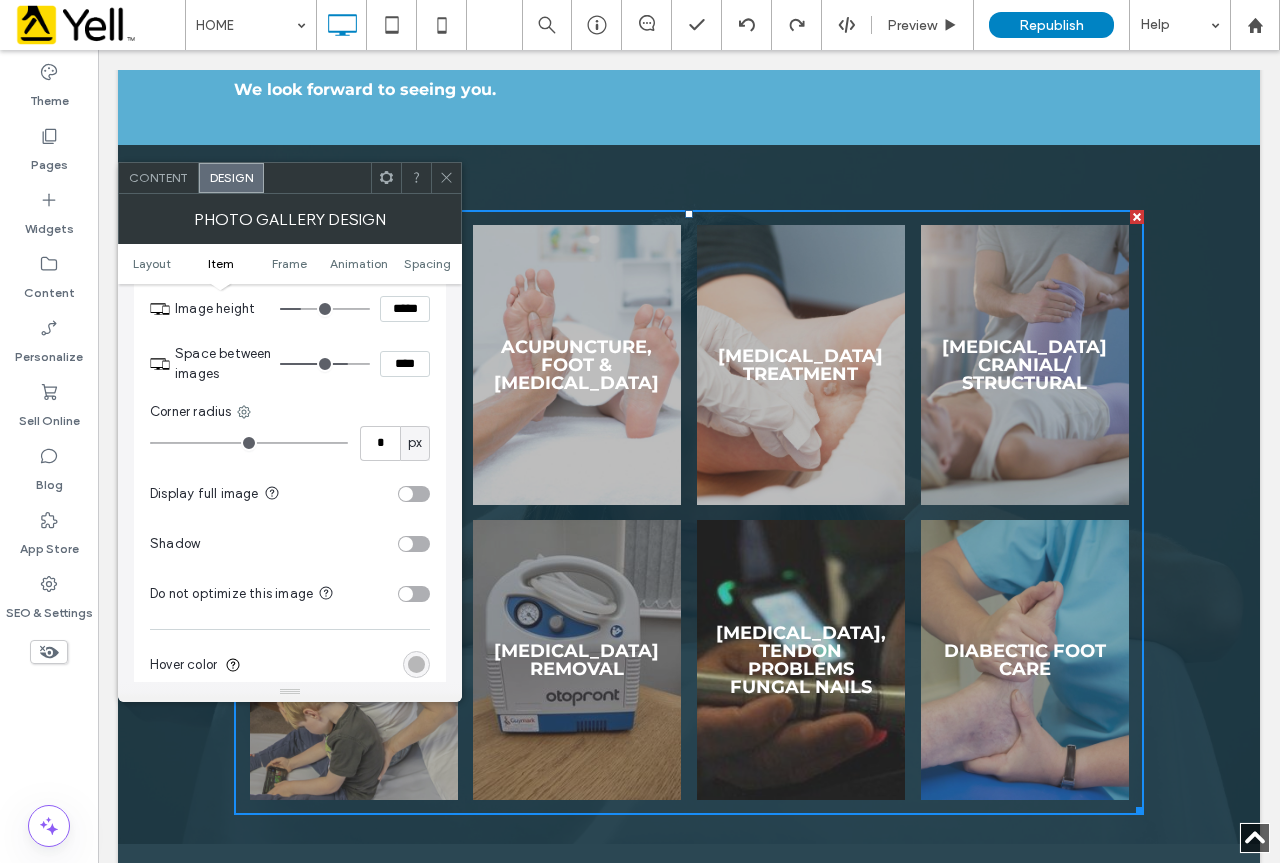 click on "Content" at bounding box center [158, 177] 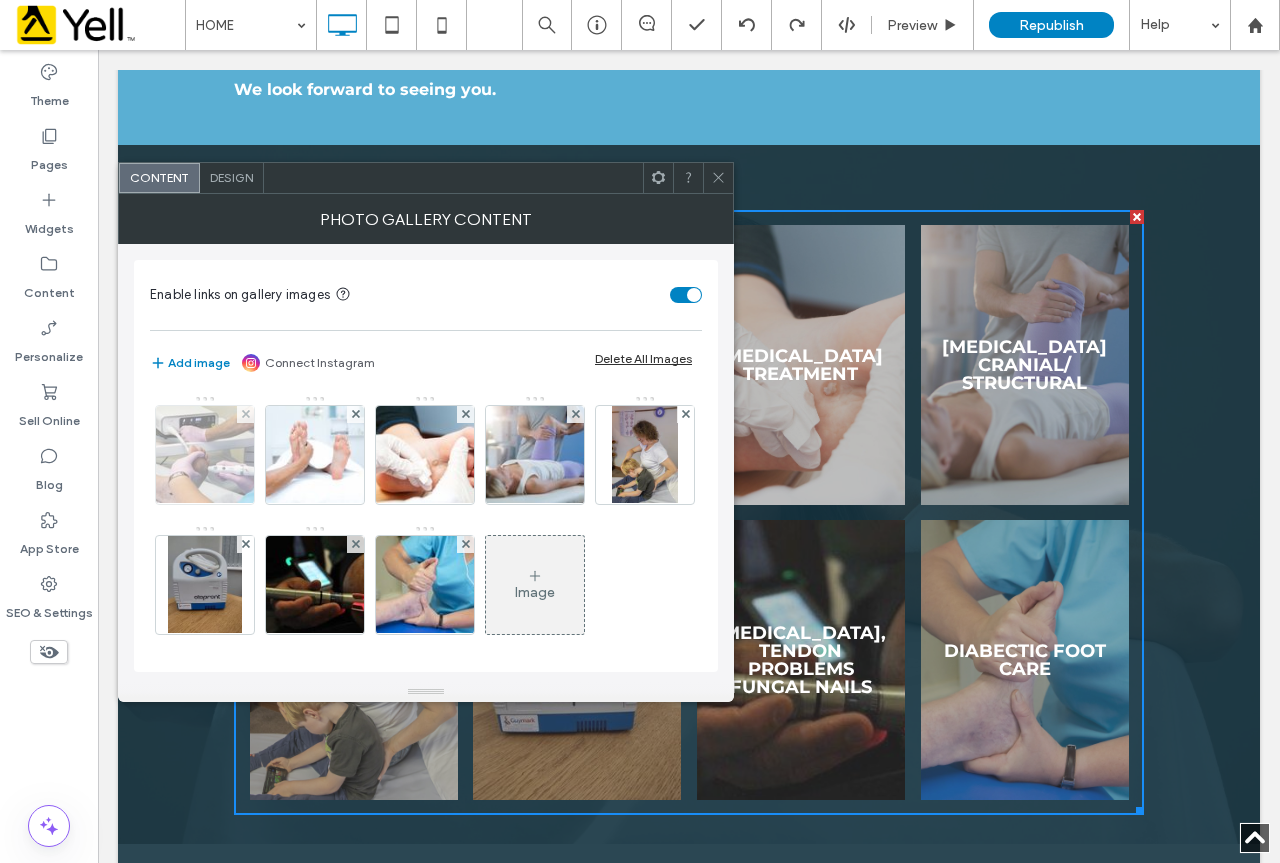 click at bounding box center [205, 455] 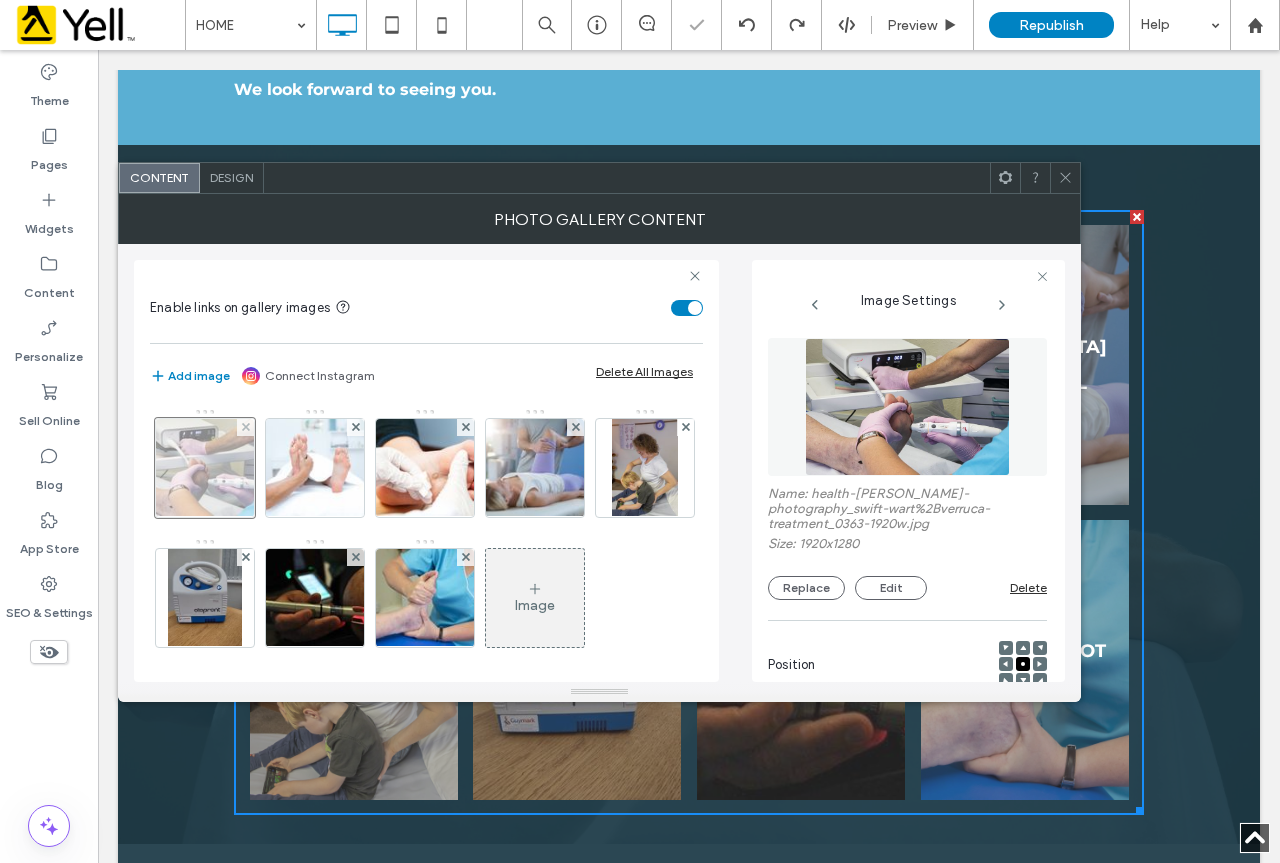 scroll, scrollTop: 0, scrollLeft: 11, axis: horizontal 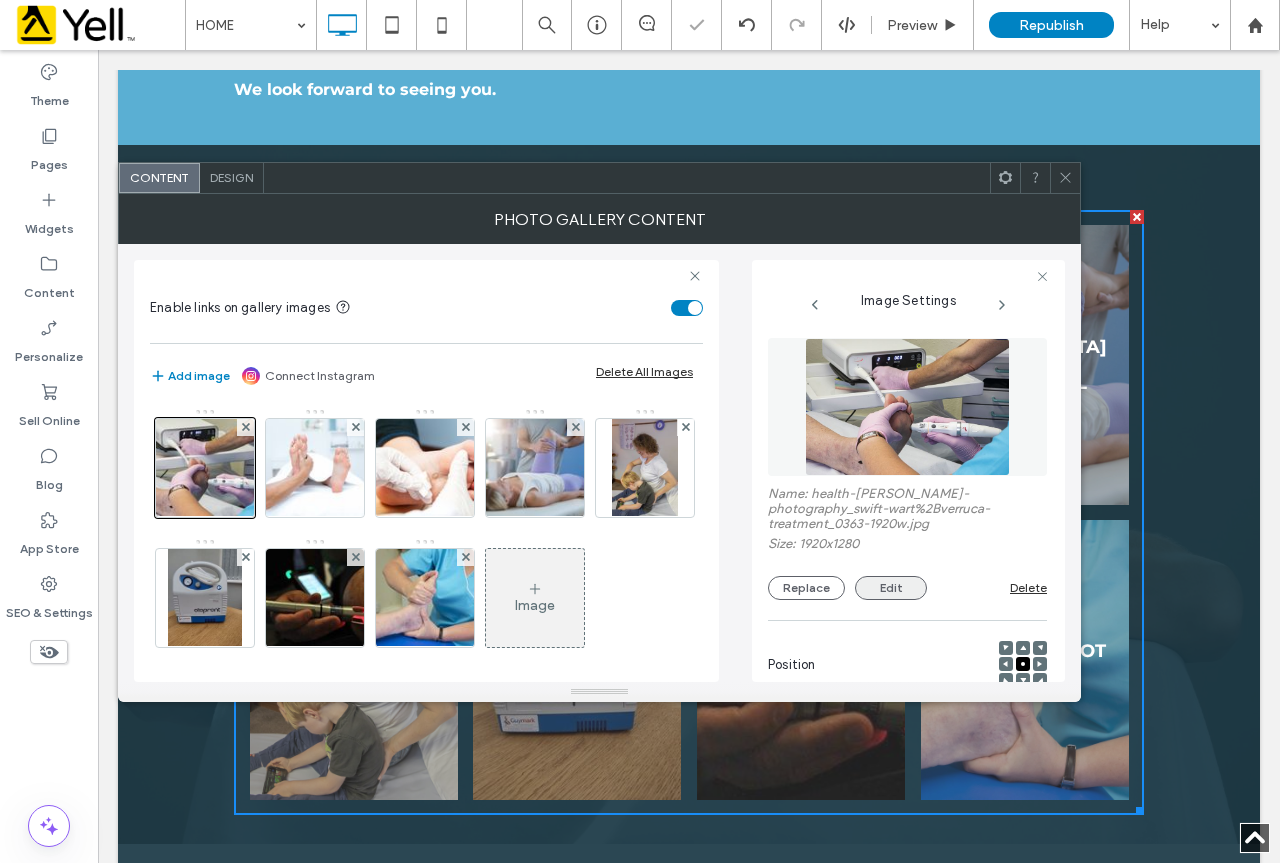 click on "Edit" at bounding box center [891, 588] 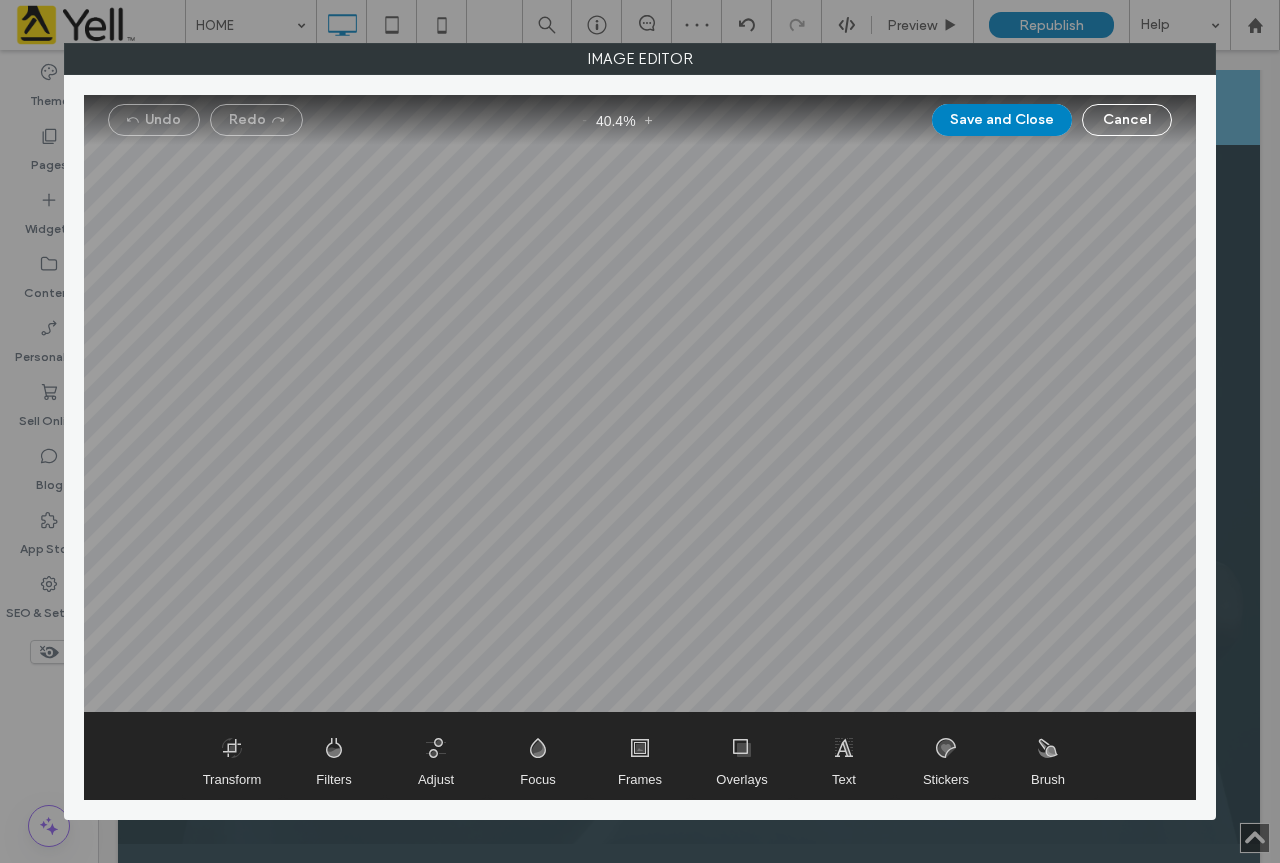 click on "Cancel" at bounding box center [1127, 120] 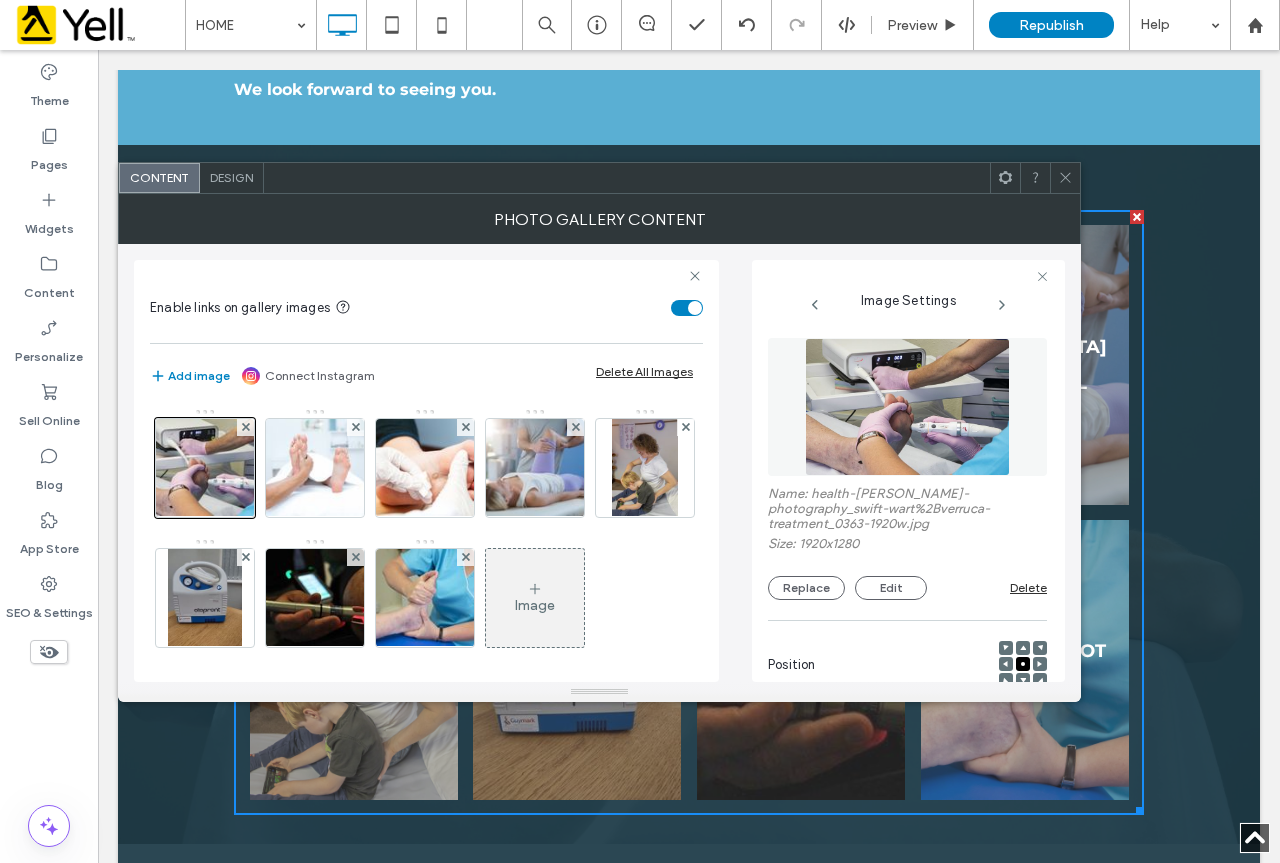 click on "Design" at bounding box center [231, 177] 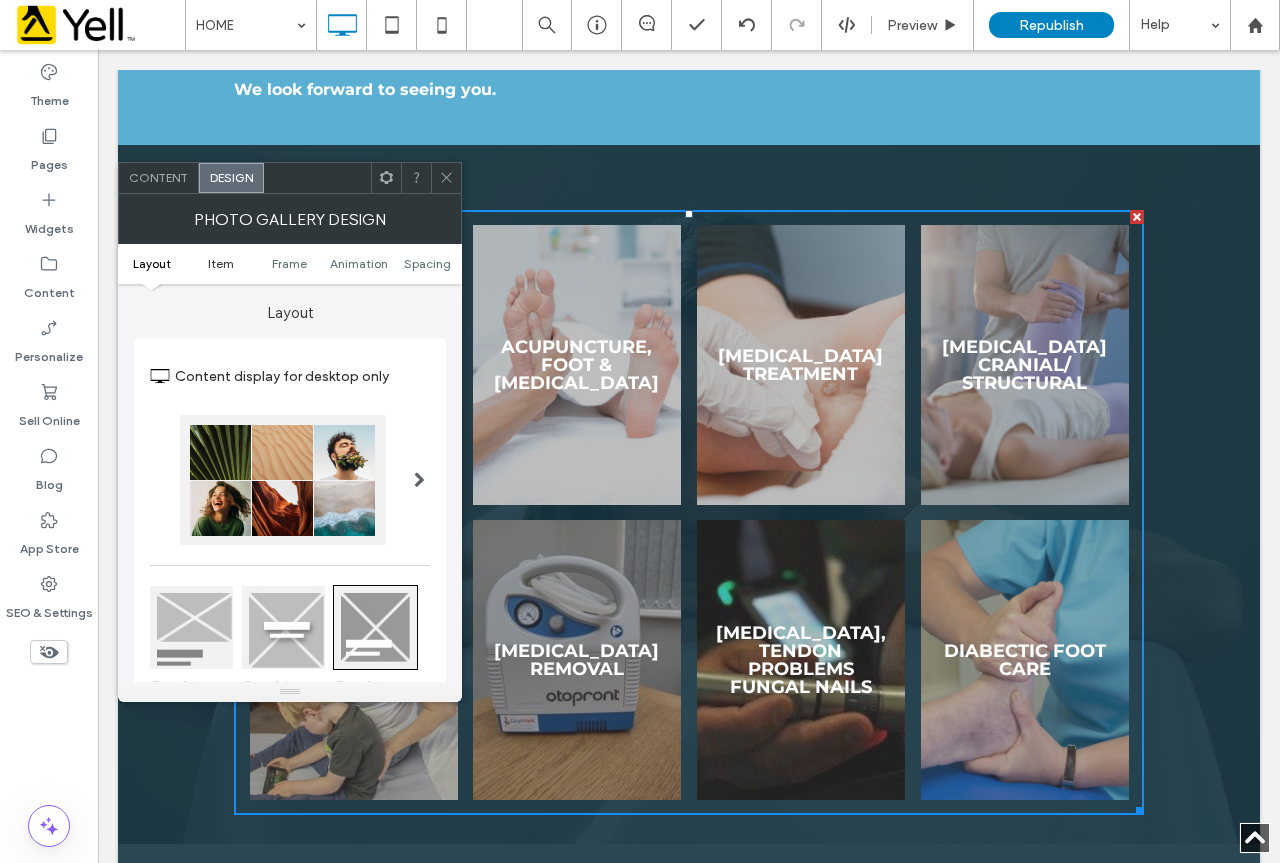 click on "Item" at bounding box center (221, 263) 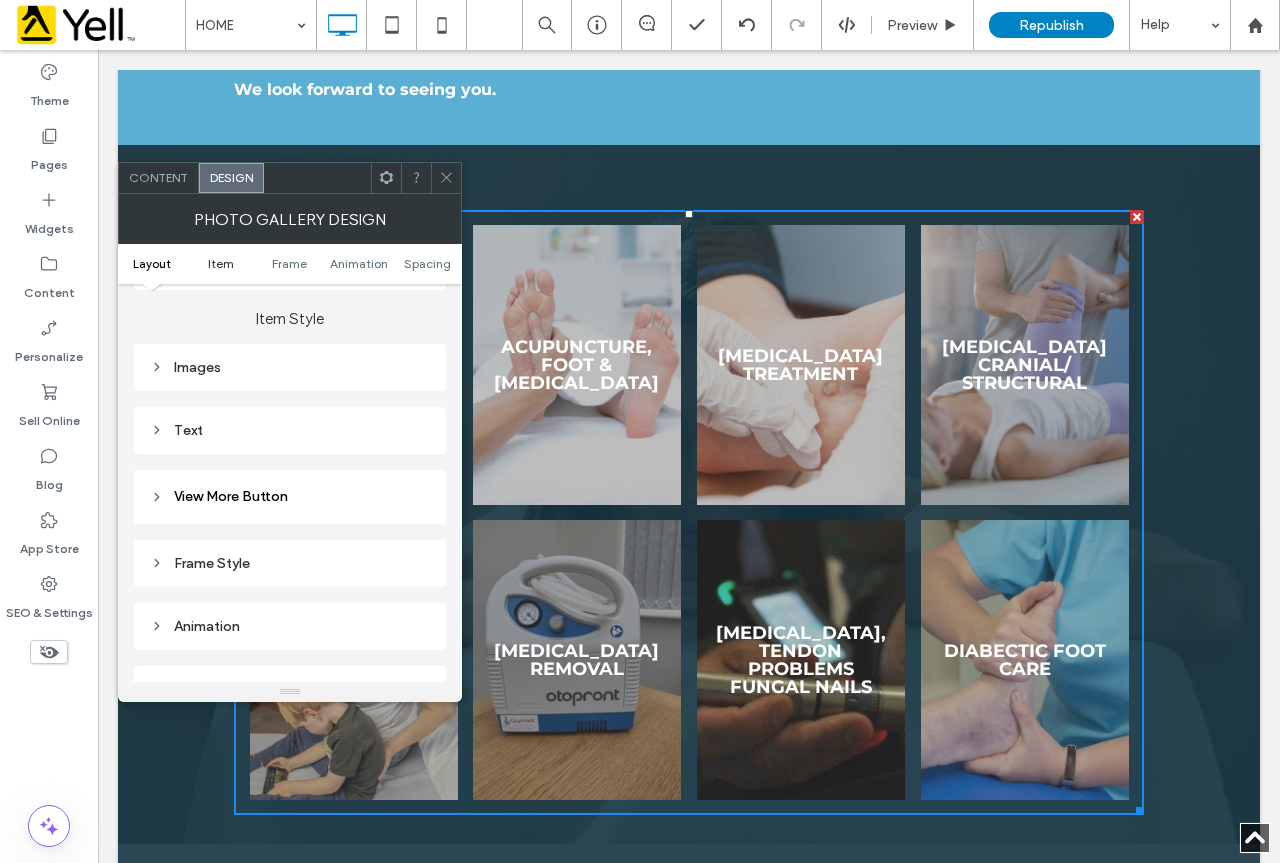 scroll, scrollTop: 709, scrollLeft: 0, axis: vertical 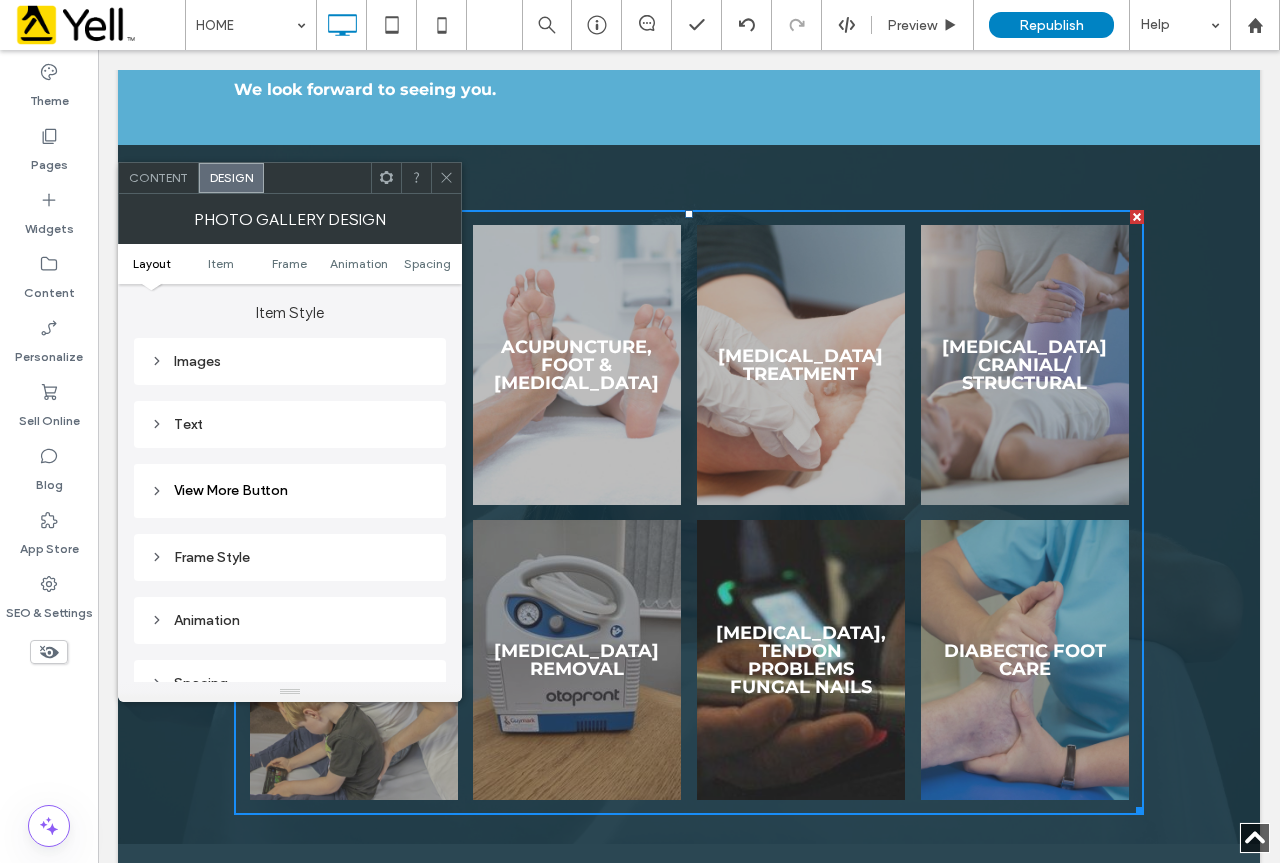 click on "Images" at bounding box center (290, 361) 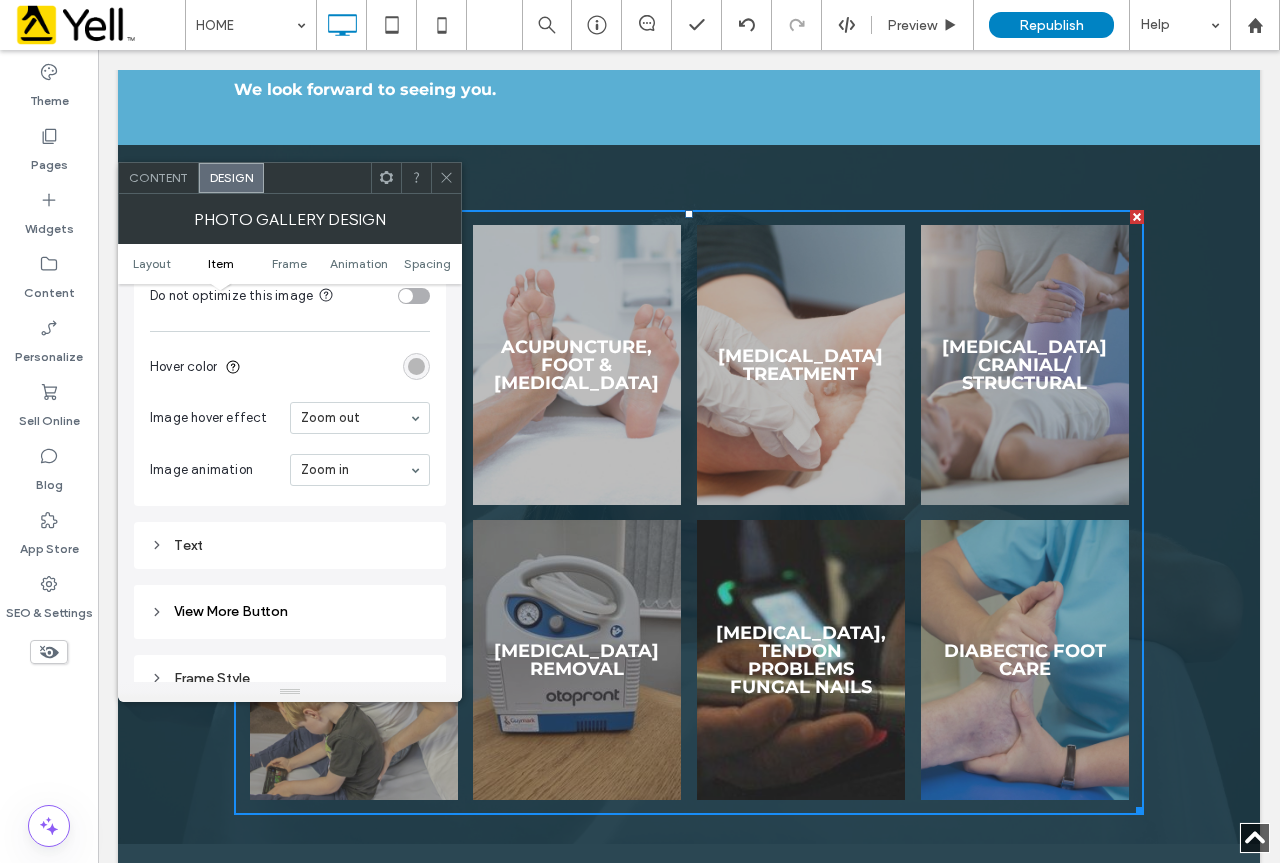 scroll, scrollTop: 1109, scrollLeft: 0, axis: vertical 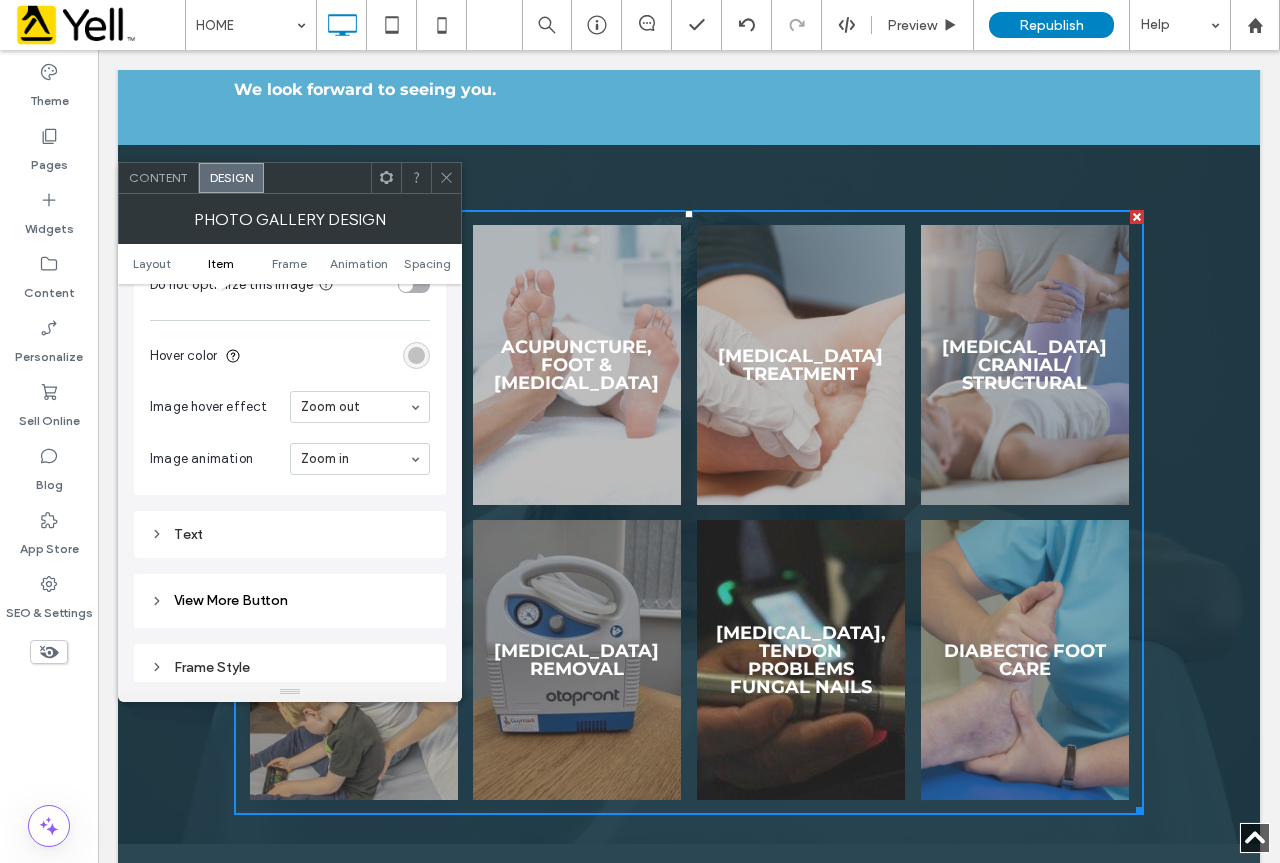 click at bounding box center (416, 355) 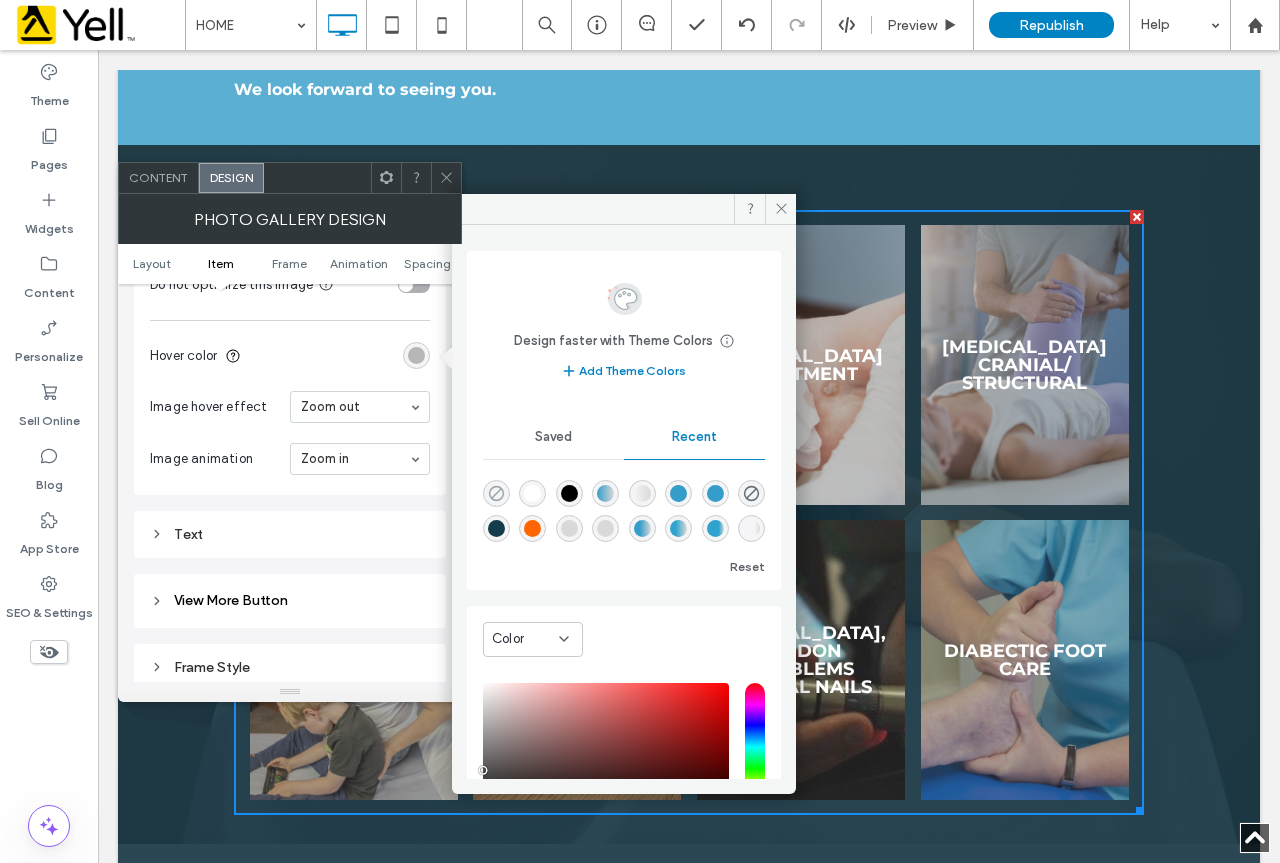 click 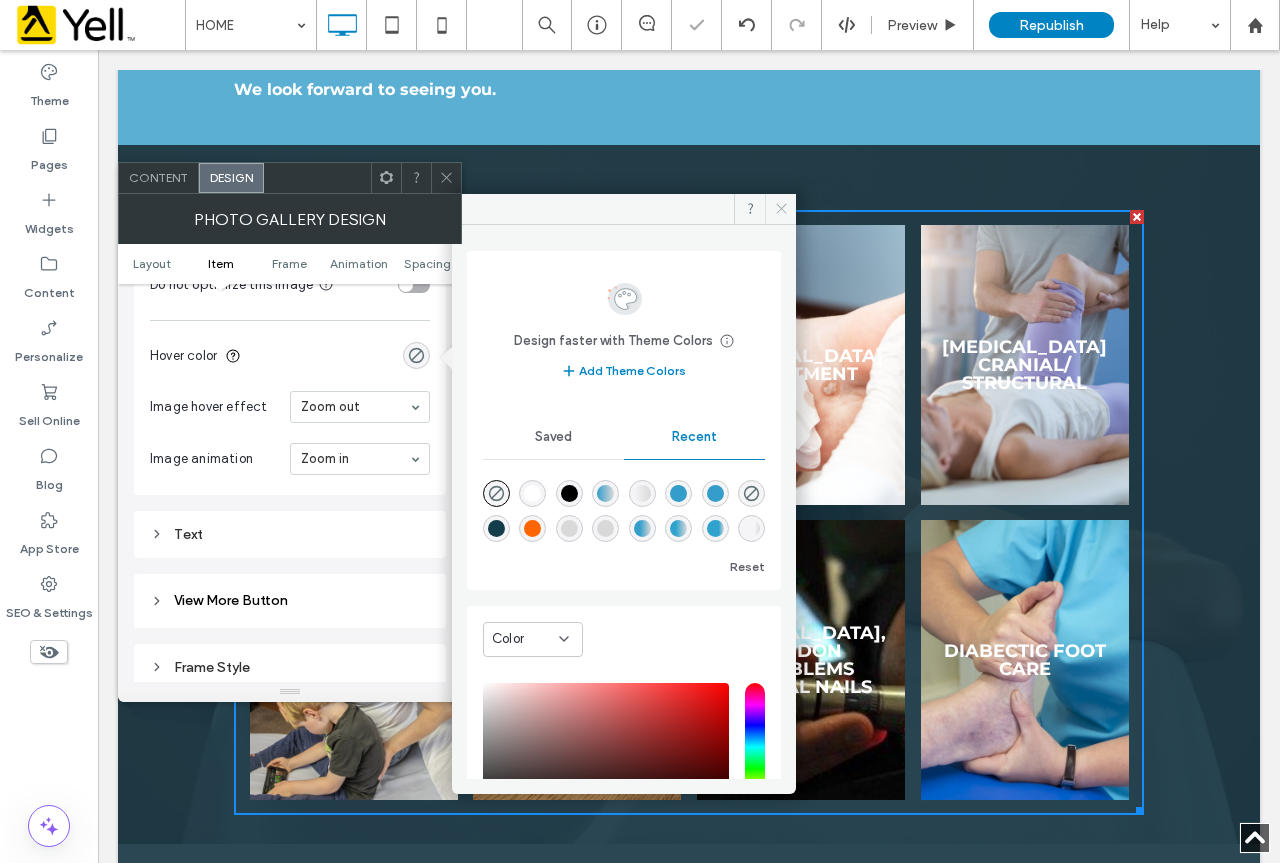 drag, startPoint x: 787, startPoint y: 202, endPoint x: 538, endPoint y: 125, distance: 260.63385 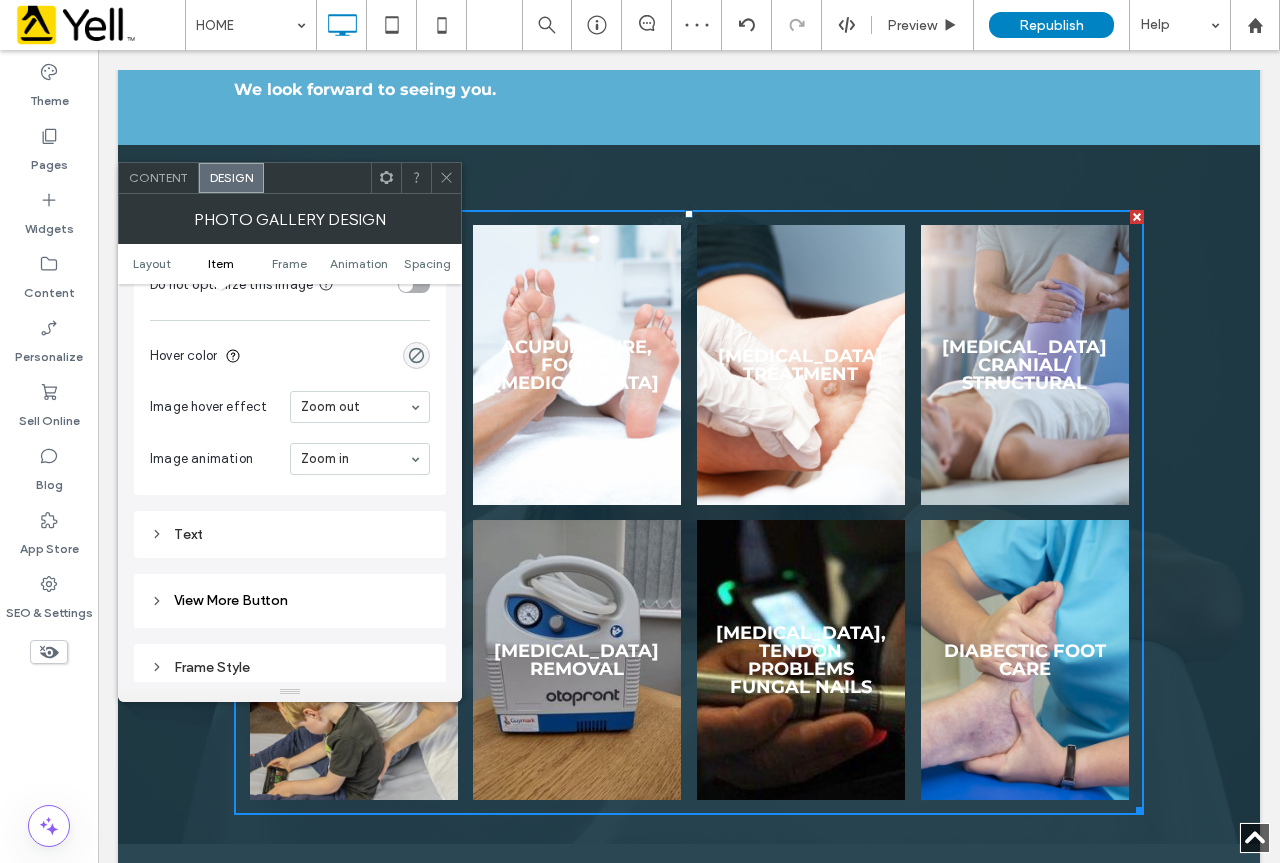 click 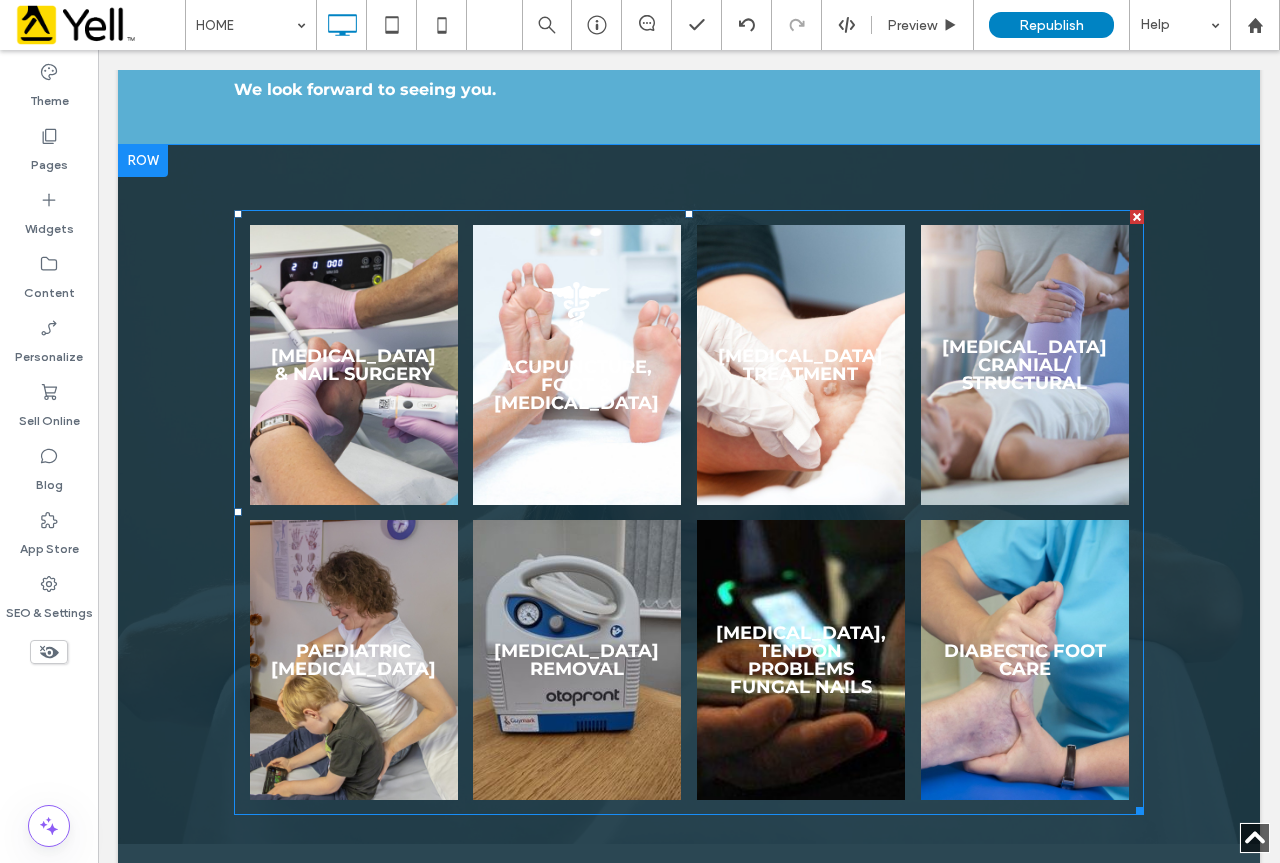 click at bounding box center [576, 365] 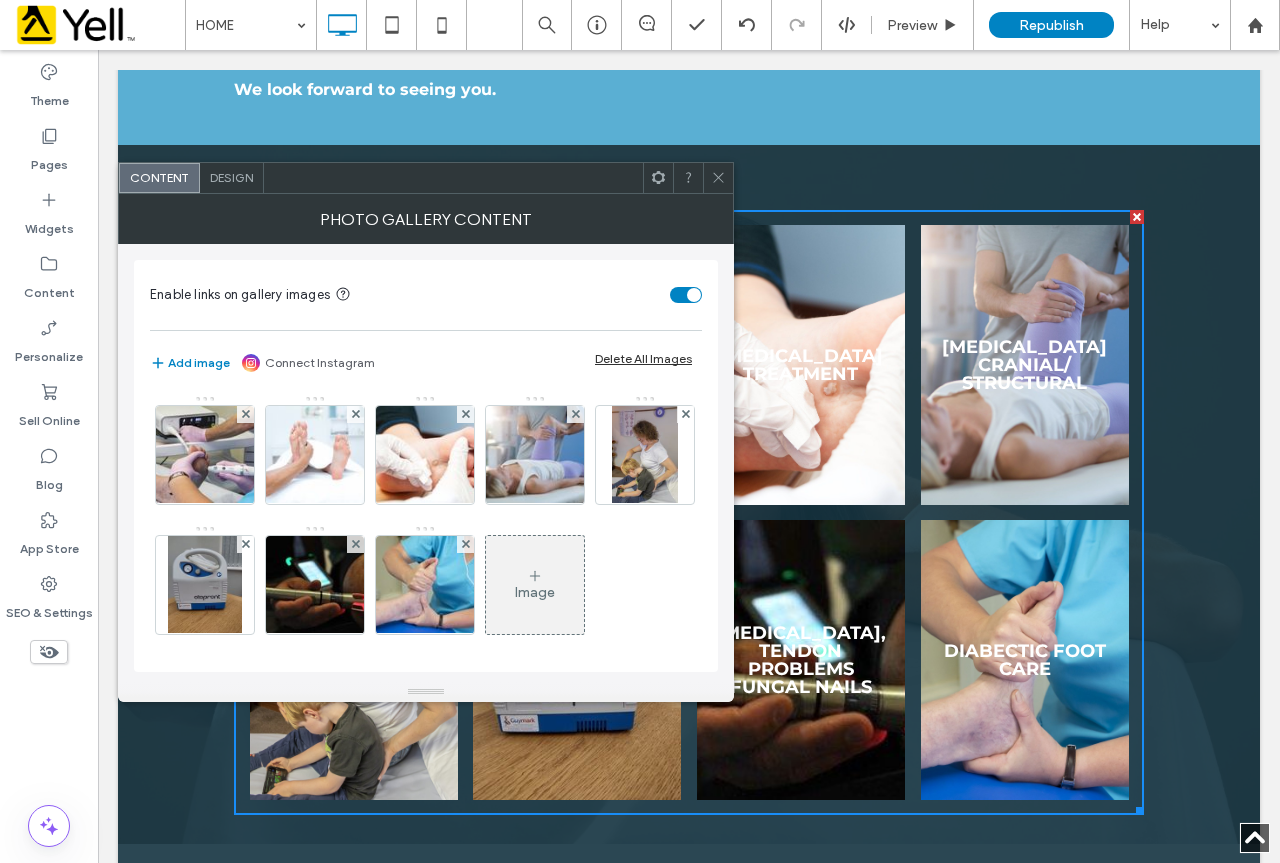 click 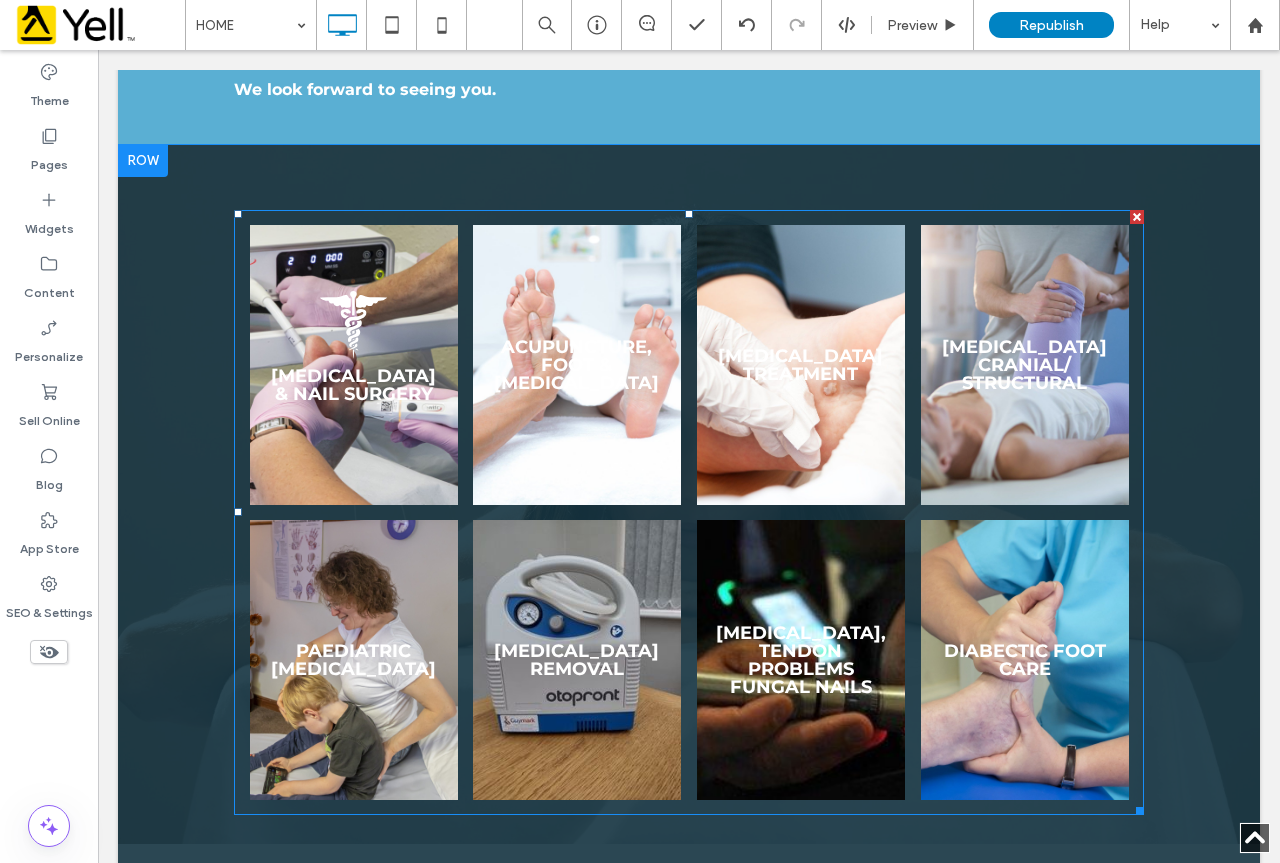 click at bounding box center [353, 365] 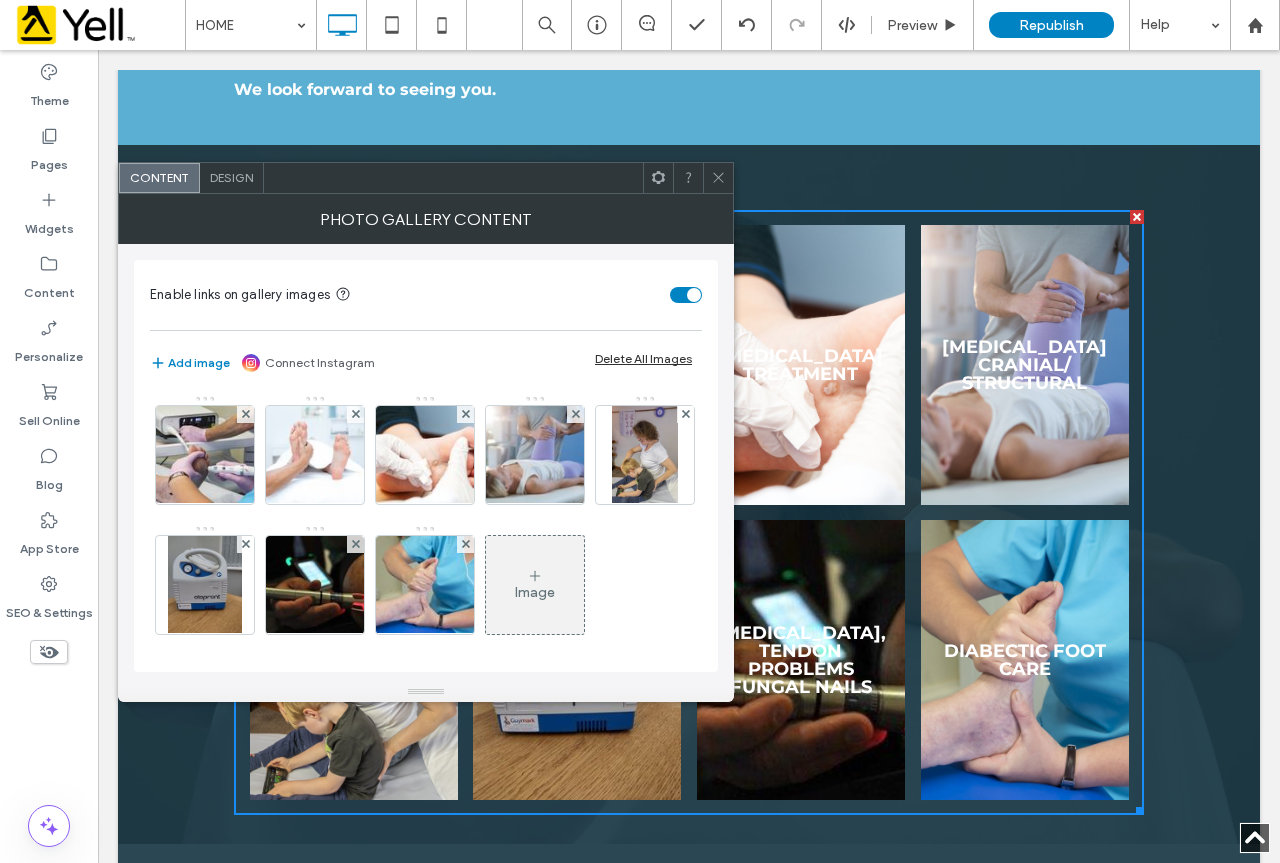 click on "Design" at bounding box center [231, 177] 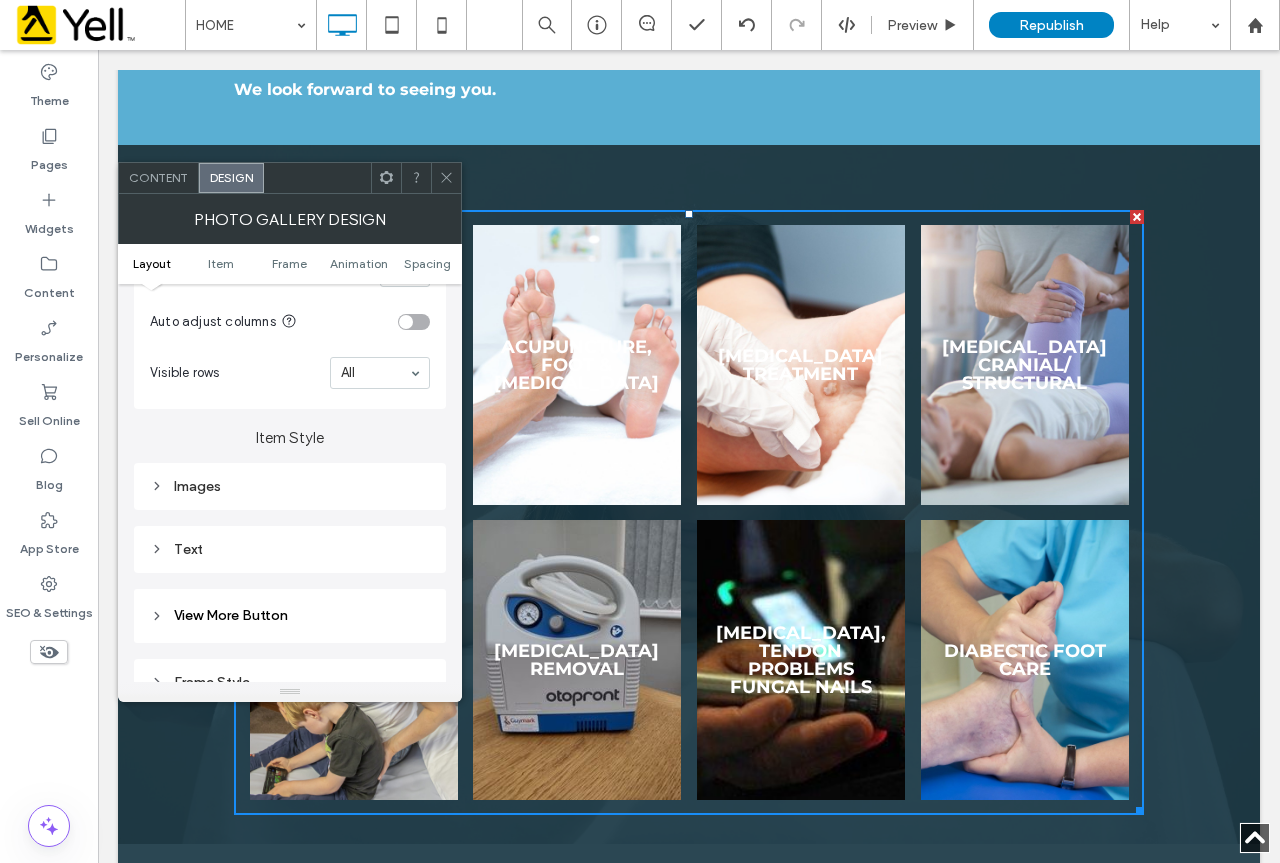 scroll, scrollTop: 700, scrollLeft: 0, axis: vertical 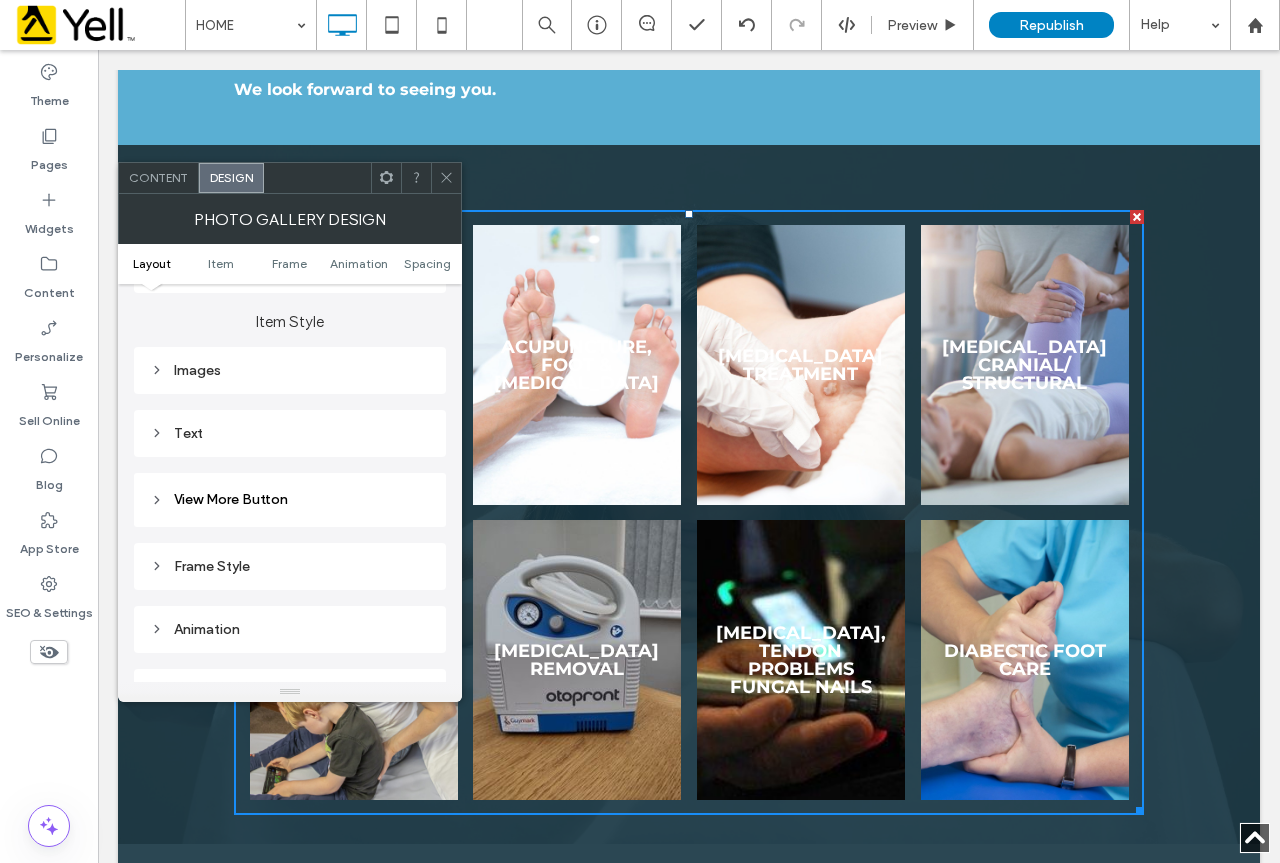 click on "Text" at bounding box center (290, 433) 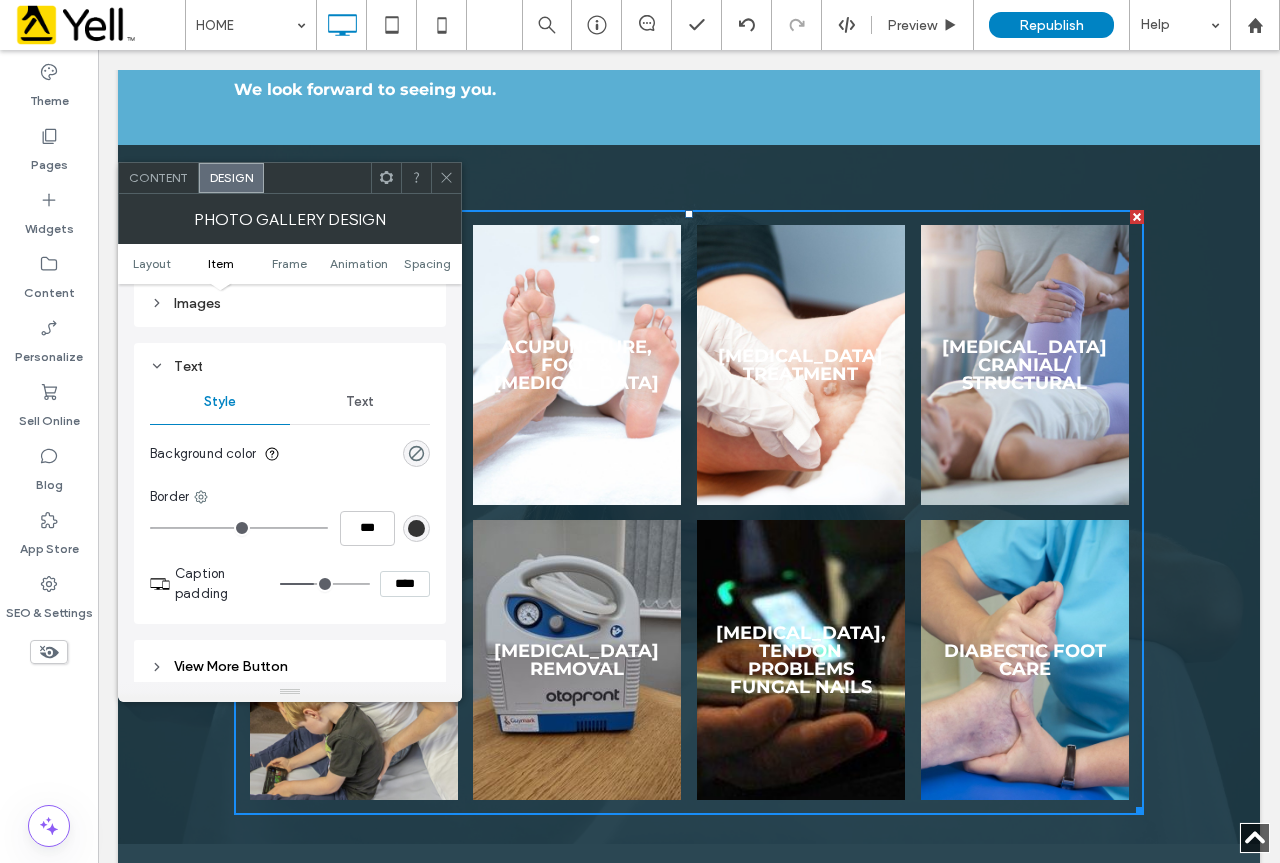 scroll, scrollTop: 800, scrollLeft: 0, axis: vertical 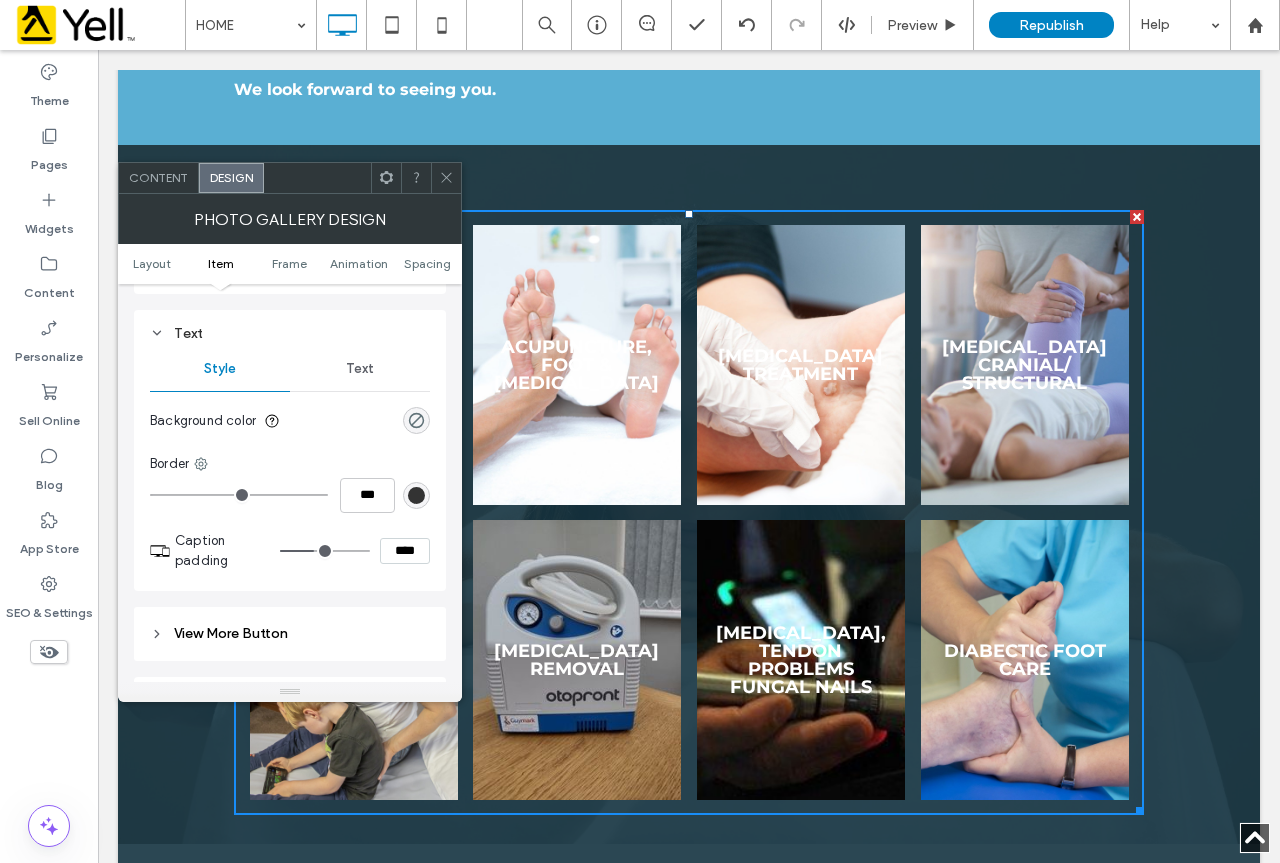 click on "Text" at bounding box center [360, 369] 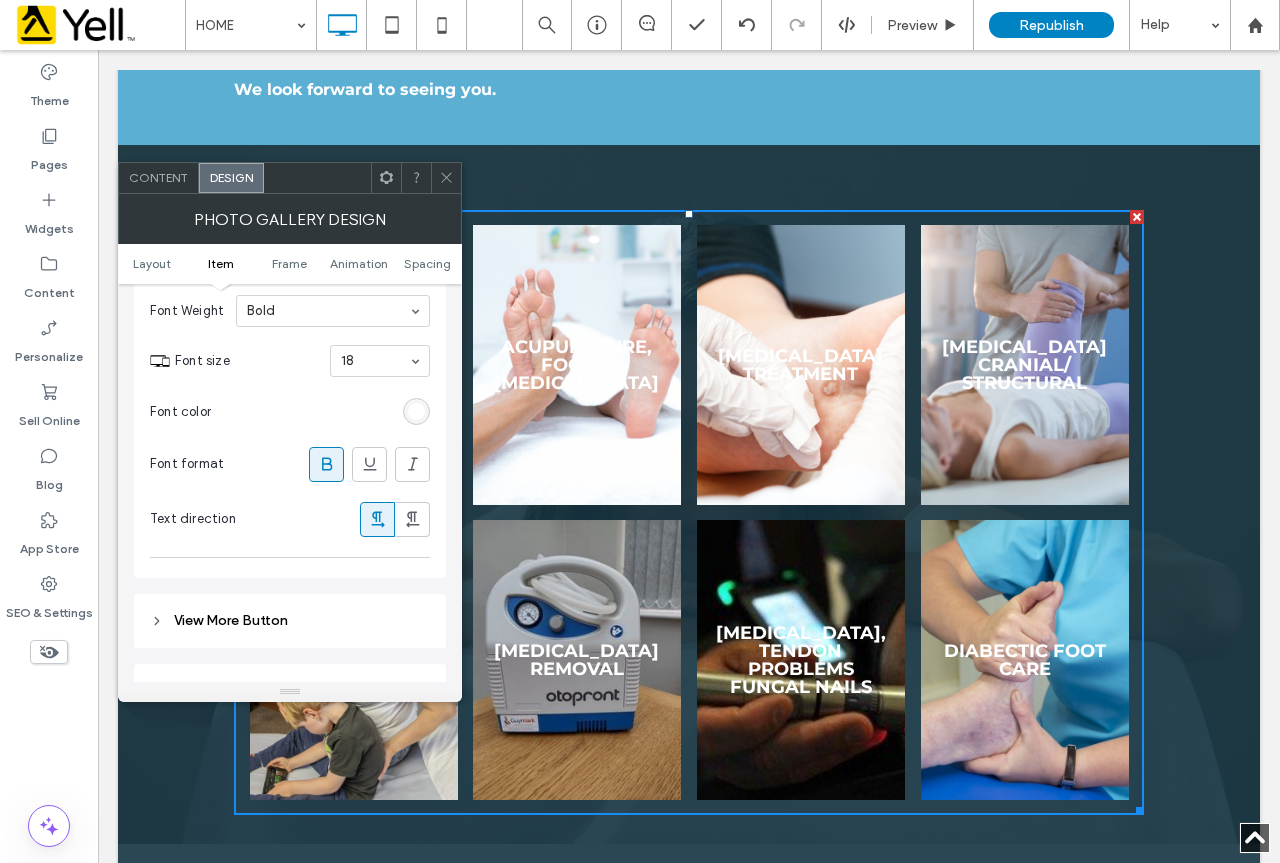 scroll, scrollTop: 1000, scrollLeft: 0, axis: vertical 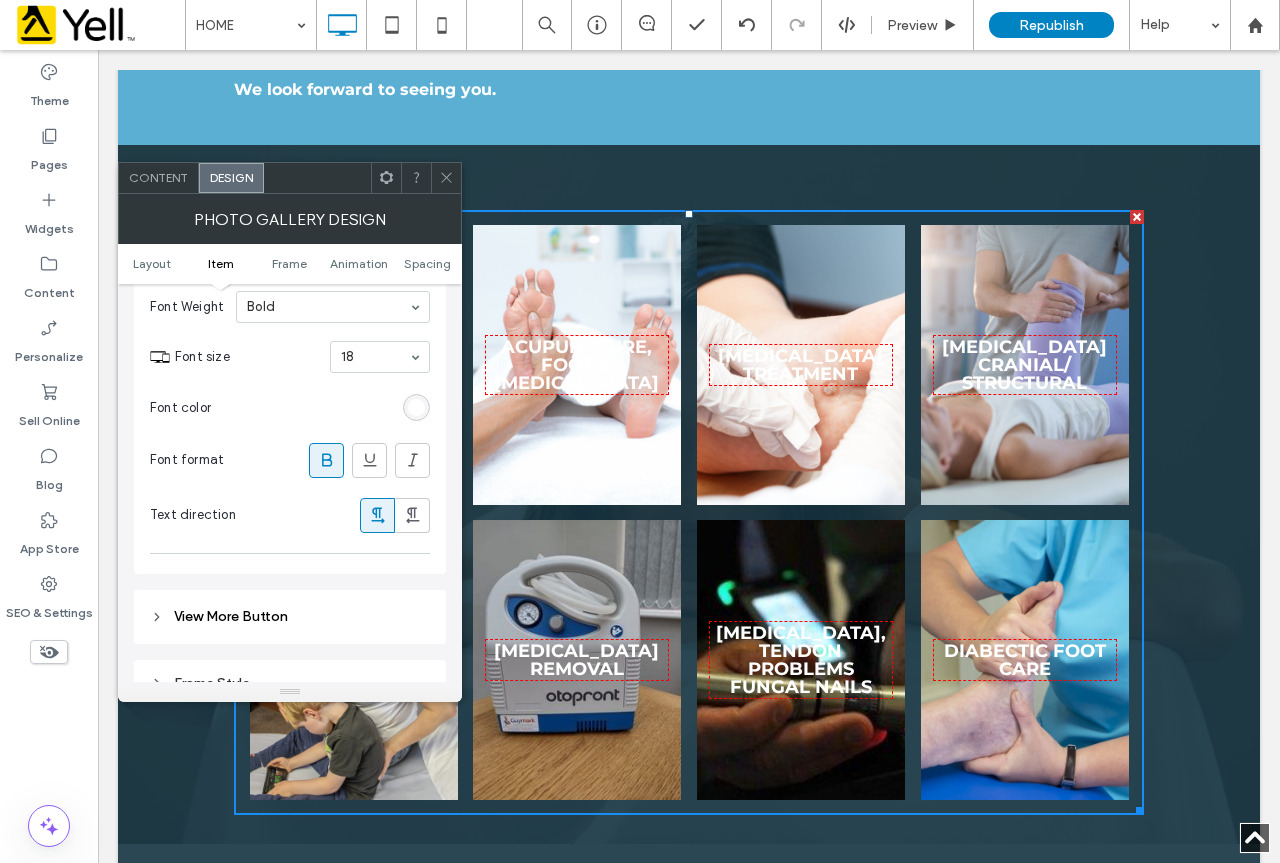 click at bounding box center [416, 407] 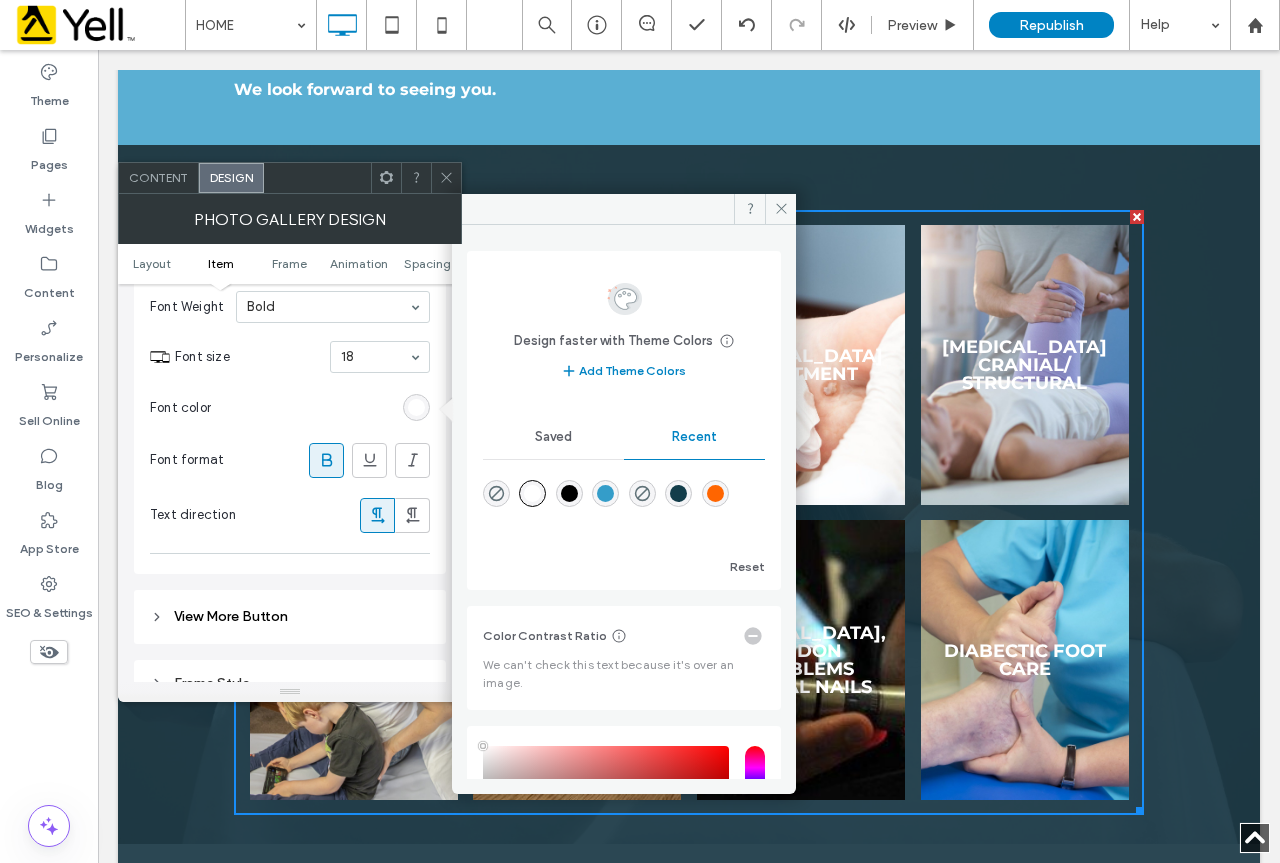 click at bounding box center (569, 493) 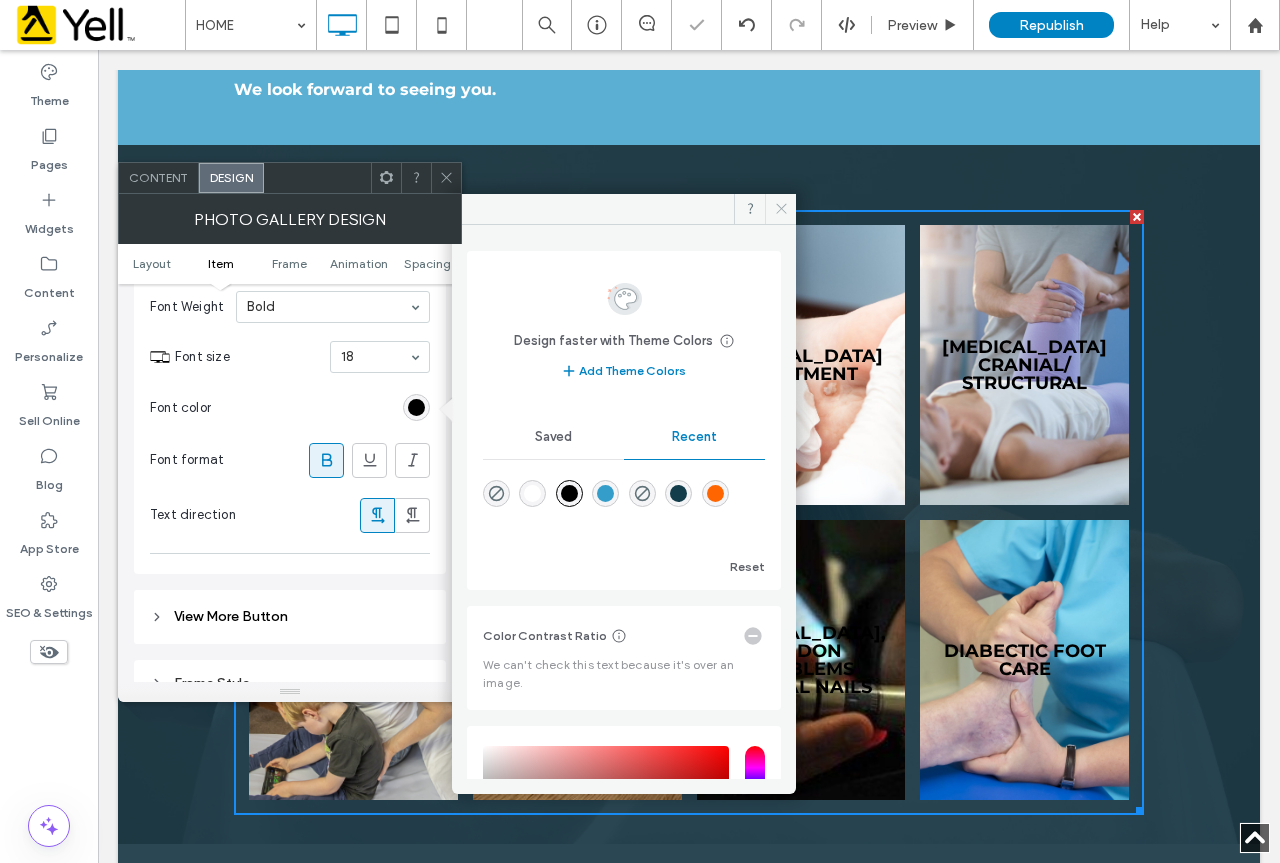 click 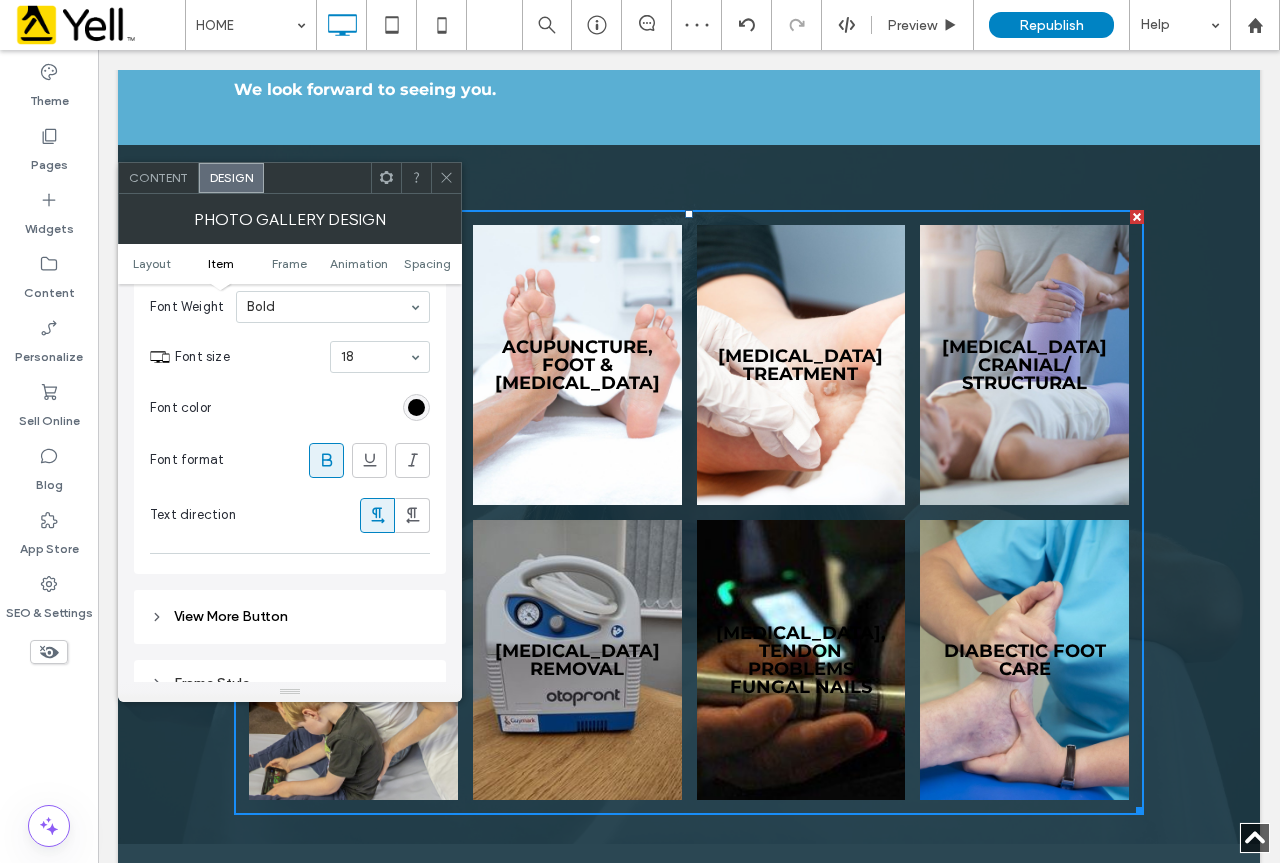 click 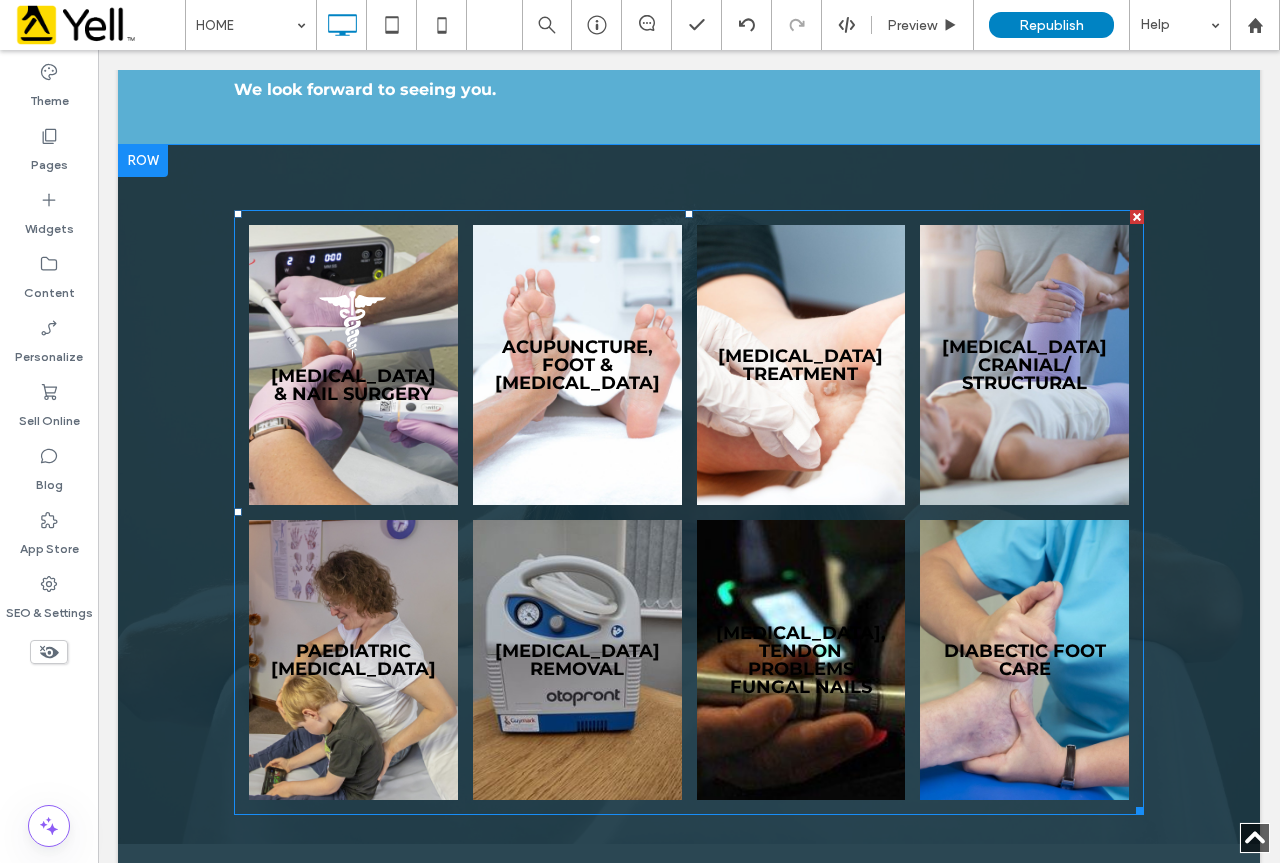 click at bounding box center (353, 365) 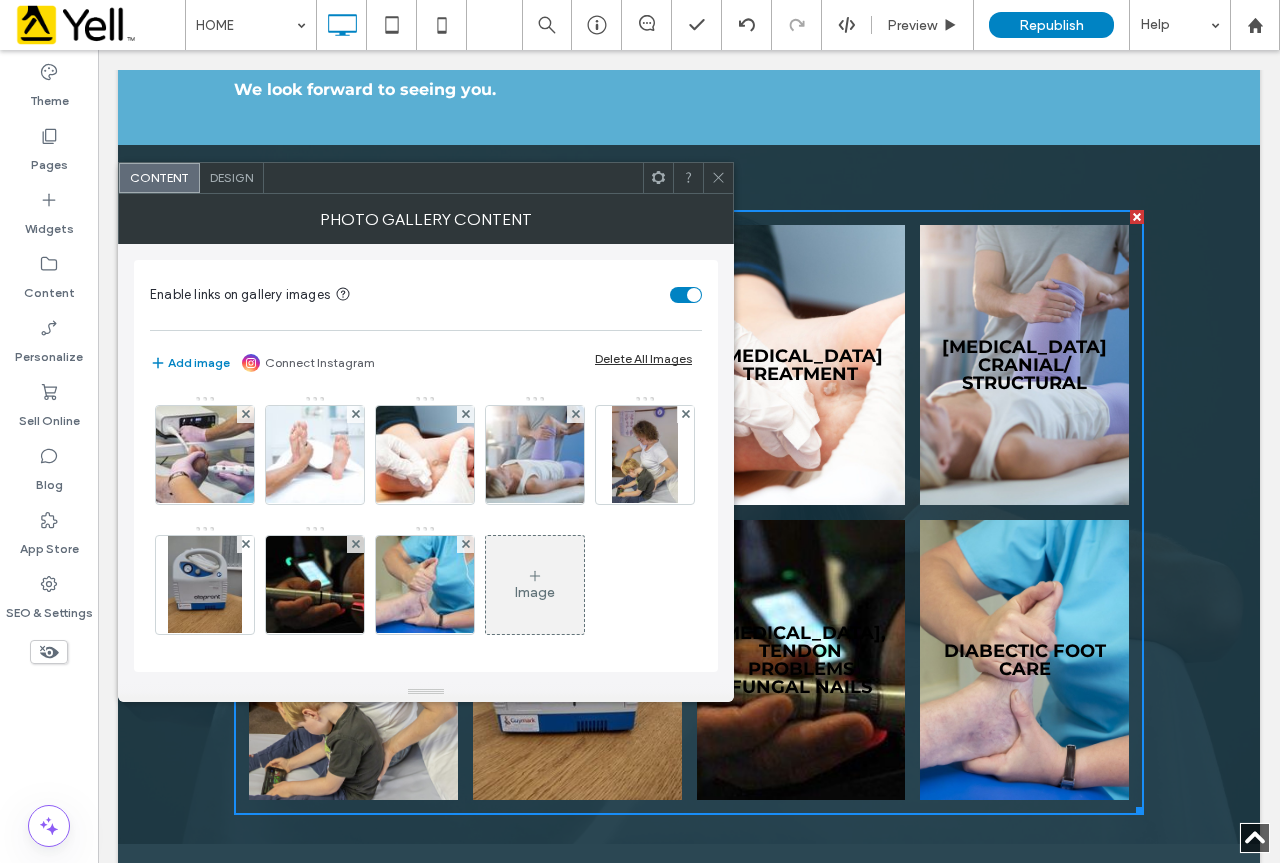 click on "Design" at bounding box center [231, 177] 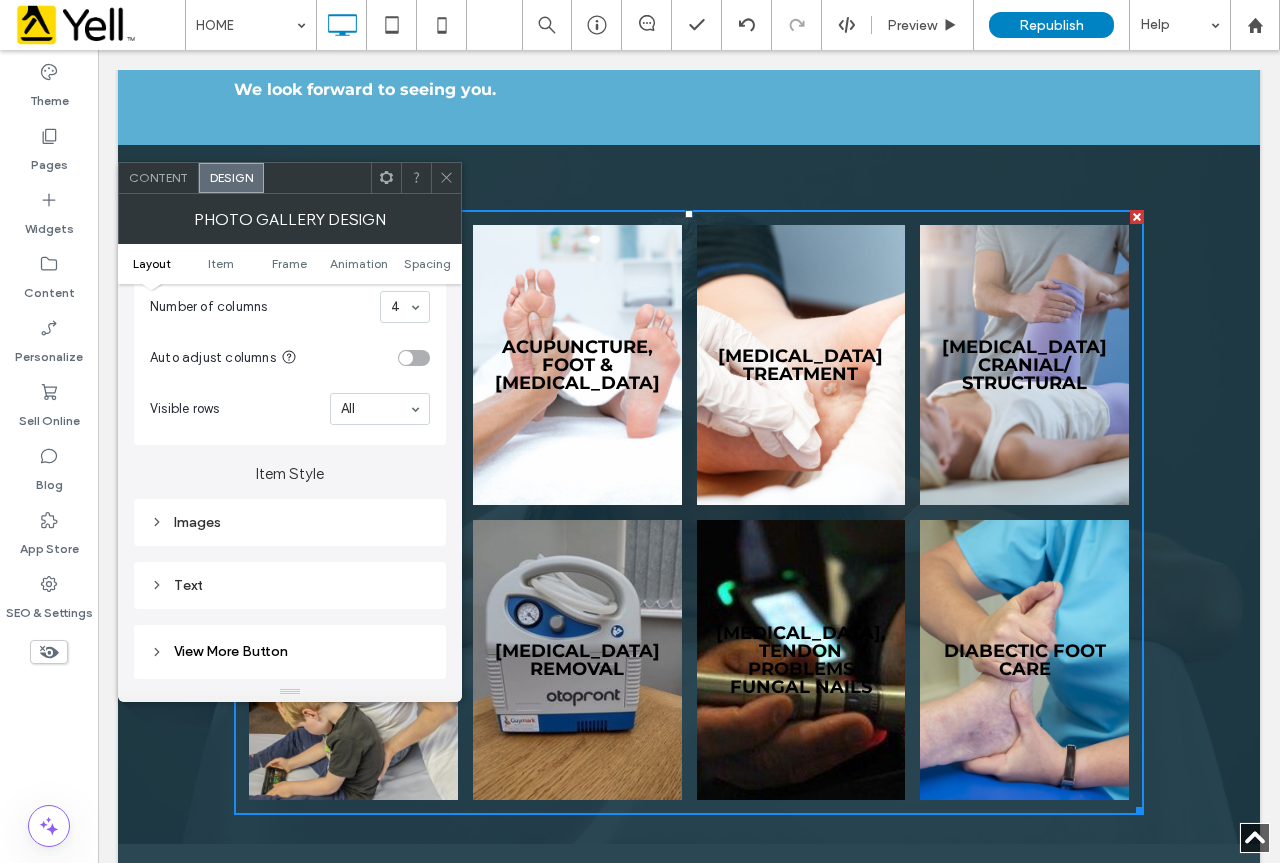 scroll, scrollTop: 600, scrollLeft: 0, axis: vertical 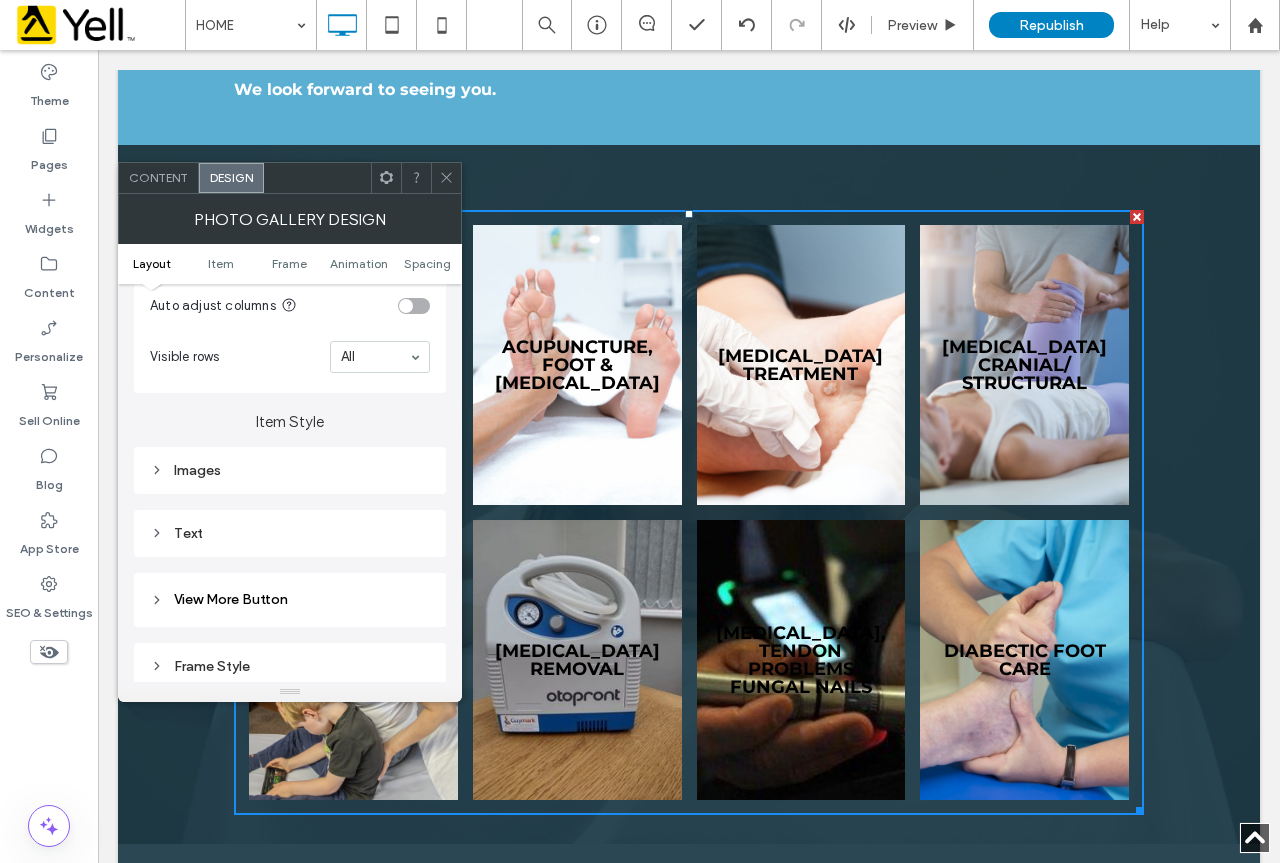 click on "Text" at bounding box center (290, 533) 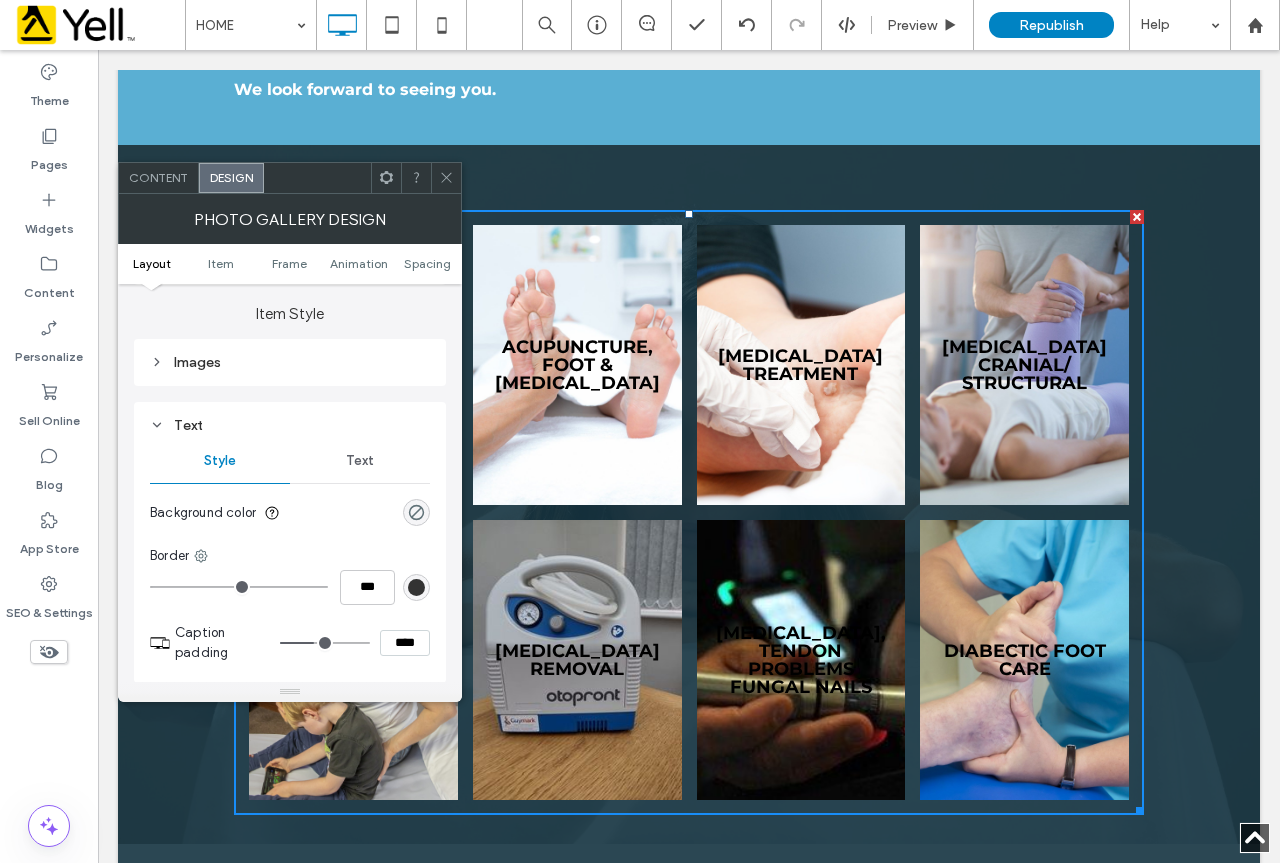 scroll, scrollTop: 700, scrollLeft: 0, axis: vertical 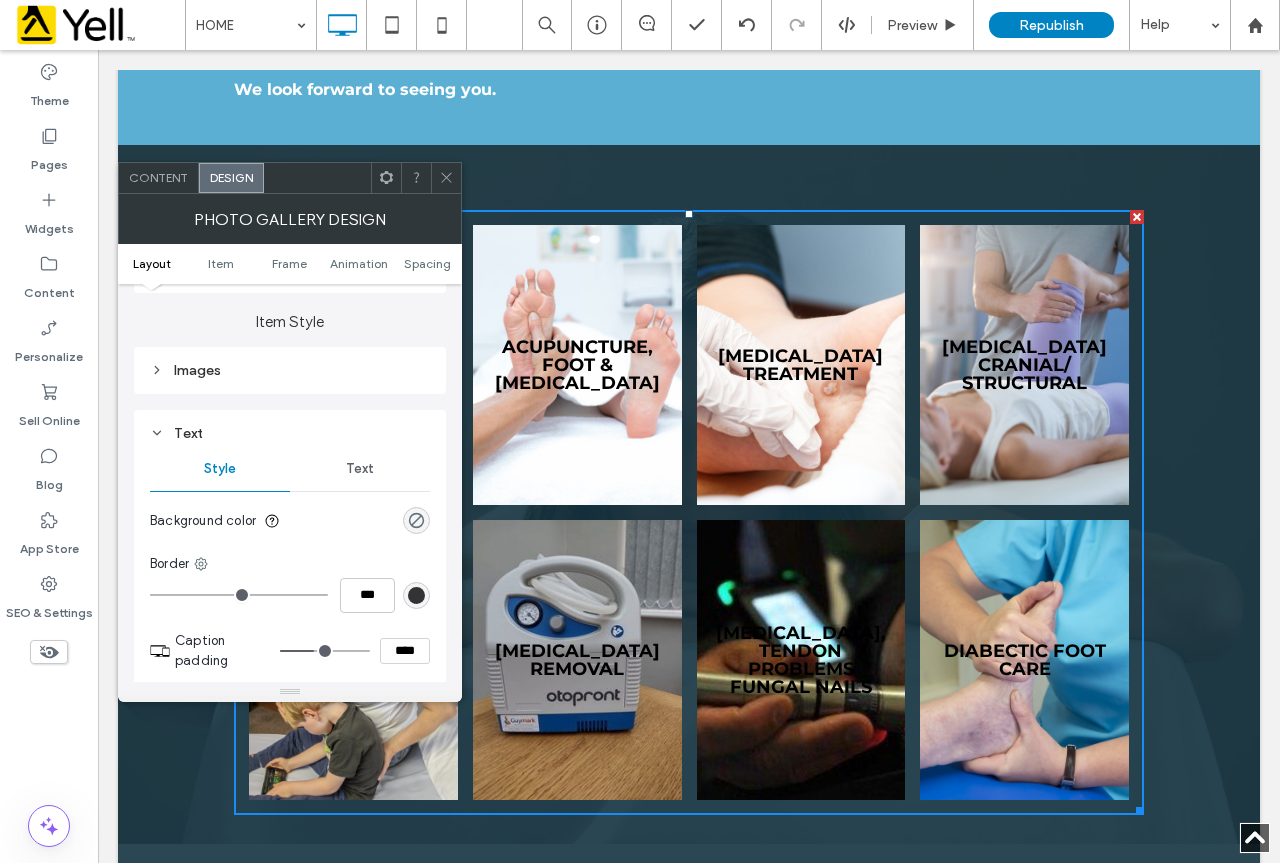 click on "Text" at bounding box center (360, 469) 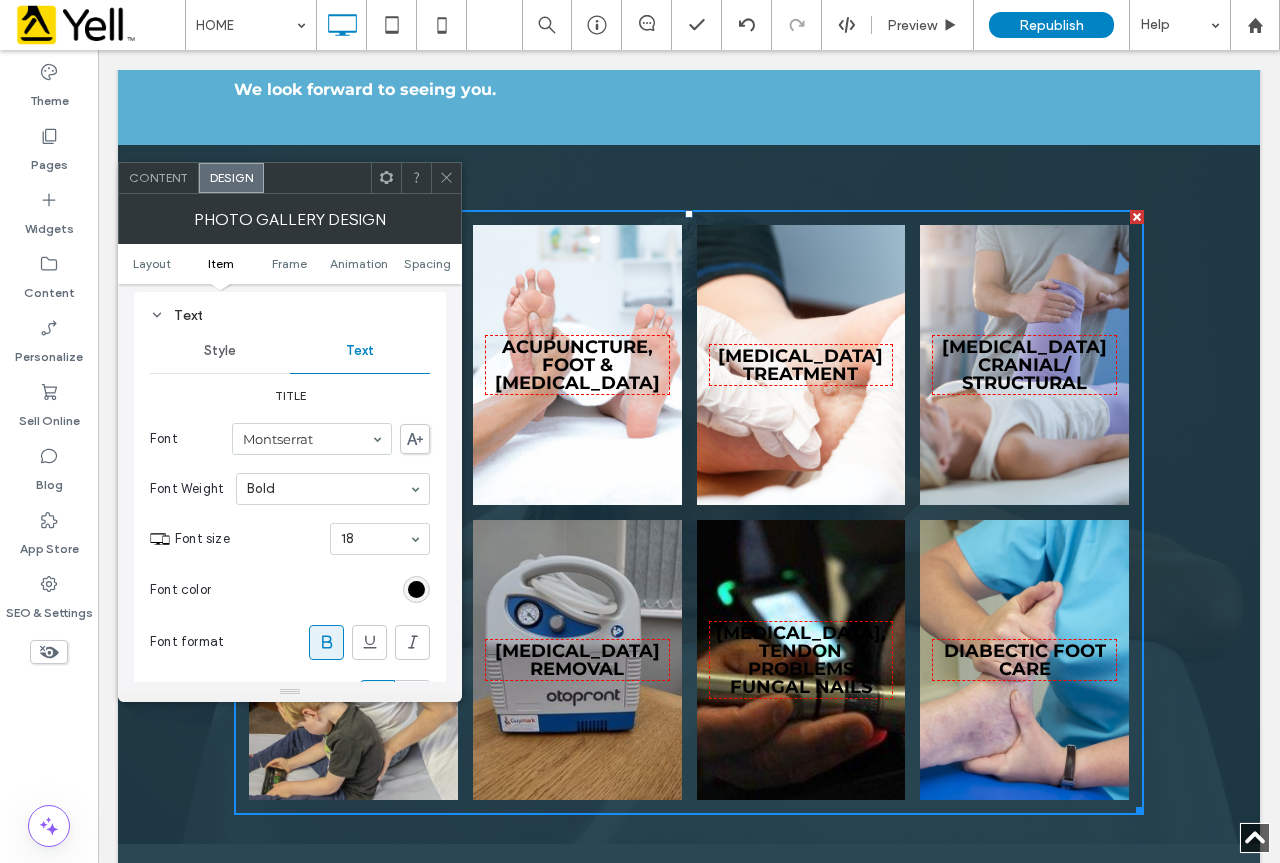 scroll, scrollTop: 1000, scrollLeft: 0, axis: vertical 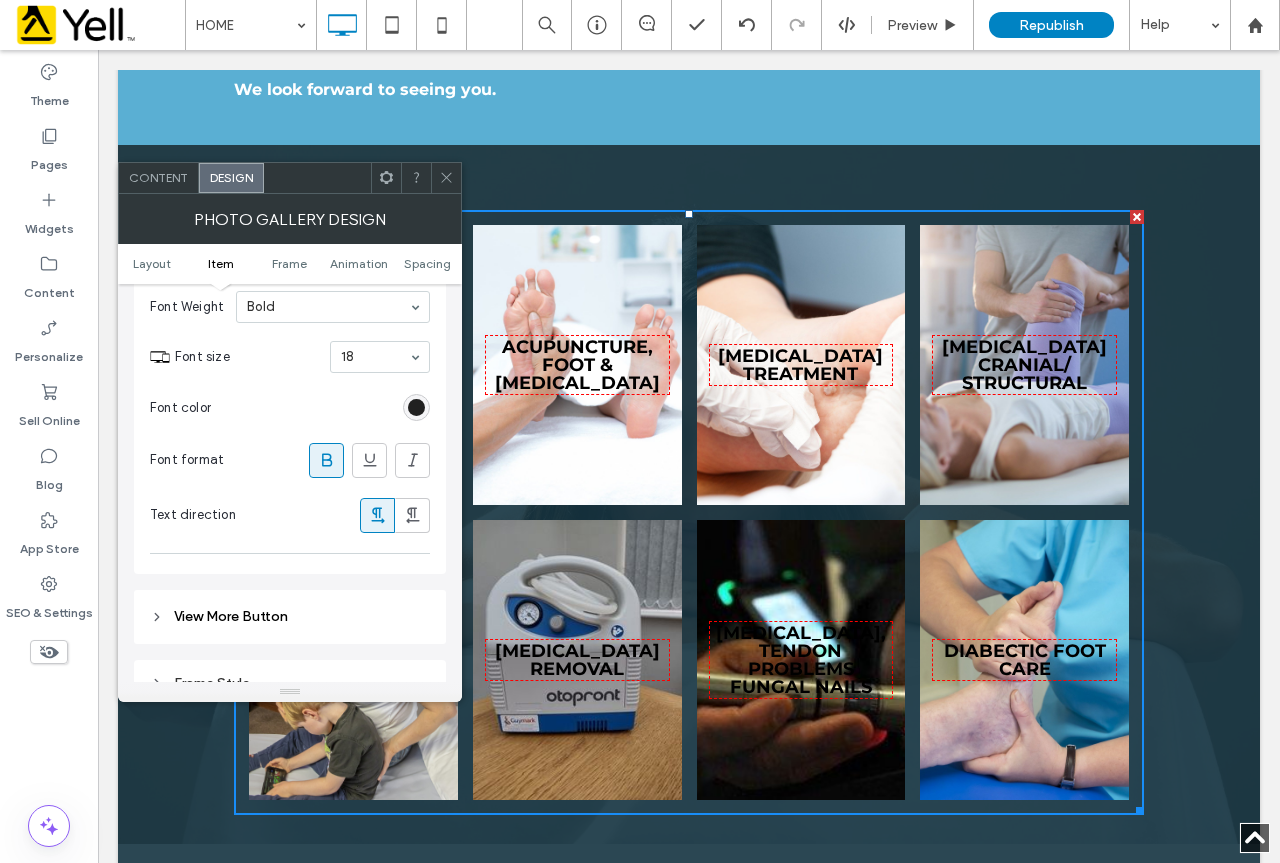 click at bounding box center [416, 407] 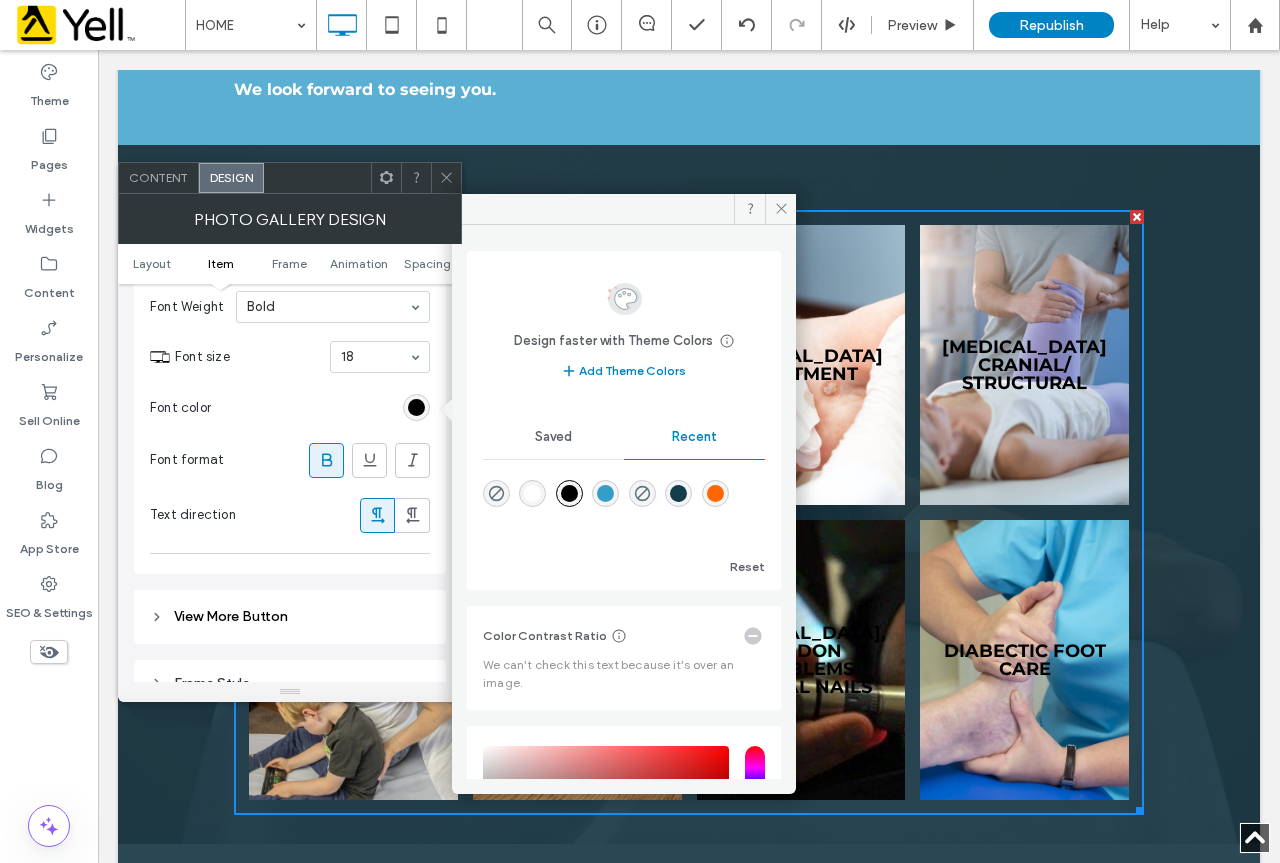 click at bounding box center (605, 493) 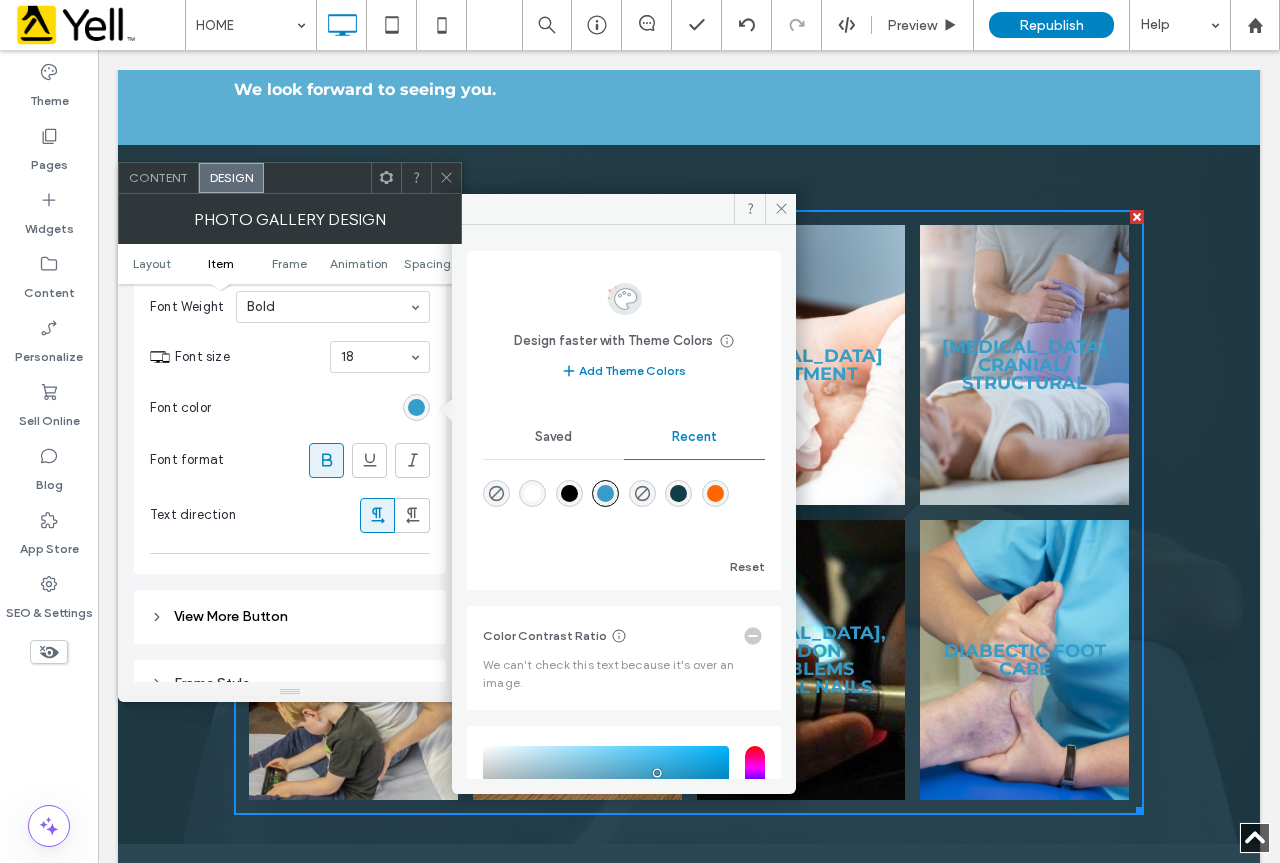 click at bounding box center (532, 493) 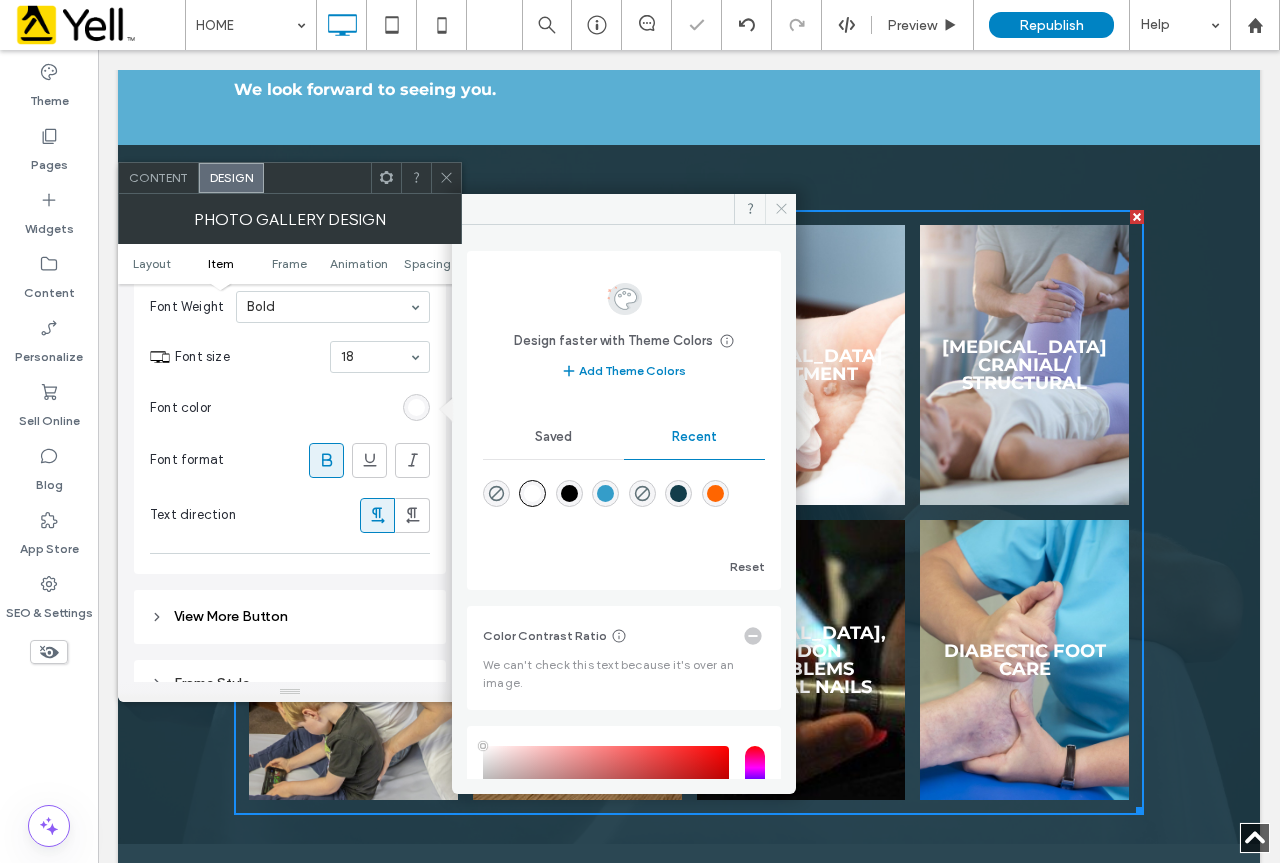 click 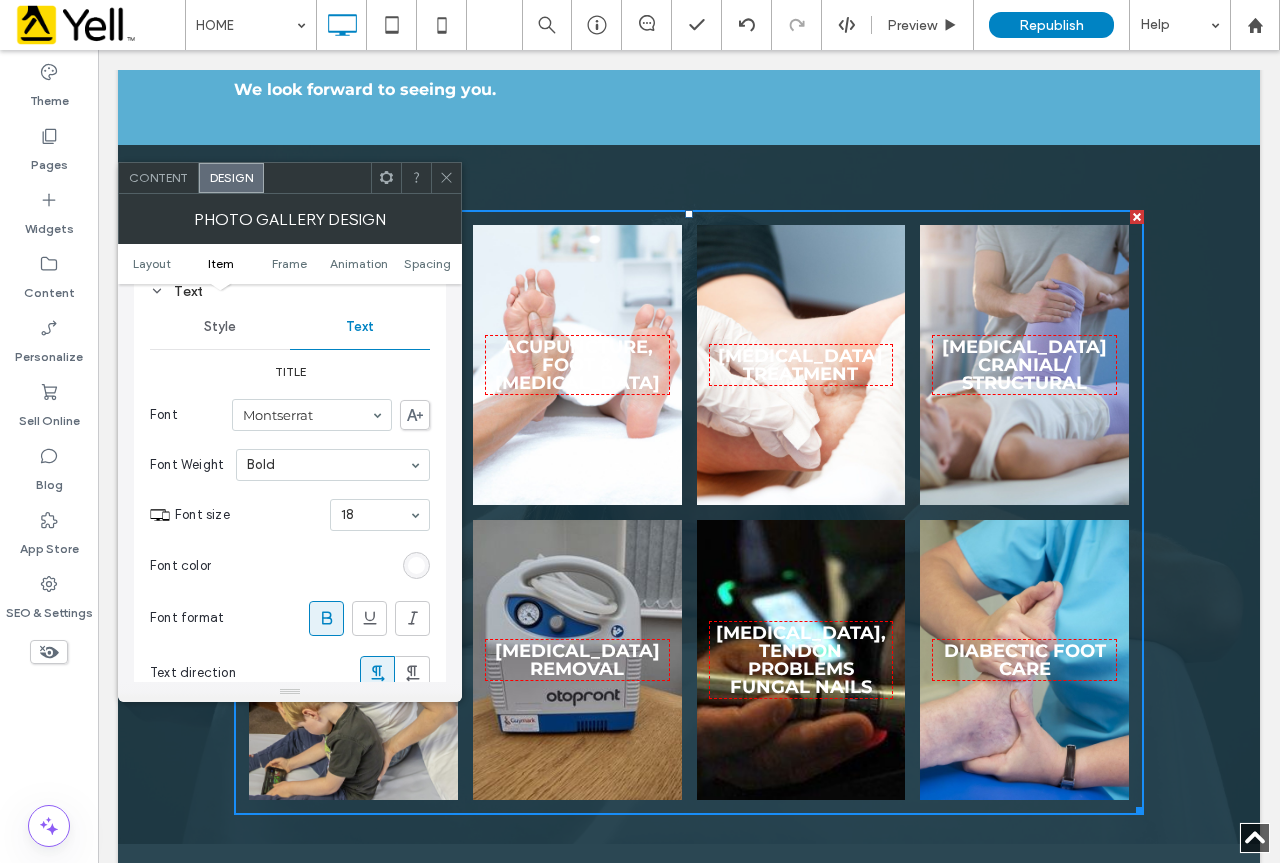 scroll, scrollTop: 800, scrollLeft: 0, axis: vertical 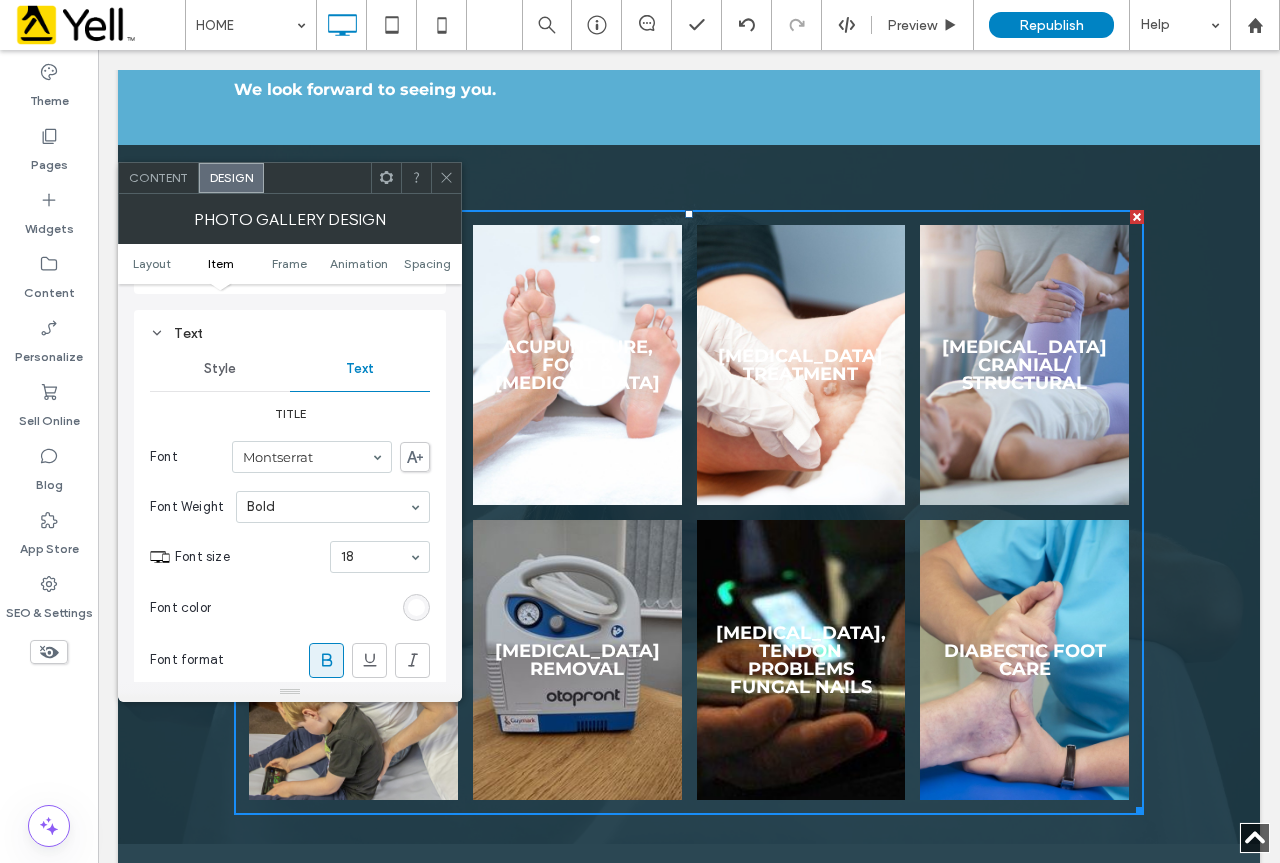 click 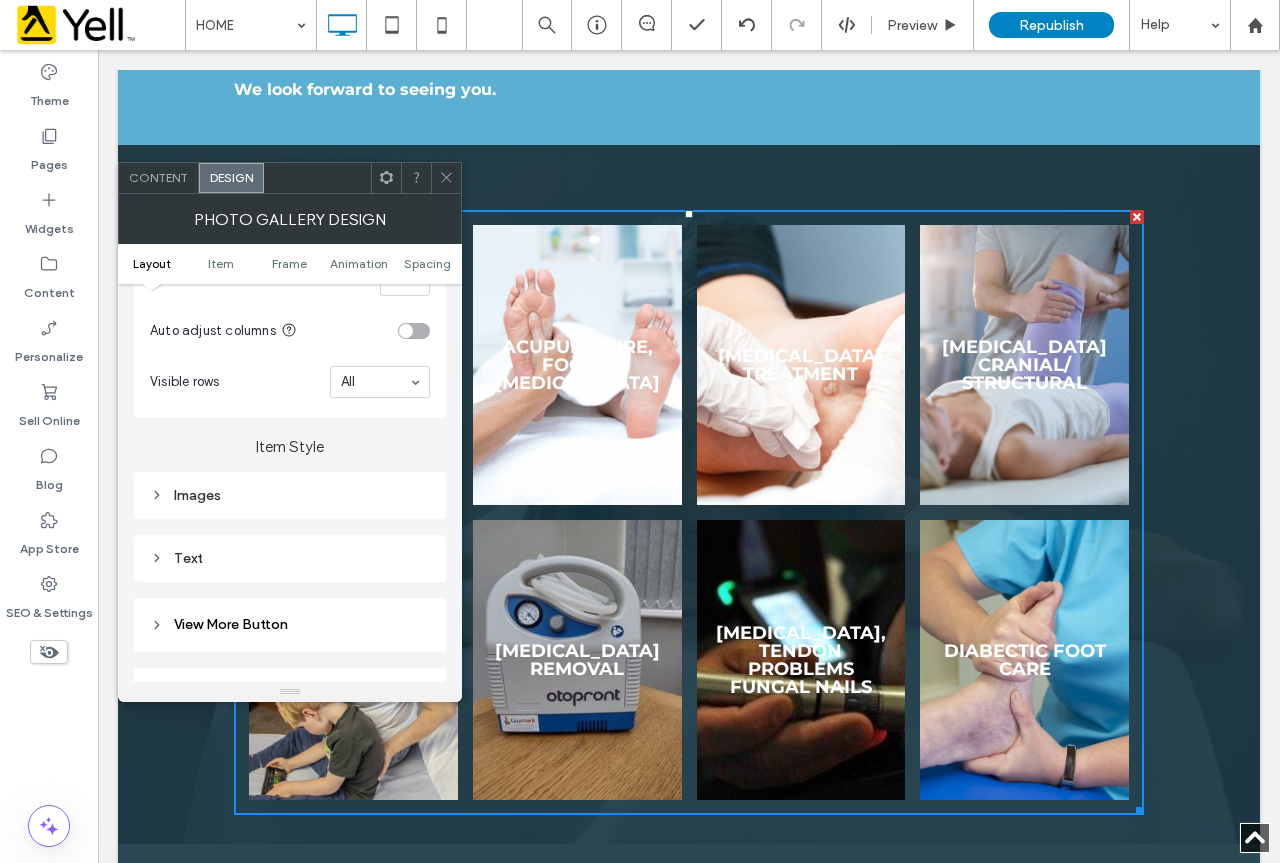scroll, scrollTop: 500, scrollLeft: 0, axis: vertical 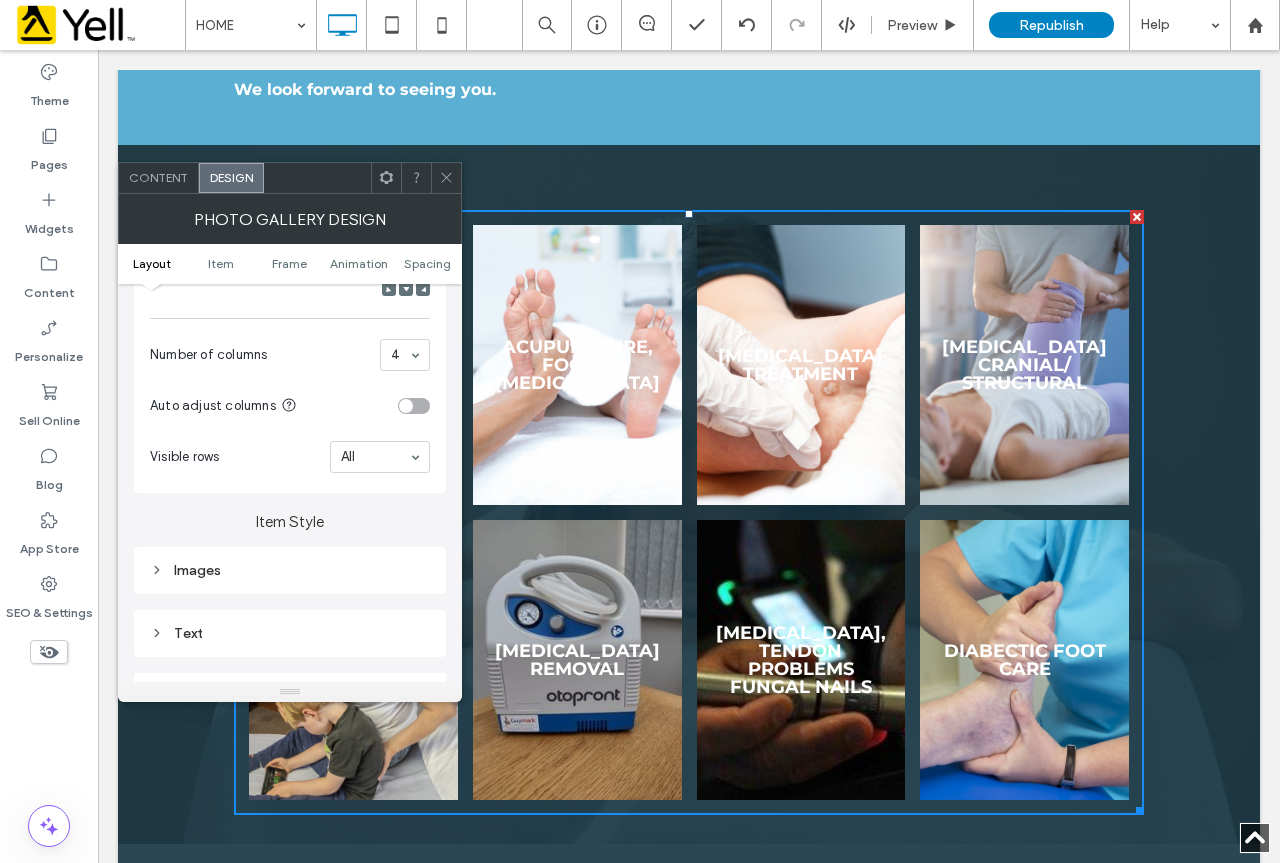 click on "Images" at bounding box center [290, 570] 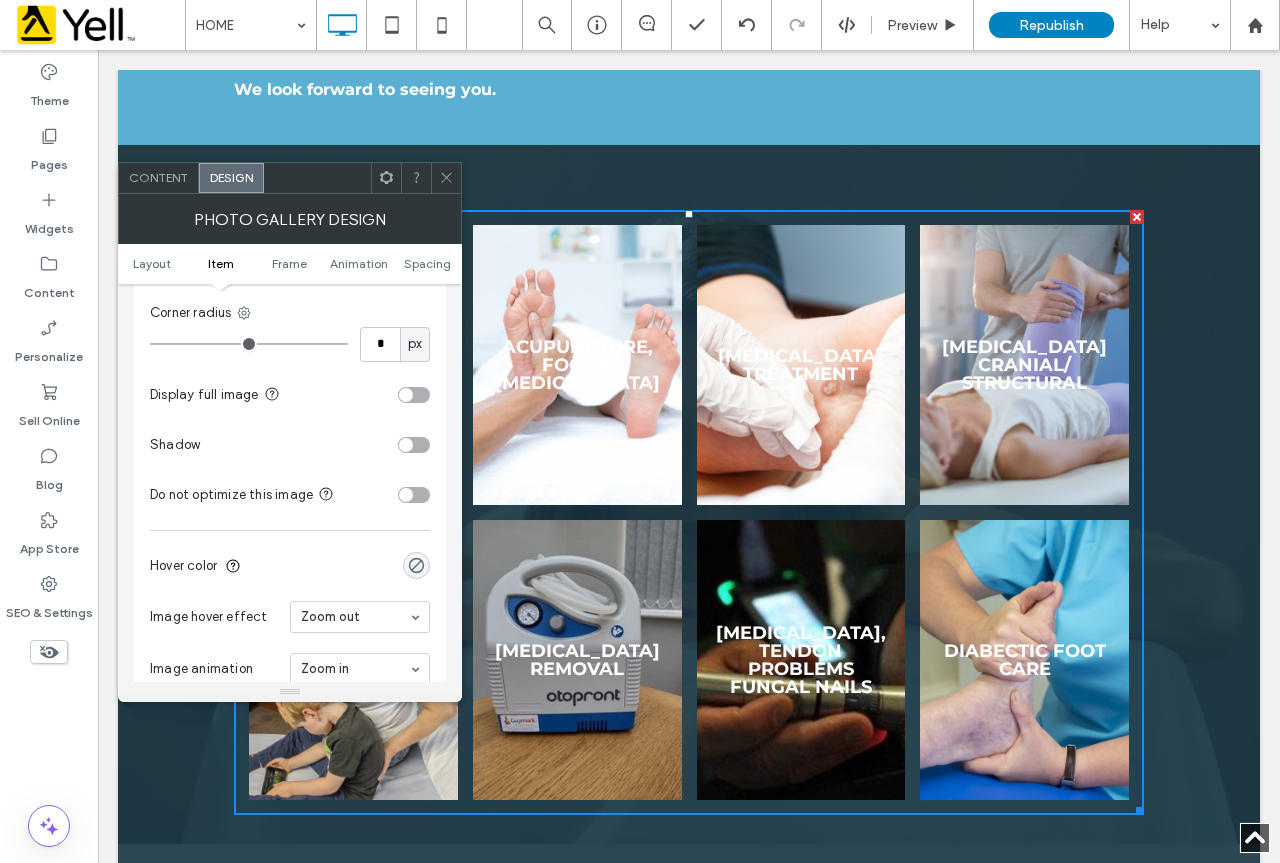 scroll, scrollTop: 900, scrollLeft: 0, axis: vertical 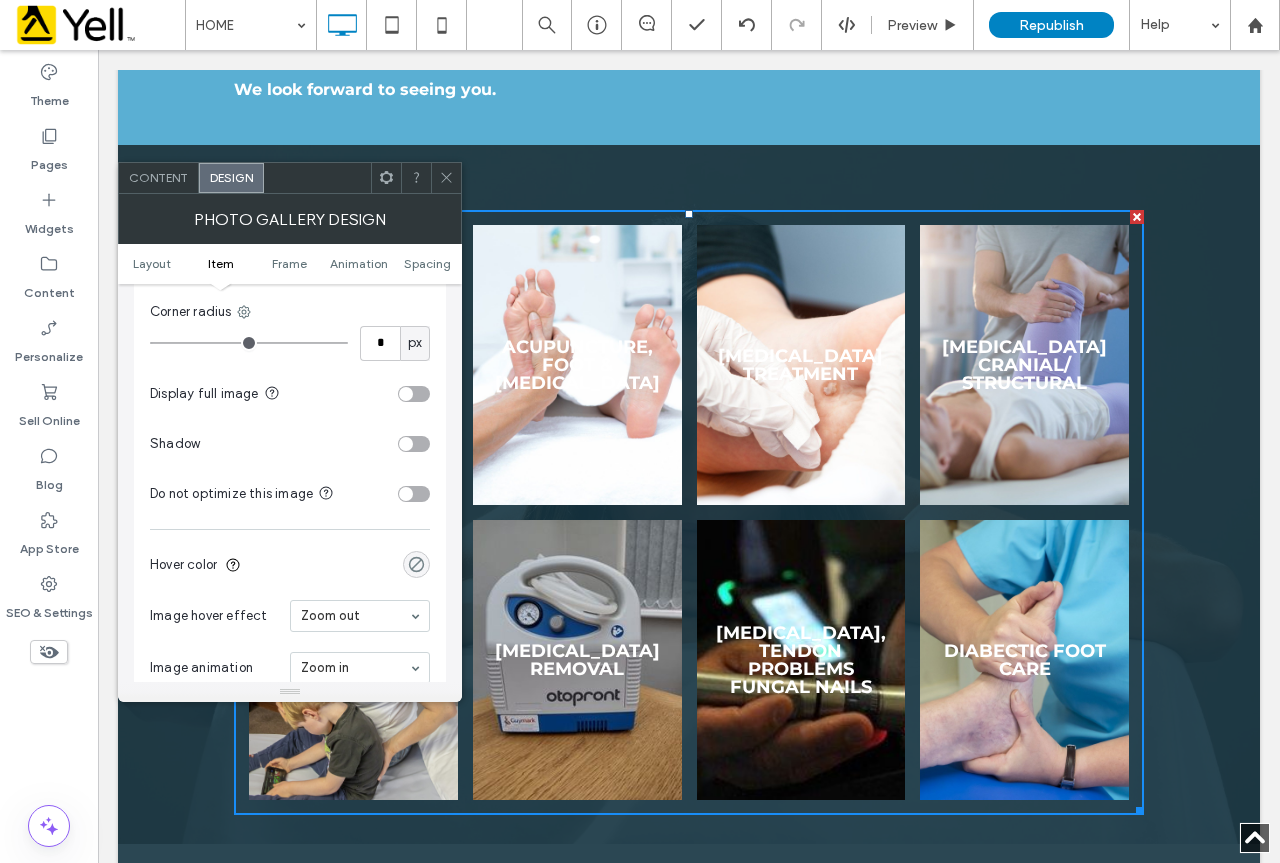 click at bounding box center [416, 564] 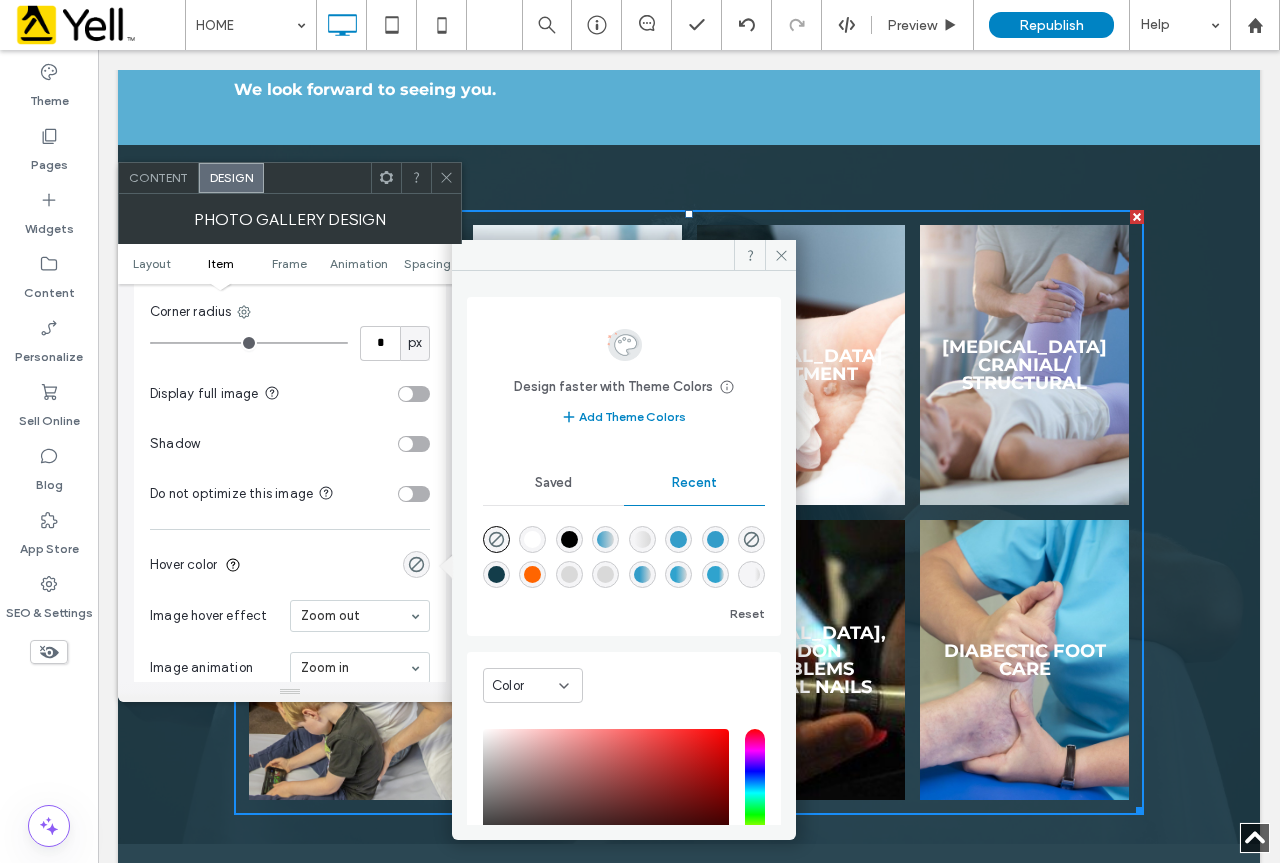 click at bounding box center (569, 539) 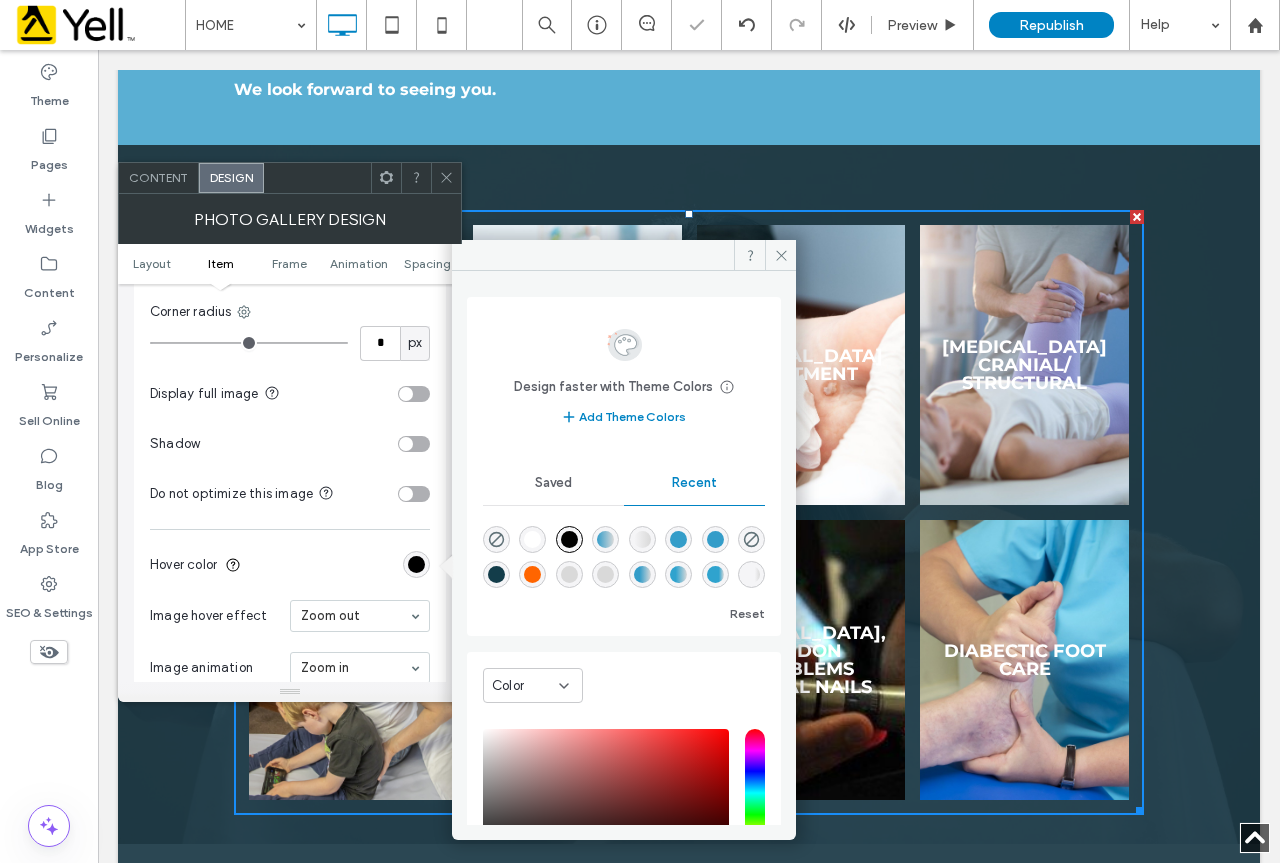 type on "***" 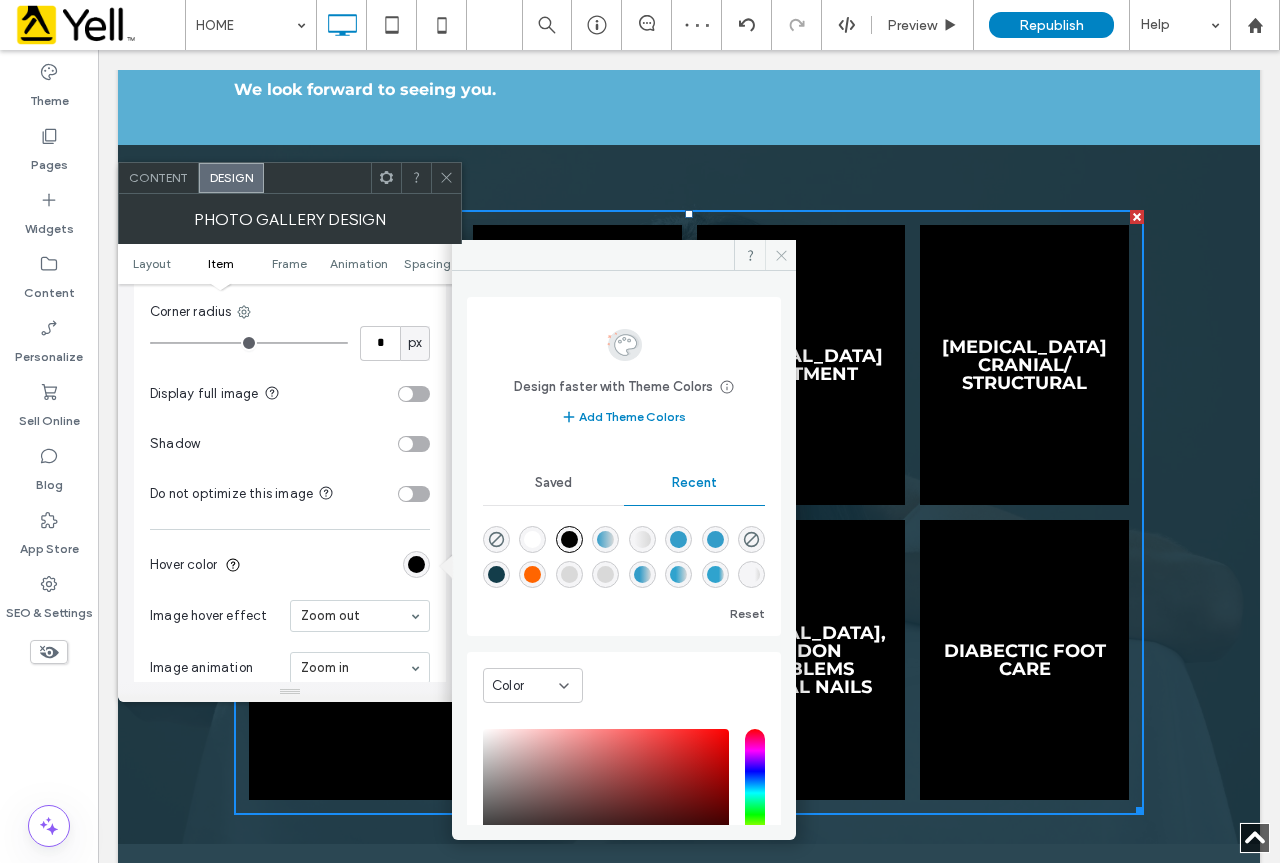 click 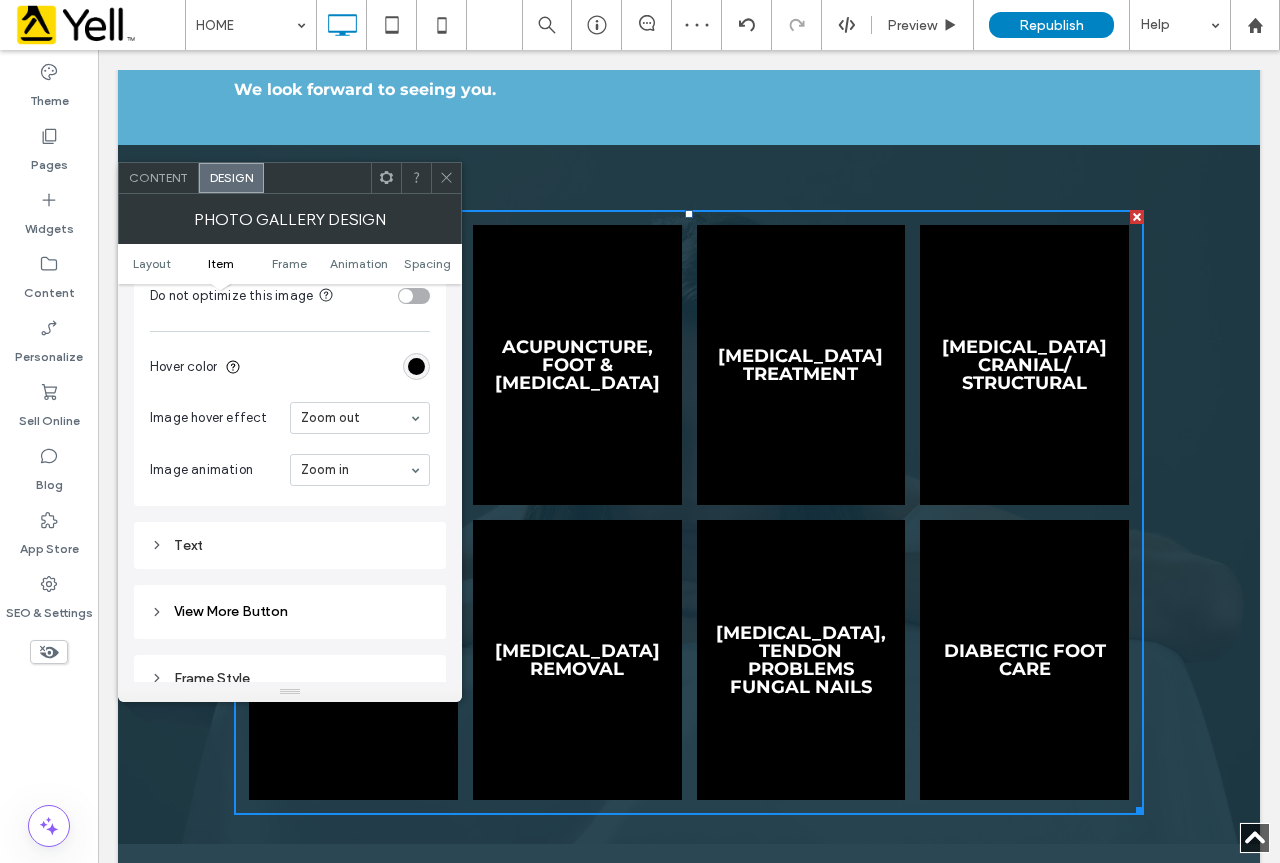 scroll, scrollTop: 1100, scrollLeft: 0, axis: vertical 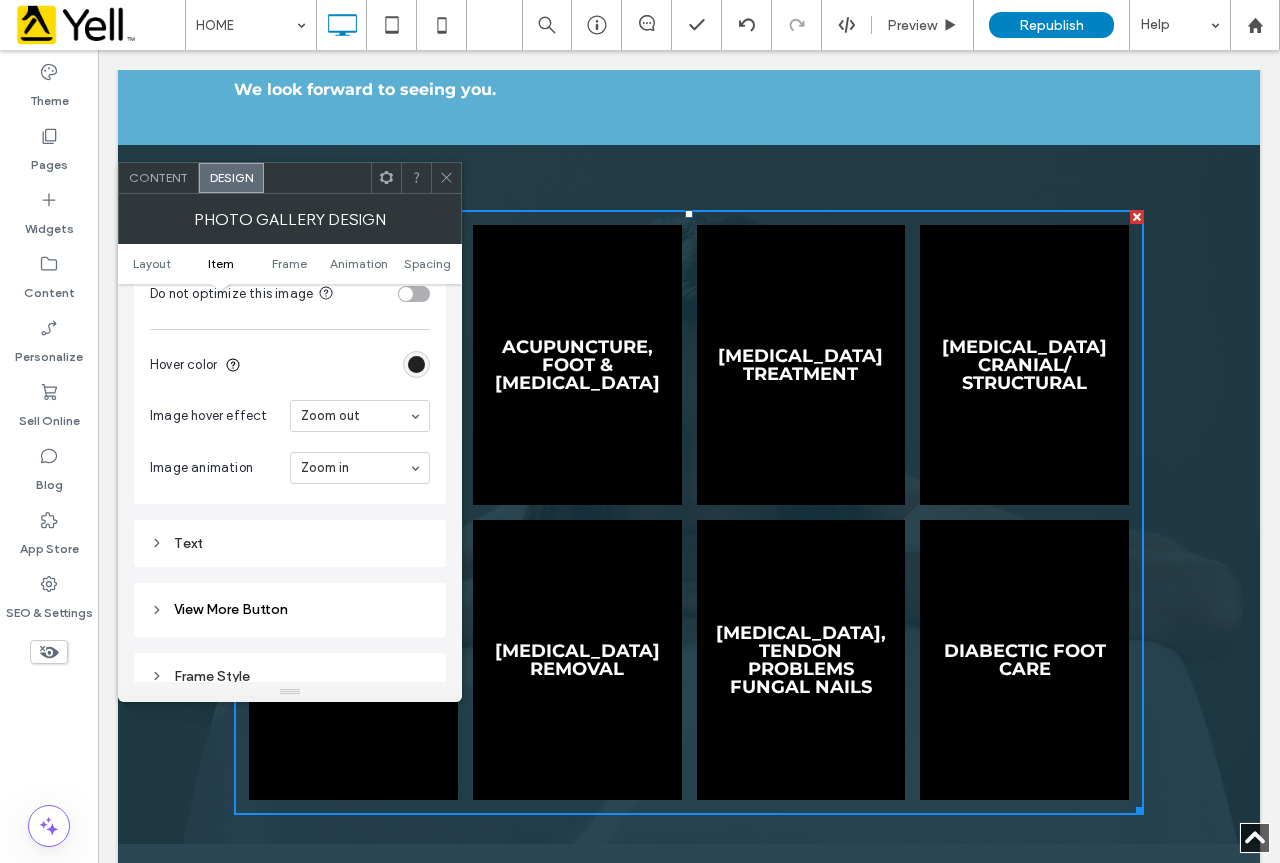 click at bounding box center (416, 364) 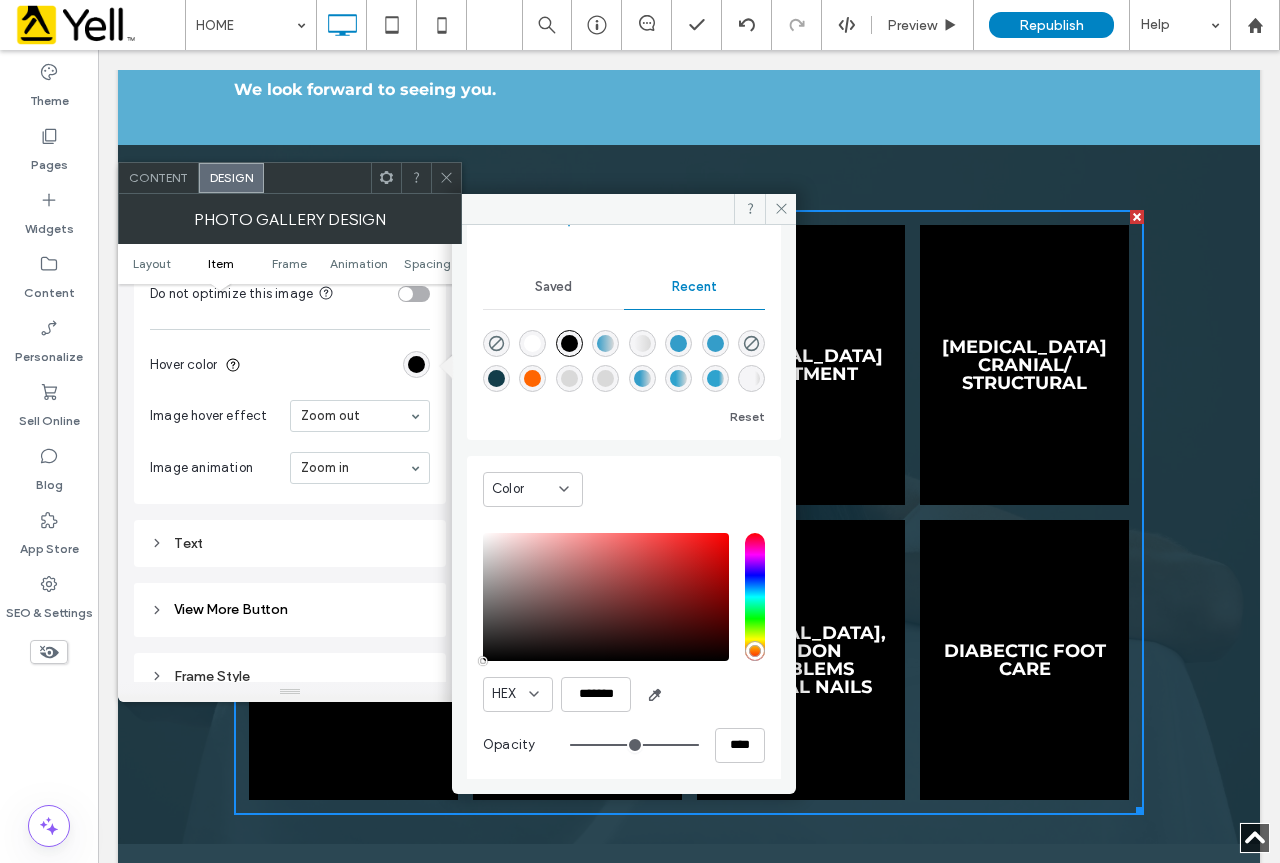 scroll, scrollTop: 159, scrollLeft: 0, axis: vertical 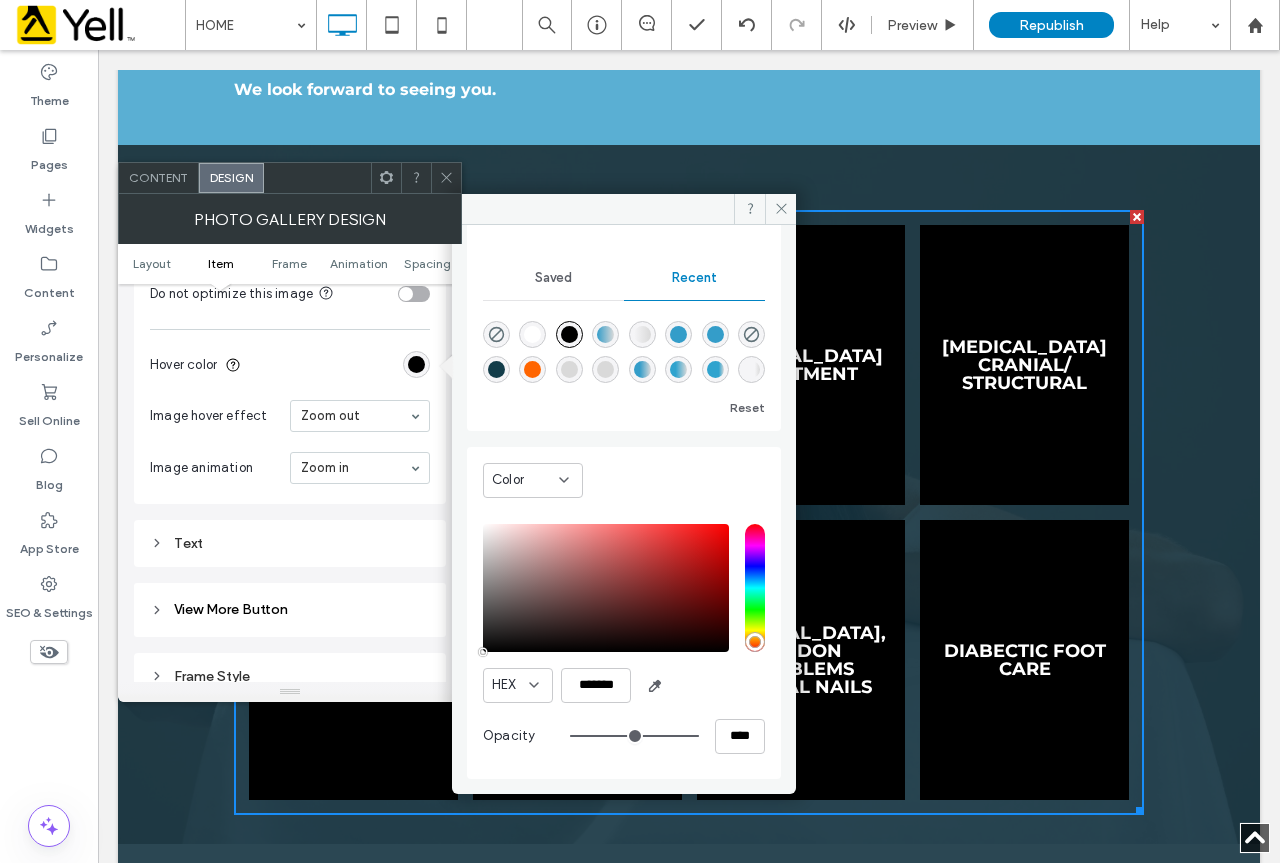 type on "**" 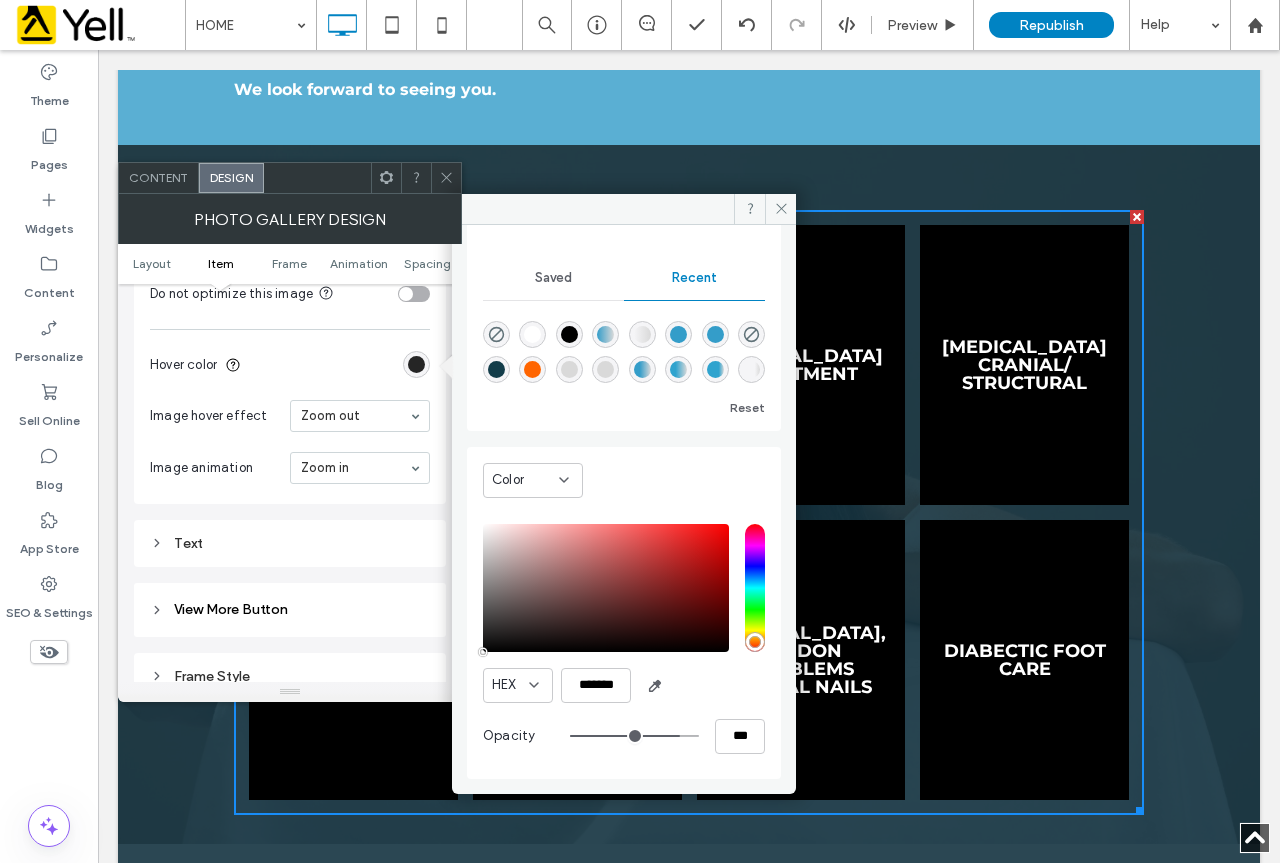 type on "**" 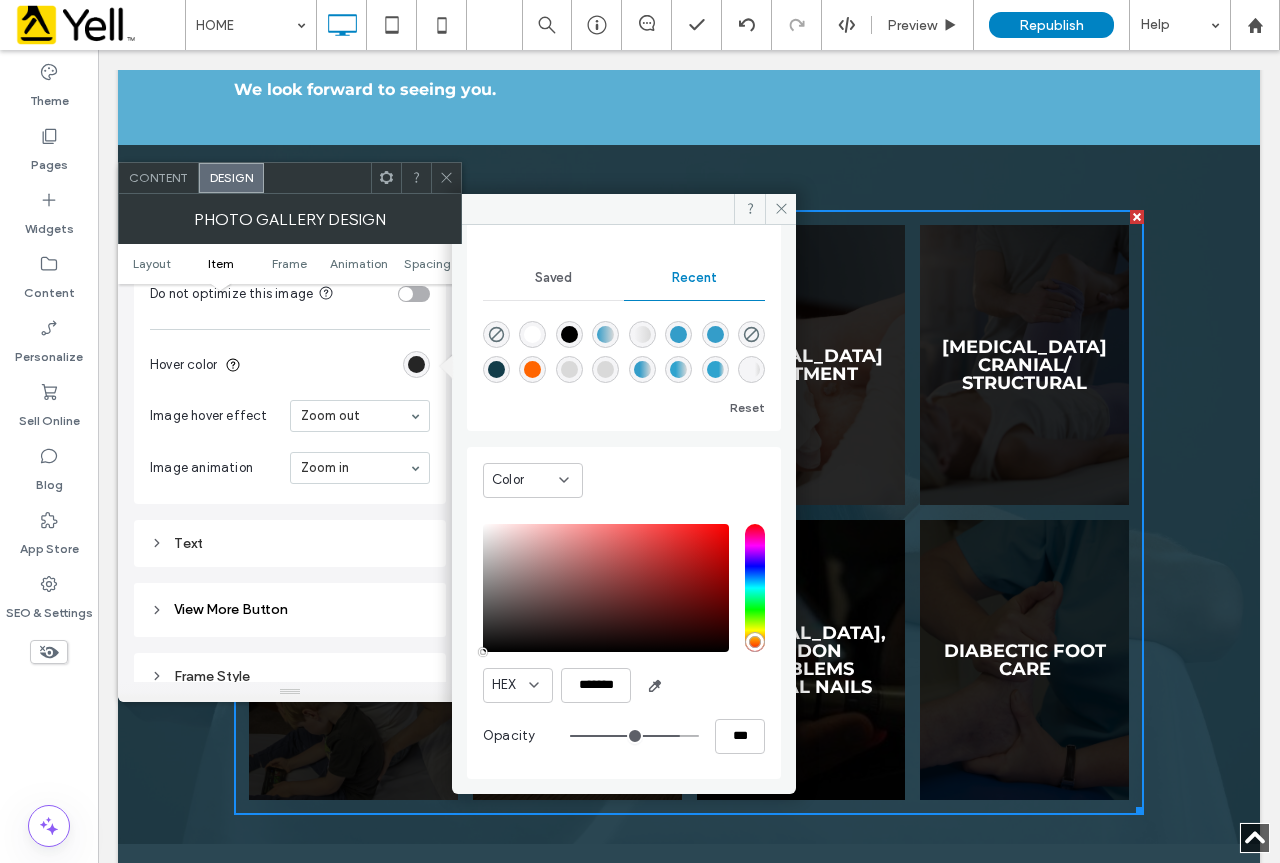 type on "**" 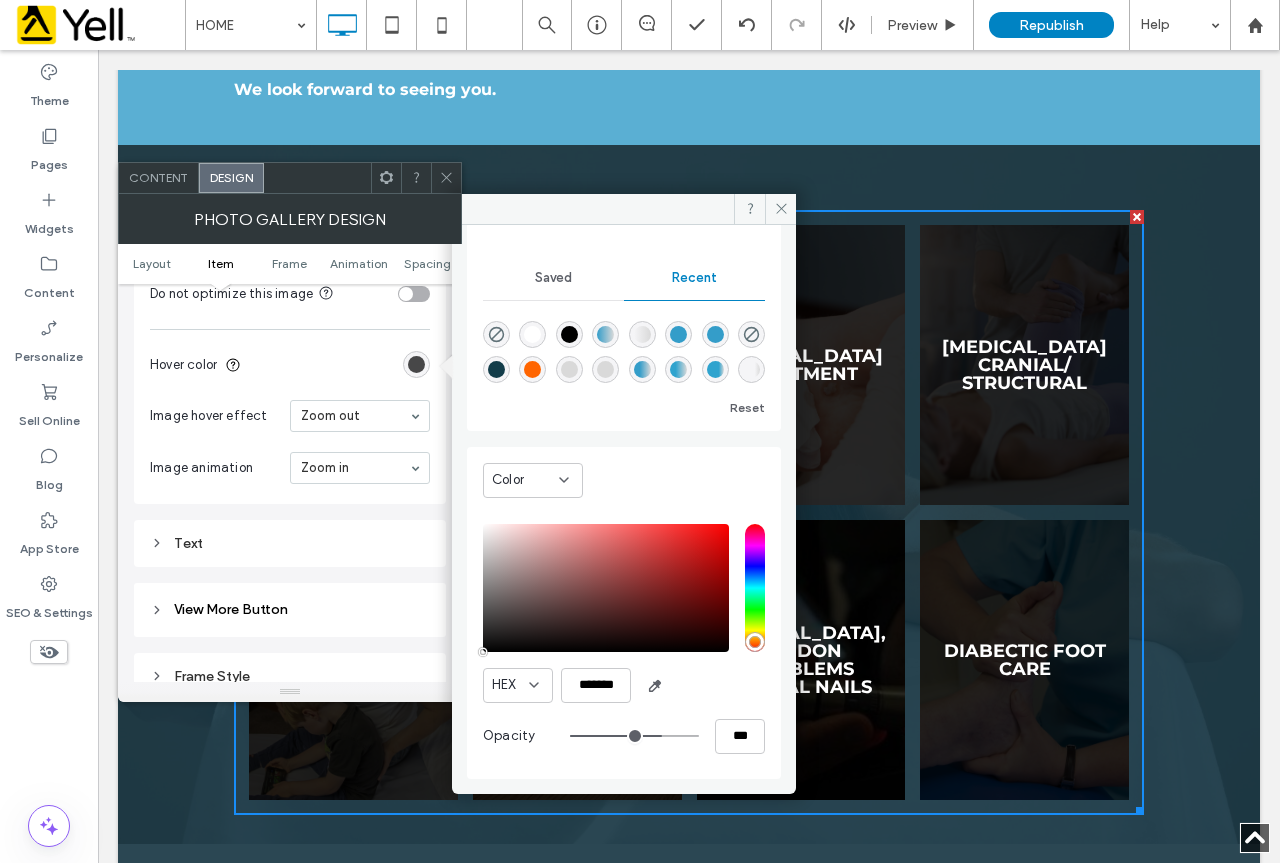 type on "**" 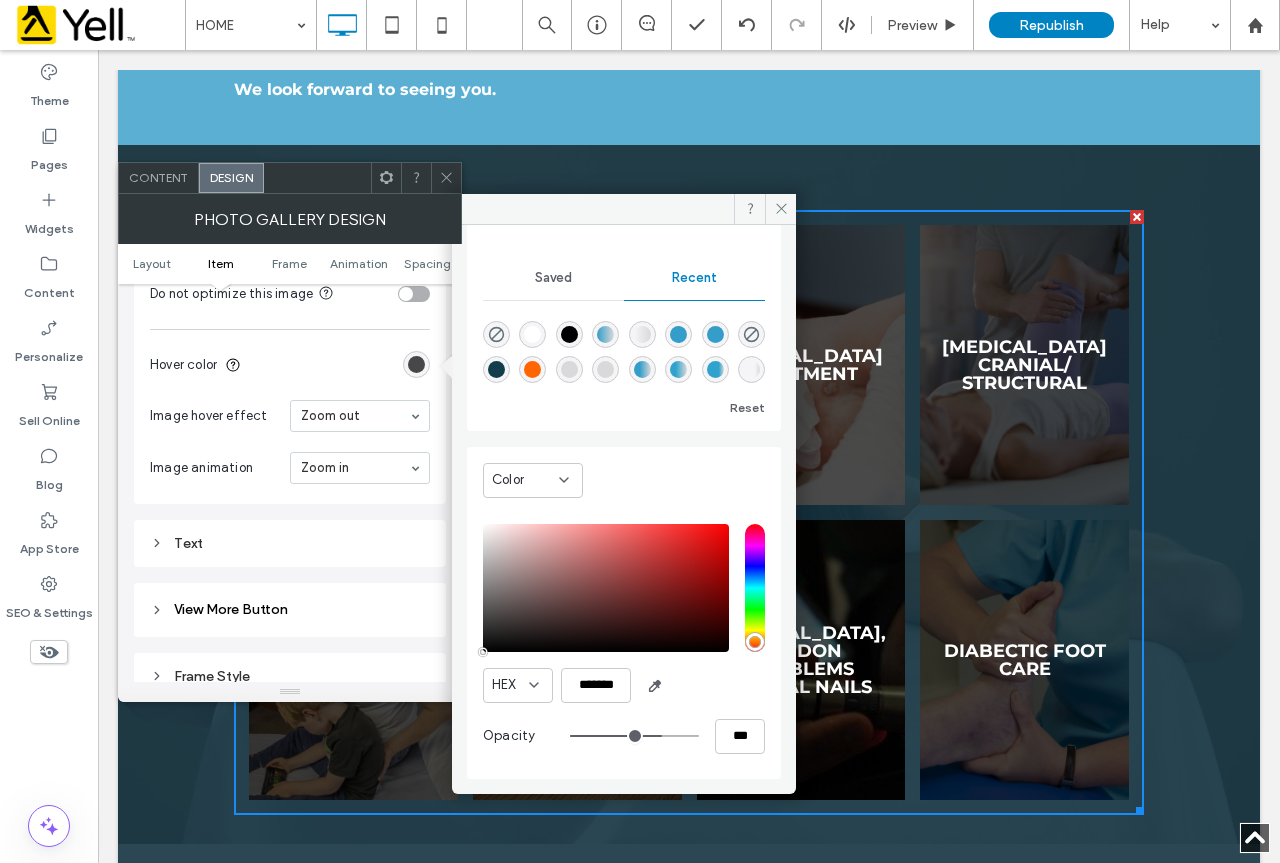 type on "**" 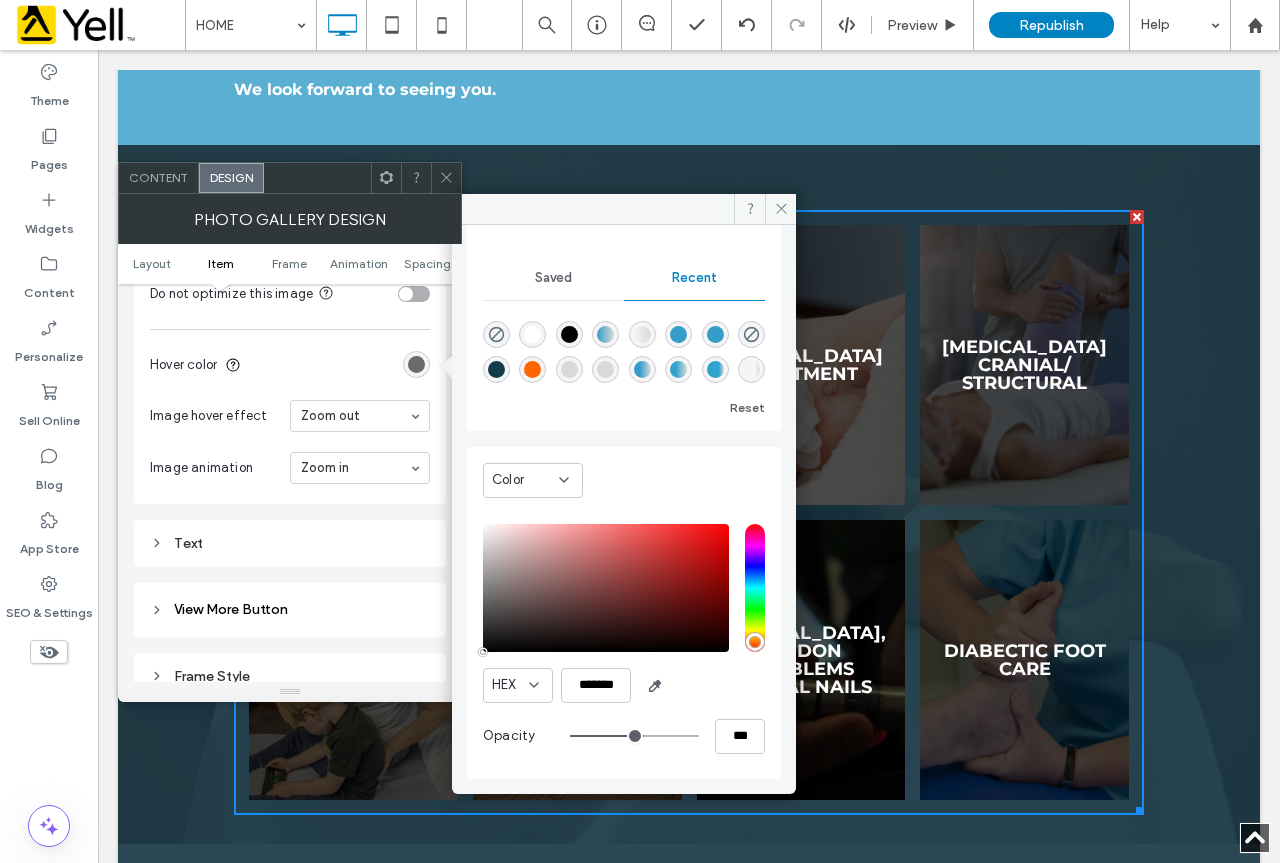 type on "**" 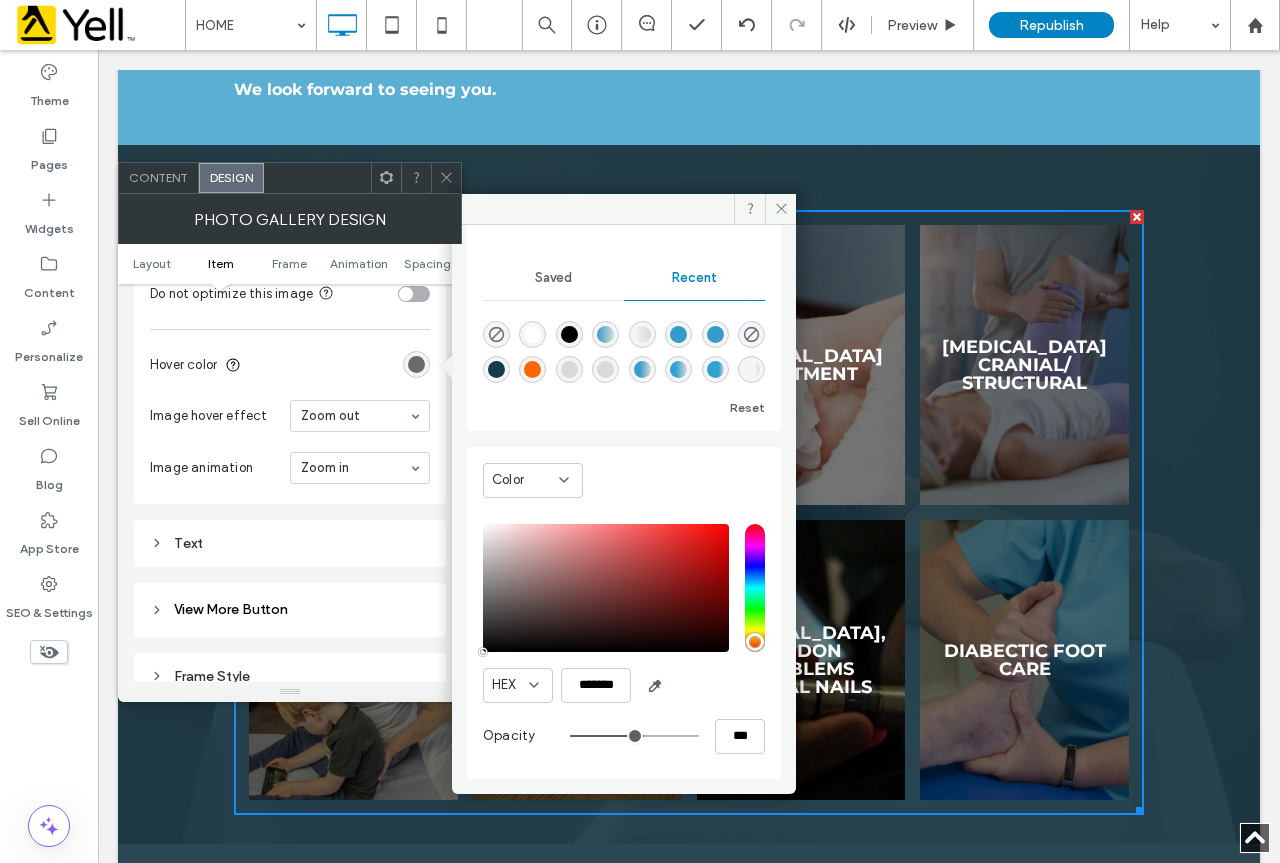 type on "**" 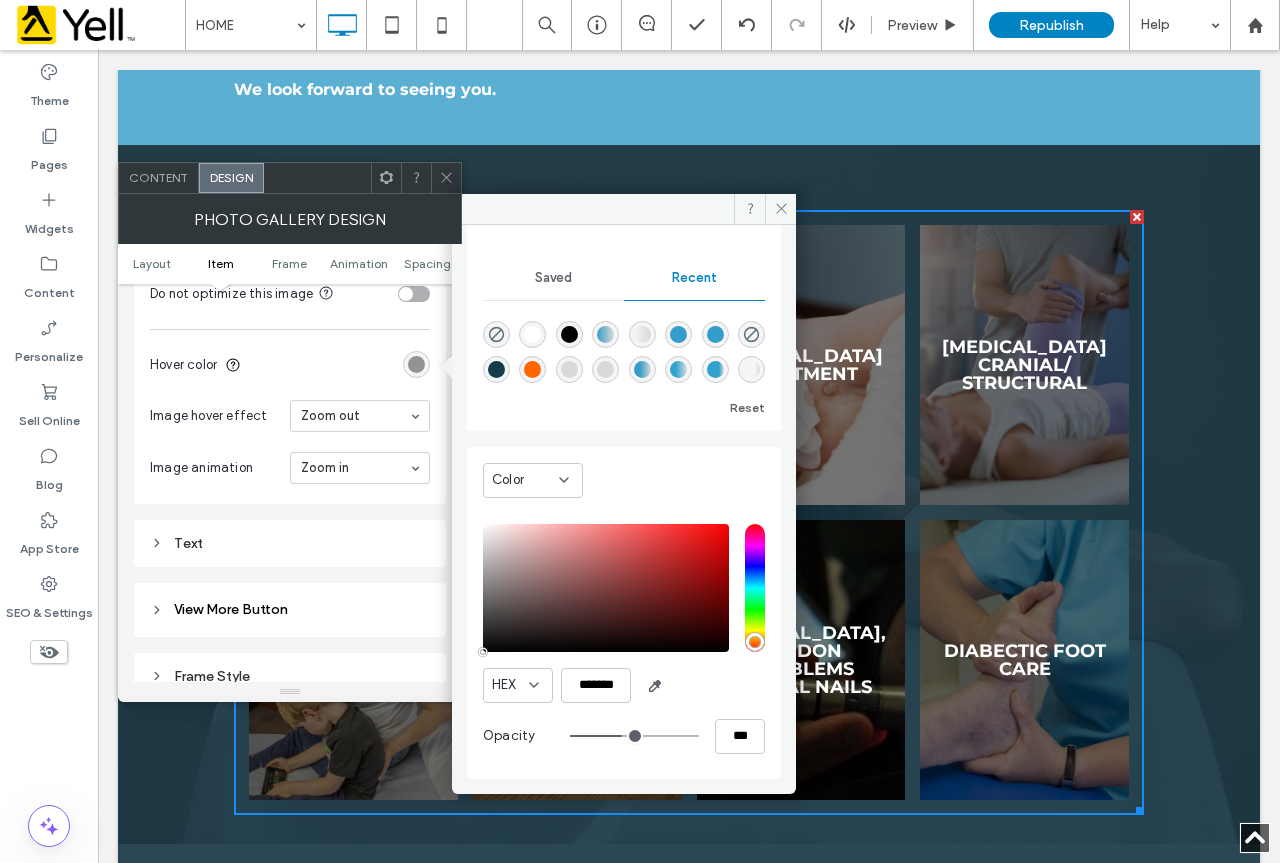 type on "**" 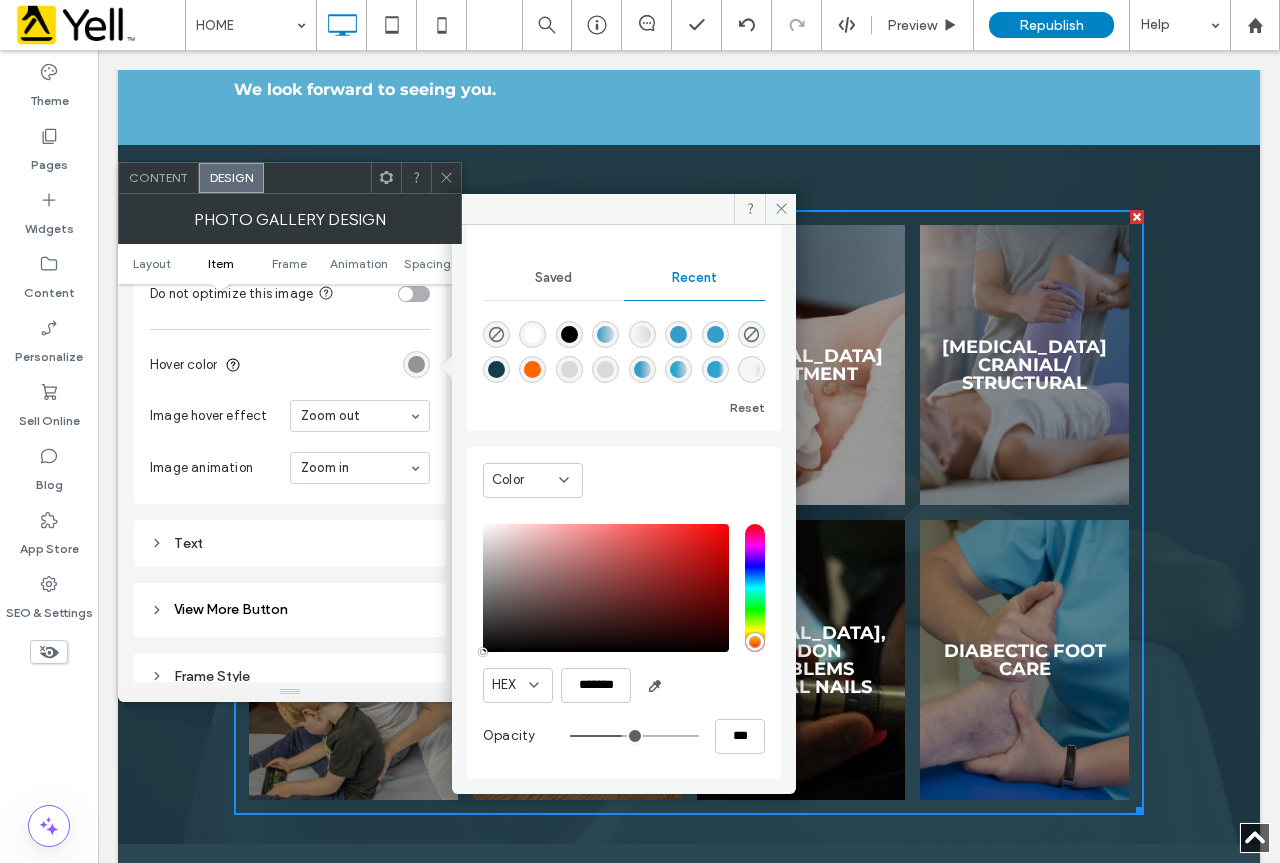 type on "**" 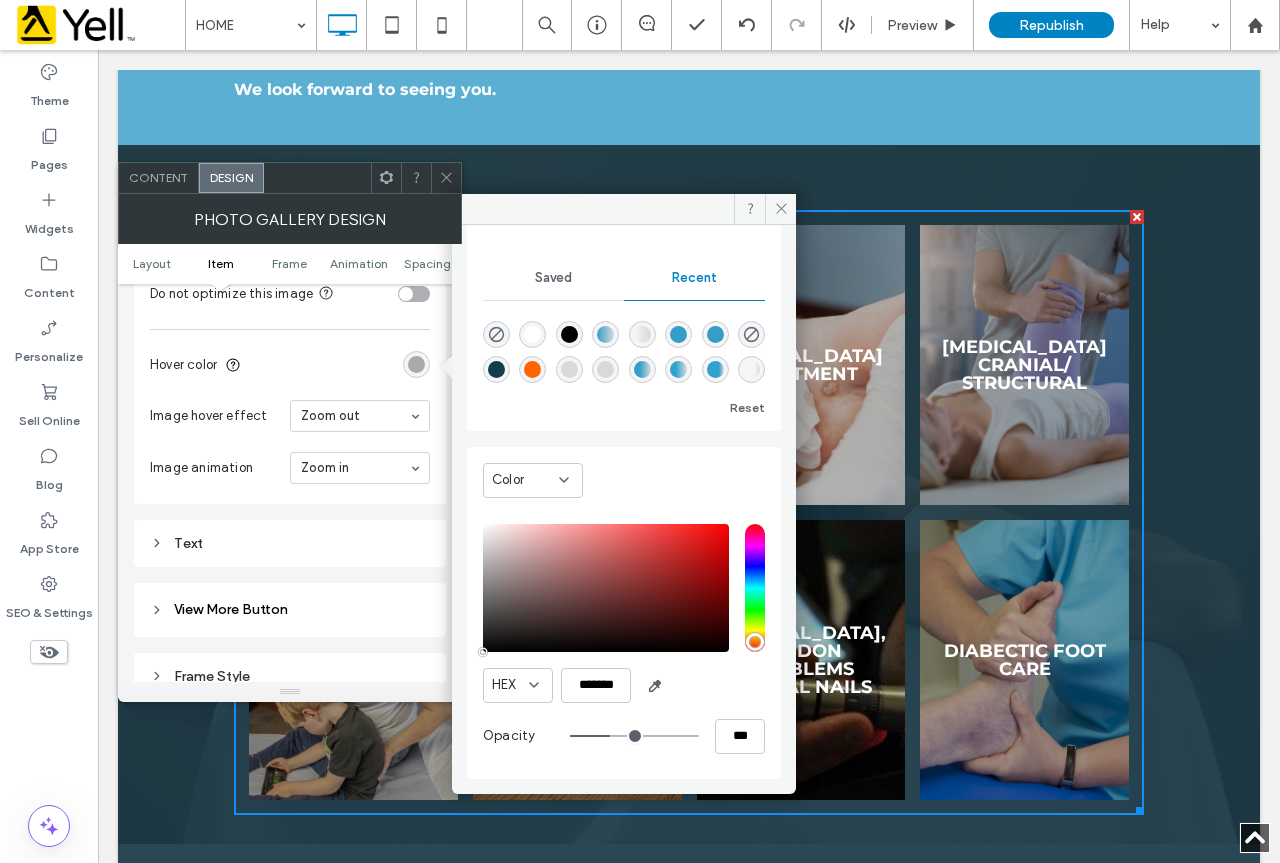 type on "**" 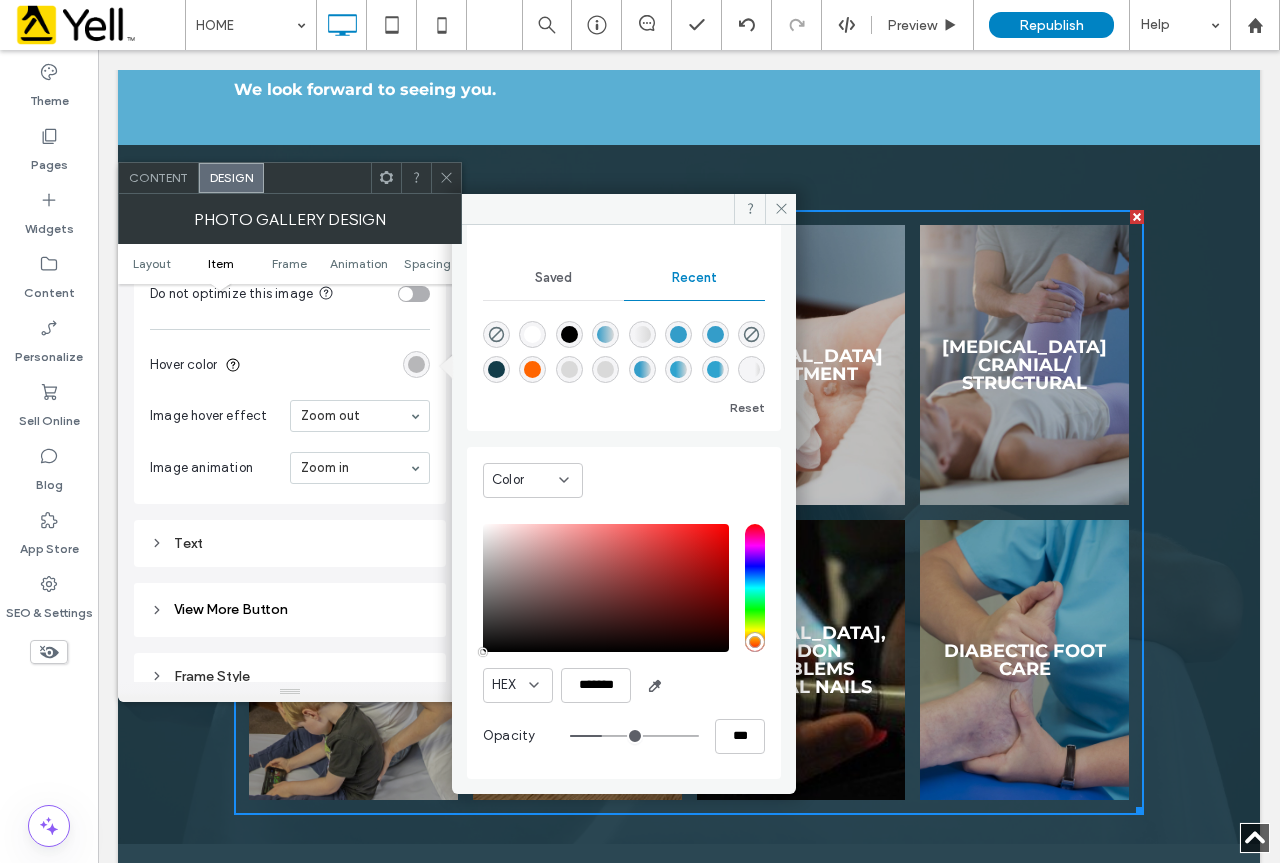 type on "**" 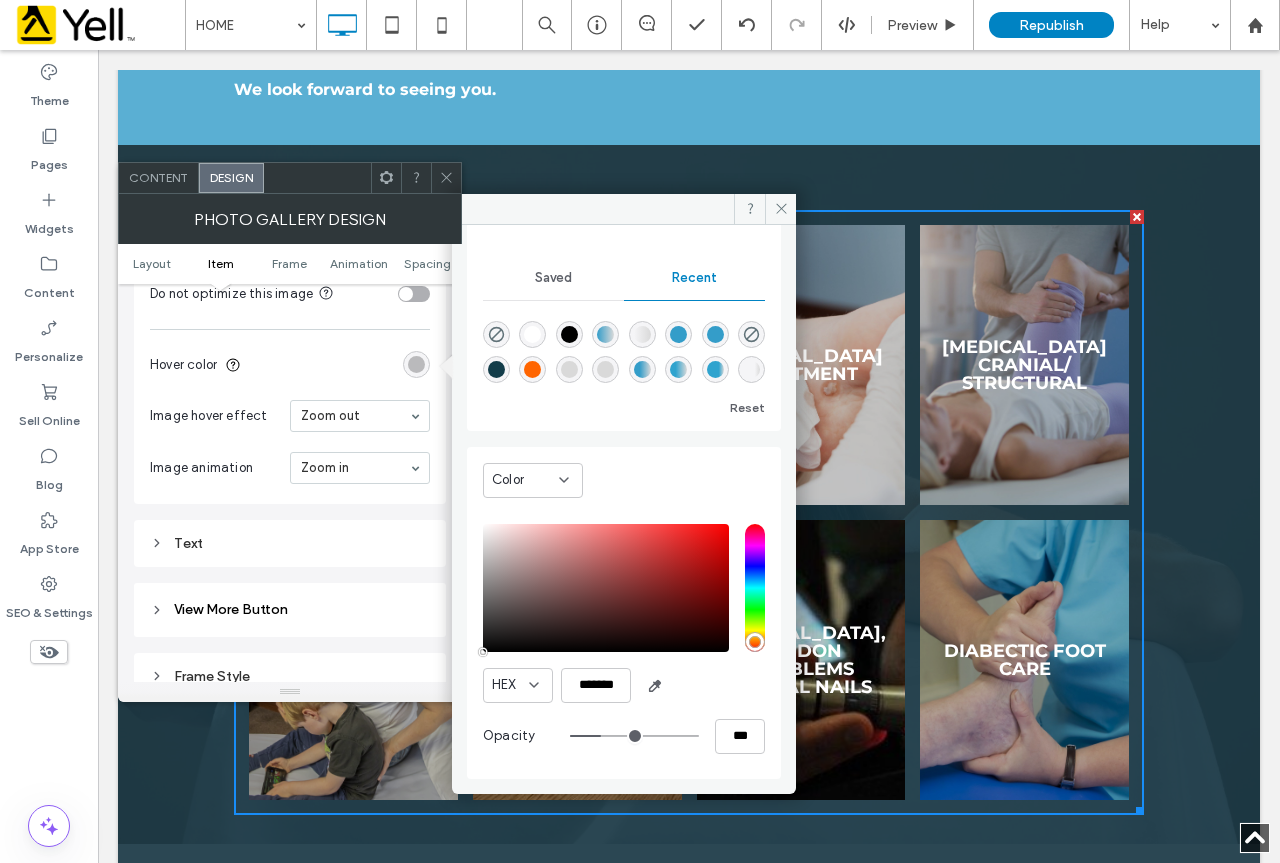type on "**" 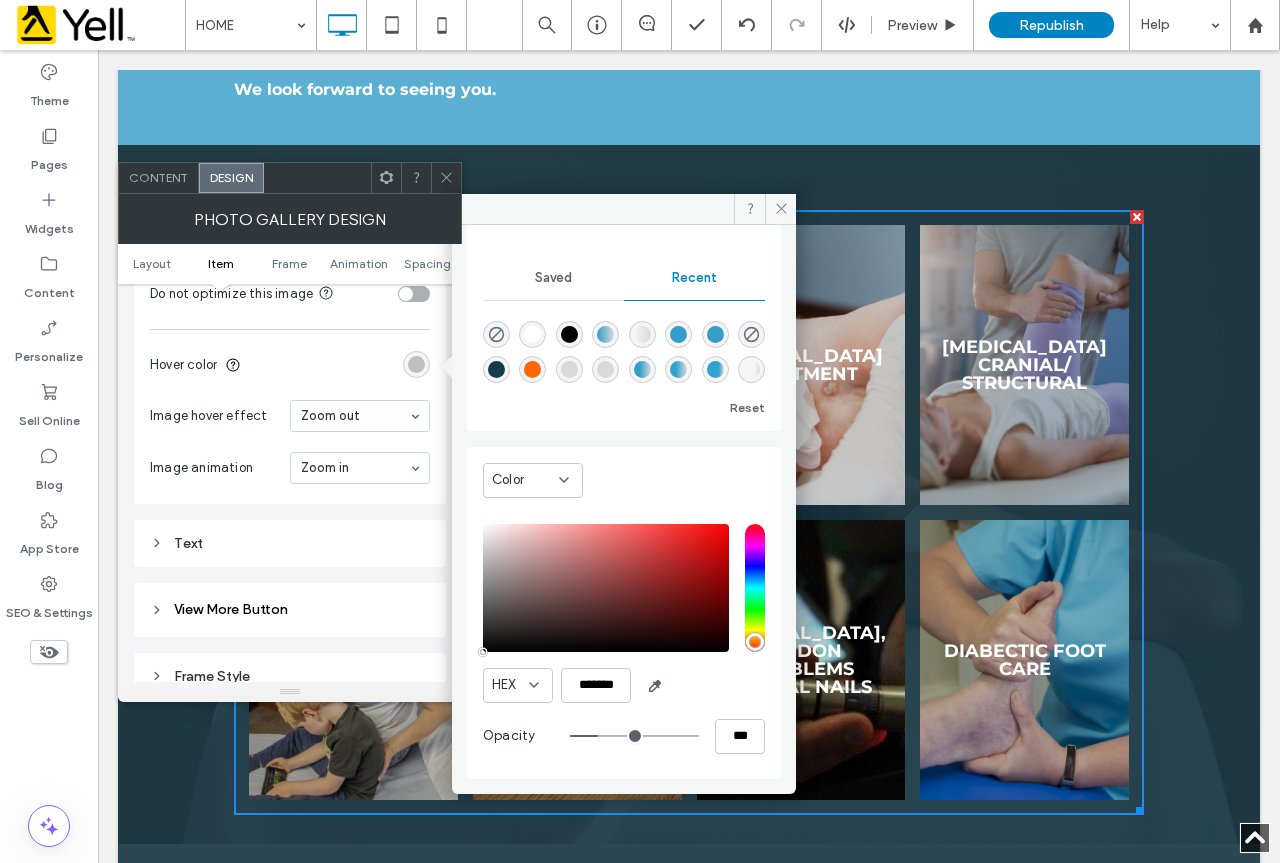 drag, startPoint x: 677, startPoint y: 735, endPoint x: 592, endPoint y: 728, distance: 85.28775 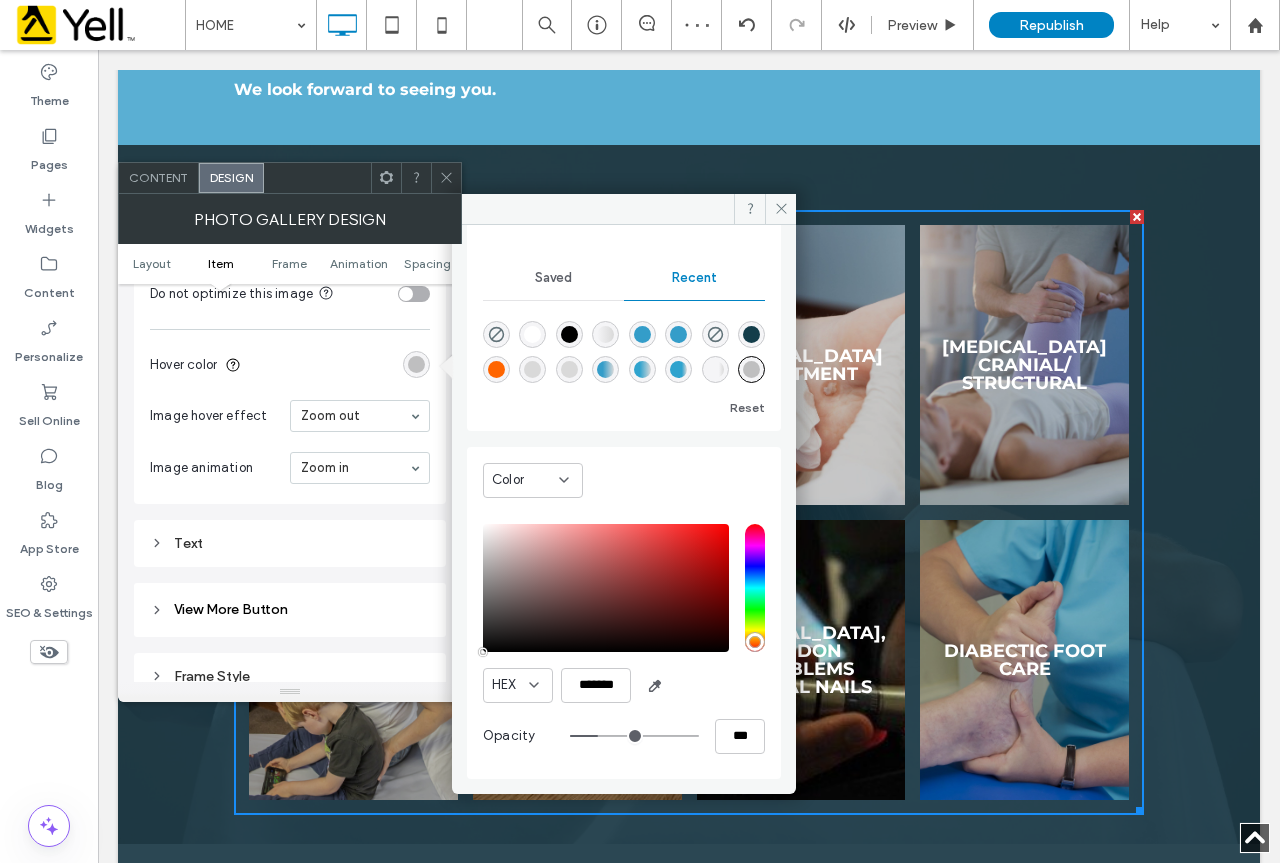 drag, startPoint x: 679, startPoint y: 207, endPoint x: 639, endPoint y: 208, distance: 40.012497 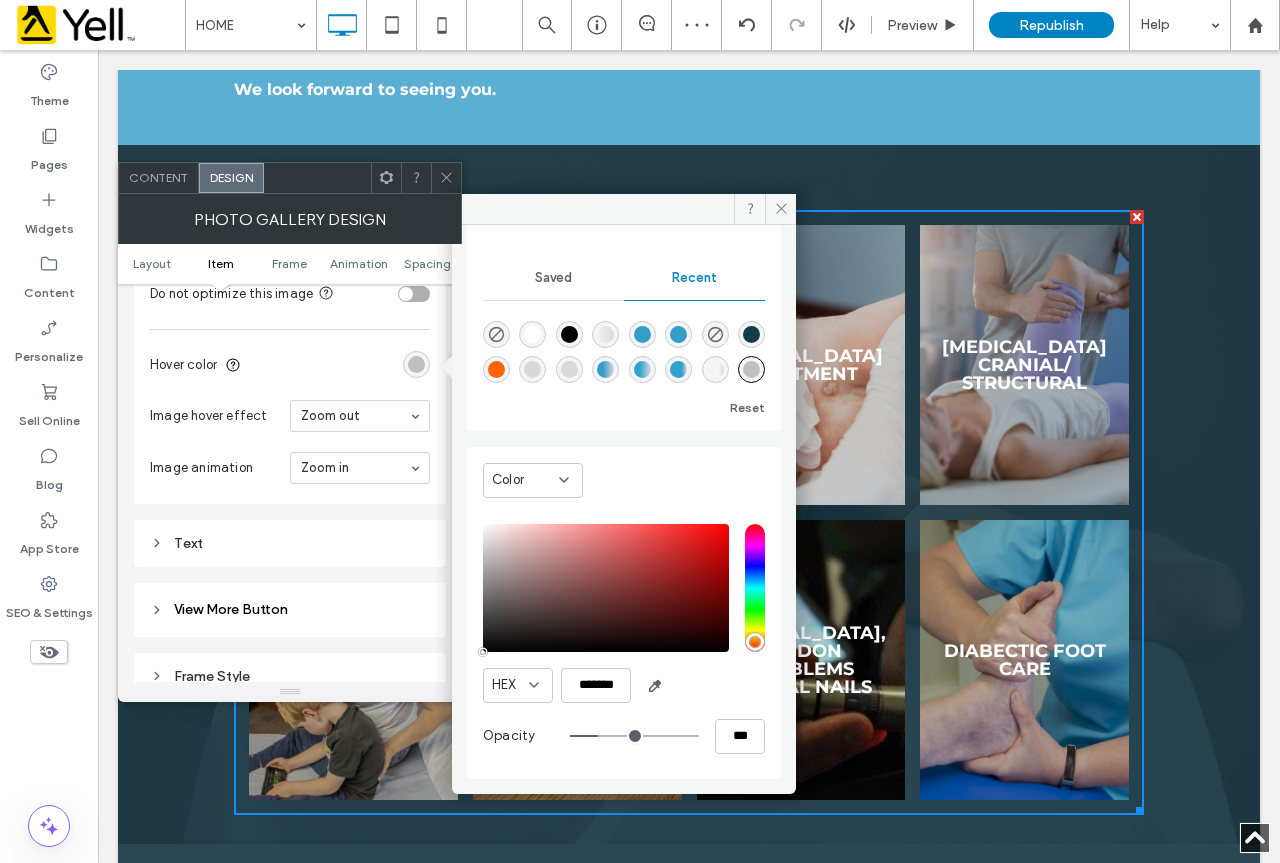 click at bounding box center [624, 209] 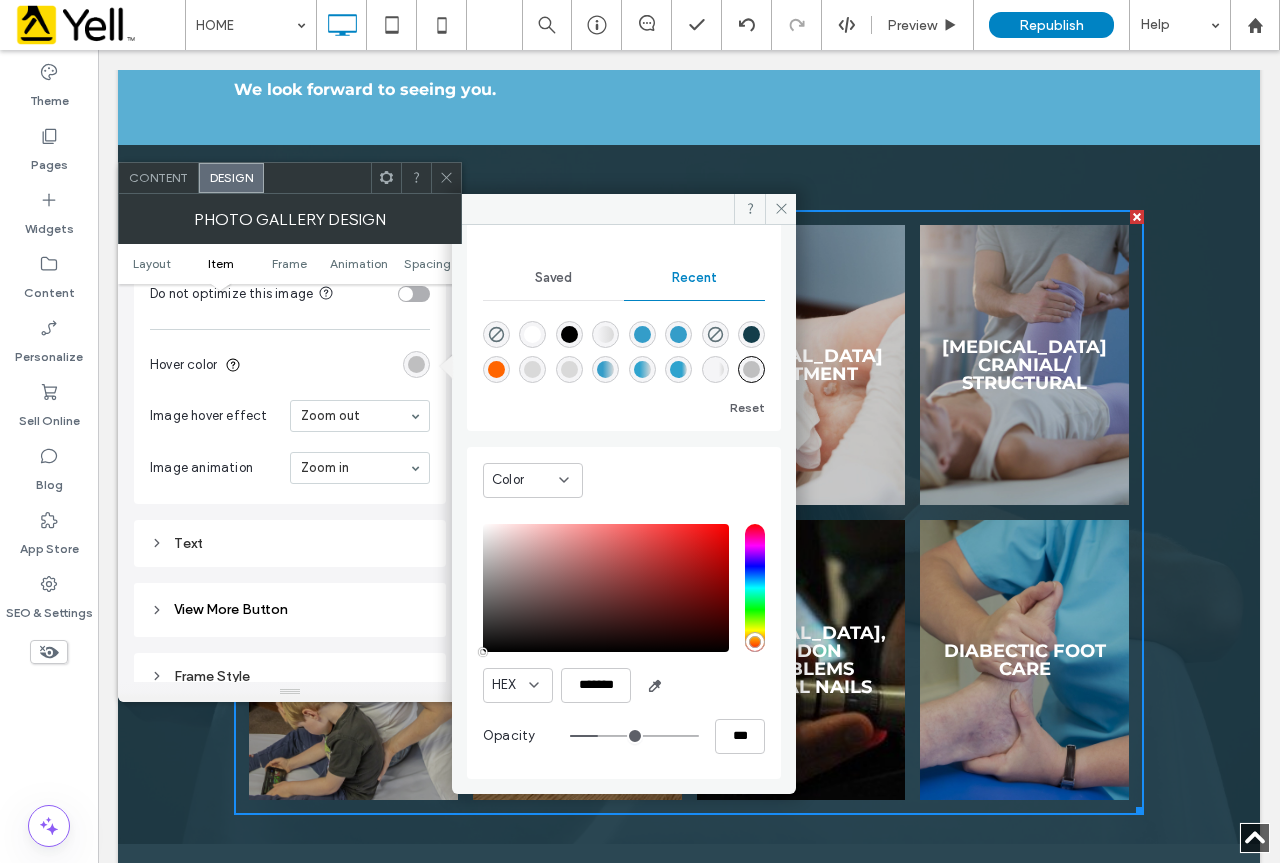 type on "**" 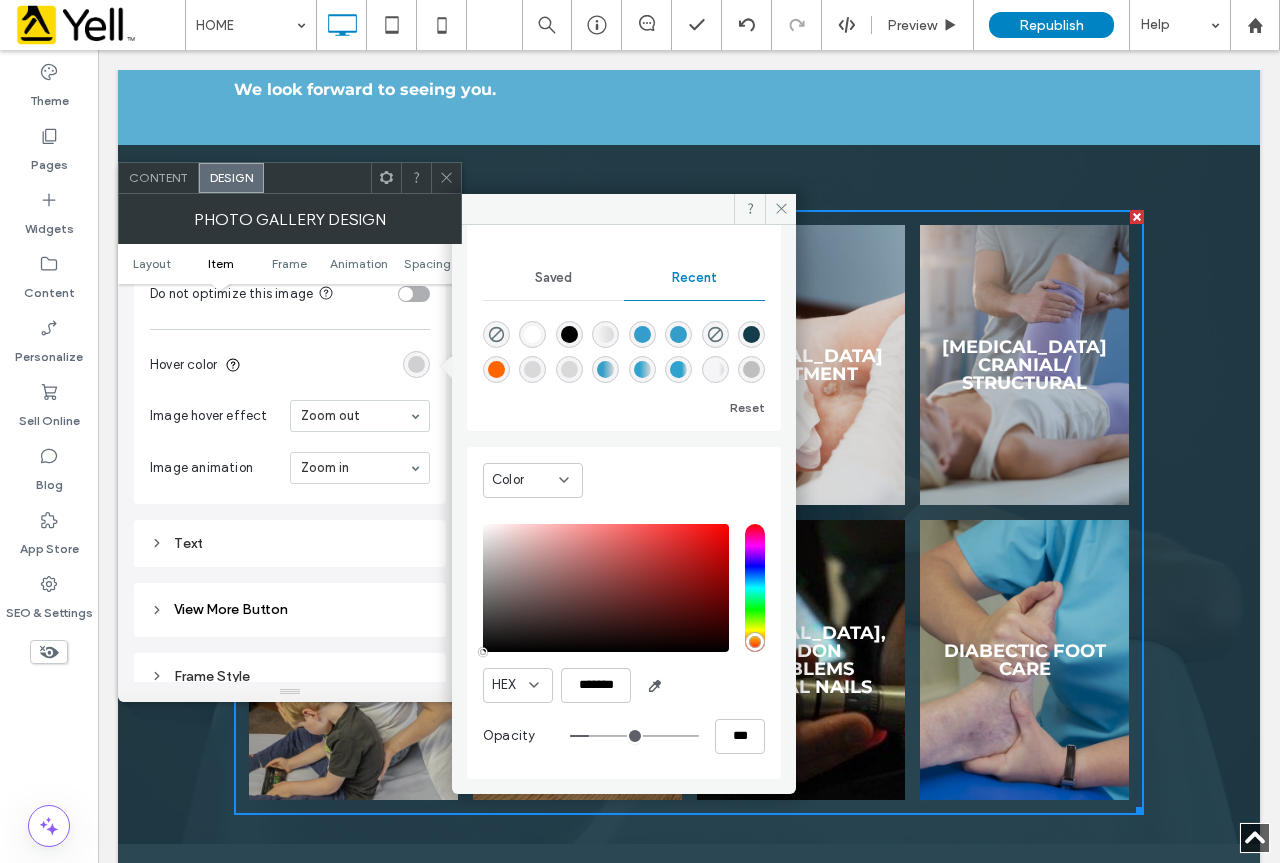 type on "**" 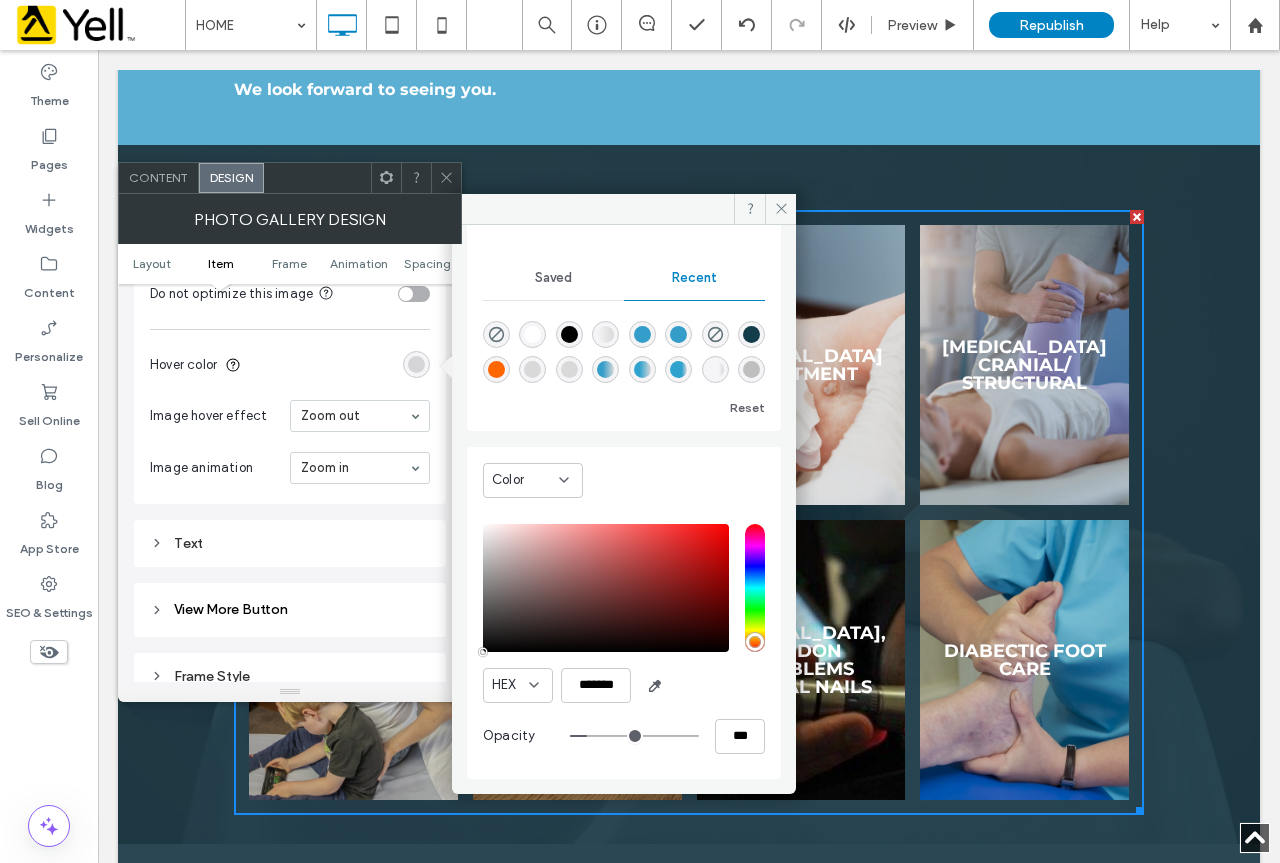 type on "**" 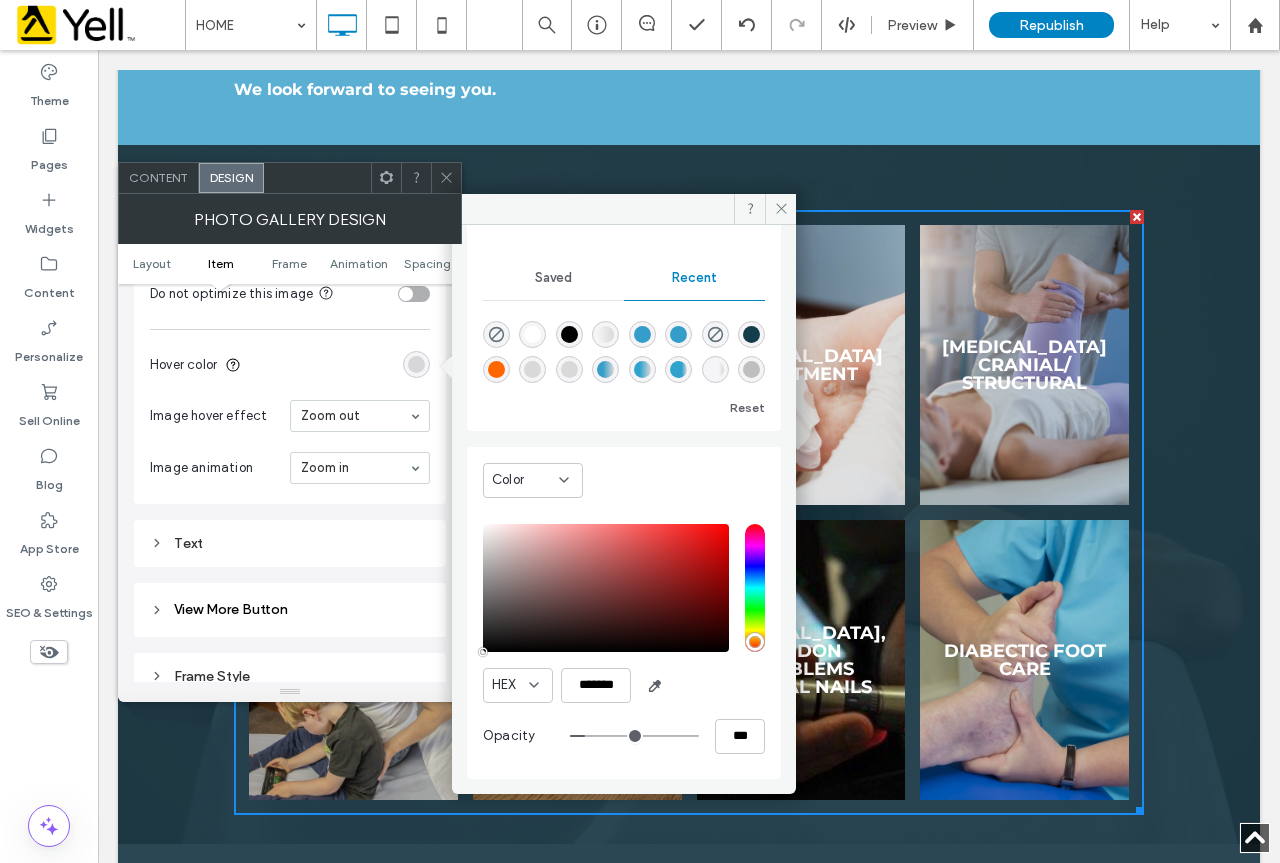 drag, startPoint x: 590, startPoint y: 735, endPoint x: 580, endPoint y: 737, distance: 10.198039 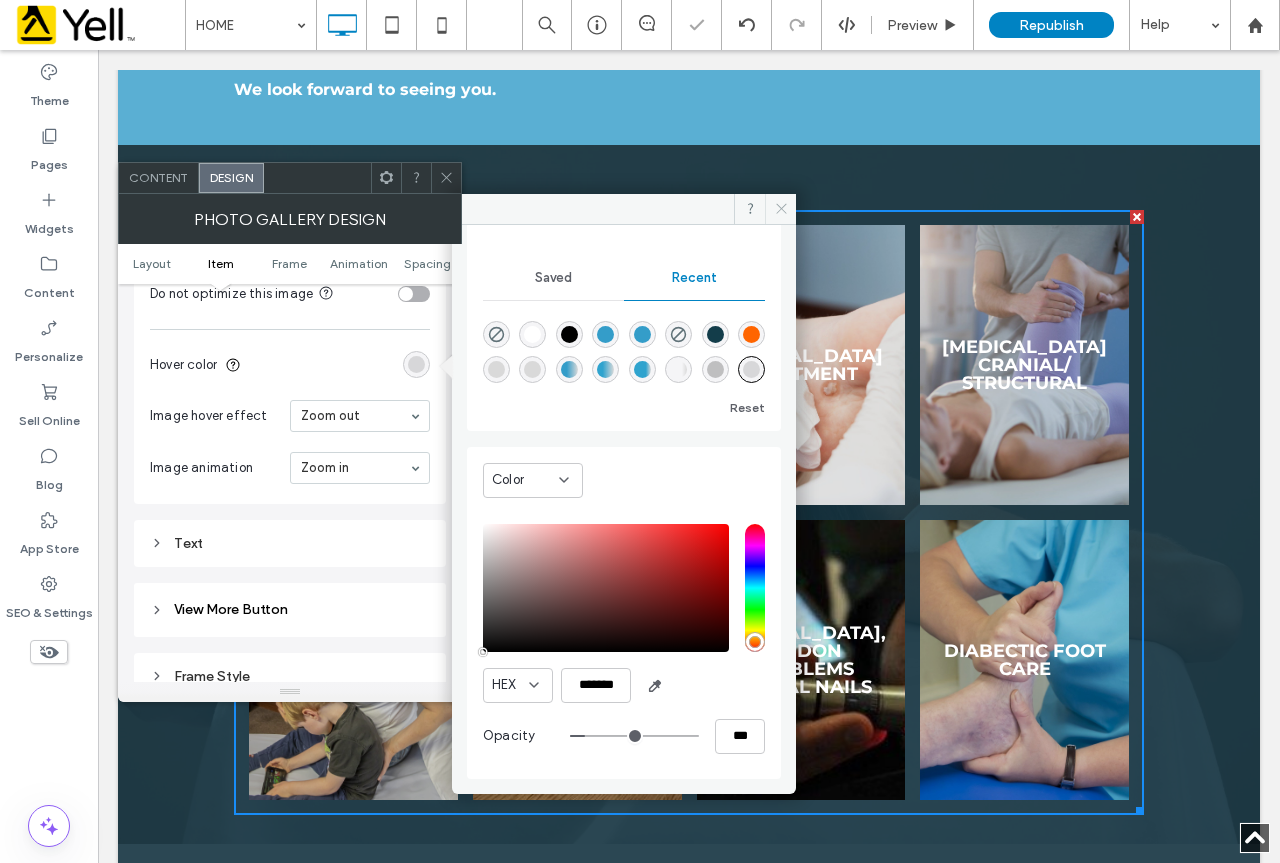 click 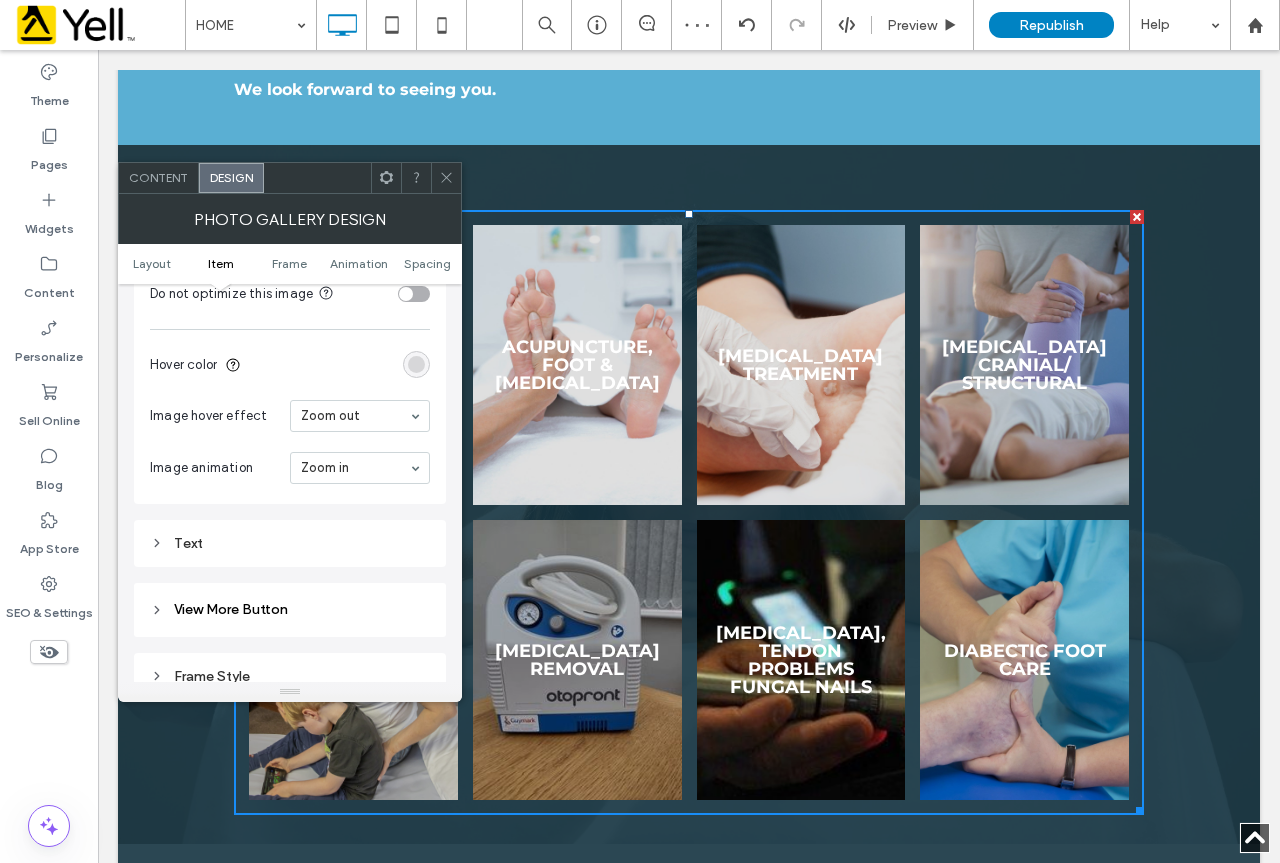 click 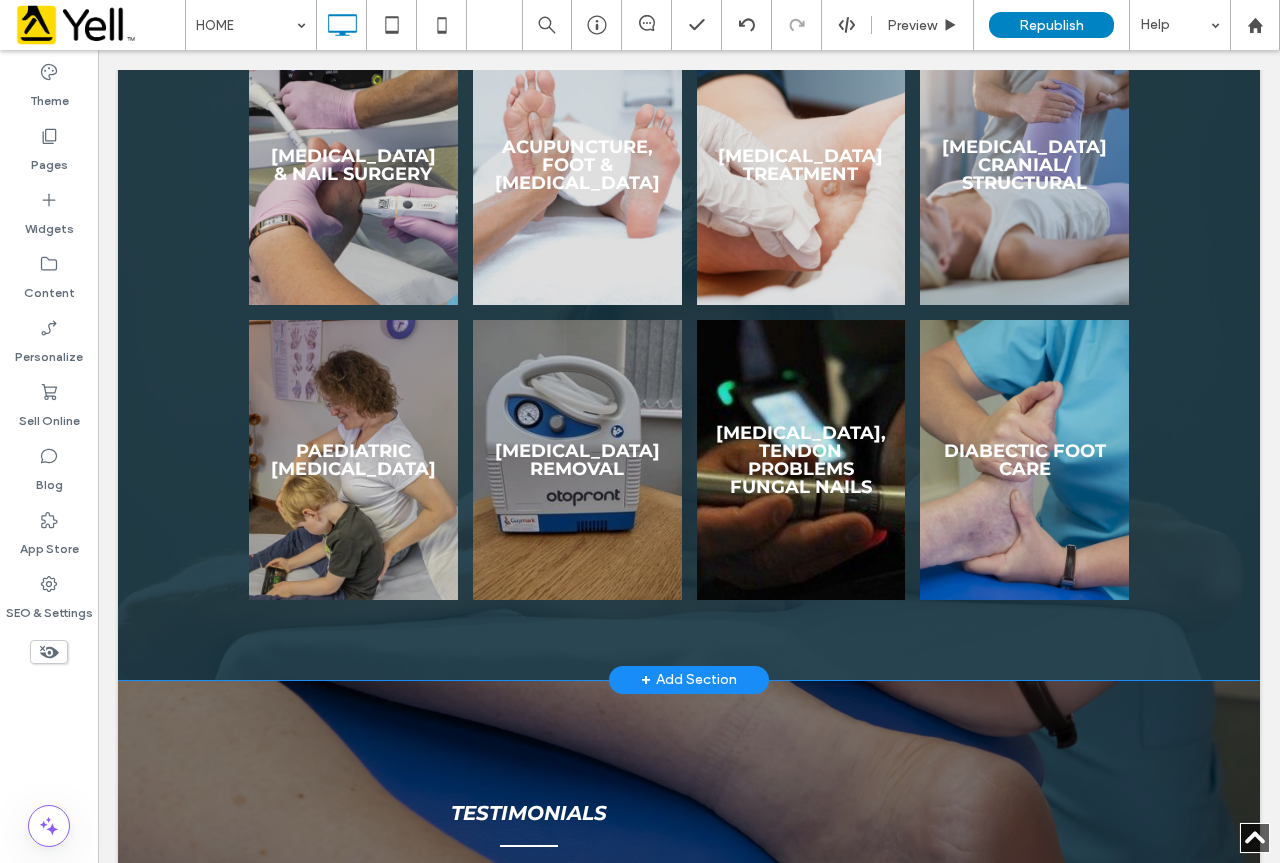 scroll, scrollTop: 2831, scrollLeft: 0, axis: vertical 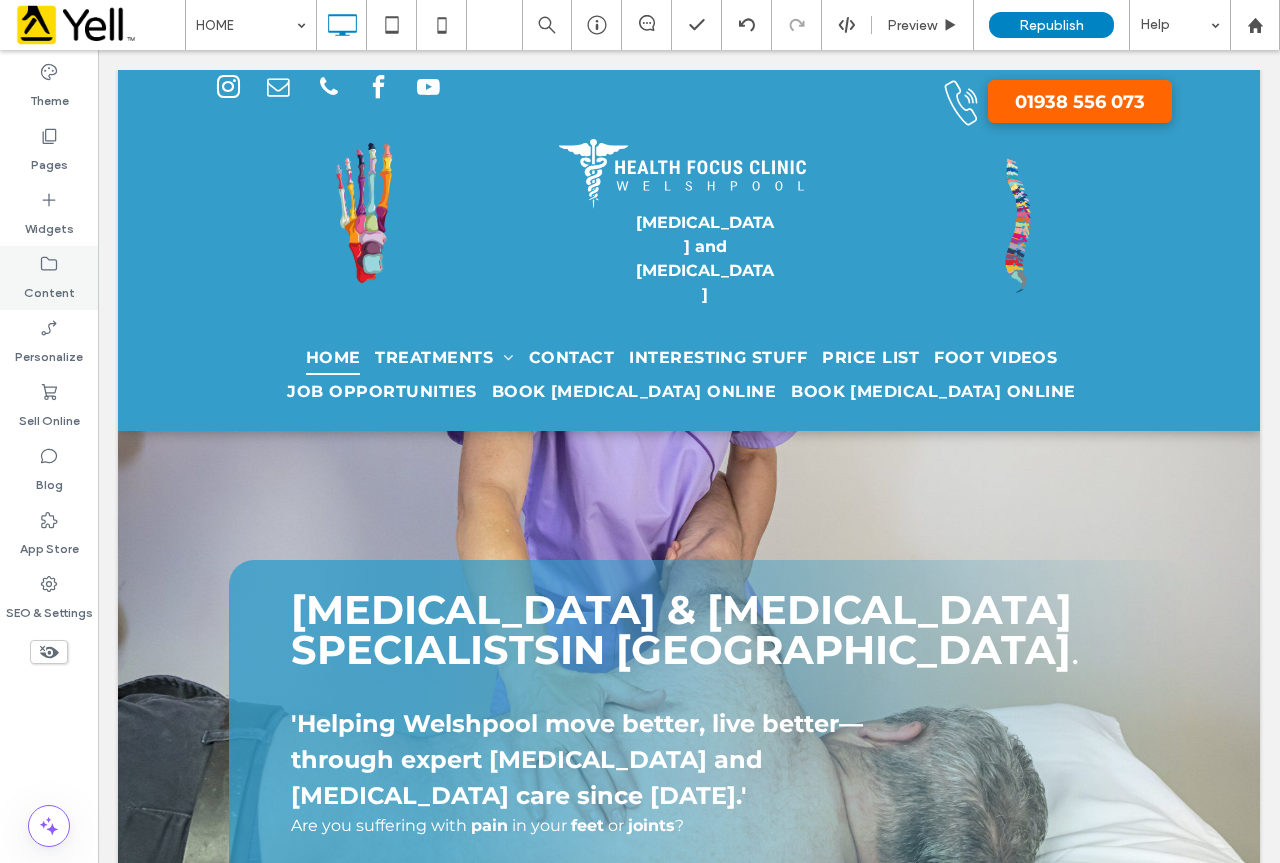 click 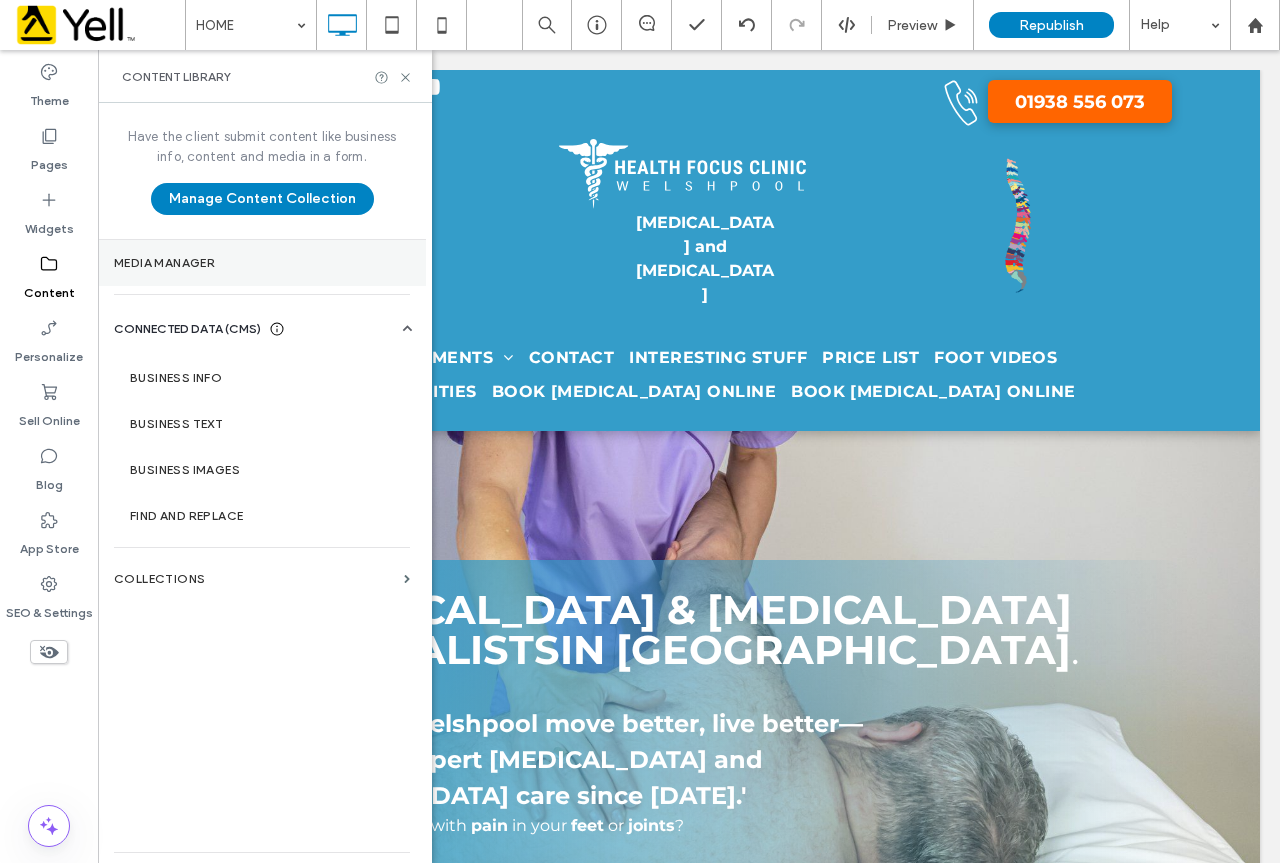click on "Media Manager" at bounding box center (262, 263) 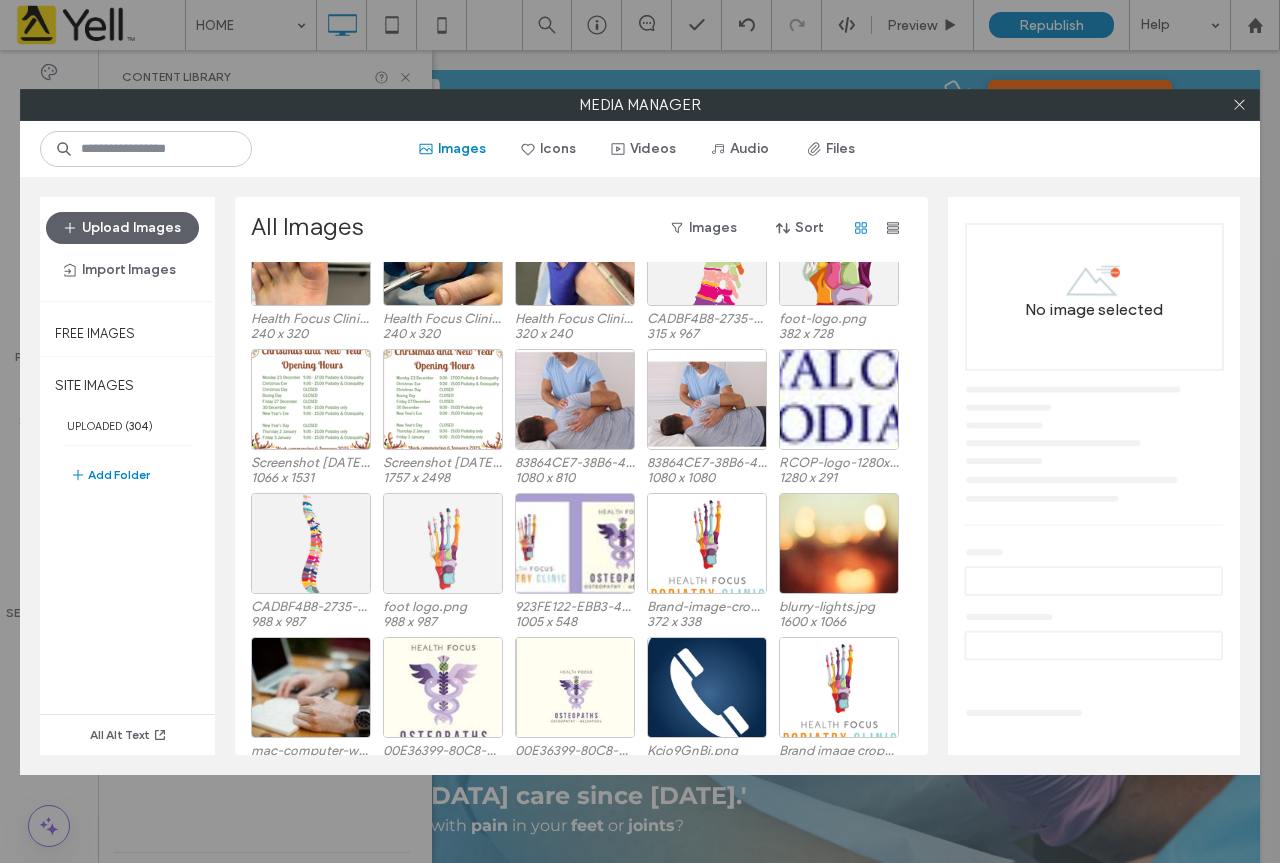scroll, scrollTop: 123, scrollLeft: 0, axis: vertical 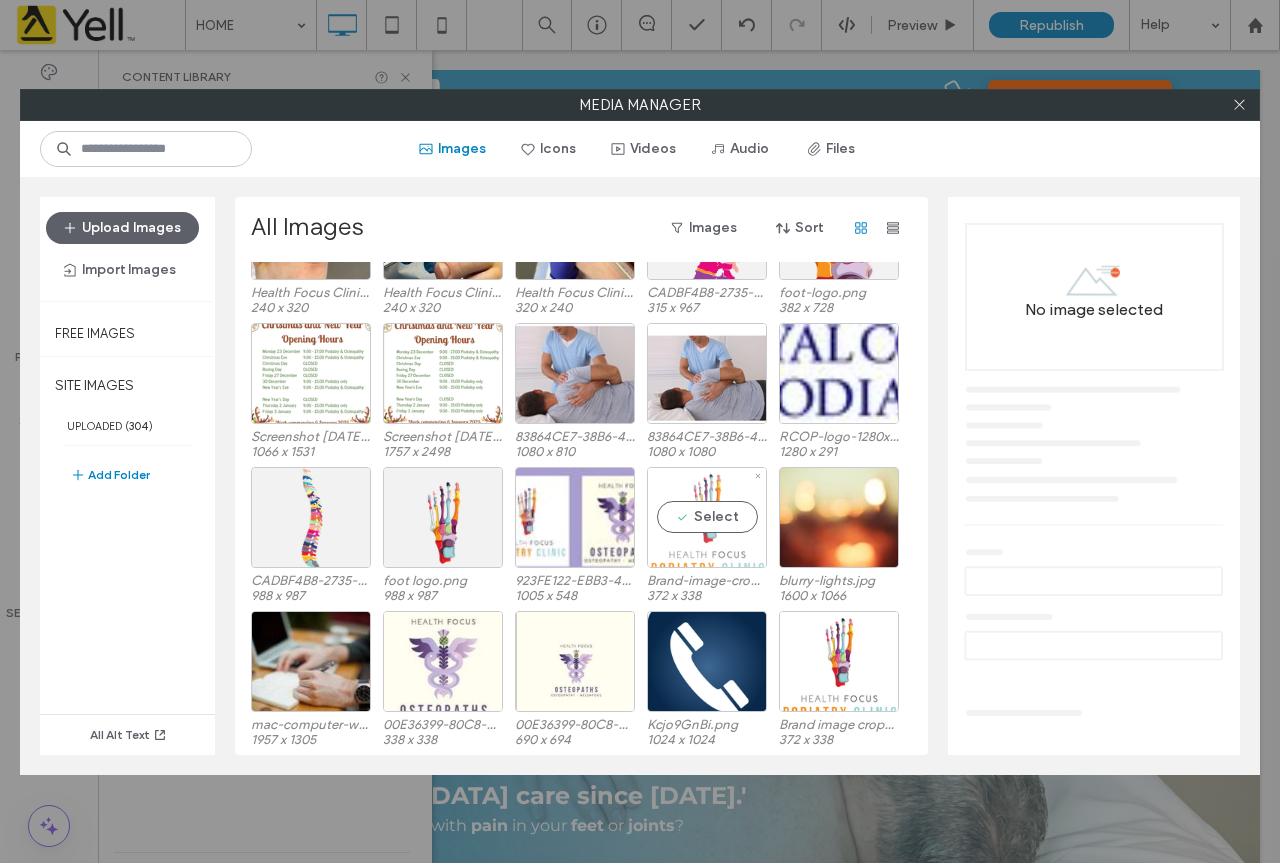click on "Select" at bounding box center (707, 517) 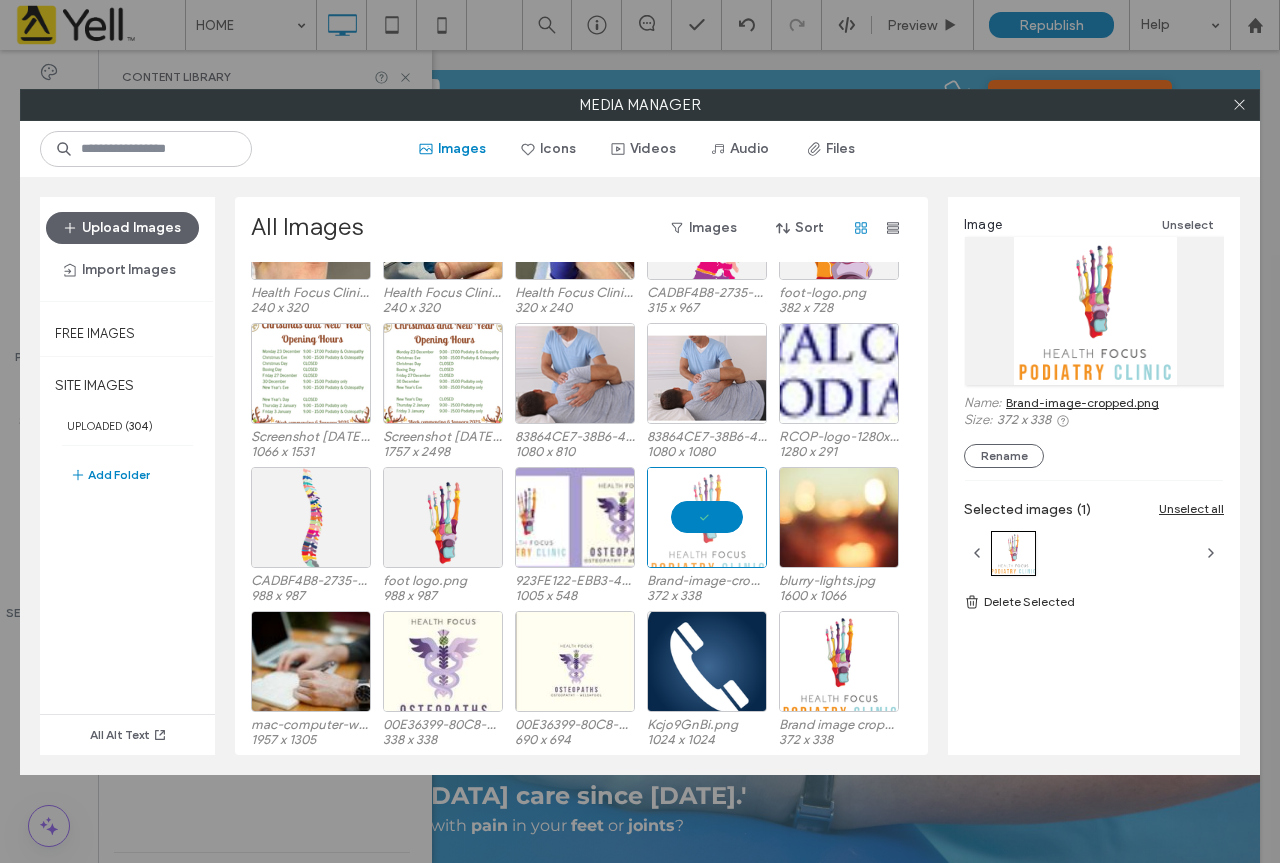 click at bounding box center [1239, 105] 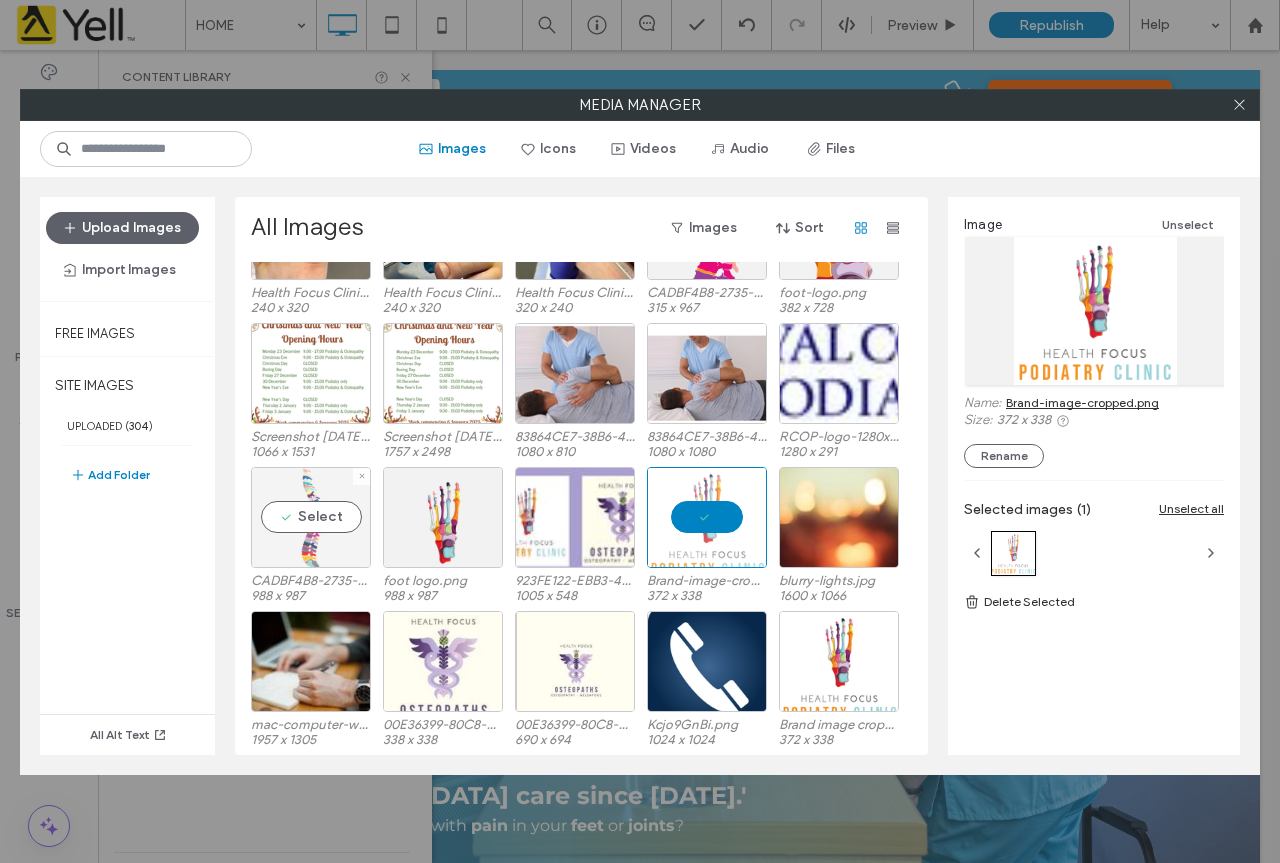 click on "Select" at bounding box center (311, 517) 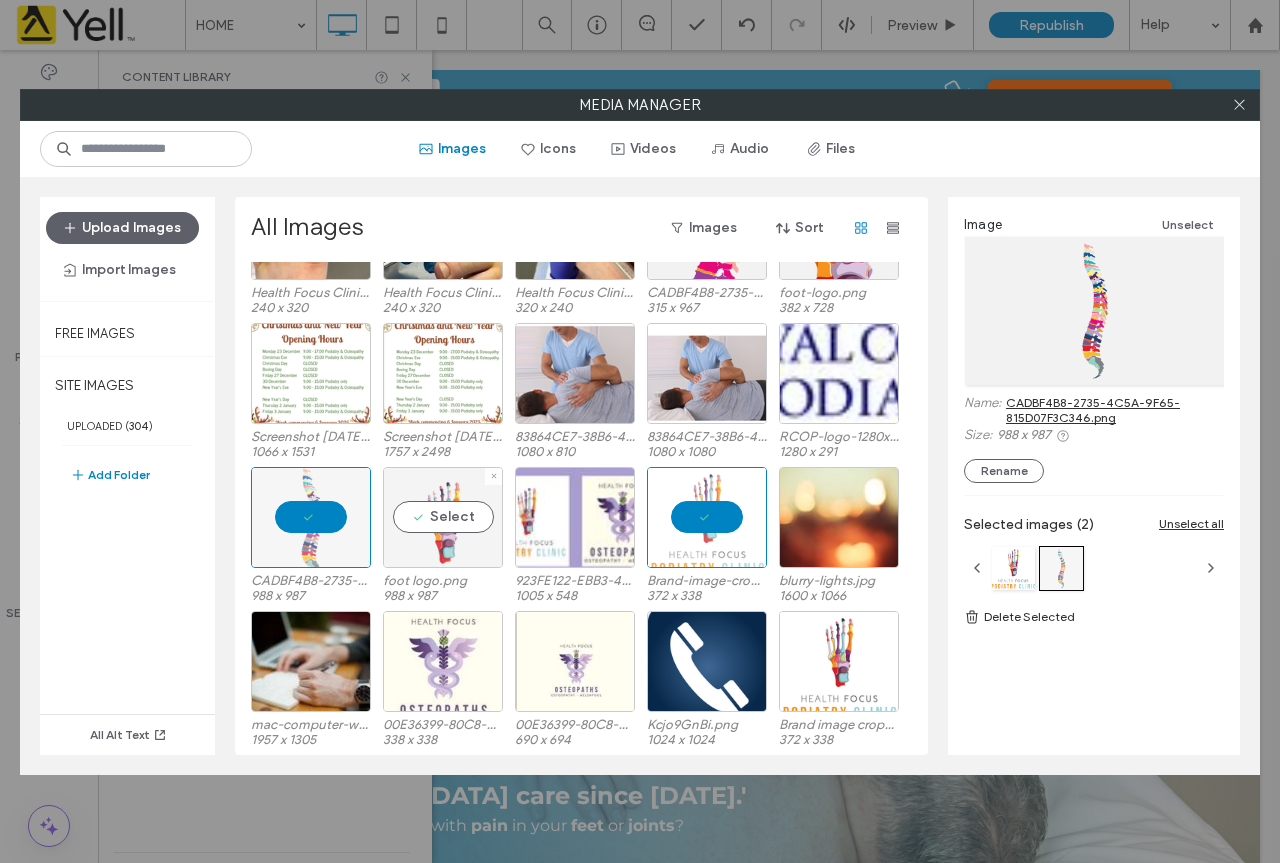 click on "Select" at bounding box center (443, 517) 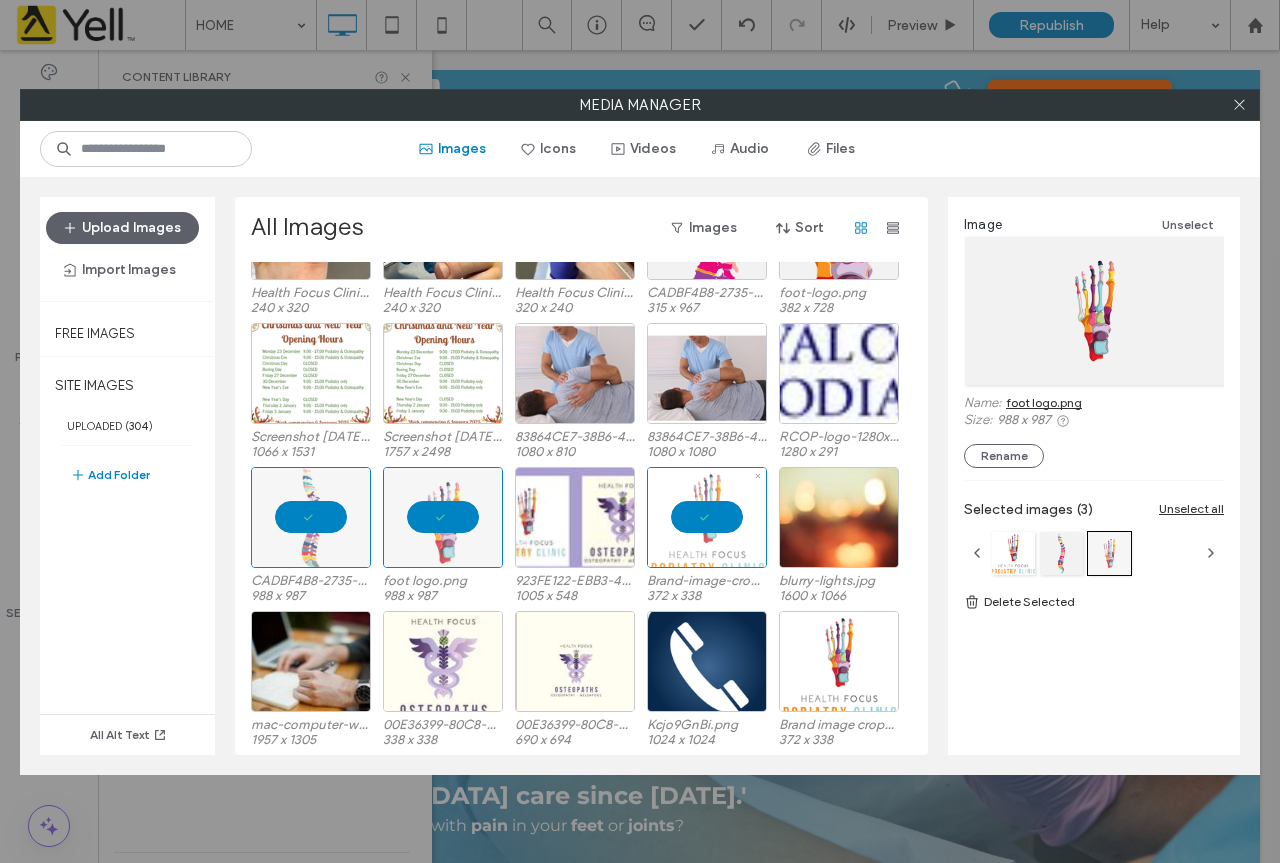 click at bounding box center (707, 517) 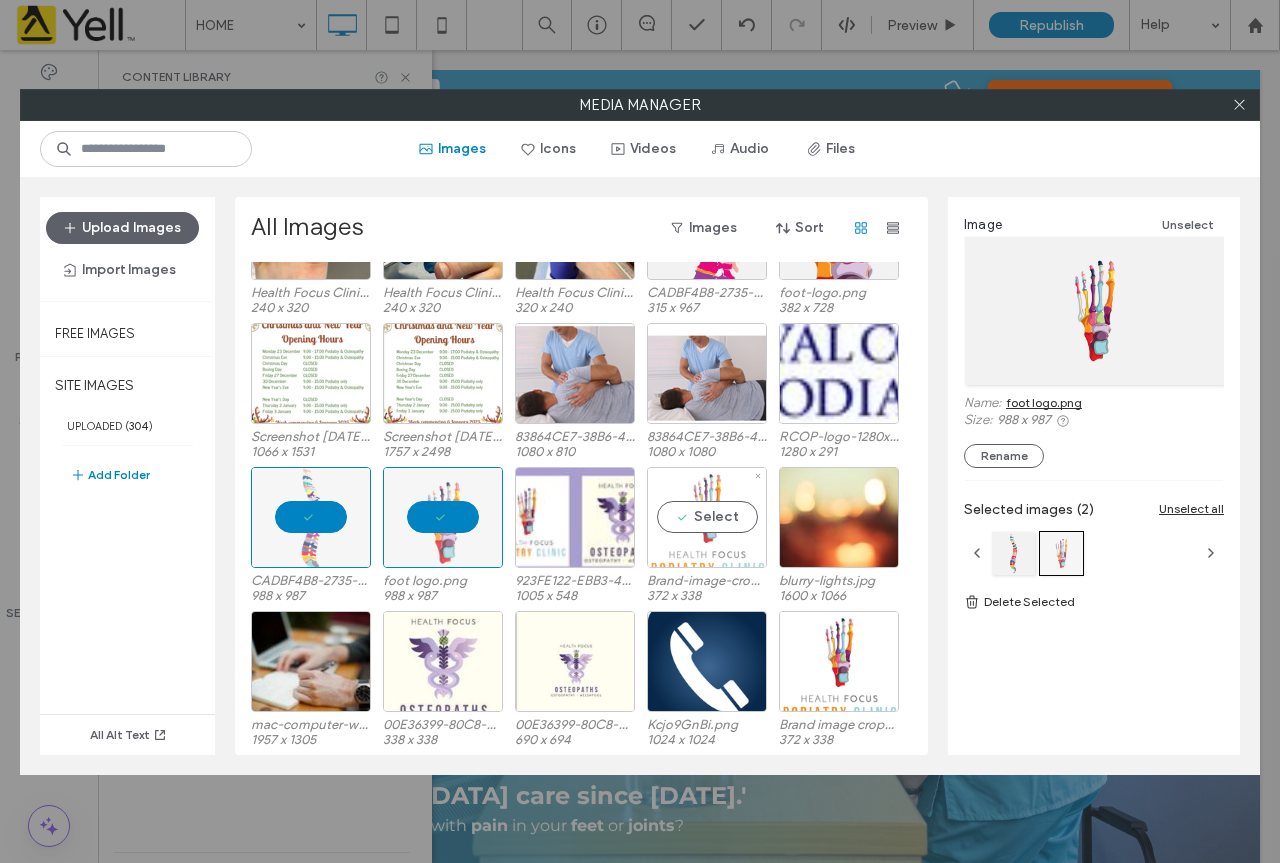 click on "Select" at bounding box center (707, 517) 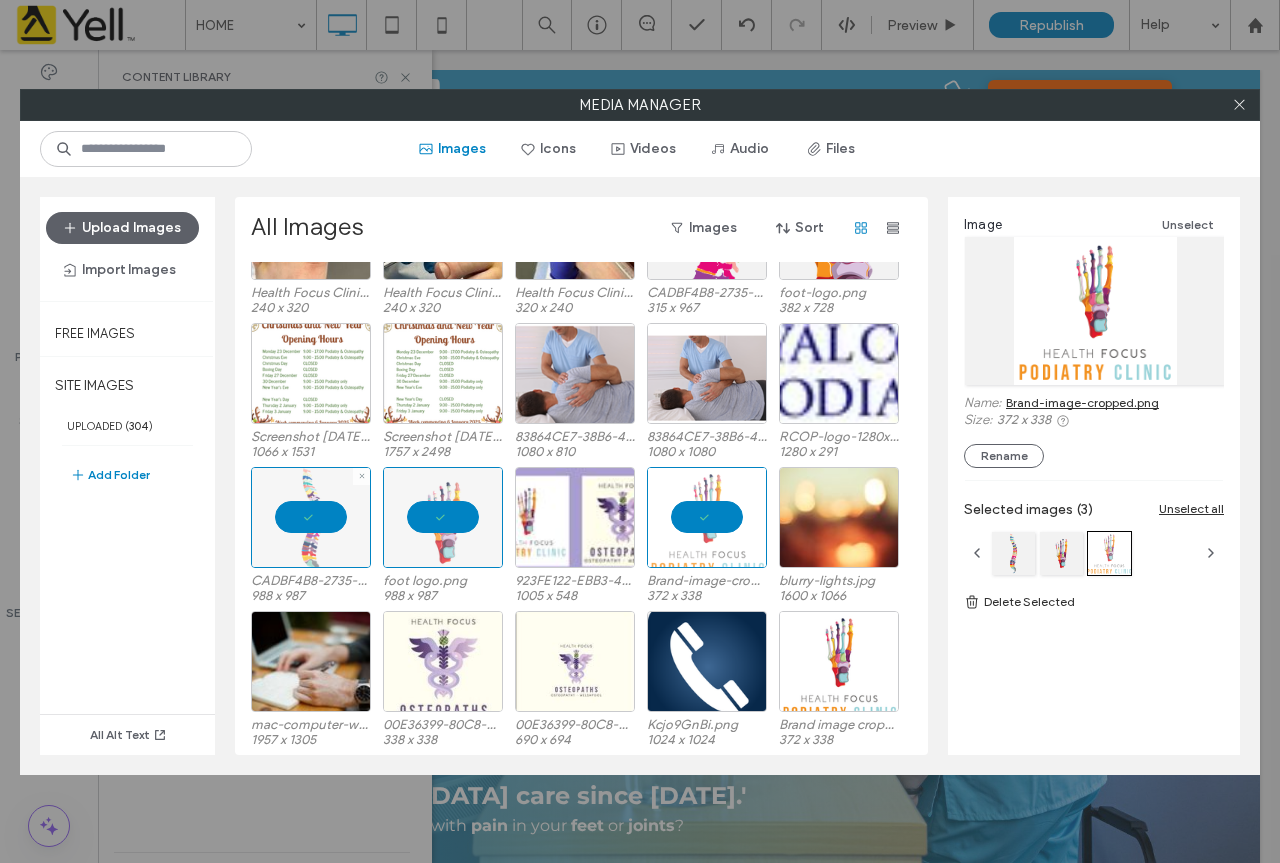 click at bounding box center [311, 517] 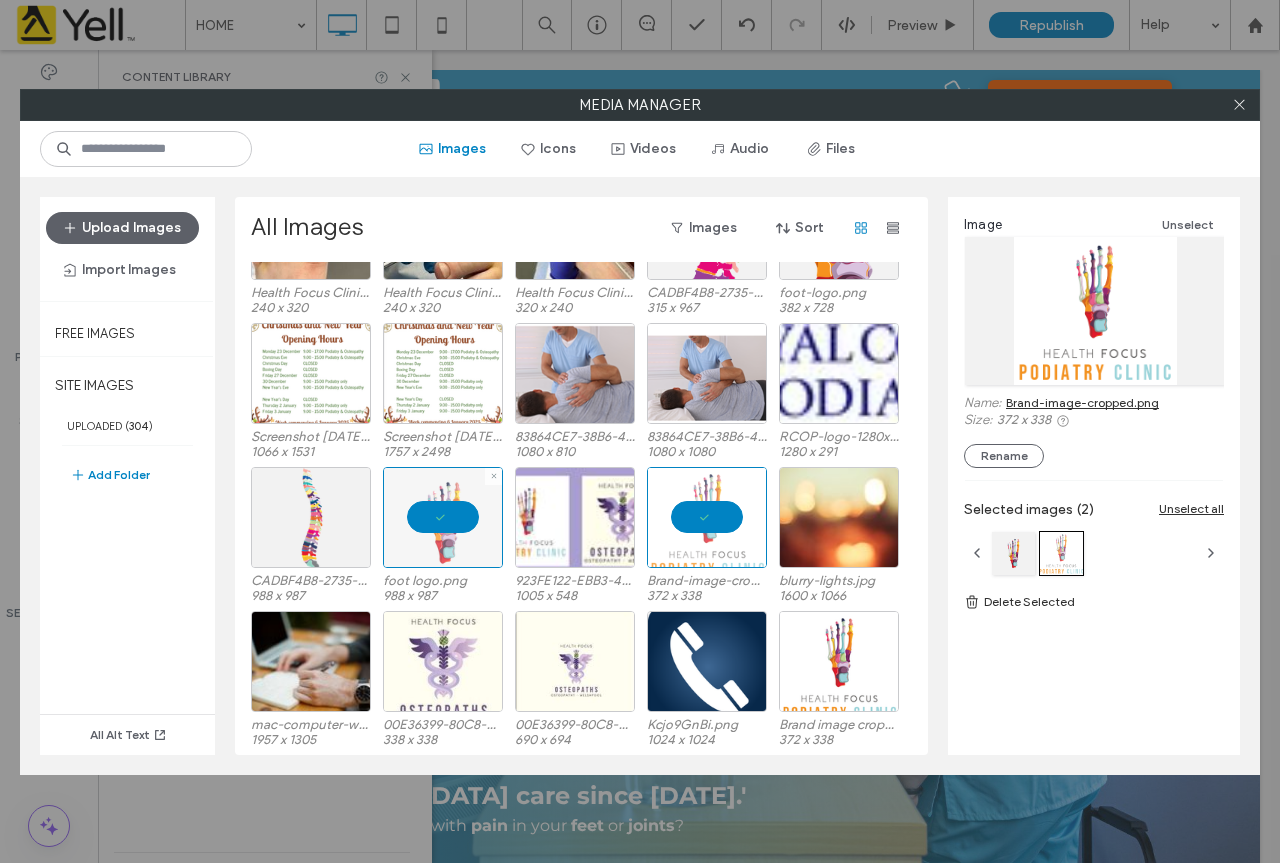 click at bounding box center [443, 517] 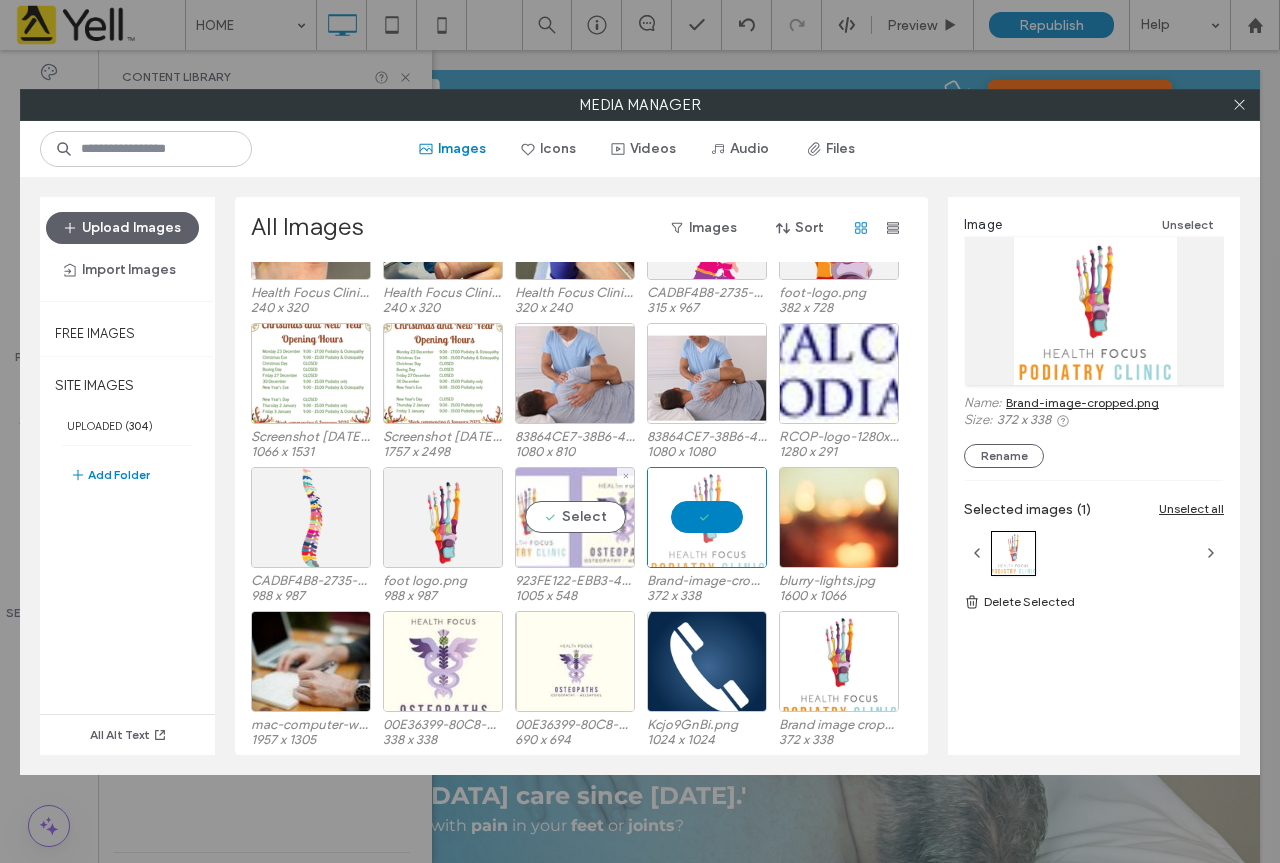 click on "Select" at bounding box center [575, 517] 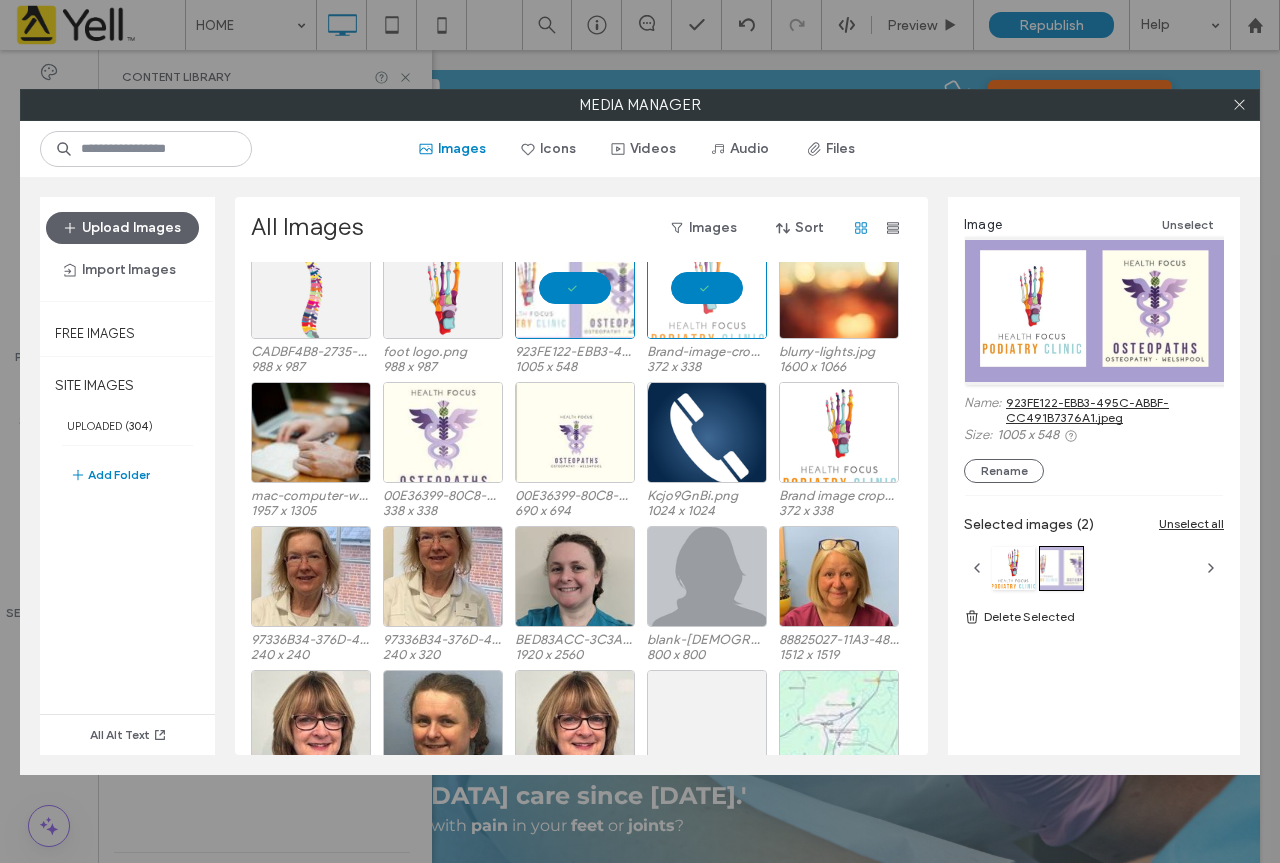 scroll, scrollTop: 400, scrollLeft: 0, axis: vertical 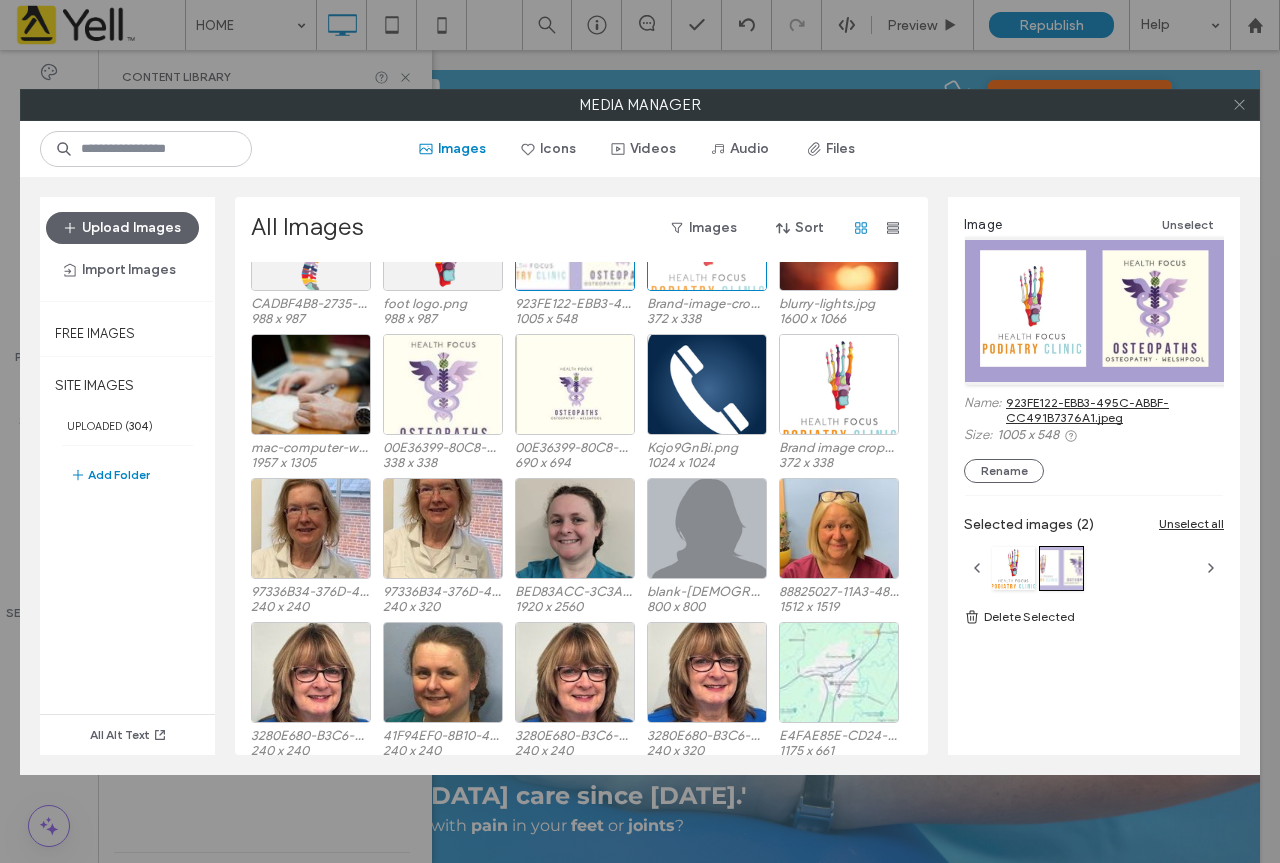 click 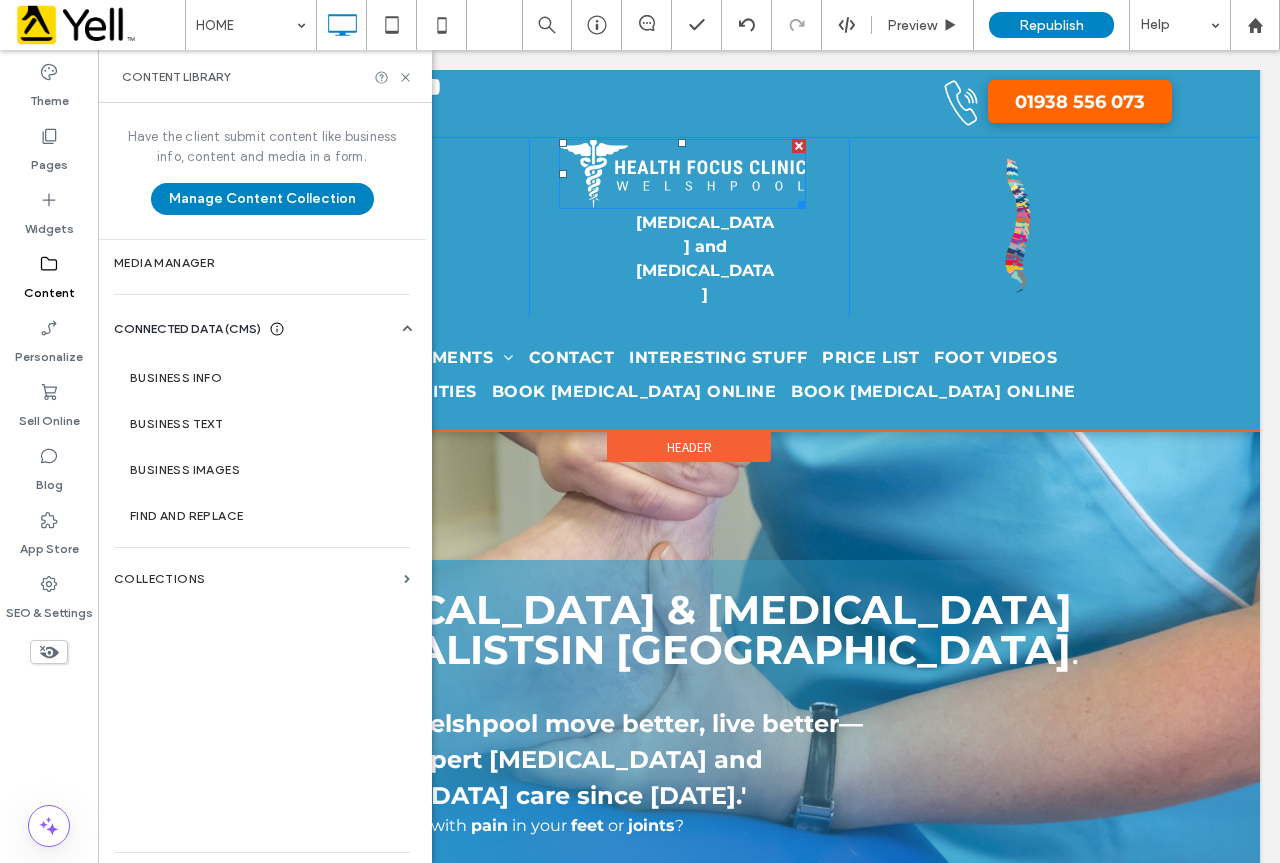 click at bounding box center (682, 174) 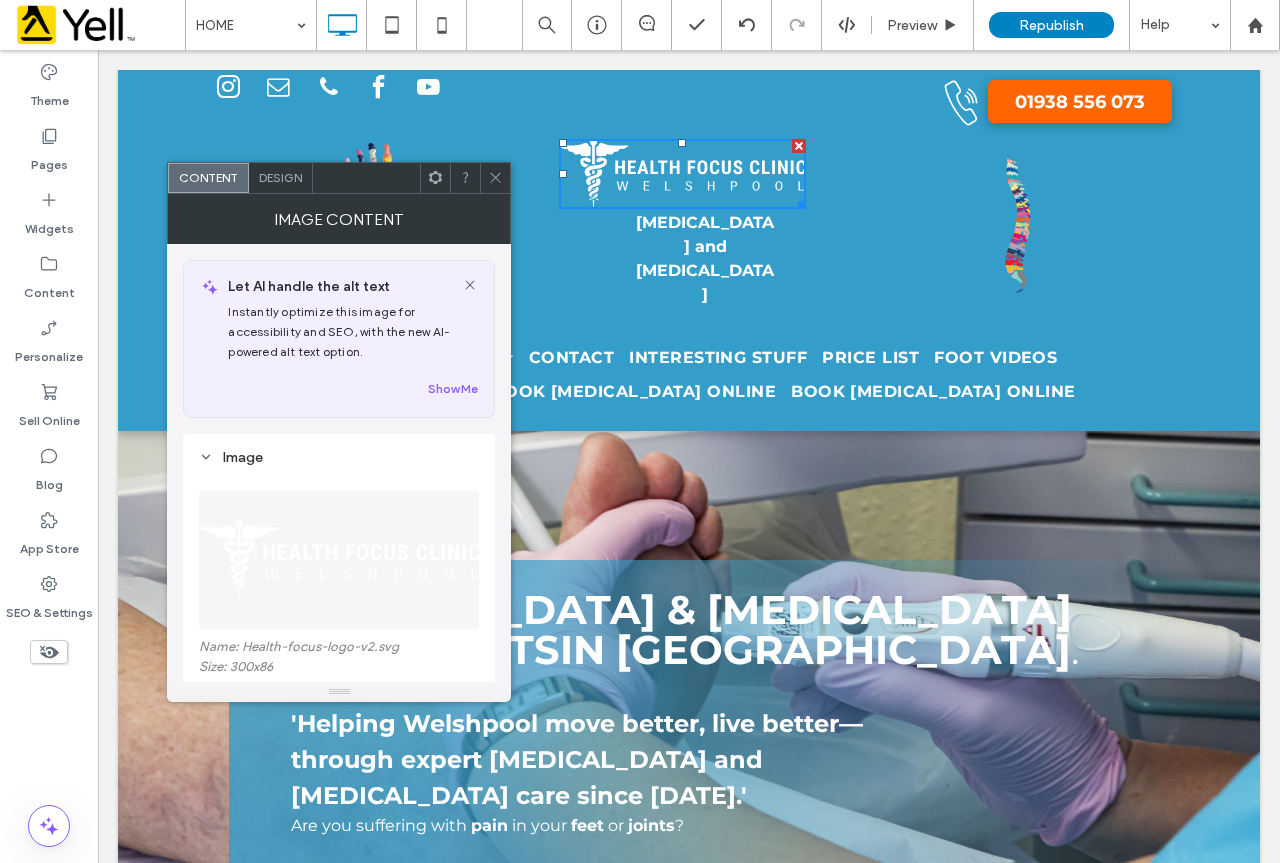 click 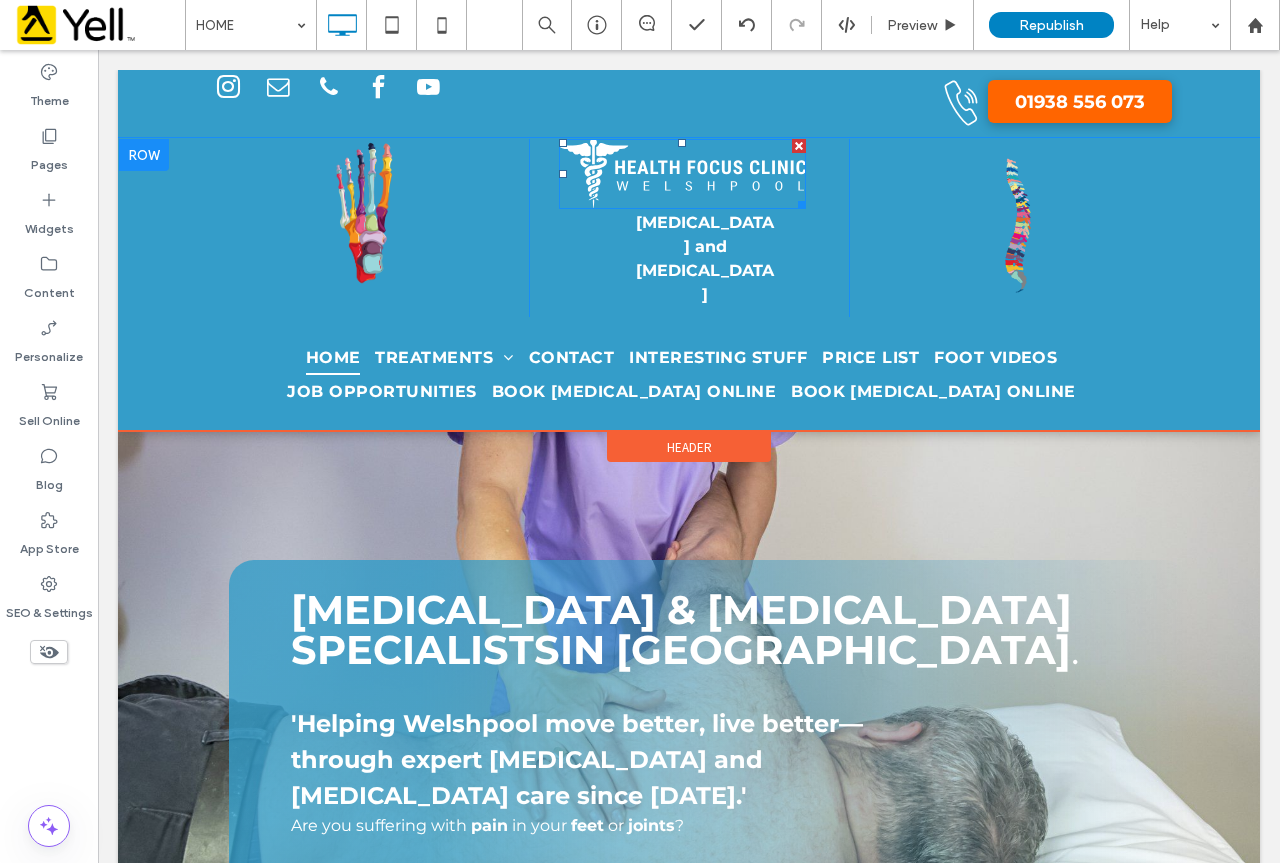 click at bounding box center (682, 174) 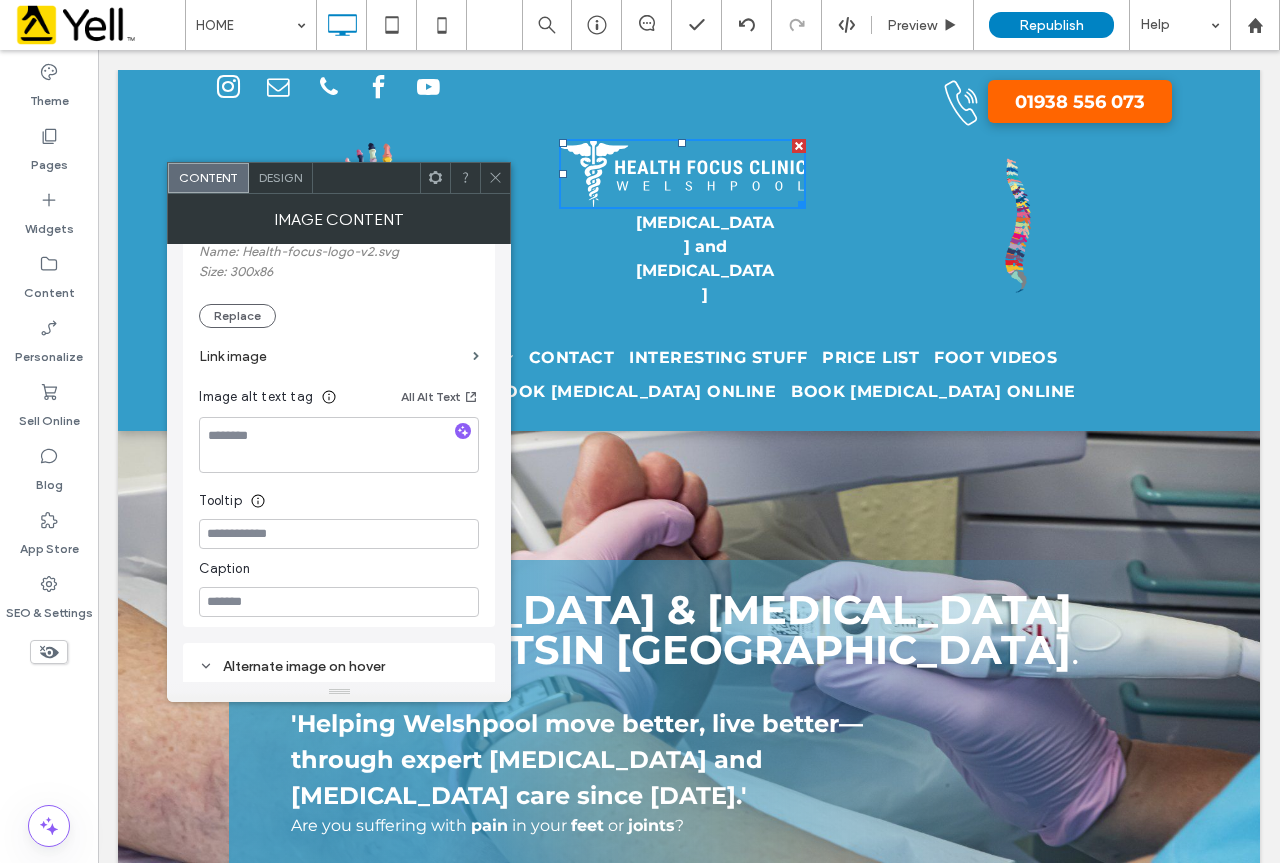 scroll, scrollTop: 400, scrollLeft: 0, axis: vertical 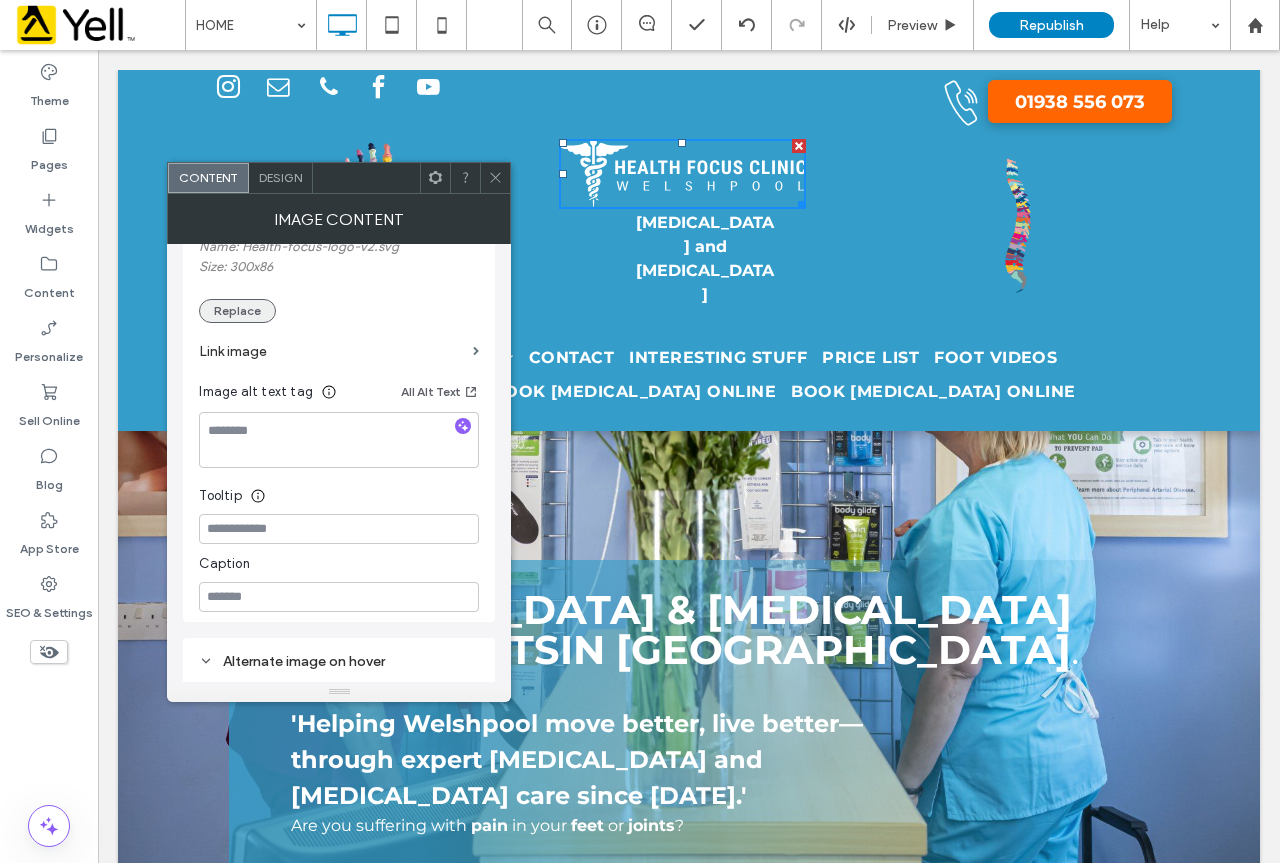 click on "Replace" at bounding box center (237, 311) 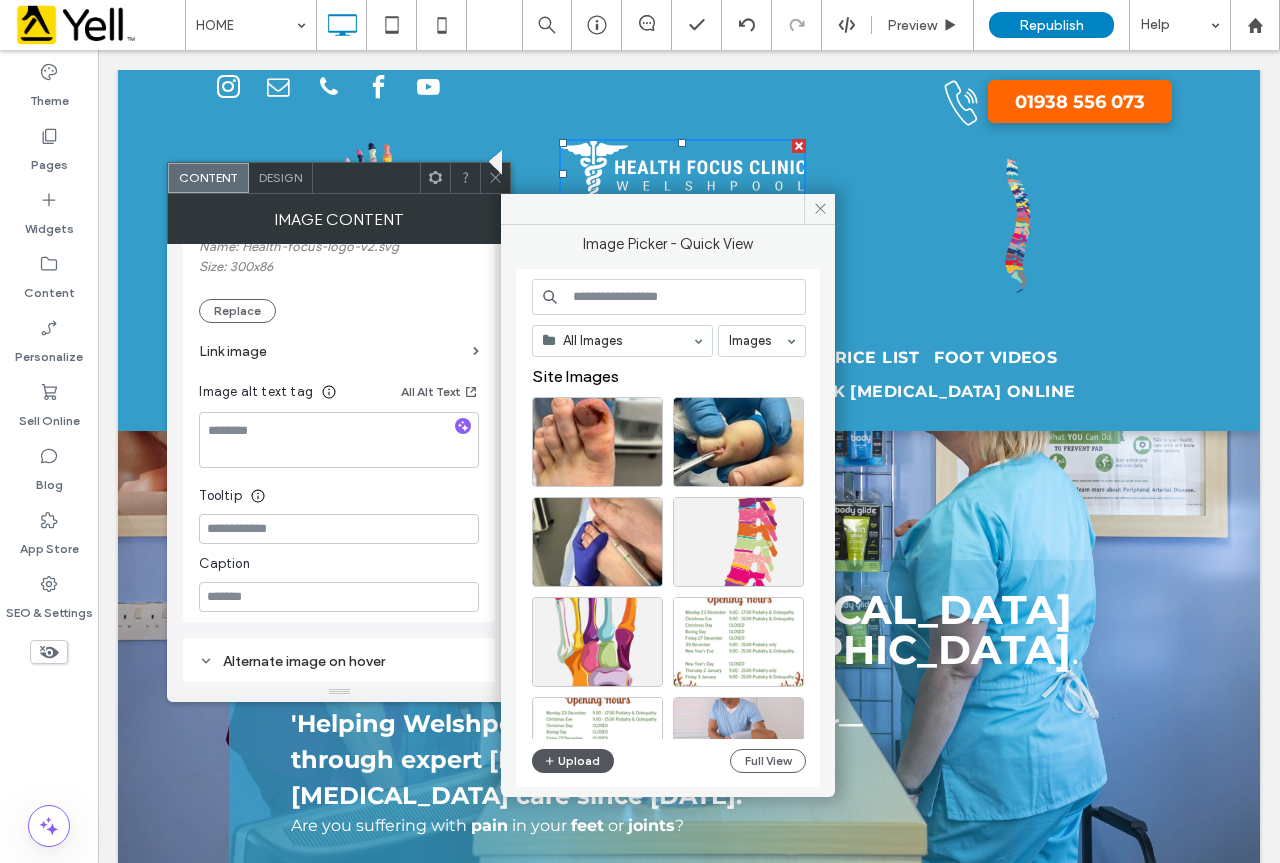 click on "Upload" at bounding box center (573, 761) 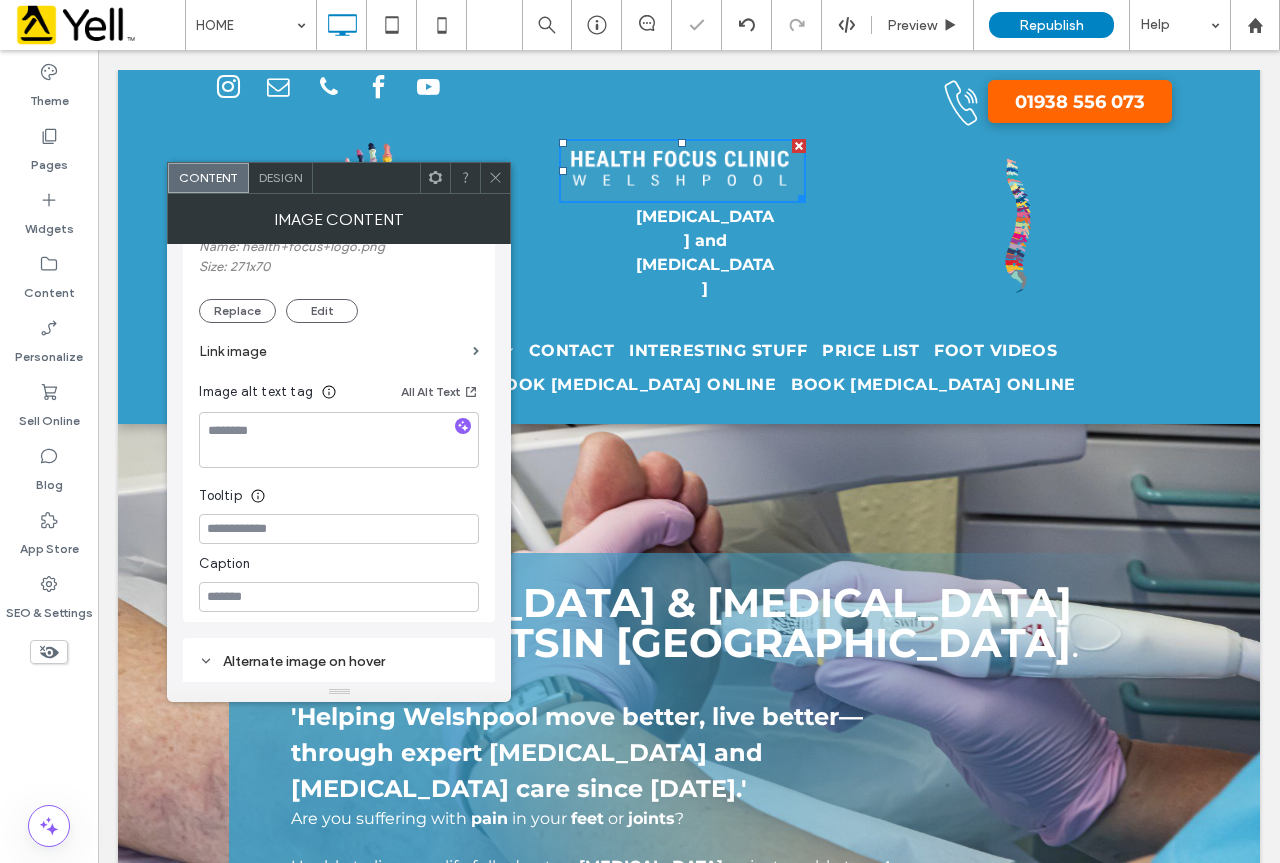 click 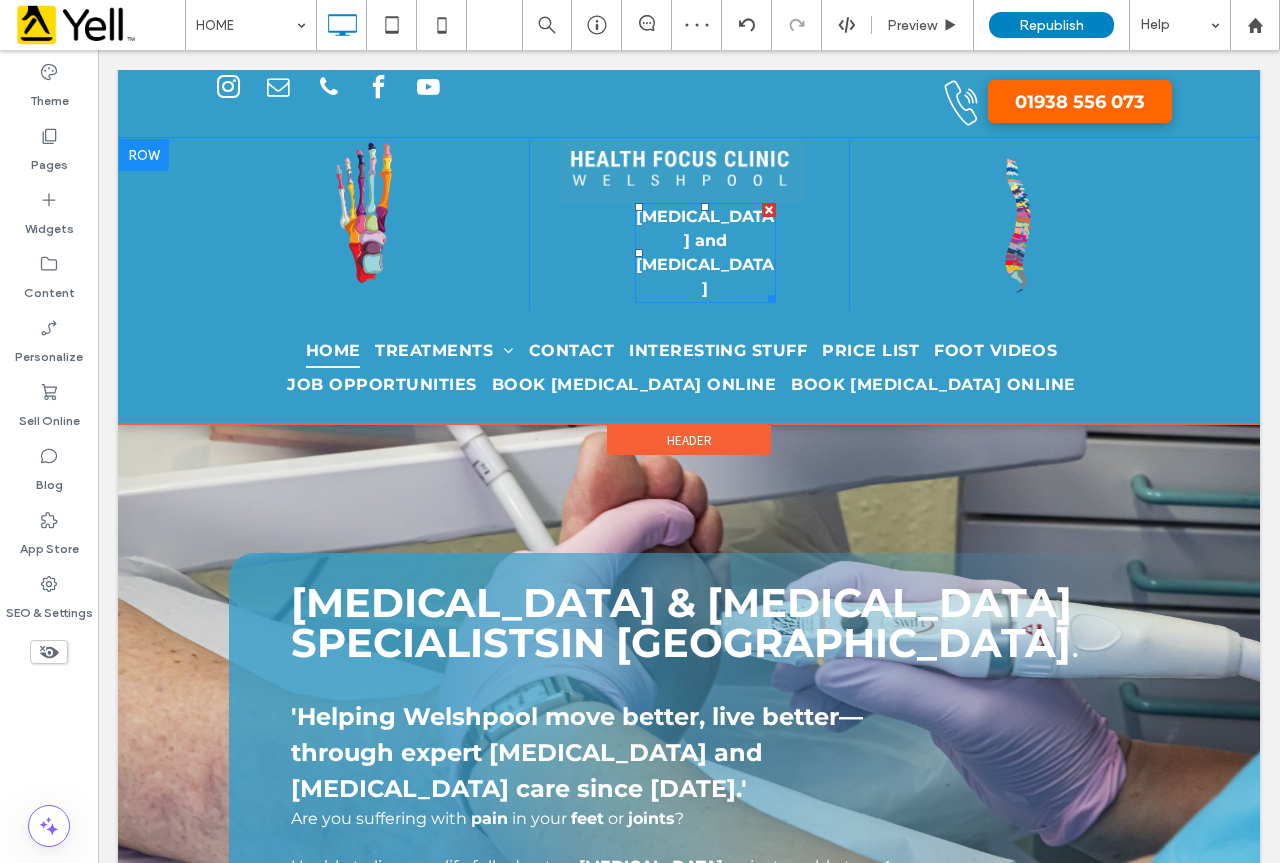 click on "[MEDICAL_DATA] and [MEDICAL_DATA]" at bounding box center (705, 253) 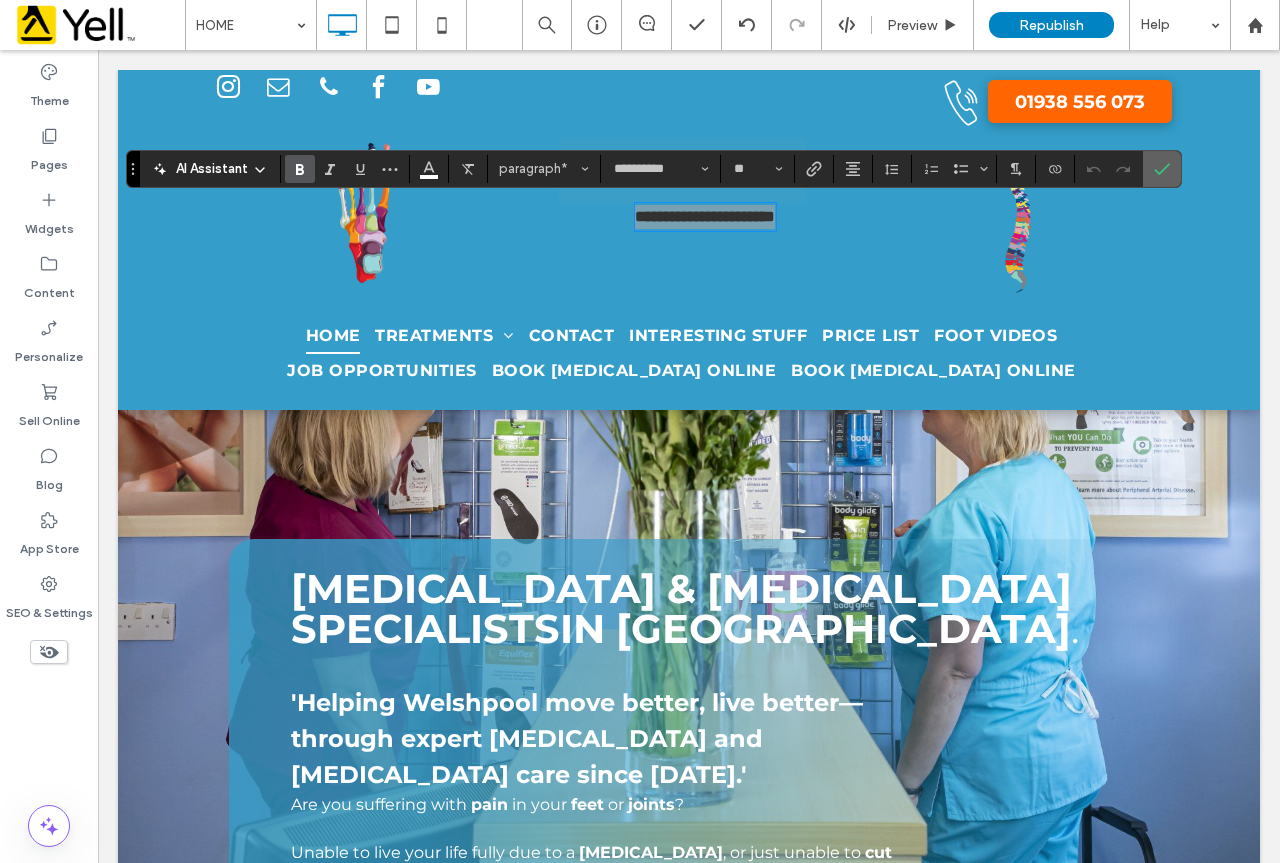 click at bounding box center [1162, 169] 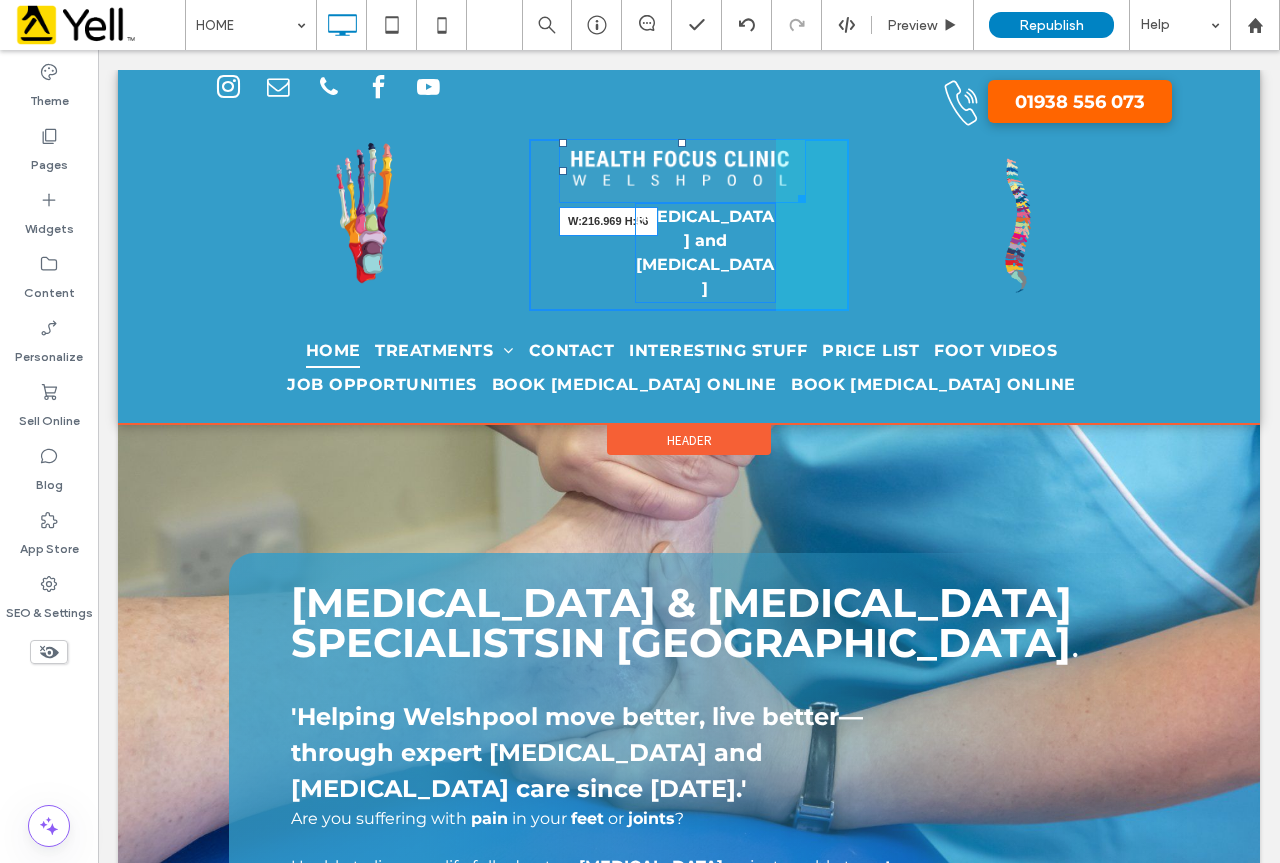 drag, startPoint x: 792, startPoint y: 191, endPoint x: 849, endPoint y: 221, distance: 64.412735 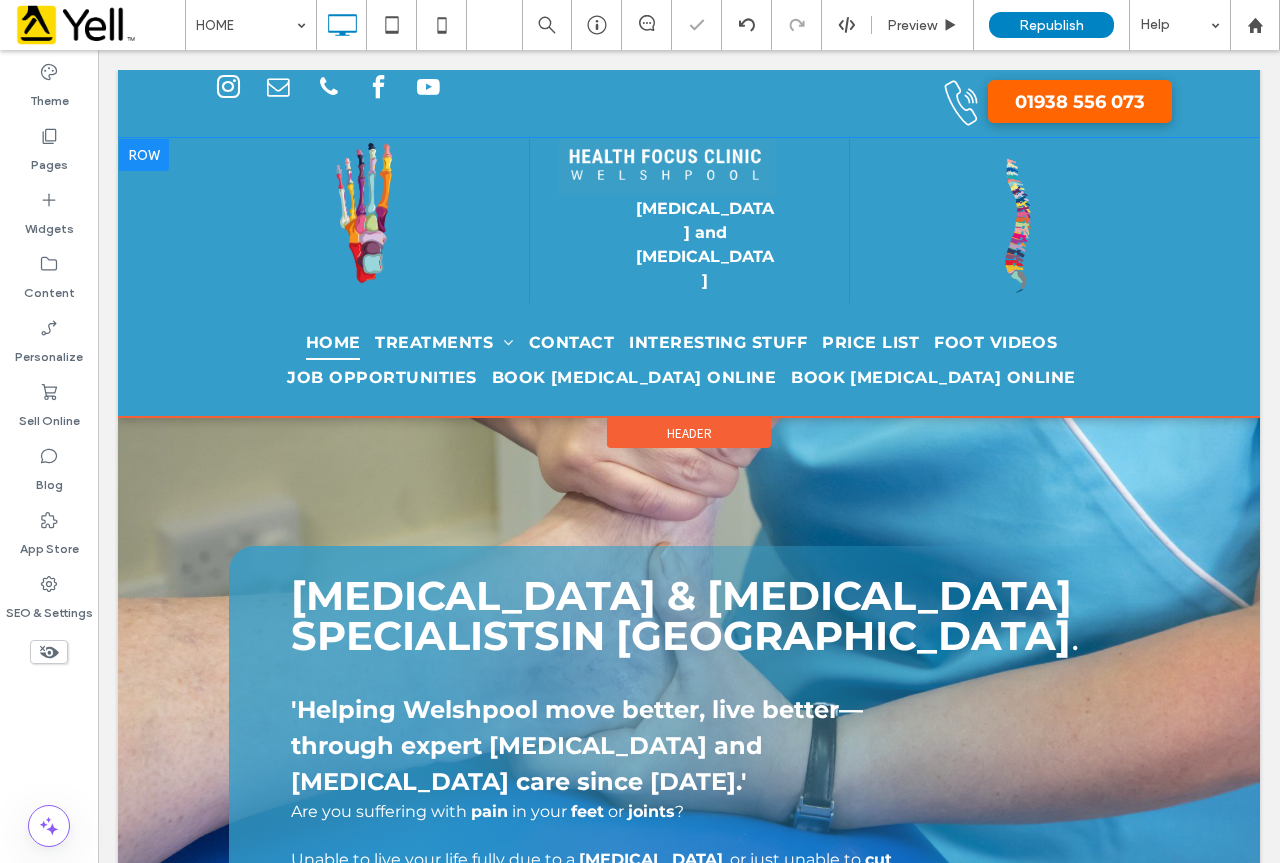 drag, startPoint x: 863, startPoint y: 200, endPoint x: 844, endPoint y: 196, distance: 19.416489 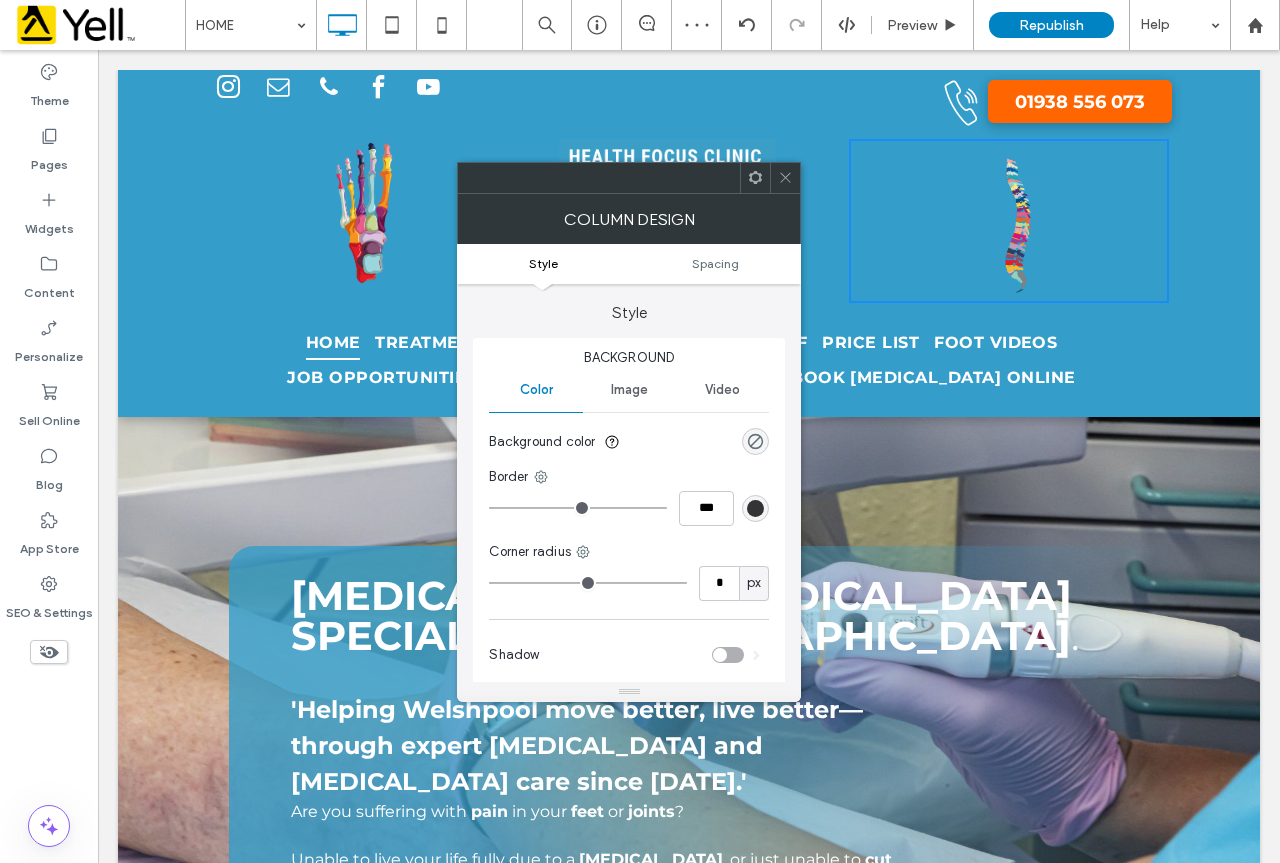 drag, startPoint x: 448, startPoint y: 207, endPoint x: 339, endPoint y: 211, distance: 109.07337 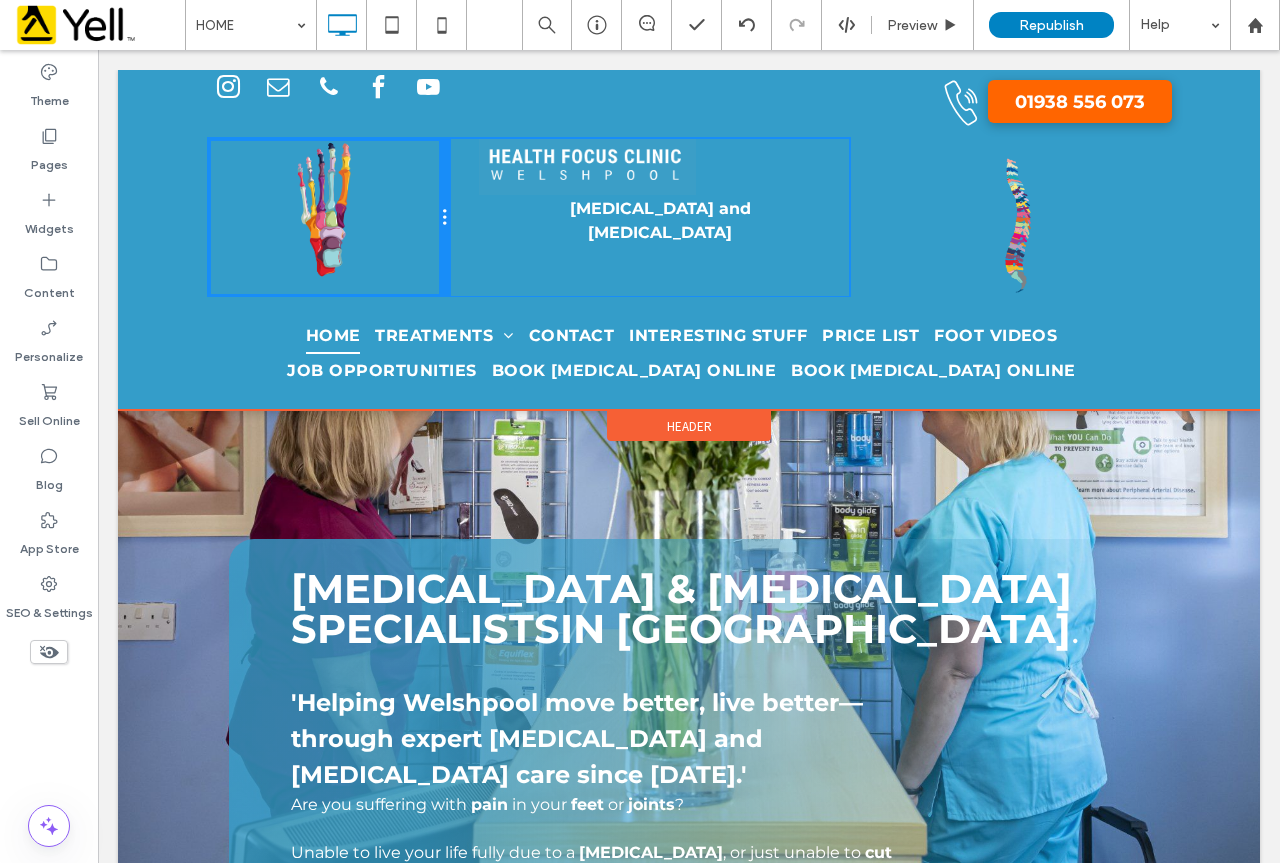 drag, startPoint x: 519, startPoint y: 218, endPoint x: 924, endPoint y: 262, distance: 407.38312 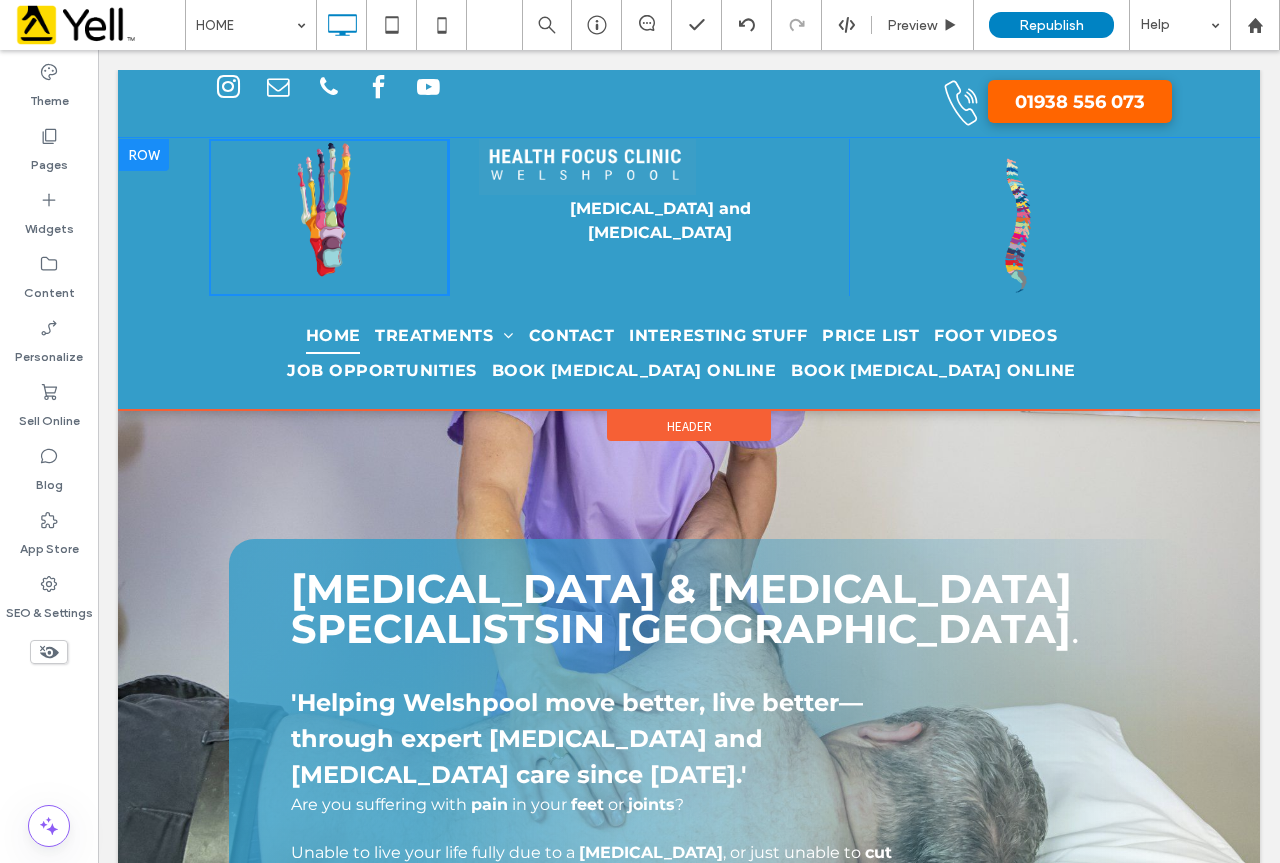 click on "Click To Paste" at bounding box center (1009, 217) 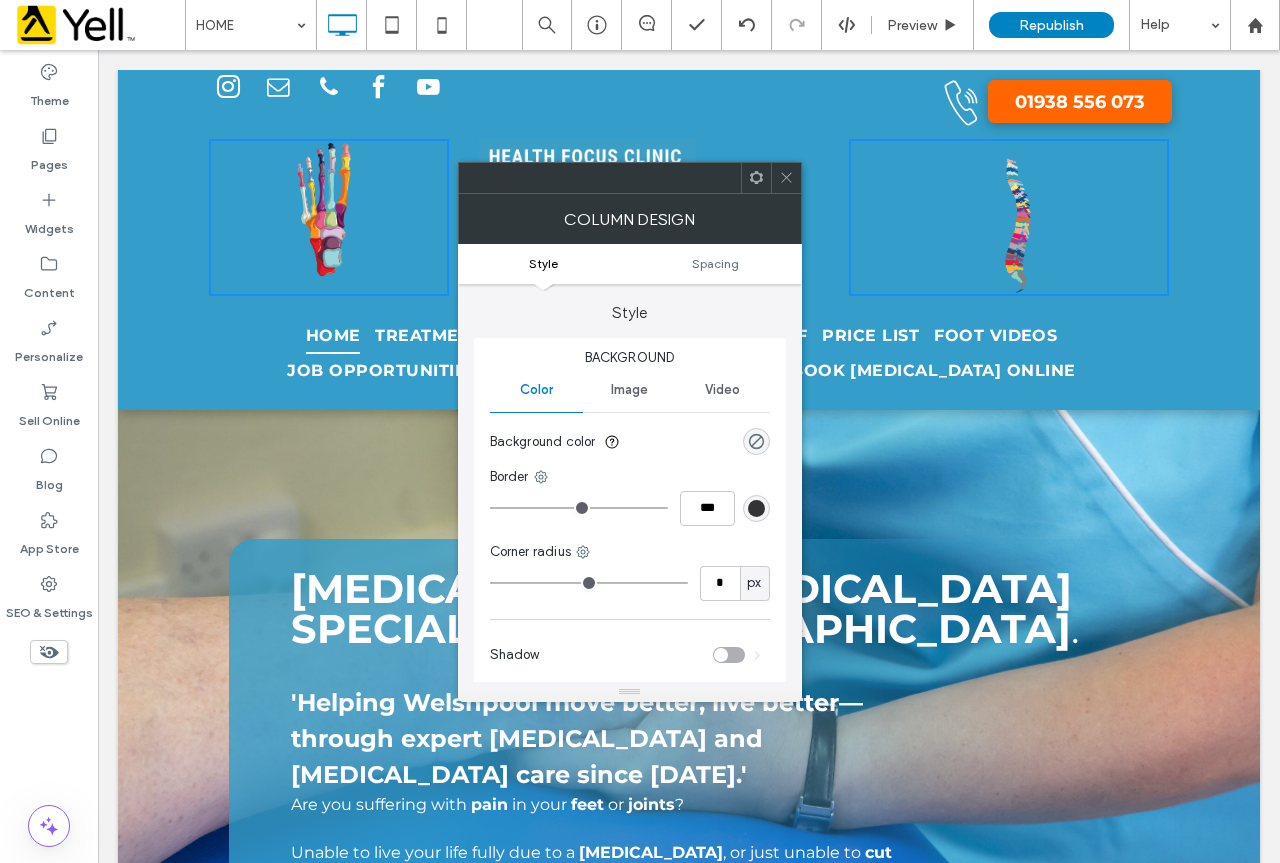 click 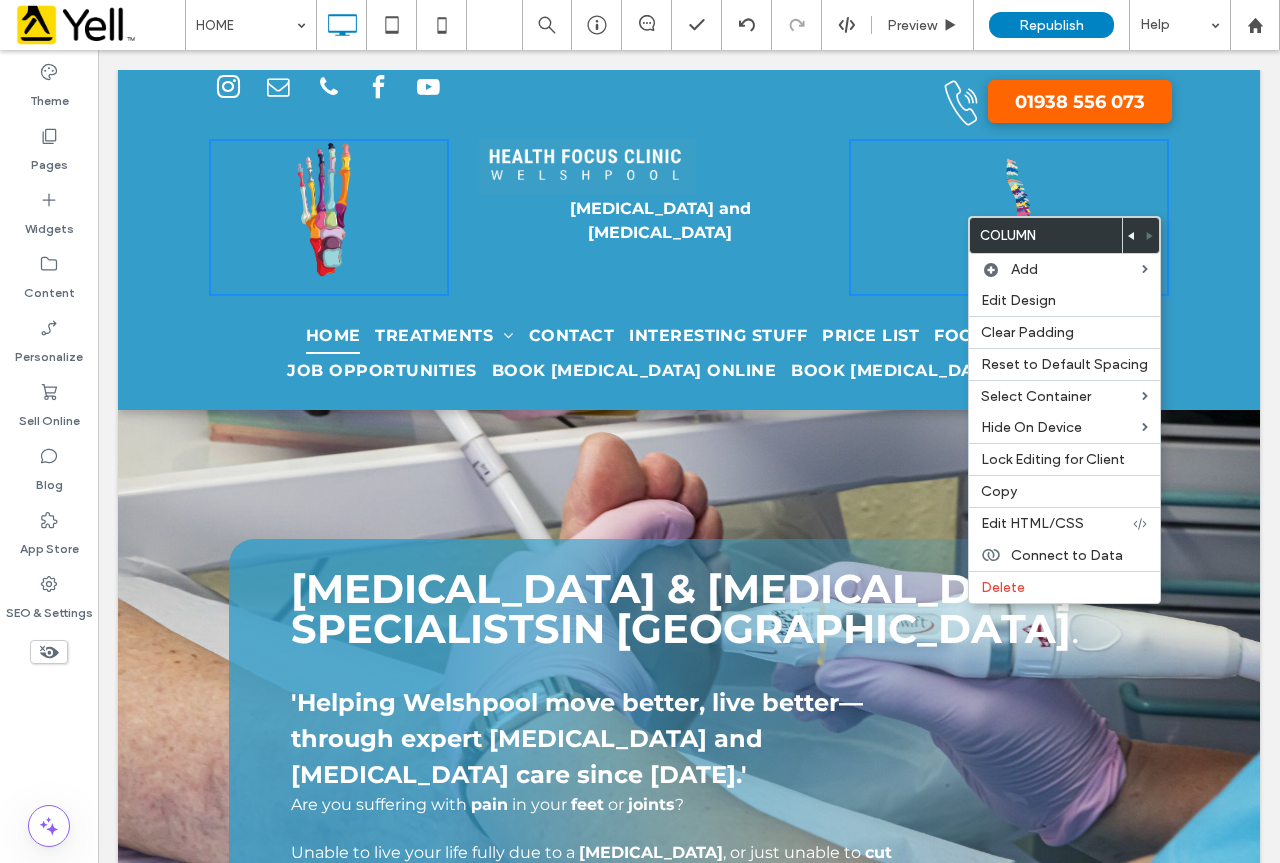 click on "Click To Paste" at bounding box center (1009, 217) 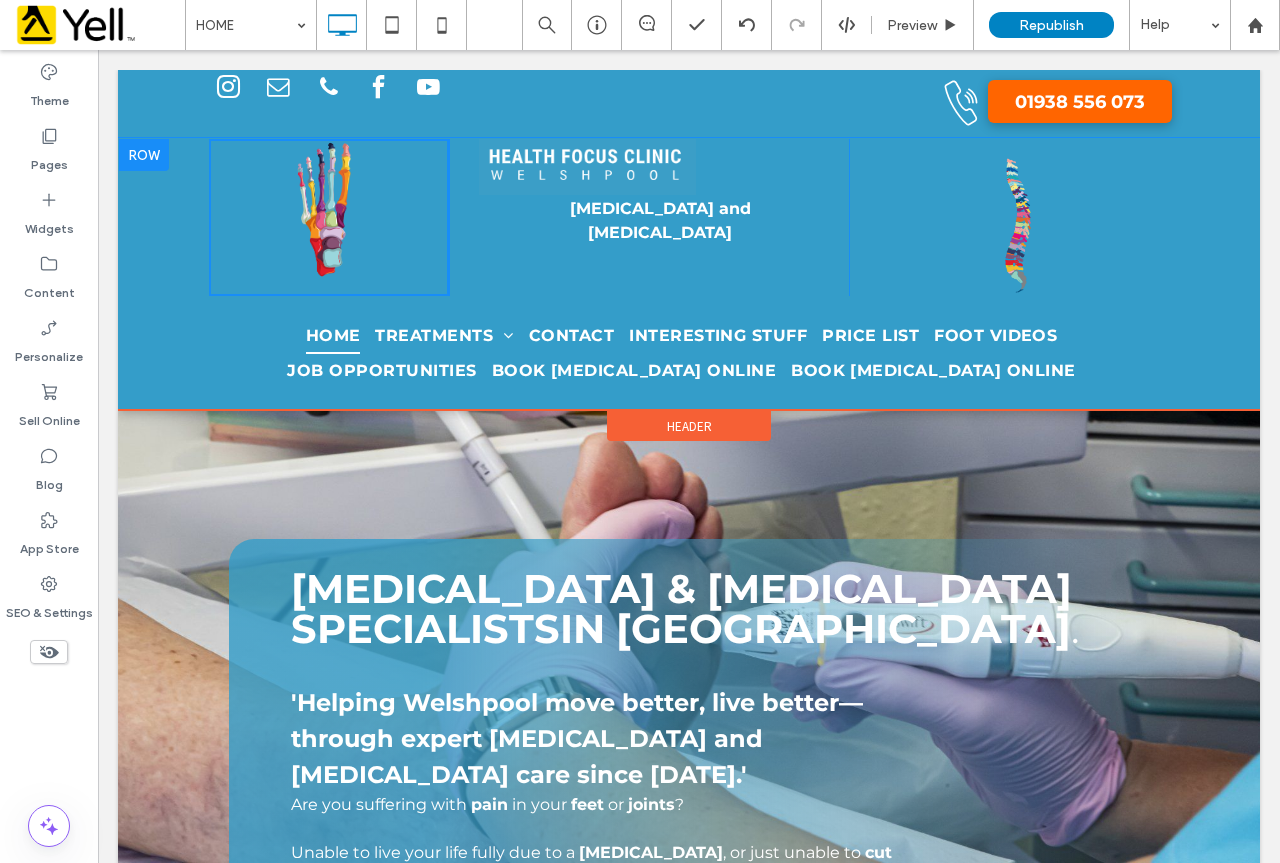 click at bounding box center (144, 155) 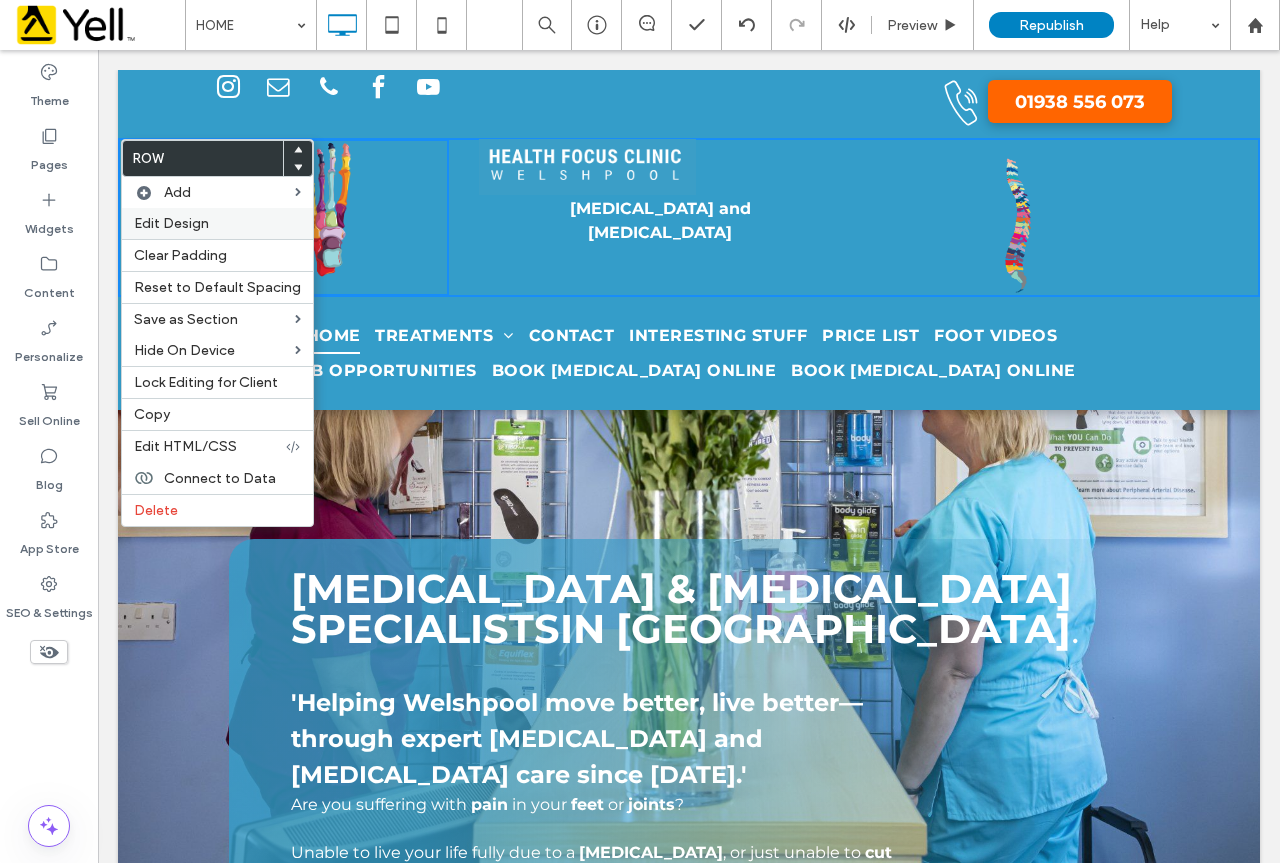 click on "Edit Design" at bounding box center [171, 223] 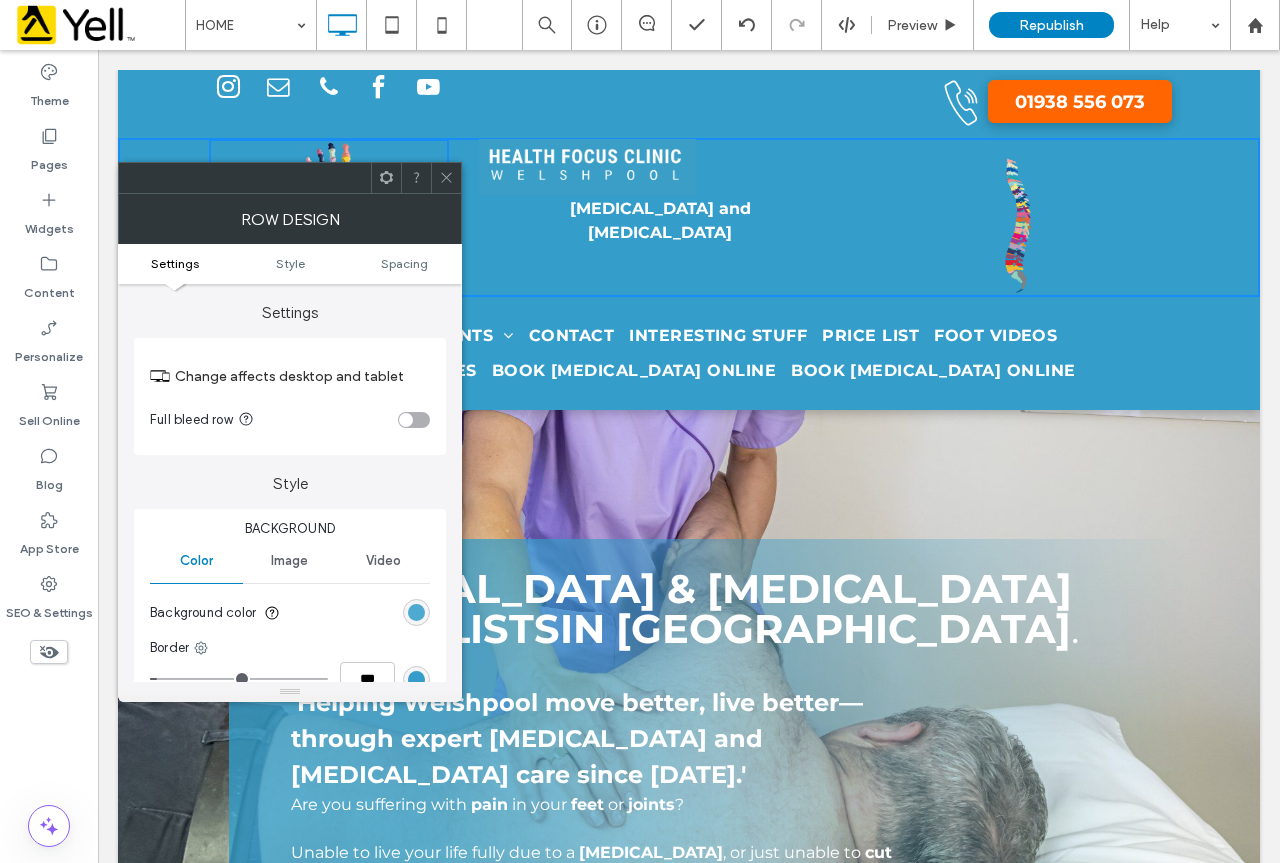 click at bounding box center (416, 612) 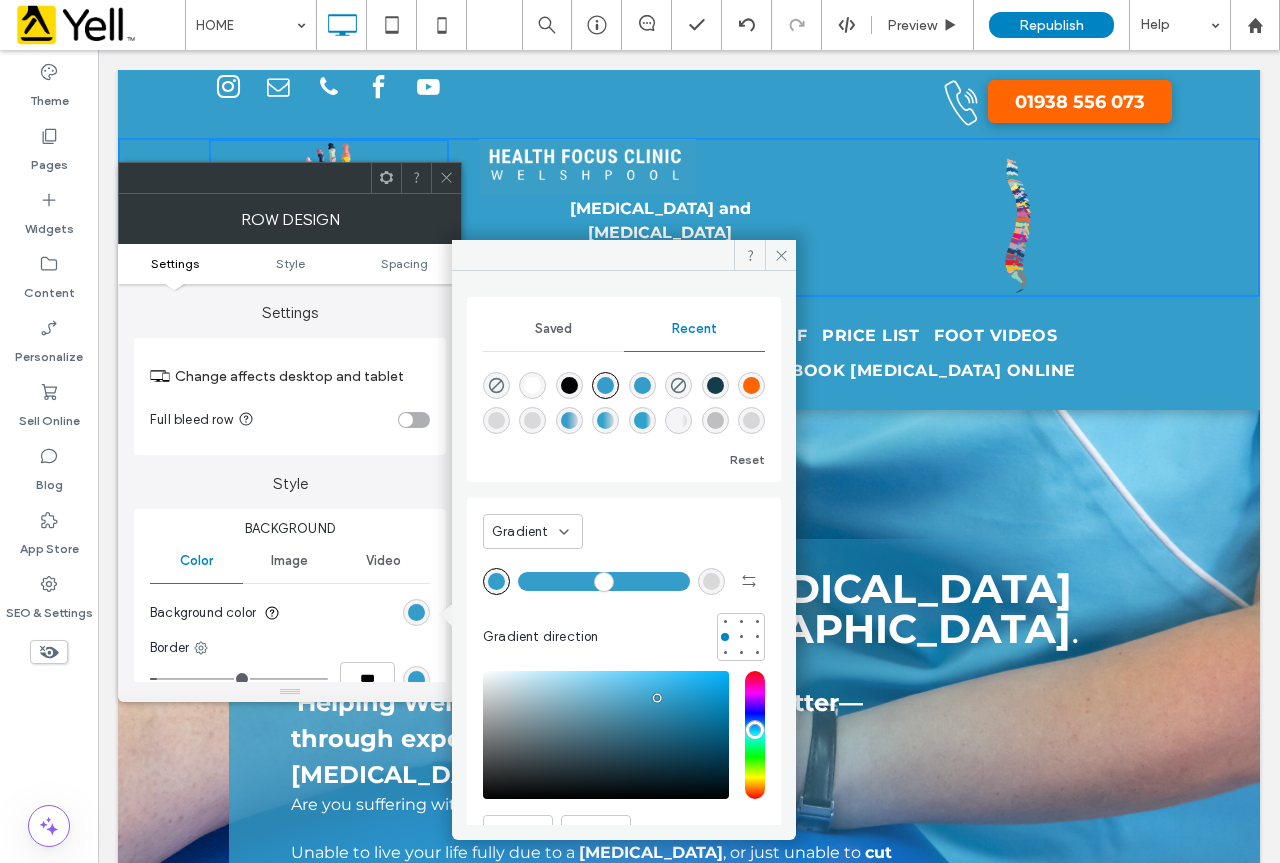 click at bounding box center (751, 385) 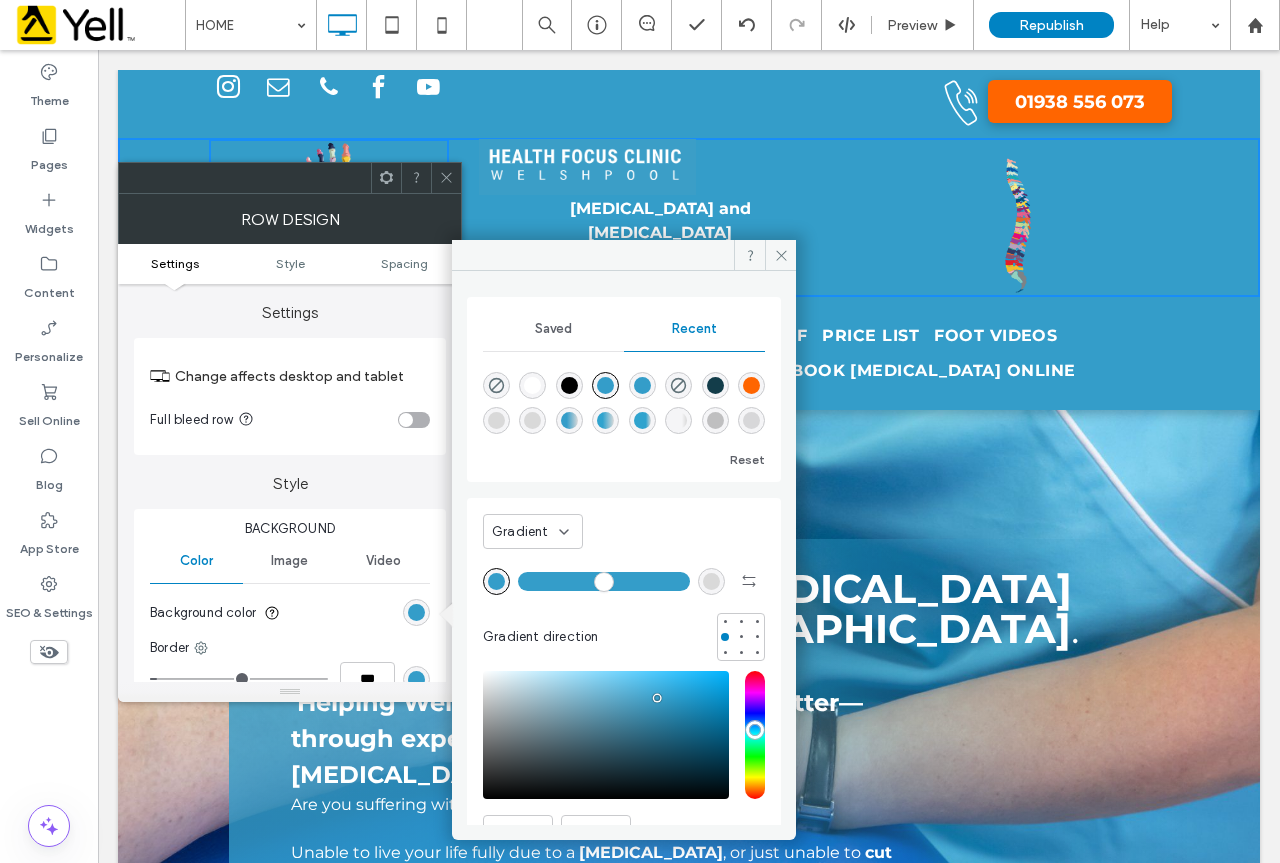 type on "*******" 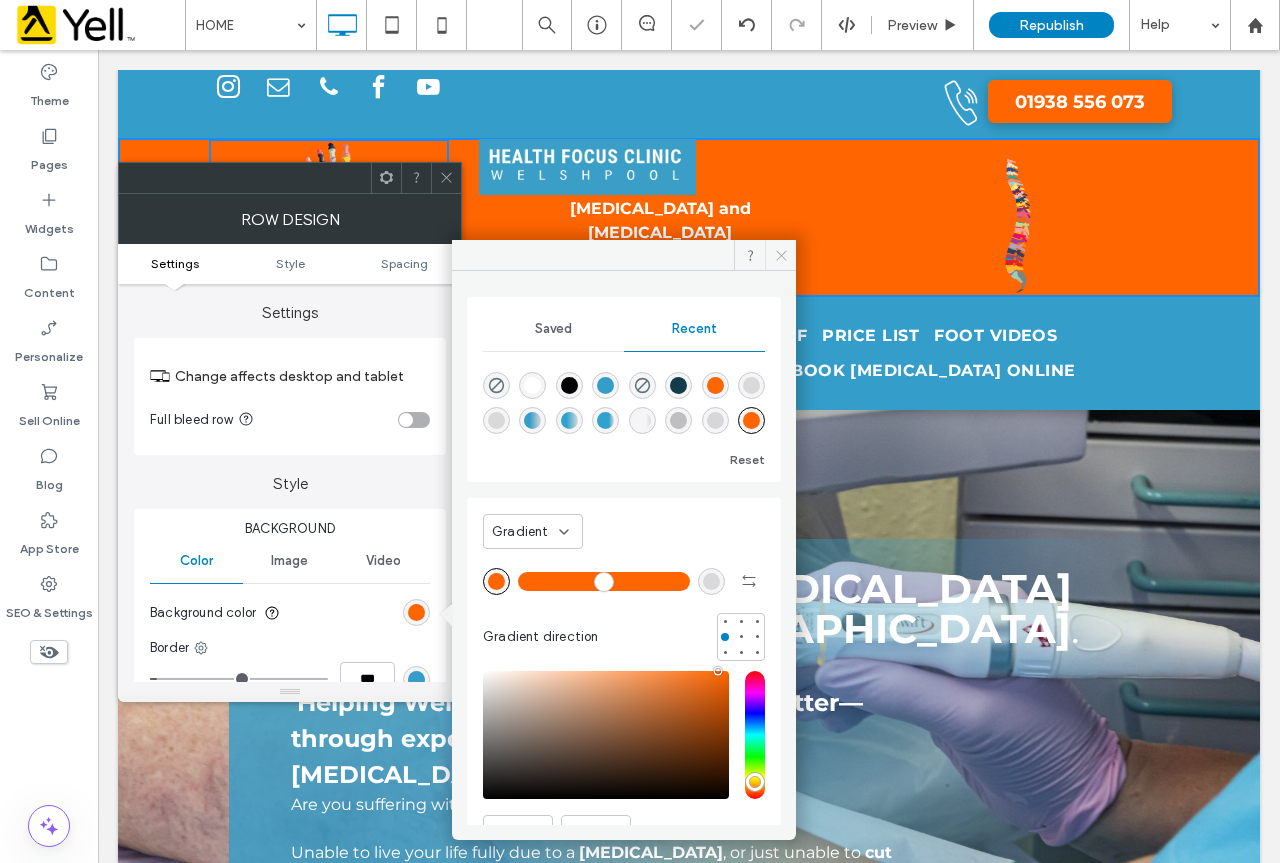 drag, startPoint x: 781, startPoint y: 257, endPoint x: 509, endPoint y: 144, distance: 294.53864 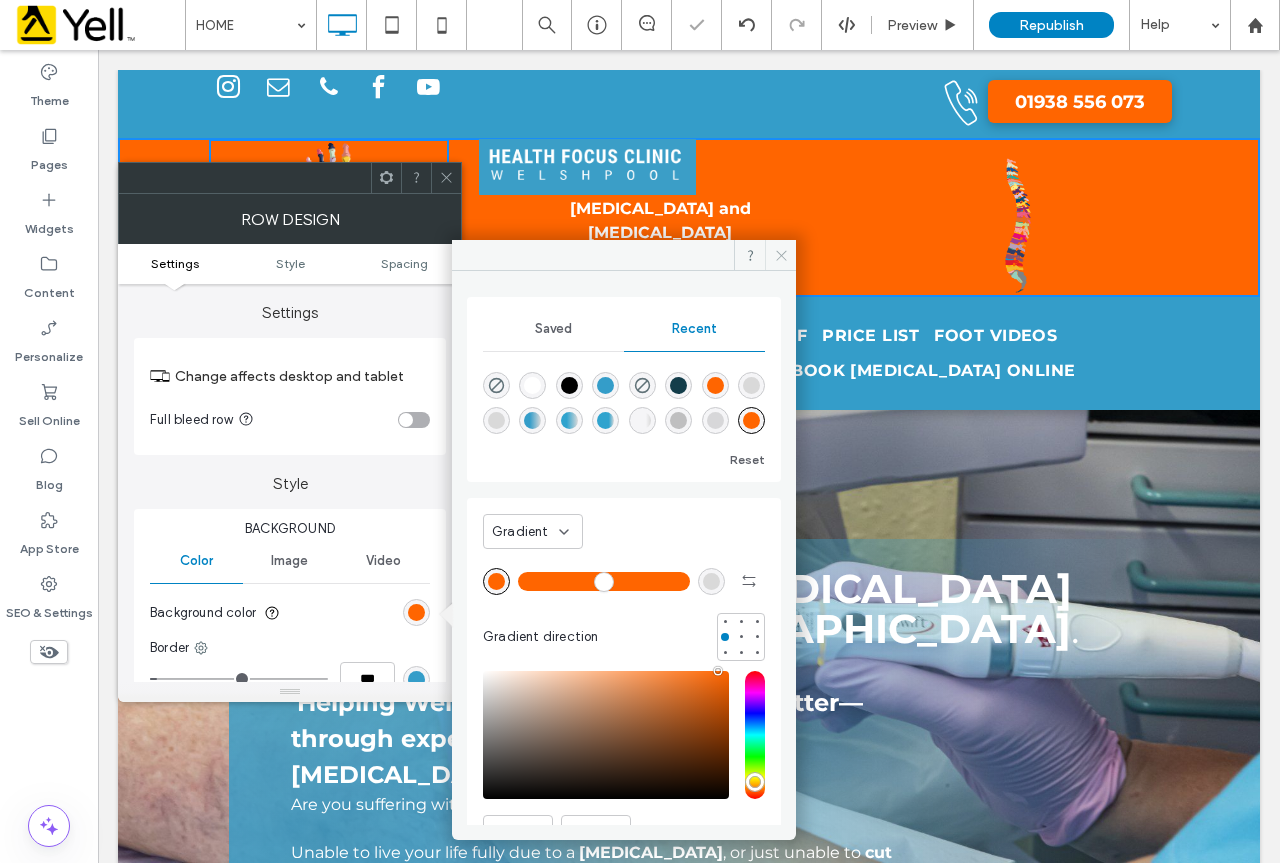 click 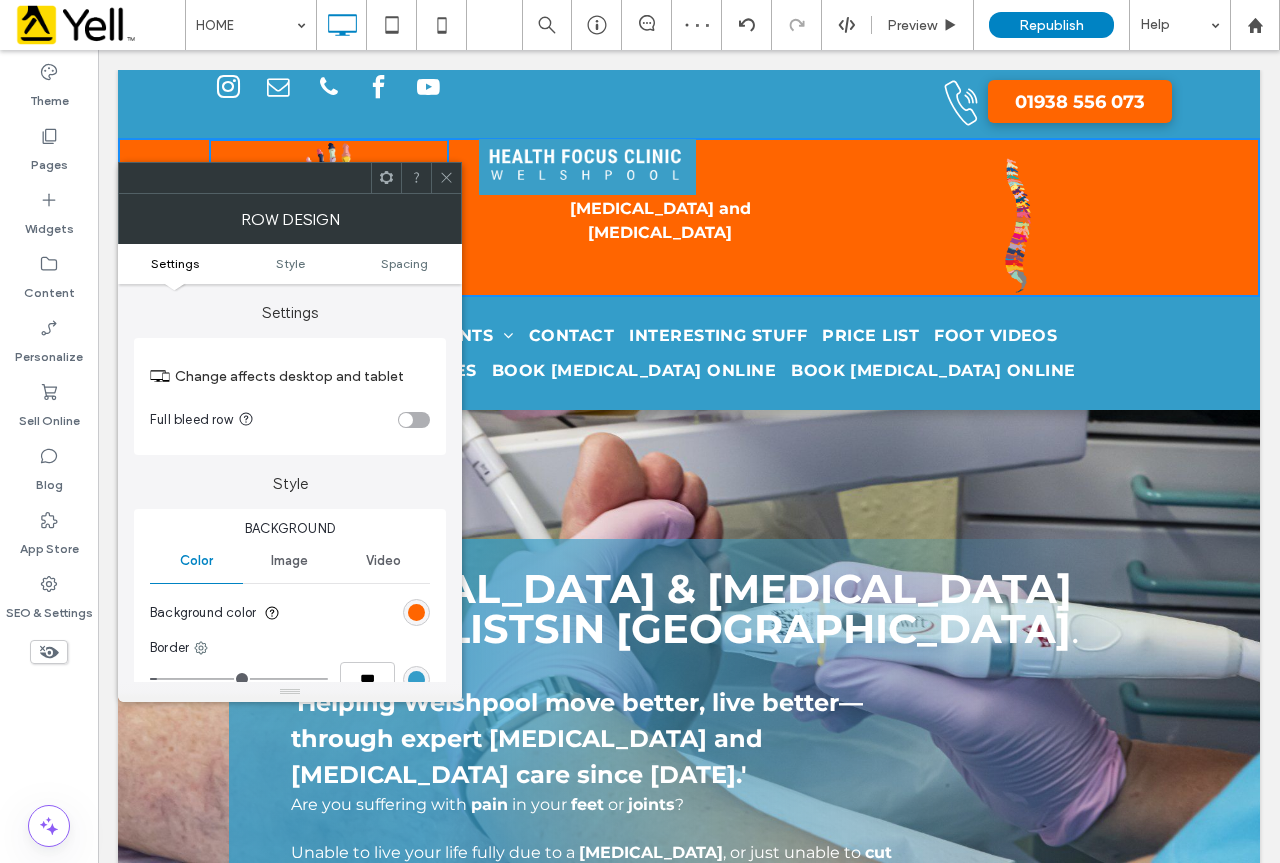click at bounding box center [446, 178] 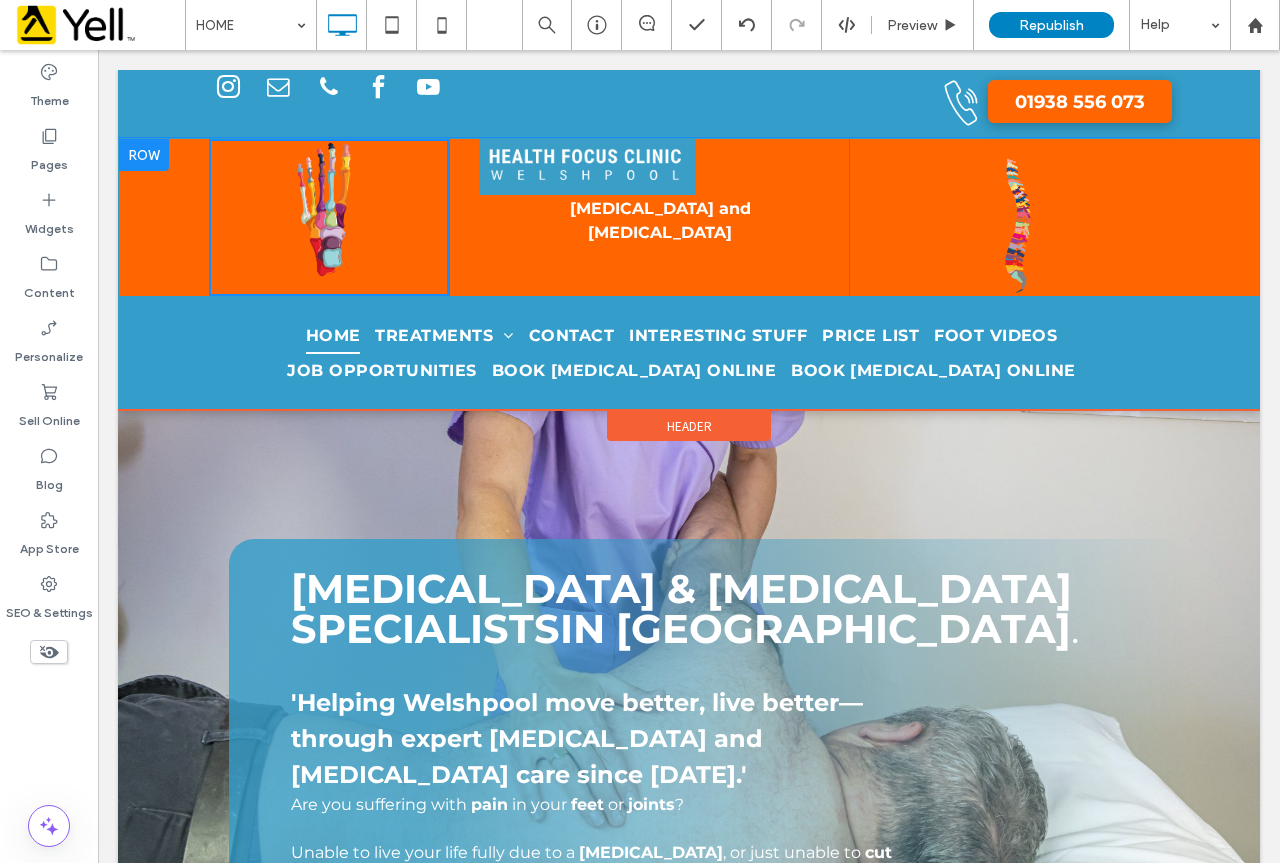 click on "Click To Paste
Podiatry and Osteopathy
Click To Paste
Click To Paste" at bounding box center (689, 217) 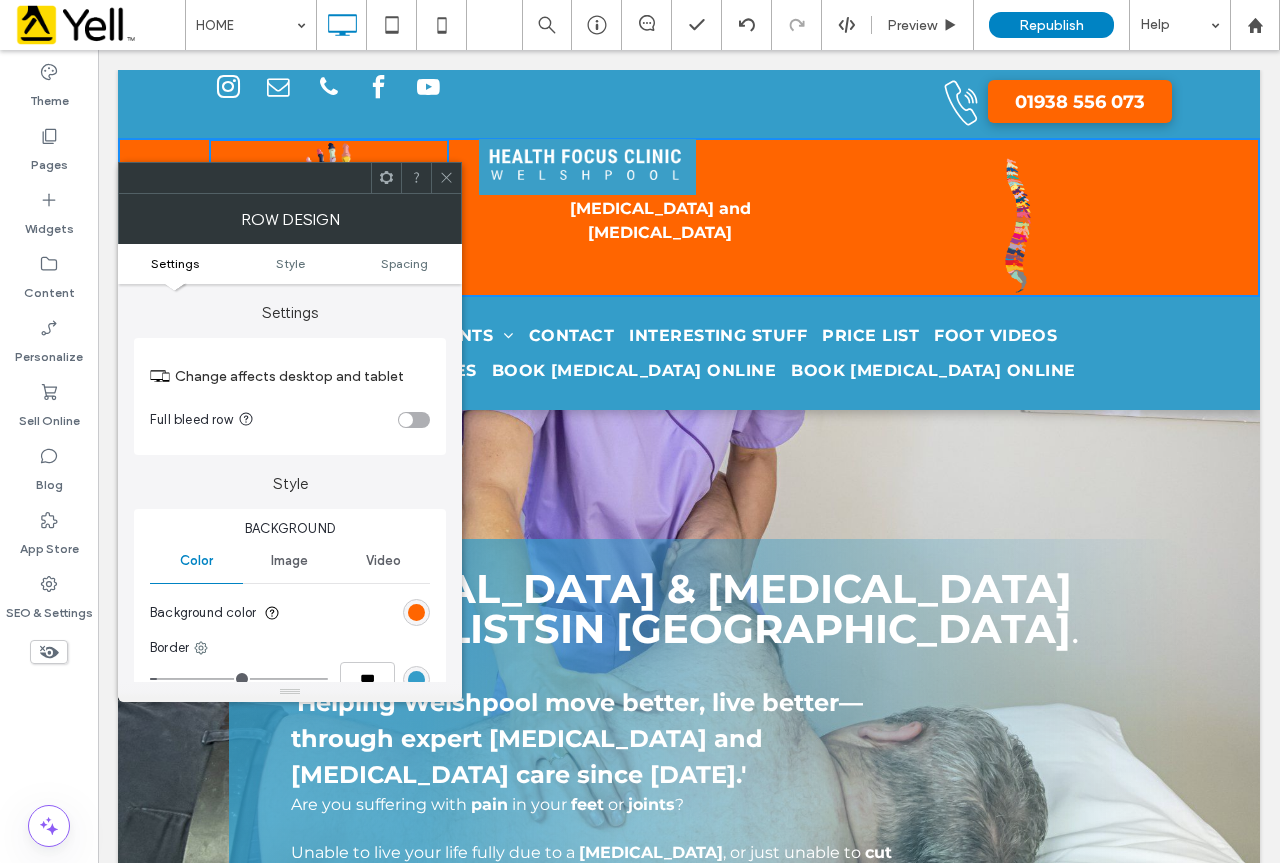 click at bounding box center (446, 178) 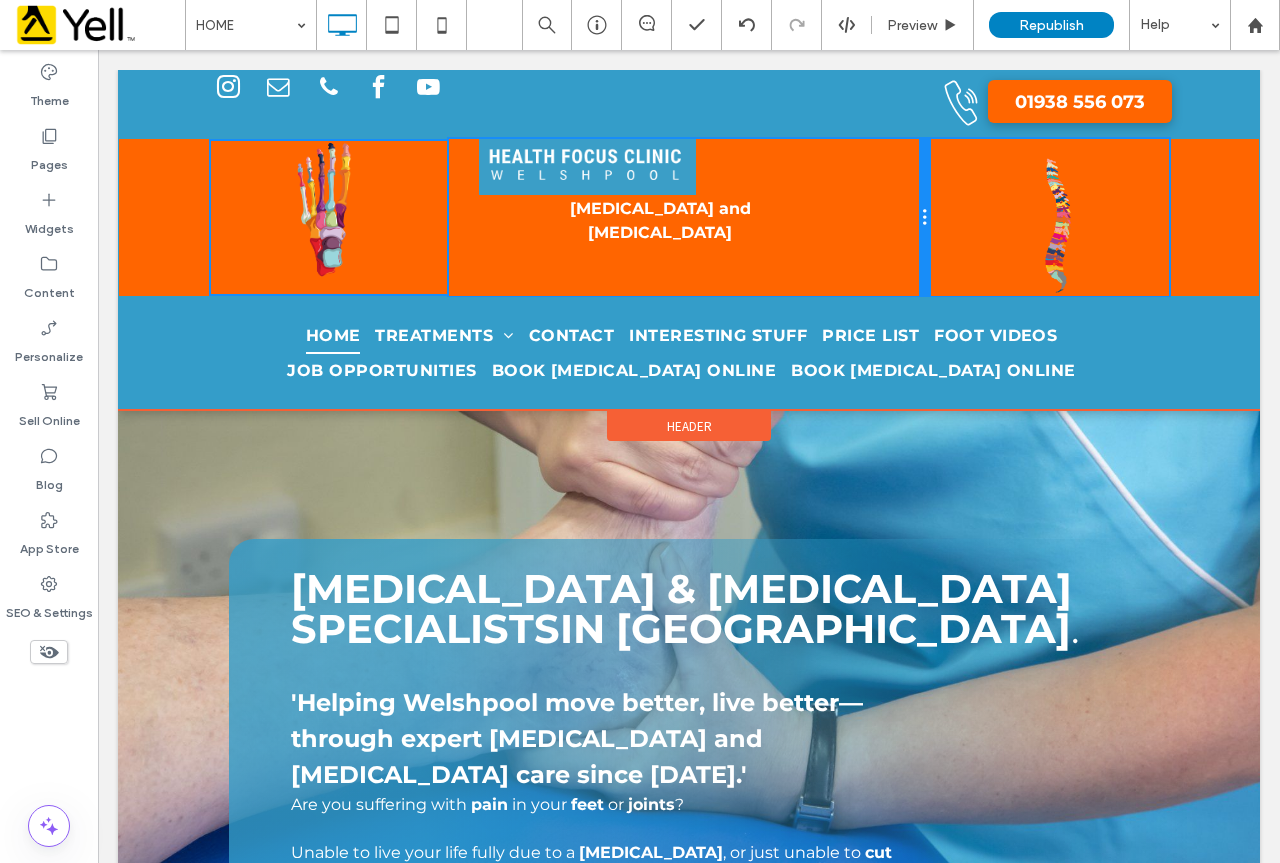 drag, startPoint x: 849, startPoint y: 229, endPoint x: 924, endPoint y: 233, distance: 75.10659 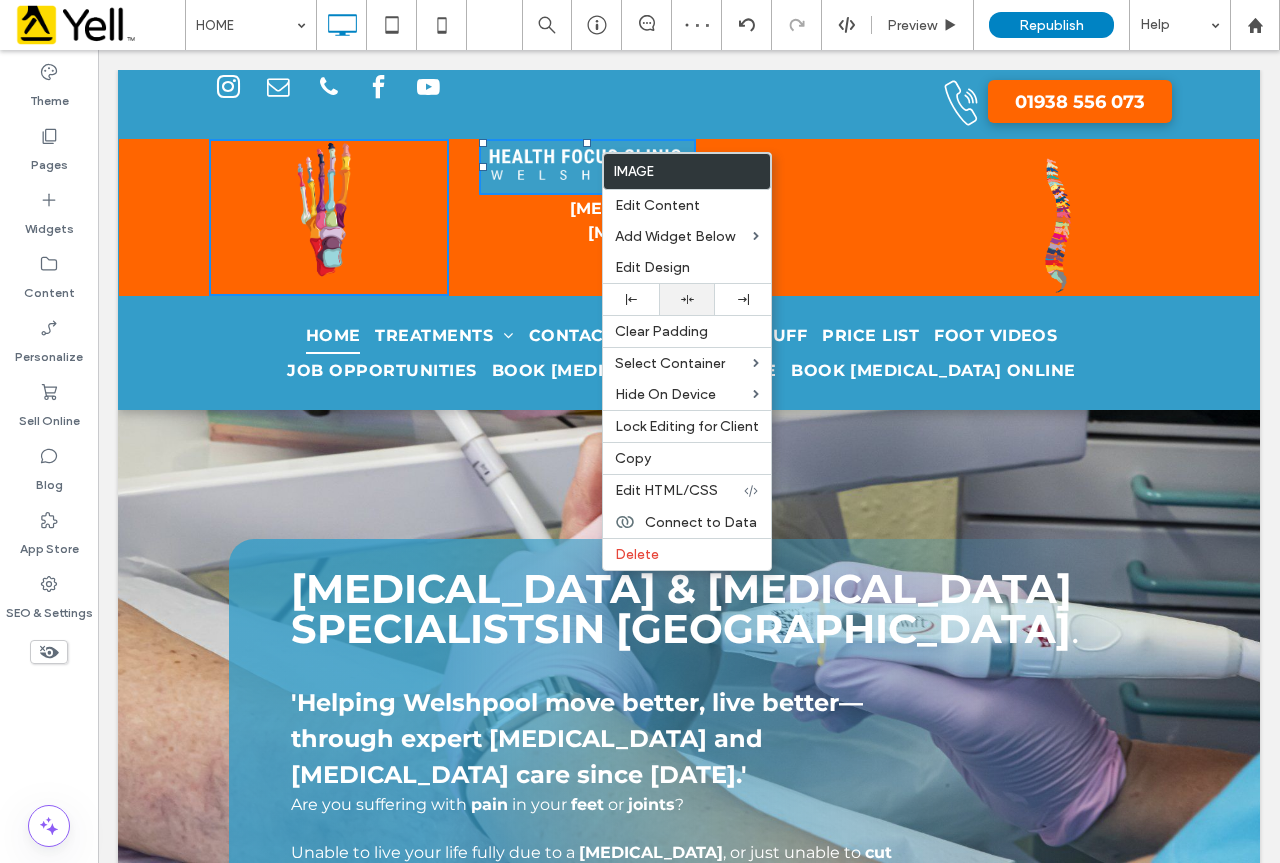 drag, startPoint x: 676, startPoint y: 305, endPoint x: 684, endPoint y: 298, distance: 10.630146 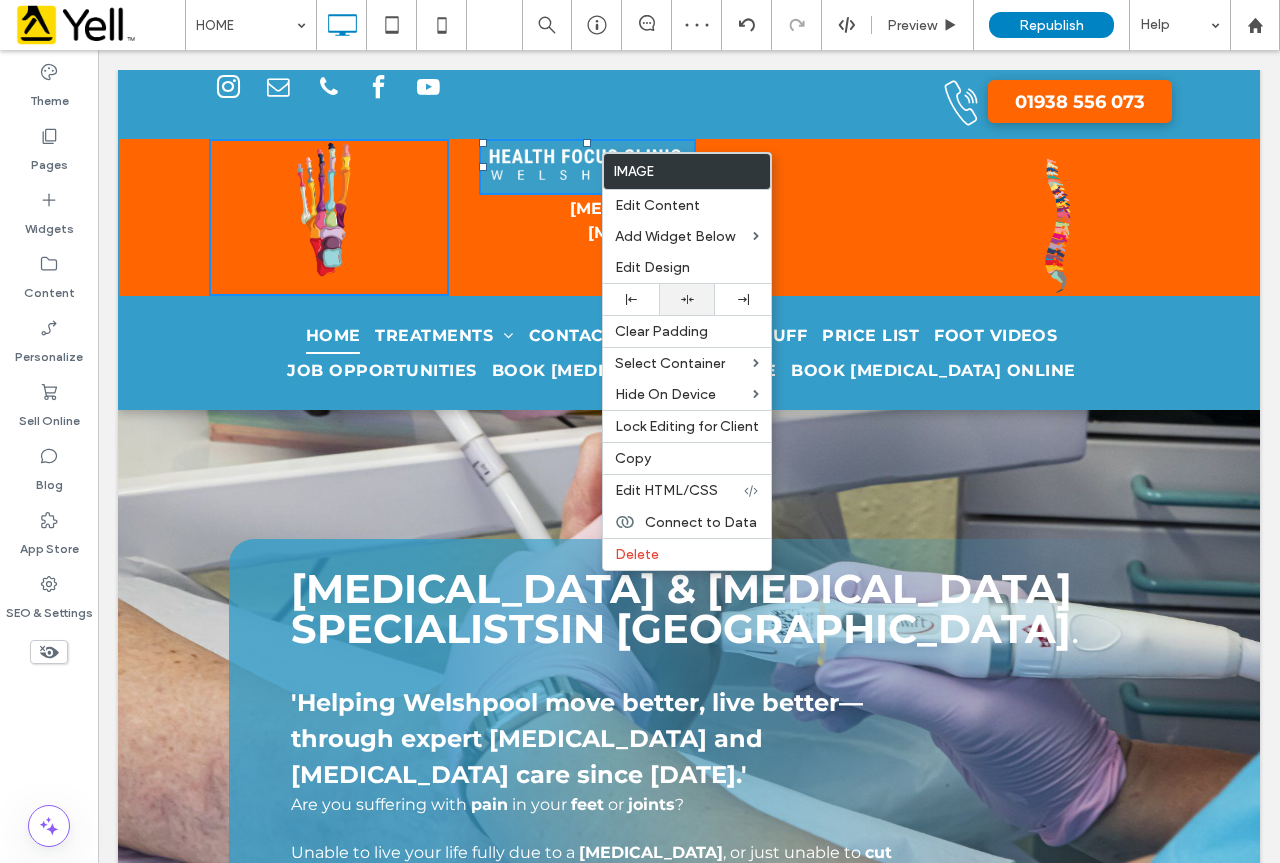 click at bounding box center (687, 299) 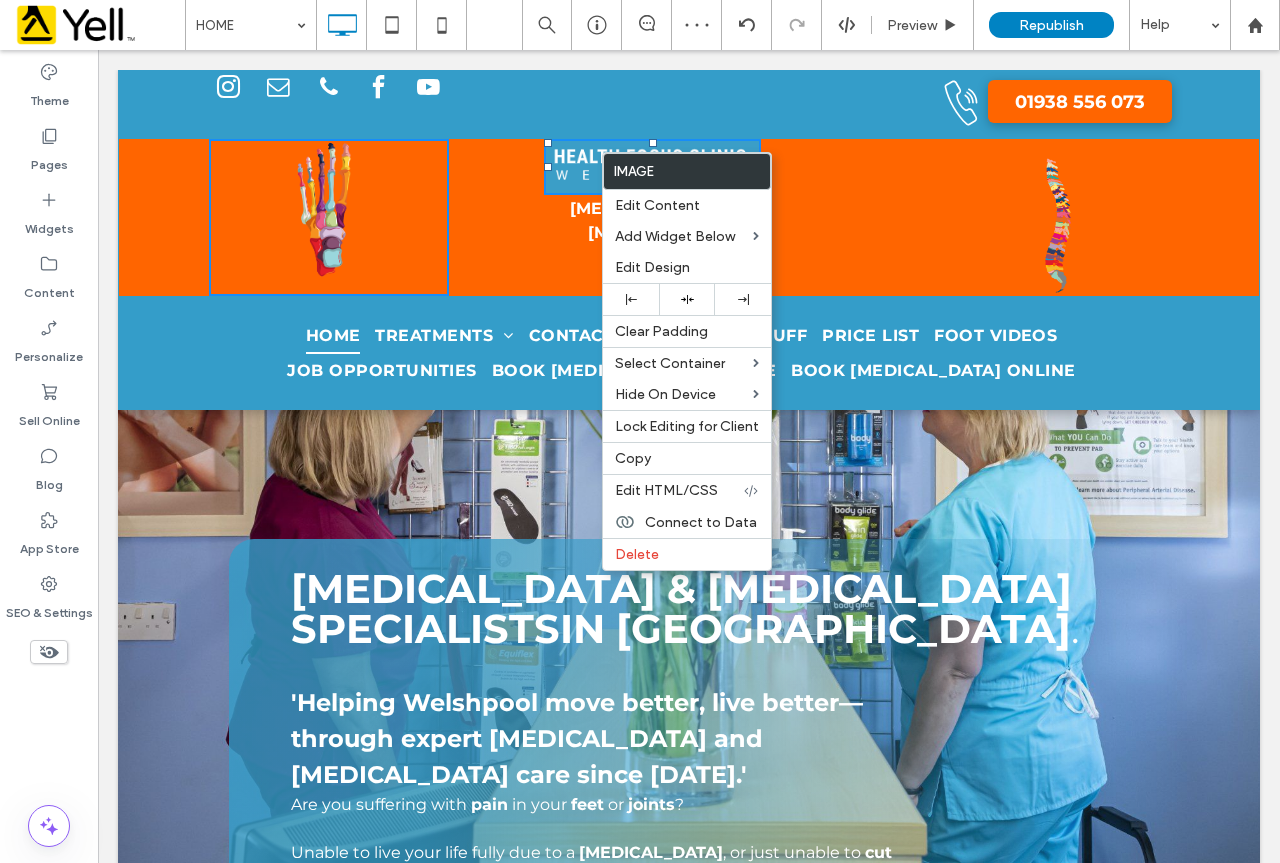 click on "Podiatry and Osteopathy
Click To Paste" at bounding box center [689, 217] 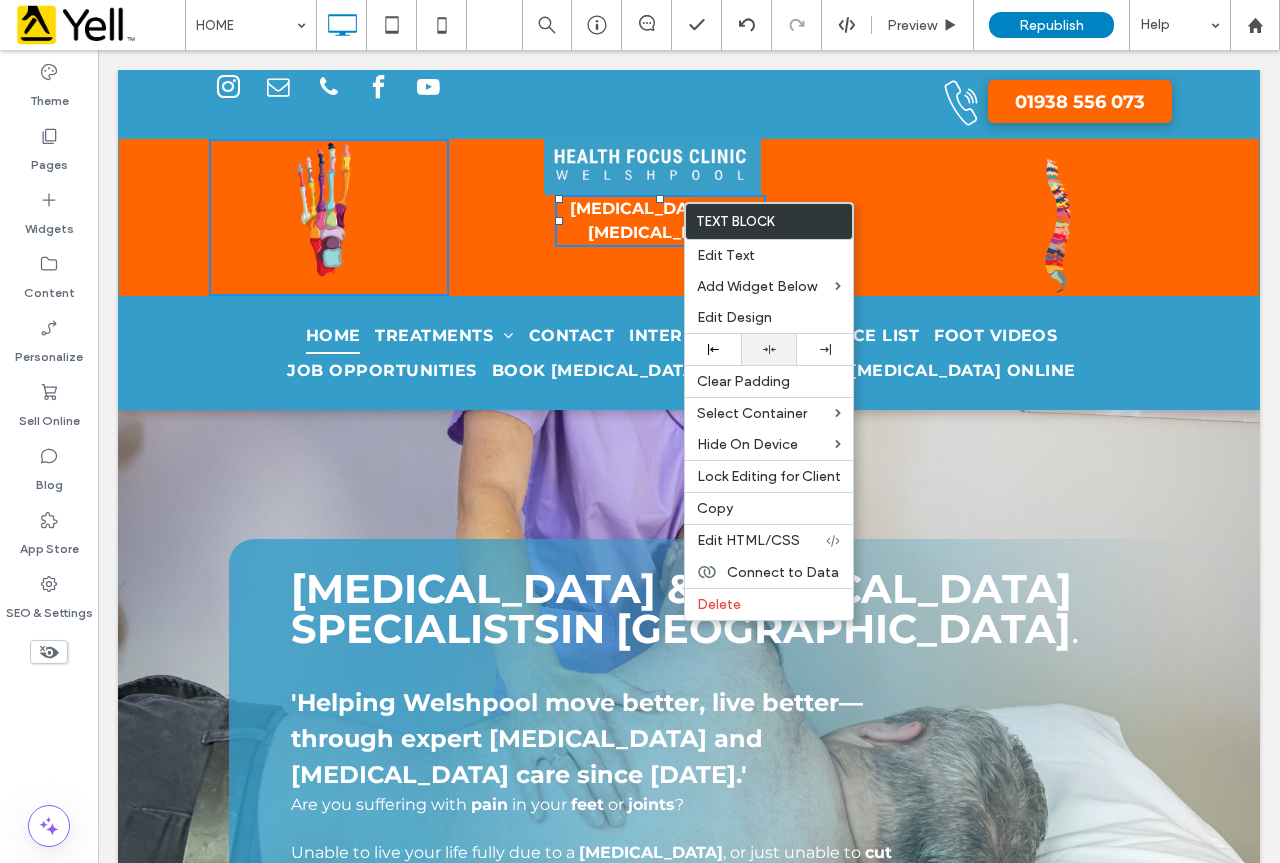 click 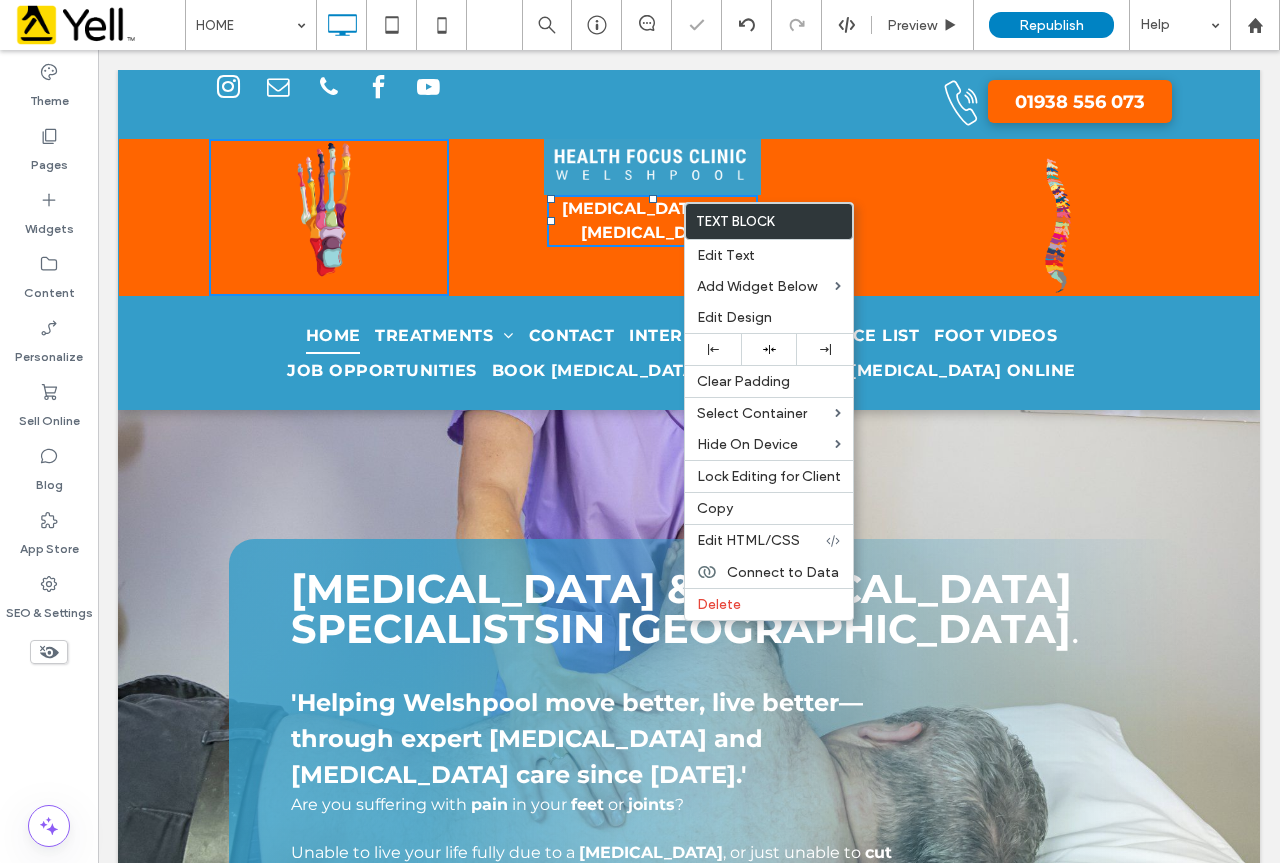 click on "Podiatry and Osteopathy
Click To Paste" at bounding box center [689, 217] 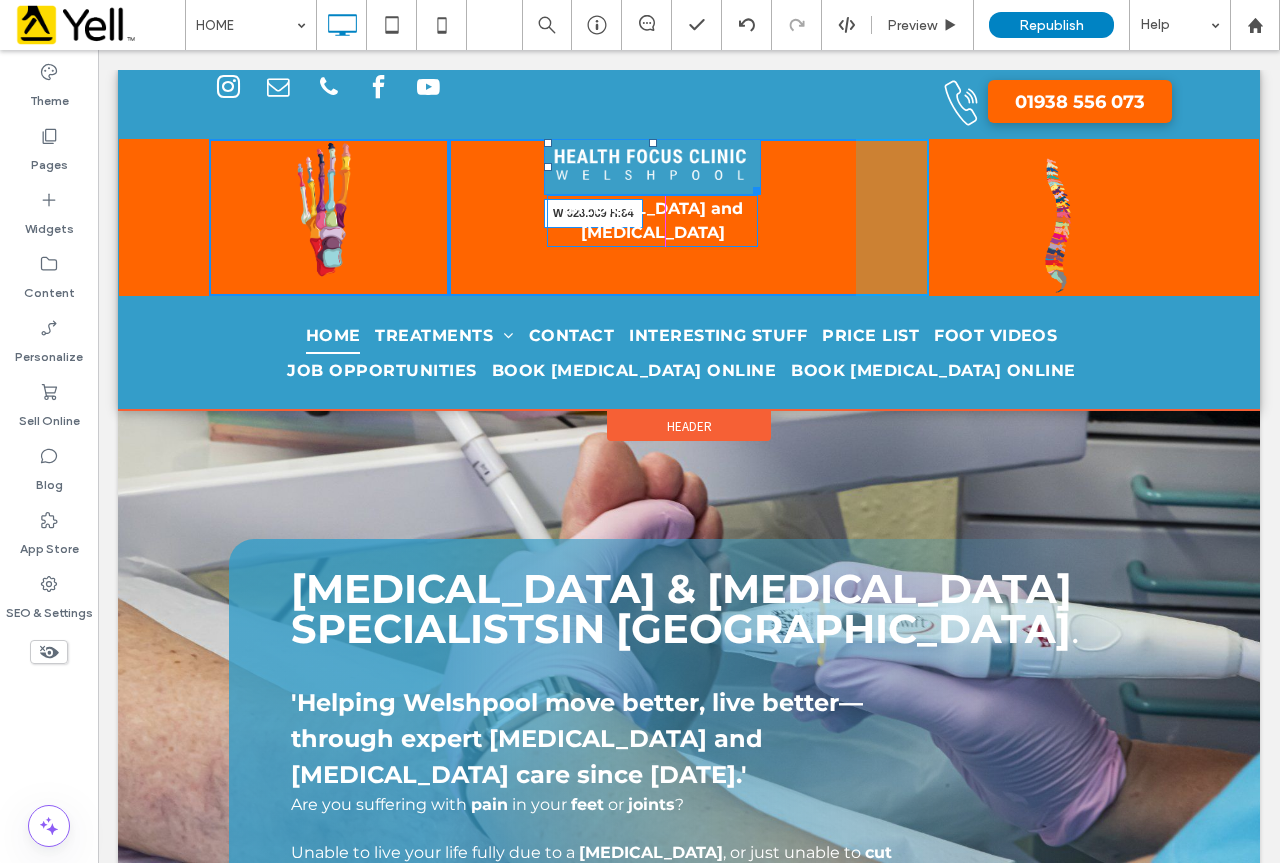 drag, startPoint x: 749, startPoint y: 182, endPoint x: 805, endPoint y: 200, distance: 58.821766 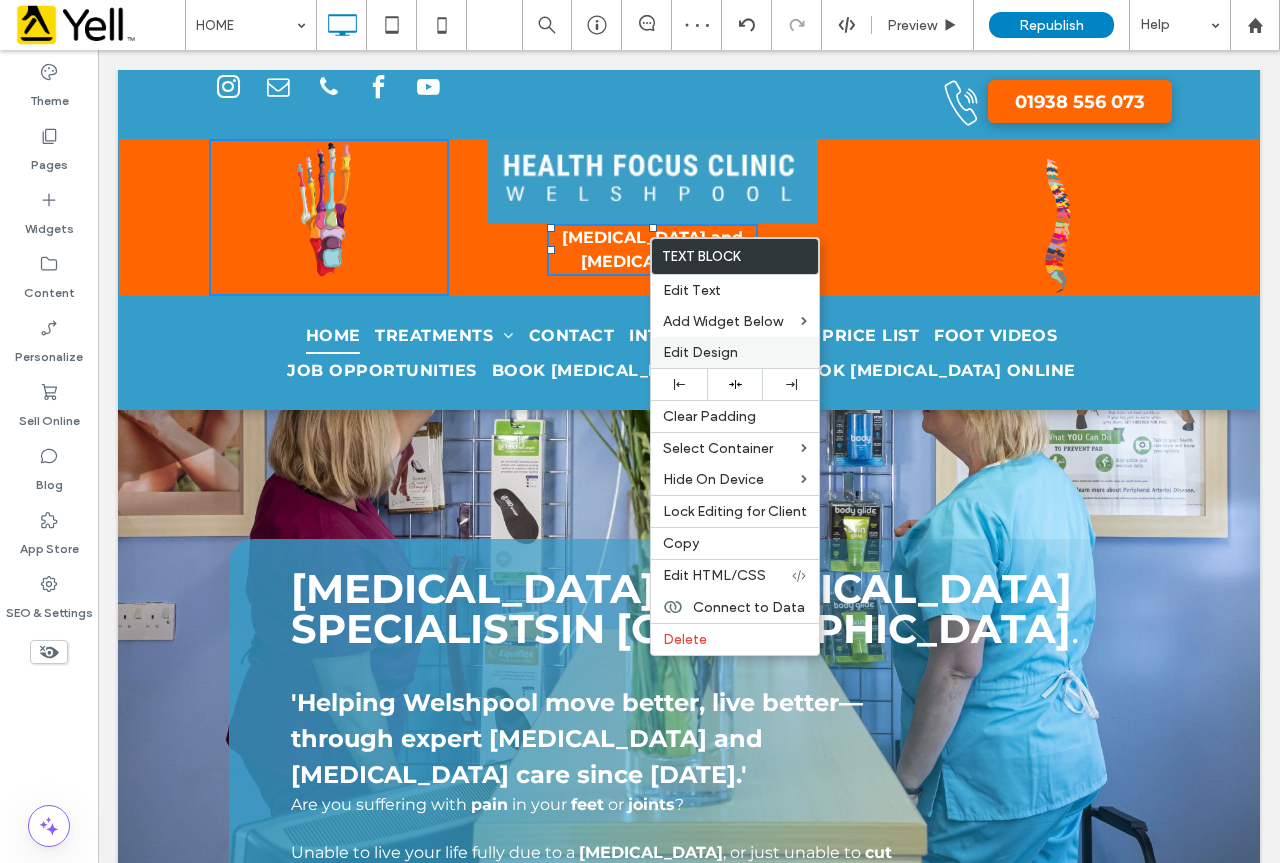 click on "Edit Design" at bounding box center [700, 352] 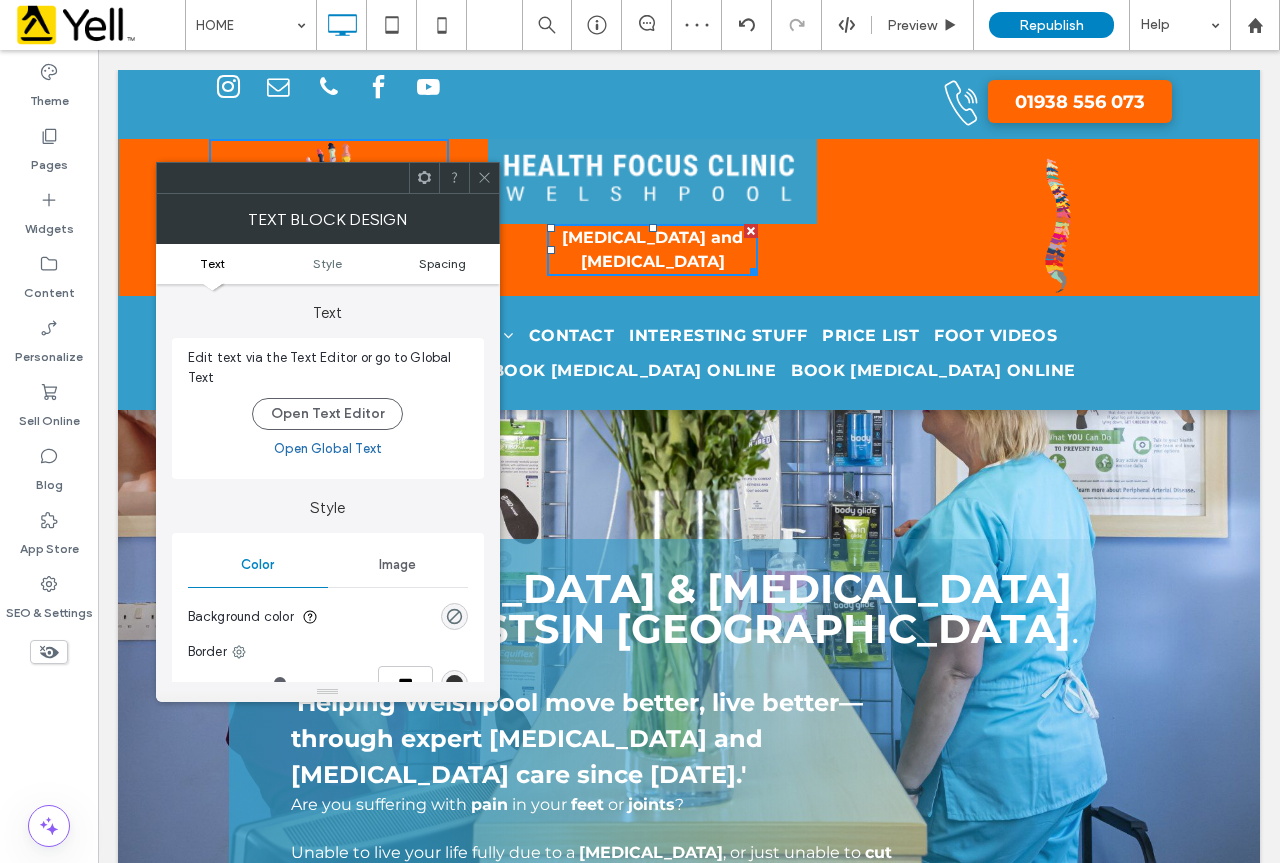 click on "Spacing" at bounding box center [442, 263] 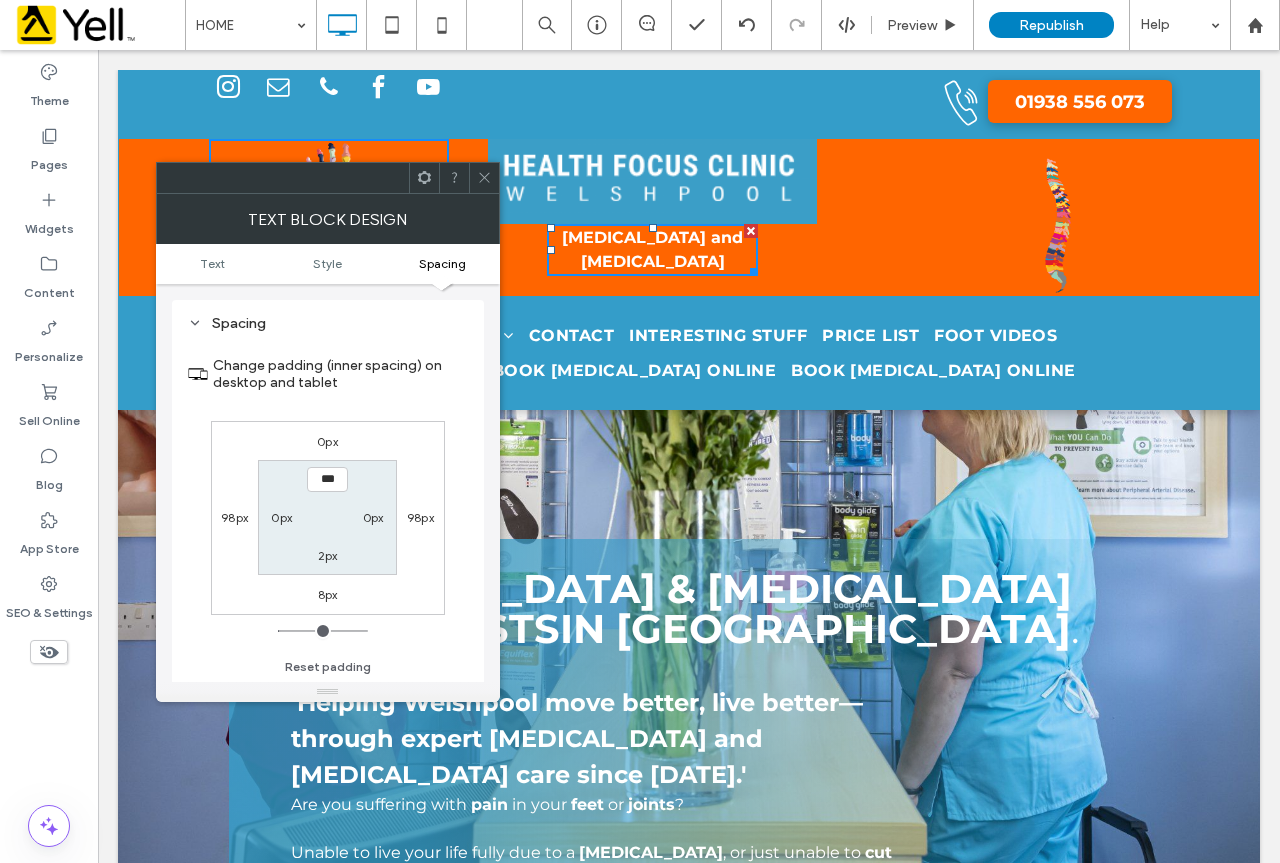 scroll, scrollTop: 510, scrollLeft: 0, axis: vertical 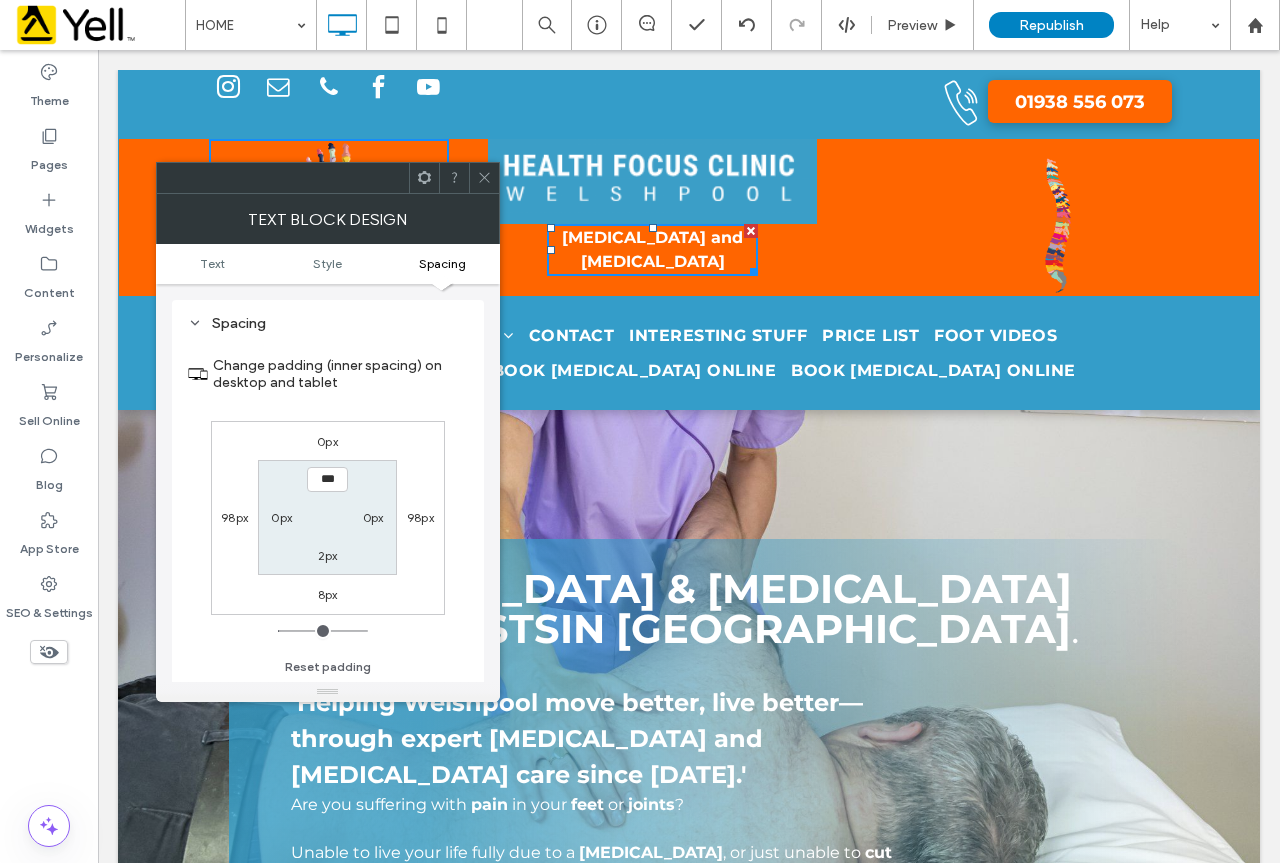 click on "0px" at bounding box center (327, 441) 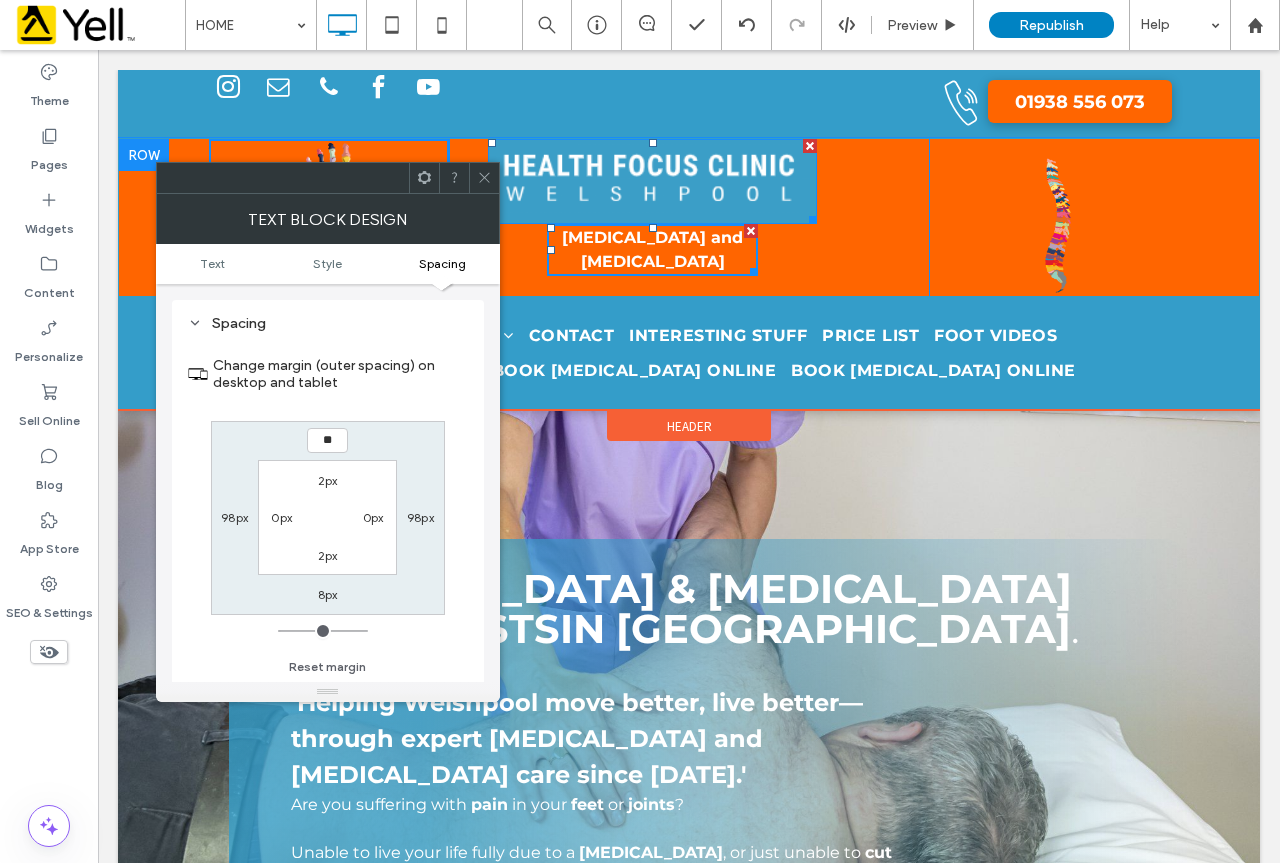 type on "**" 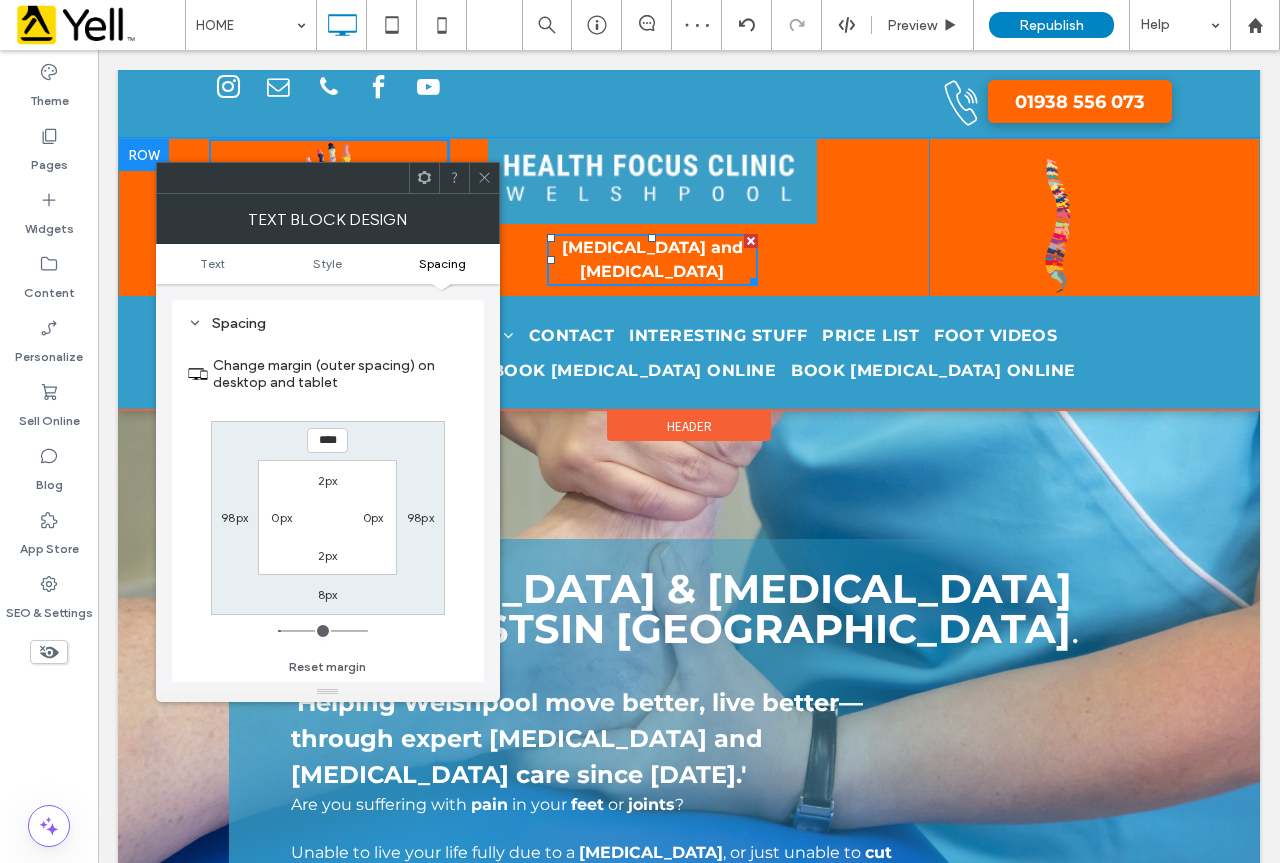click on "Podiatry and Osteopathy
Click To Paste" at bounding box center (689, 217) 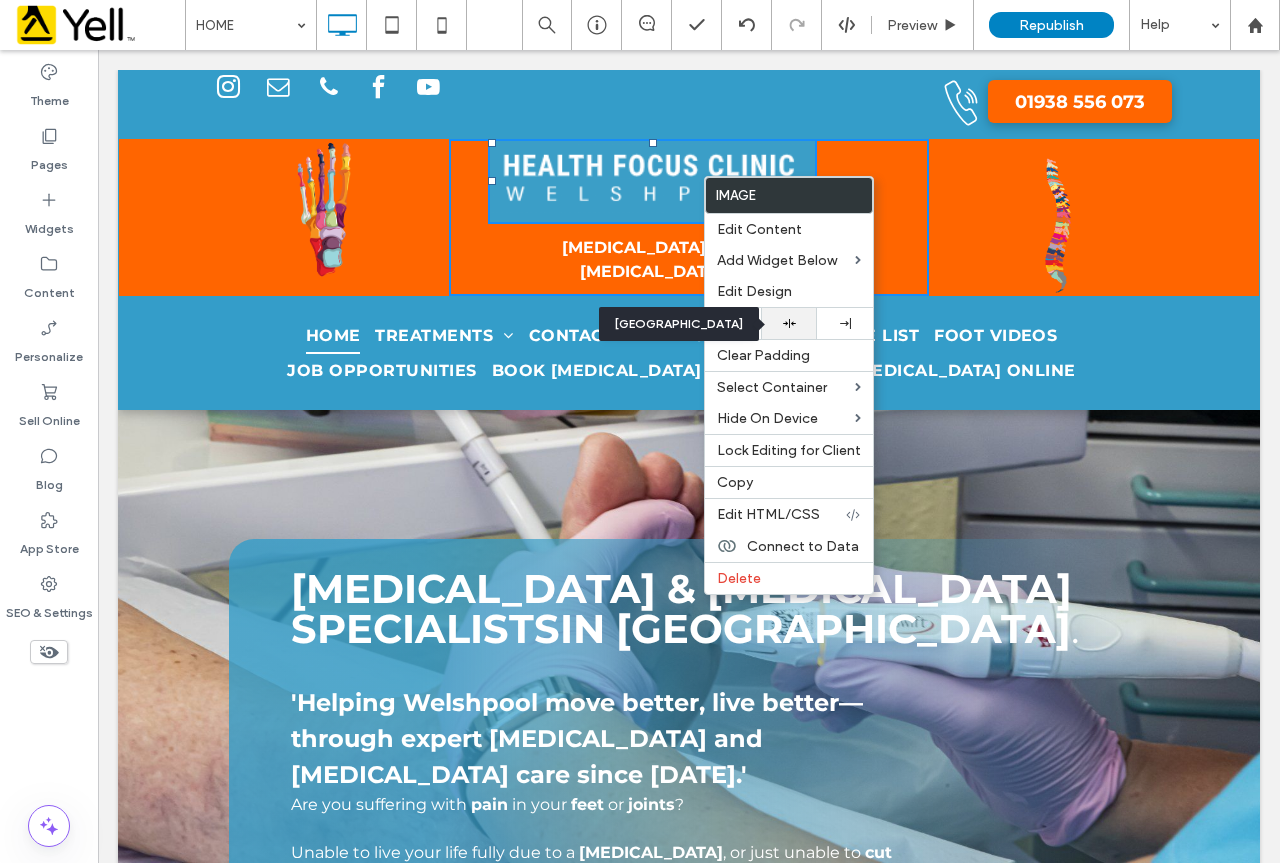 click 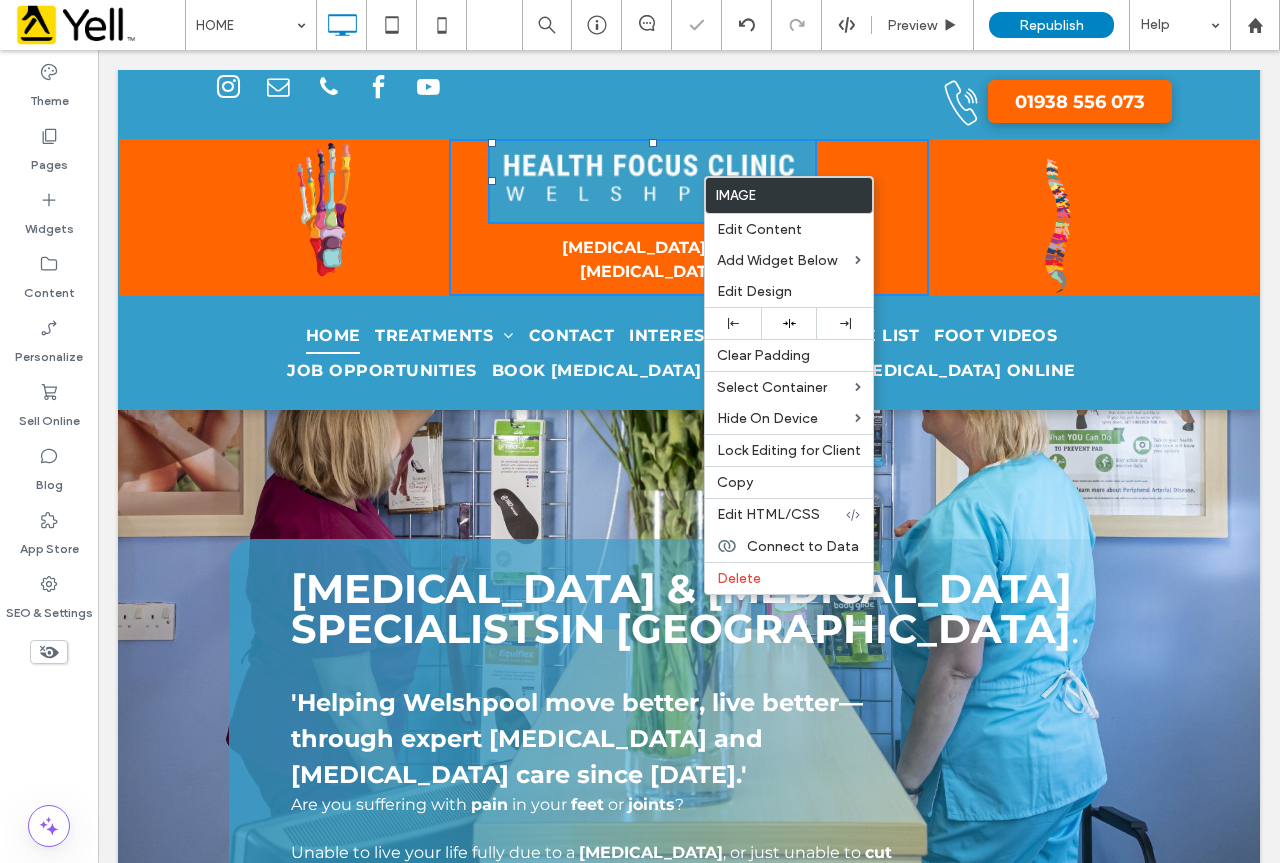 click on "Click To Paste" at bounding box center [1049, 217] 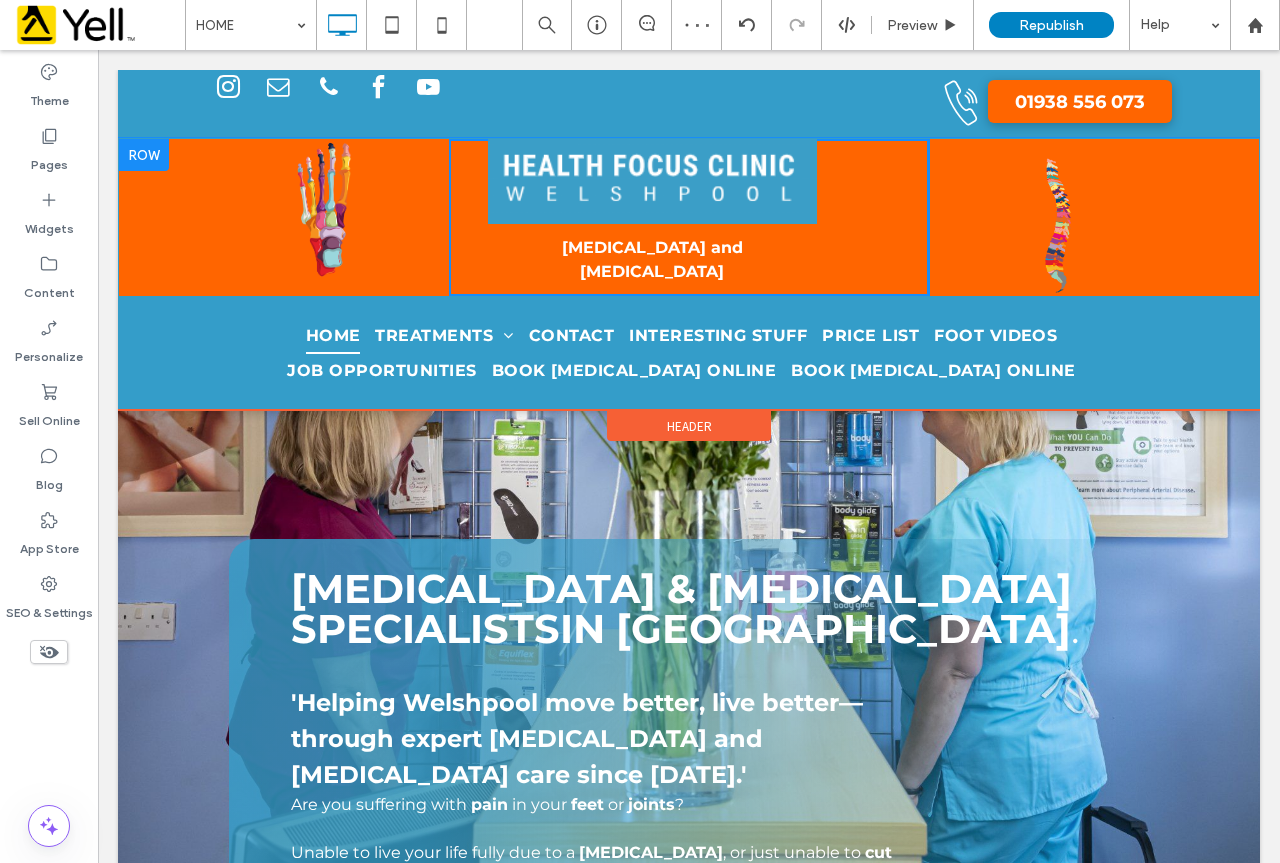 click at bounding box center [144, 155] 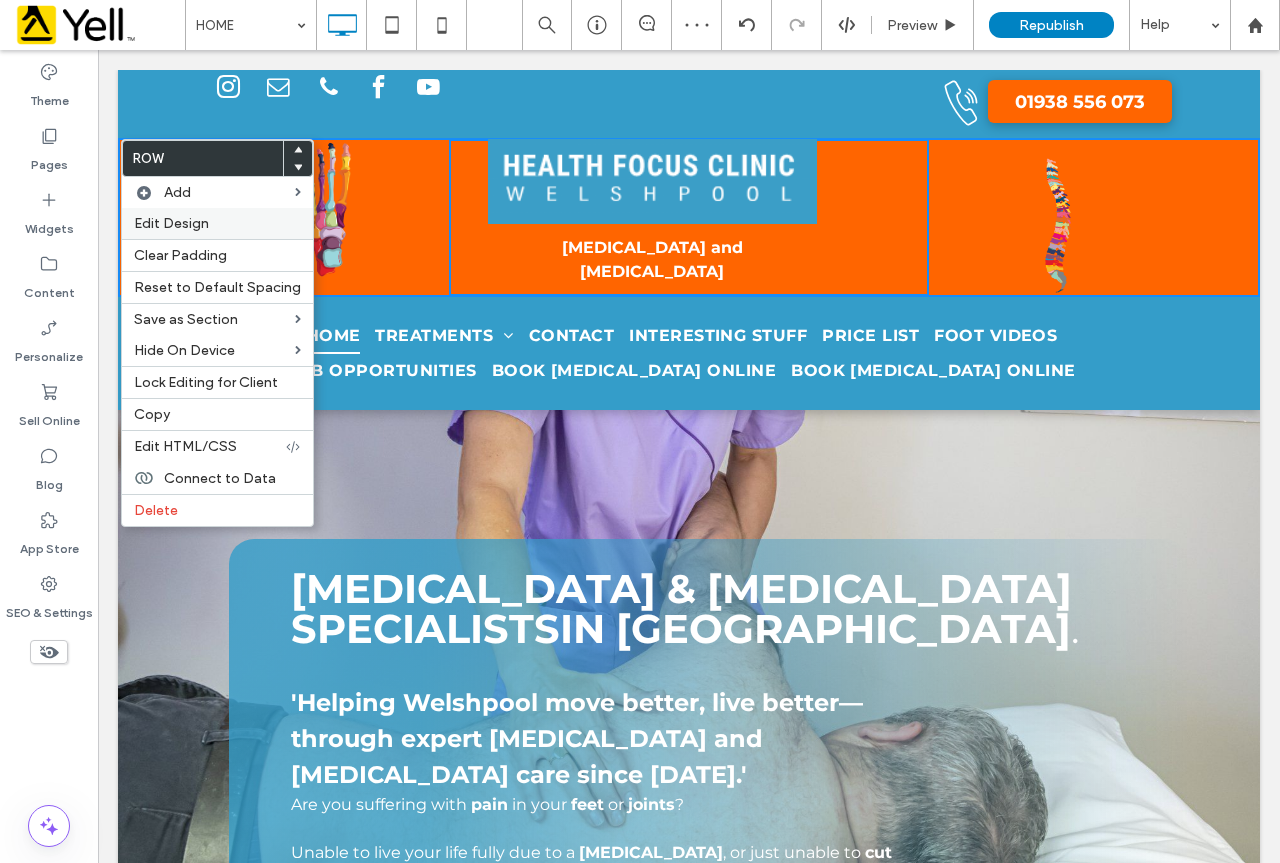 click on "Edit Design" at bounding box center [217, 223] 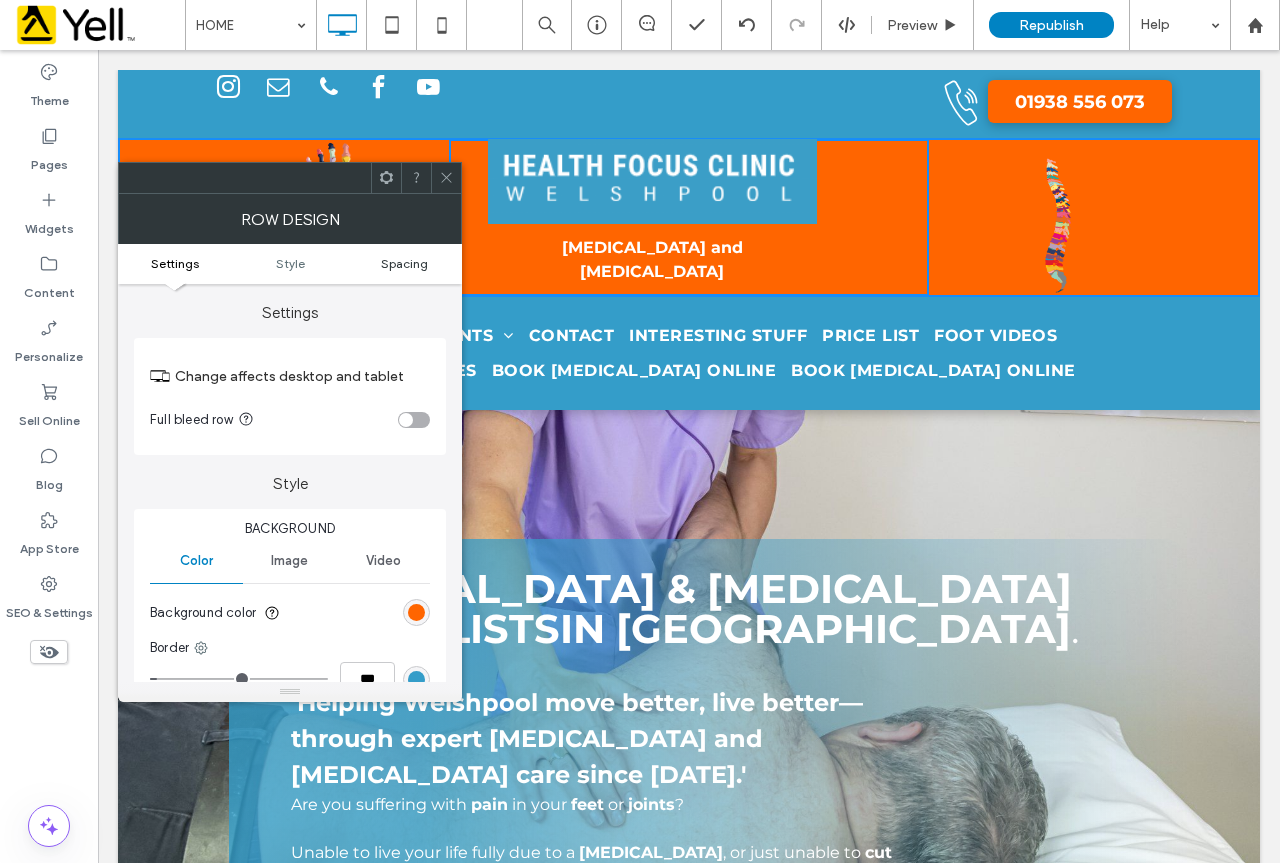 click on "Spacing" at bounding box center (404, 263) 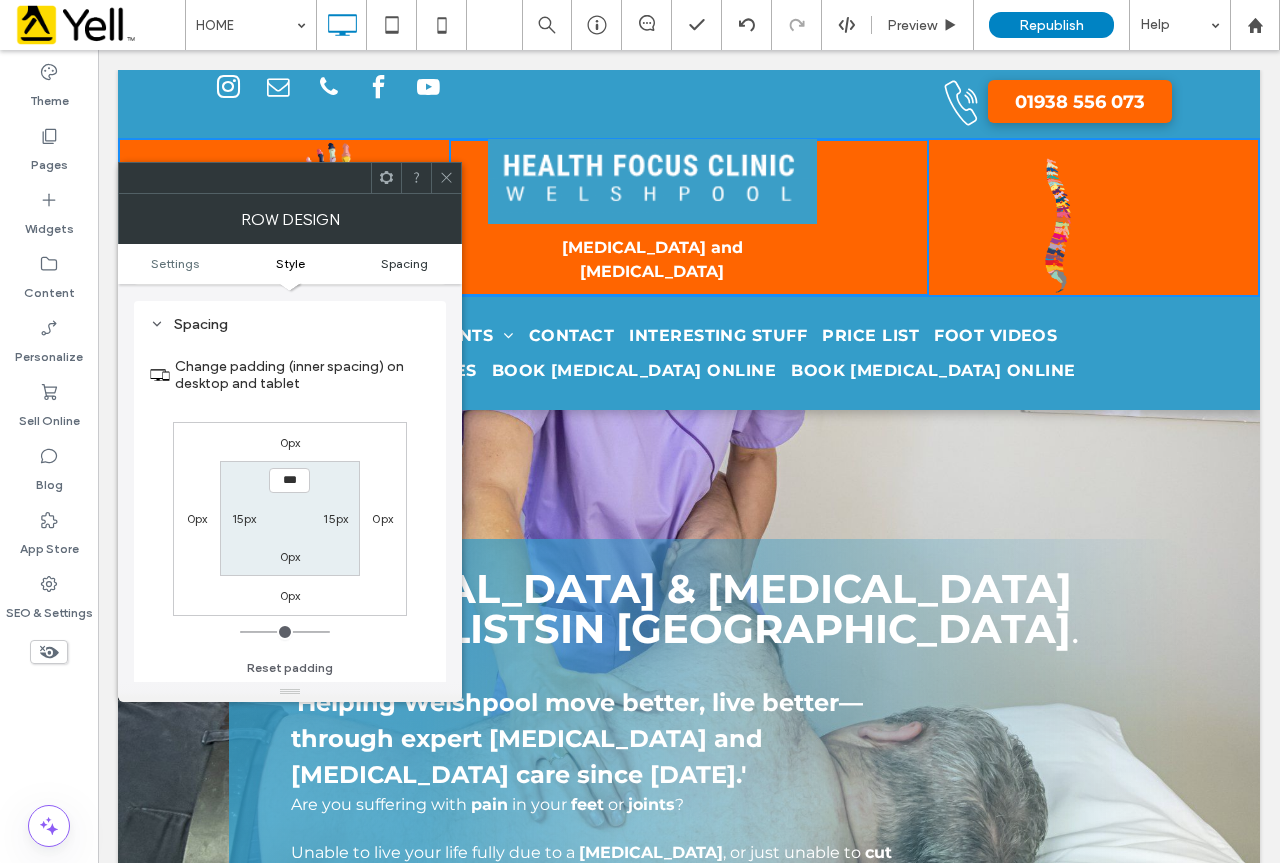 scroll, scrollTop: 502, scrollLeft: 0, axis: vertical 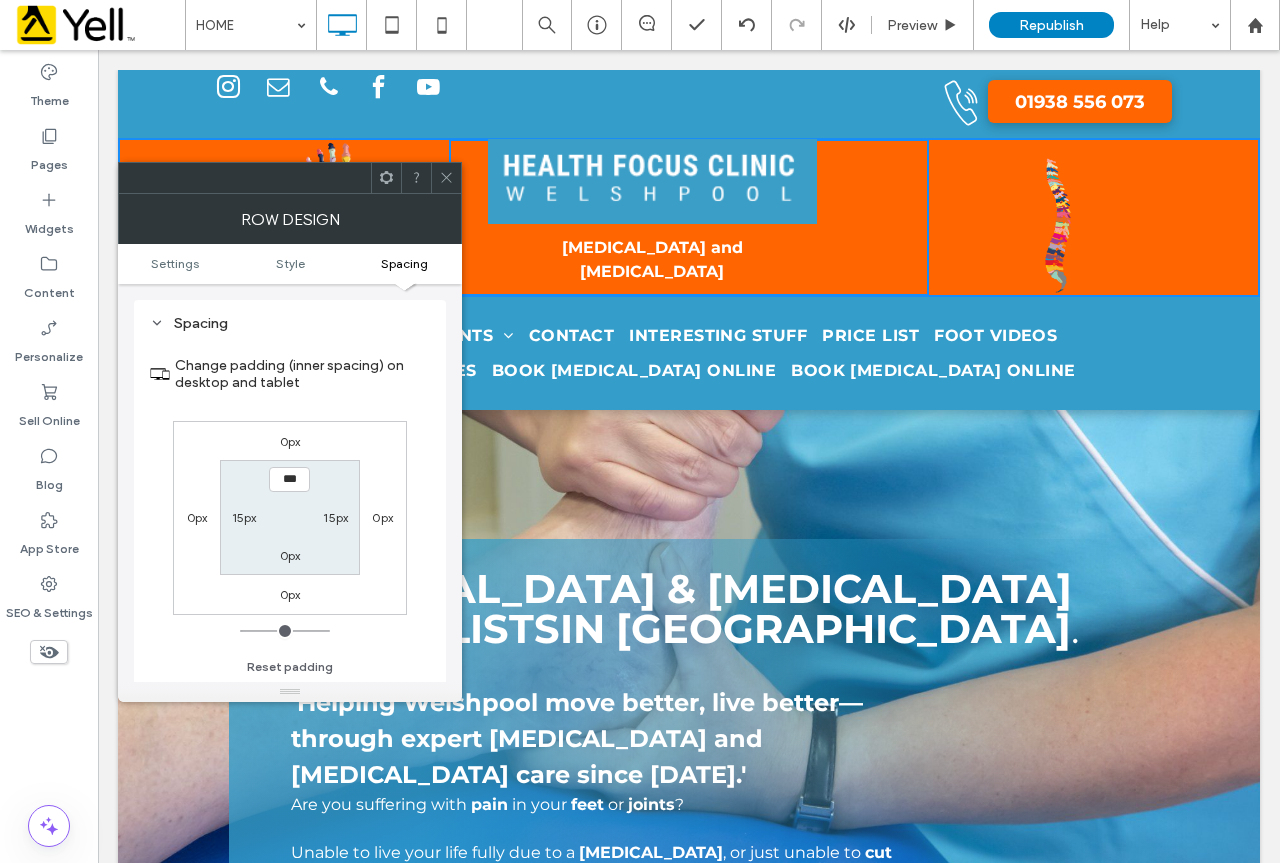 drag, startPoint x: 447, startPoint y: 177, endPoint x: 459, endPoint y: 163, distance: 18.439089 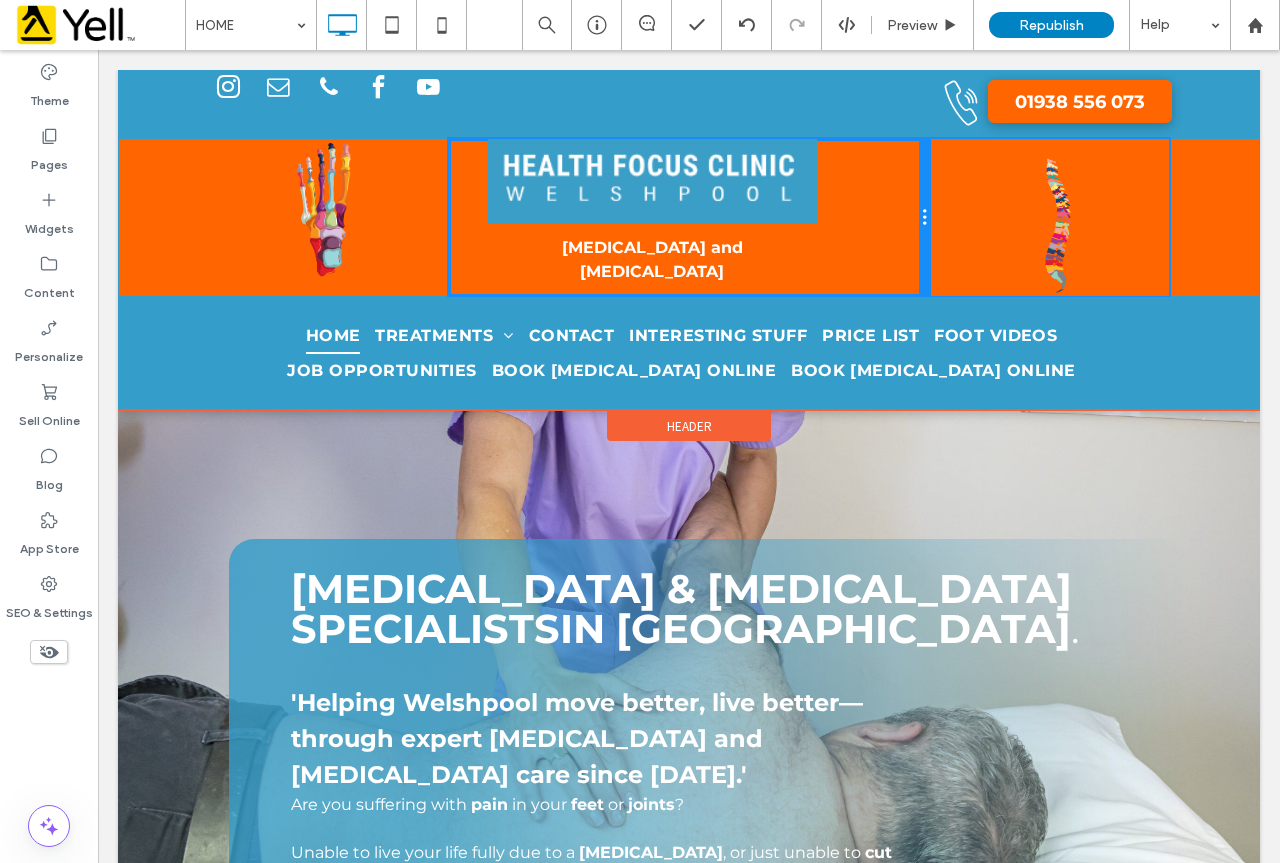 click on "Click To Paste
Podiatry and Osteopathy
Click To Paste
Click To Paste" at bounding box center (689, 217) 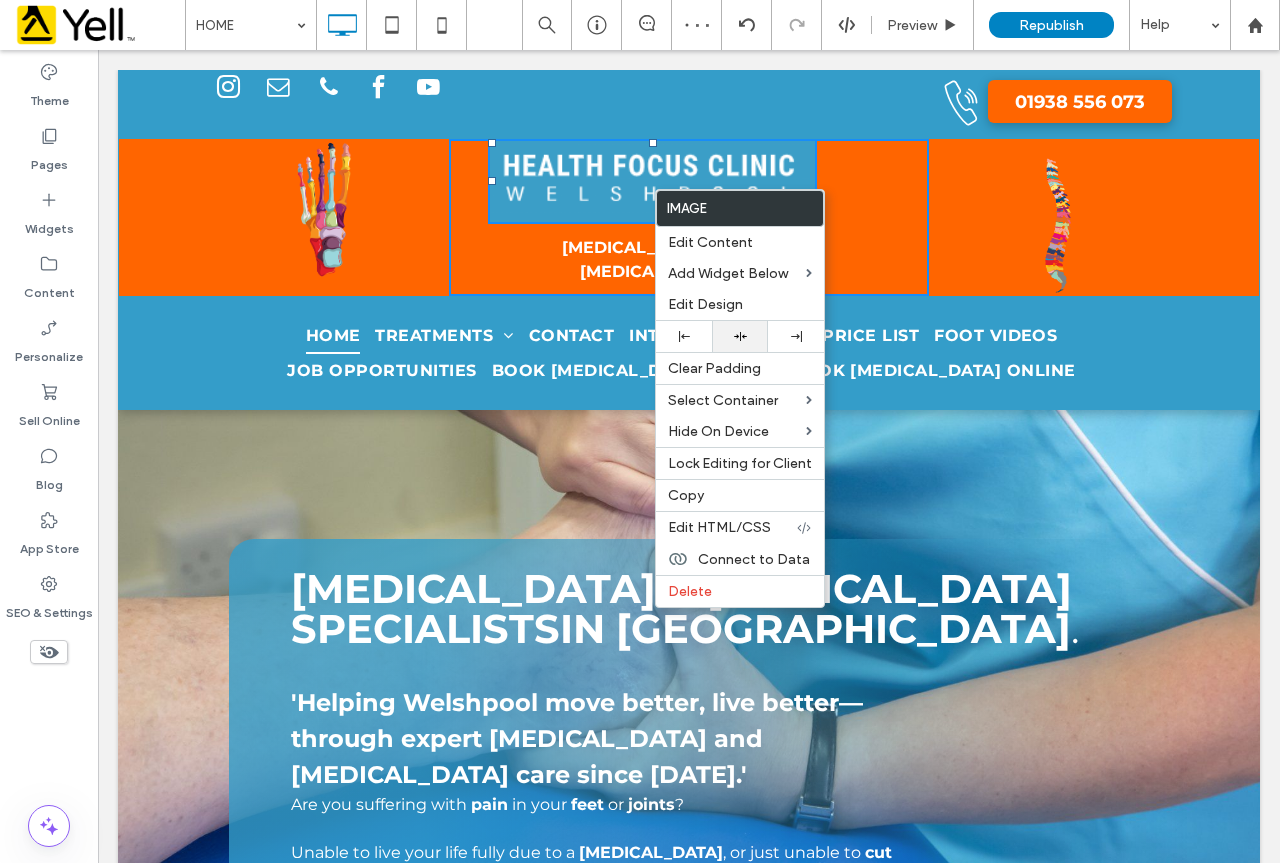 click 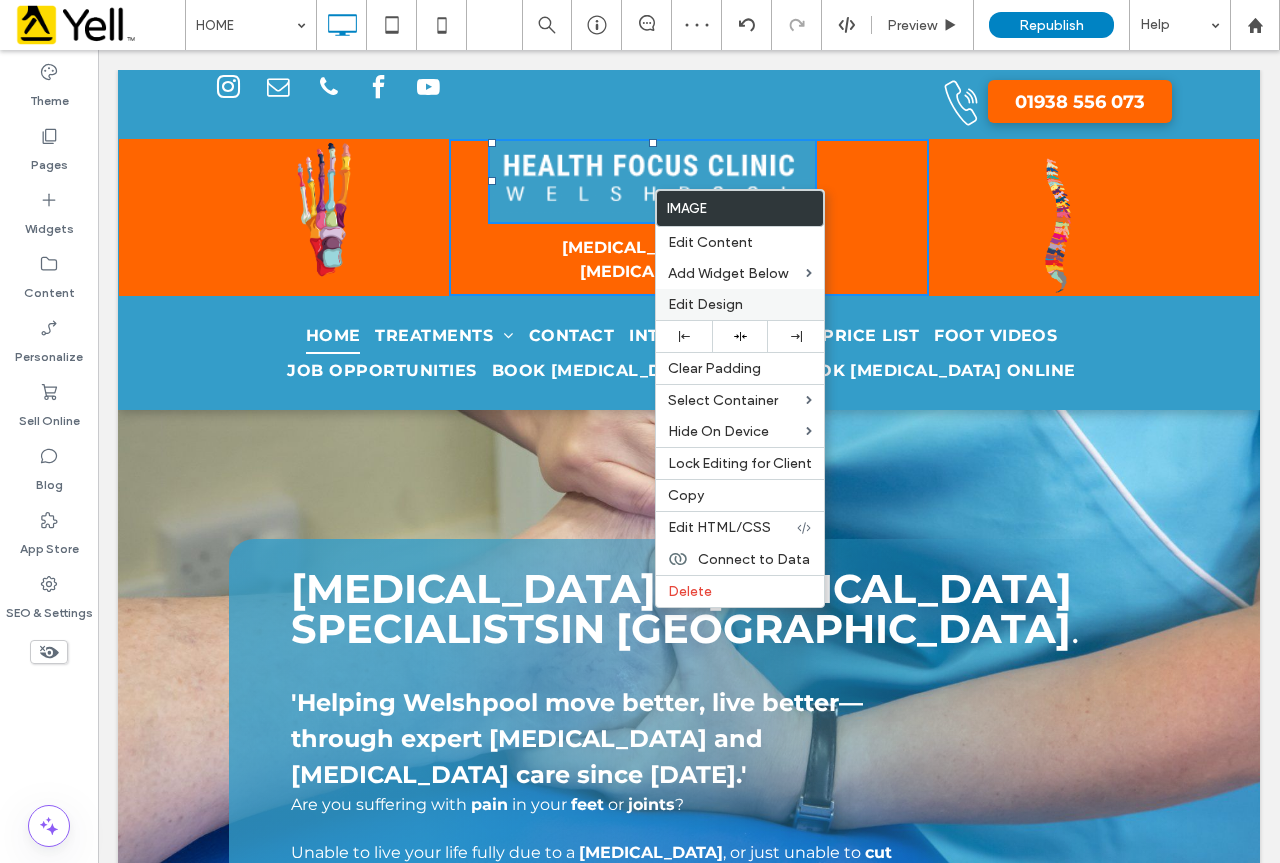 click on "Edit Design" at bounding box center (705, 304) 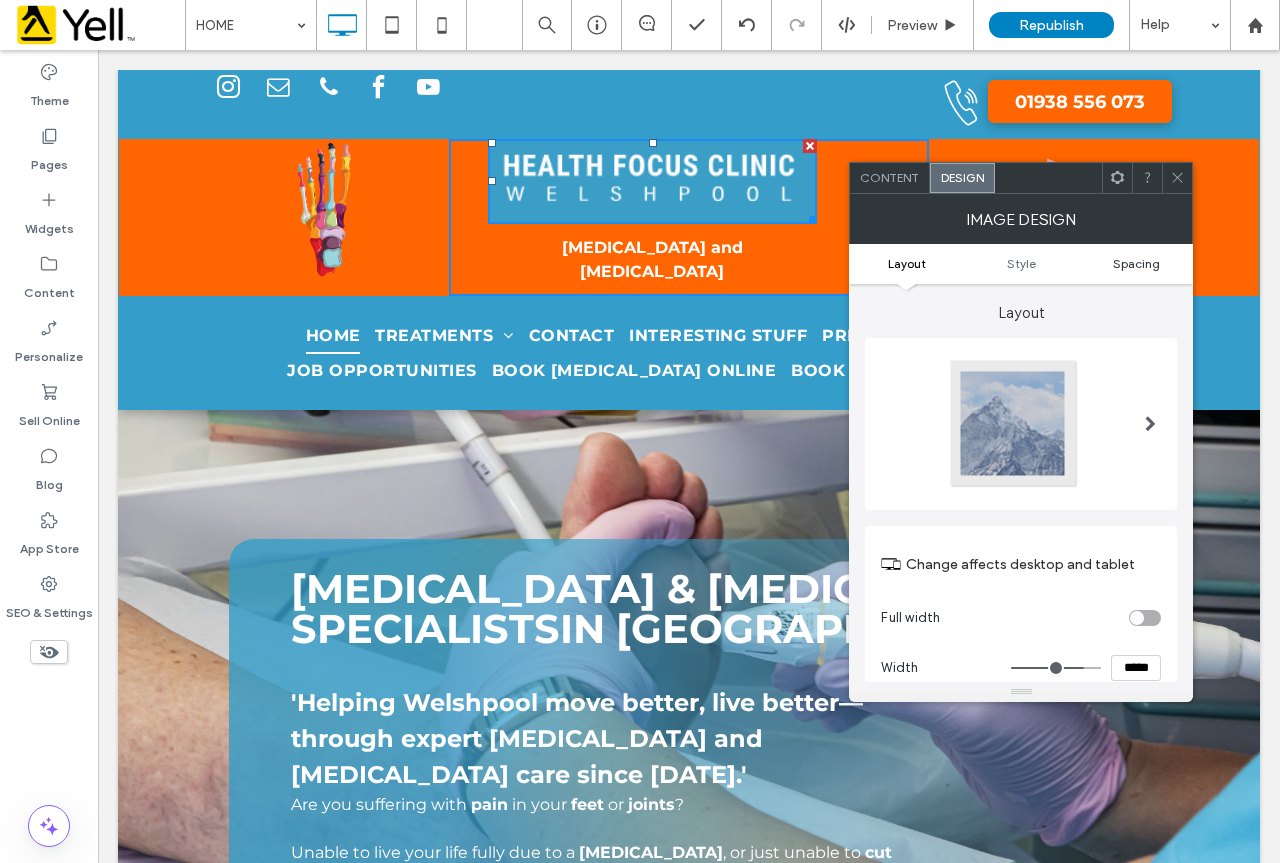 click on "Spacing" at bounding box center [1136, 263] 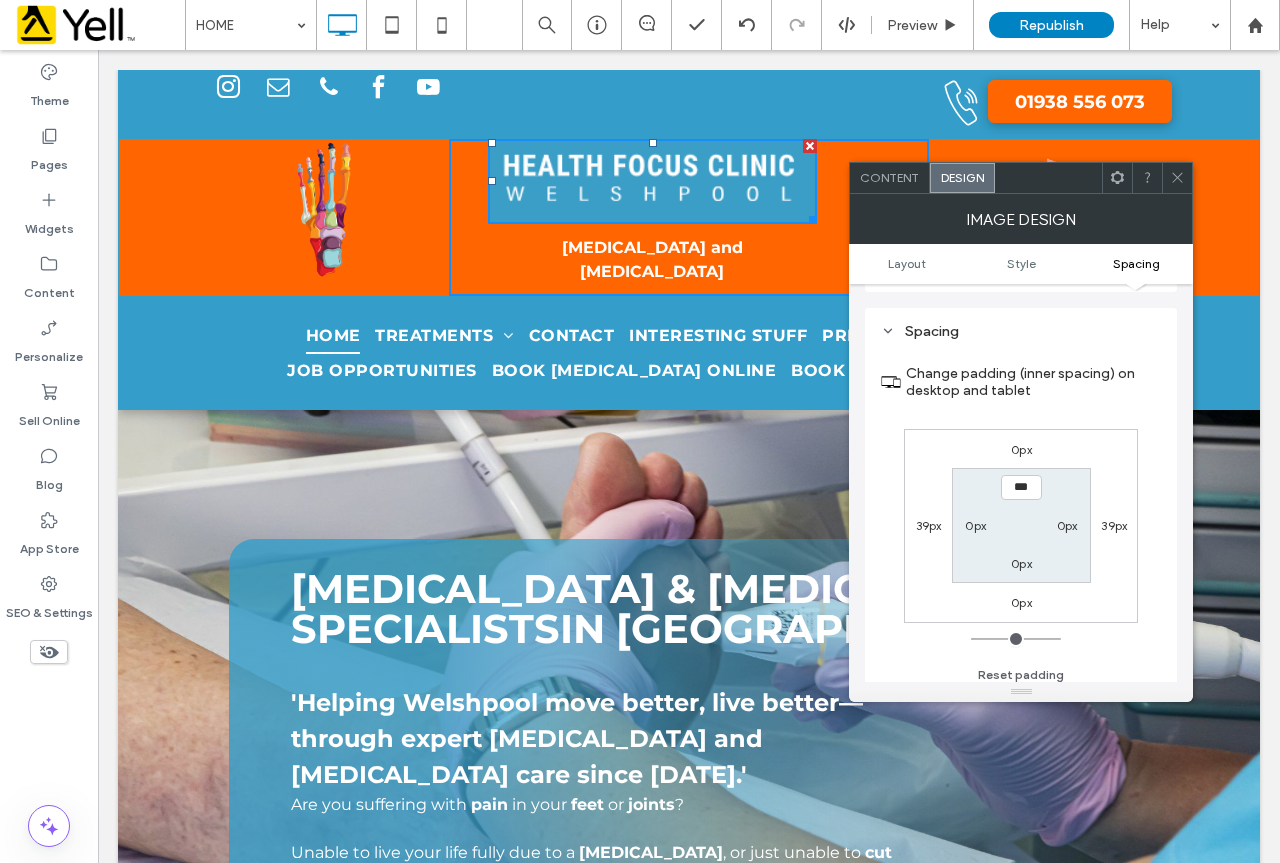 scroll, scrollTop: 943, scrollLeft: 0, axis: vertical 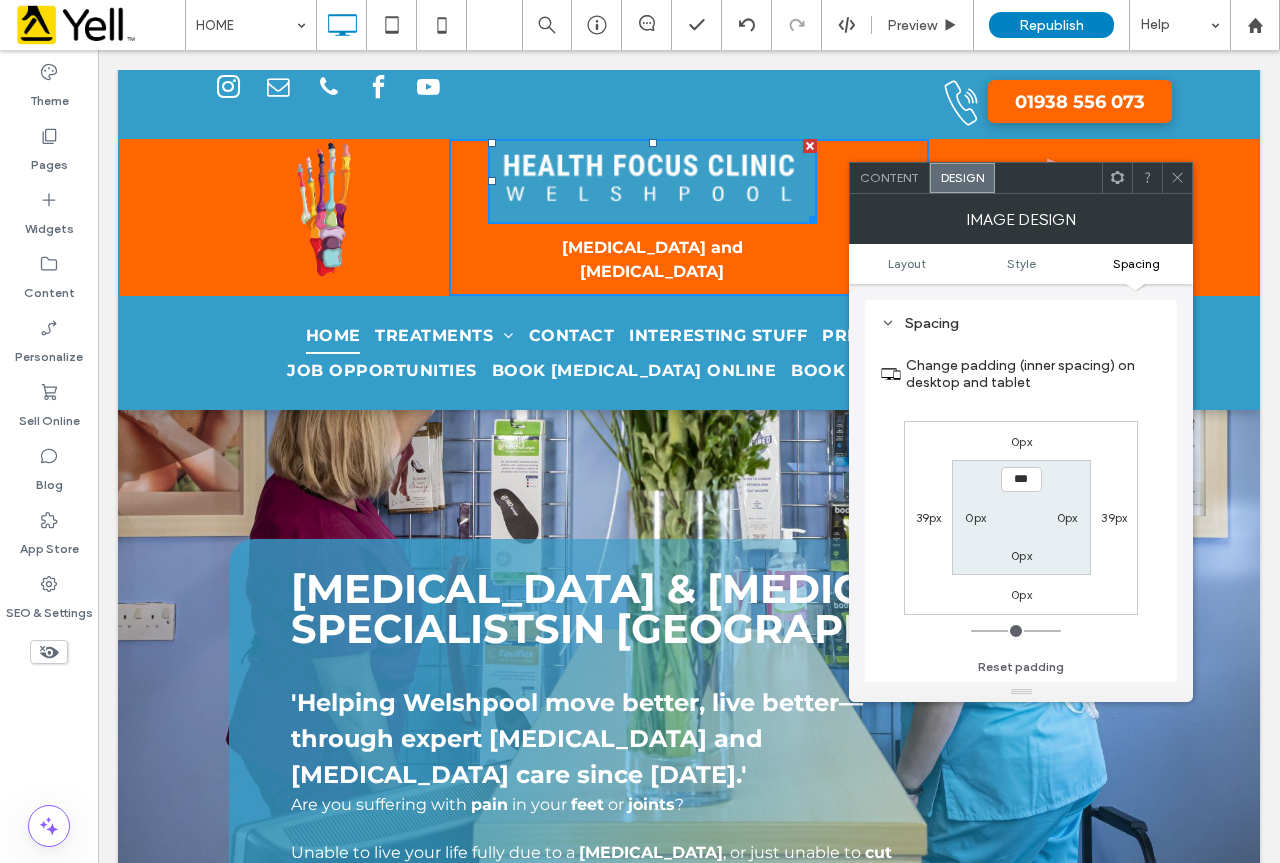 click at bounding box center [1177, 178] 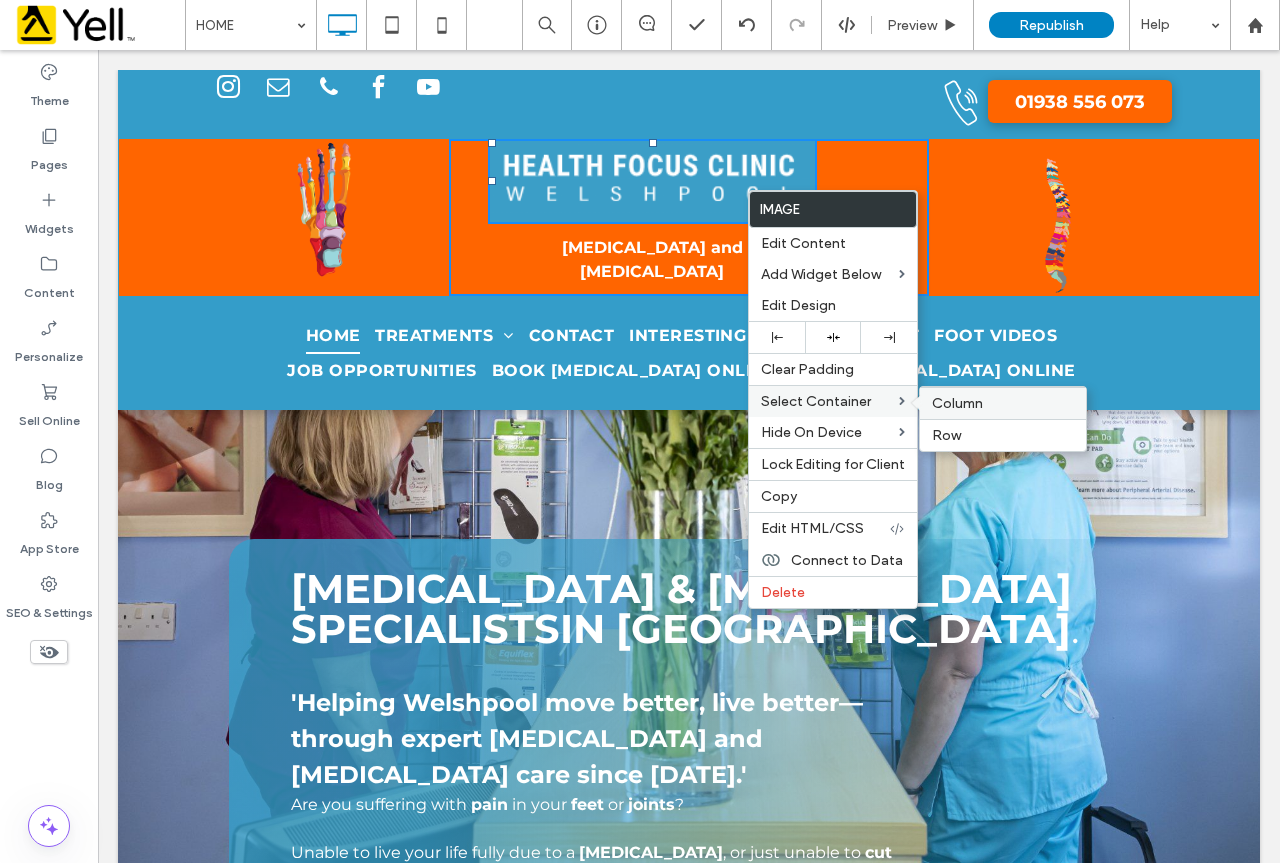 click on "Column" at bounding box center [957, 403] 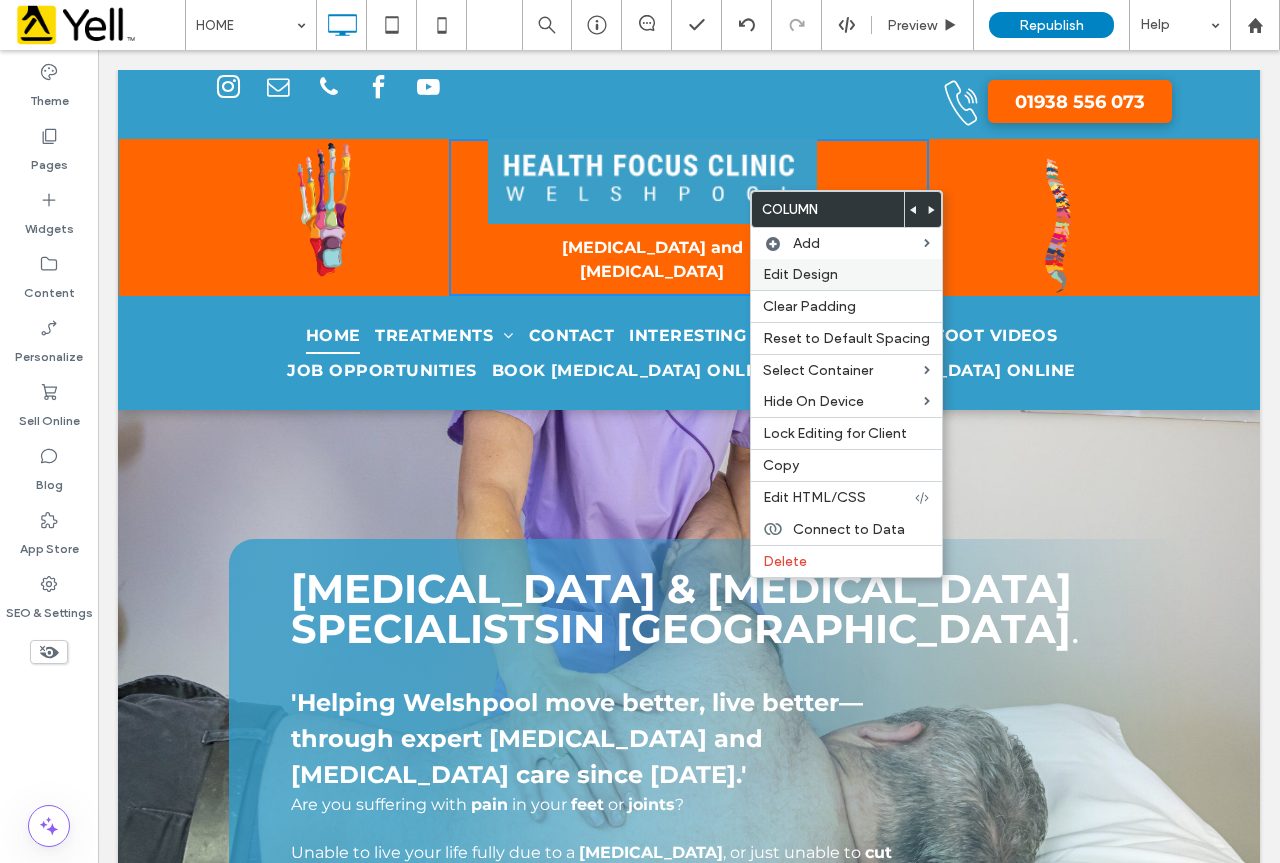 click on "Edit Design" at bounding box center [846, 274] 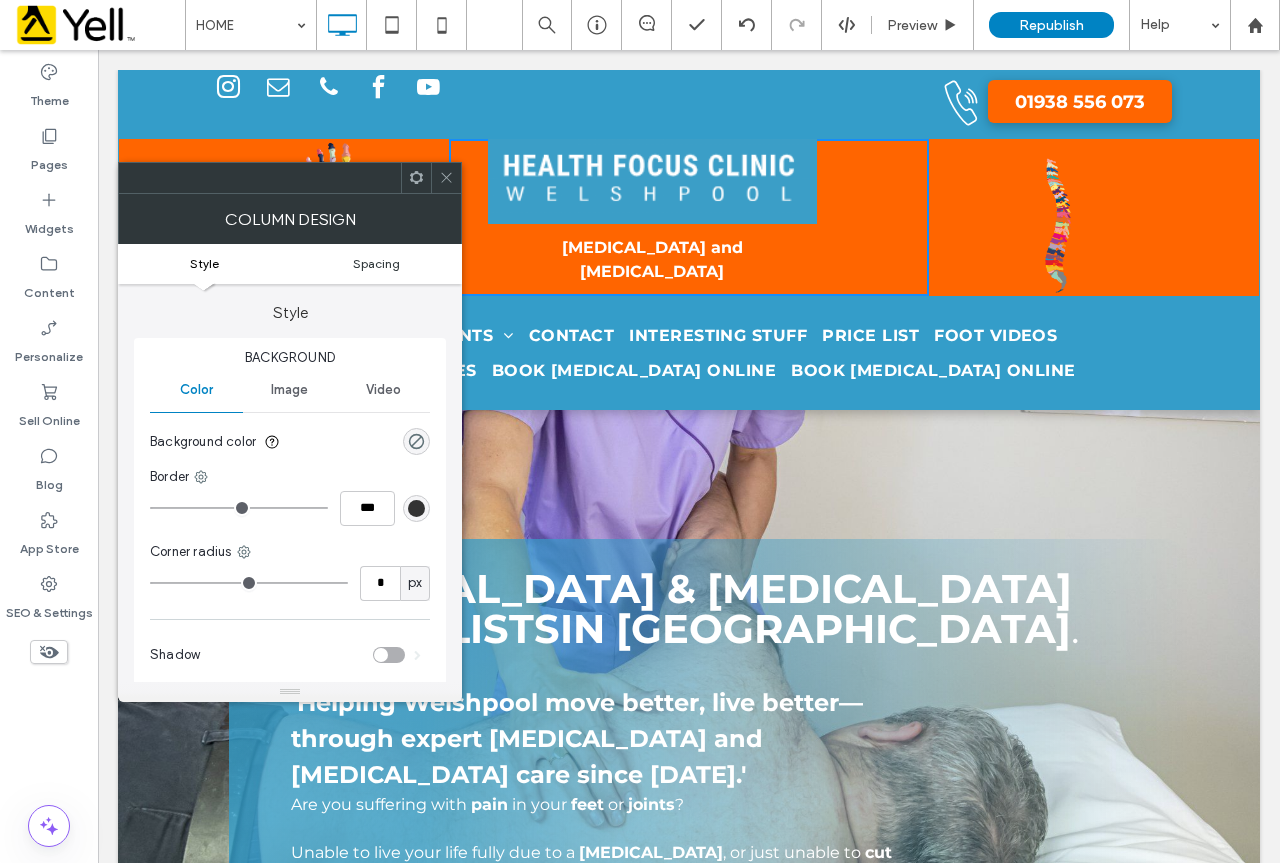 click on "Spacing" at bounding box center (376, 263) 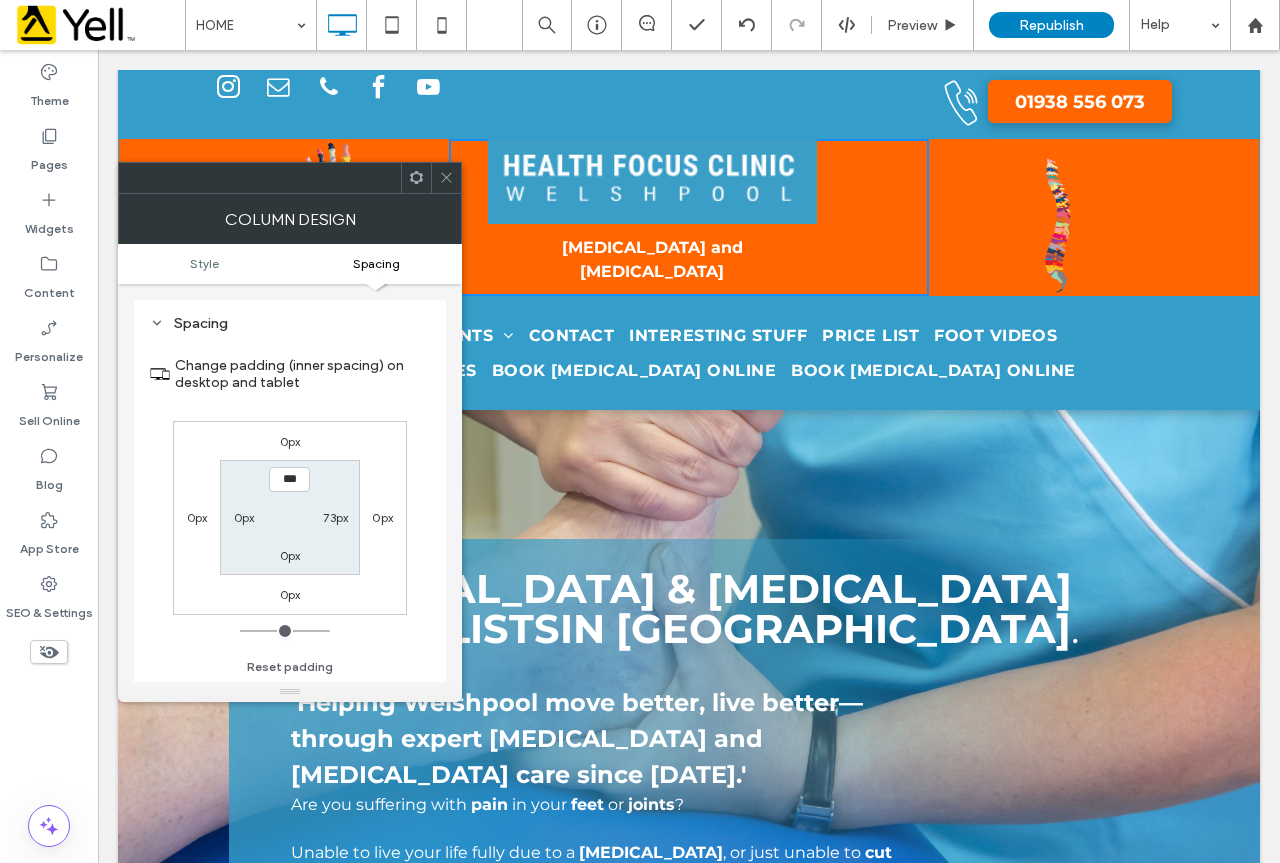 scroll, scrollTop: 406, scrollLeft: 0, axis: vertical 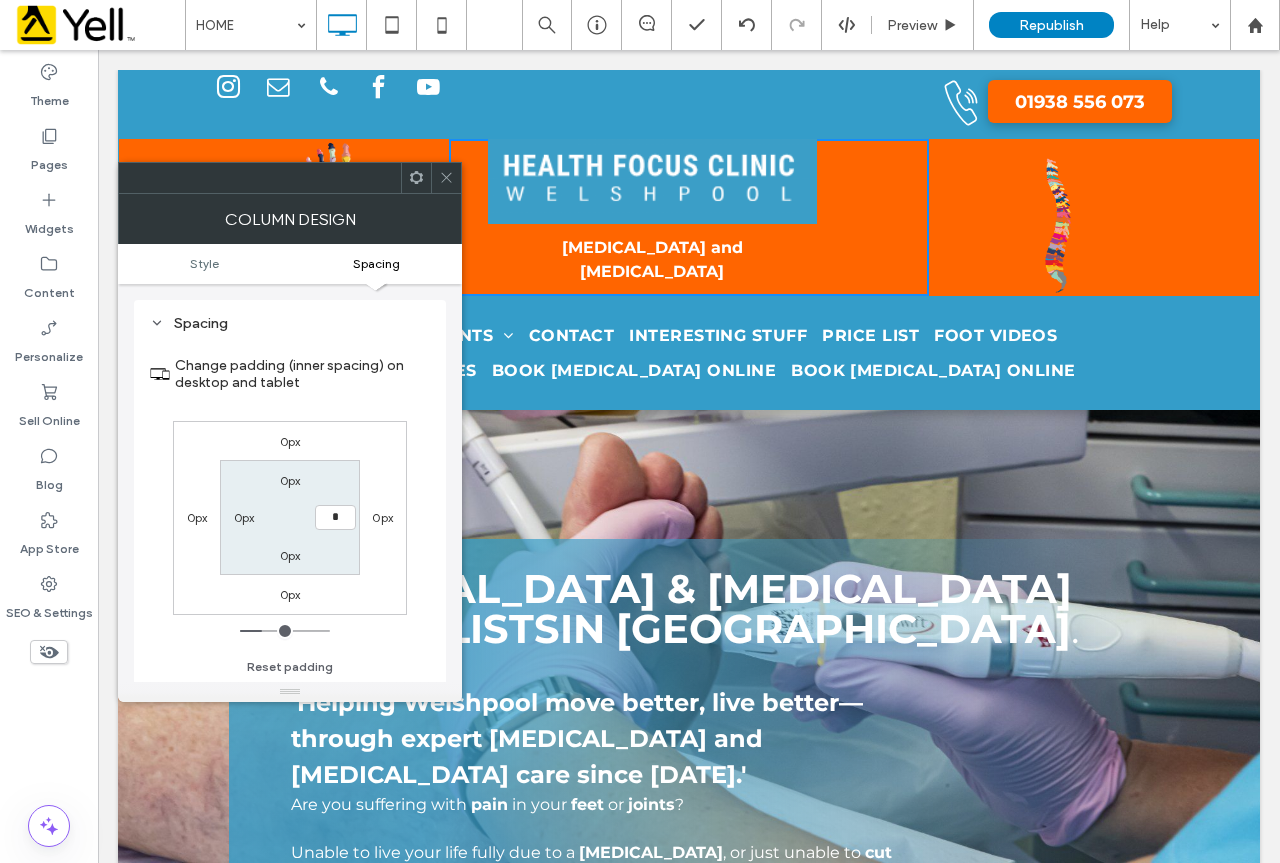 type on "*" 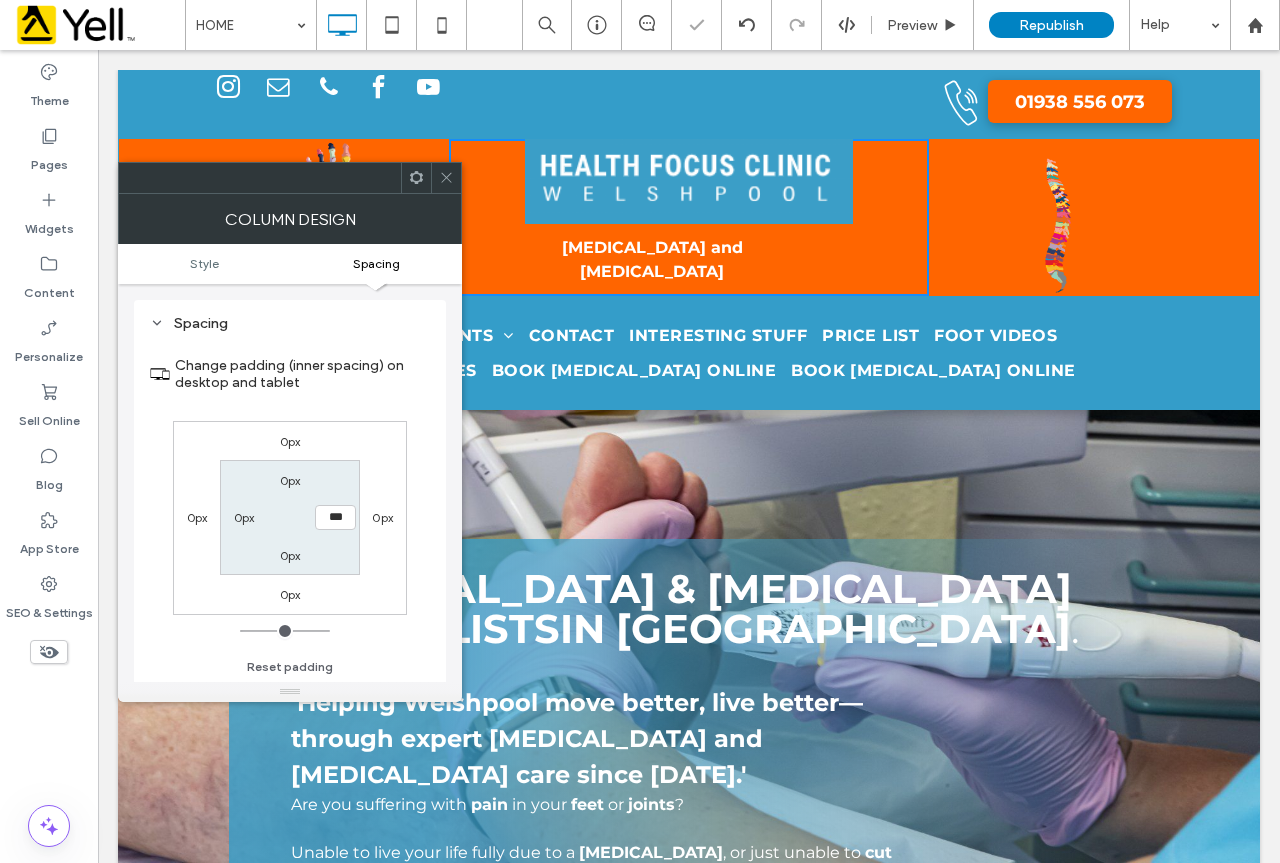 click 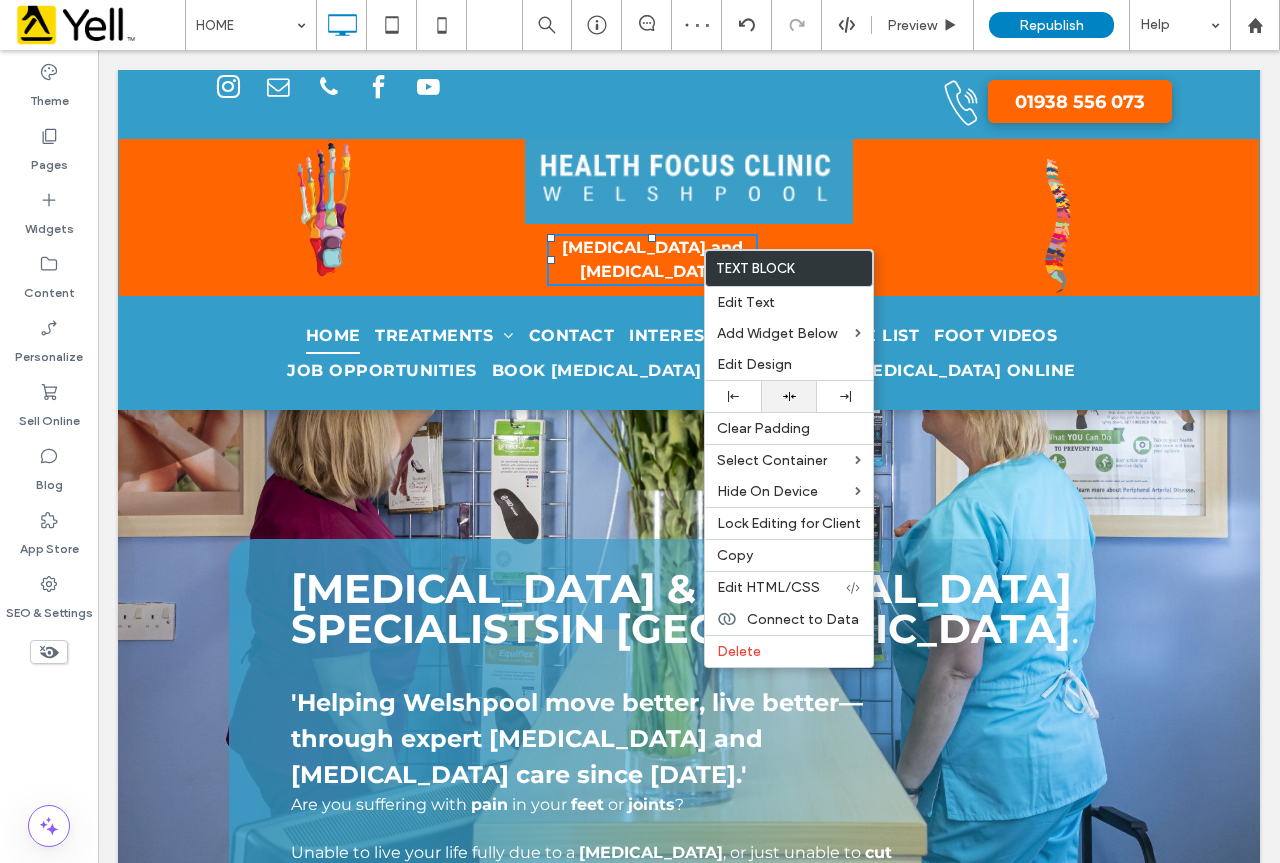 click 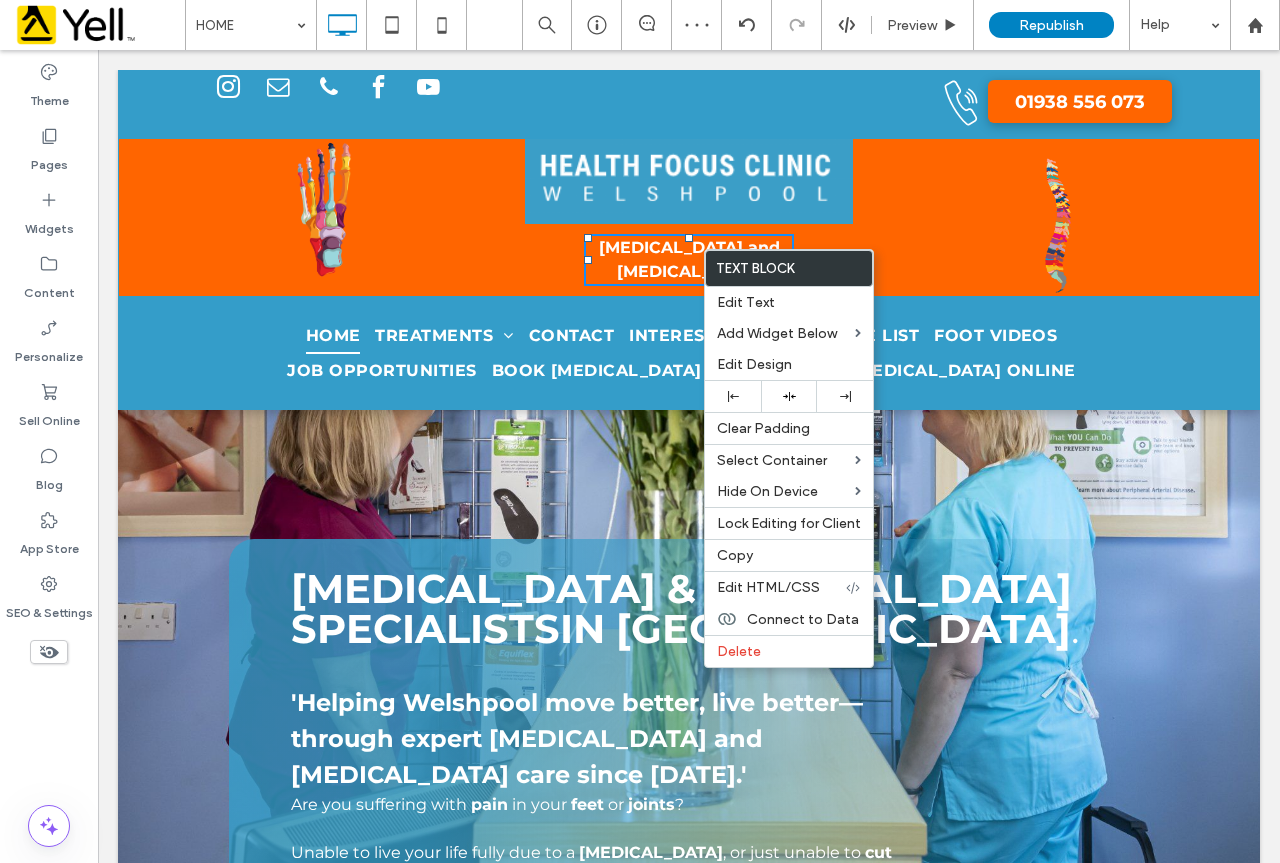 click on "Click To Paste" at bounding box center (1049, 217) 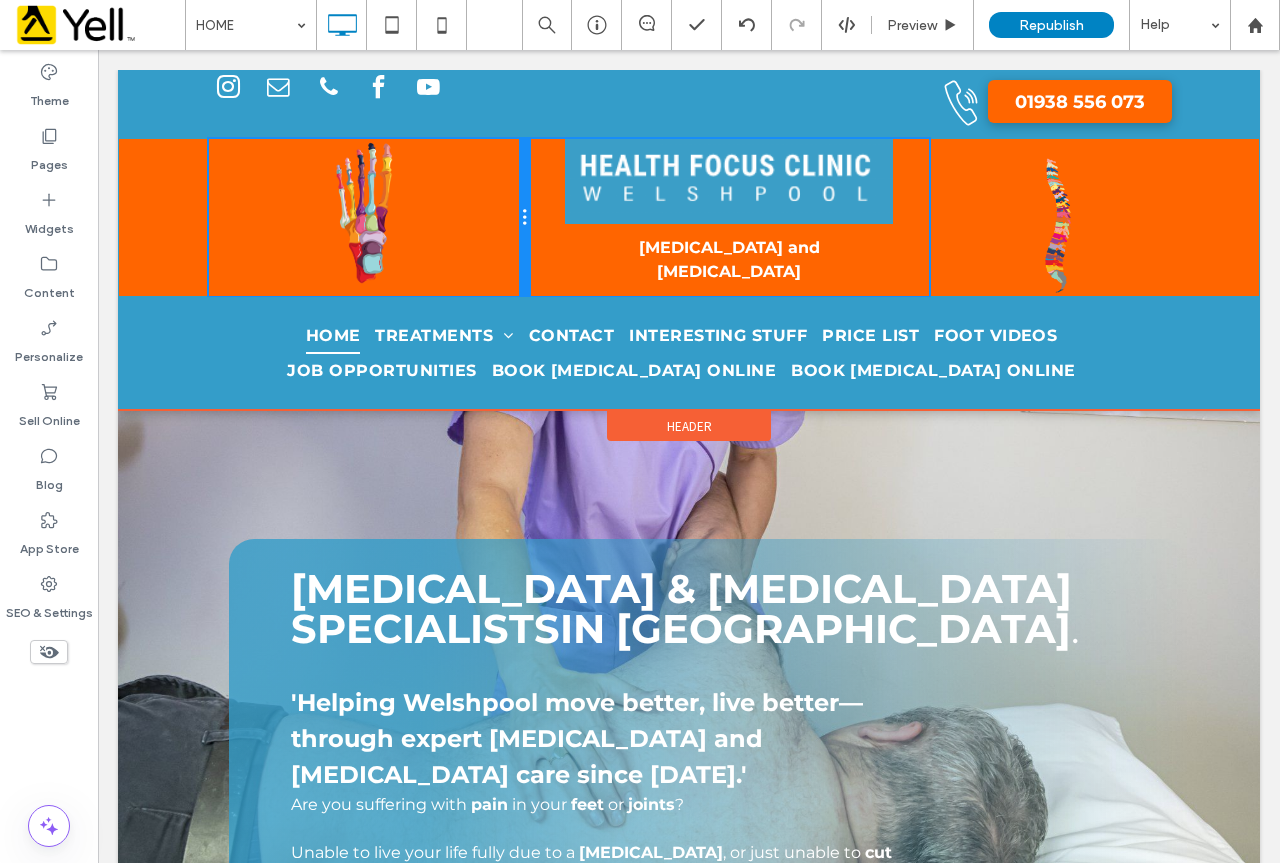 drag, startPoint x: 436, startPoint y: 213, endPoint x: 623, endPoint y: 259, distance: 192.57466 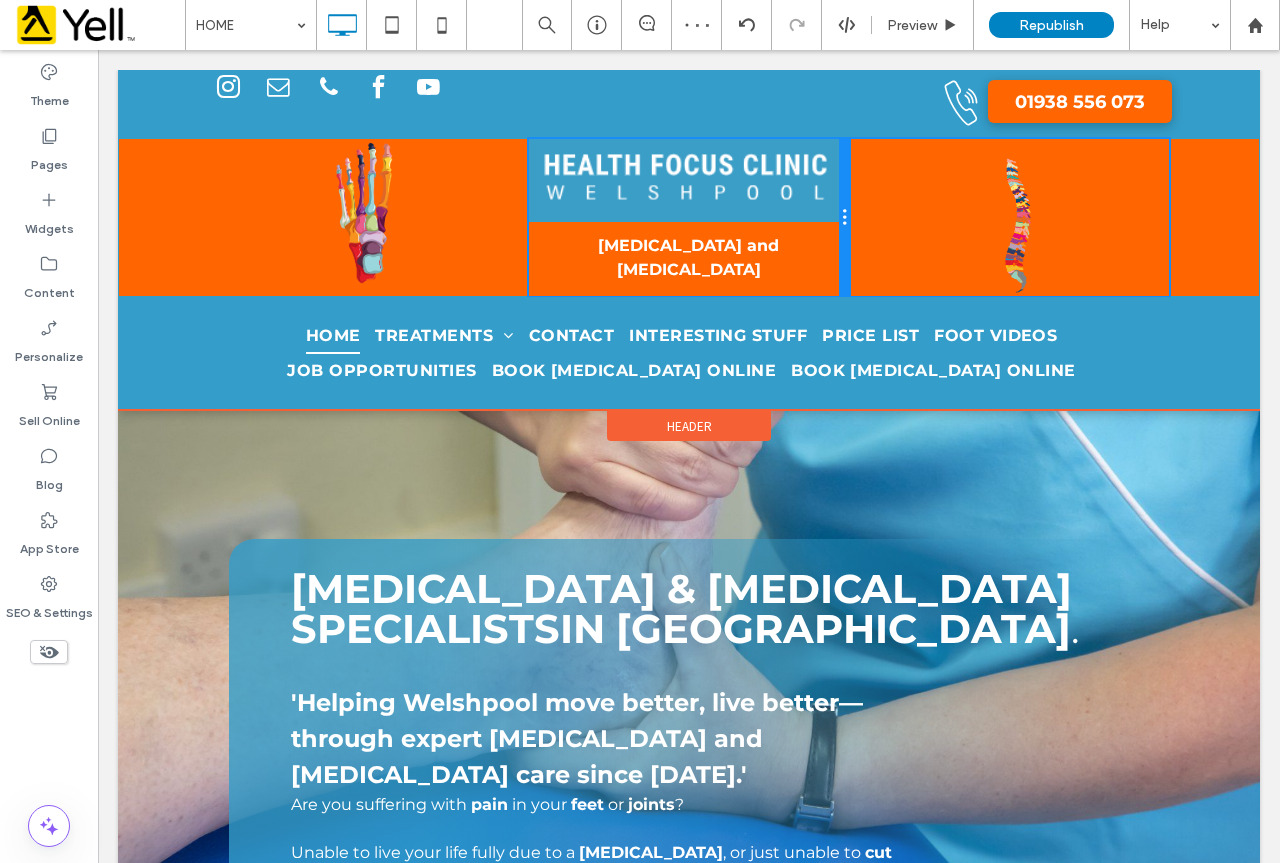drag, startPoint x: 917, startPoint y: 211, endPoint x: 971, endPoint y: 262, distance: 74.27651 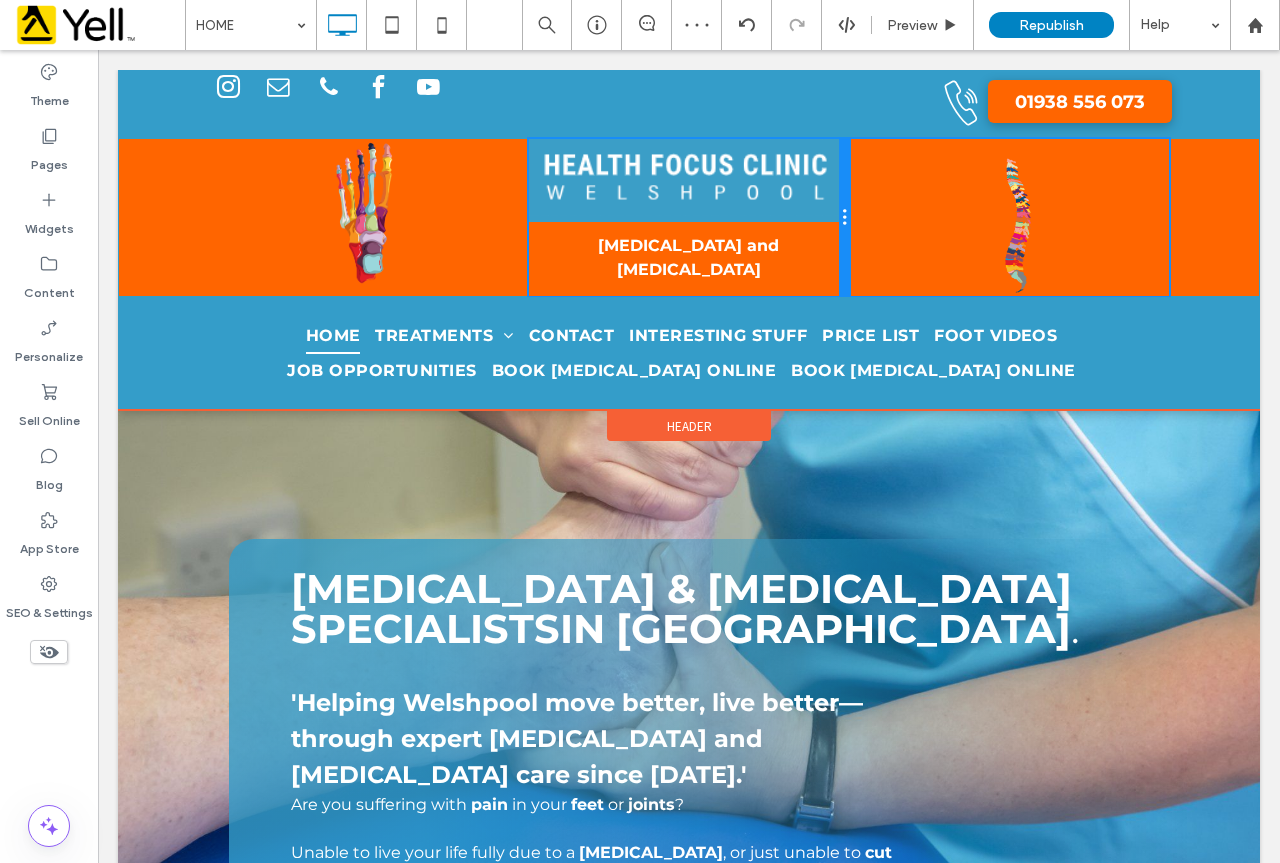 click on "Click To Paste
Podiatry and Osteopathy
Click To Paste
Click To Paste" at bounding box center (689, 217) 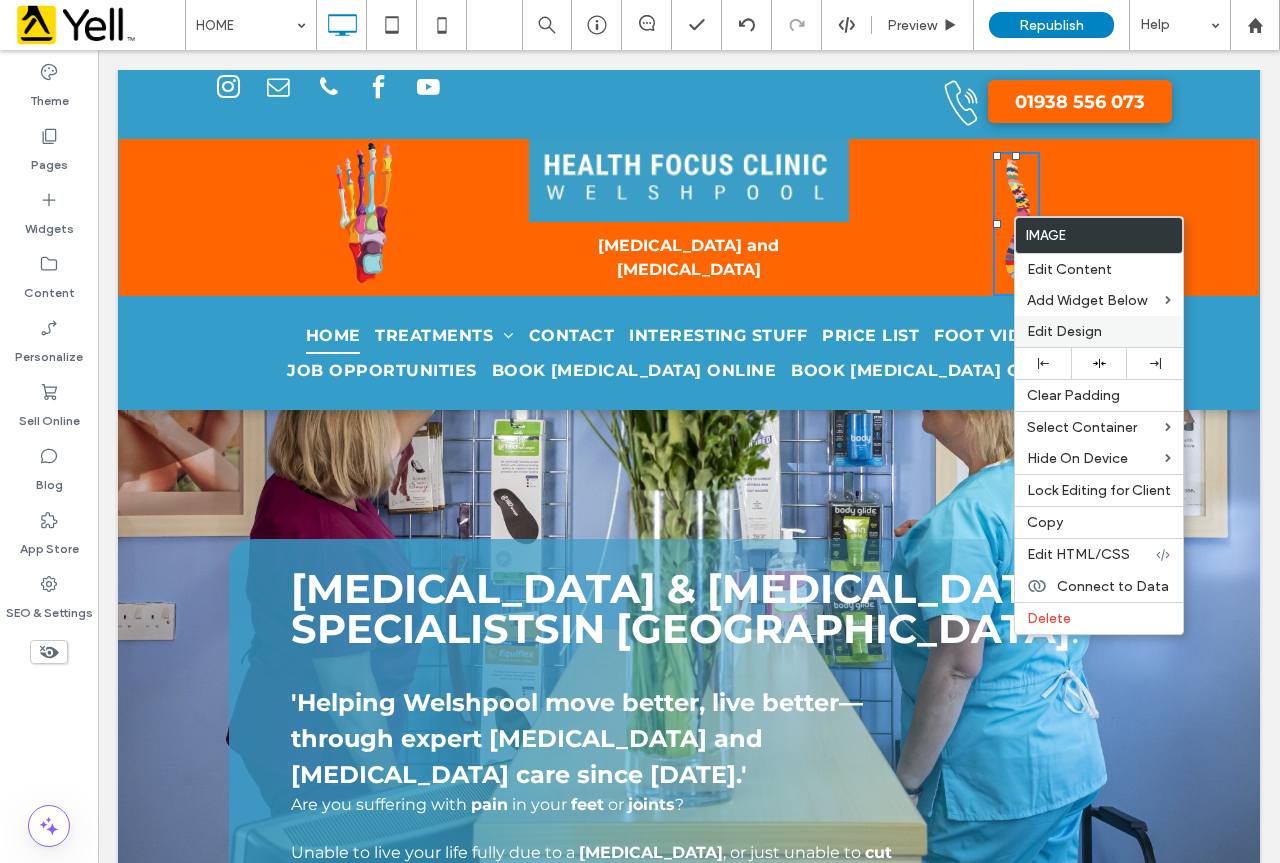 click on "Edit Design" at bounding box center (1064, 331) 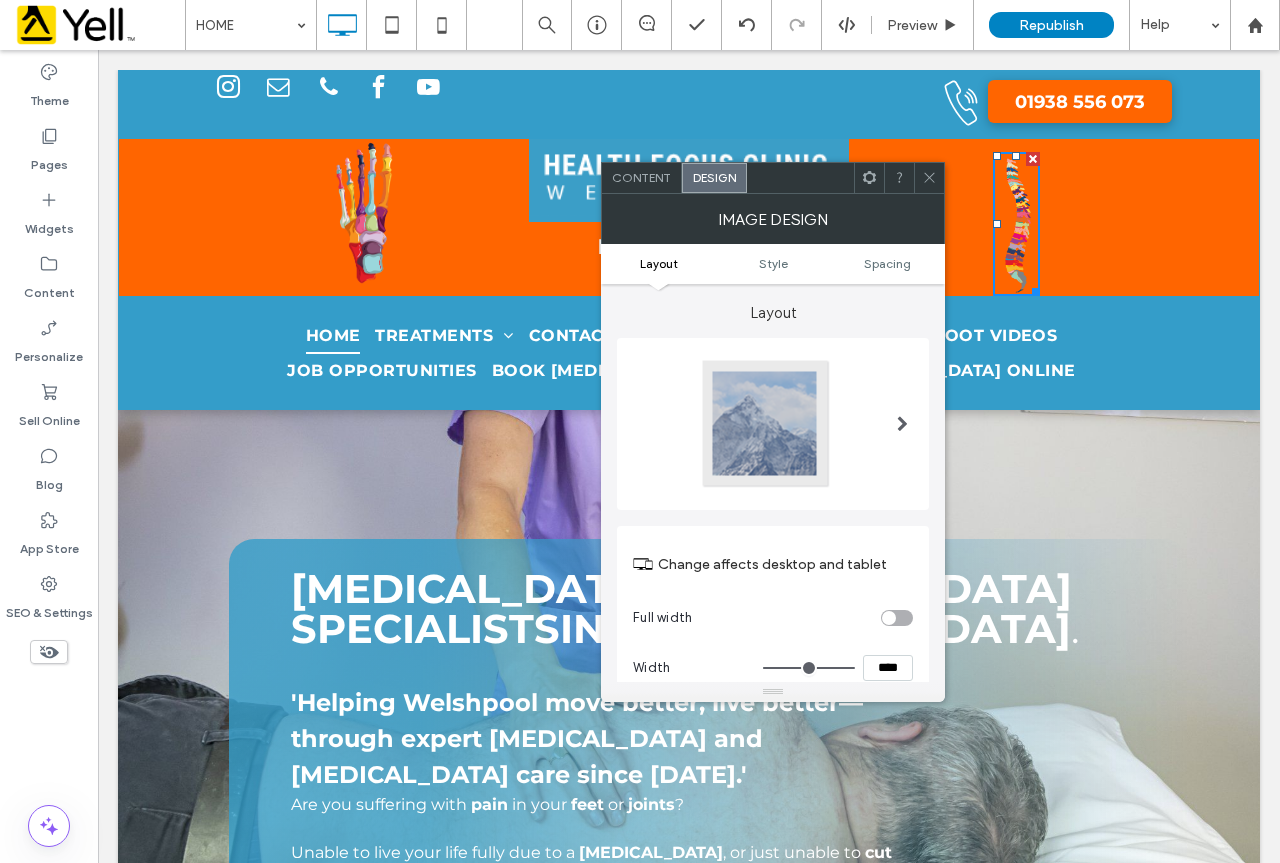 click on "Layout Style Spacing" at bounding box center (773, 264) 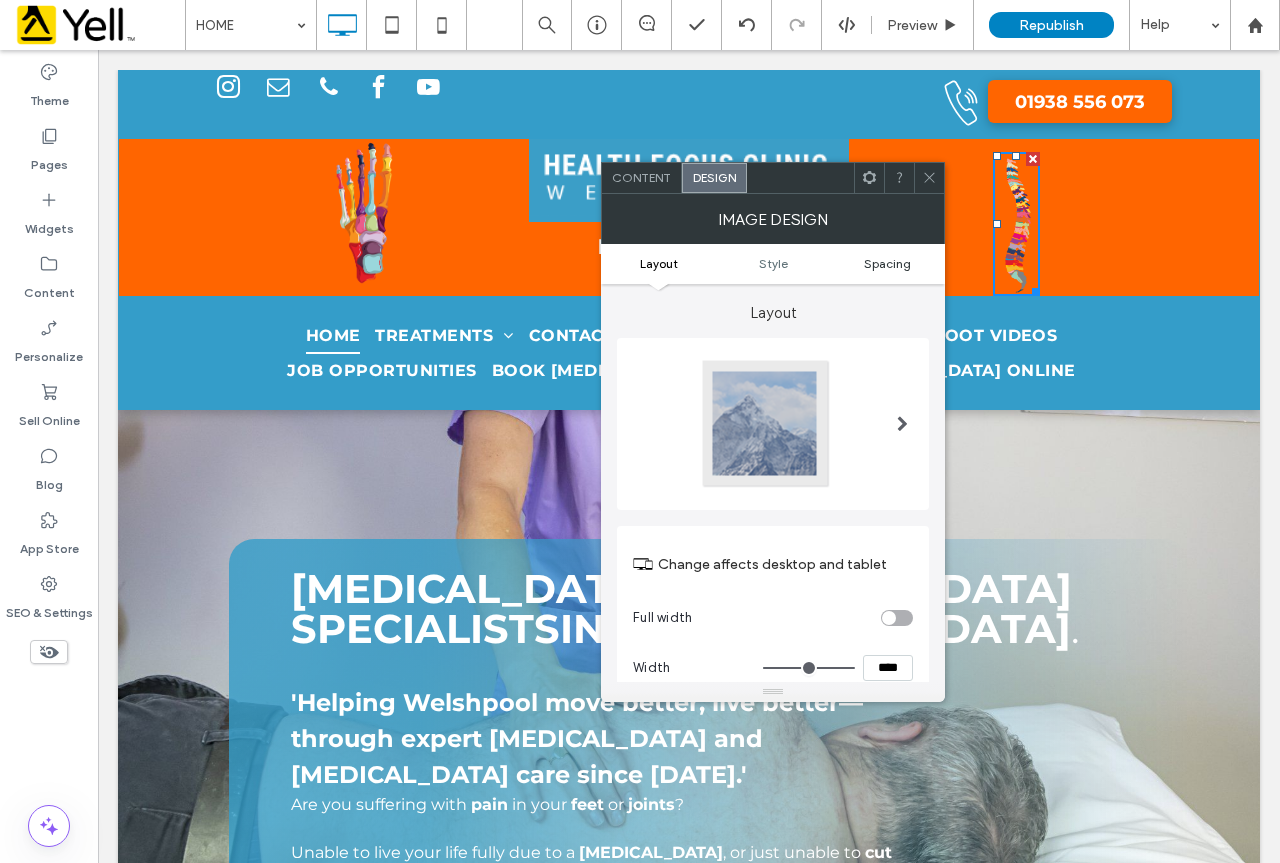 click on "Spacing" at bounding box center (887, 263) 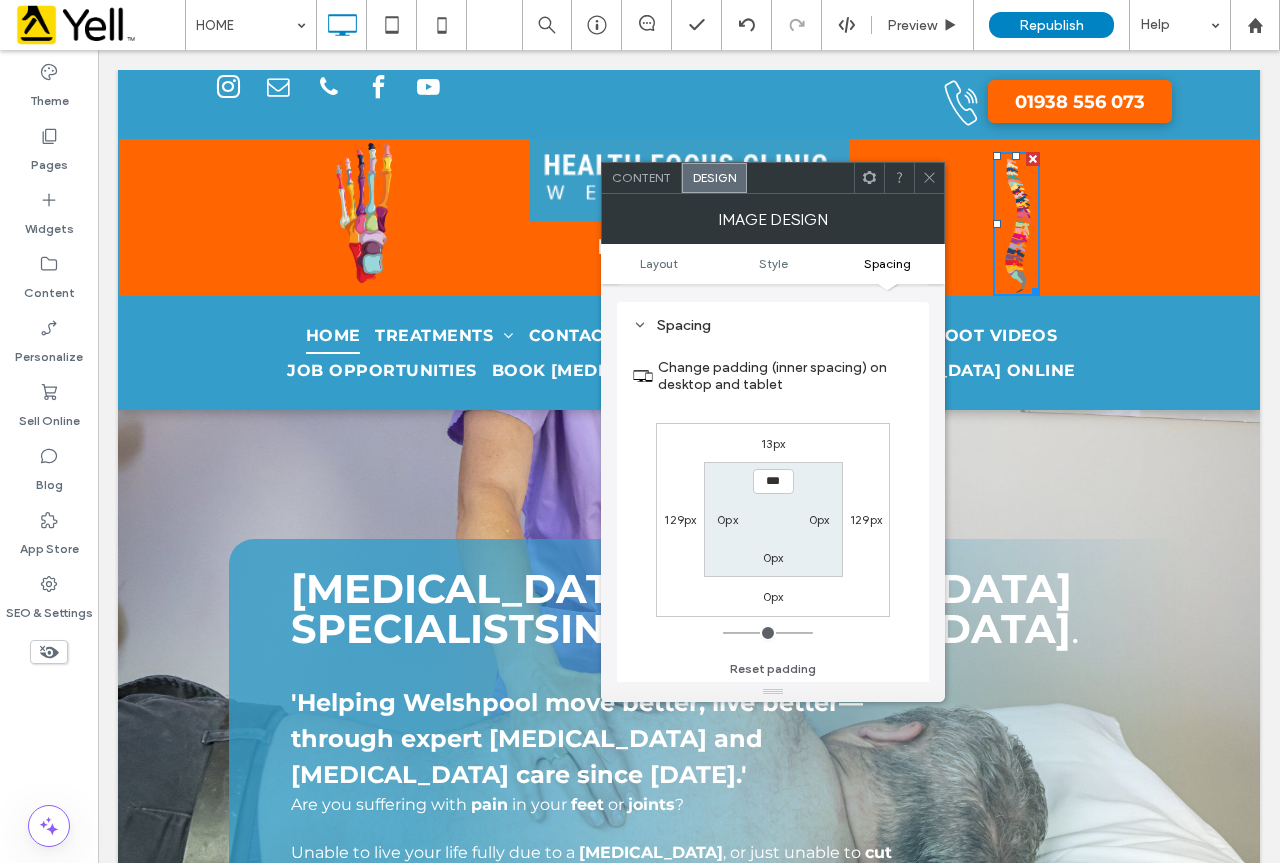 scroll, scrollTop: 943, scrollLeft: 0, axis: vertical 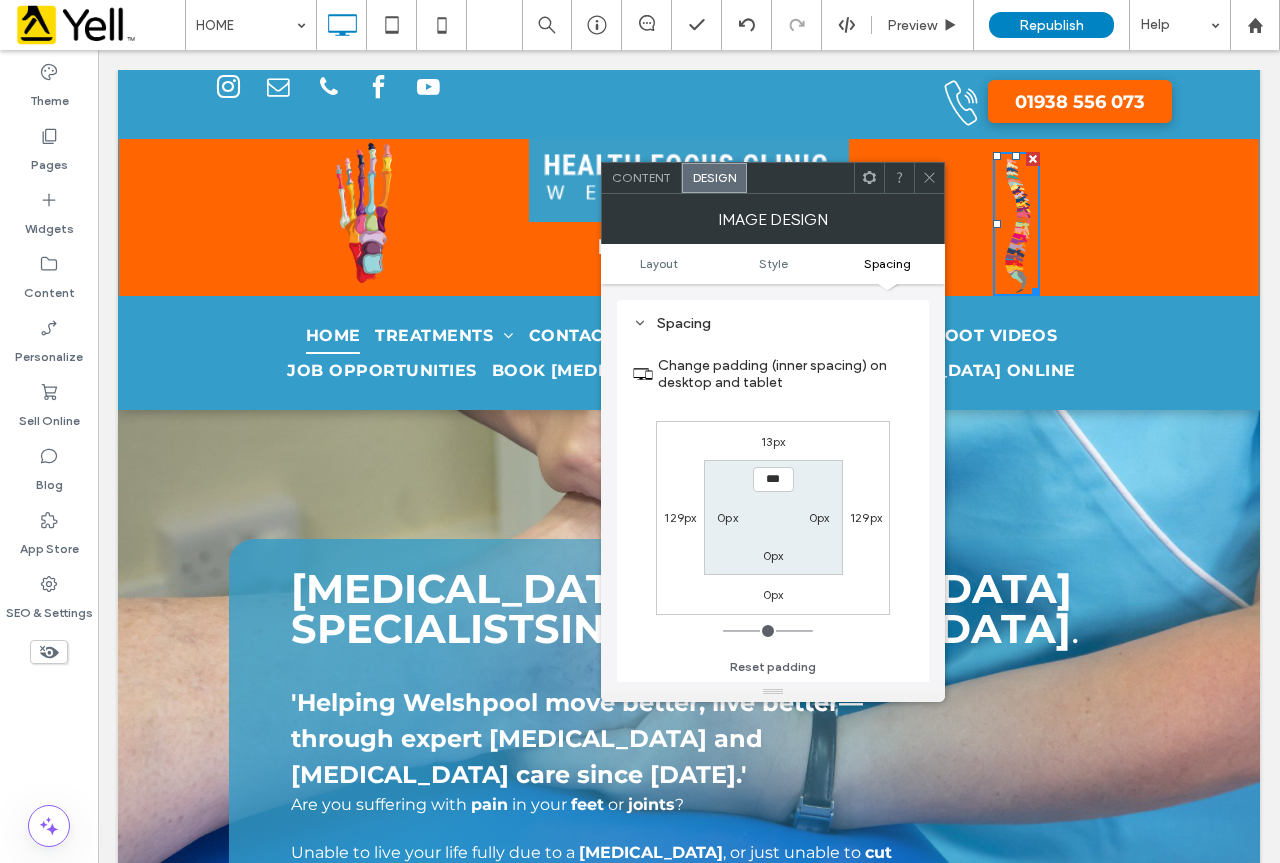 click on "129px" at bounding box center [680, 517] 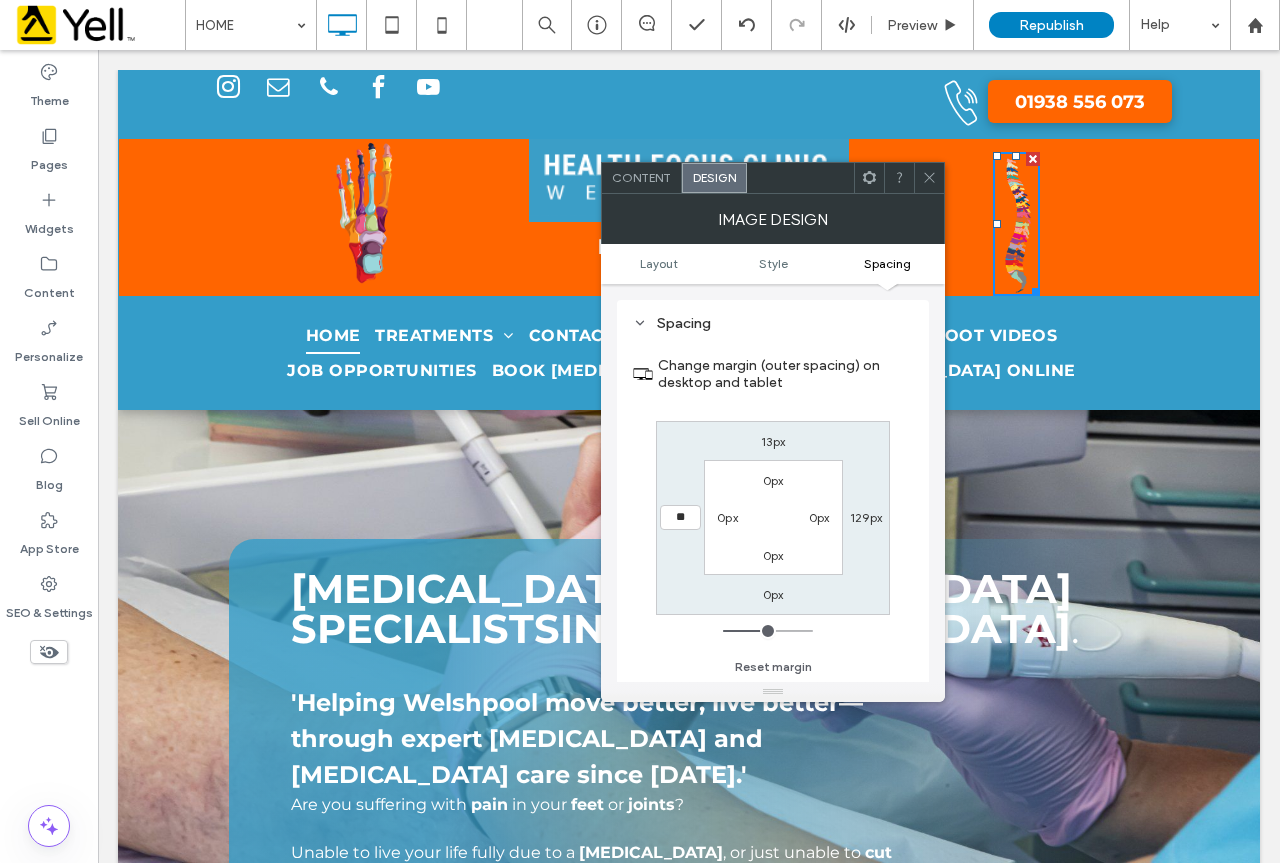 type on "**" 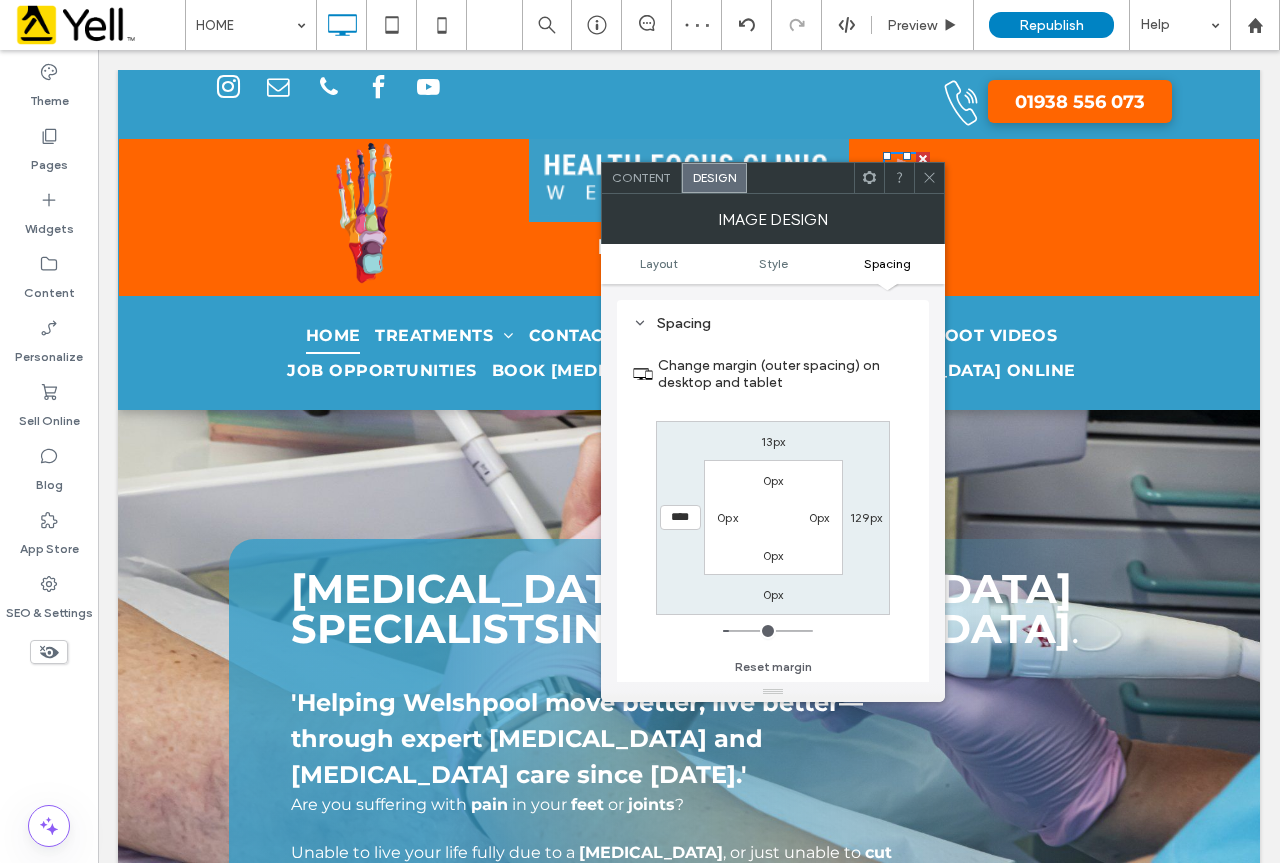 click at bounding box center [929, 178] 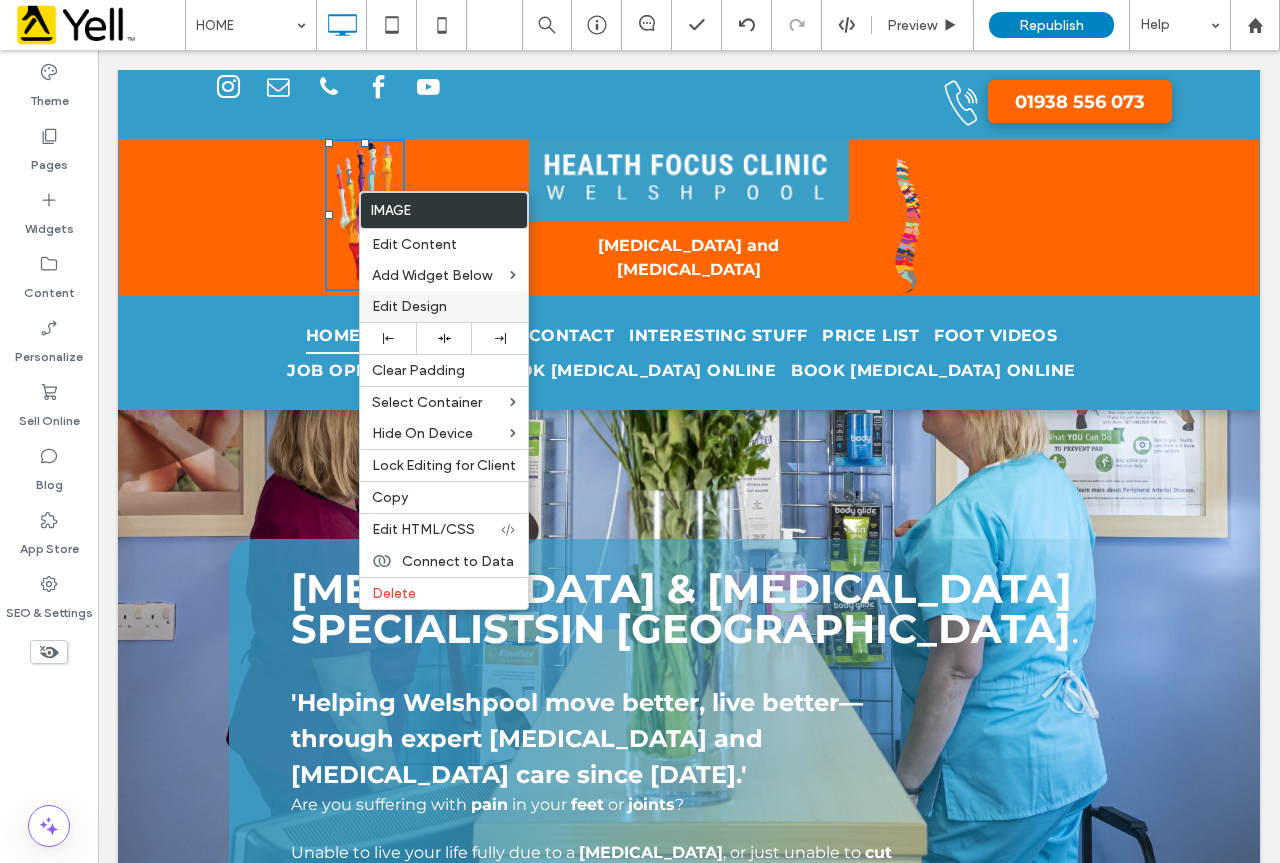 click on "Edit Design" at bounding box center (409, 306) 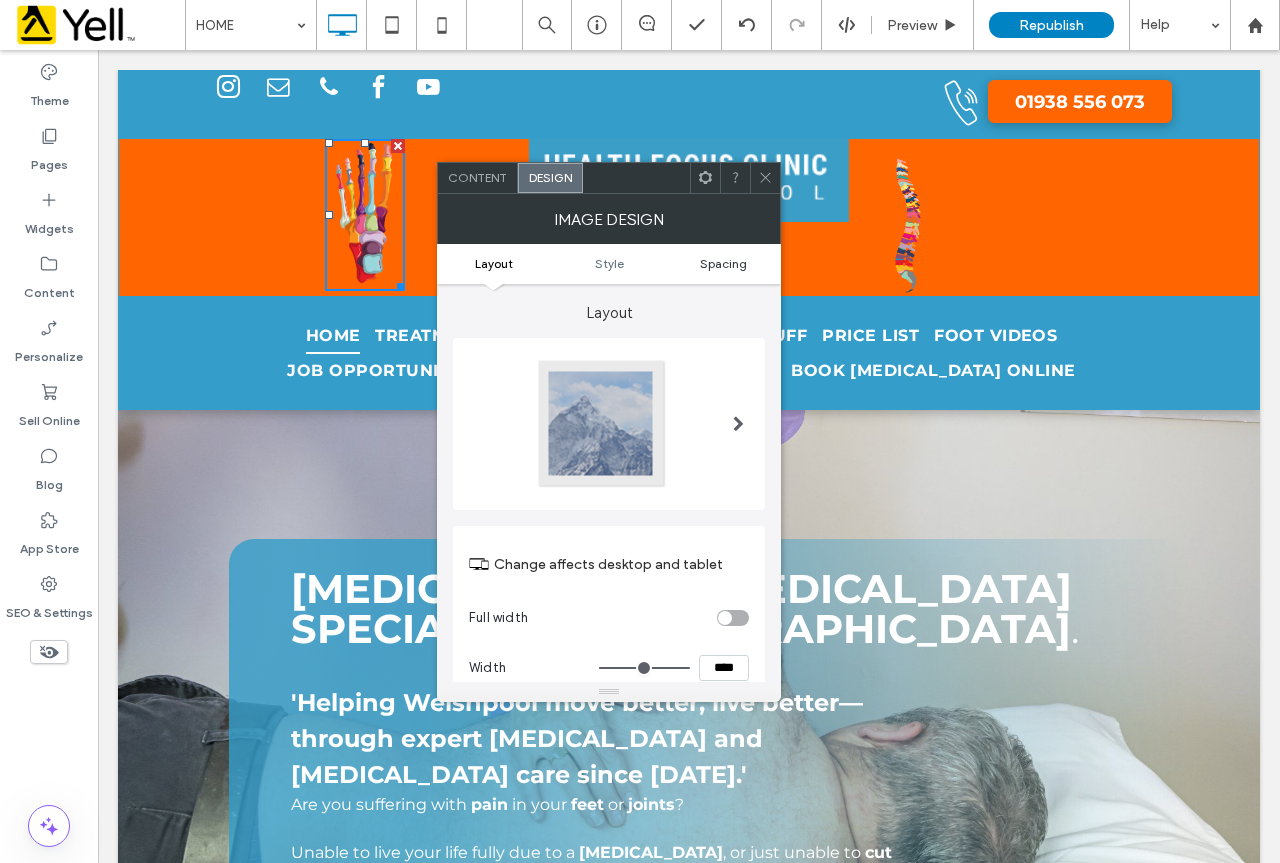 click on "Layout Style Spacing" at bounding box center (609, 264) 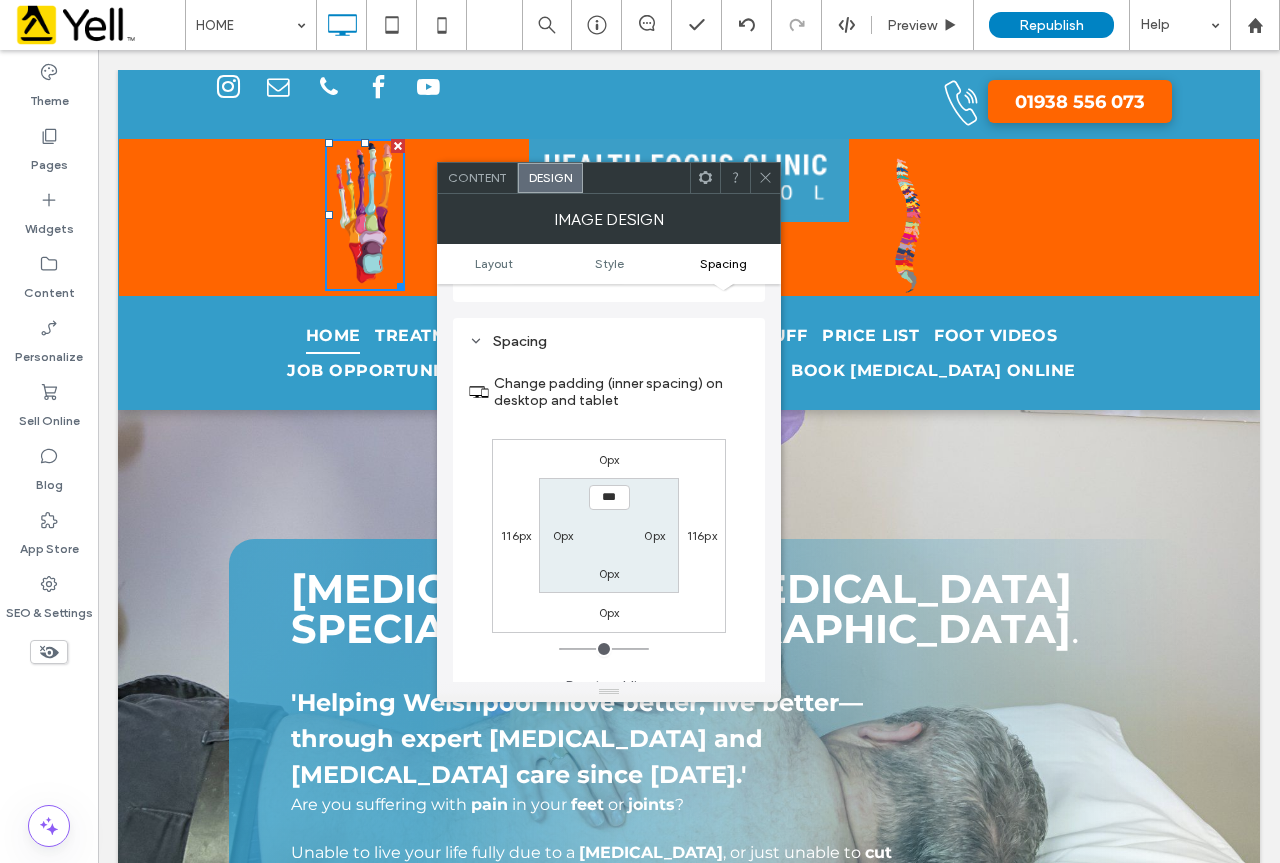 scroll, scrollTop: 943, scrollLeft: 0, axis: vertical 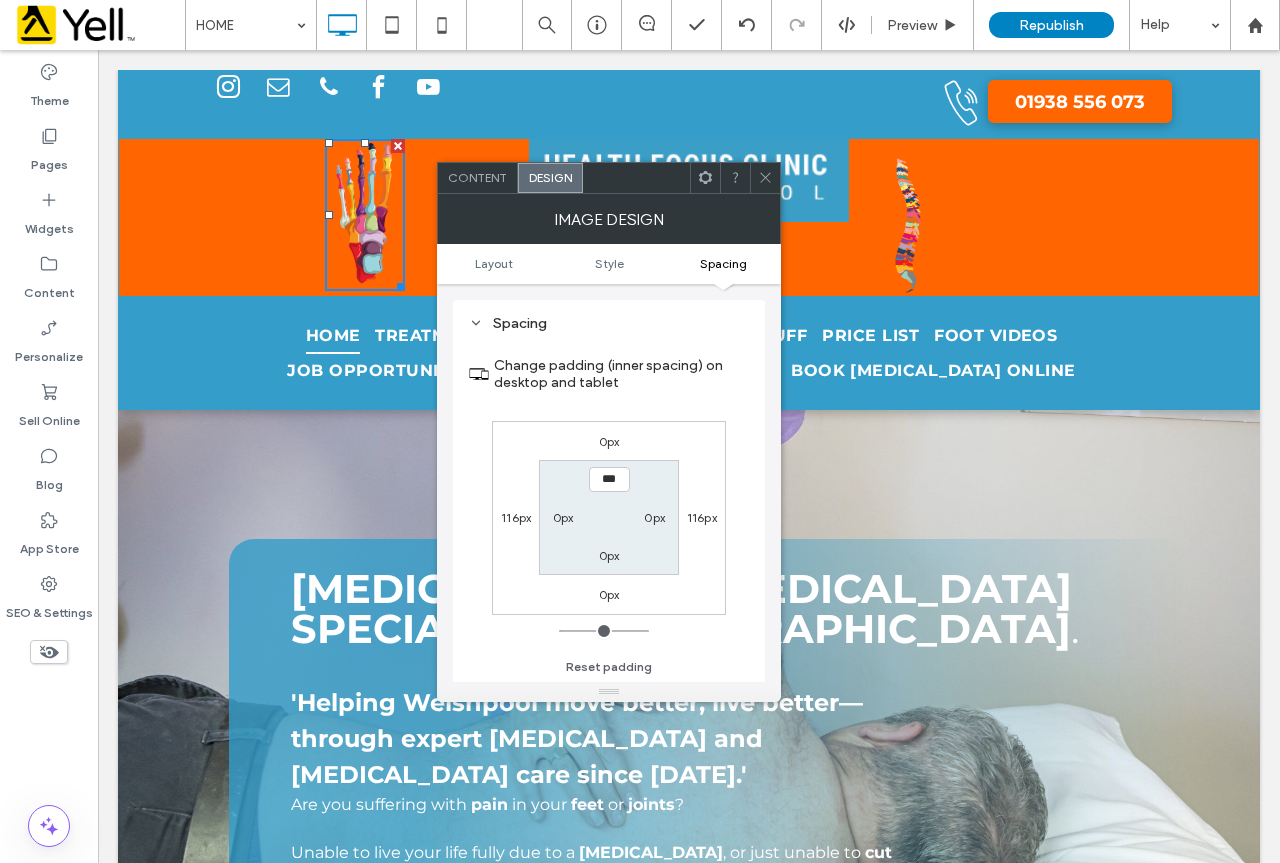 click on "116px" at bounding box center [702, 517] 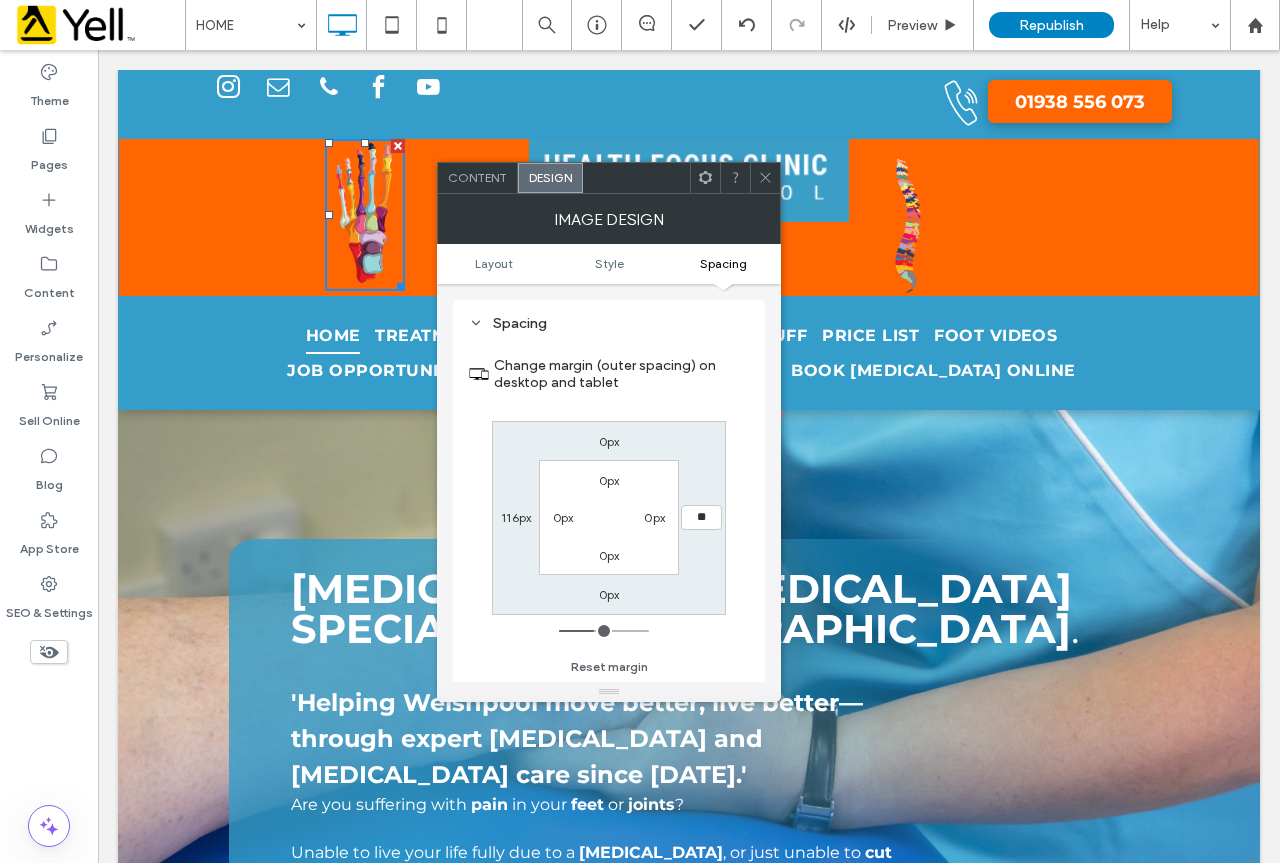 type on "**" 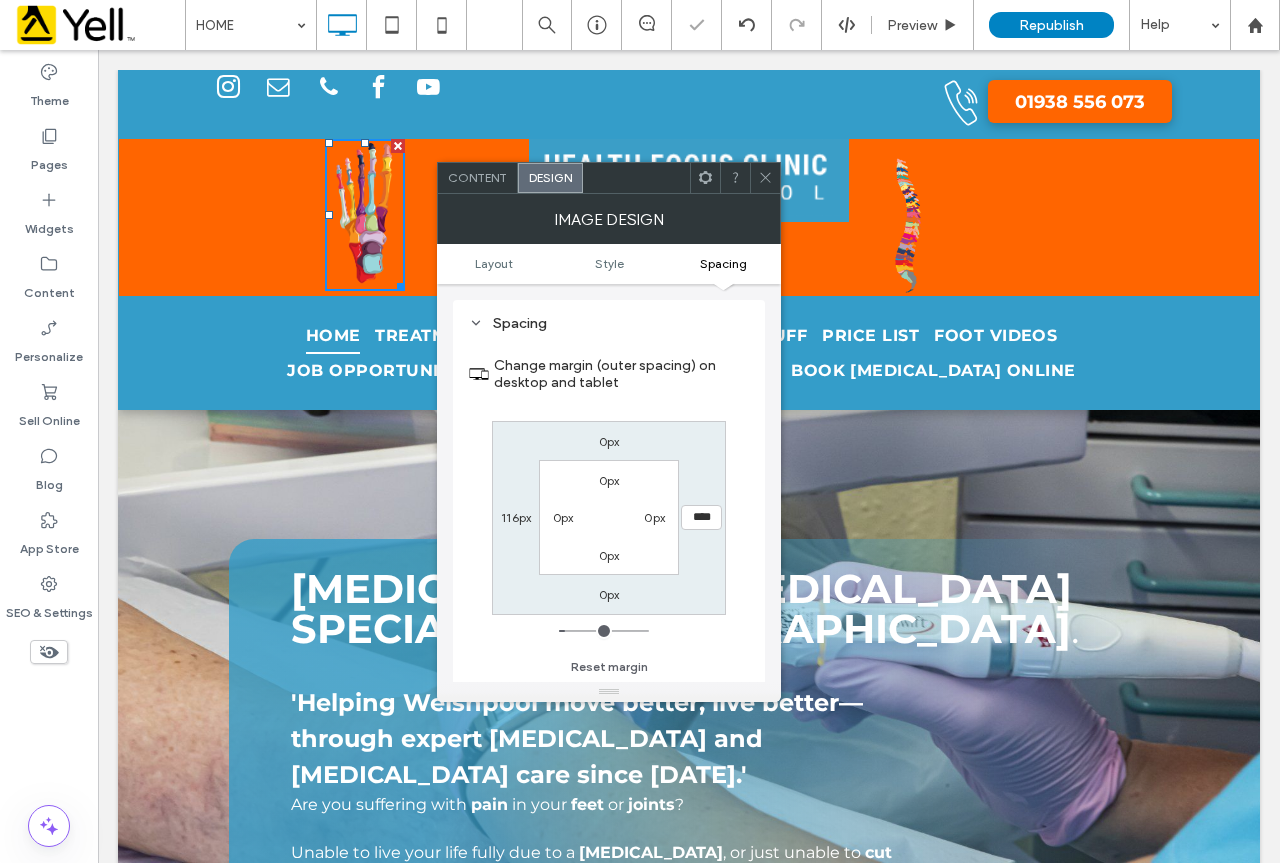 click on "116px" at bounding box center (516, 517) 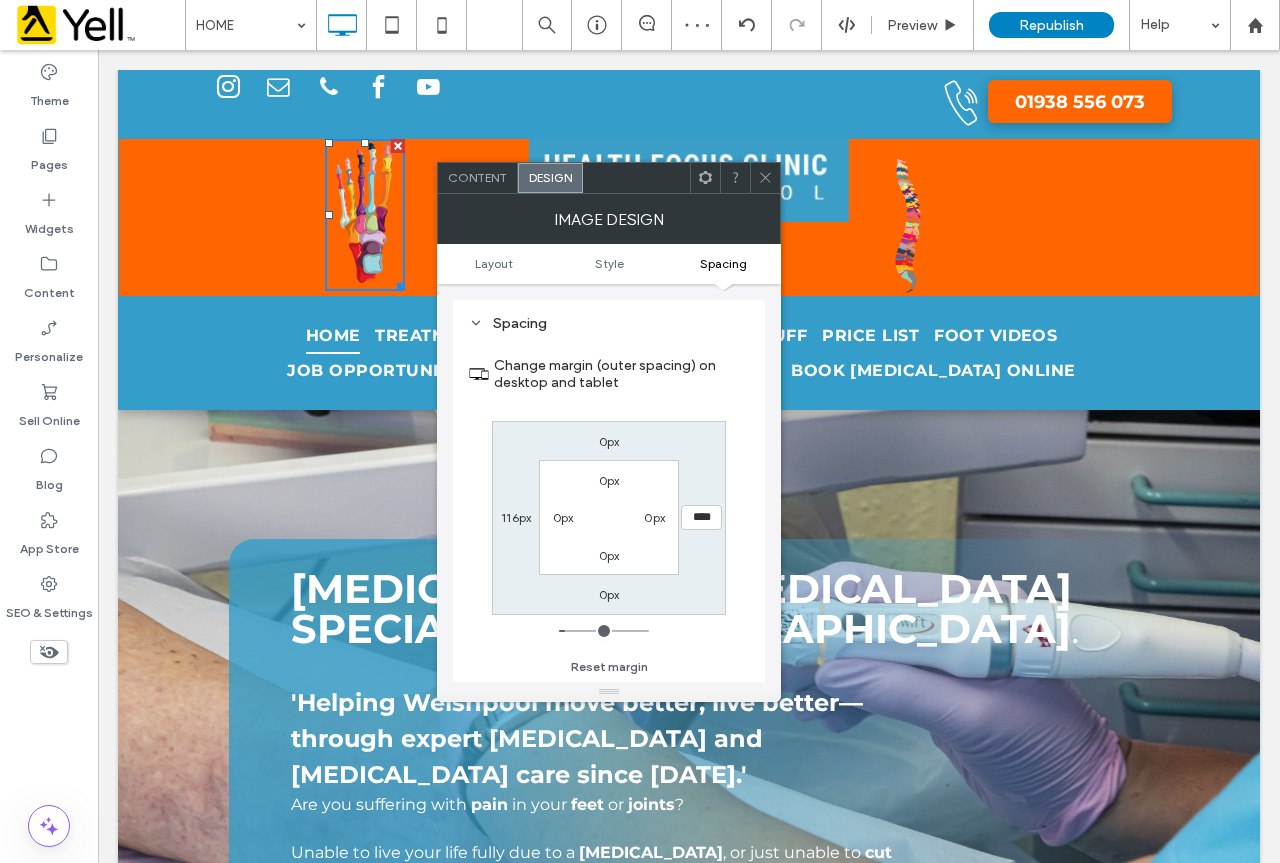 click on "116px" at bounding box center [516, 517] 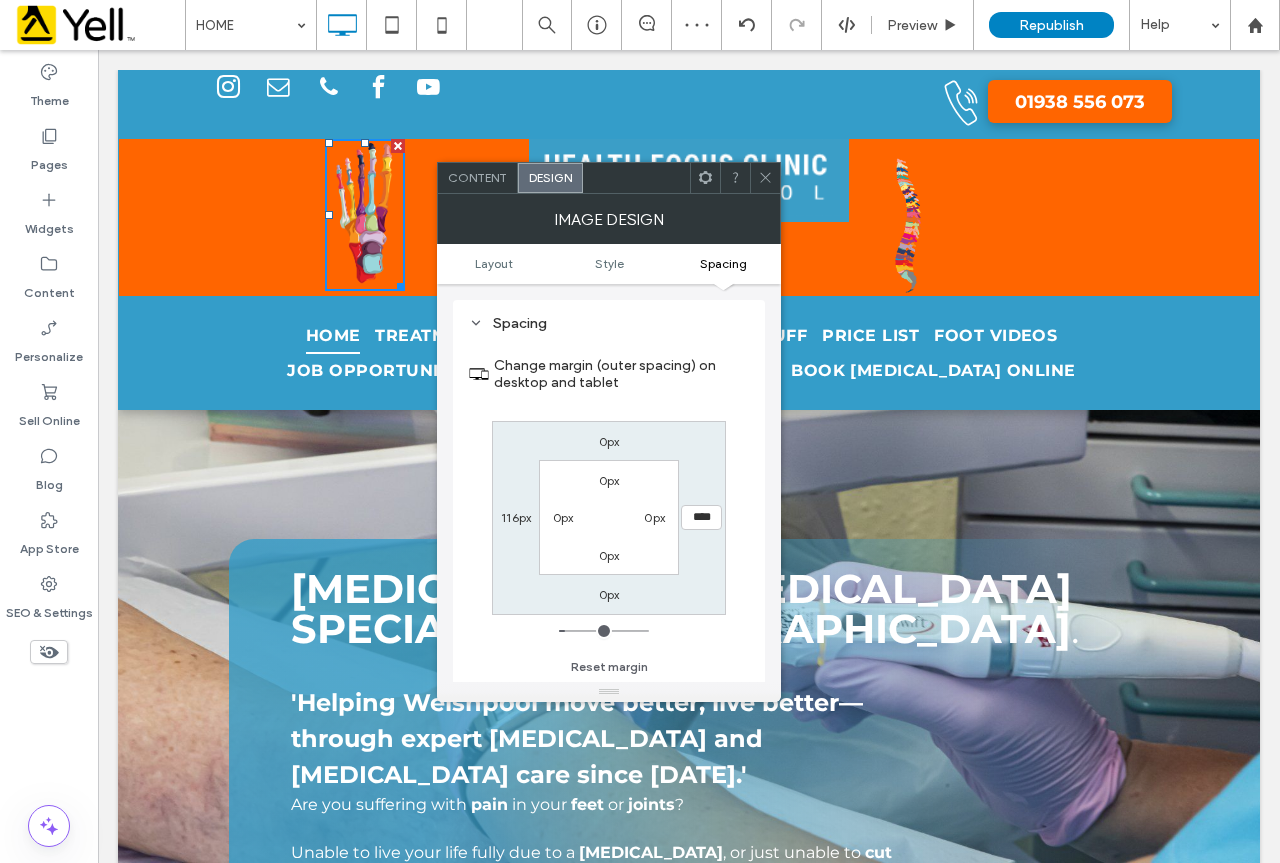 type on "***" 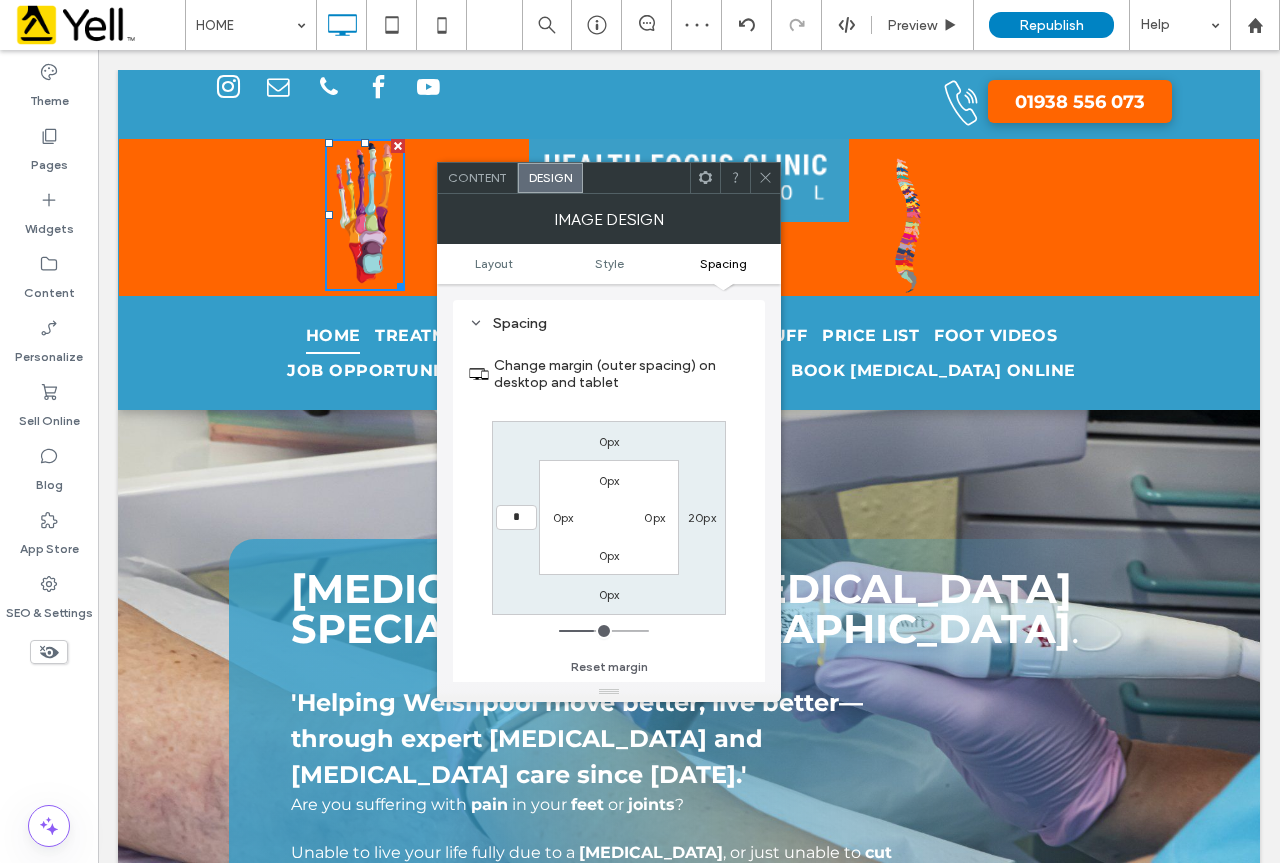 type on "*" 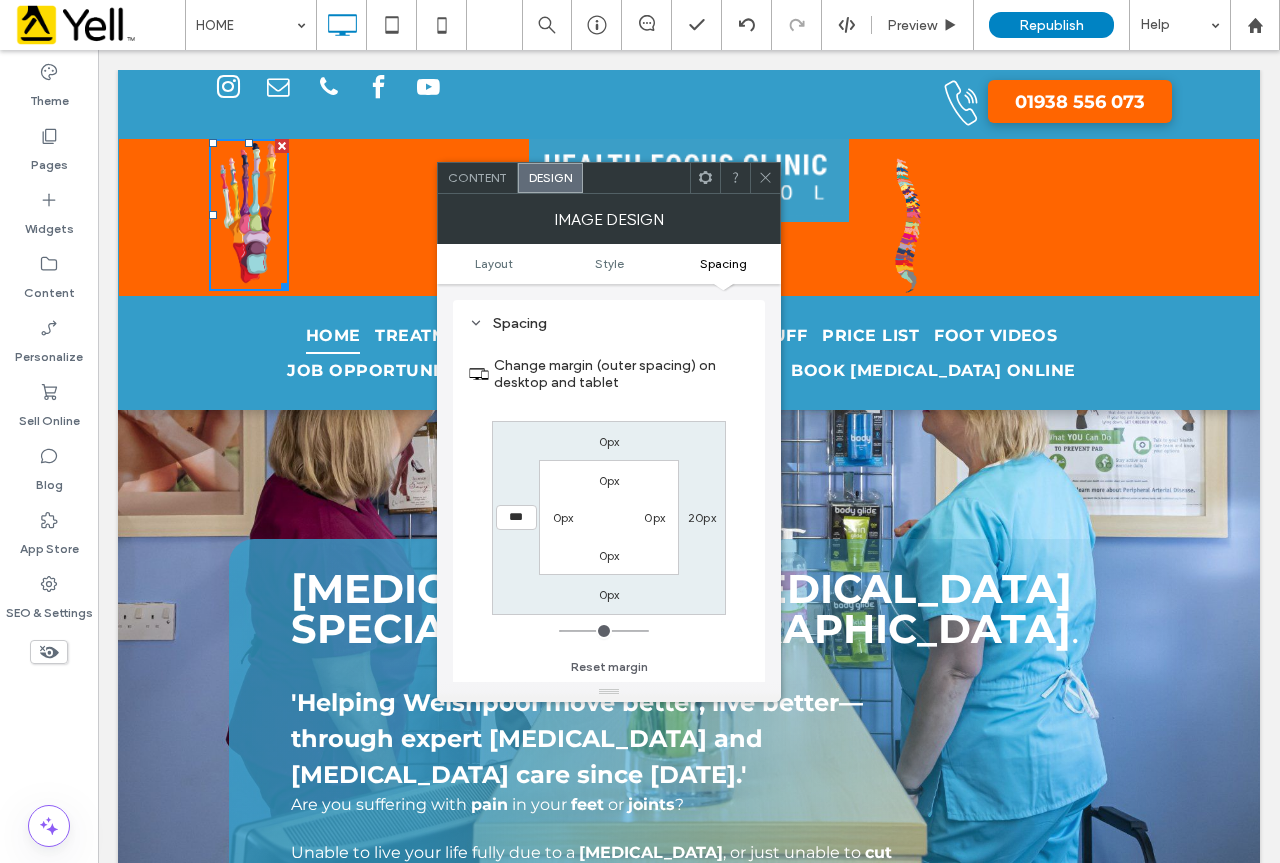 click 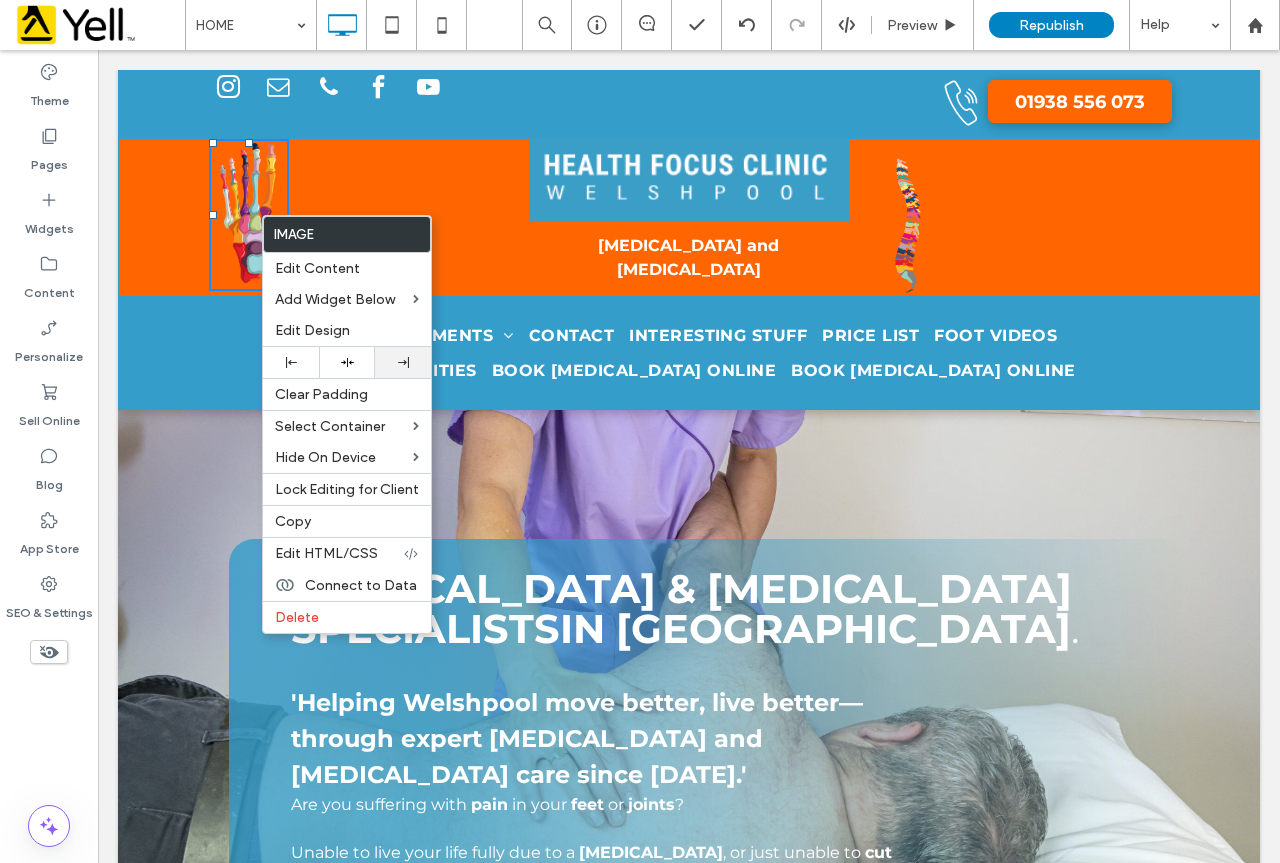 click 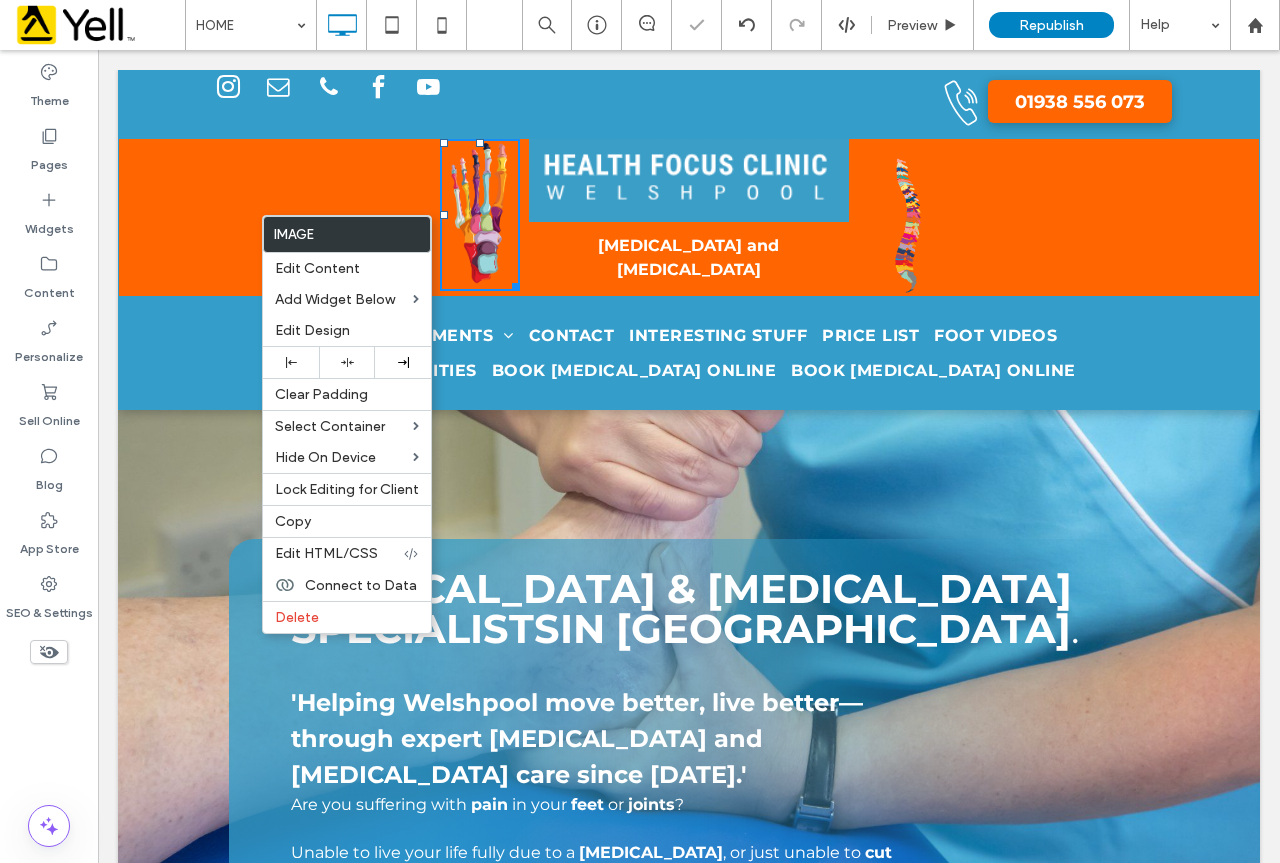 click on "Image" at bounding box center (347, 234) 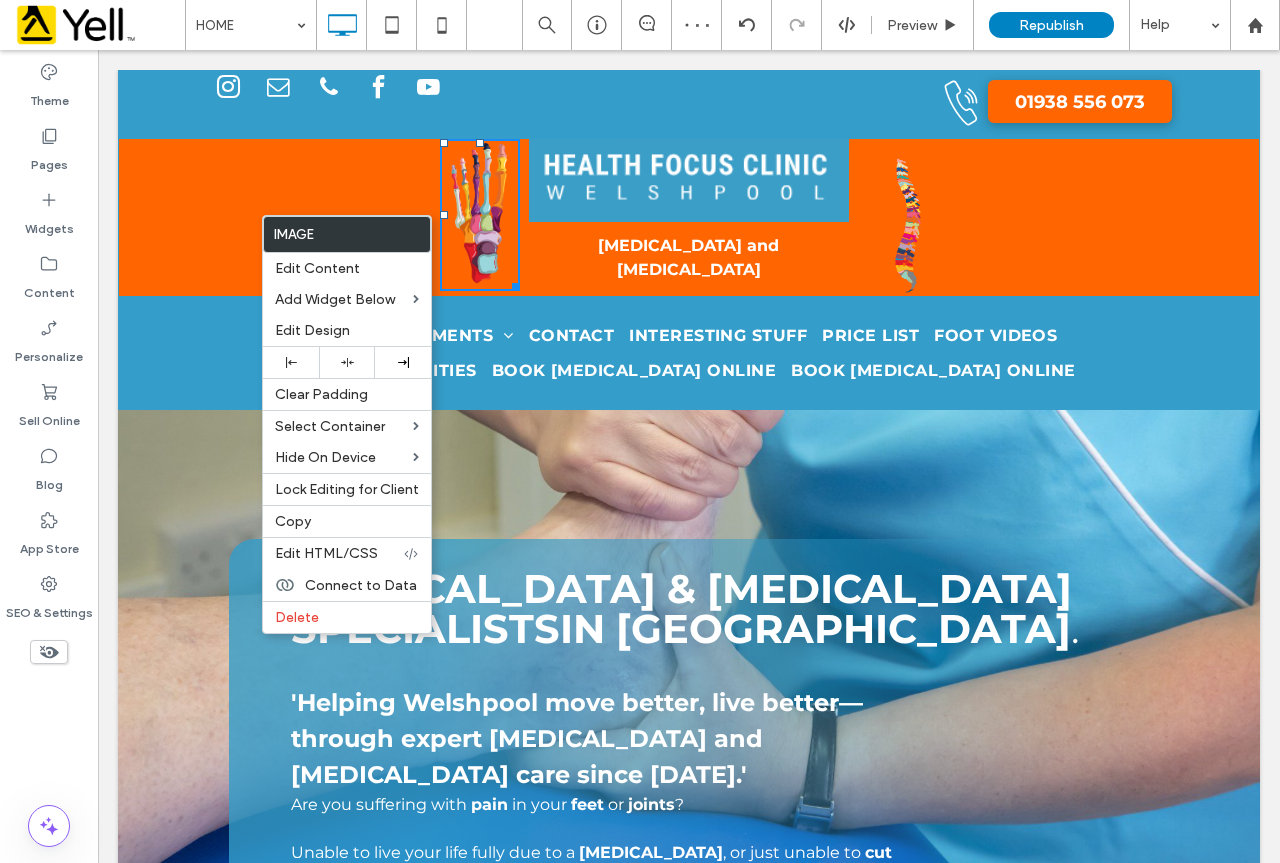 click at bounding box center (689, 1002) 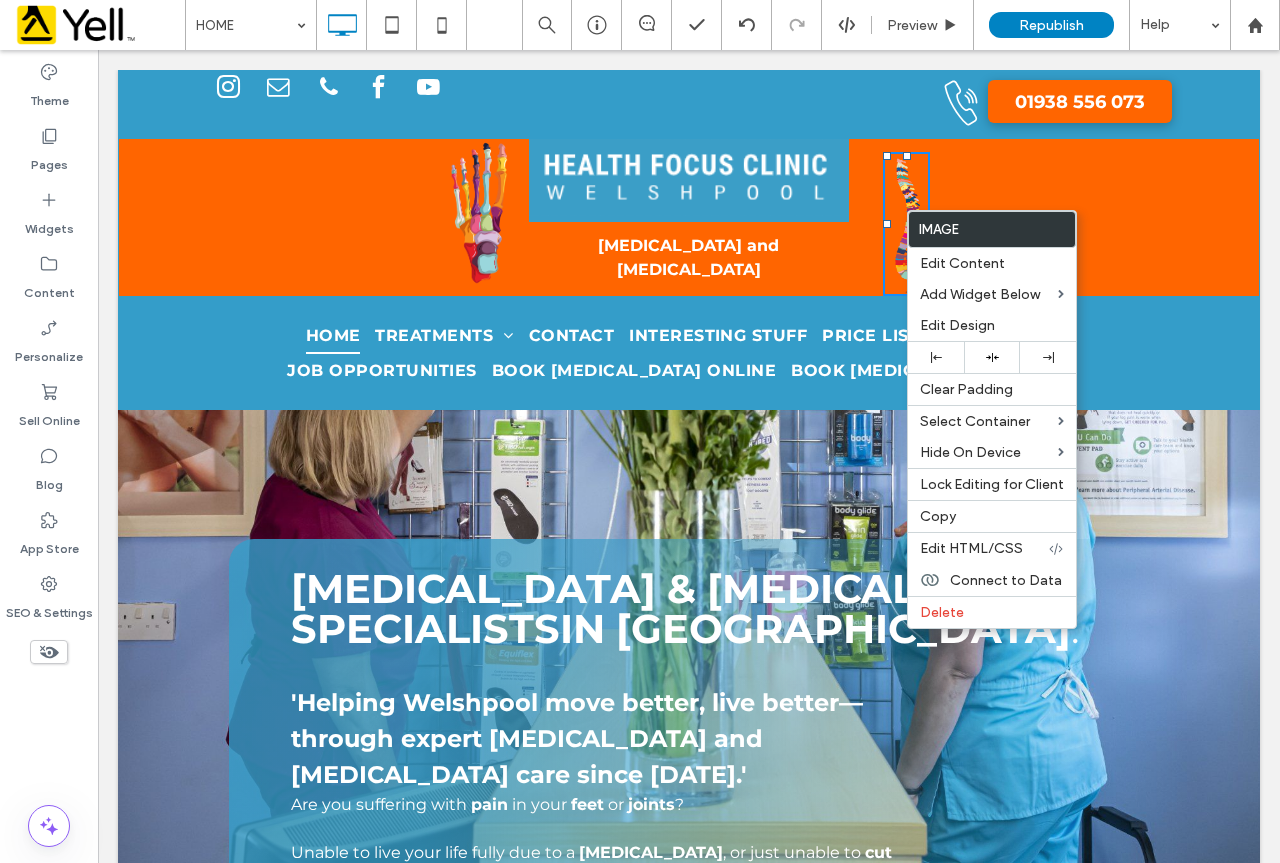 click at bounding box center (480, 215) 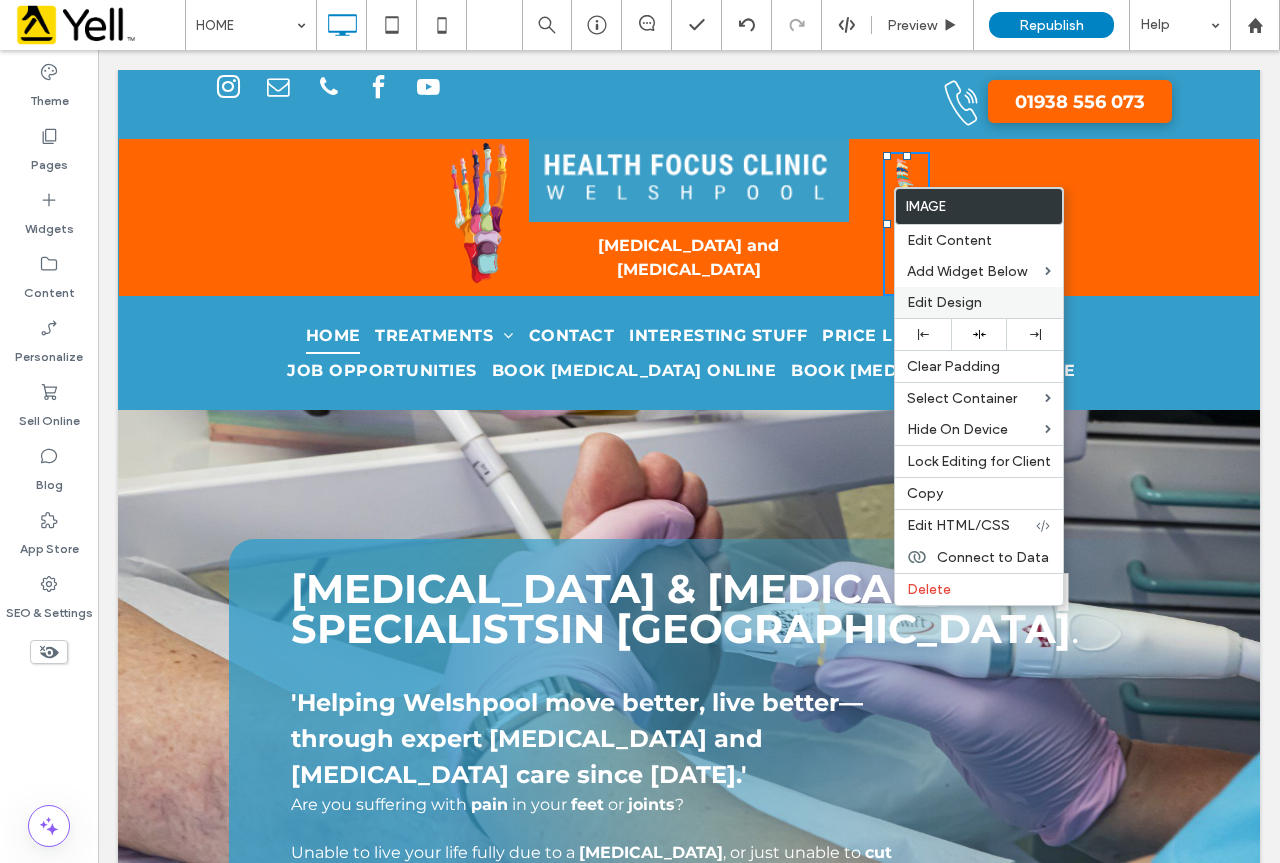 click on "Edit Design" at bounding box center [944, 302] 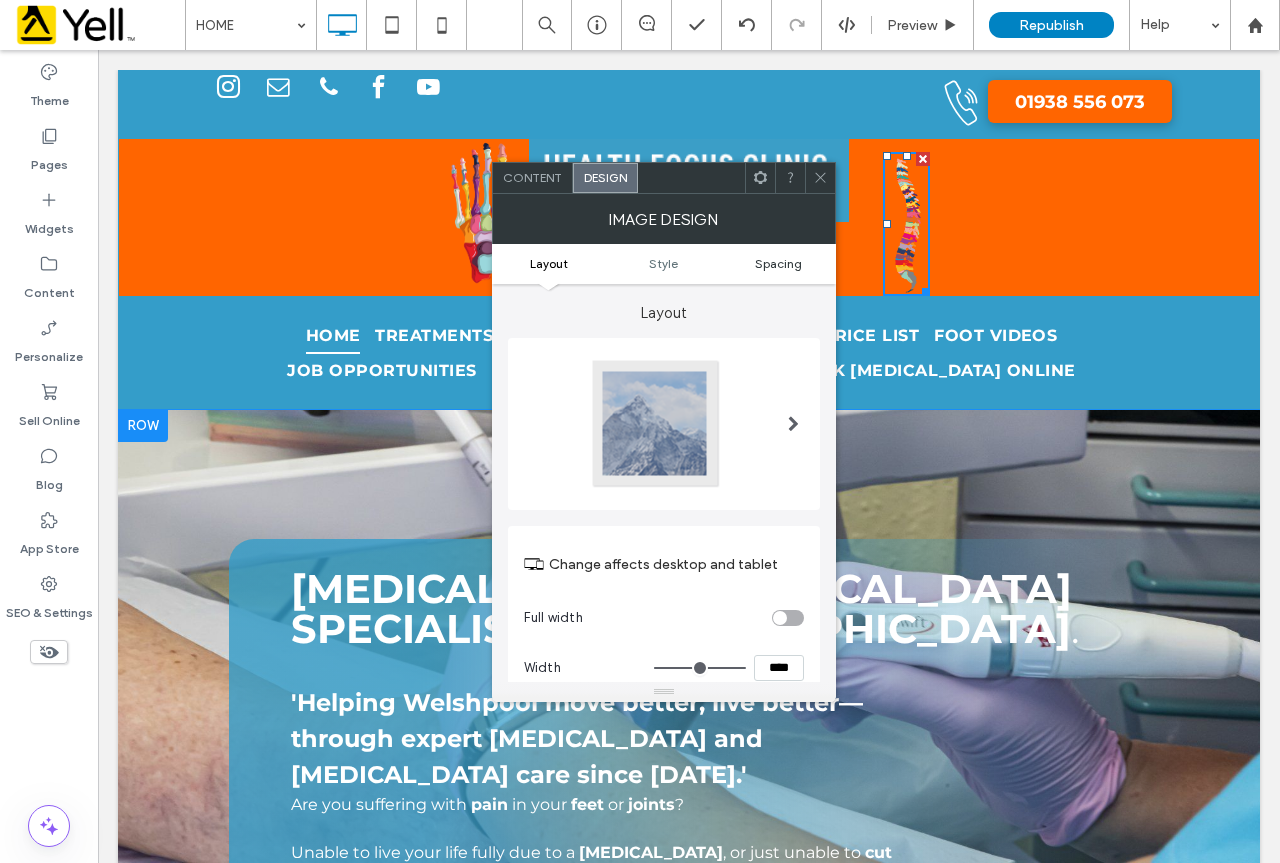click on "Spacing" at bounding box center [778, 263] 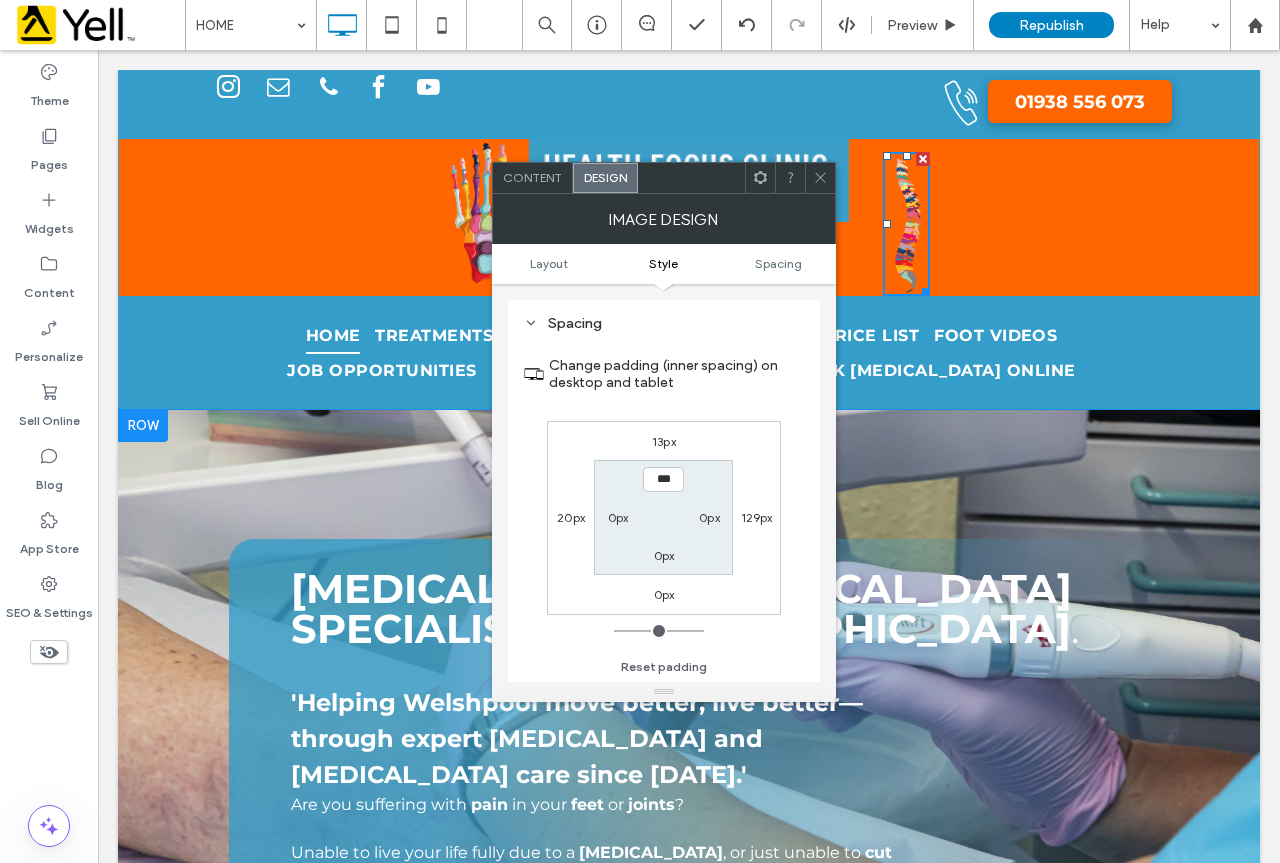 scroll, scrollTop: 943, scrollLeft: 0, axis: vertical 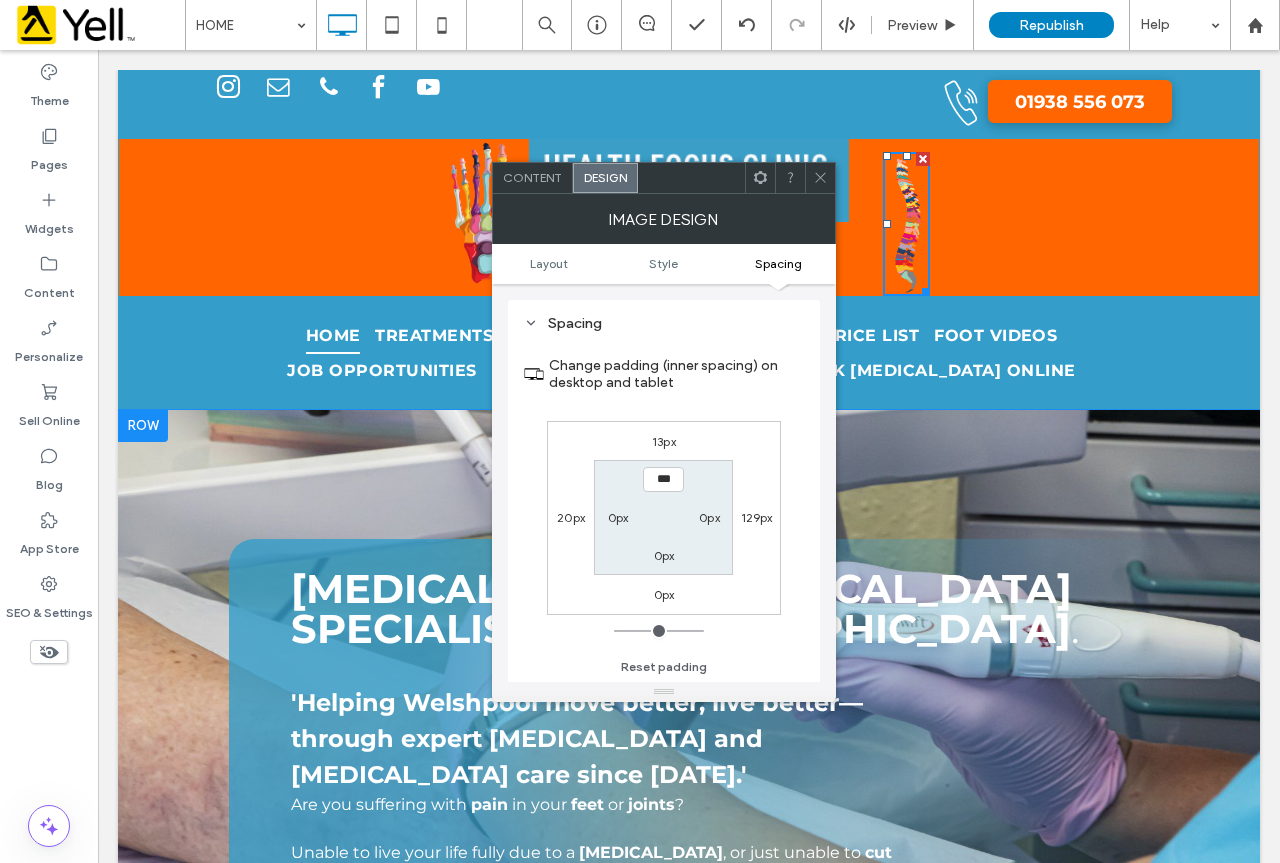 click on "13px" at bounding box center [664, 441] 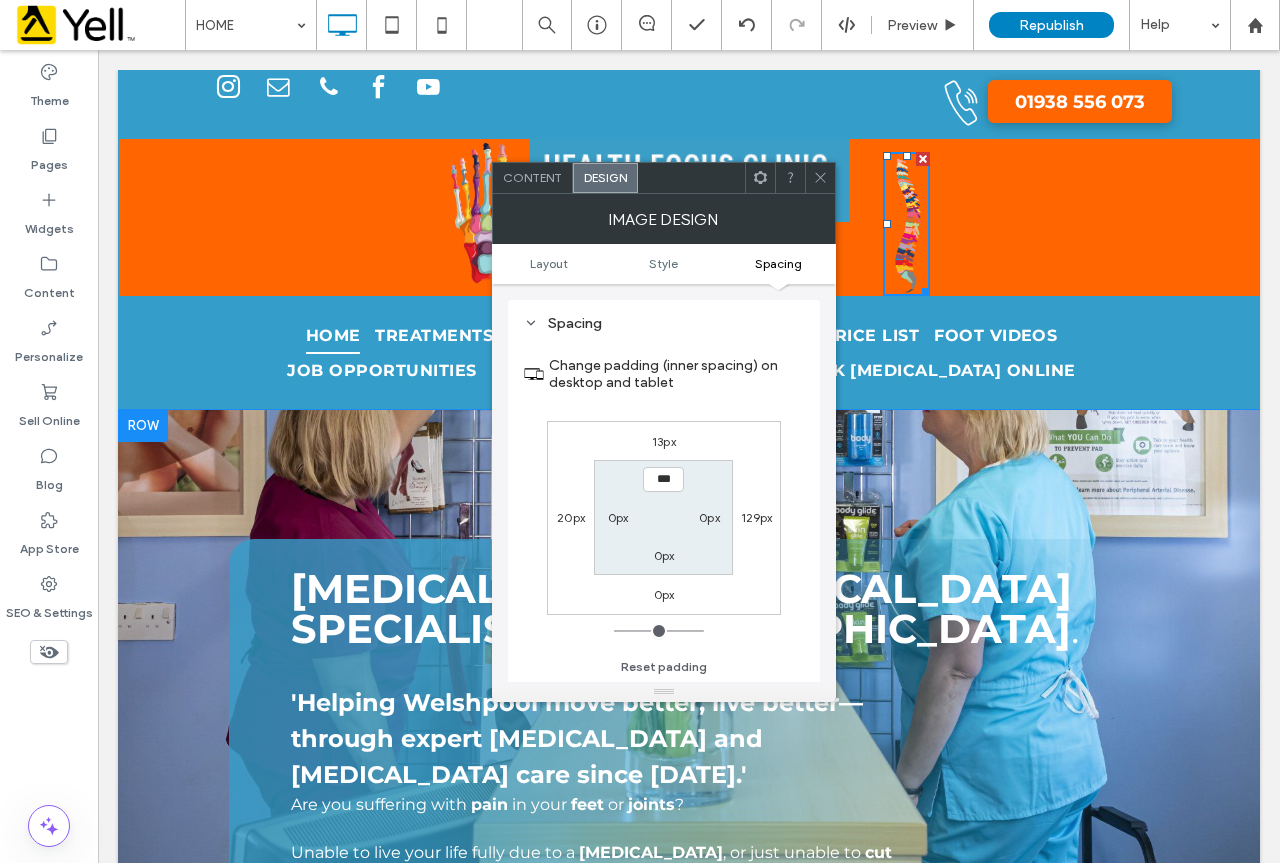type on "**" 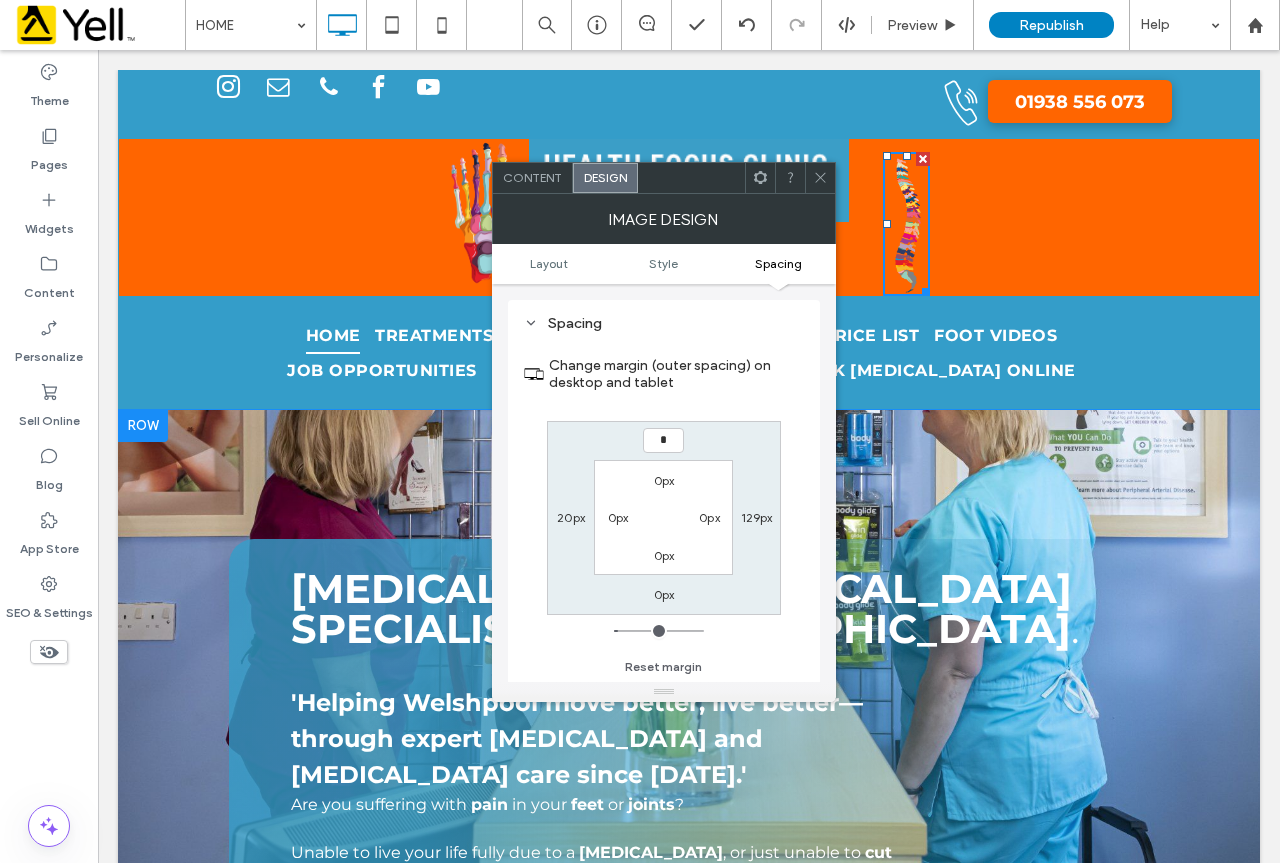 type on "*" 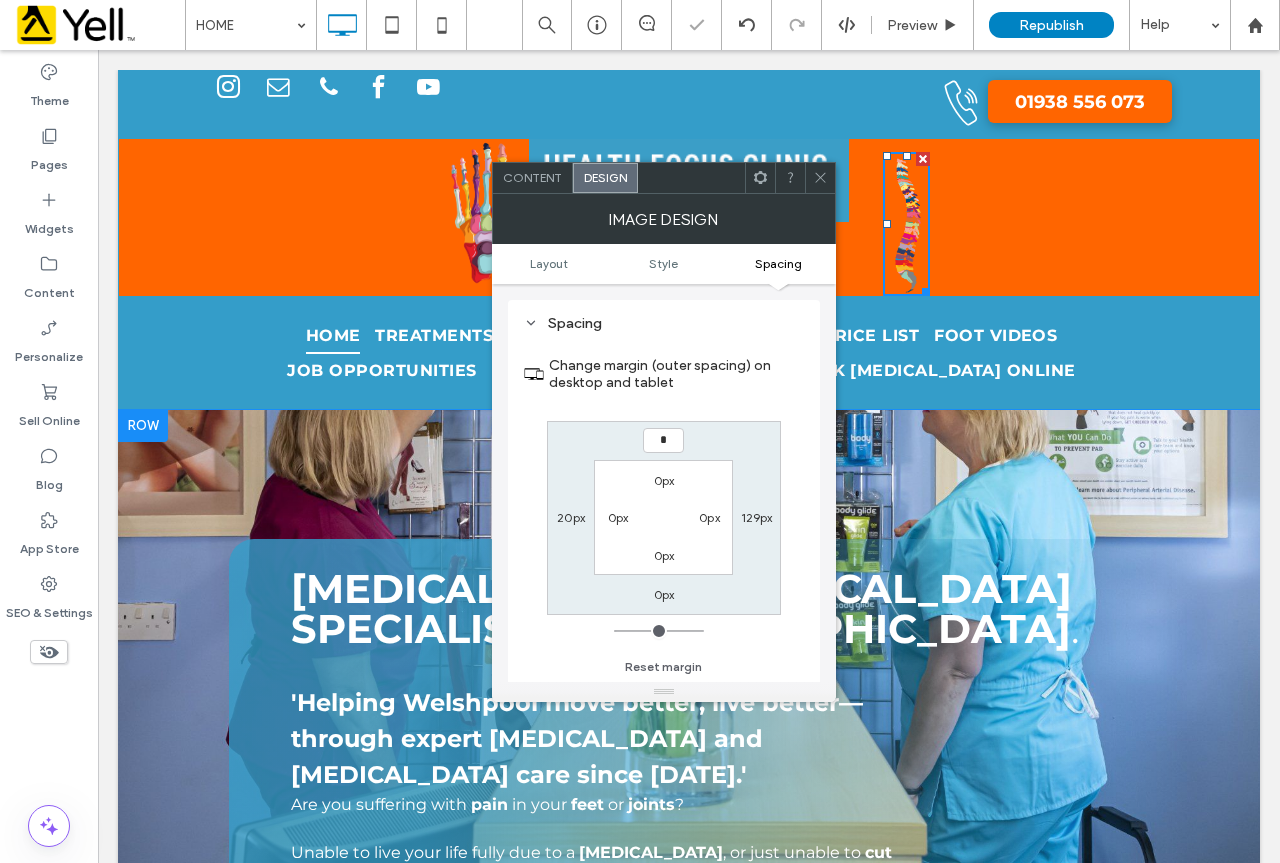 type on "*" 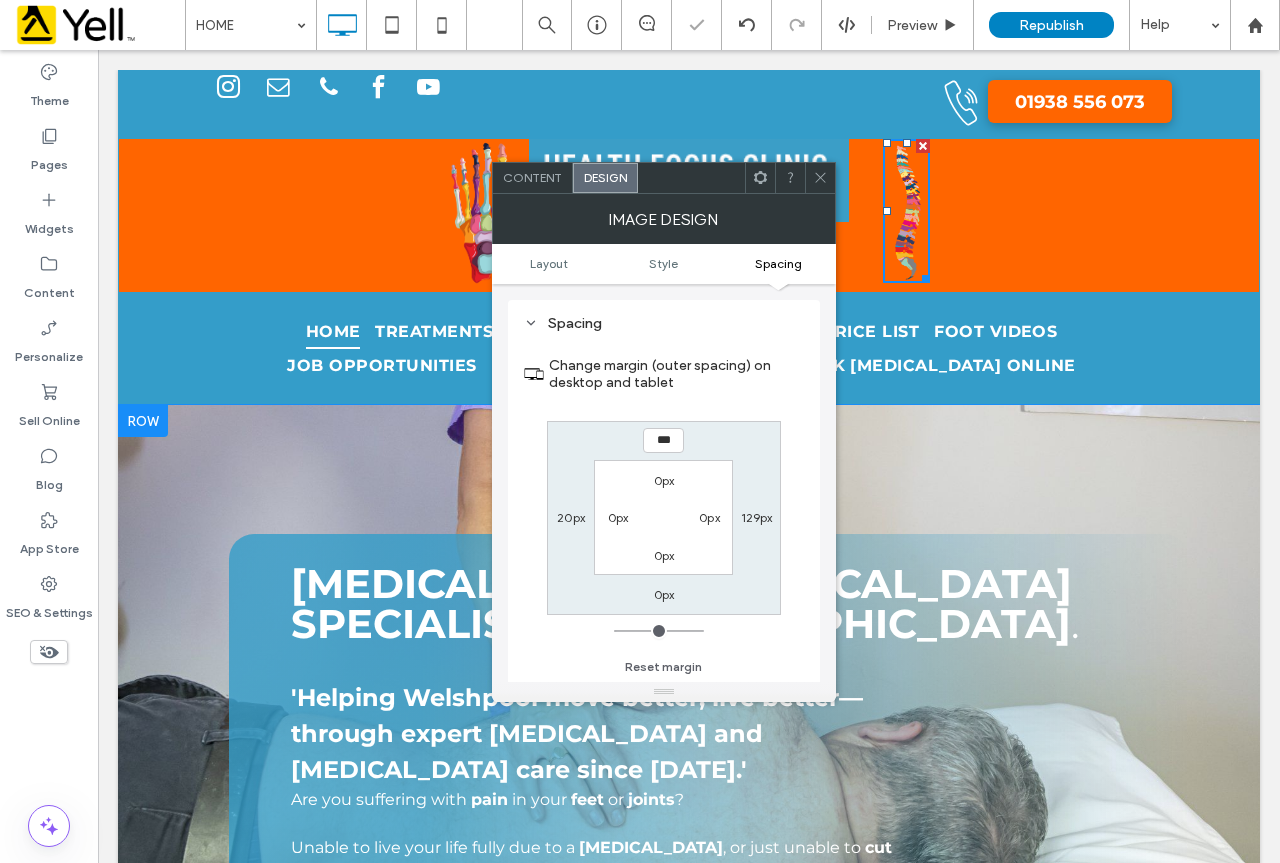 click 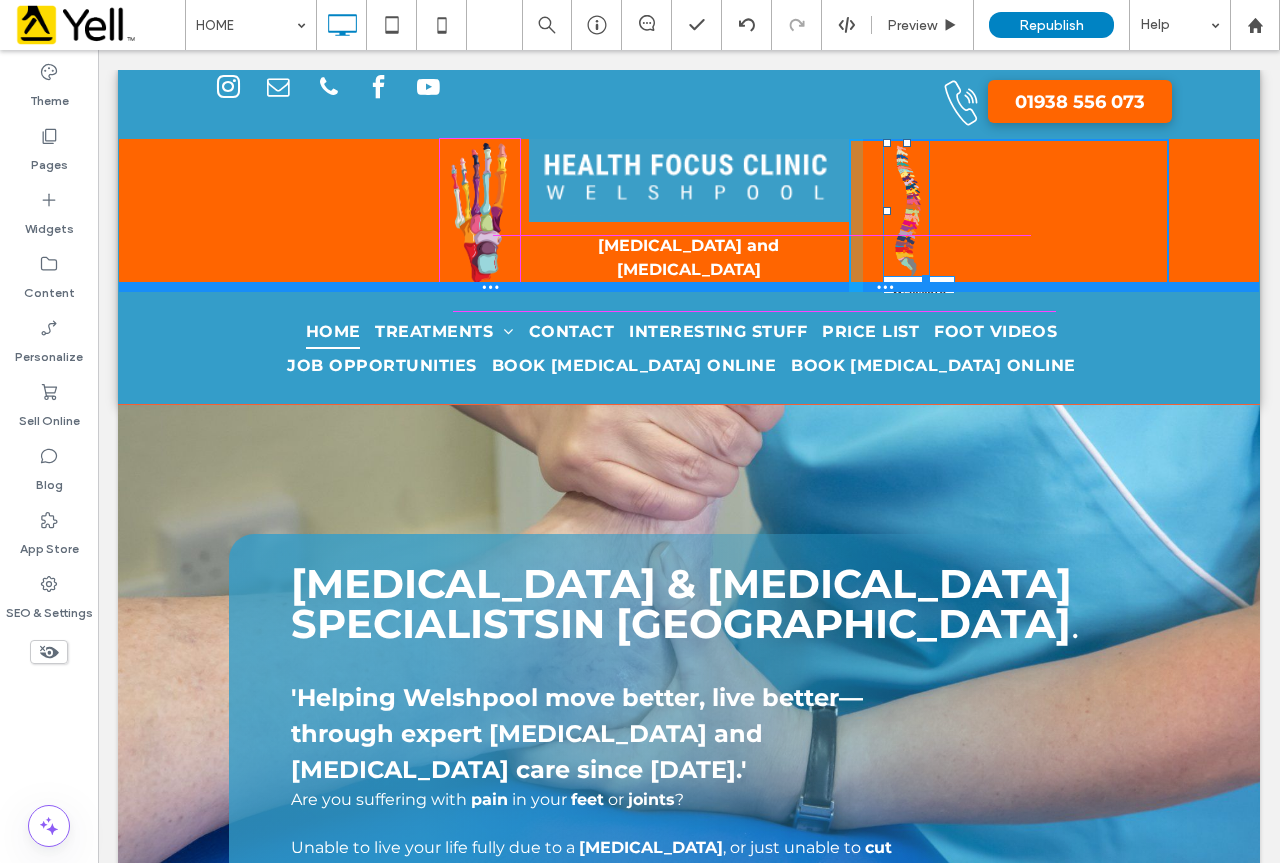 drag, startPoint x: 916, startPoint y: 273, endPoint x: 917, endPoint y: 286, distance: 13.038404 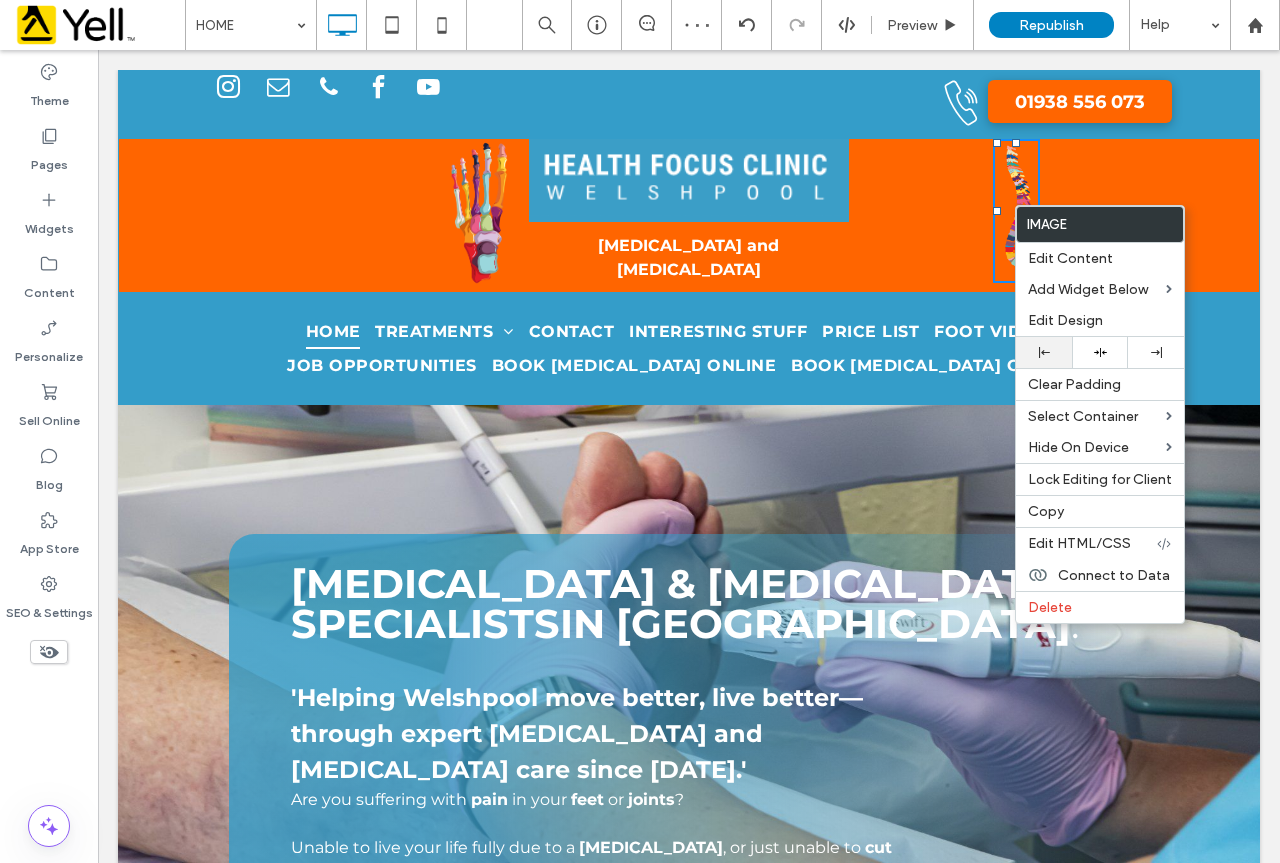 click 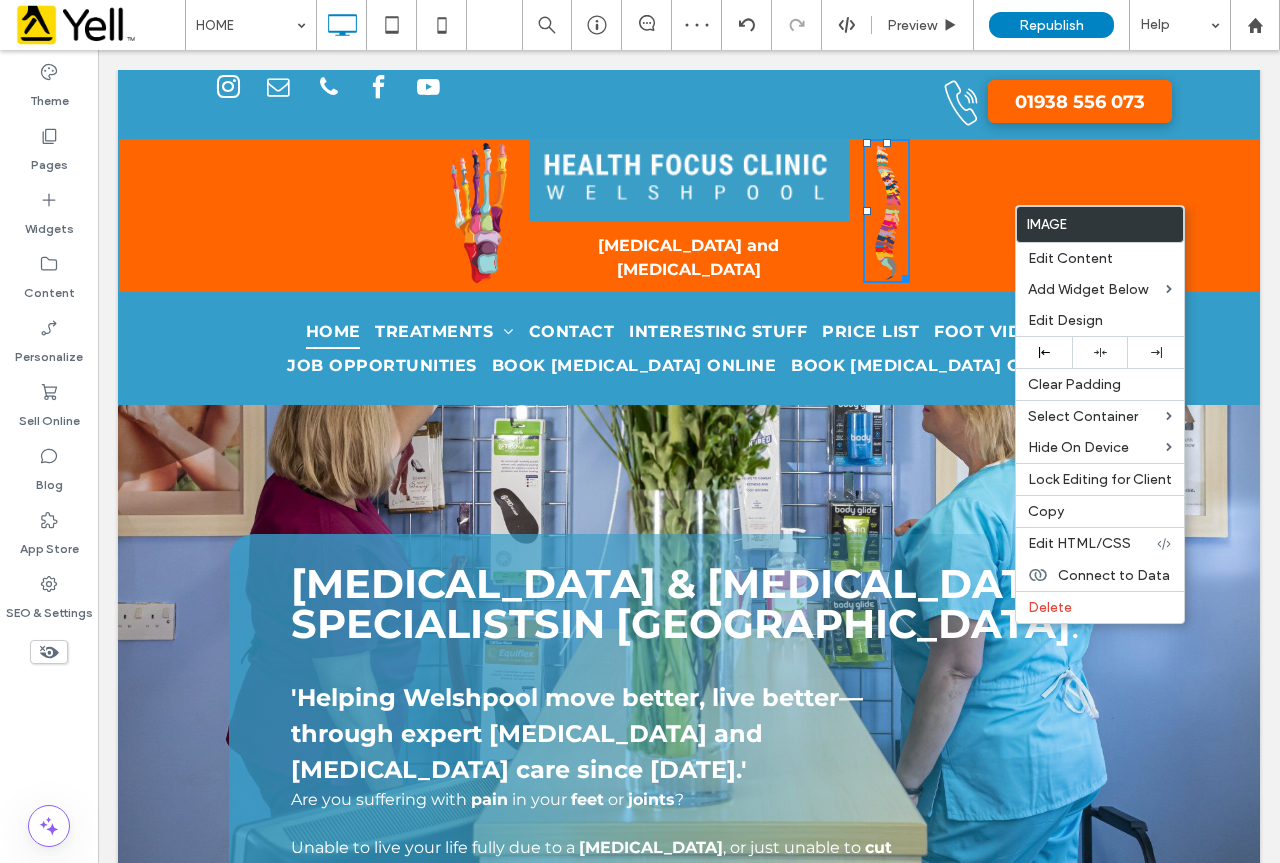 click on "Click To Paste
Podiatry and Osteopathy
Click To Paste
Click To Paste" at bounding box center [689, 215] 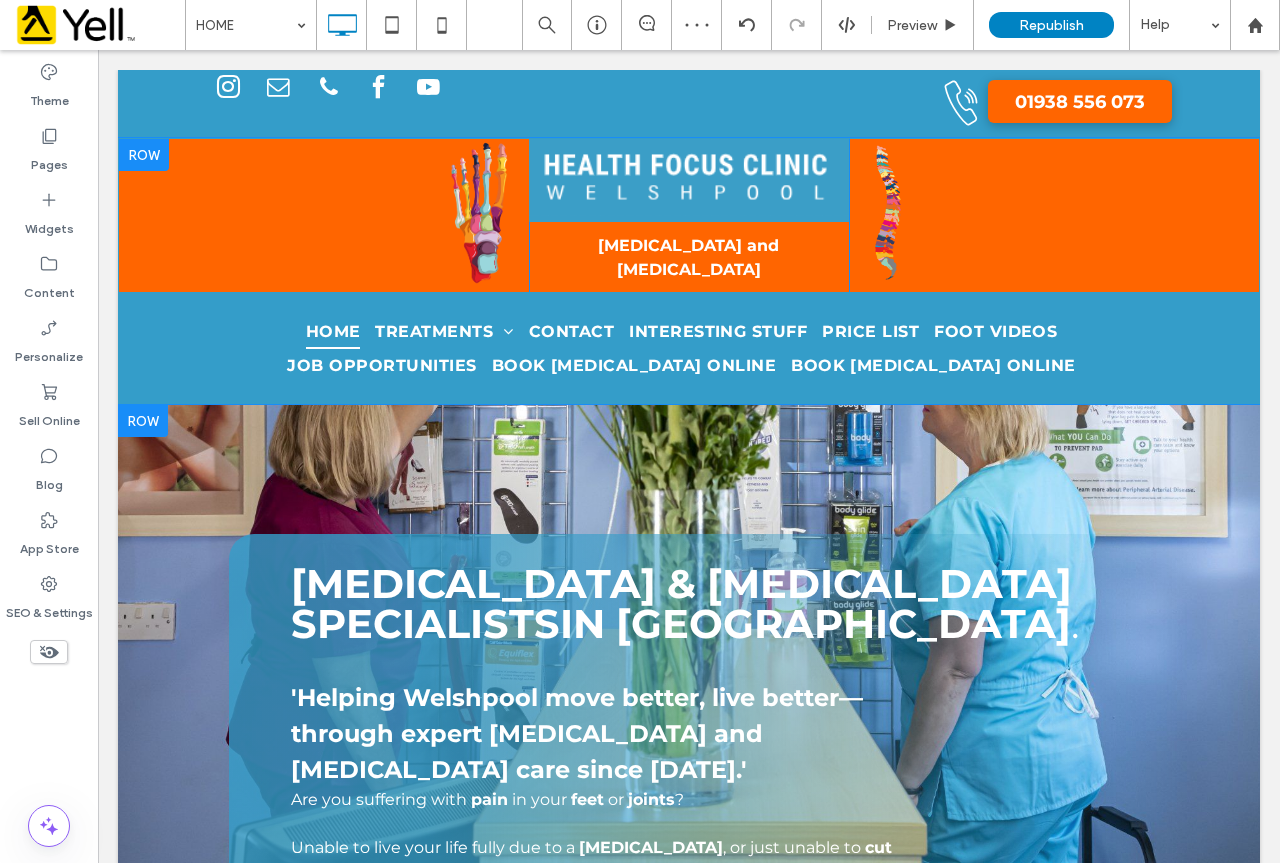 click at bounding box center (144, 155) 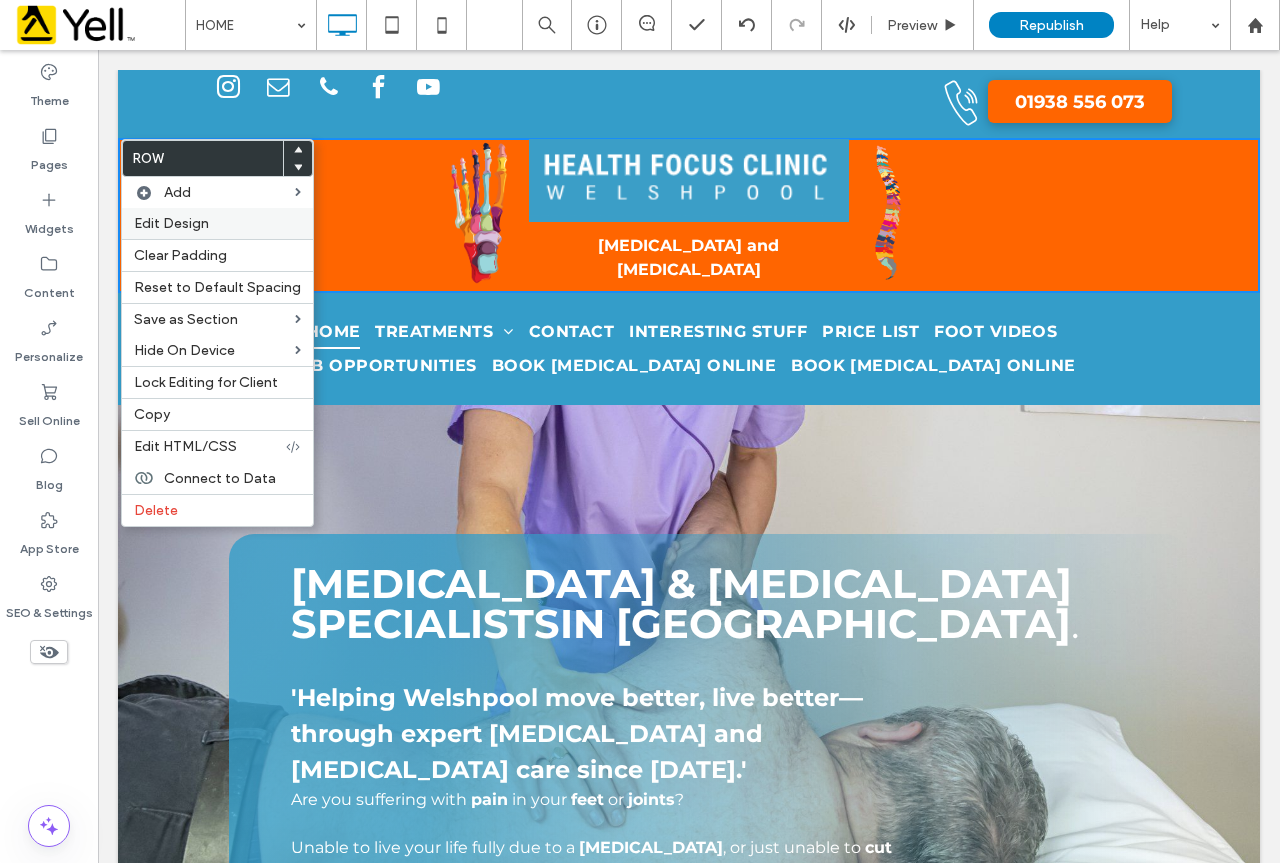 click on "Edit Design" at bounding box center (171, 223) 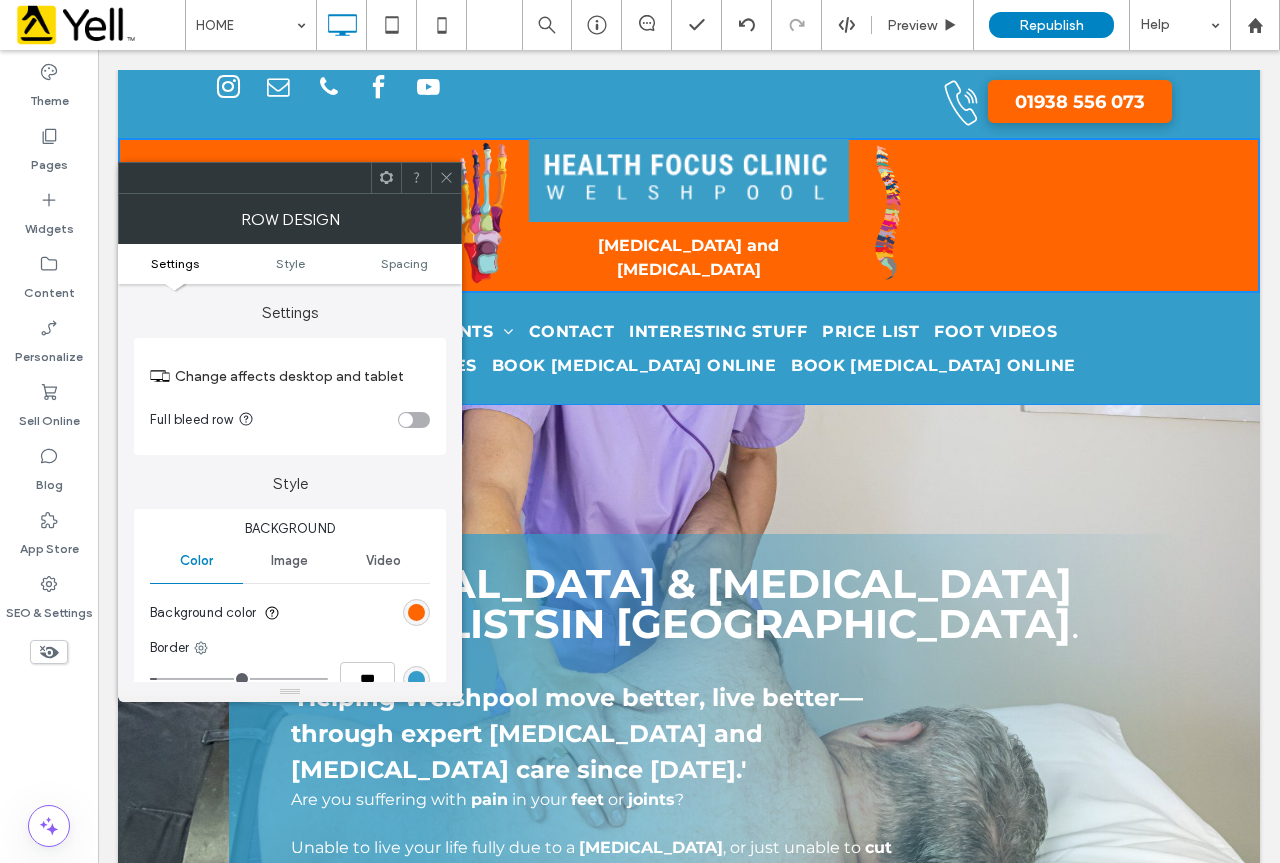 click at bounding box center [416, 612] 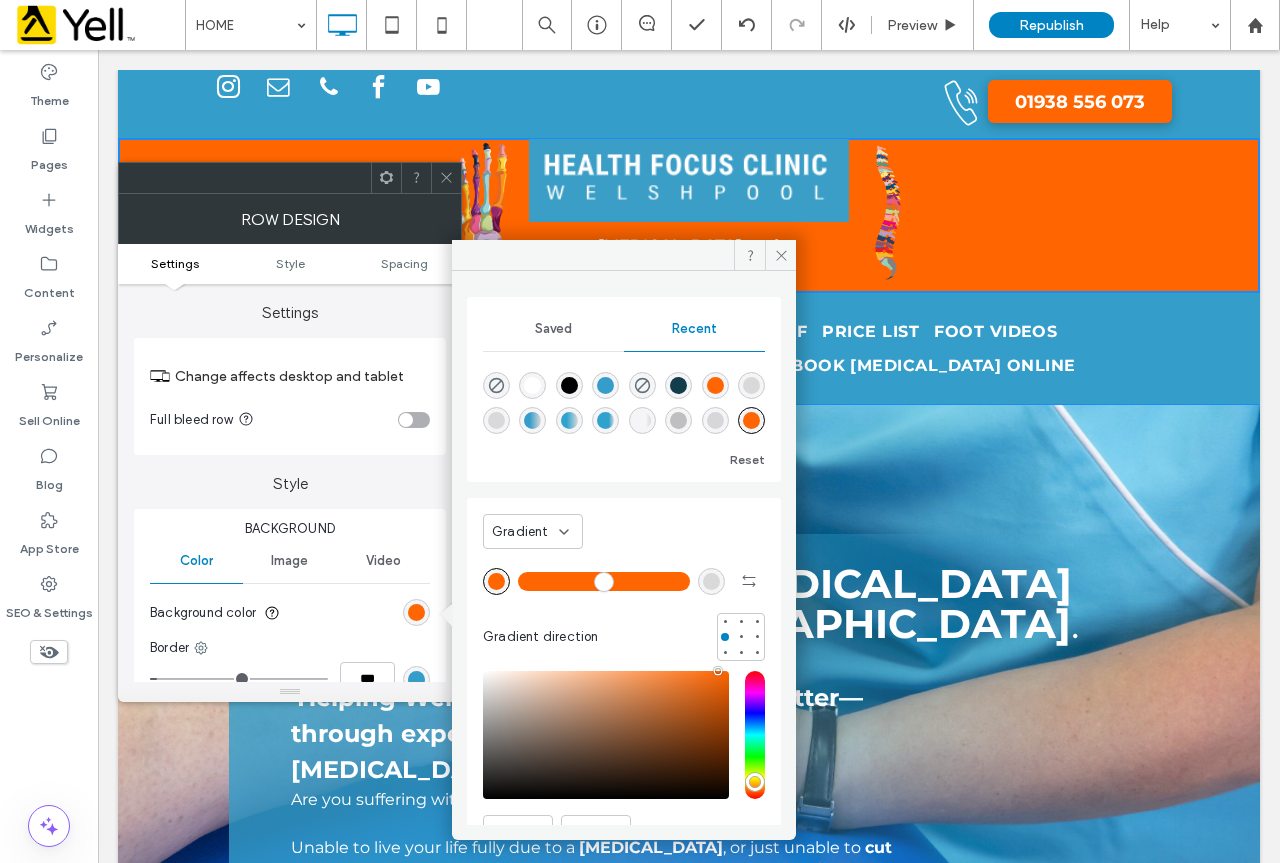 click at bounding box center [605, 385] 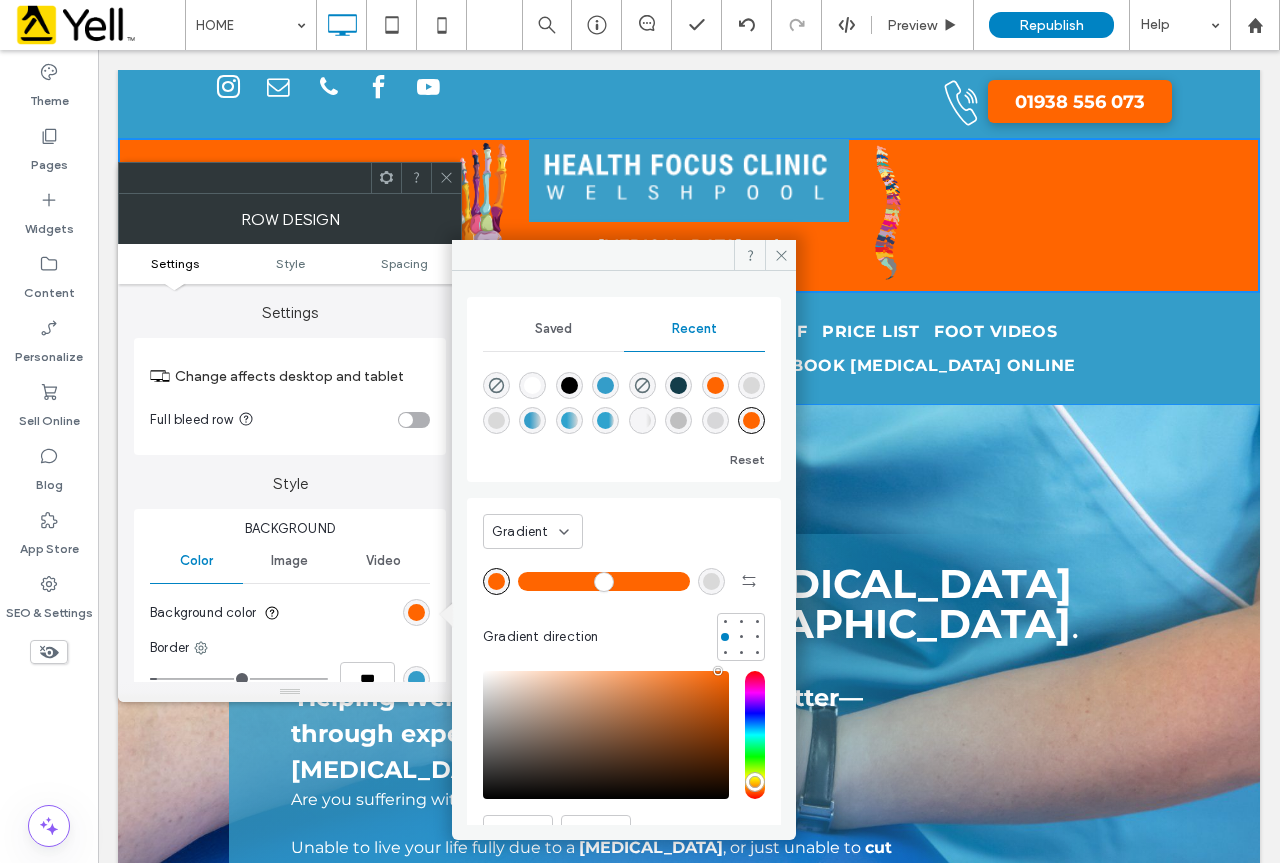 type on "*******" 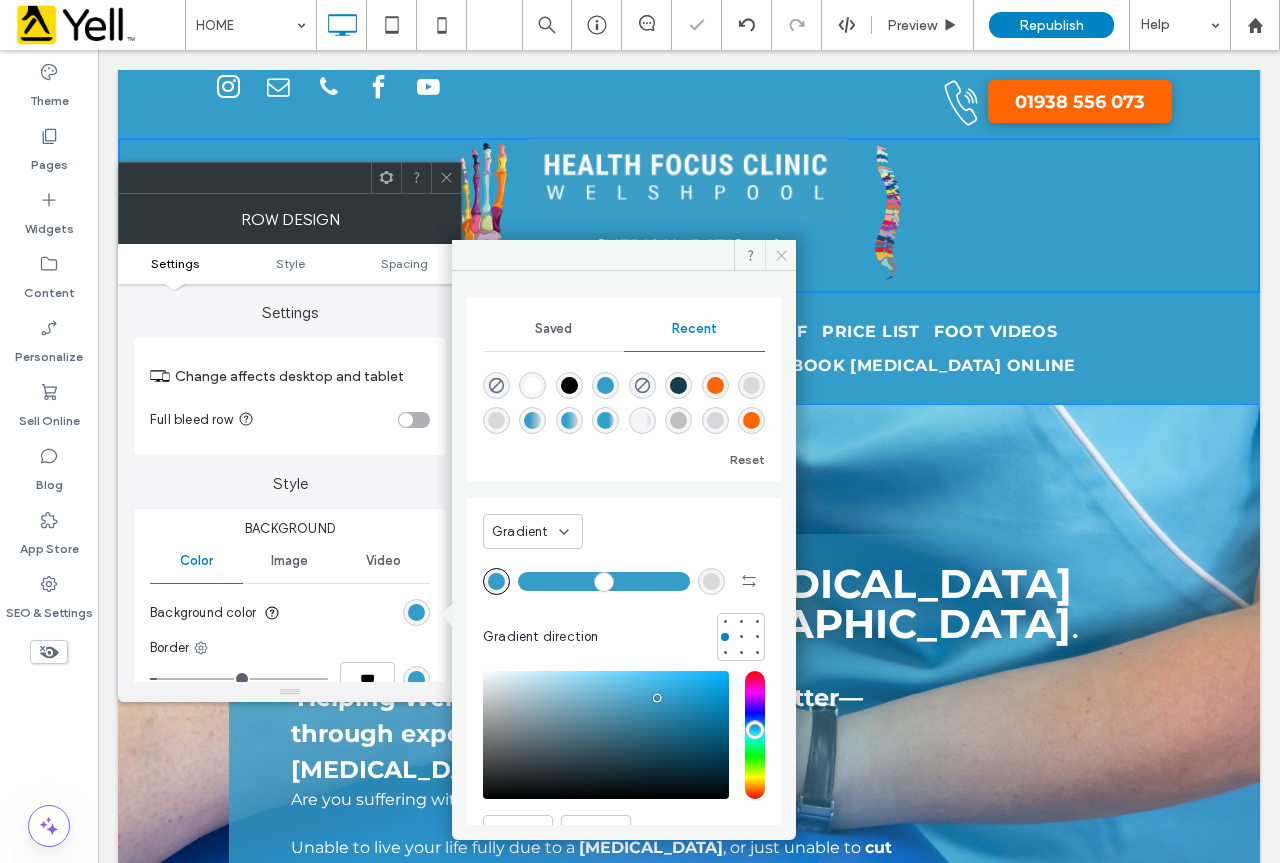 drag, startPoint x: 788, startPoint y: 250, endPoint x: 689, endPoint y: 201, distance: 110.46266 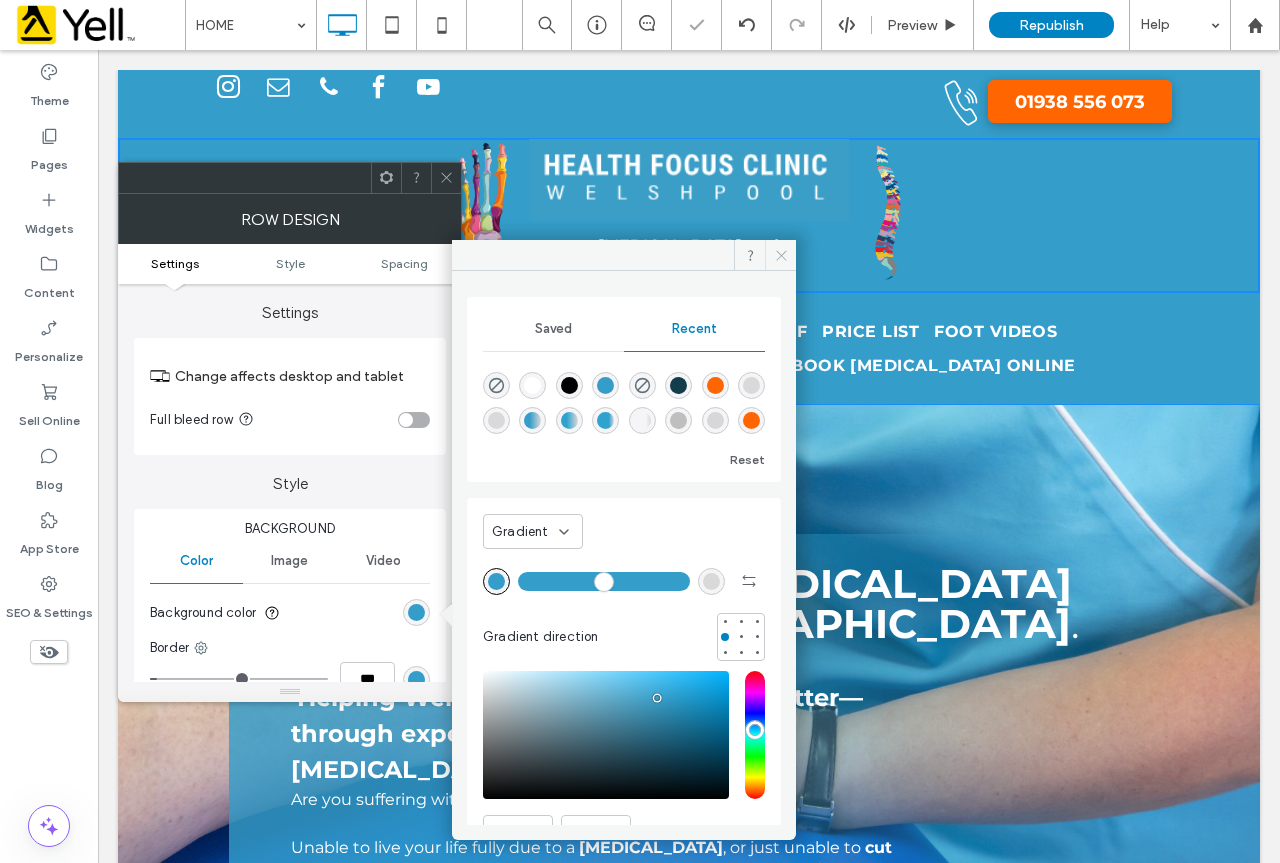 click 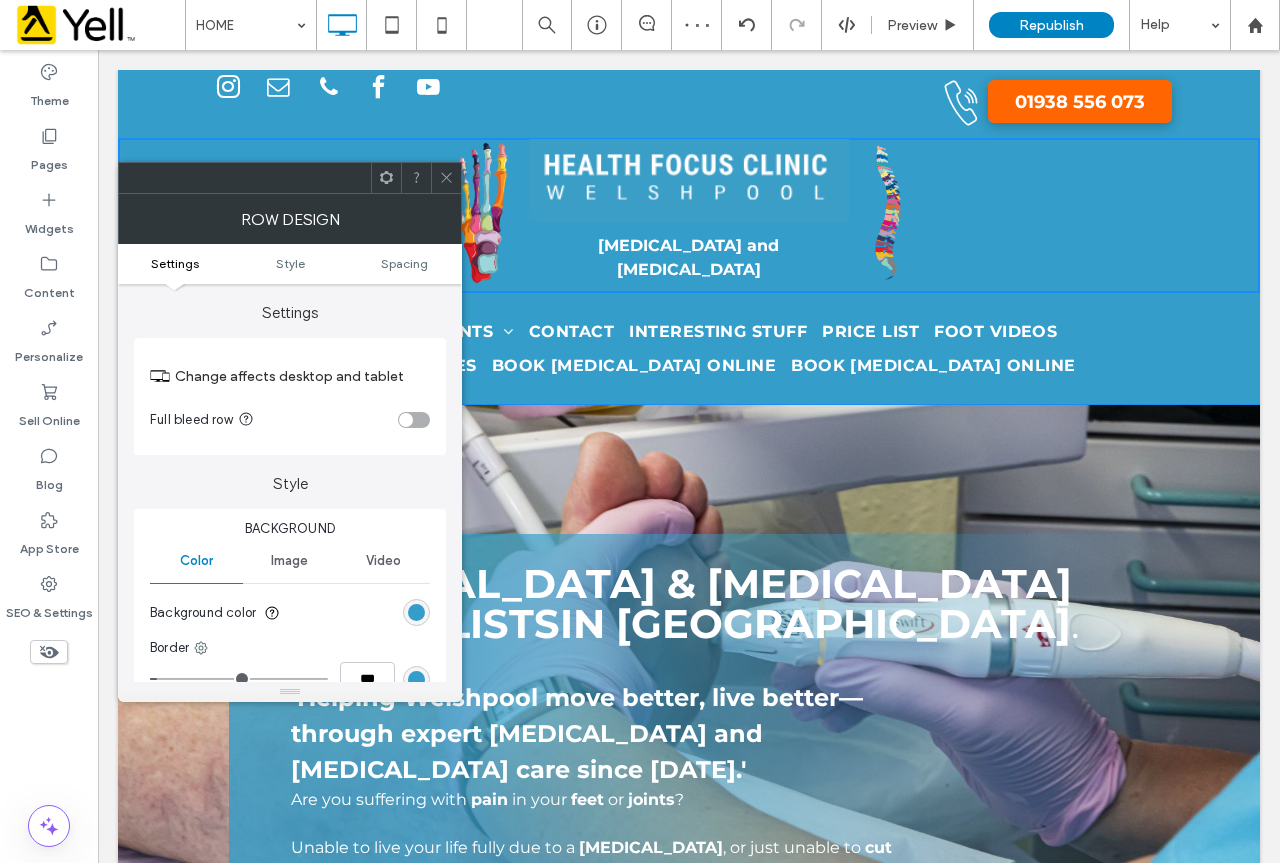 click 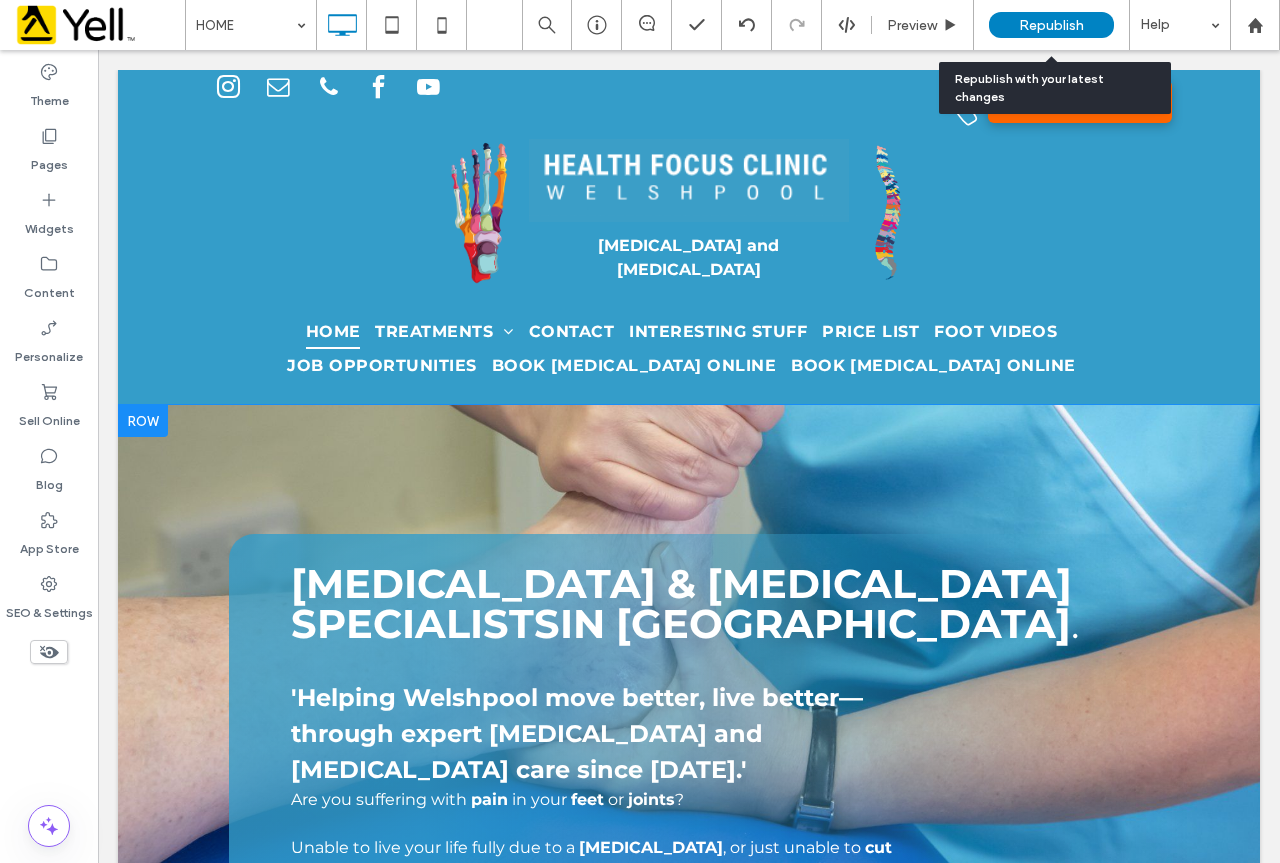 click on "Republish" at bounding box center [1051, 25] 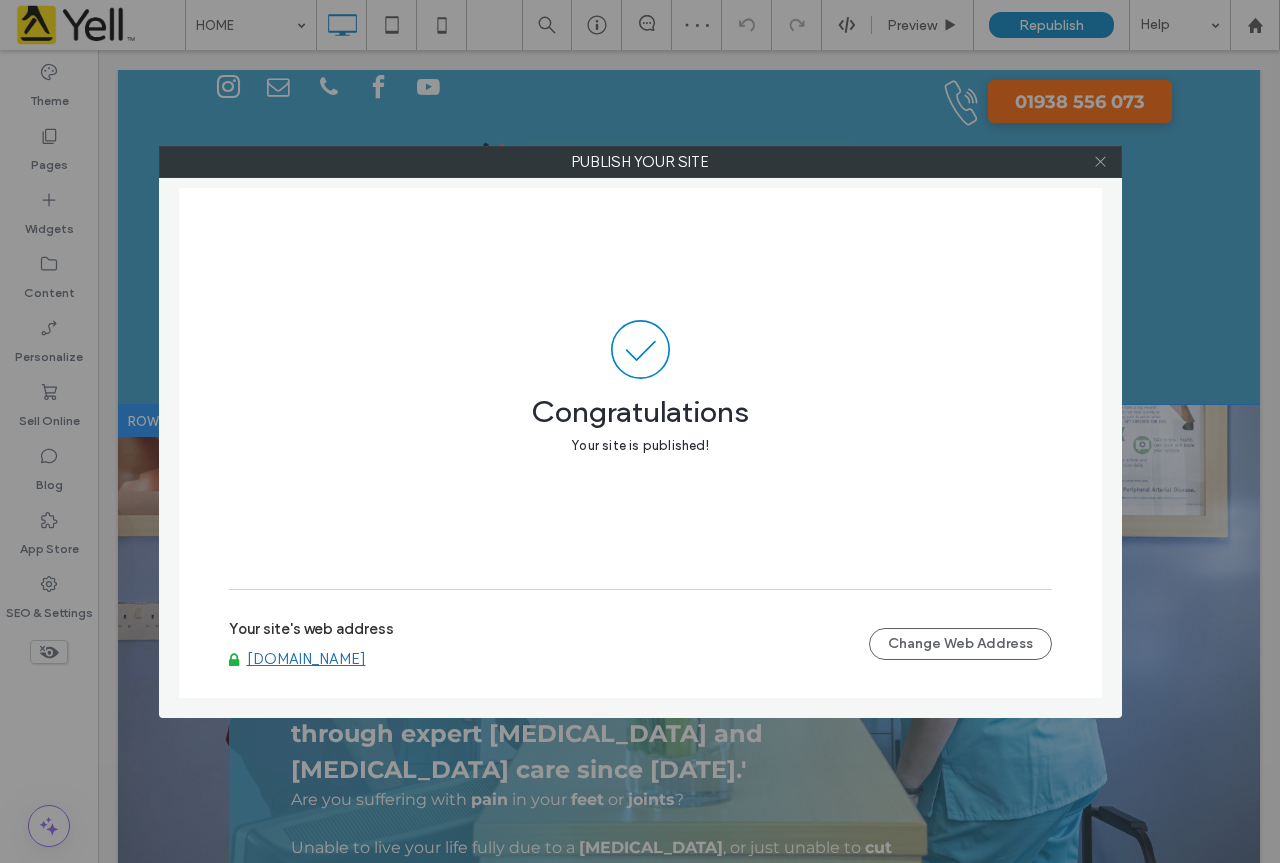 click 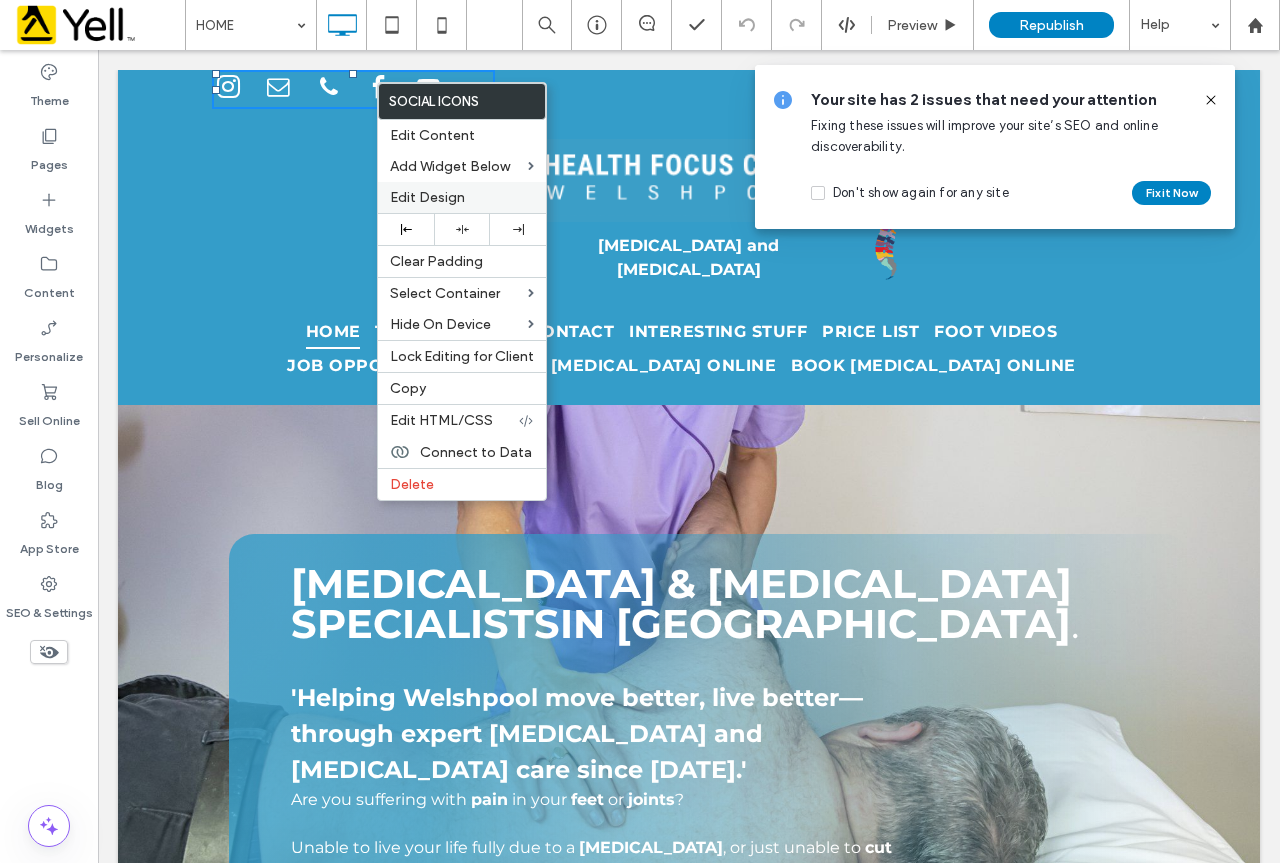 click on "Edit Design" at bounding box center [427, 197] 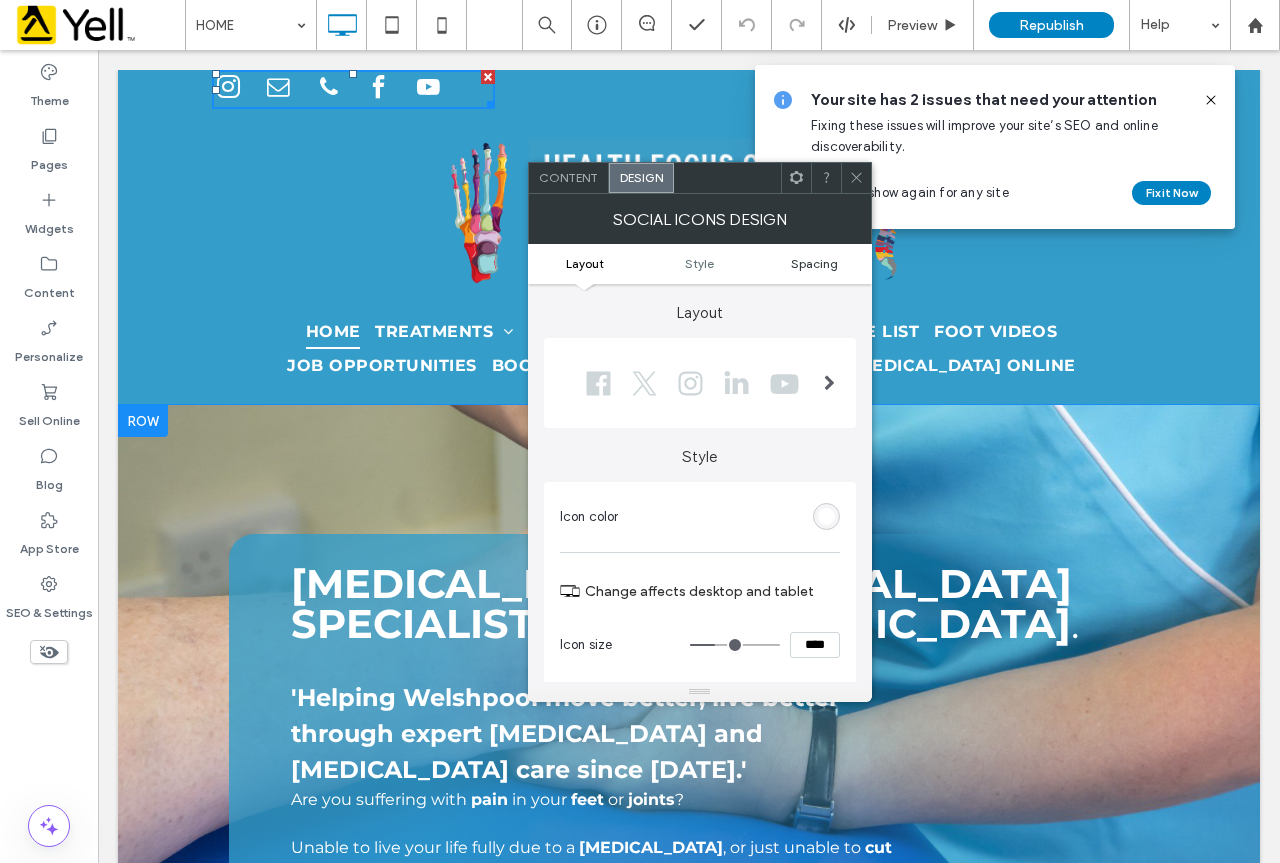 click on "Spacing" at bounding box center (814, 263) 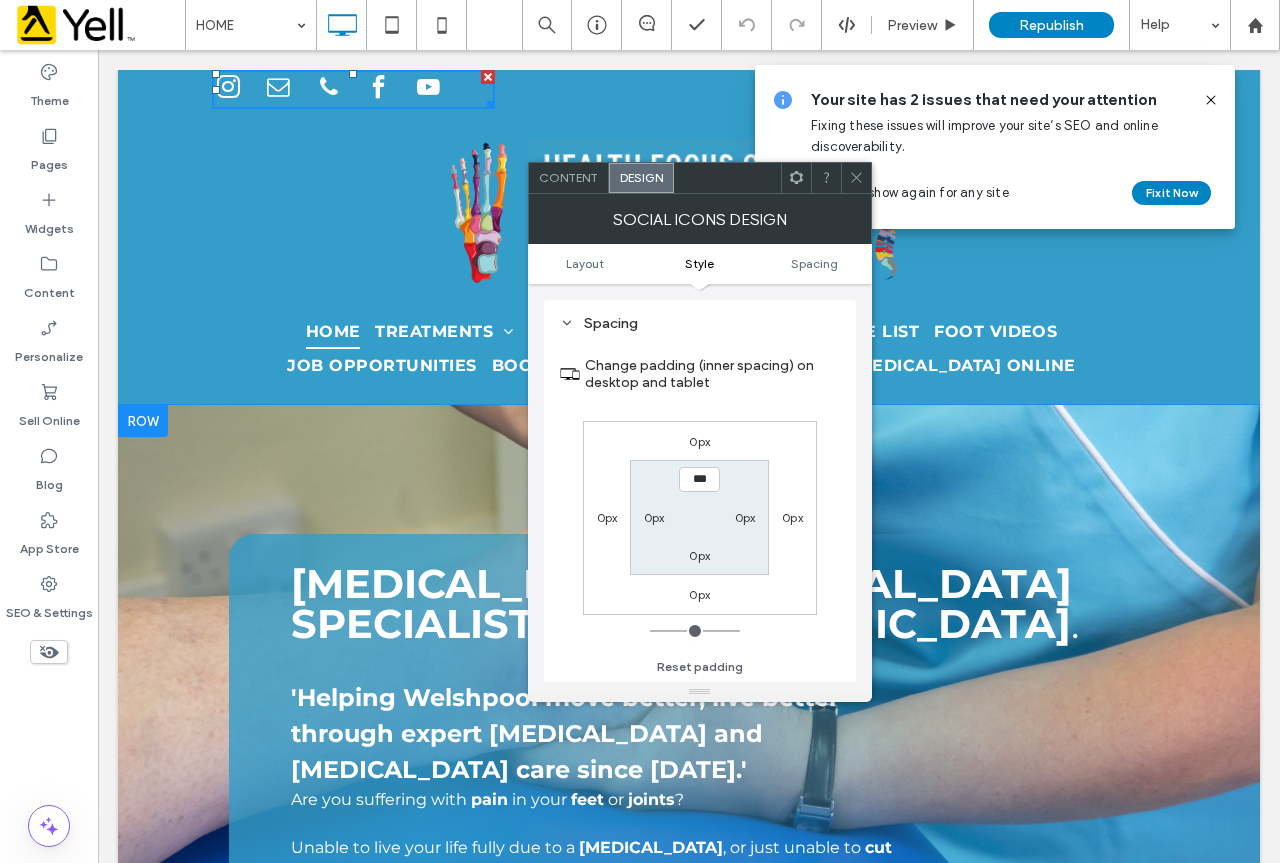 scroll, scrollTop: 750, scrollLeft: 0, axis: vertical 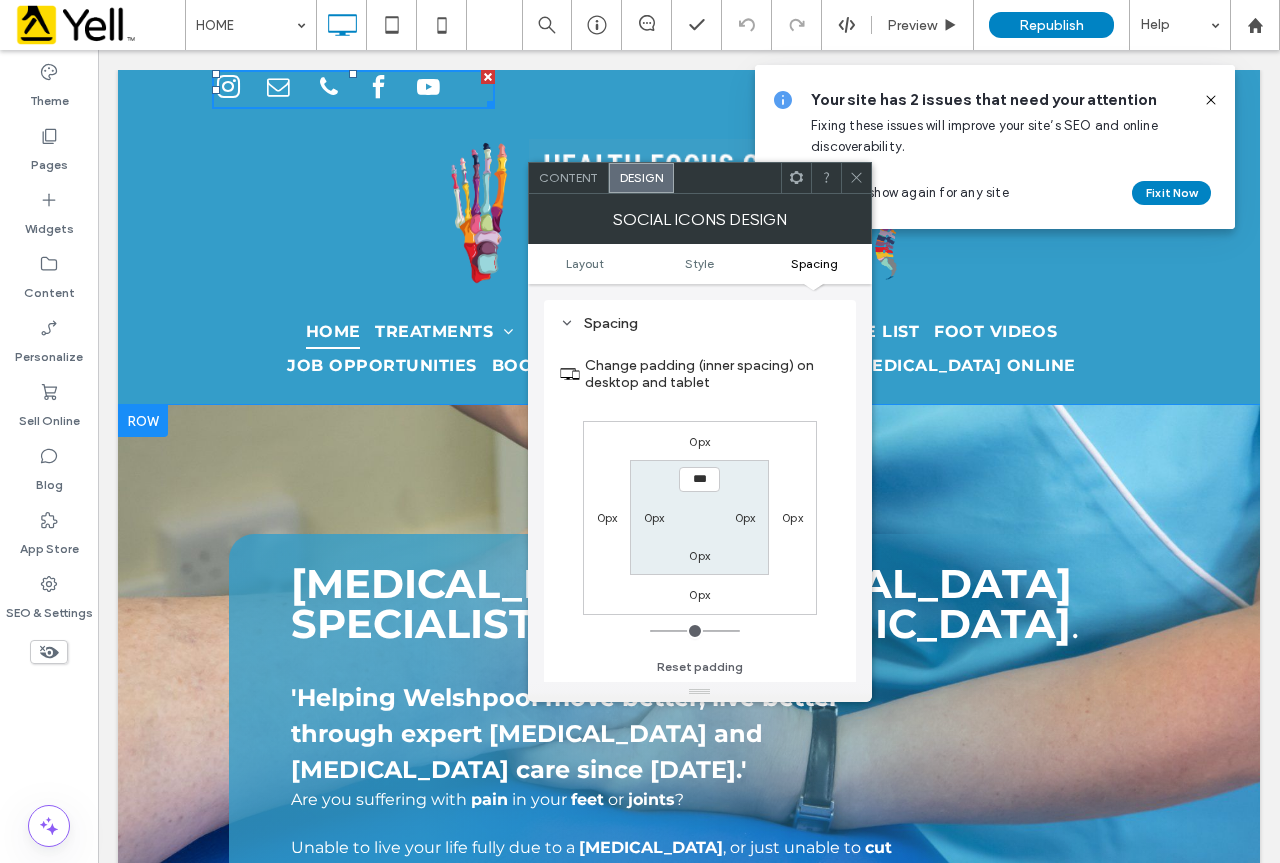 click on "0px" at bounding box center (699, 441) 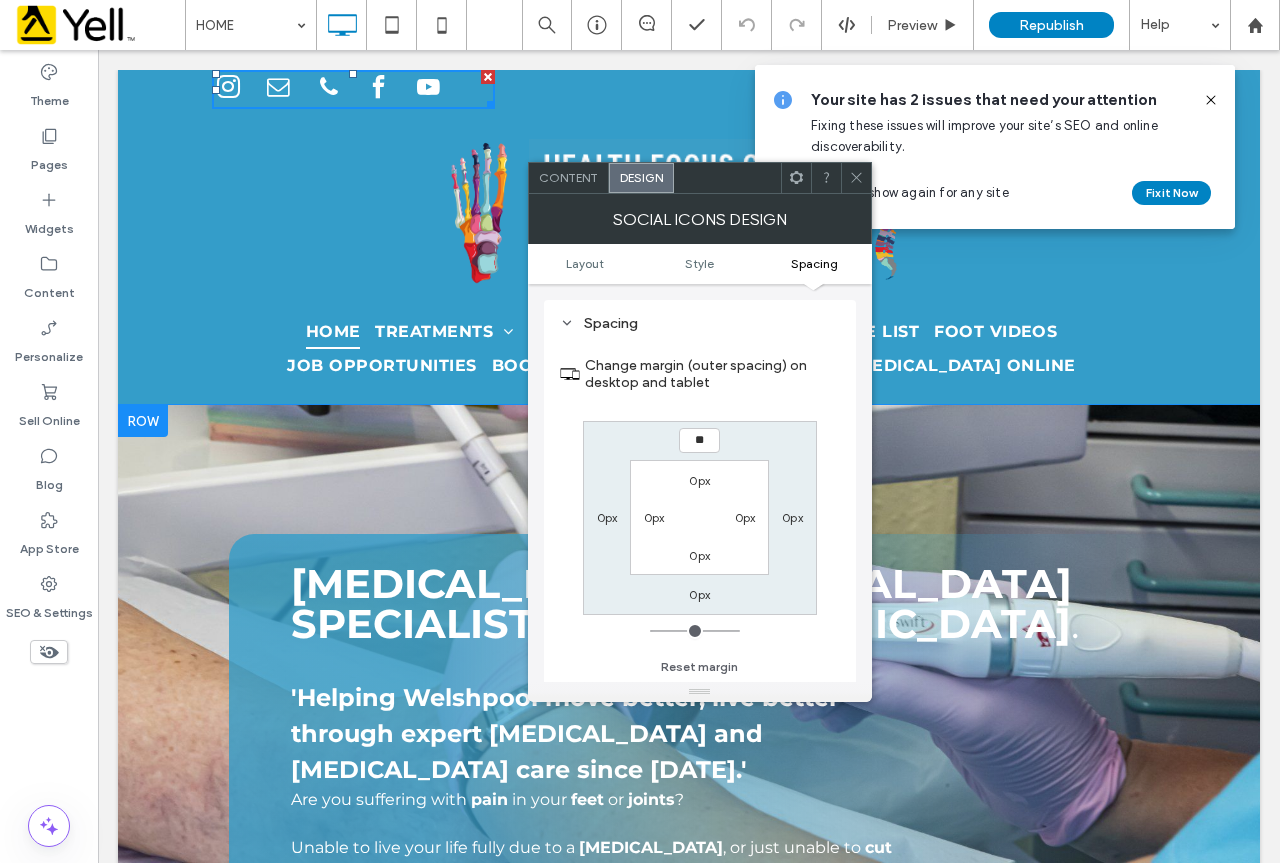 type on "**" 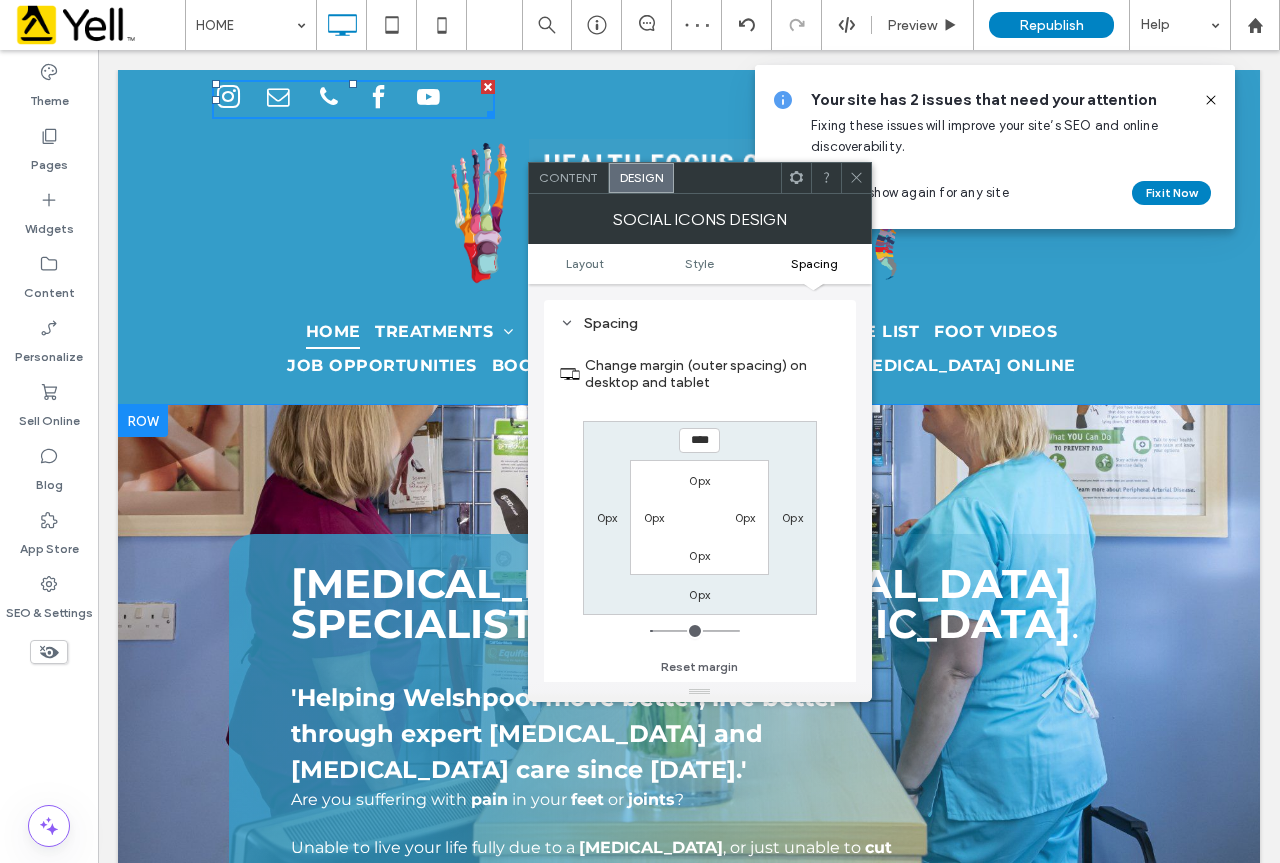 click at bounding box center (856, 178) 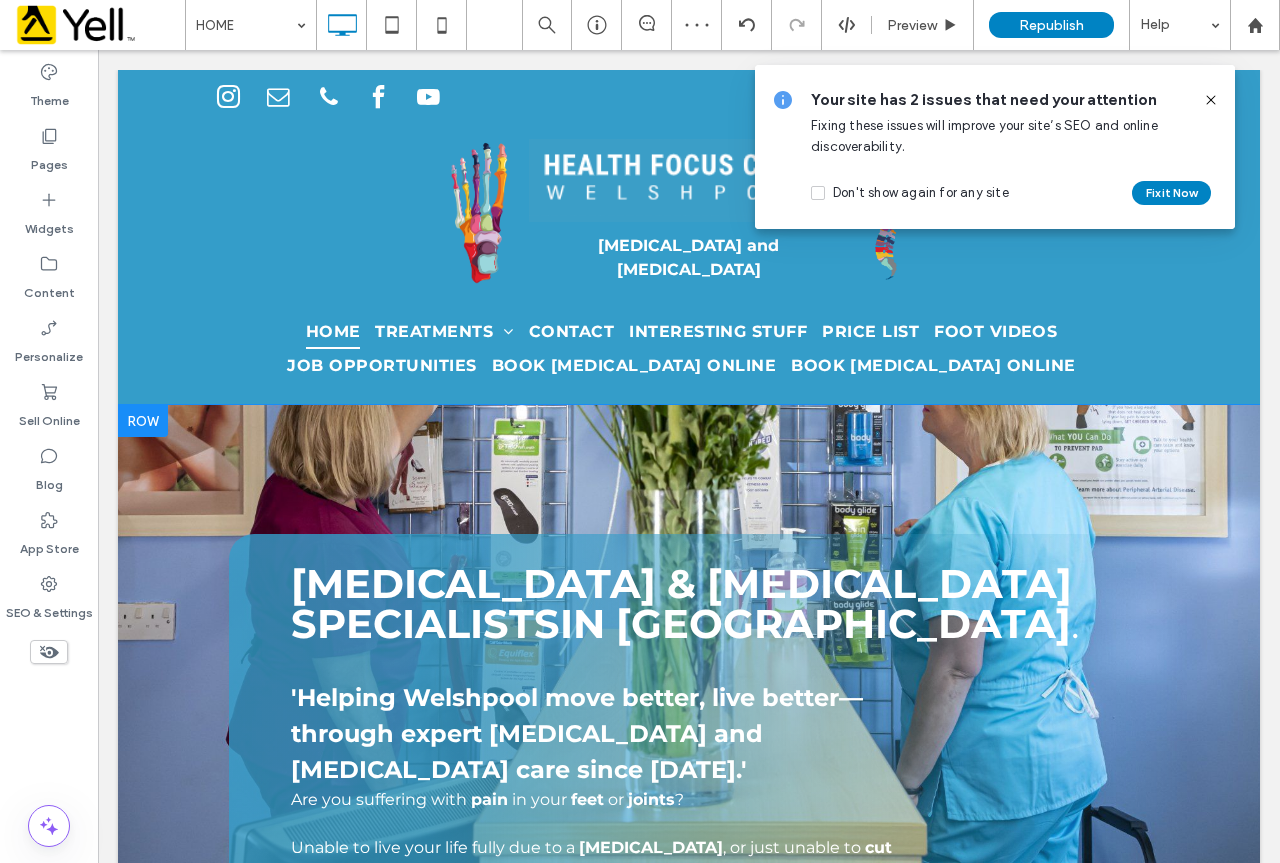 click 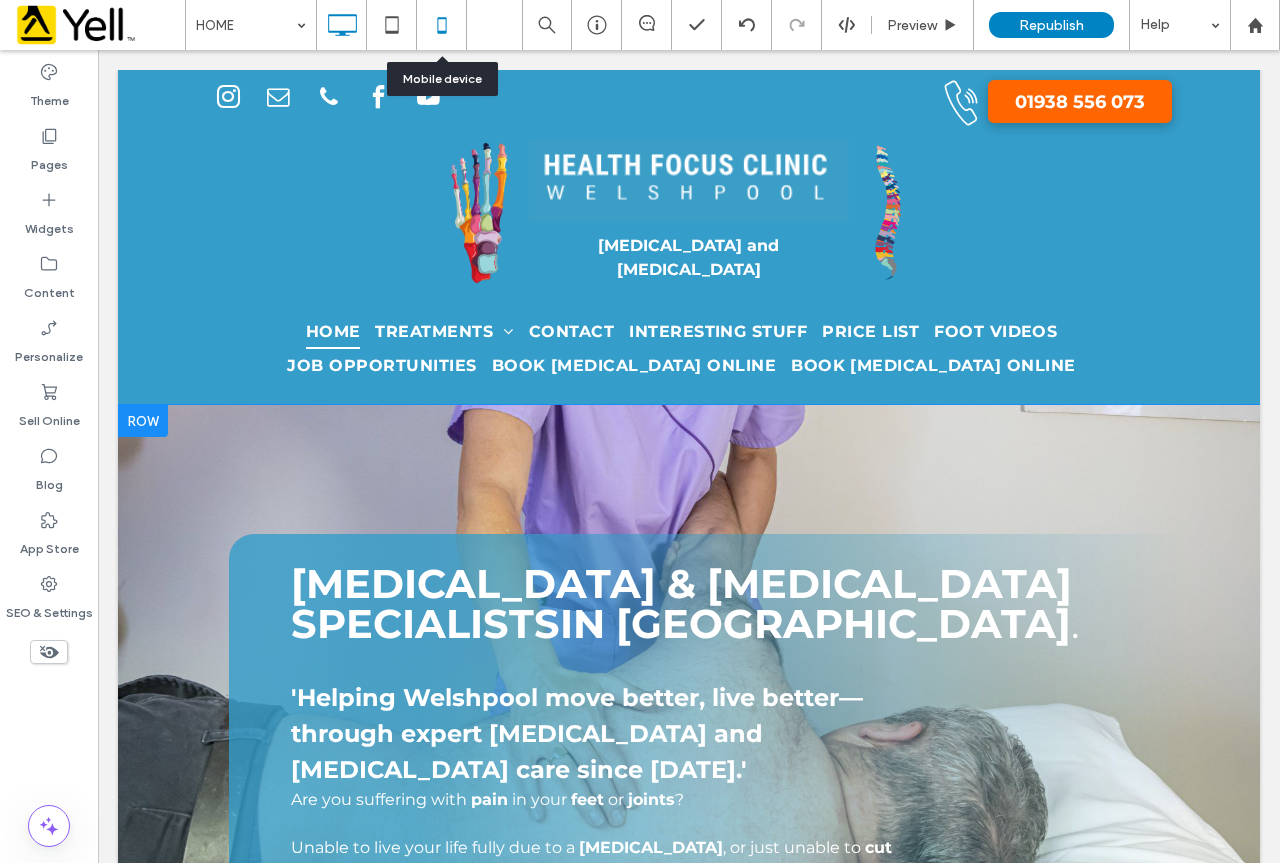 click 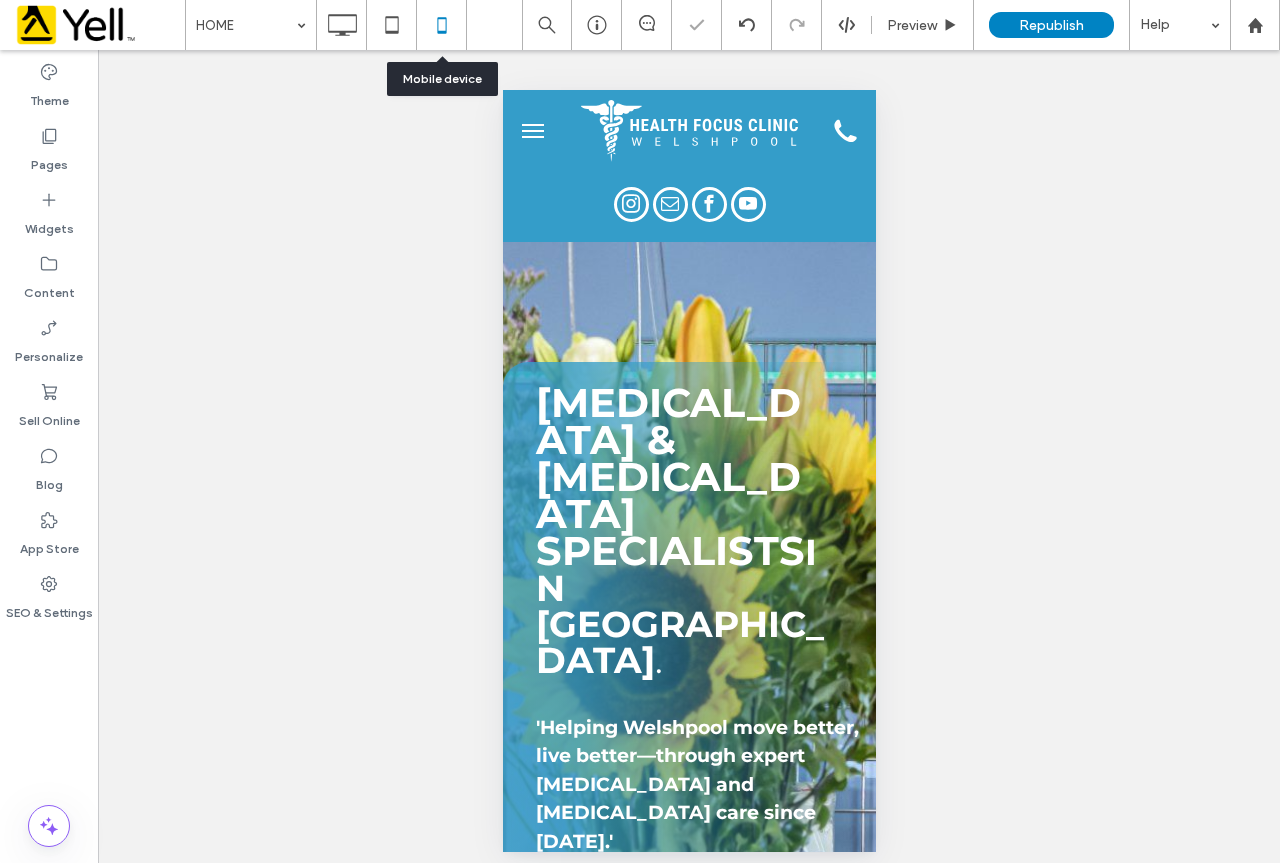 scroll, scrollTop: 0, scrollLeft: 0, axis: both 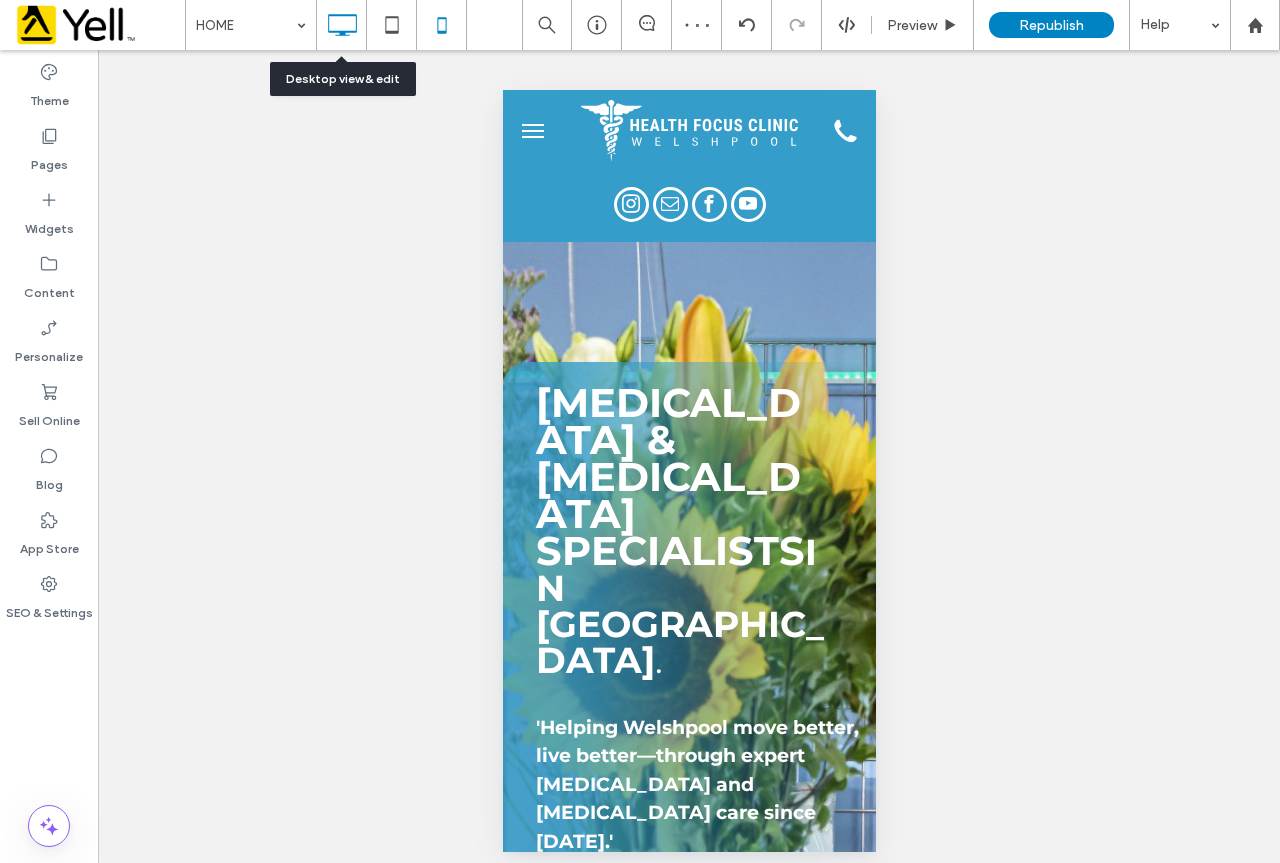 click 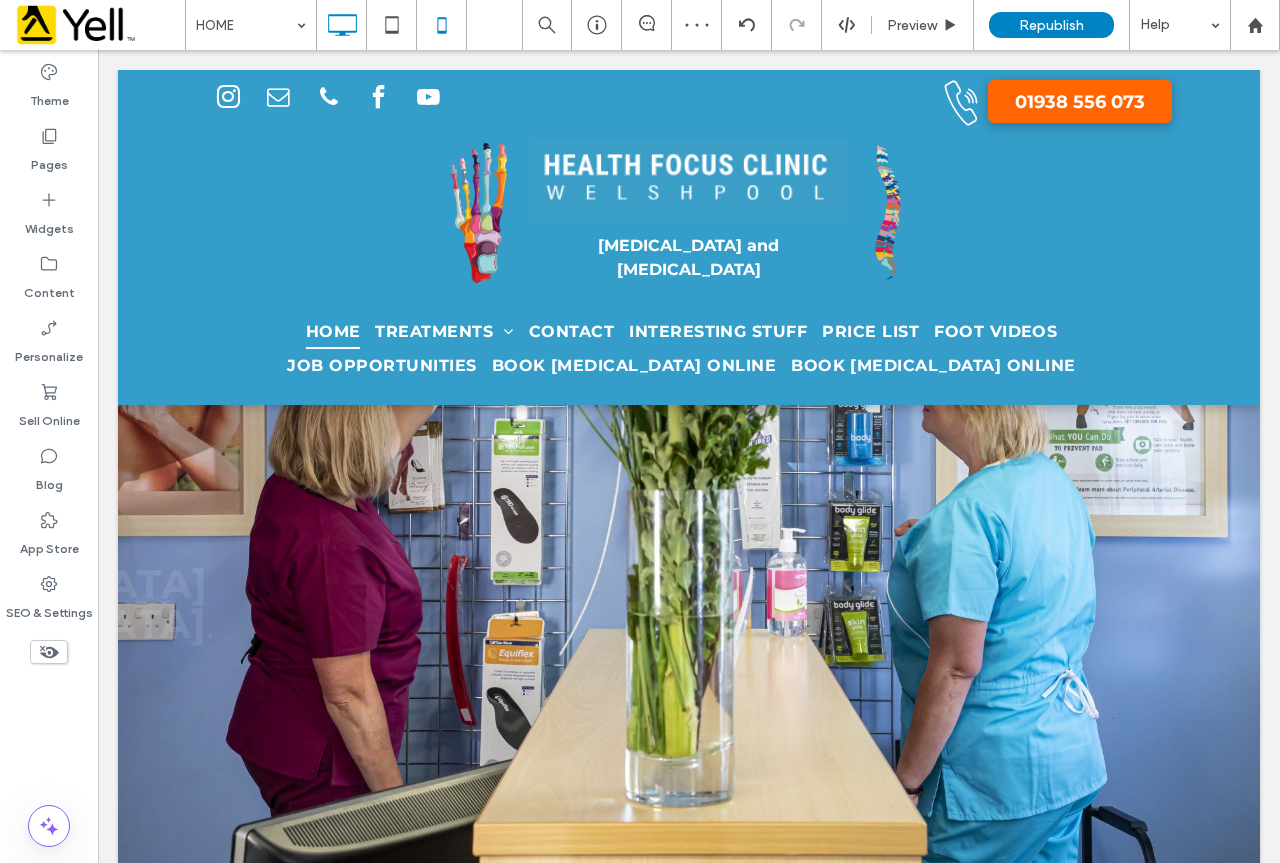 scroll, scrollTop: 0, scrollLeft: 0, axis: both 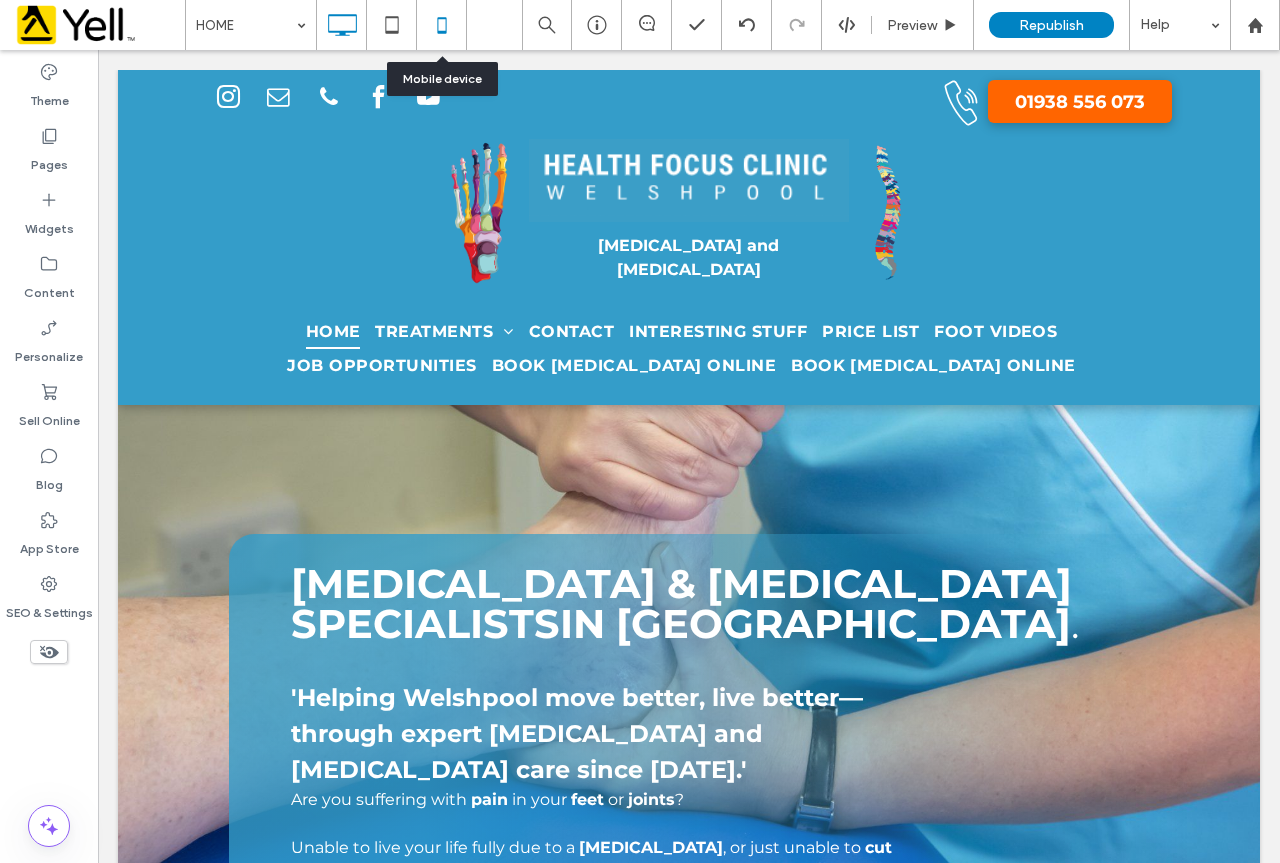 click 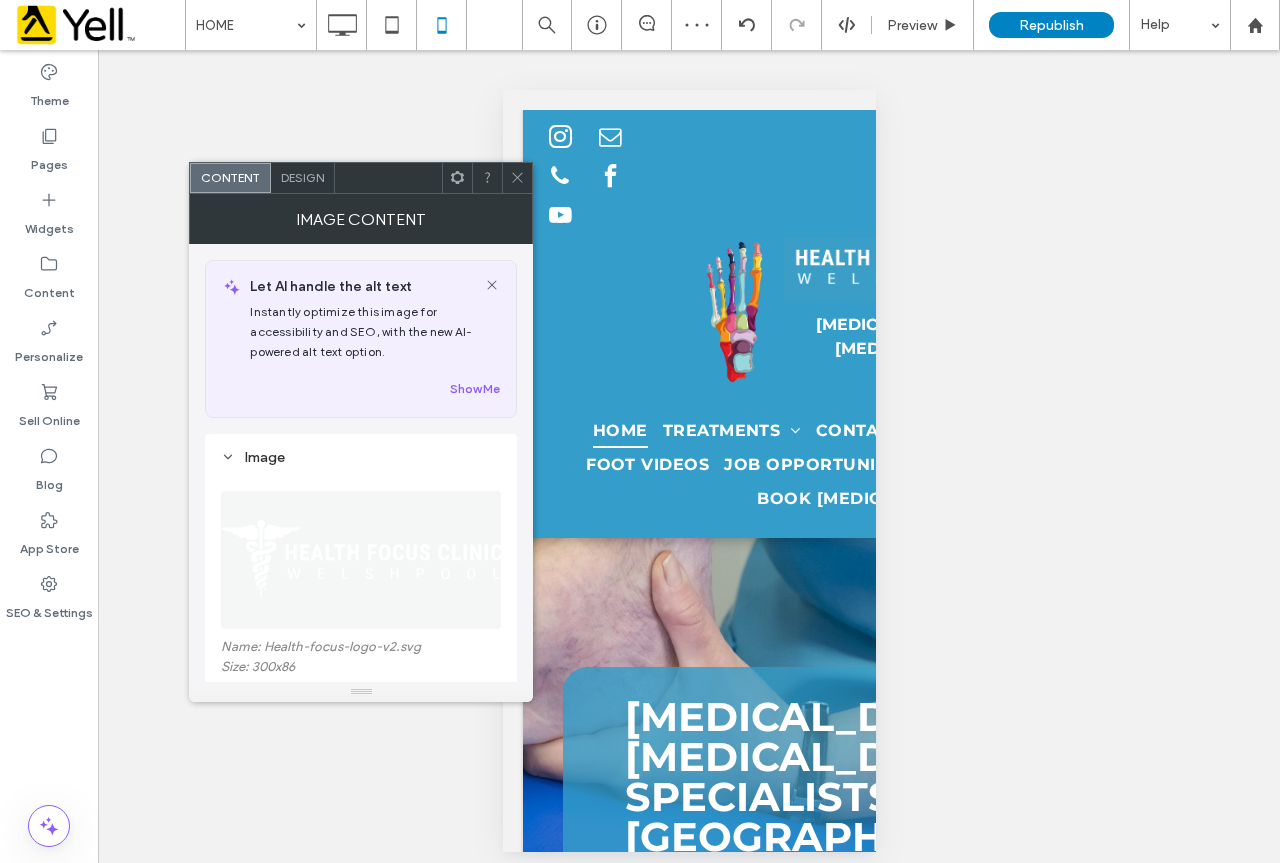 click on "Design" at bounding box center (302, 177) 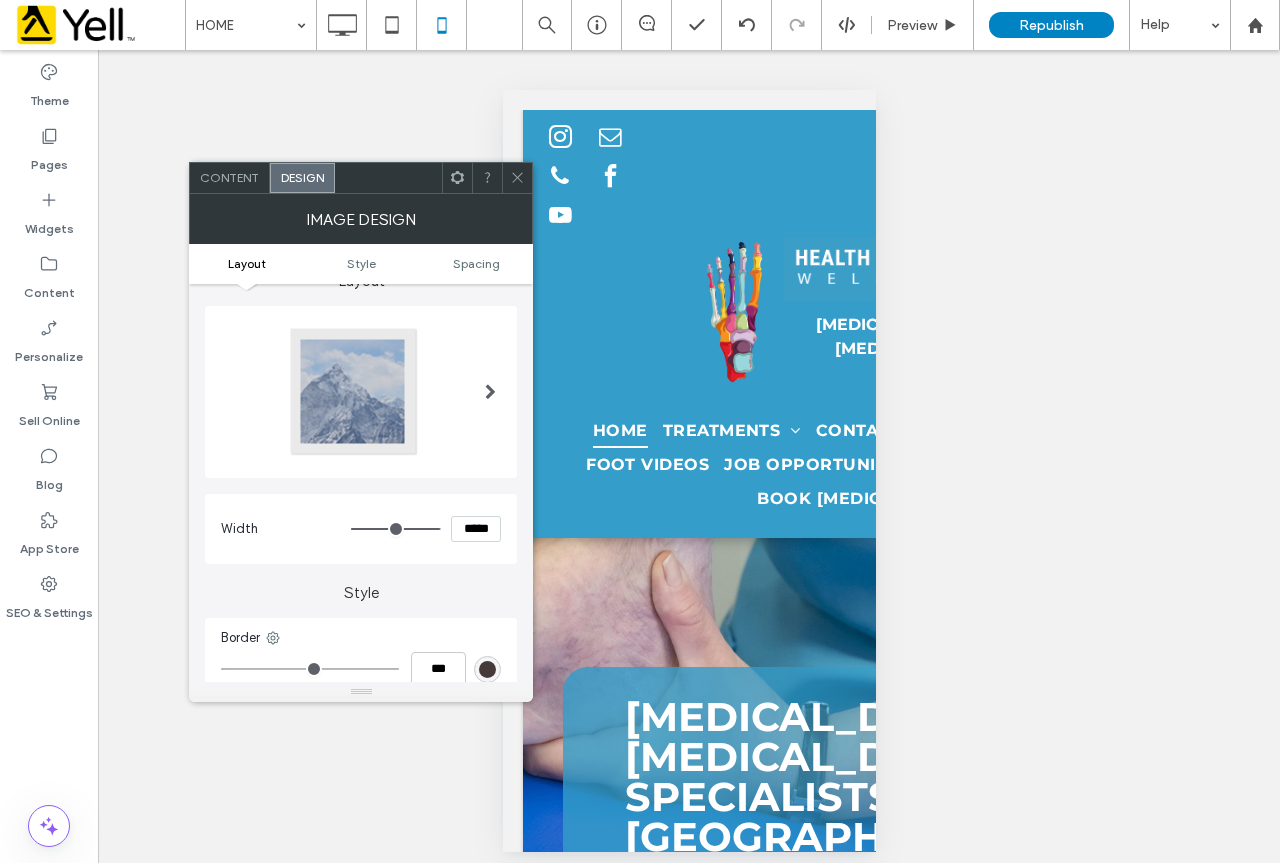 scroll, scrollTop: 0, scrollLeft: 0, axis: both 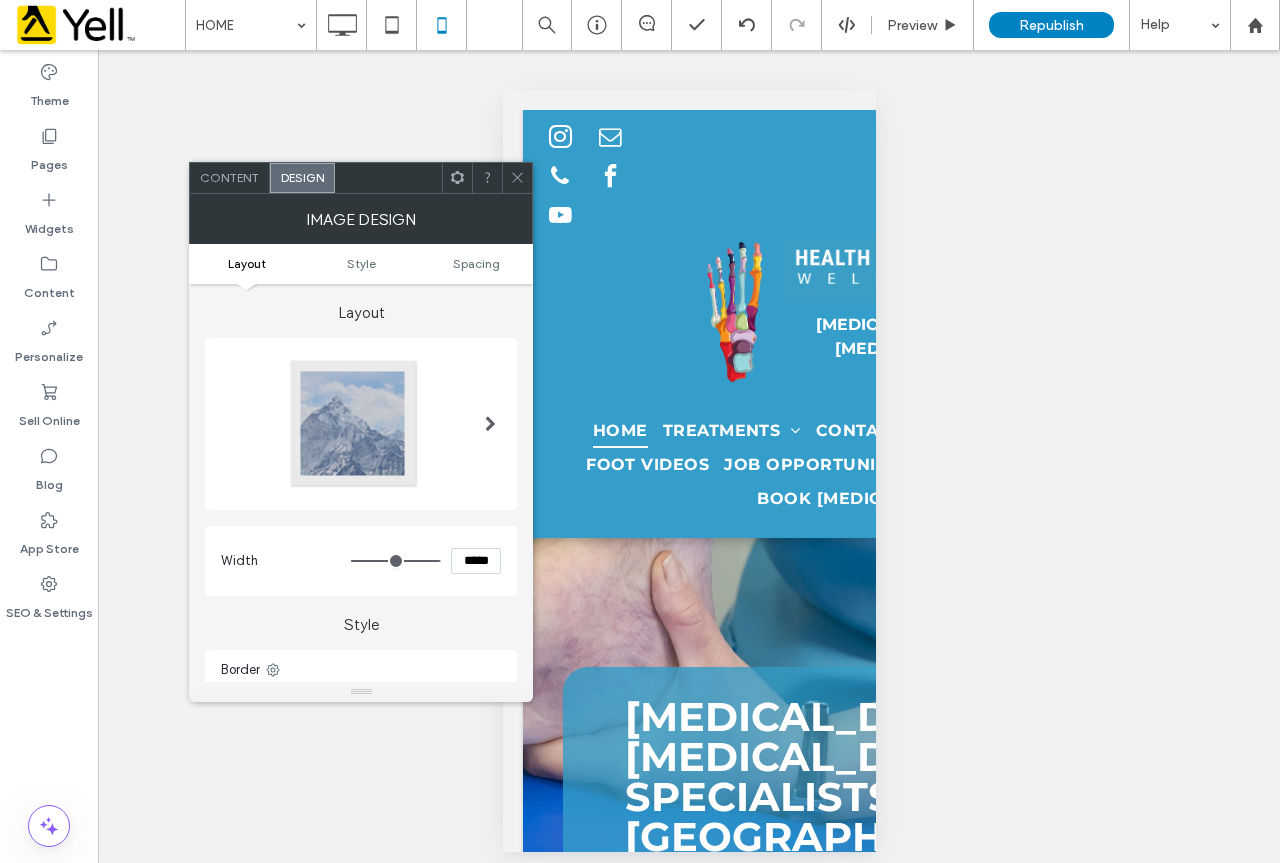 click on "Content" at bounding box center [229, 177] 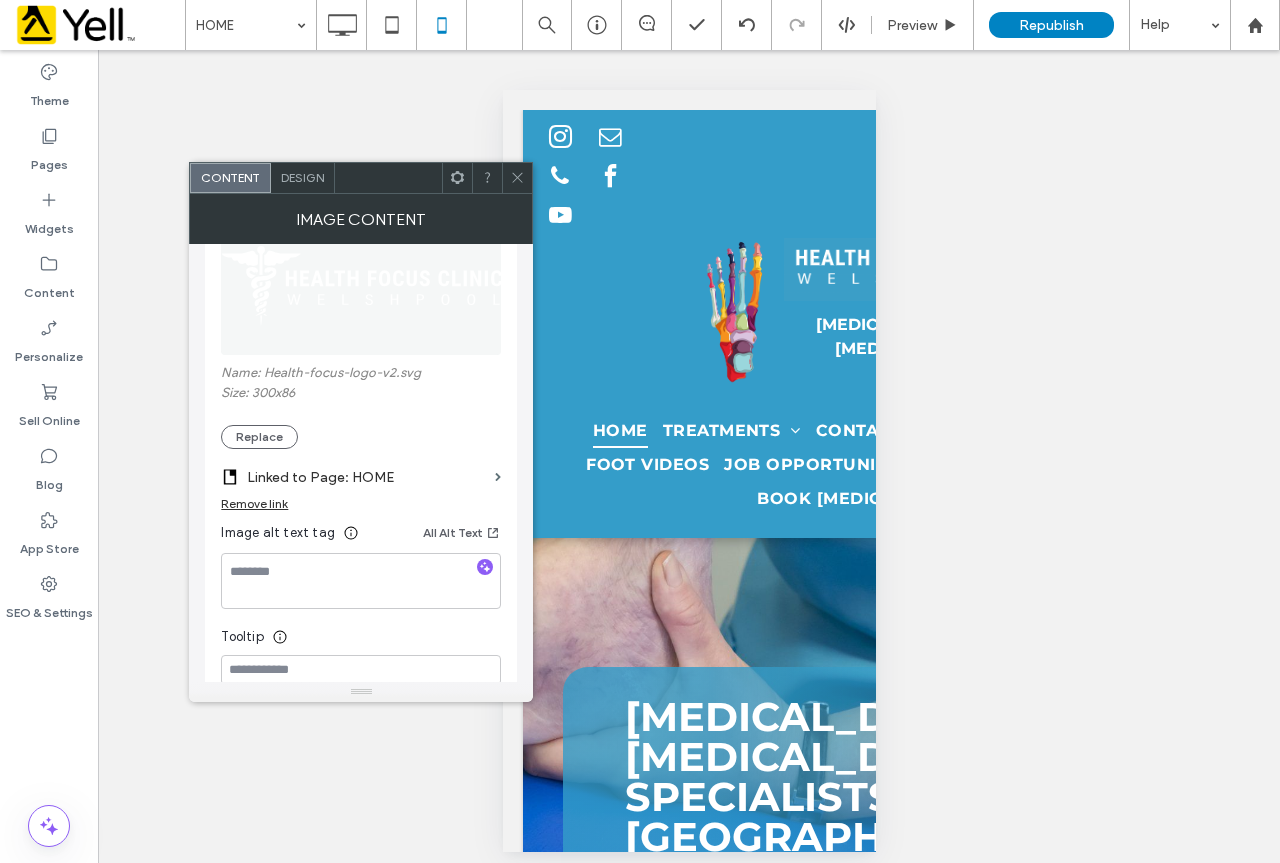 scroll, scrollTop: 300, scrollLeft: 0, axis: vertical 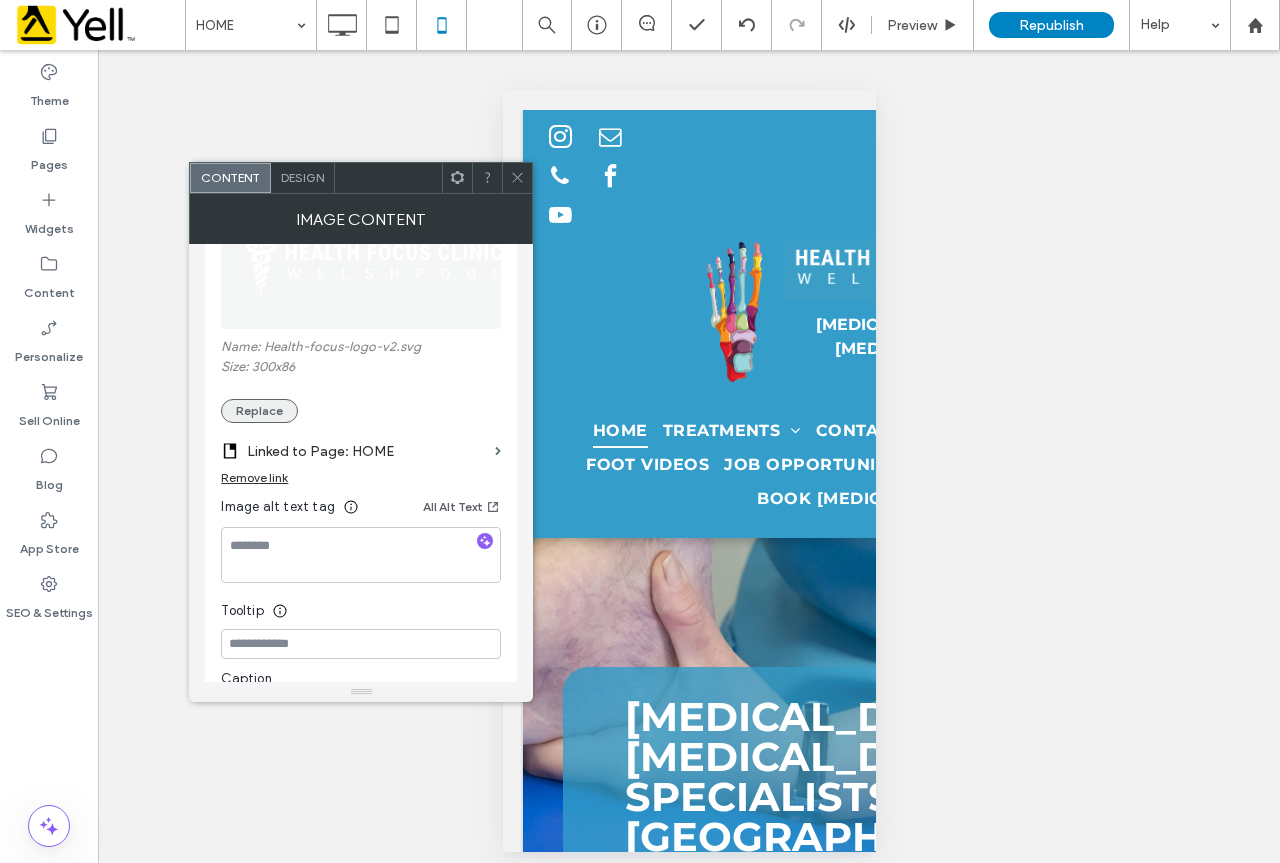 click on "Replace" at bounding box center [259, 411] 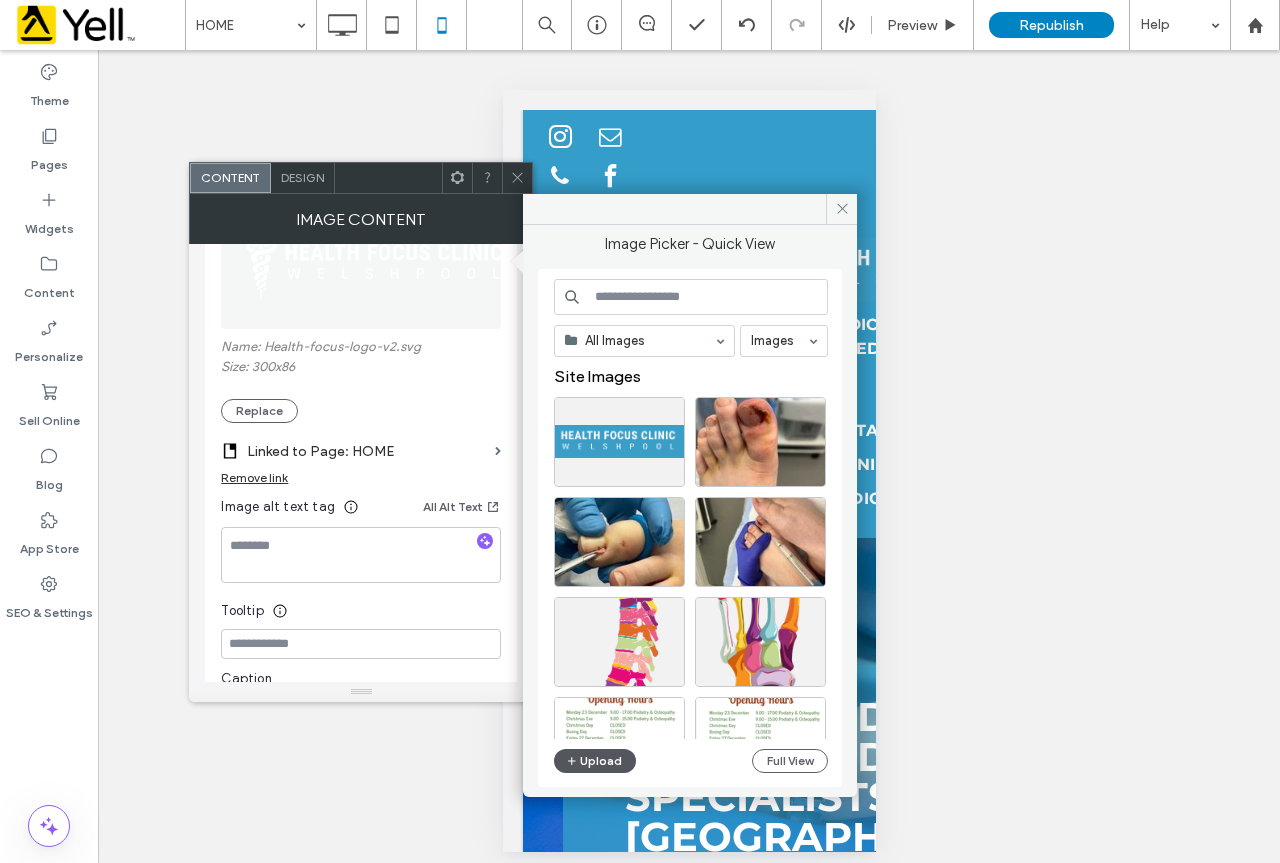 click on "Upload" at bounding box center [595, 761] 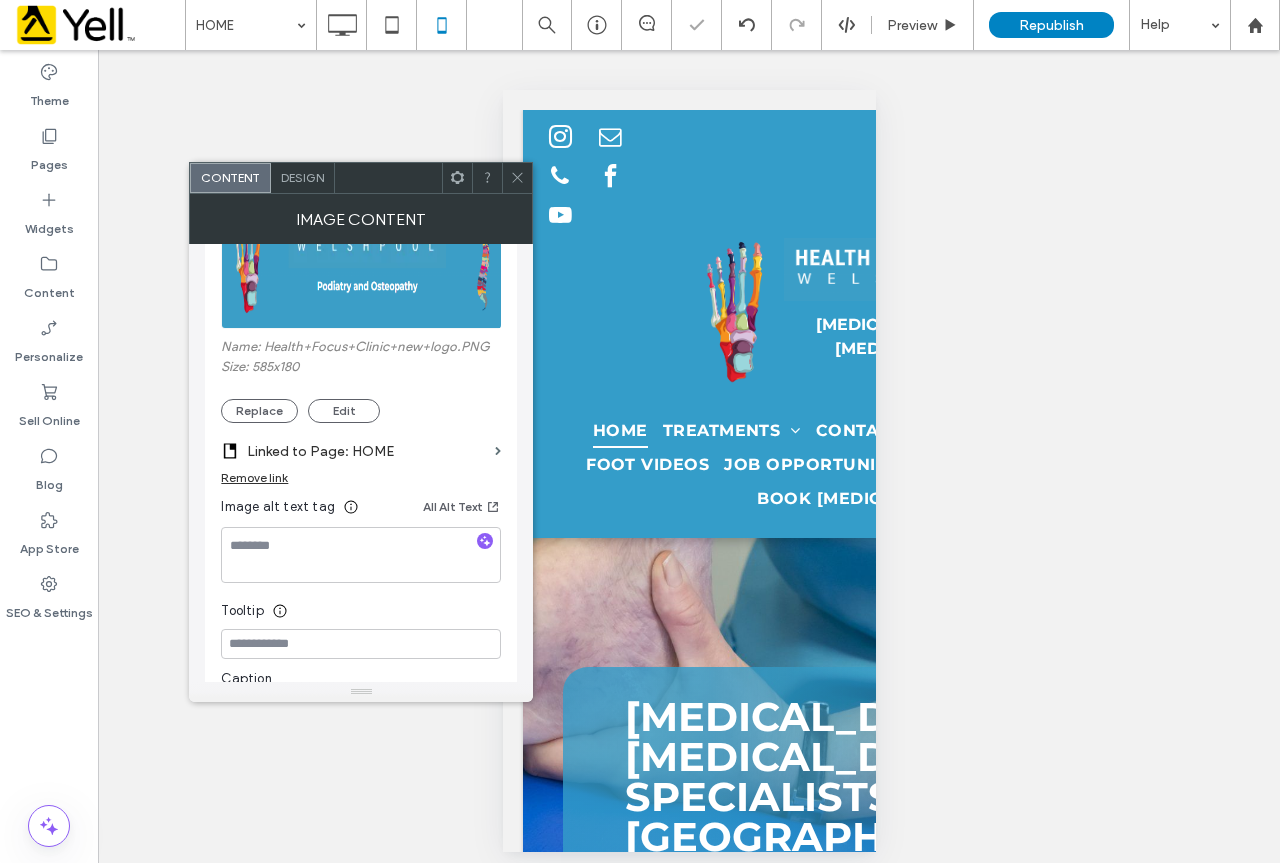 click 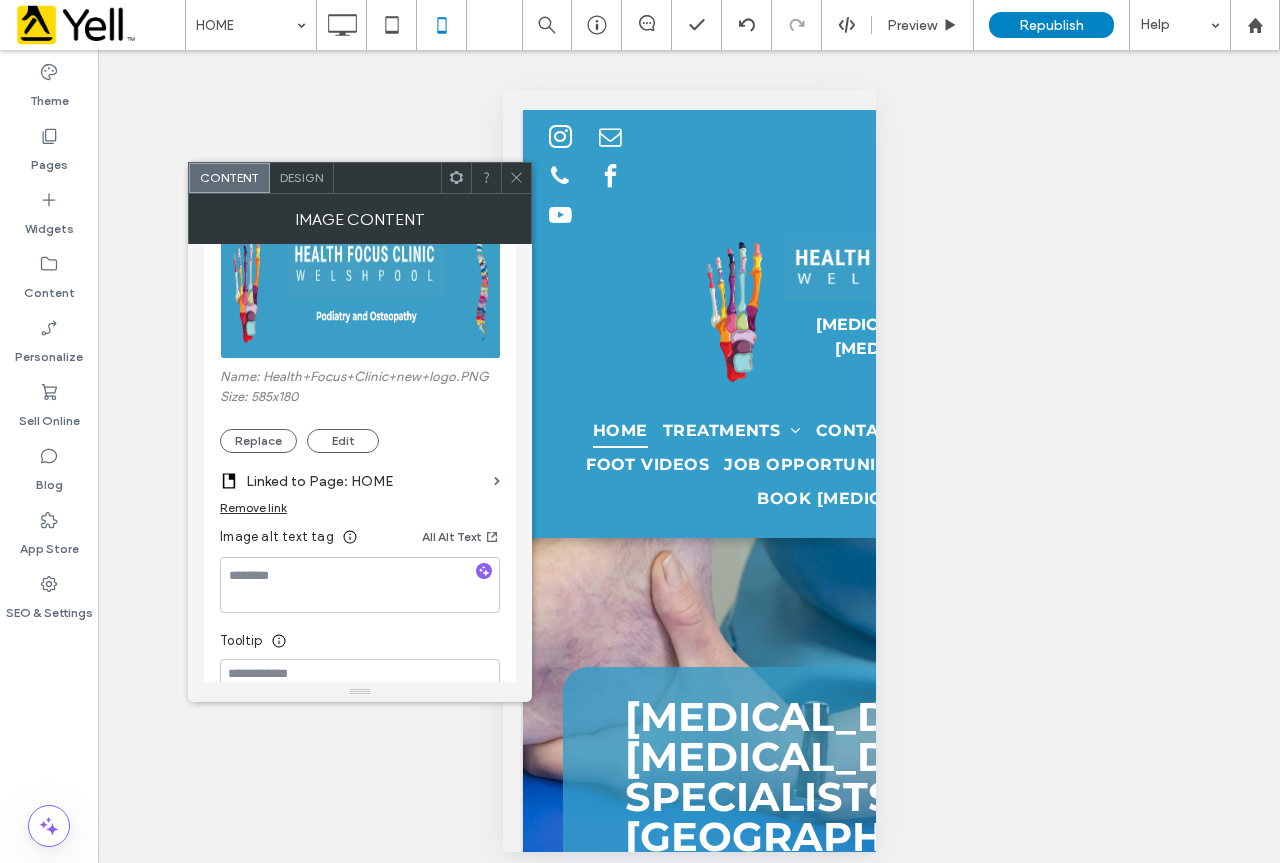 scroll, scrollTop: 300, scrollLeft: 0, axis: vertical 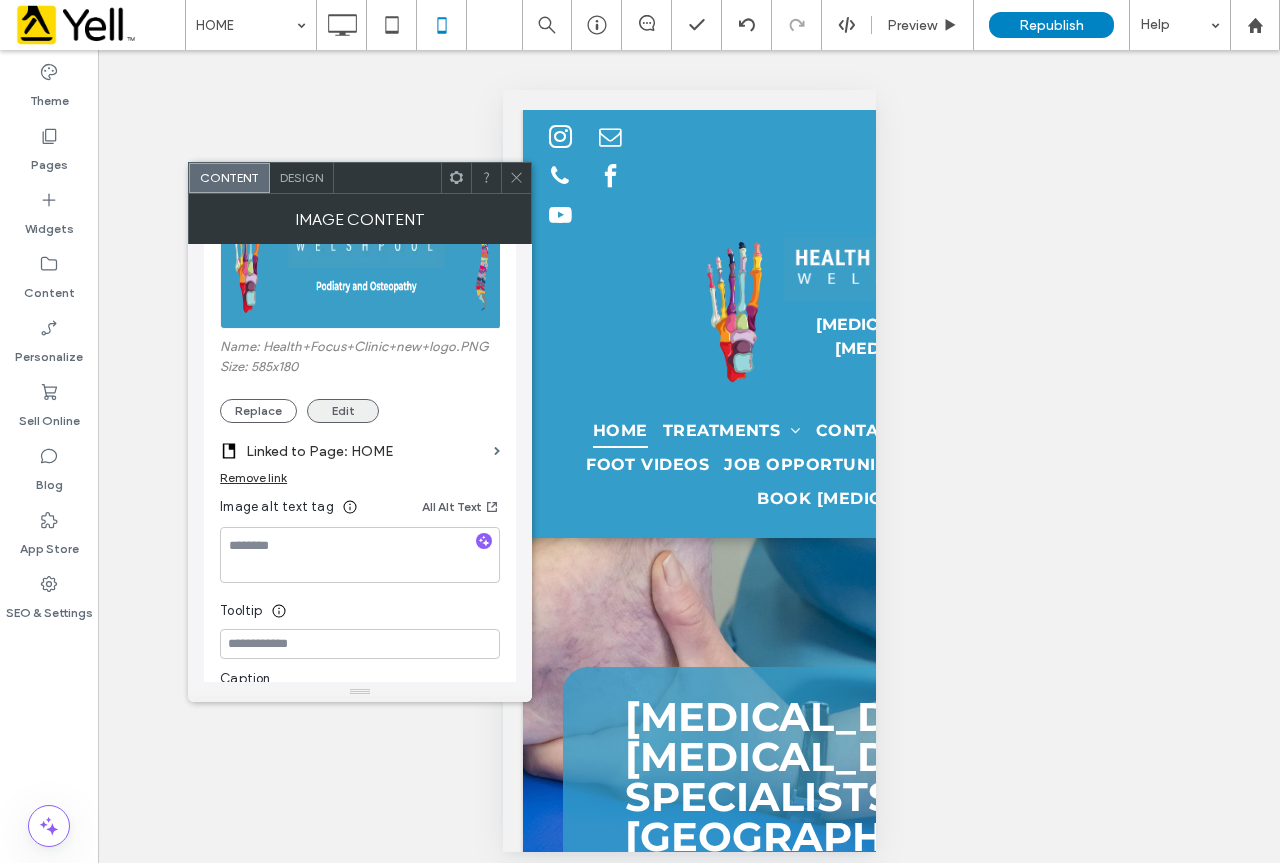click on "Edit" at bounding box center [343, 411] 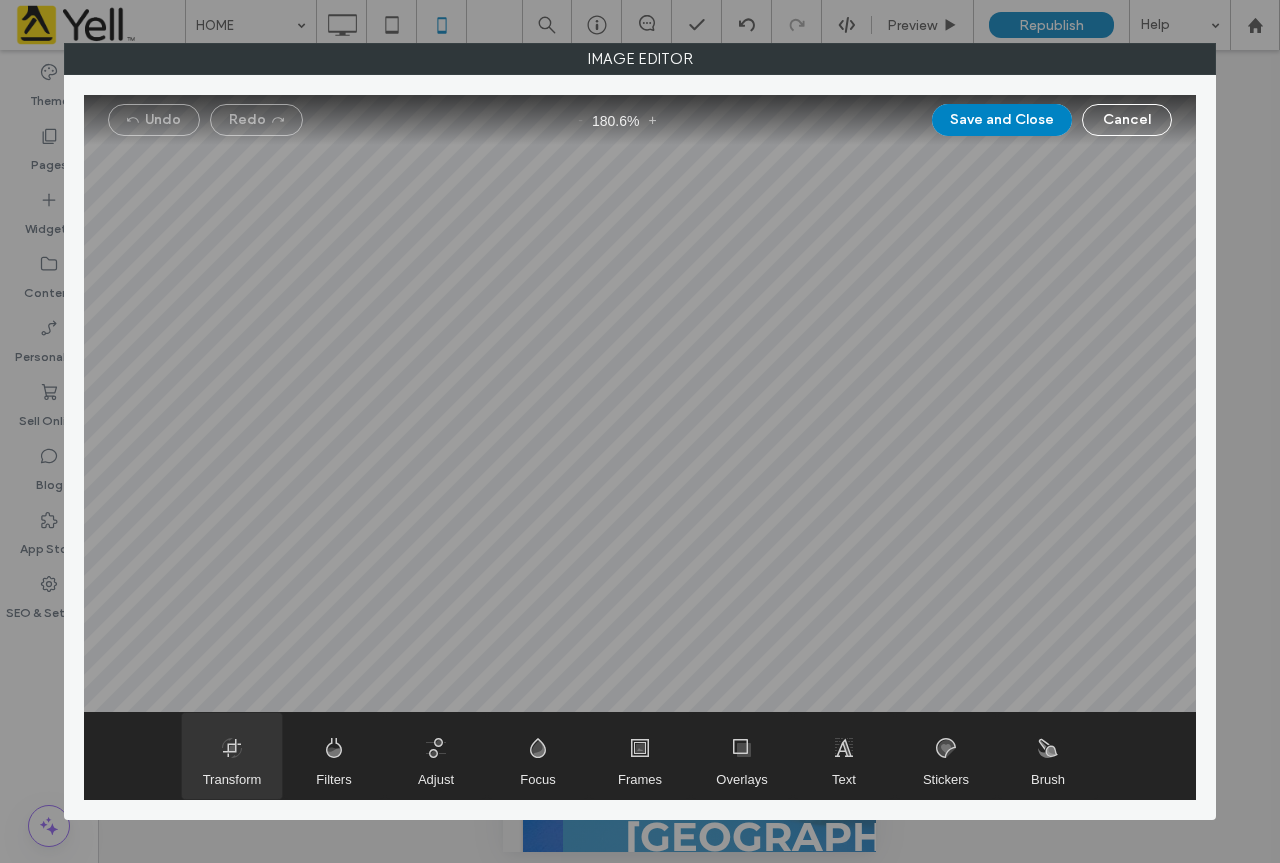 click at bounding box center [232, 756] 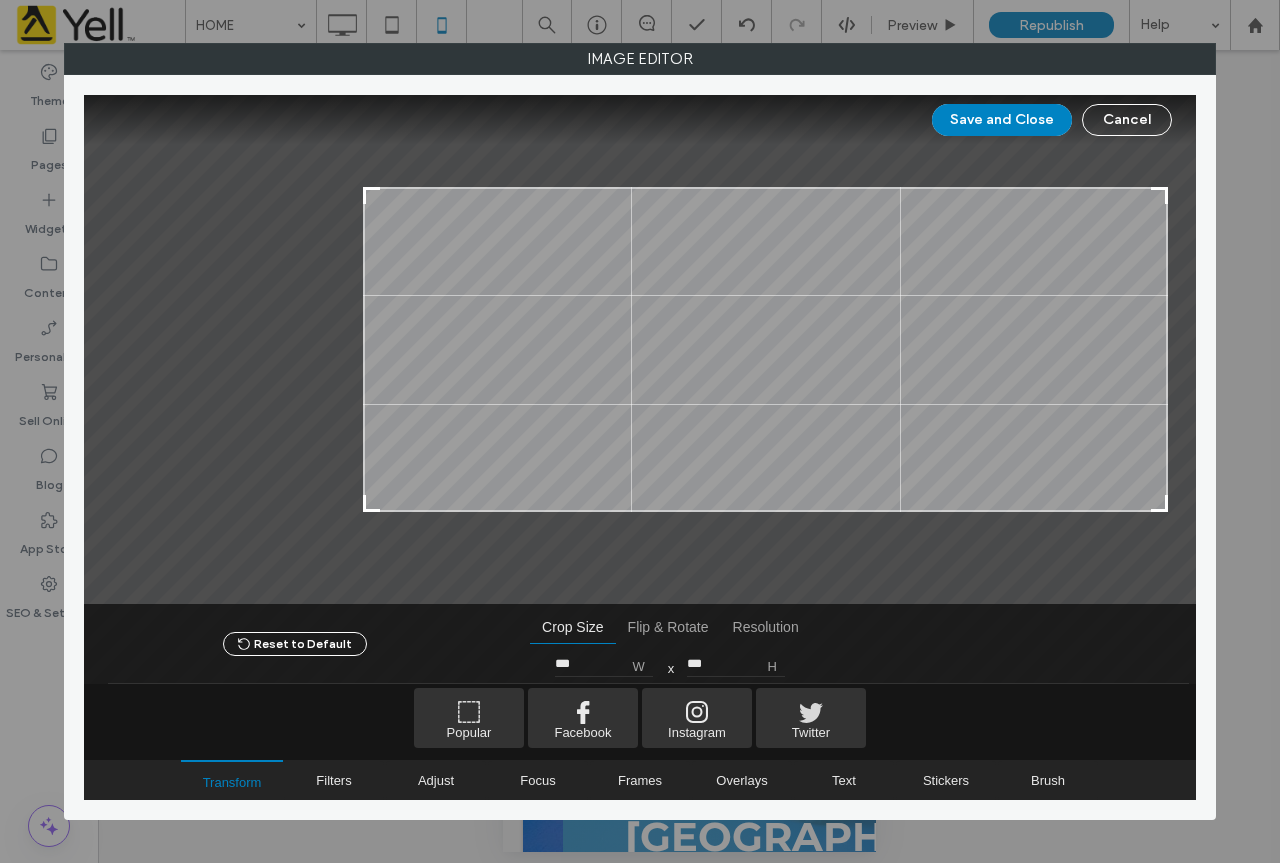 drag, startPoint x: 112, startPoint y: 508, endPoint x: 363, endPoint y: 539, distance: 252.9071 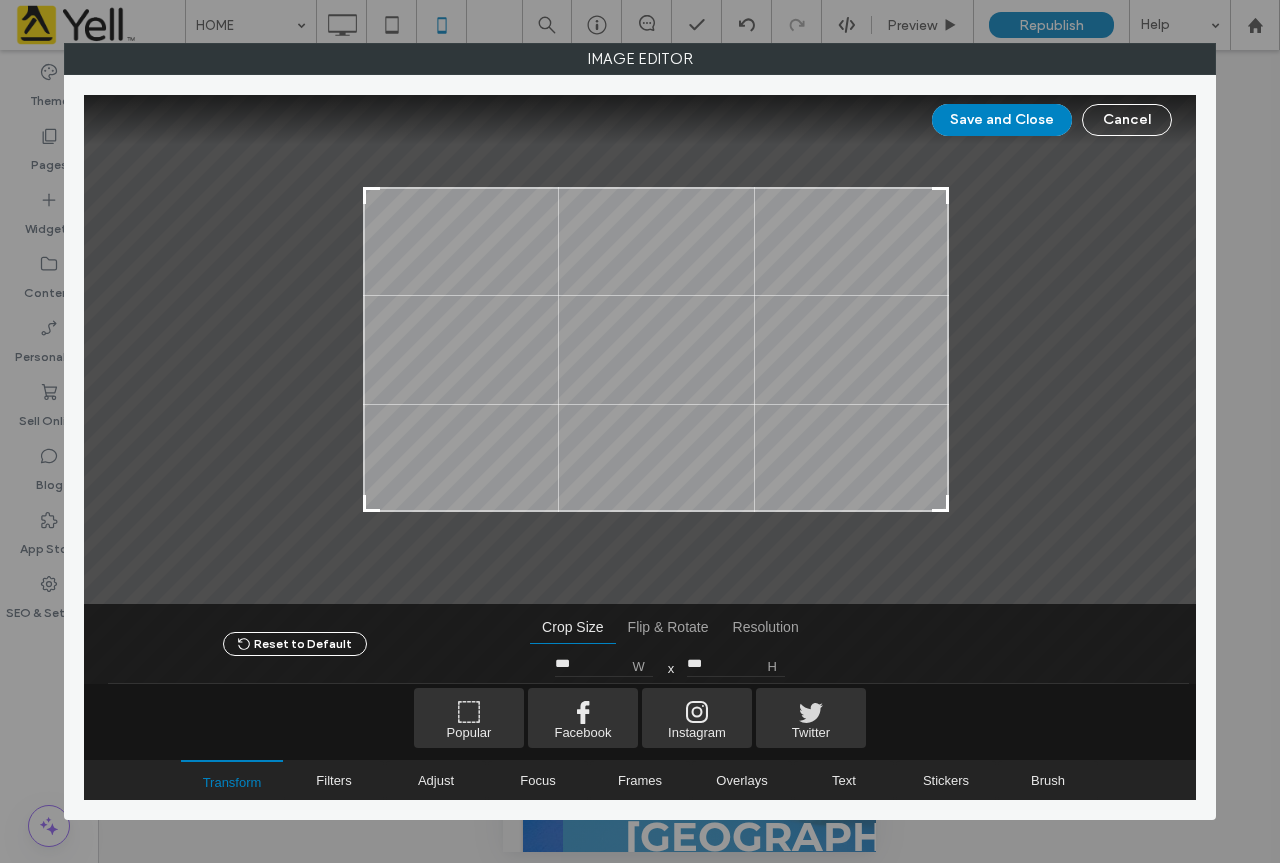 drag, startPoint x: 1167, startPoint y: 511, endPoint x: 948, endPoint y: 534, distance: 220.20445 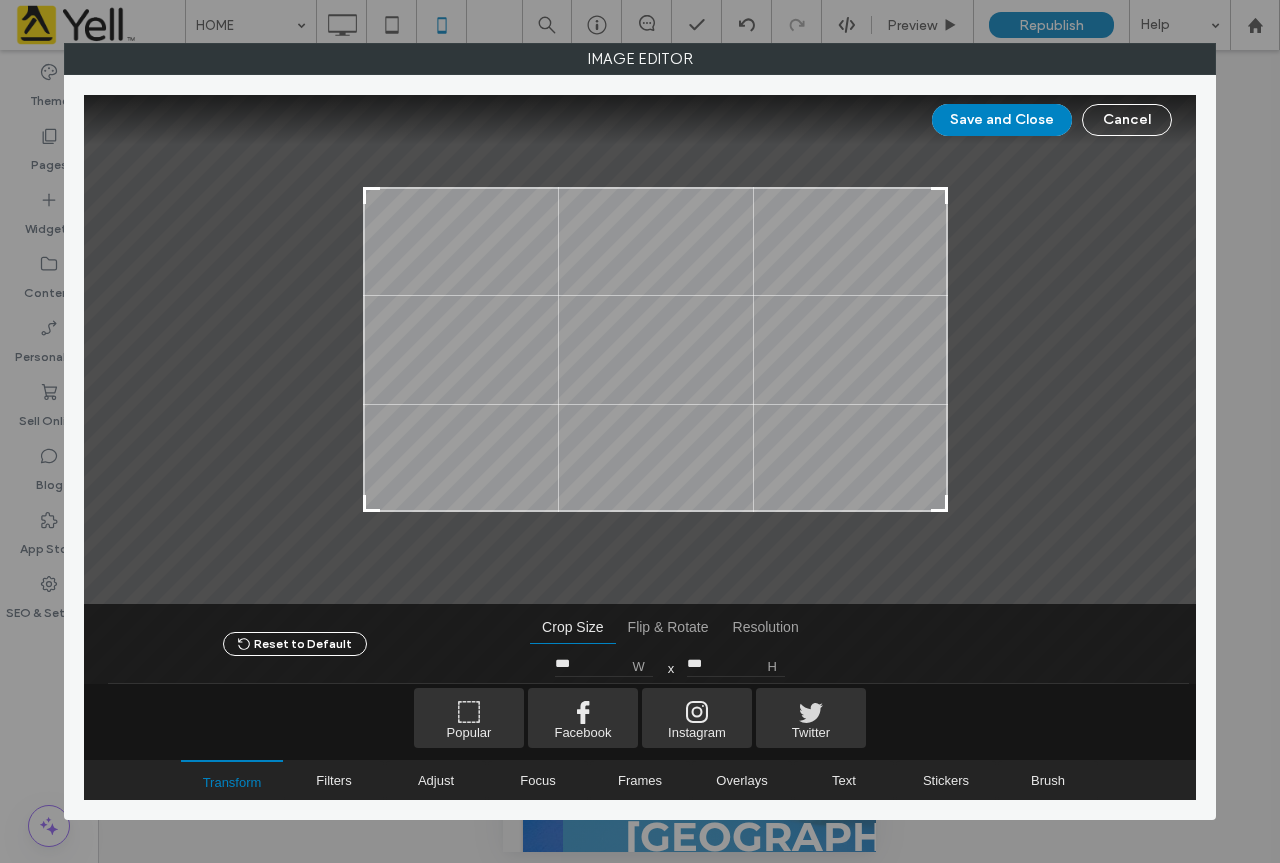 type on "***" 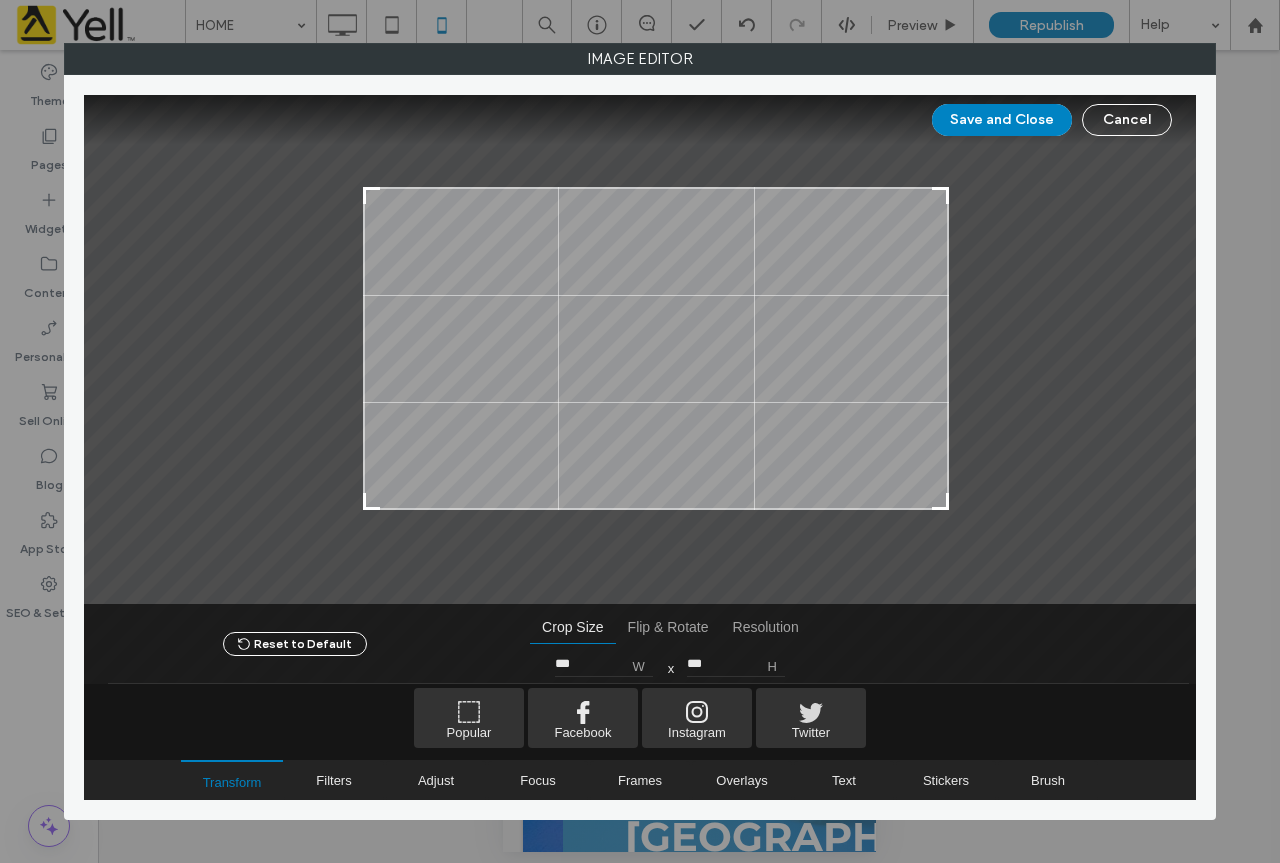 type on "***" 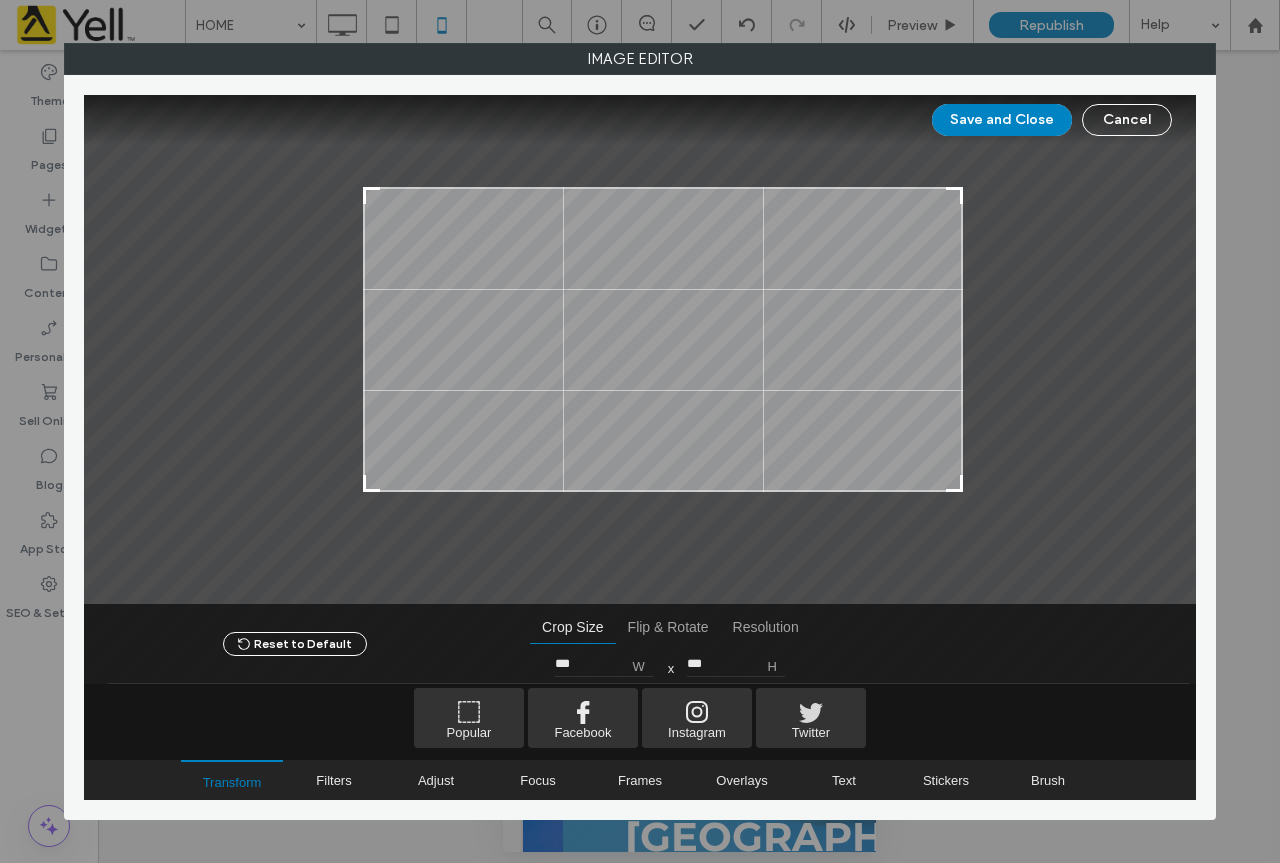 type on "***" 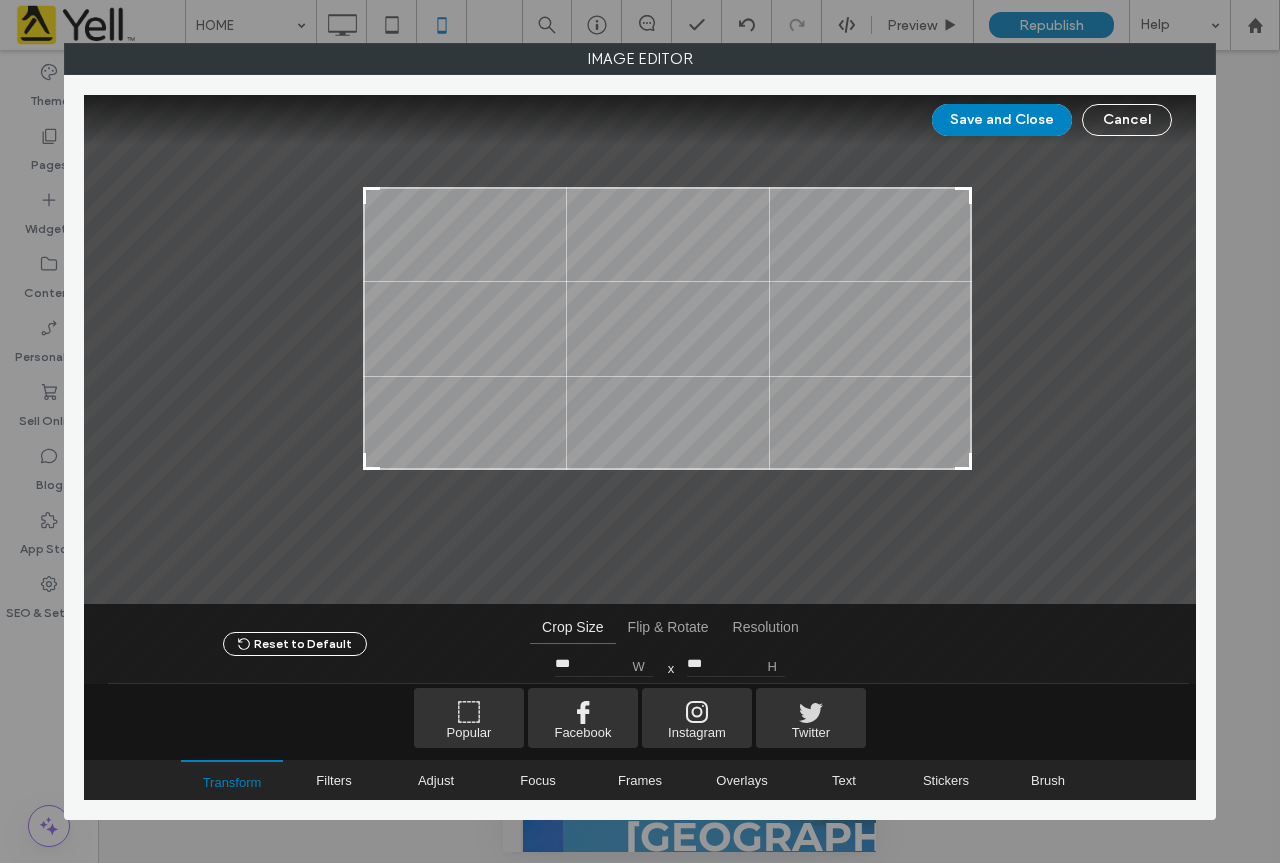 type on "***" 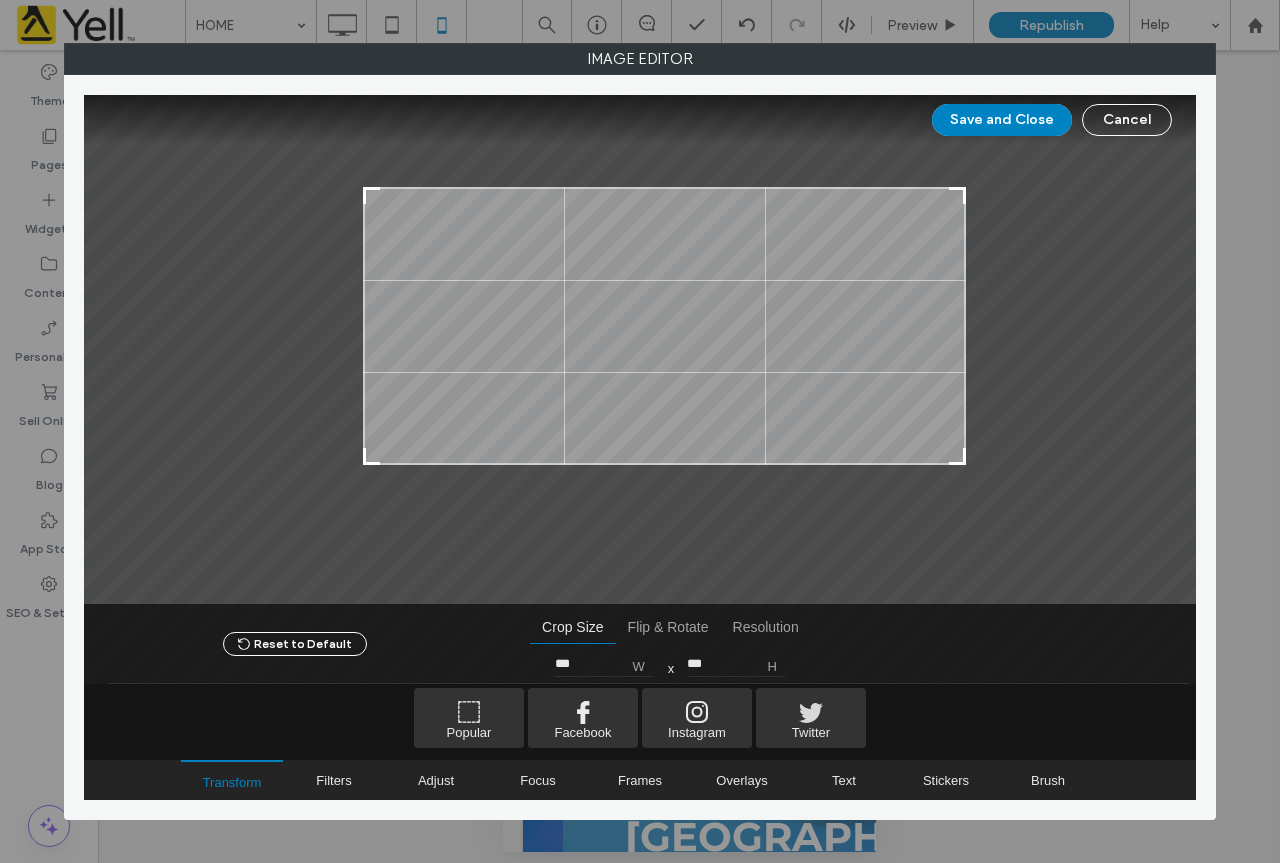 type on "***" 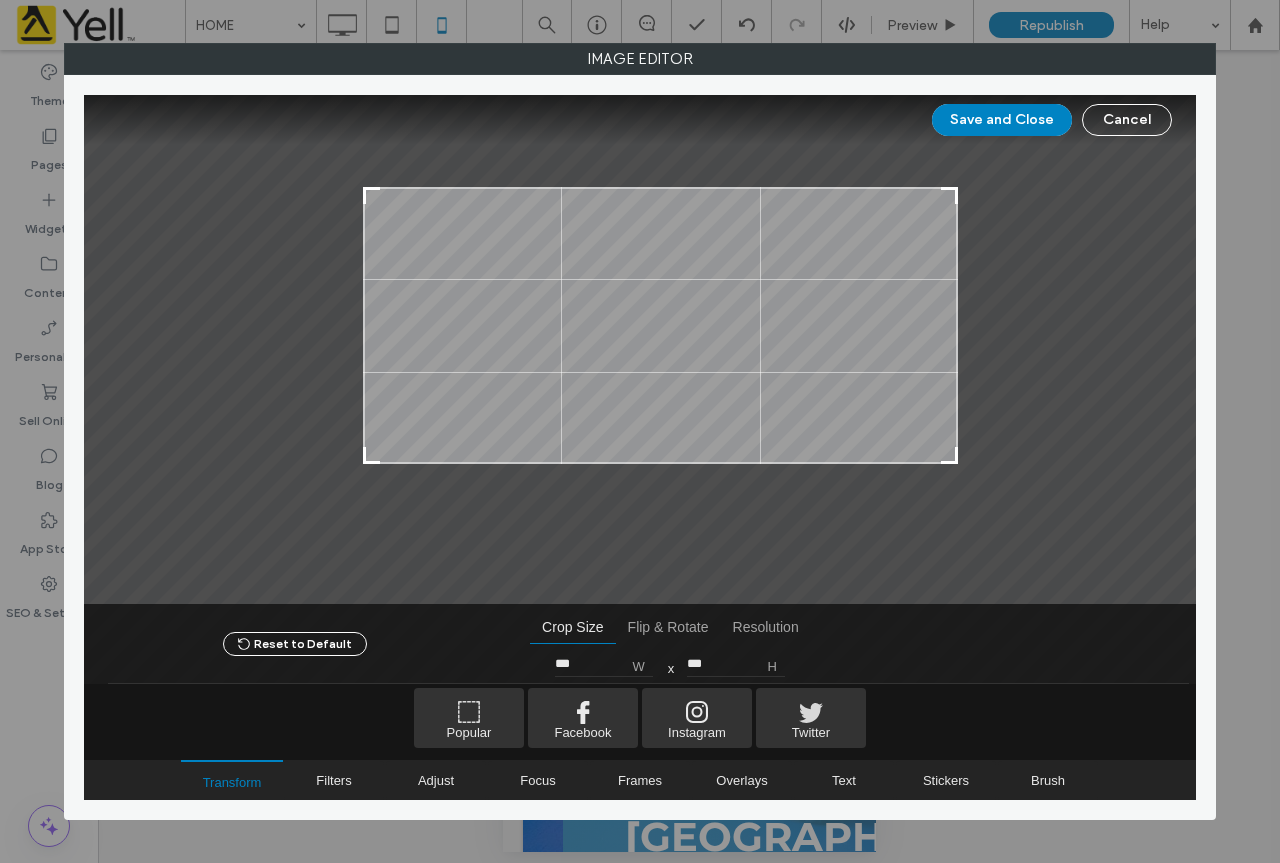 type on "***" 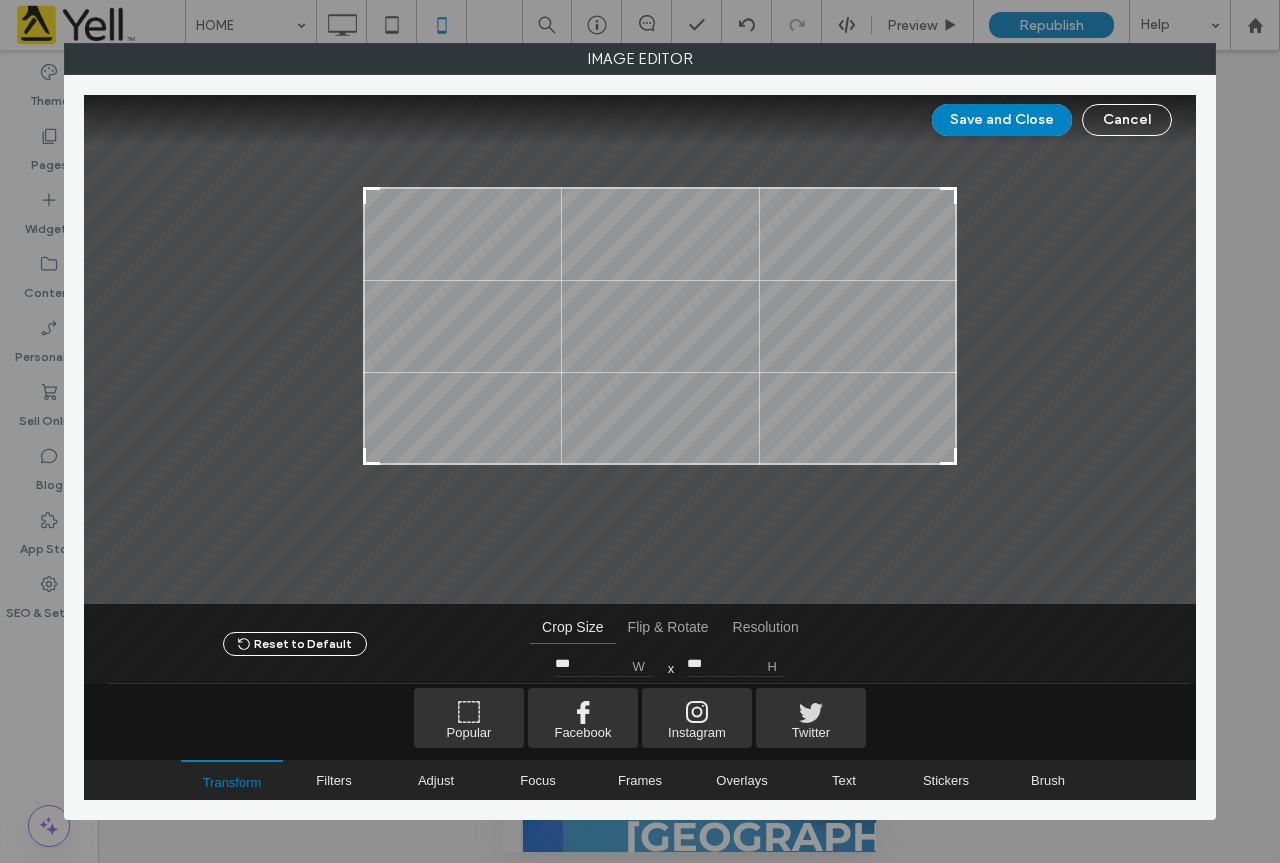 drag, startPoint x: 947, startPoint y: 504, endPoint x: 956, endPoint y: 457, distance: 47.853943 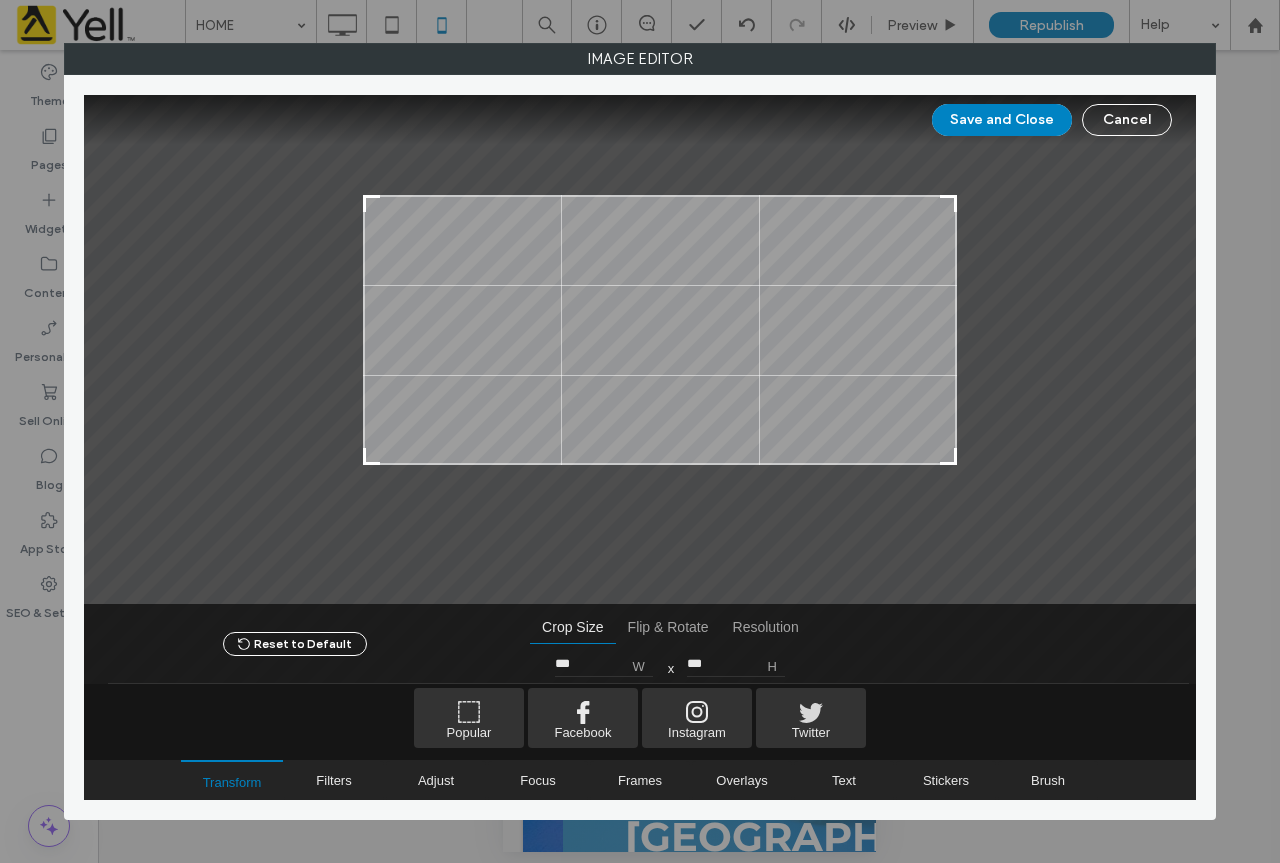 type on "***" 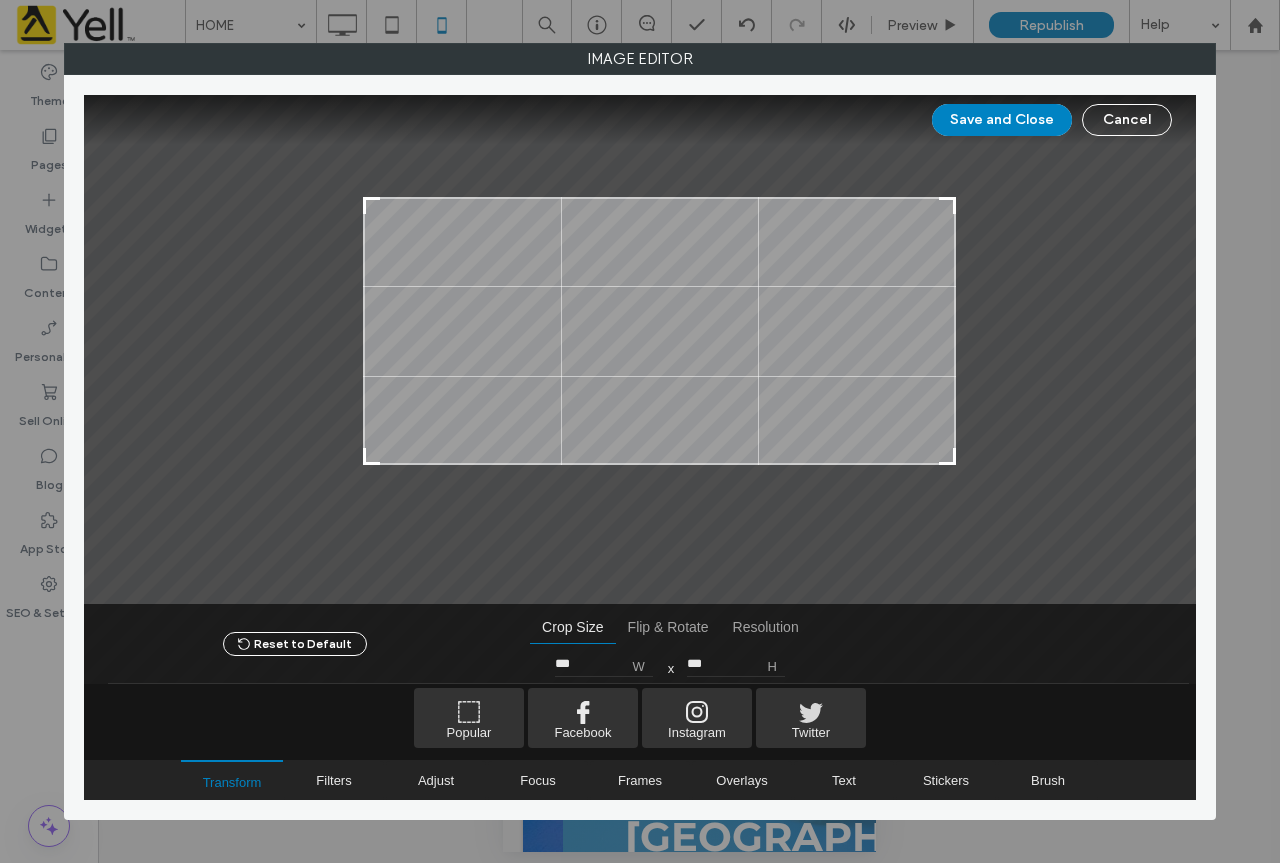 type on "***" 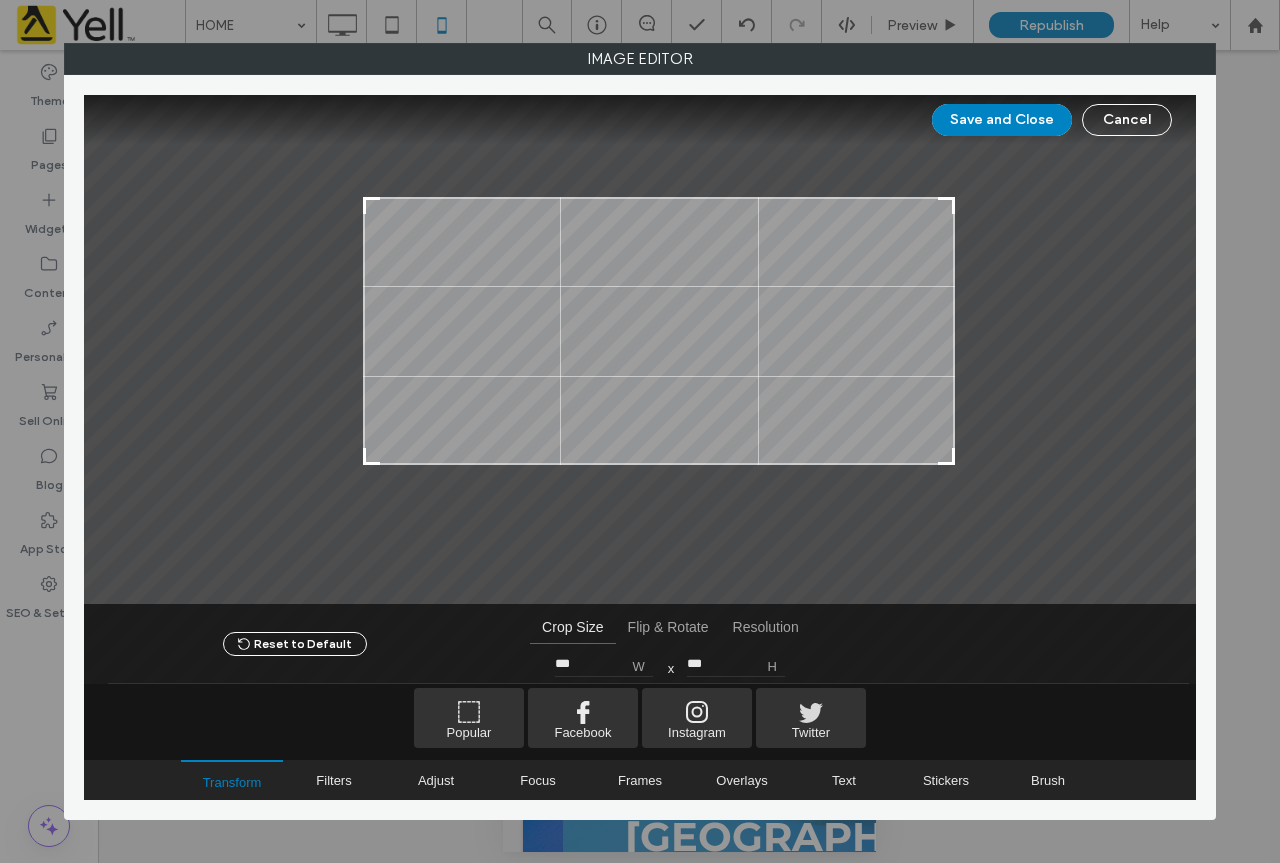 drag, startPoint x: 954, startPoint y: 187, endPoint x: 952, endPoint y: 197, distance: 10.198039 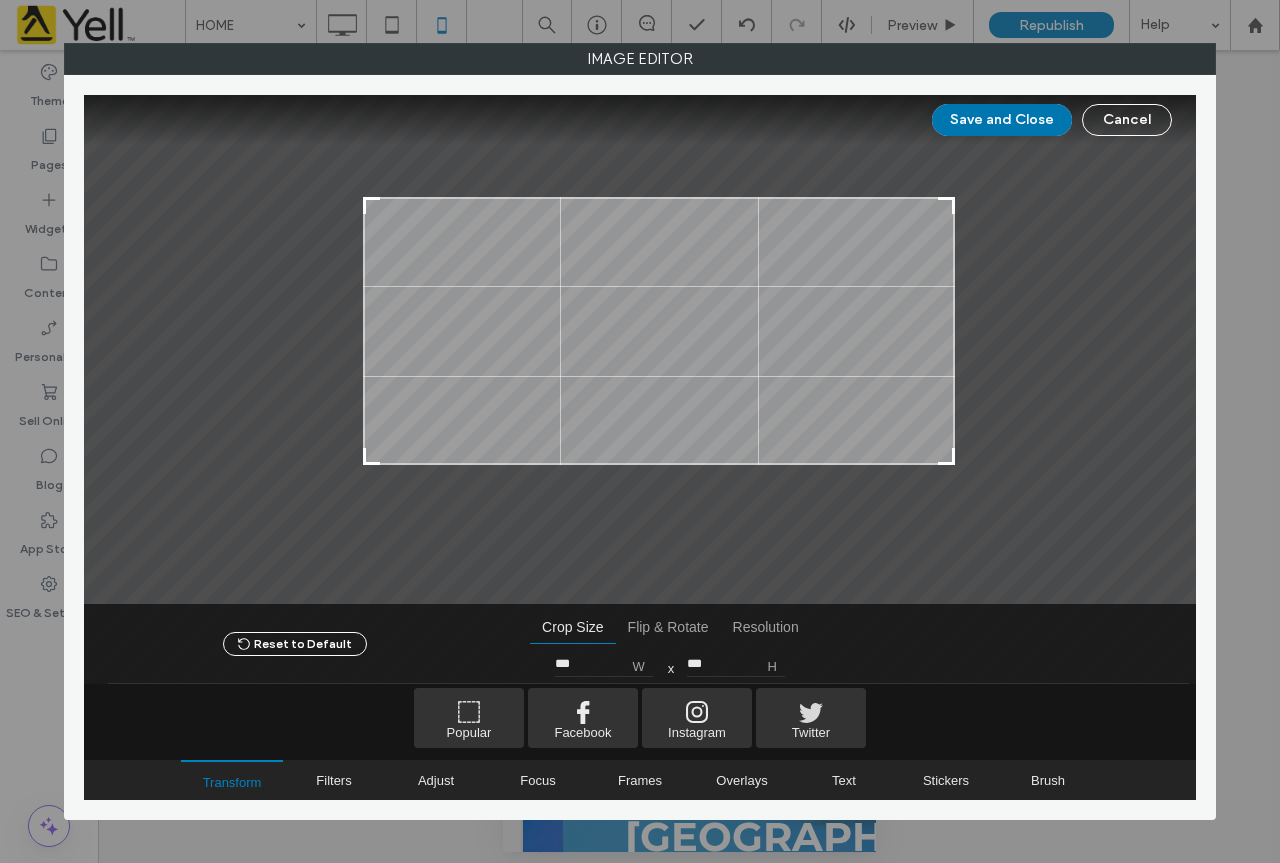 click on "Save and Close" at bounding box center [1002, 120] 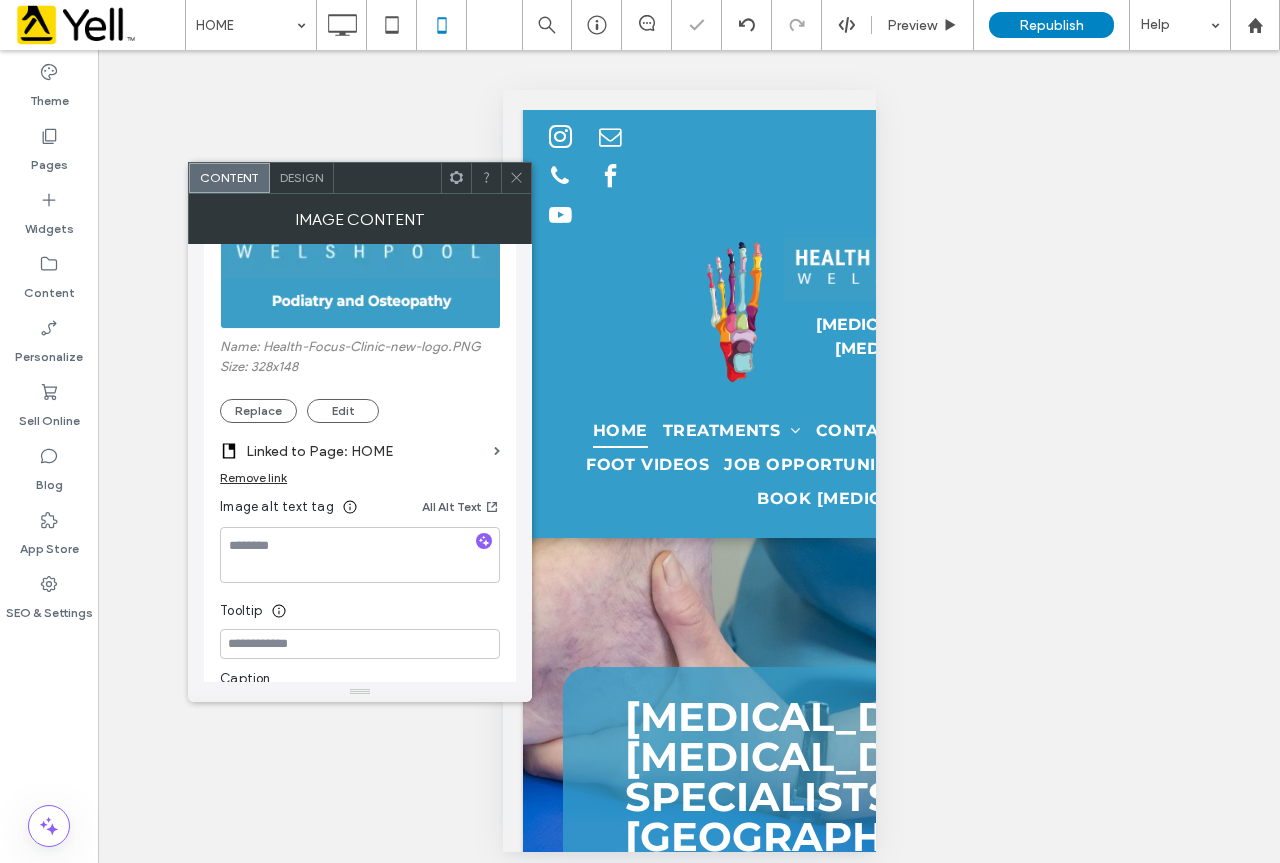 click 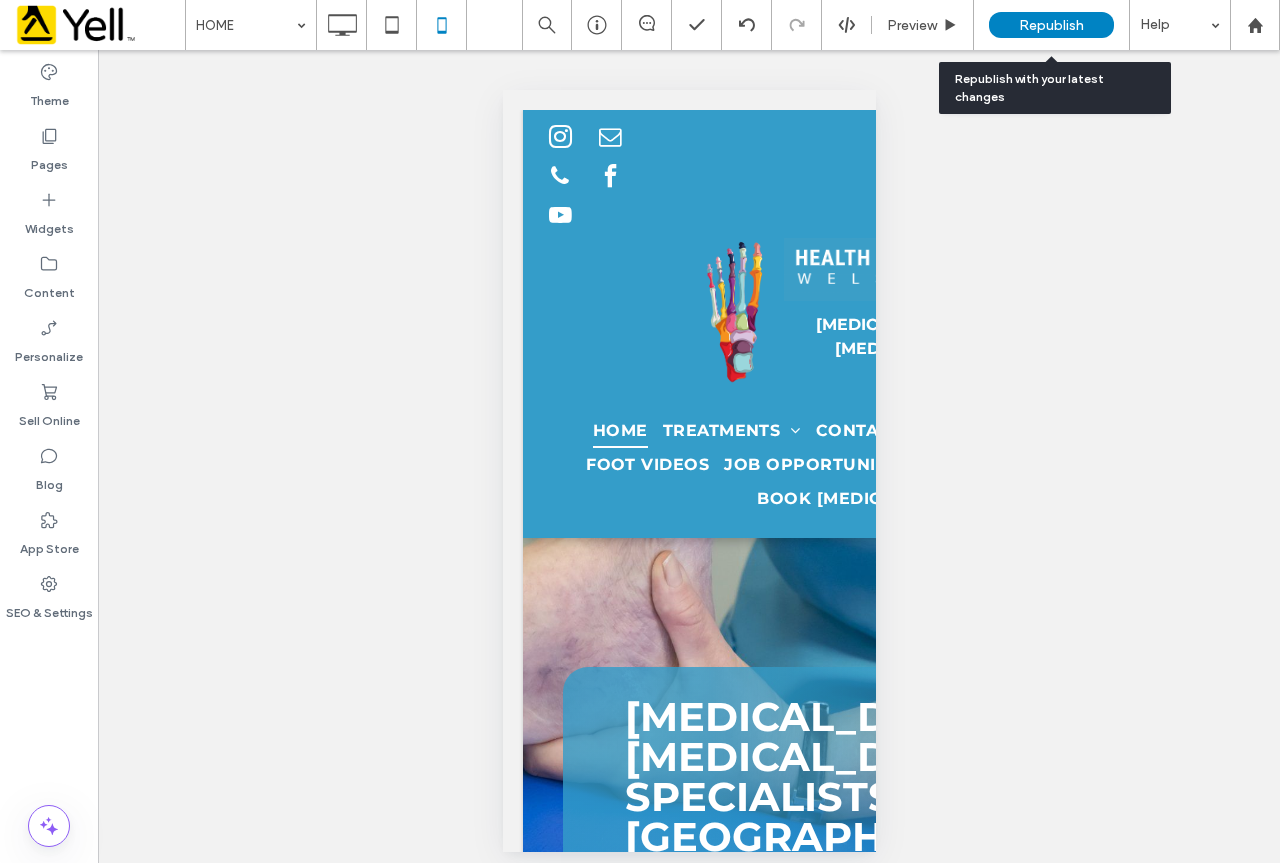 click on "Republish" at bounding box center [1051, 25] 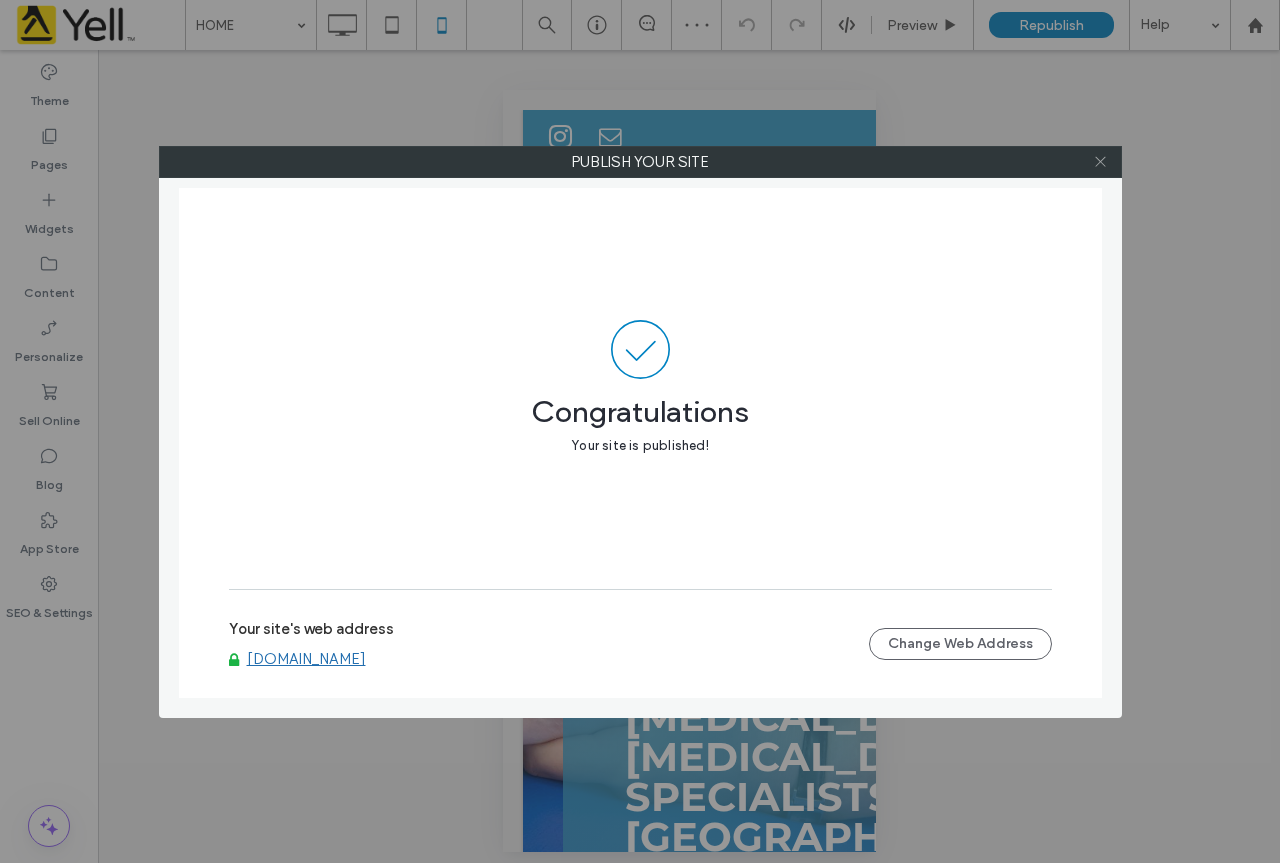 click 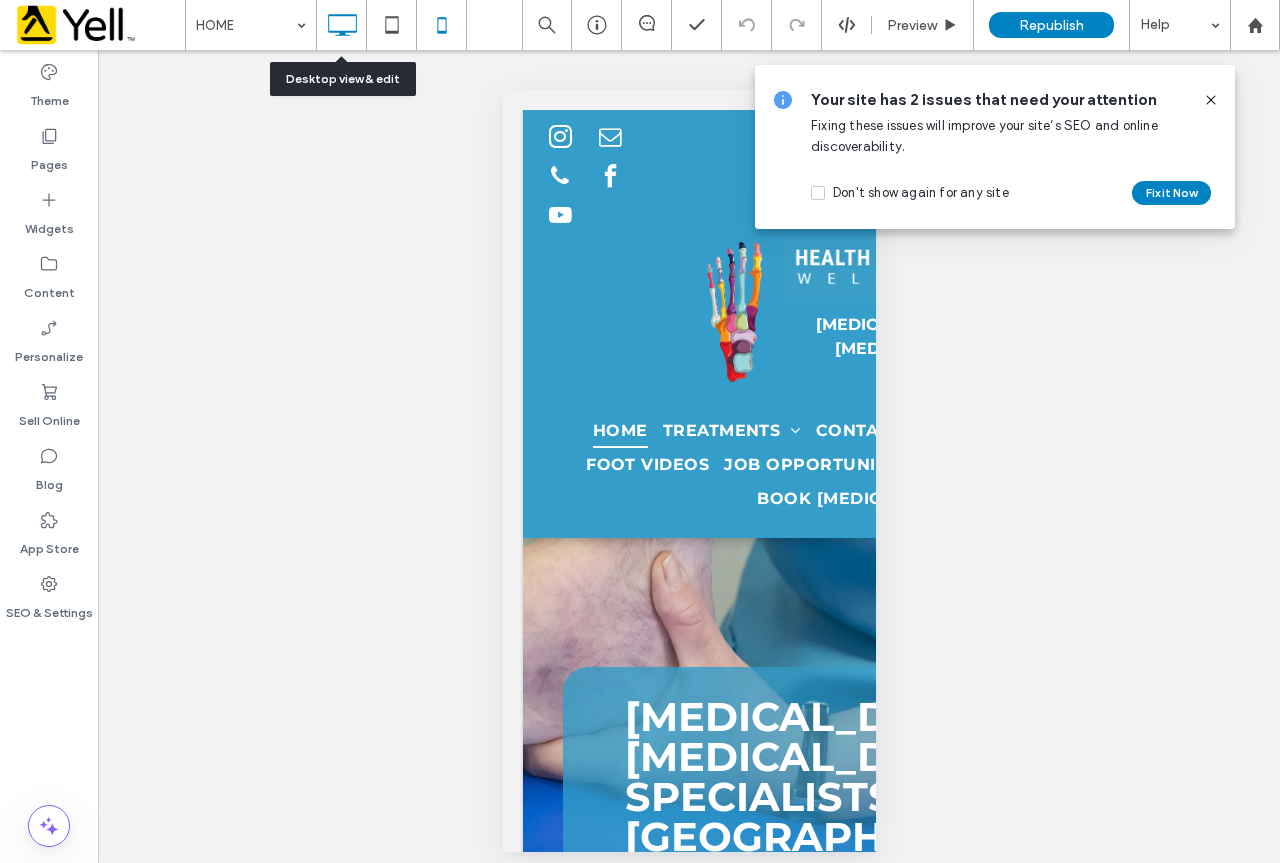 click 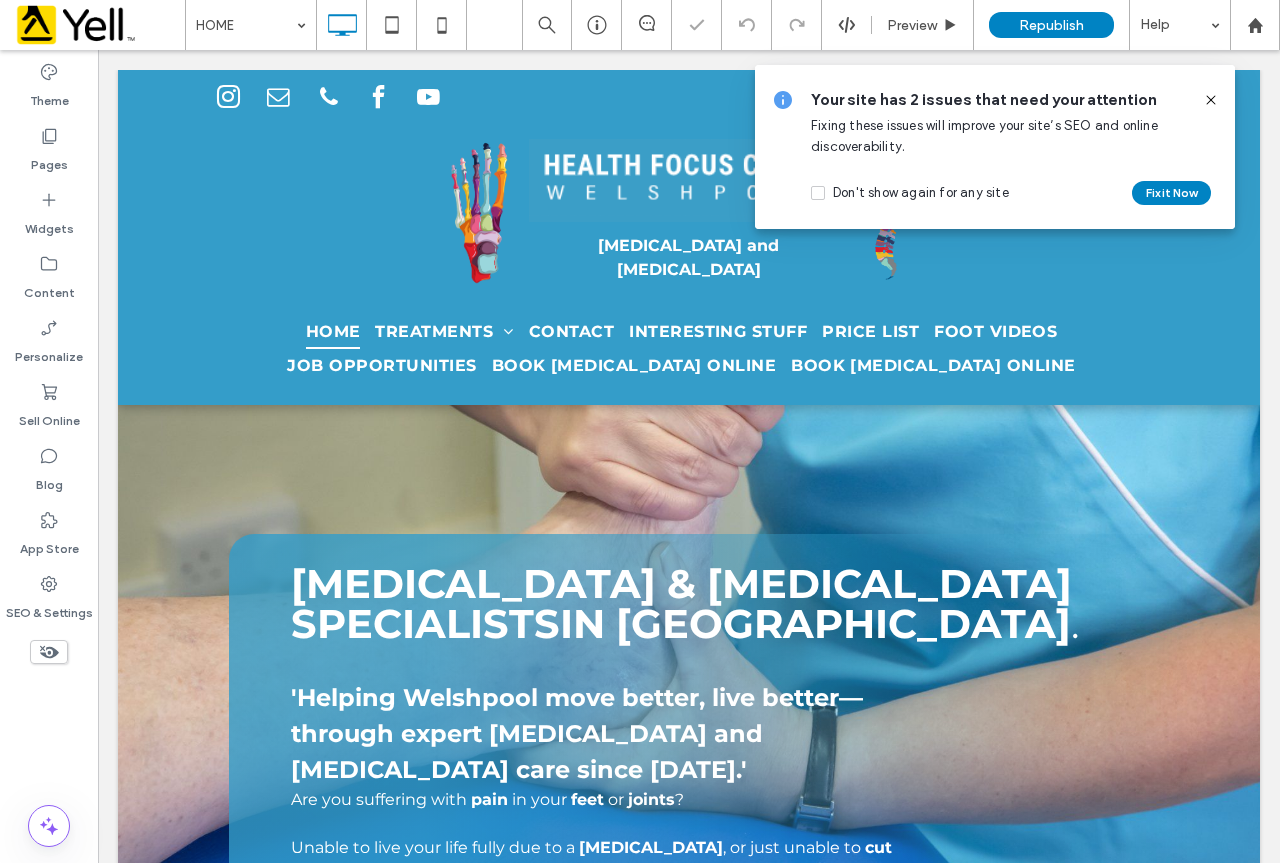 click 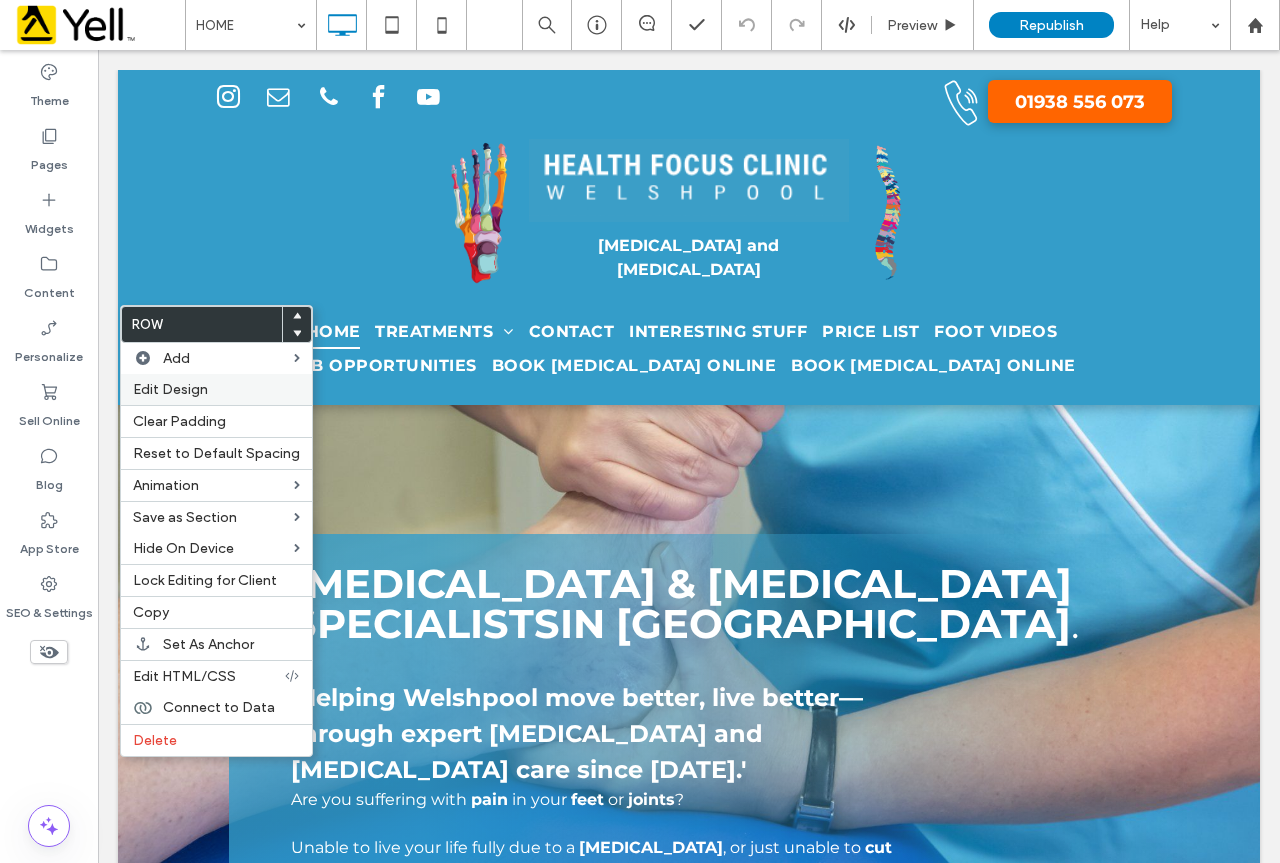 click on "Edit Design" at bounding box center (216, 389) 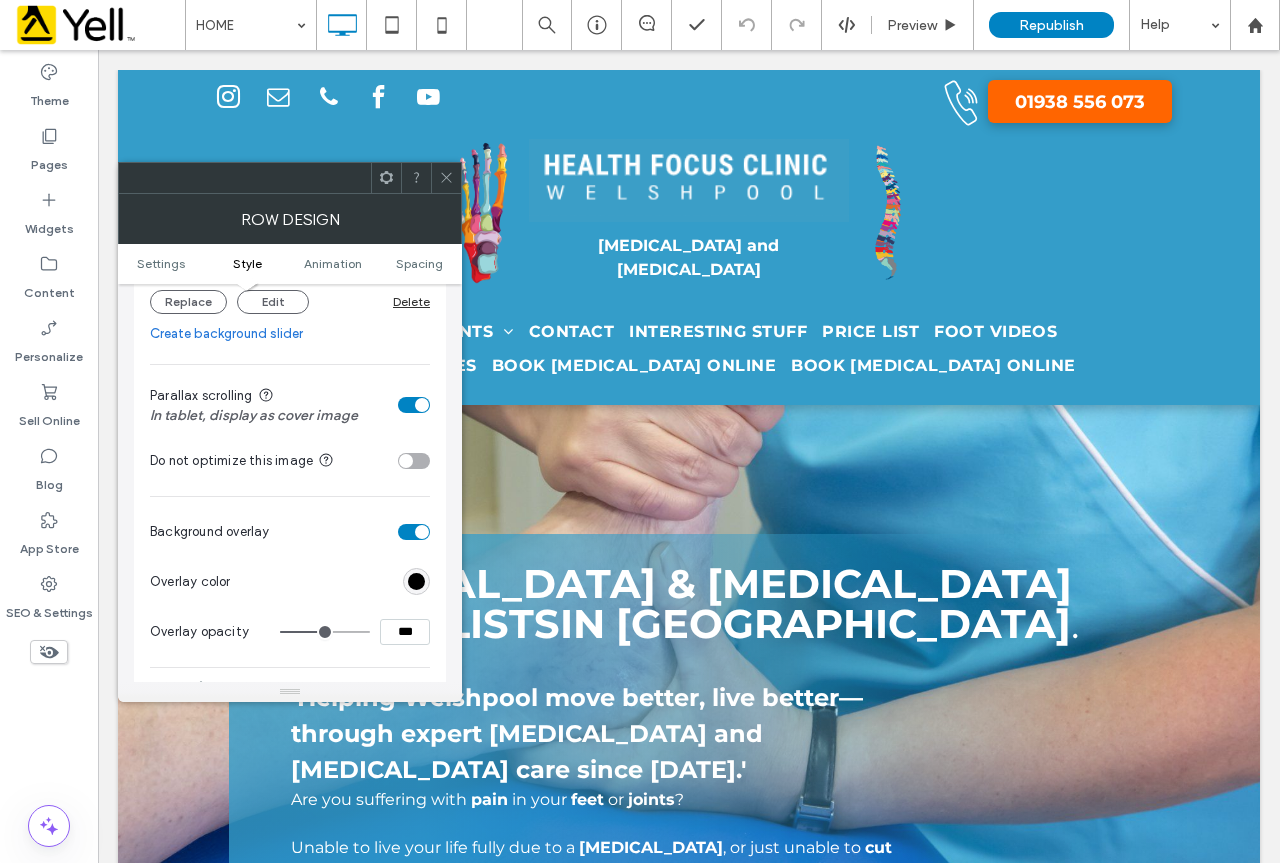 scroll, scrollTop: 600, scrollLeft: 0, axis: vertical 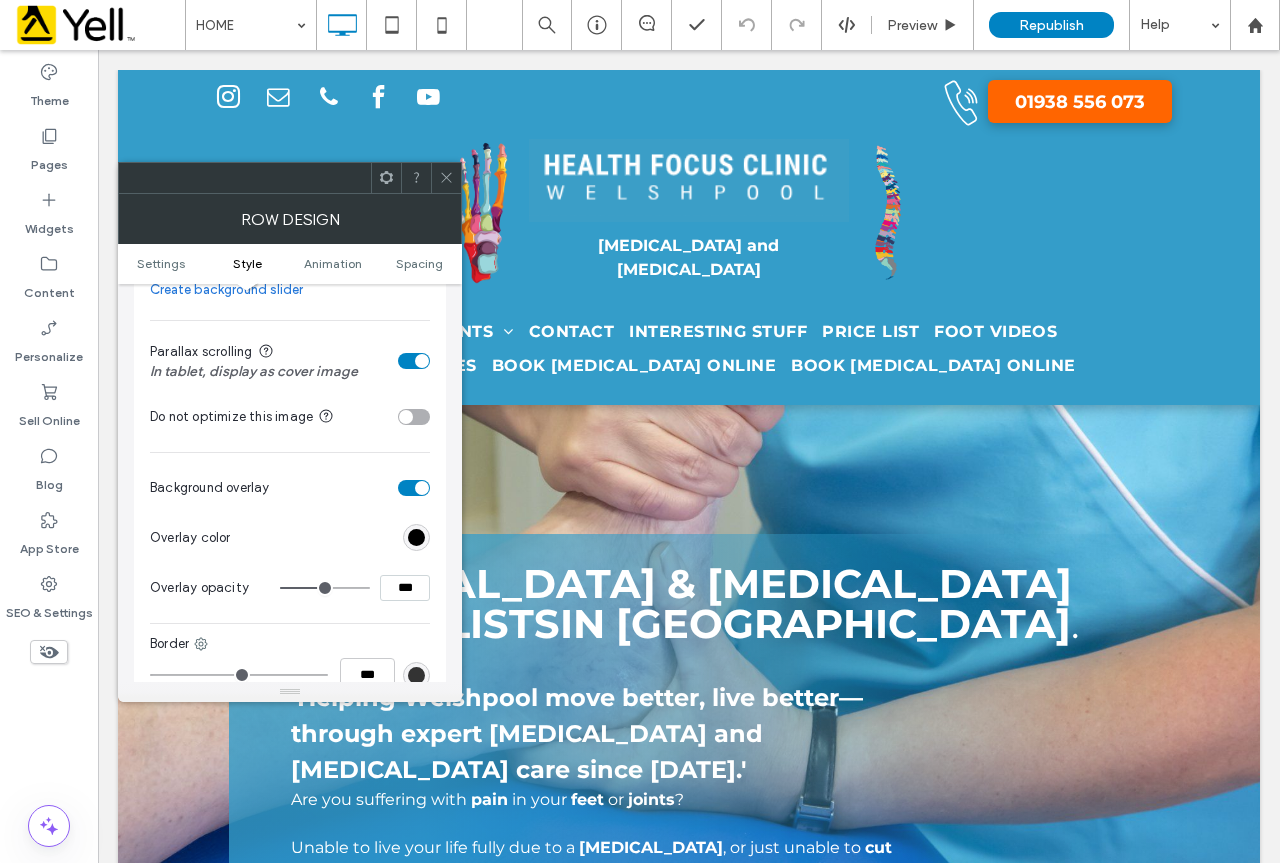 type on "**" 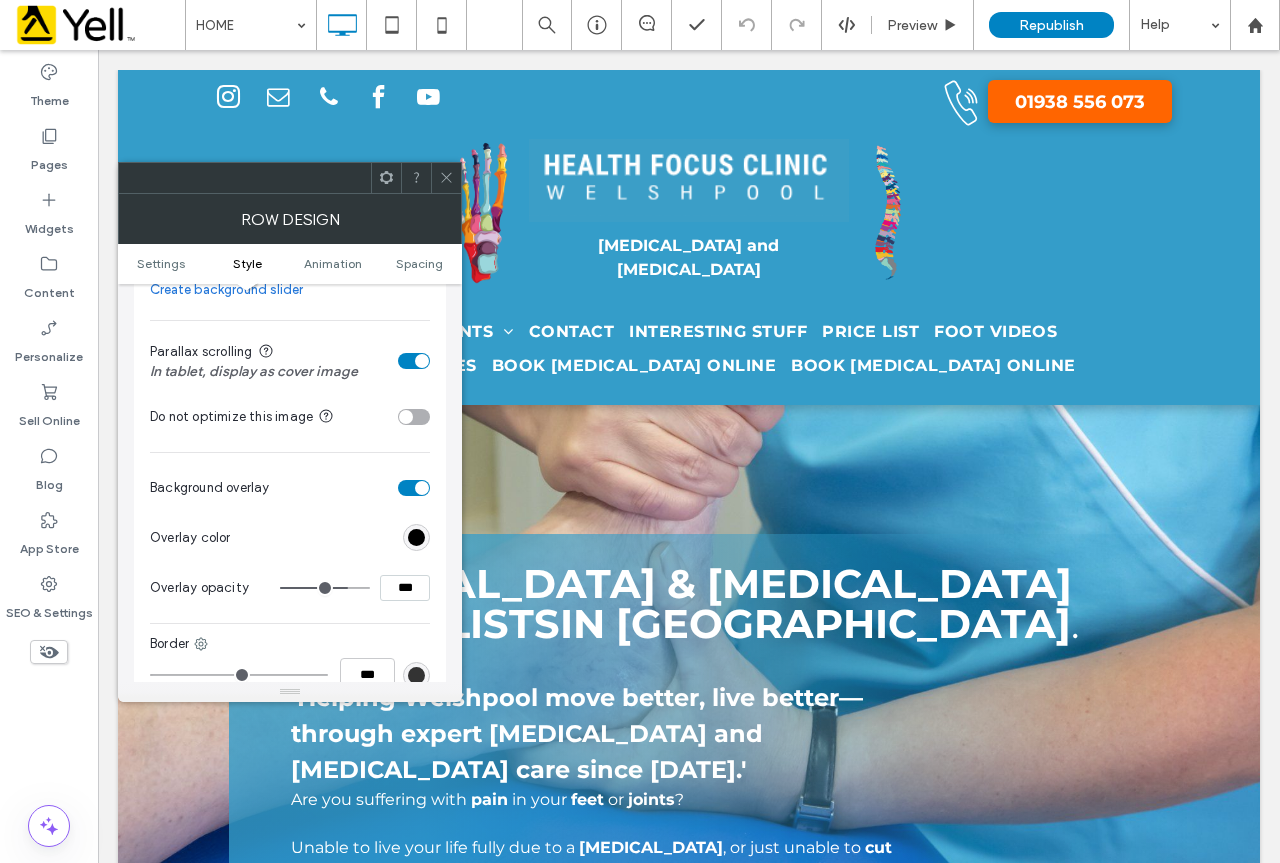 type on "**" 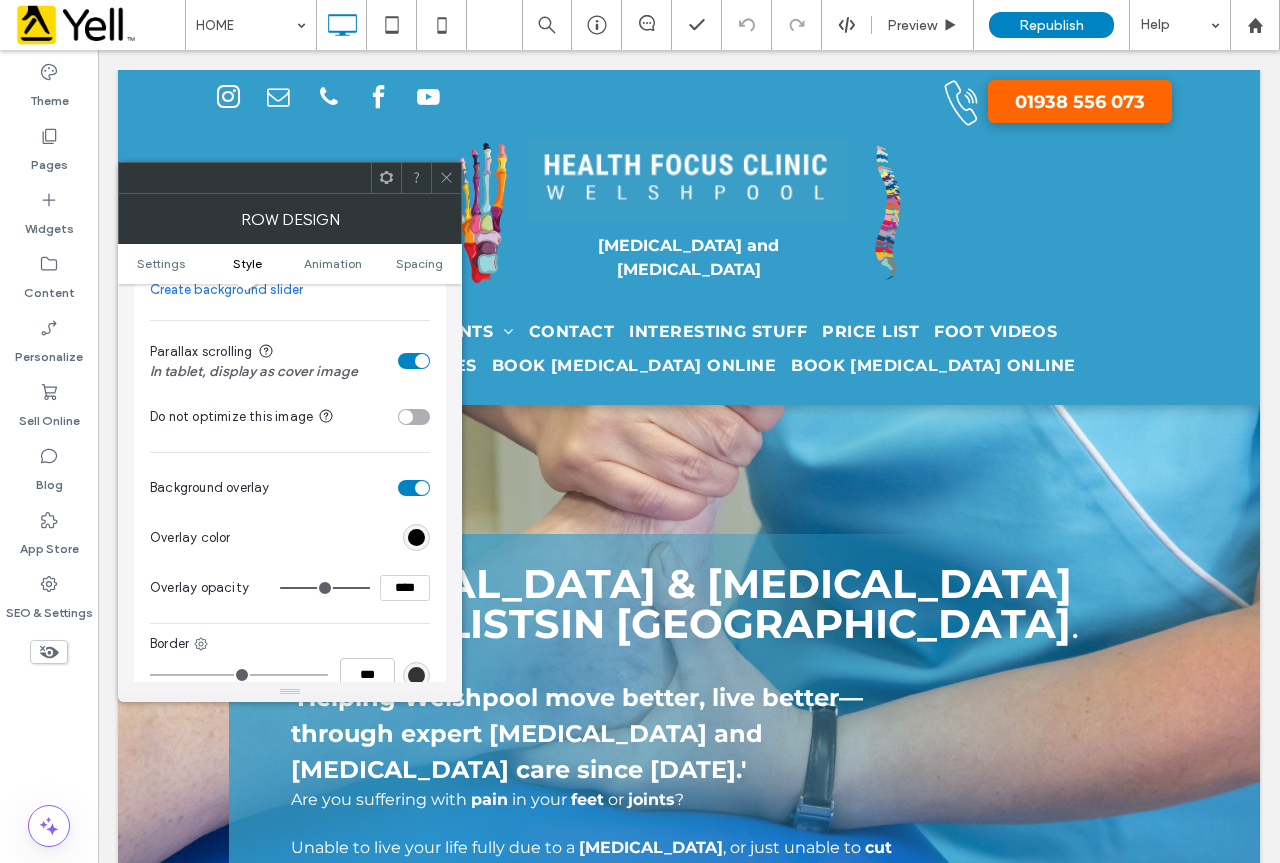 type on "**" 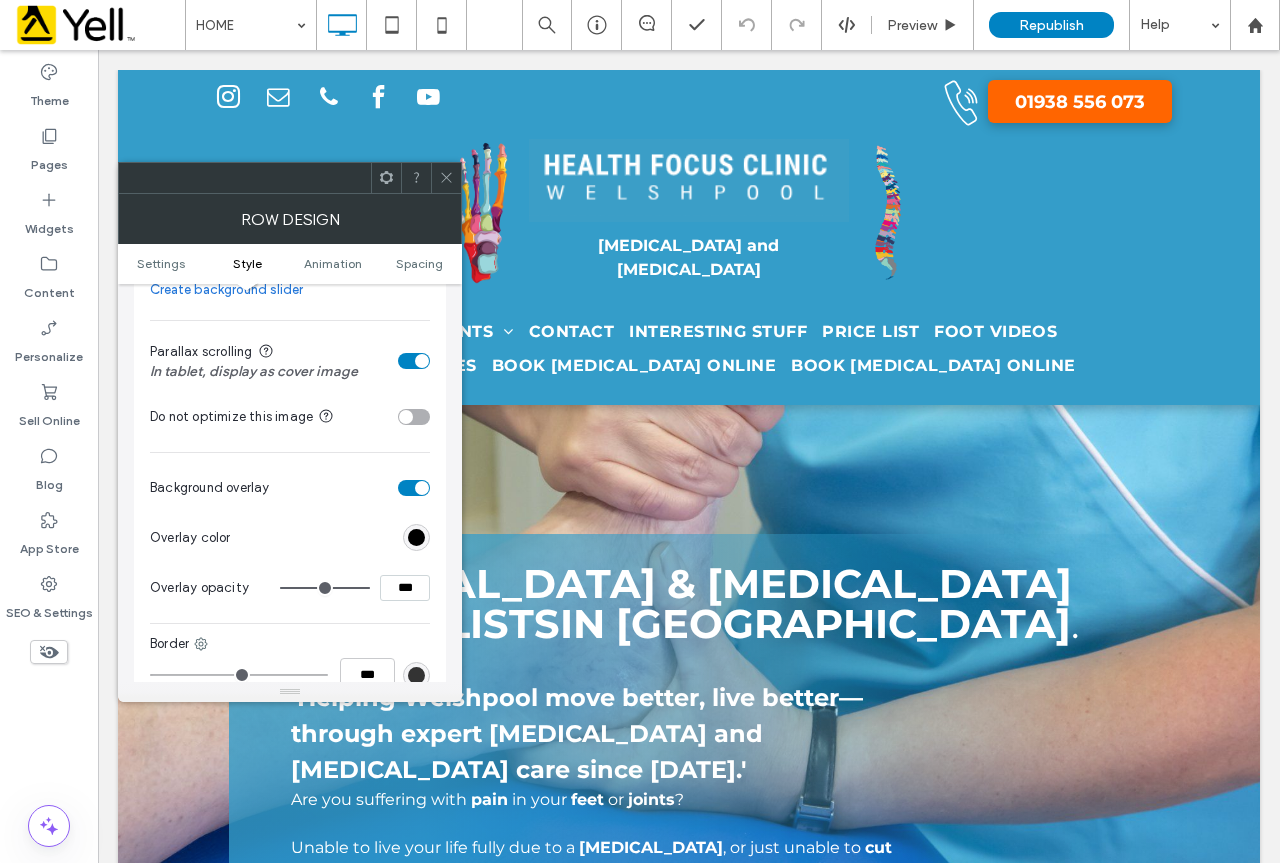 type on "**" 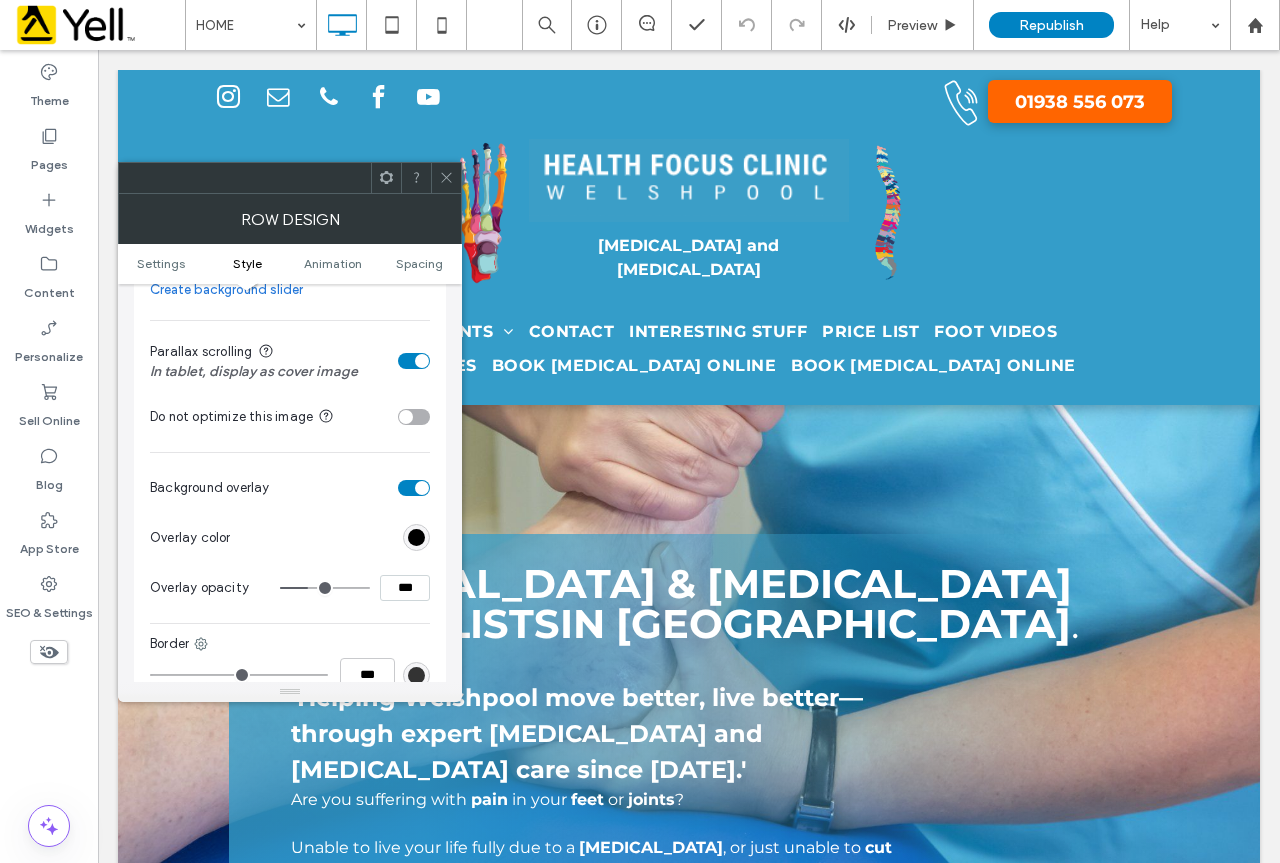 type on "**" 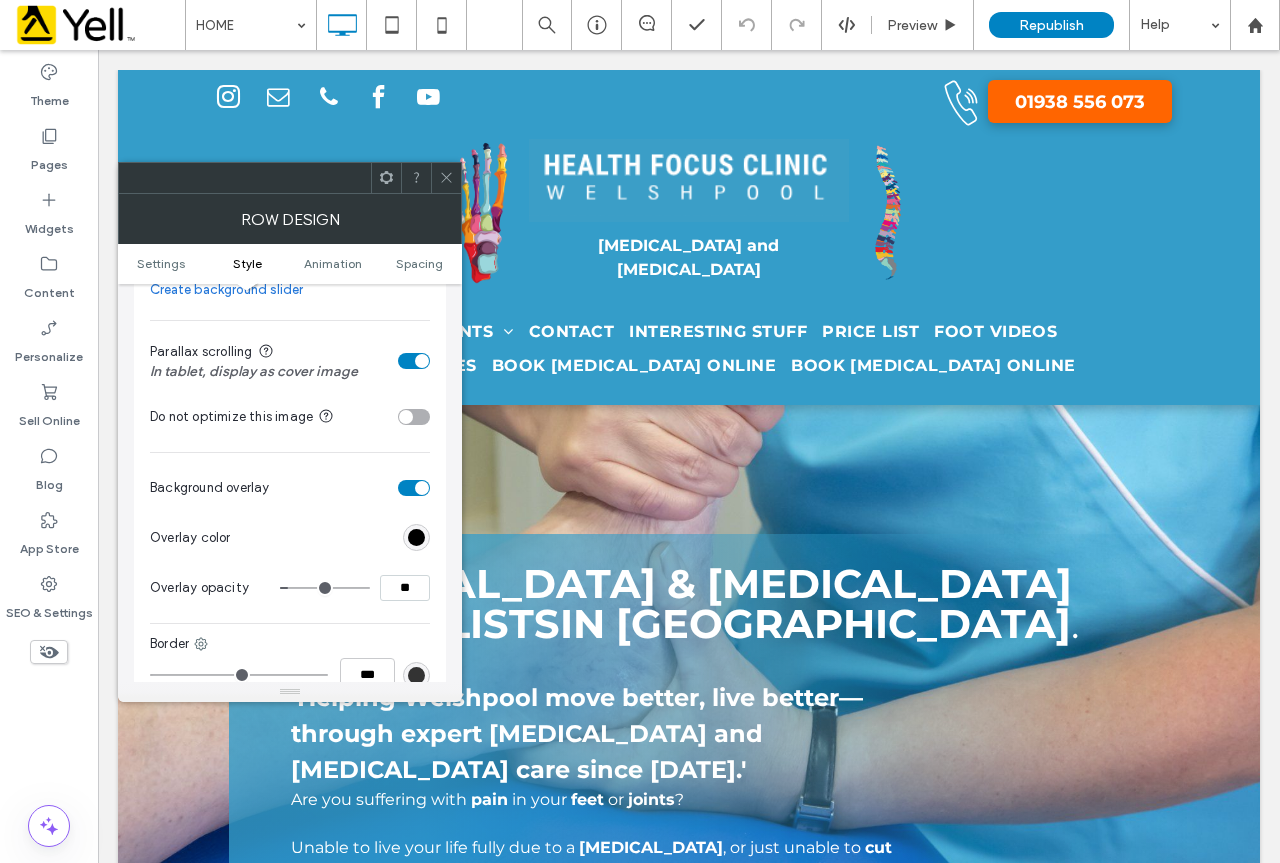 drag, startPoint x: 326, startPoint y: 585, endPoint x: 295, endPoint y: 586, distance: 31.016125 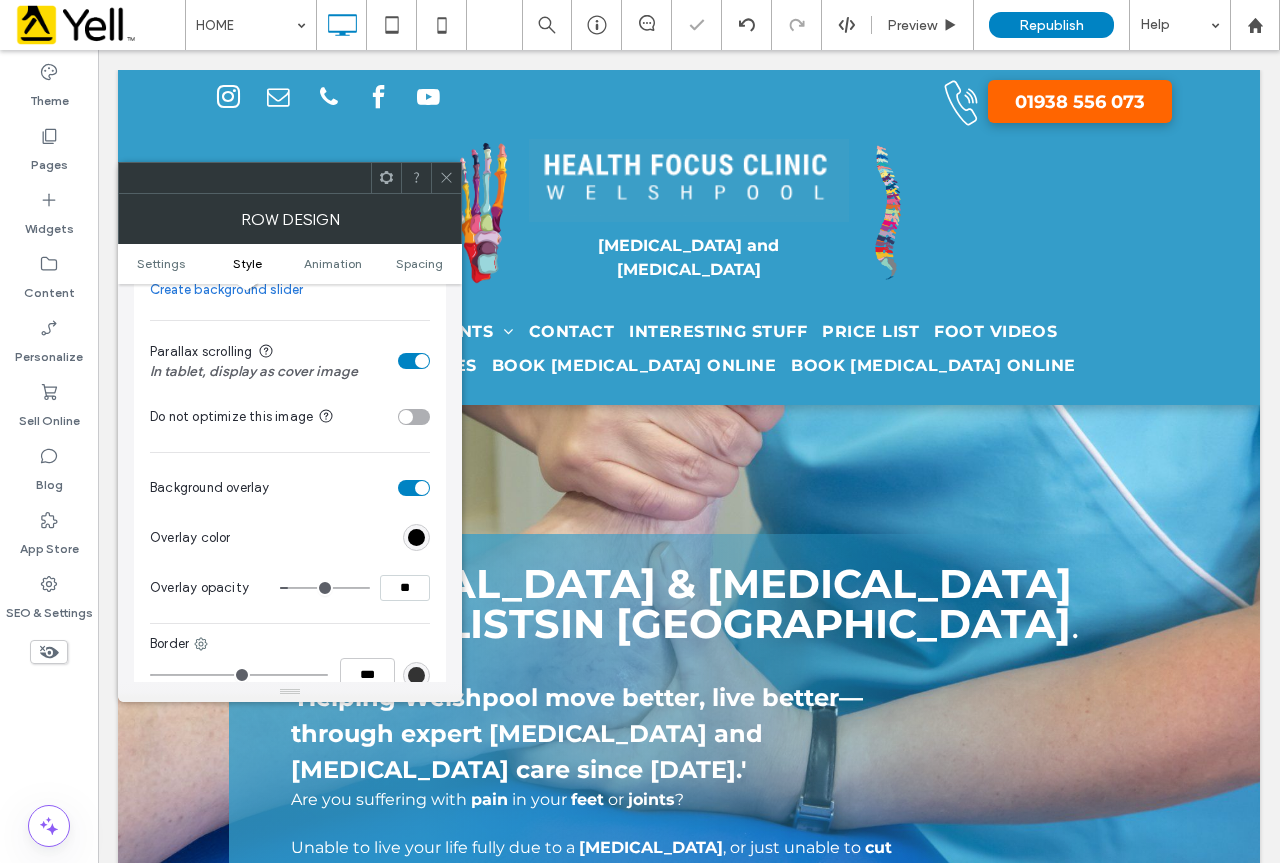 type on "*" 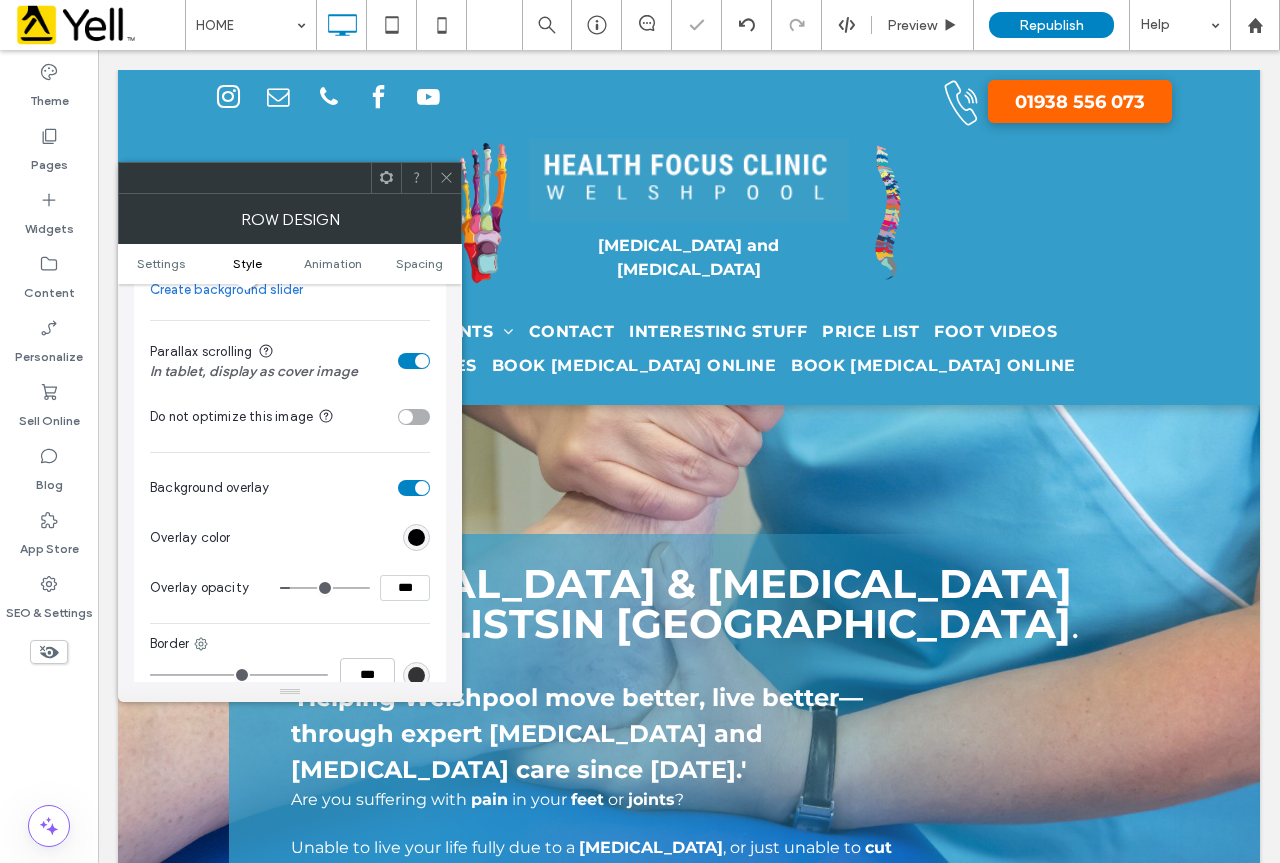 type on "**" 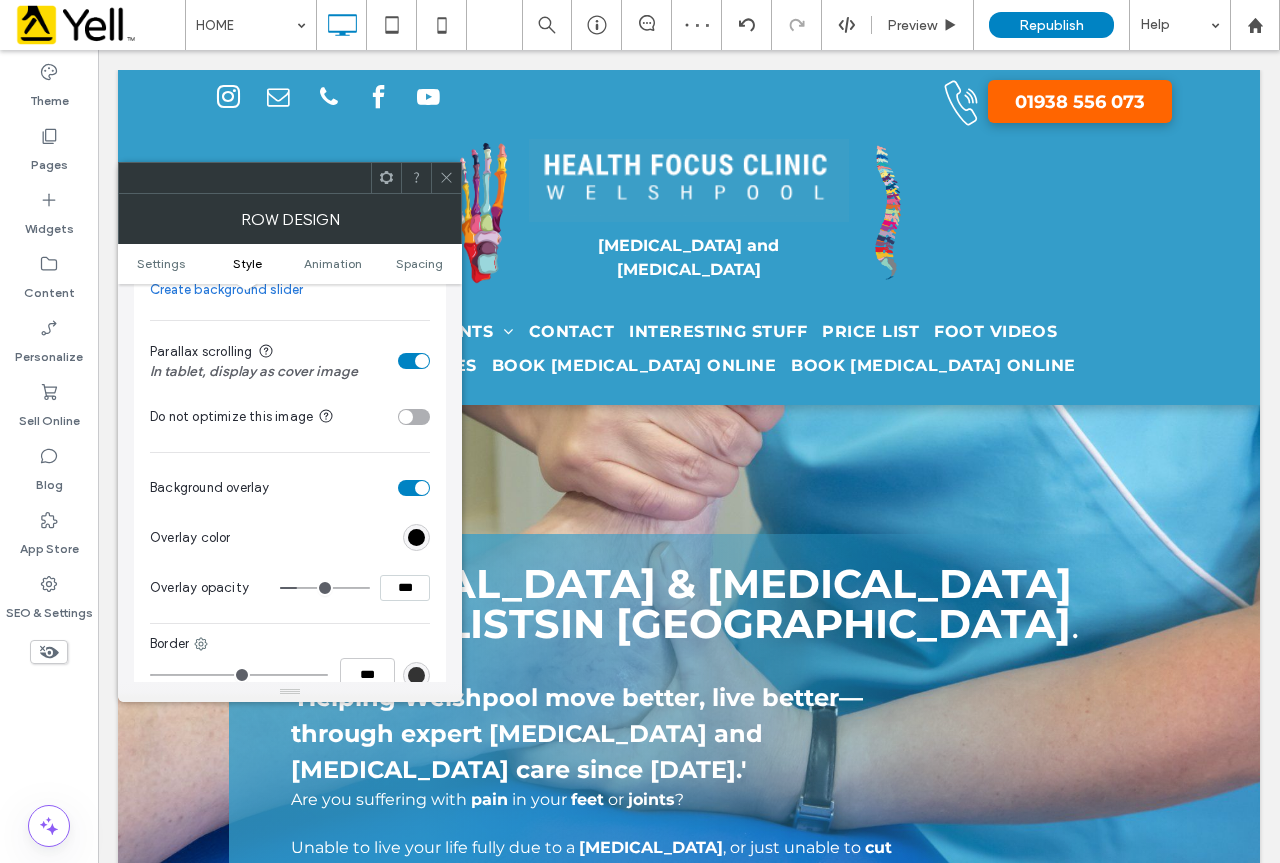 type on "**" 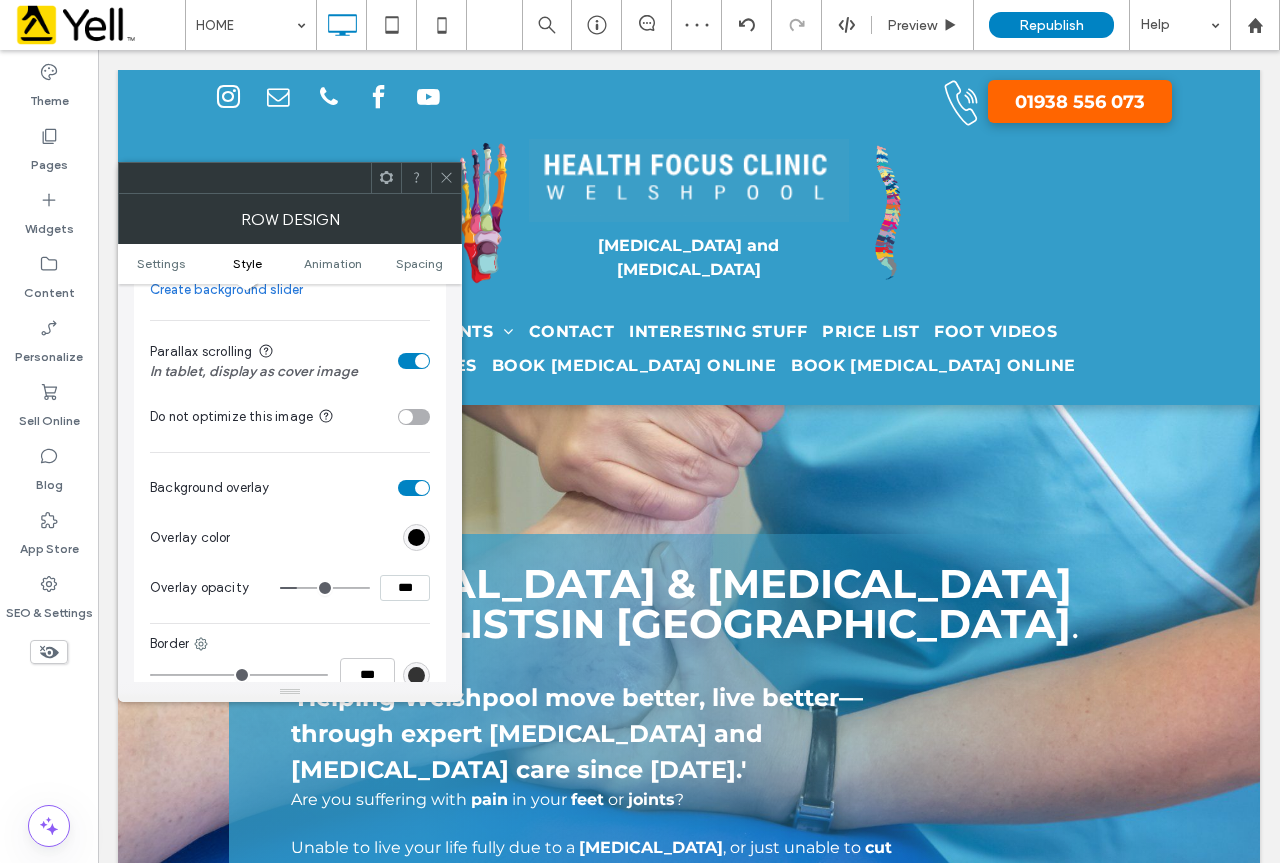 type on "***" 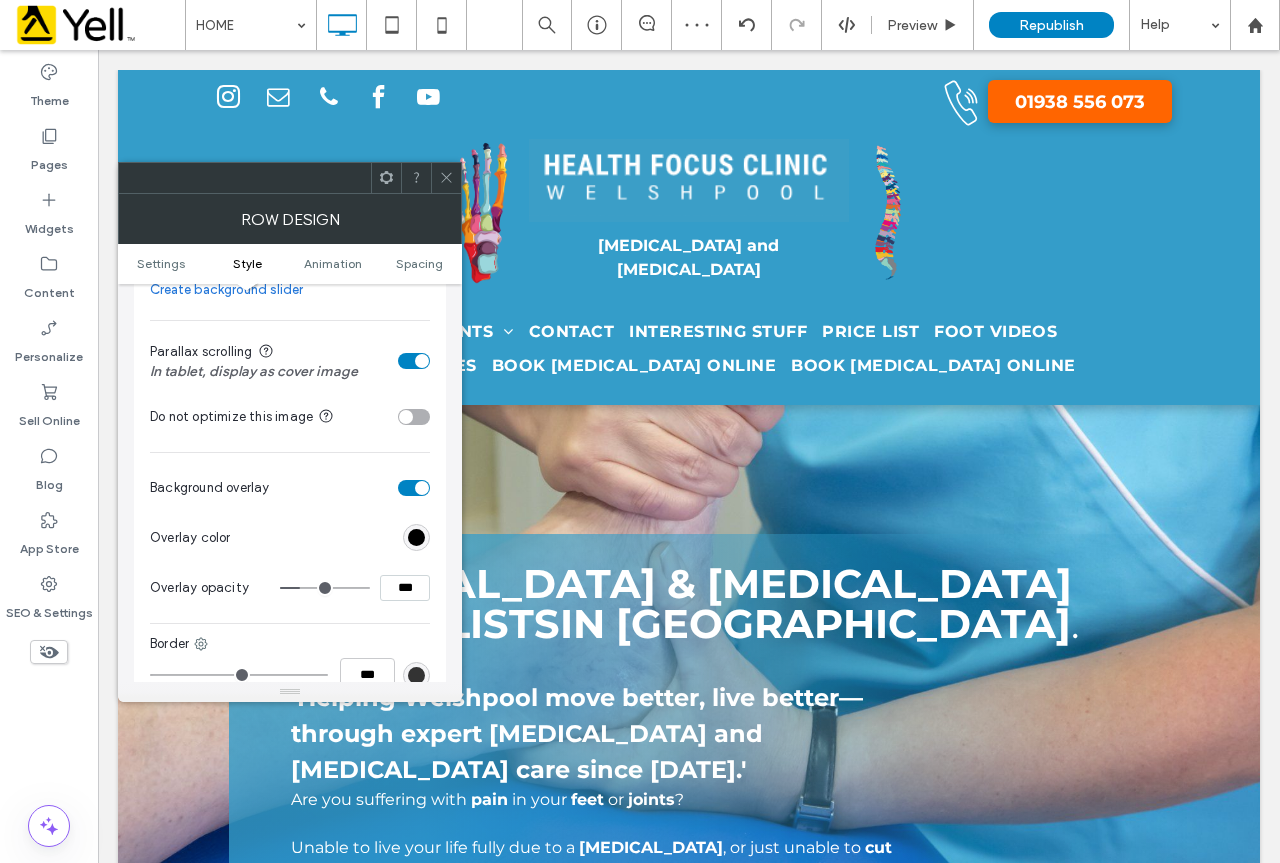 type on "**" 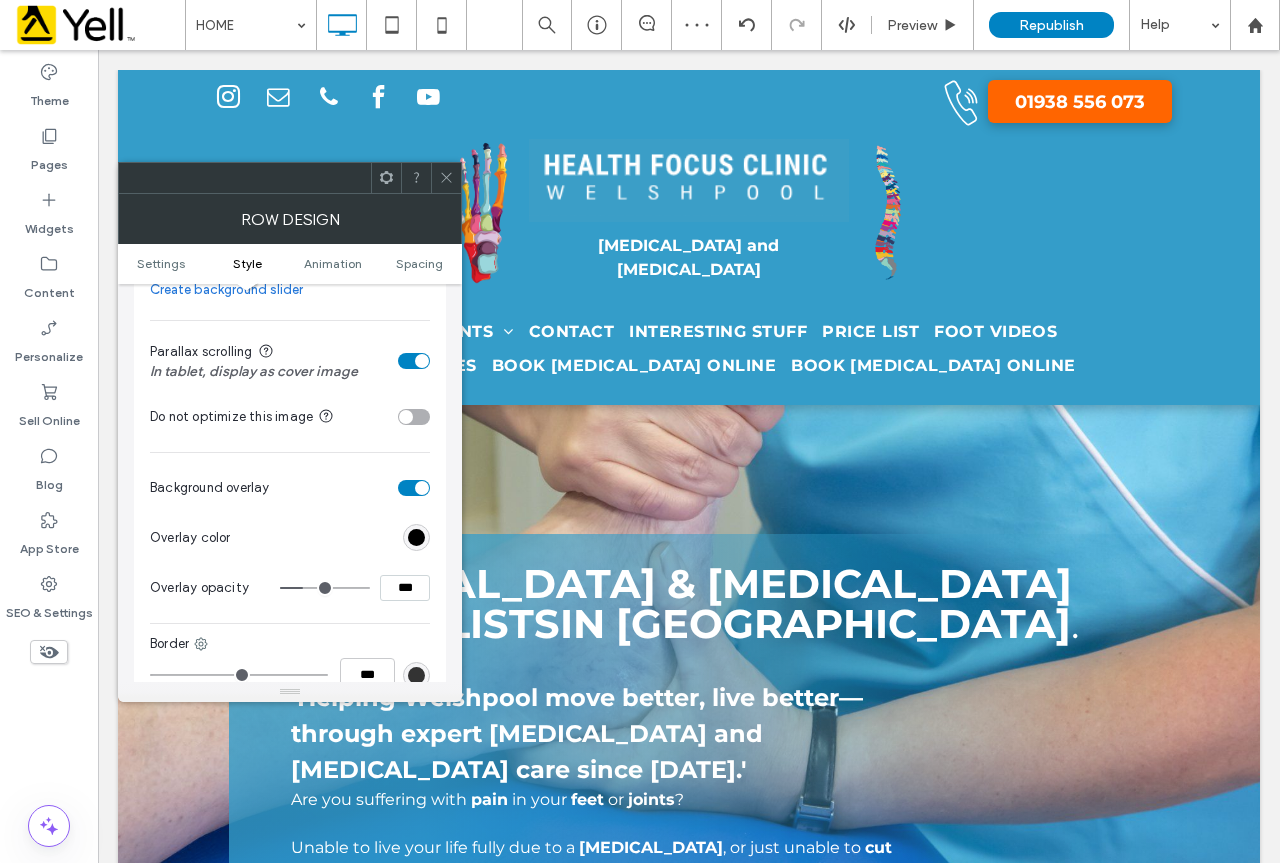 drag, startPoint x: 294, startPoint y: 587, endPoint x: 307, endPoint y: 587, distance: 13 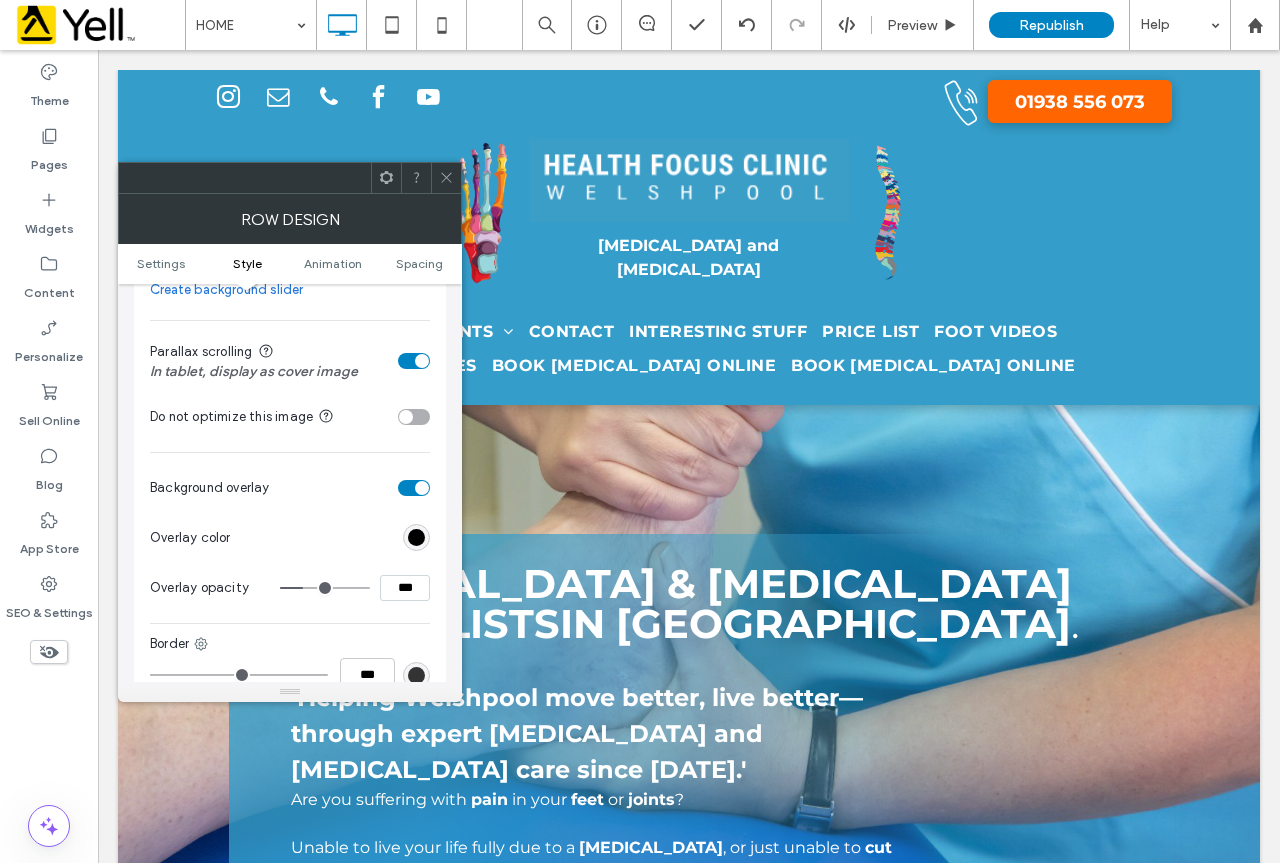 drag, startPoint x: 410, startPoint y: 590, endPoint x: 337, endPoint y: 589, distance: 73.00685 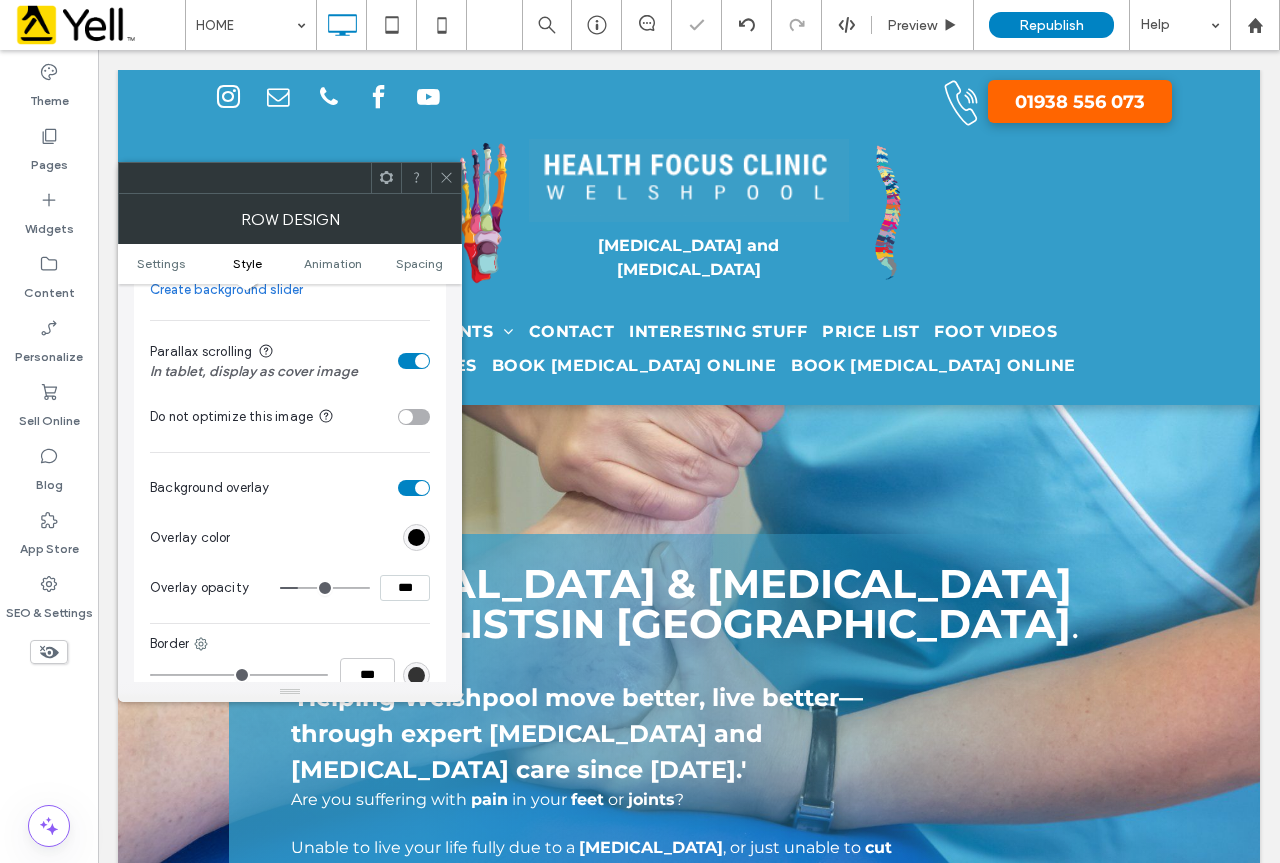 click 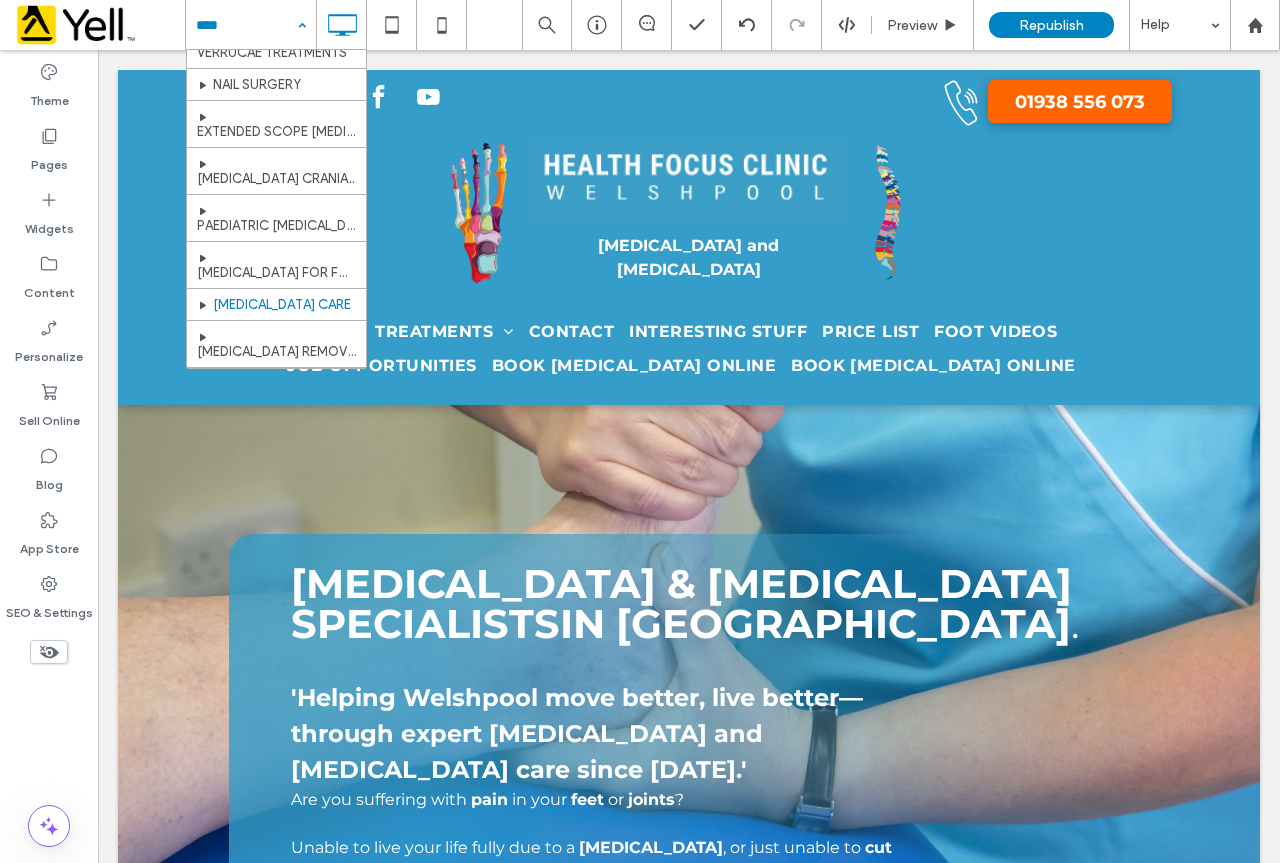 scroll, scrollTop: 96, scrollLeft: 0, axis: vertical 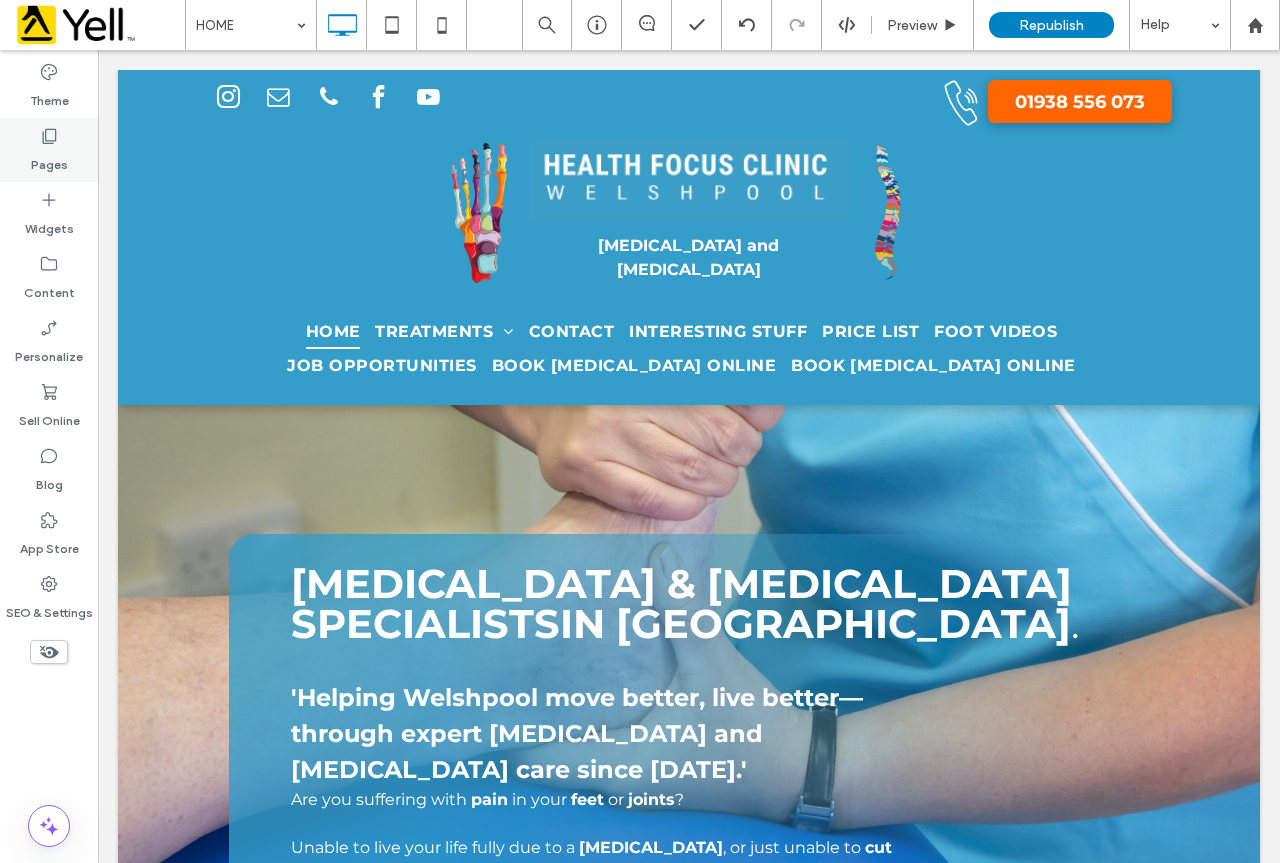 click on "Pages" at bounding box center (49, 150) 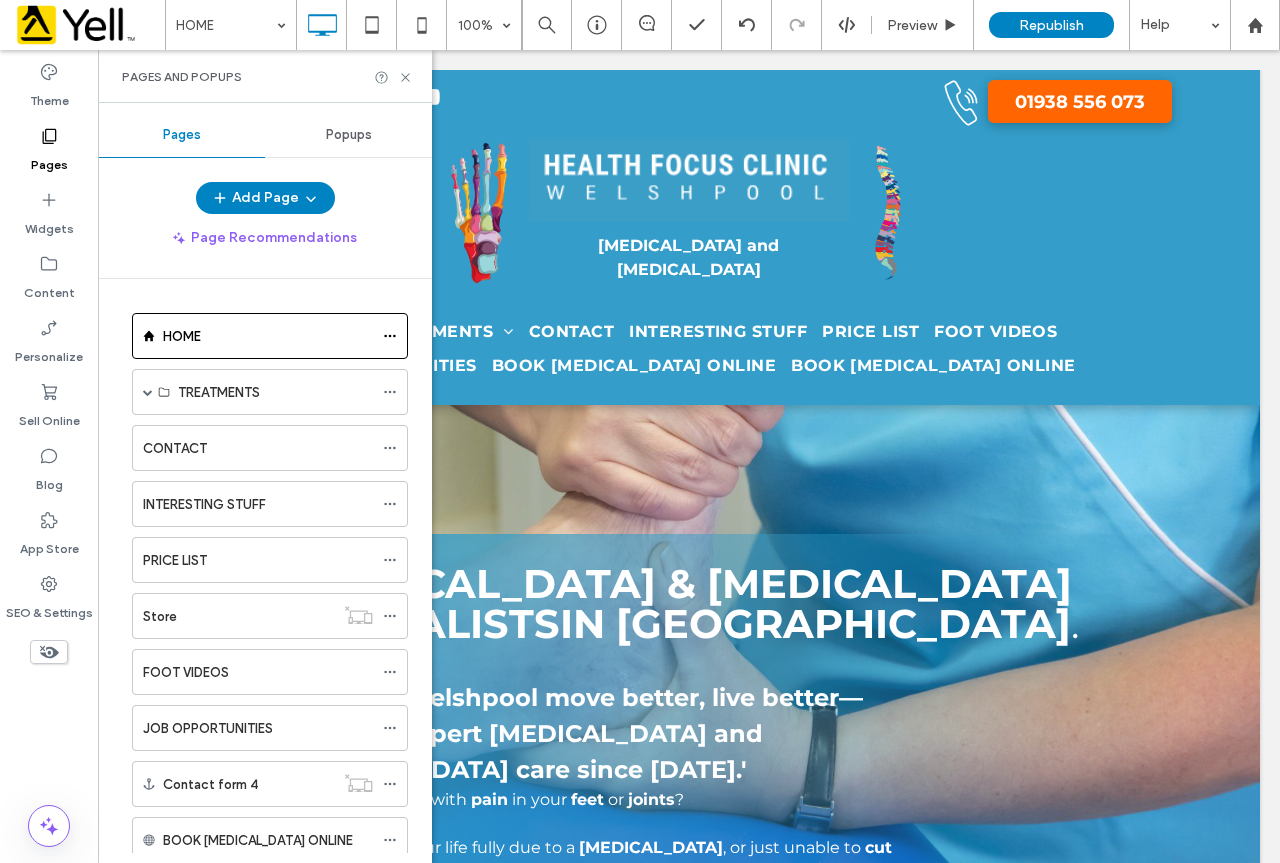 scroll, scrollTop: 100, scrollLeft: 0, axis: vertical 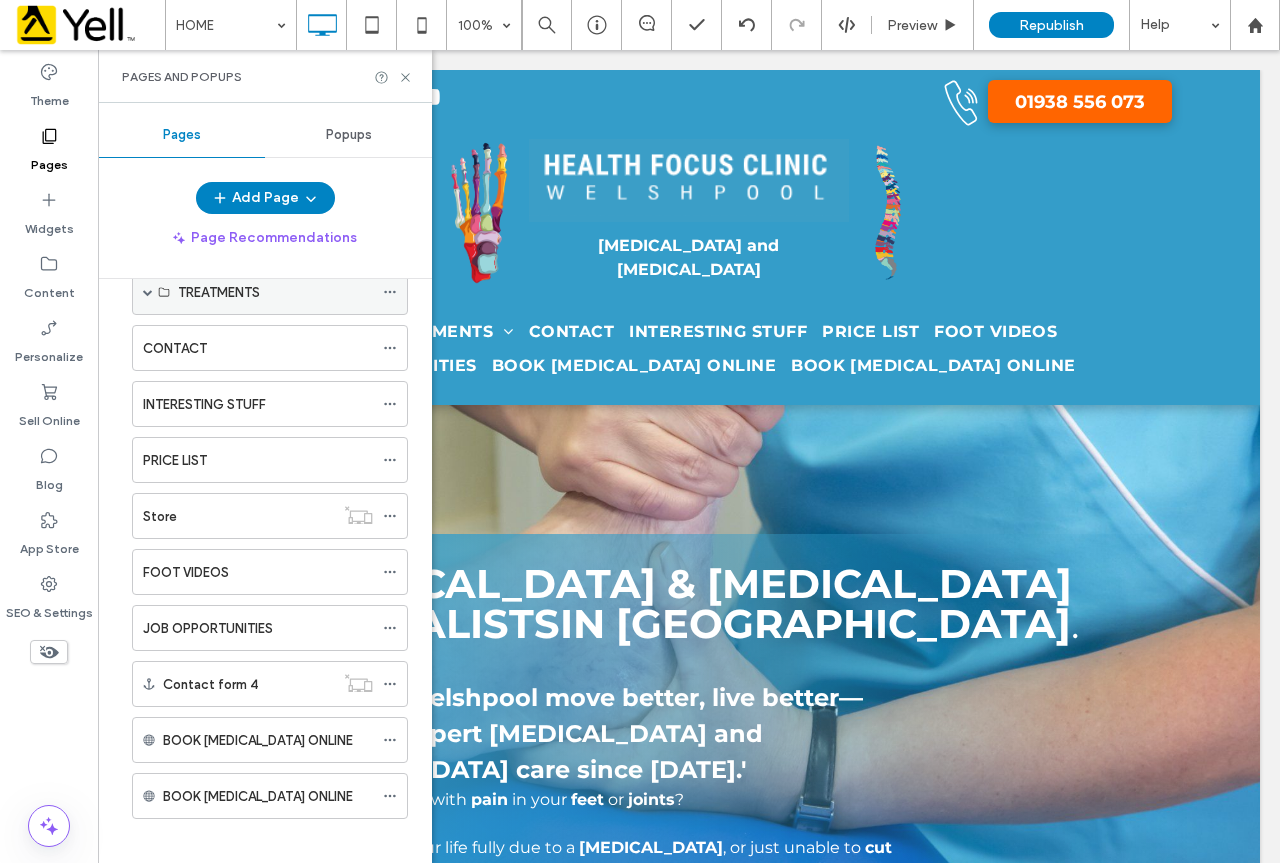 click at bounding box center [148, 292] 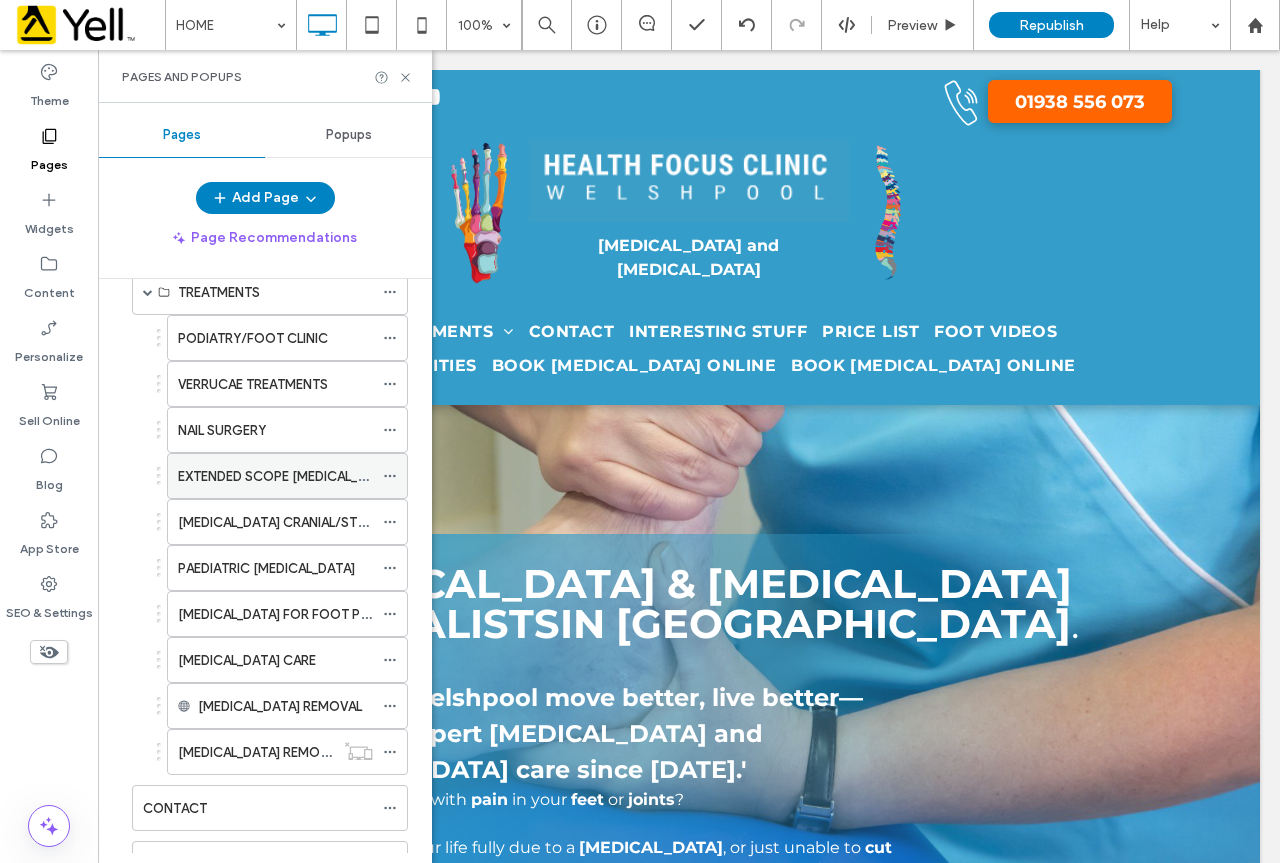 click on "EXTENDED SCOPE [MEDICAL_DATA]" at bounding box center (286, 476) 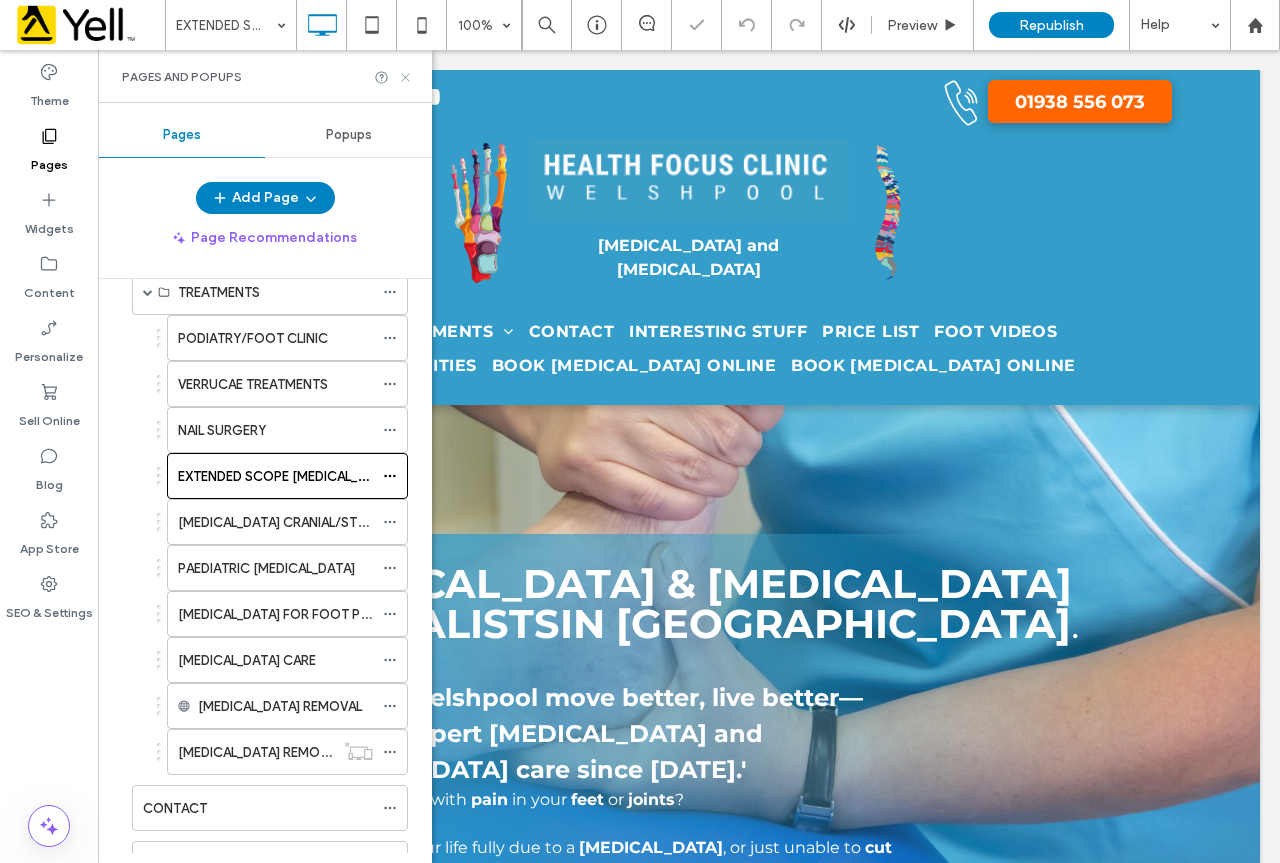 click 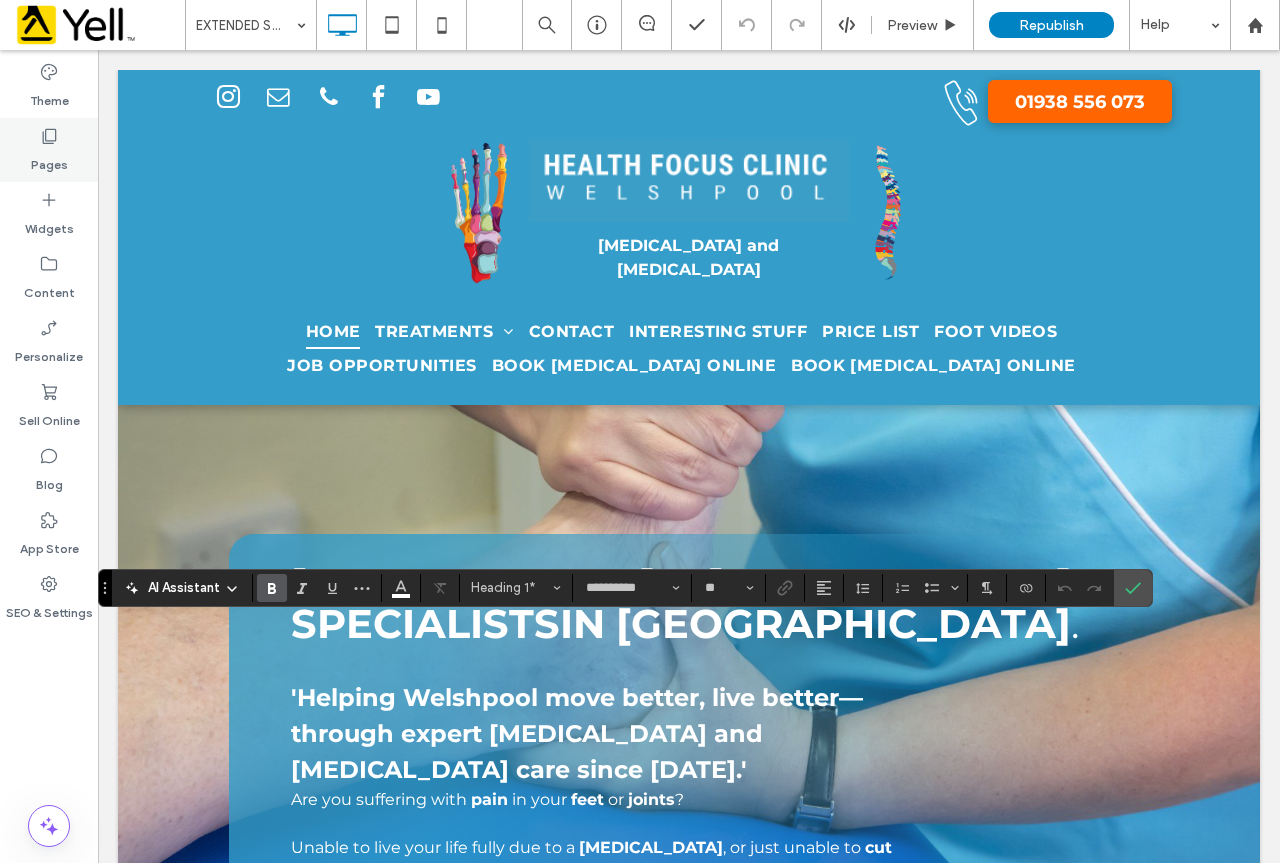 click on "Pages" at bounding box center [49, 160] 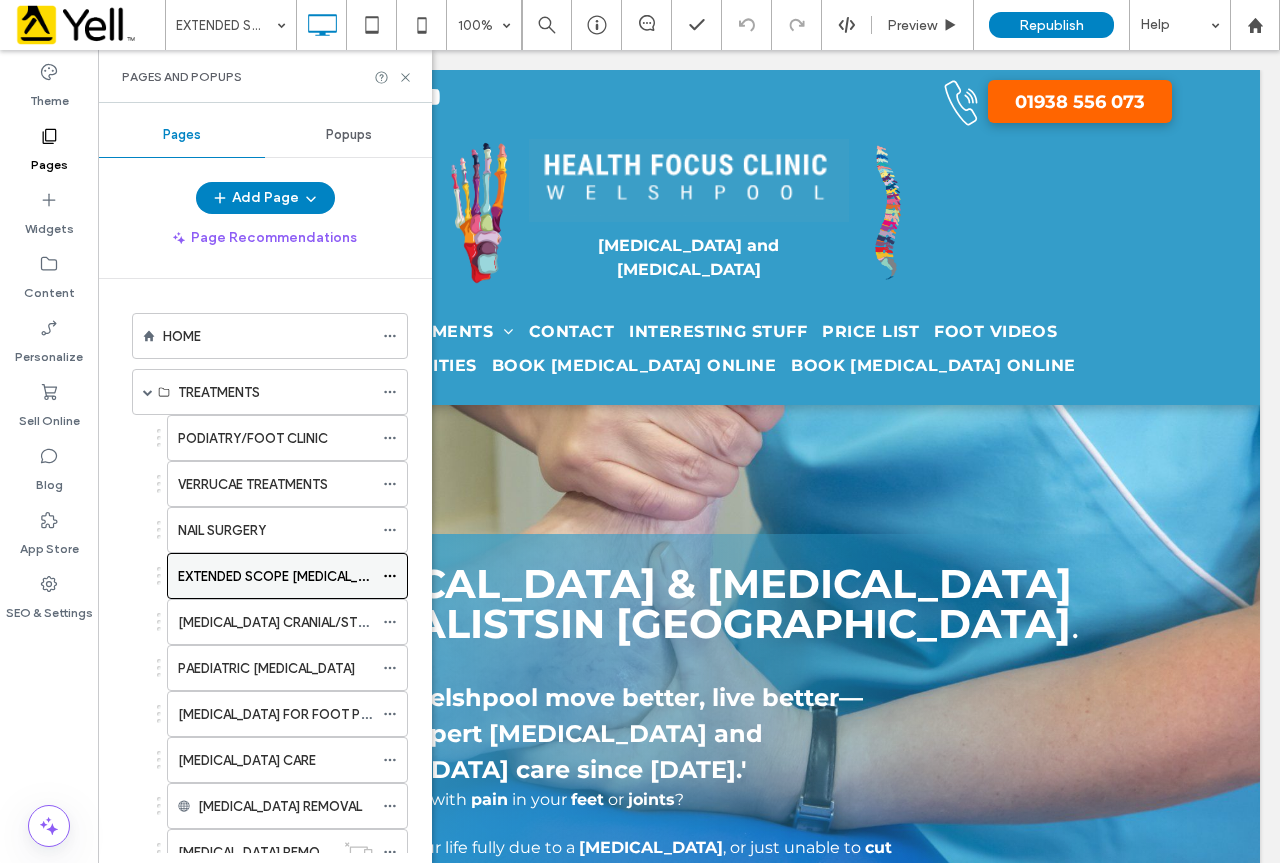 click 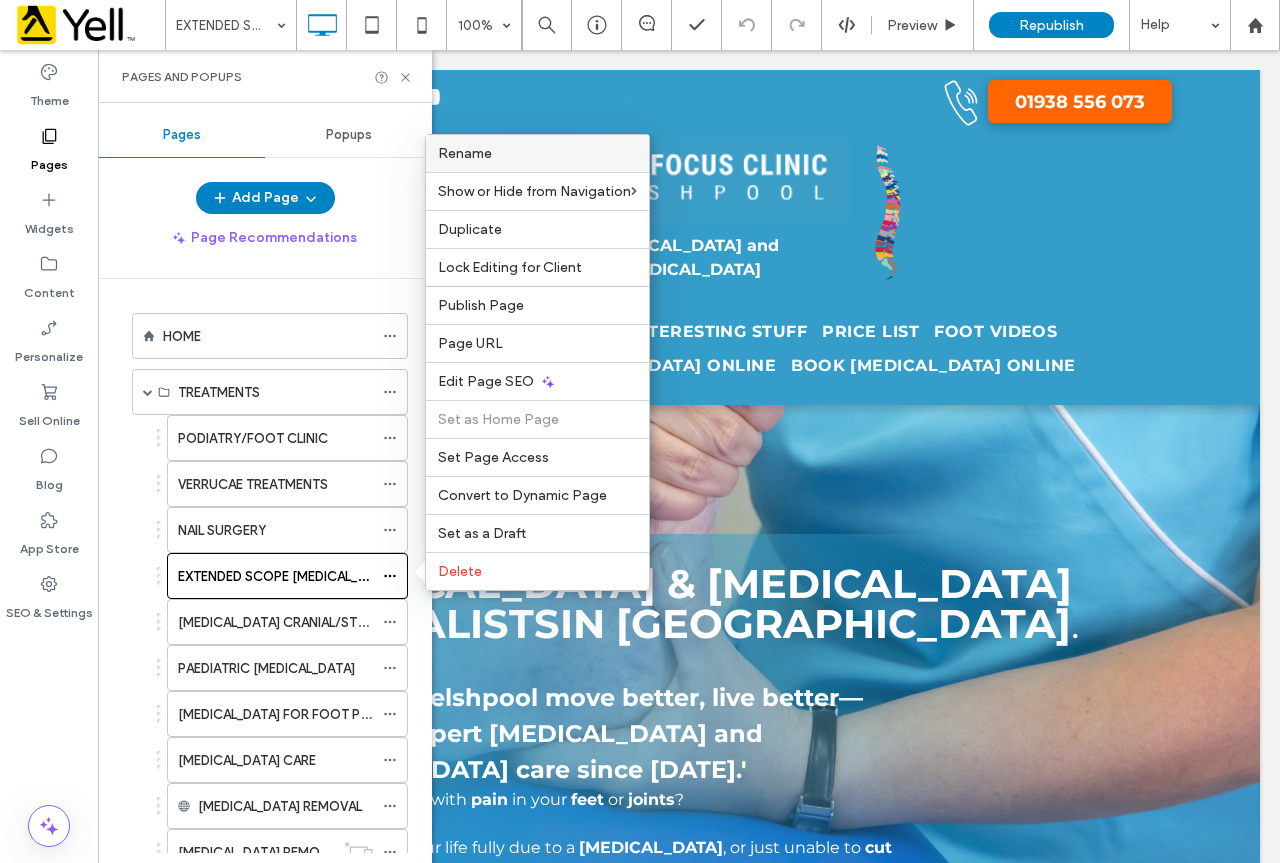 click on "Rename" at bounding box center (465, 153) 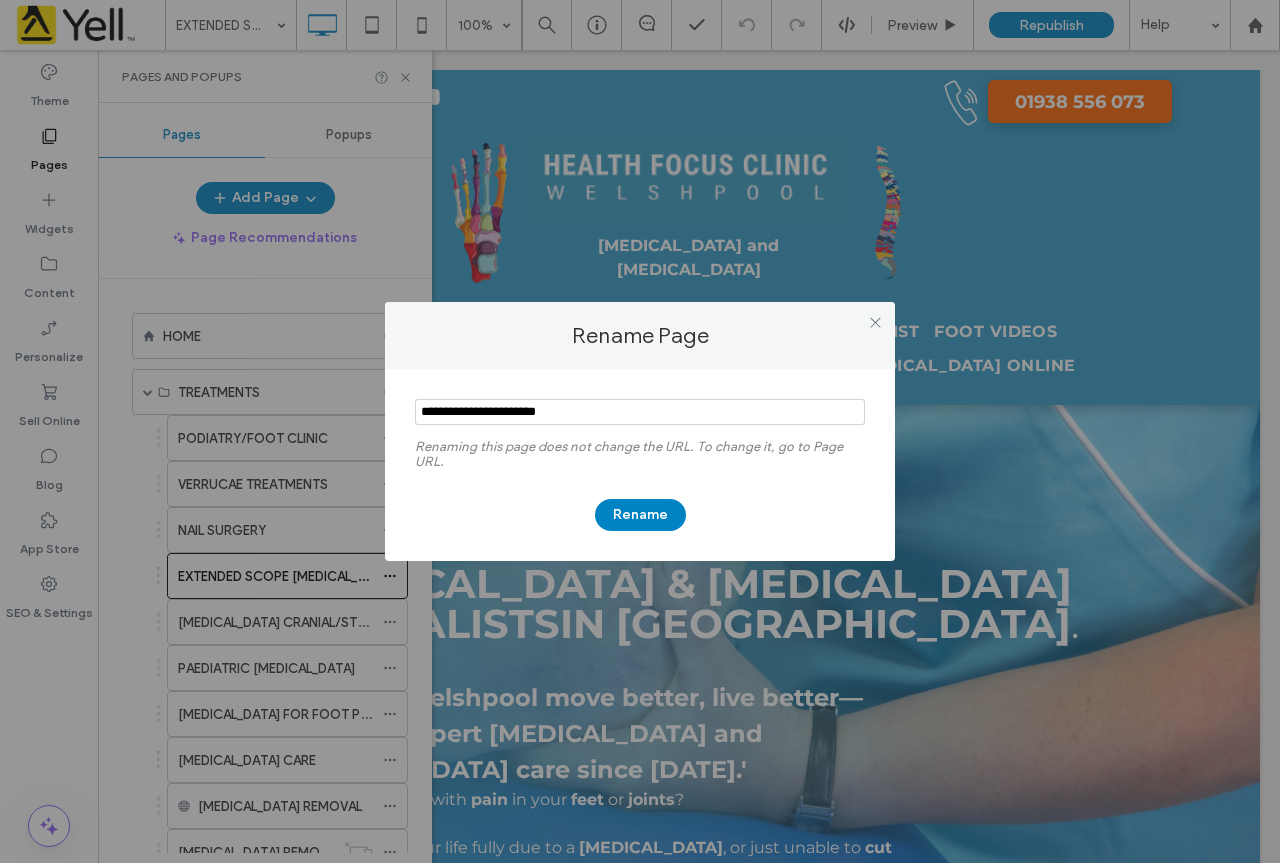 click at bounding box center [640, 412] 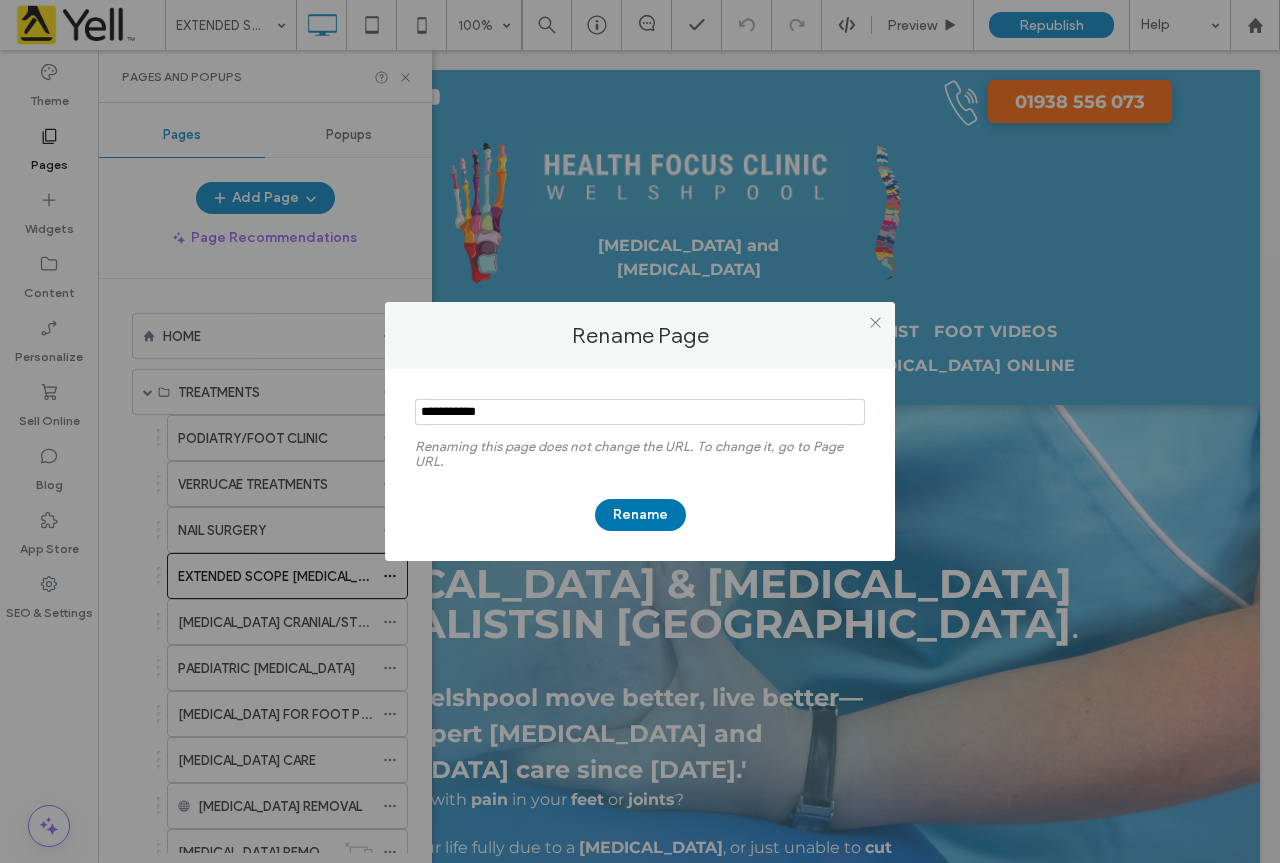 type on "**********" 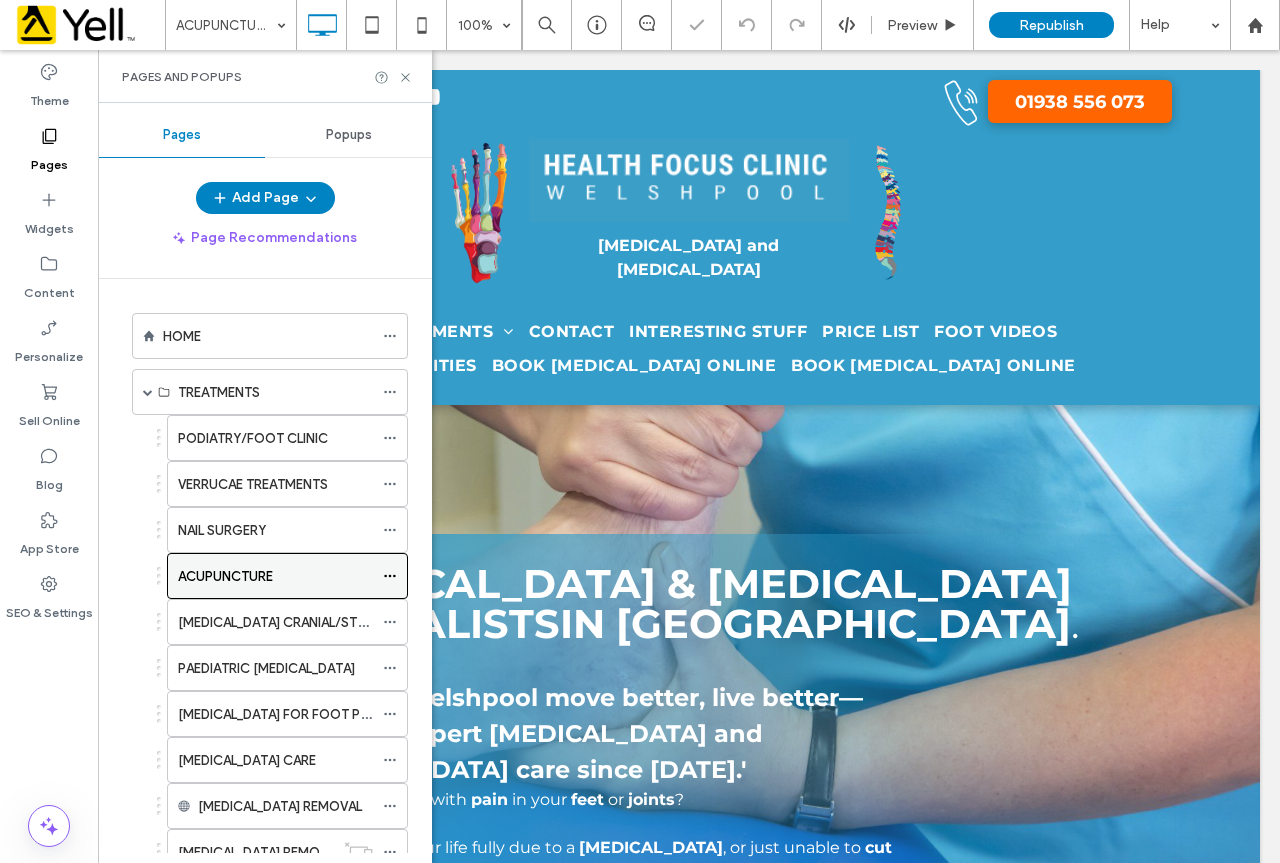 click 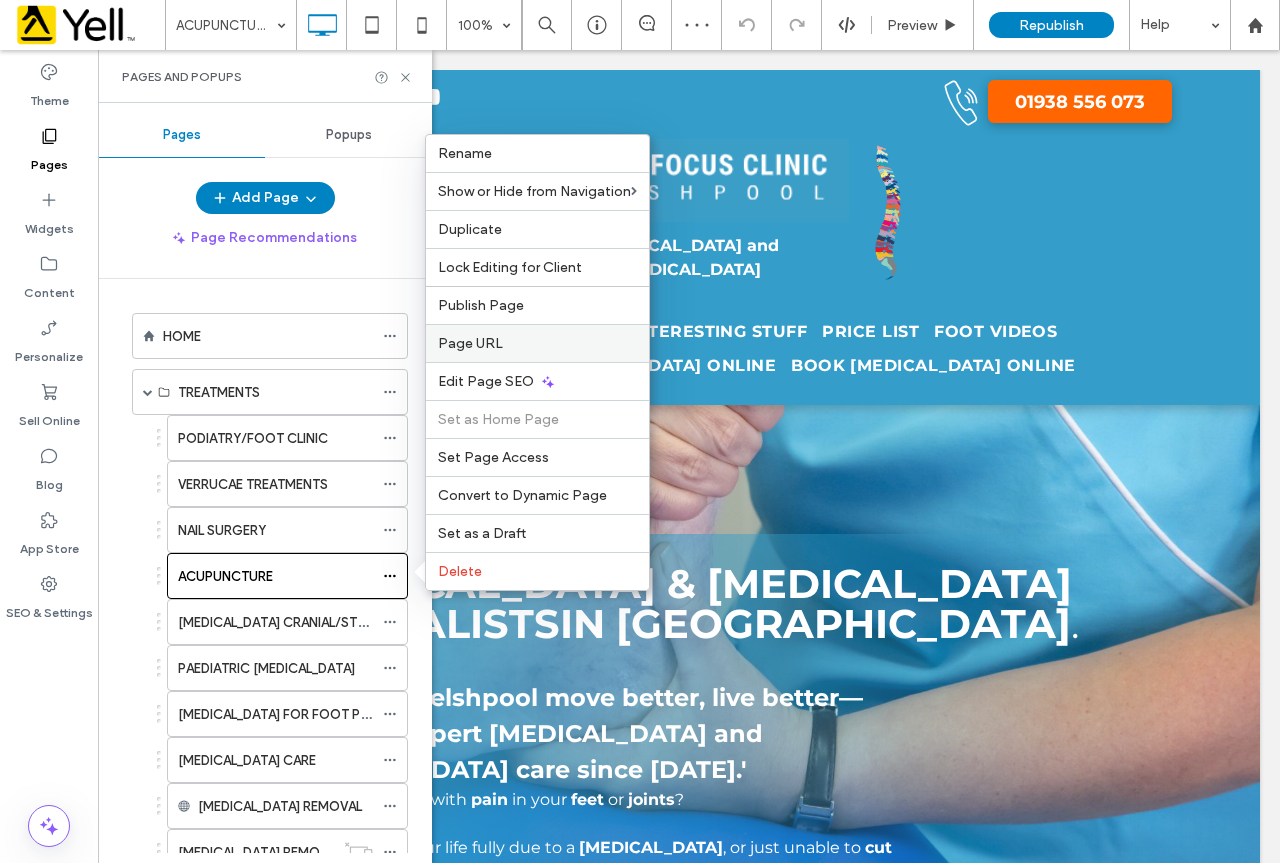 click on "Page URL" at bounding box center [470, 343] 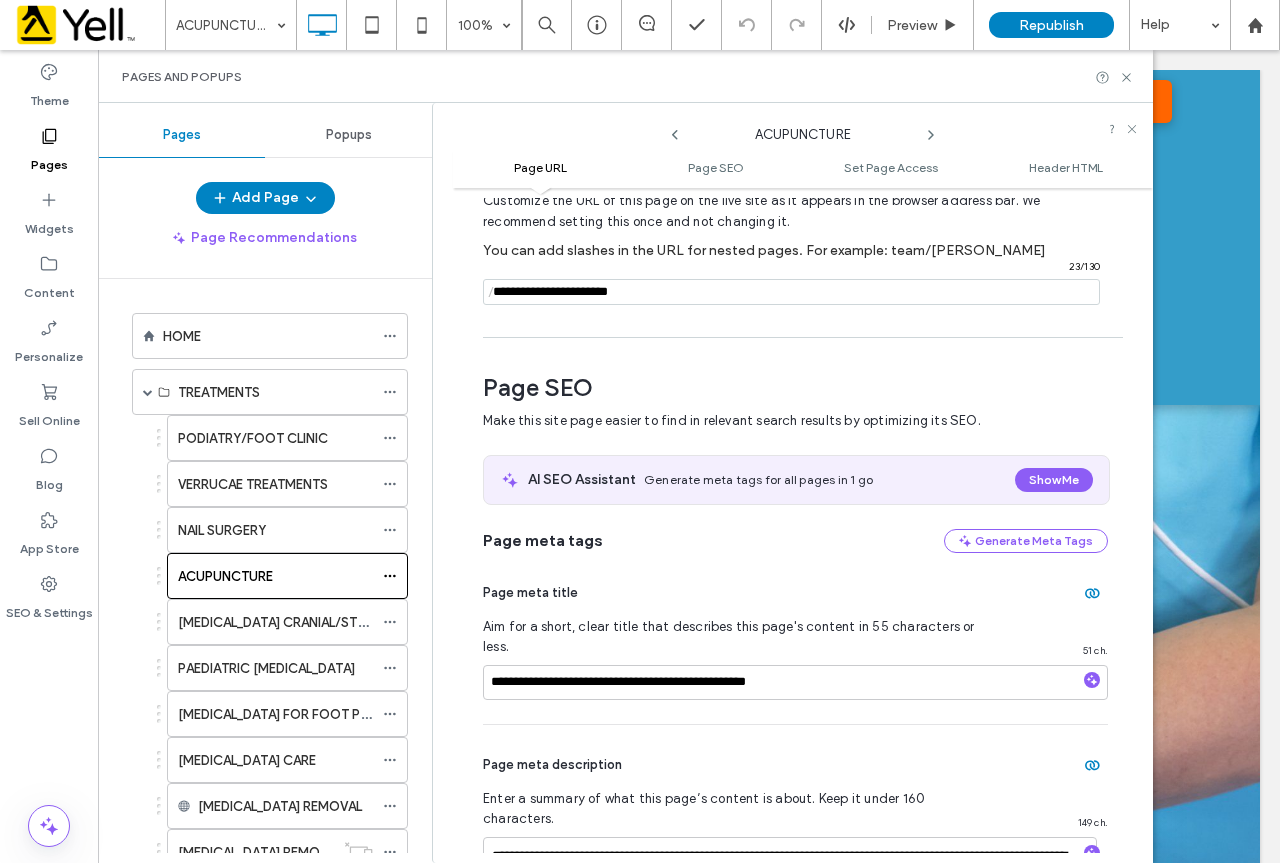 scroll, scrollTop: 4, scrollLeft: 0, axis: vertical 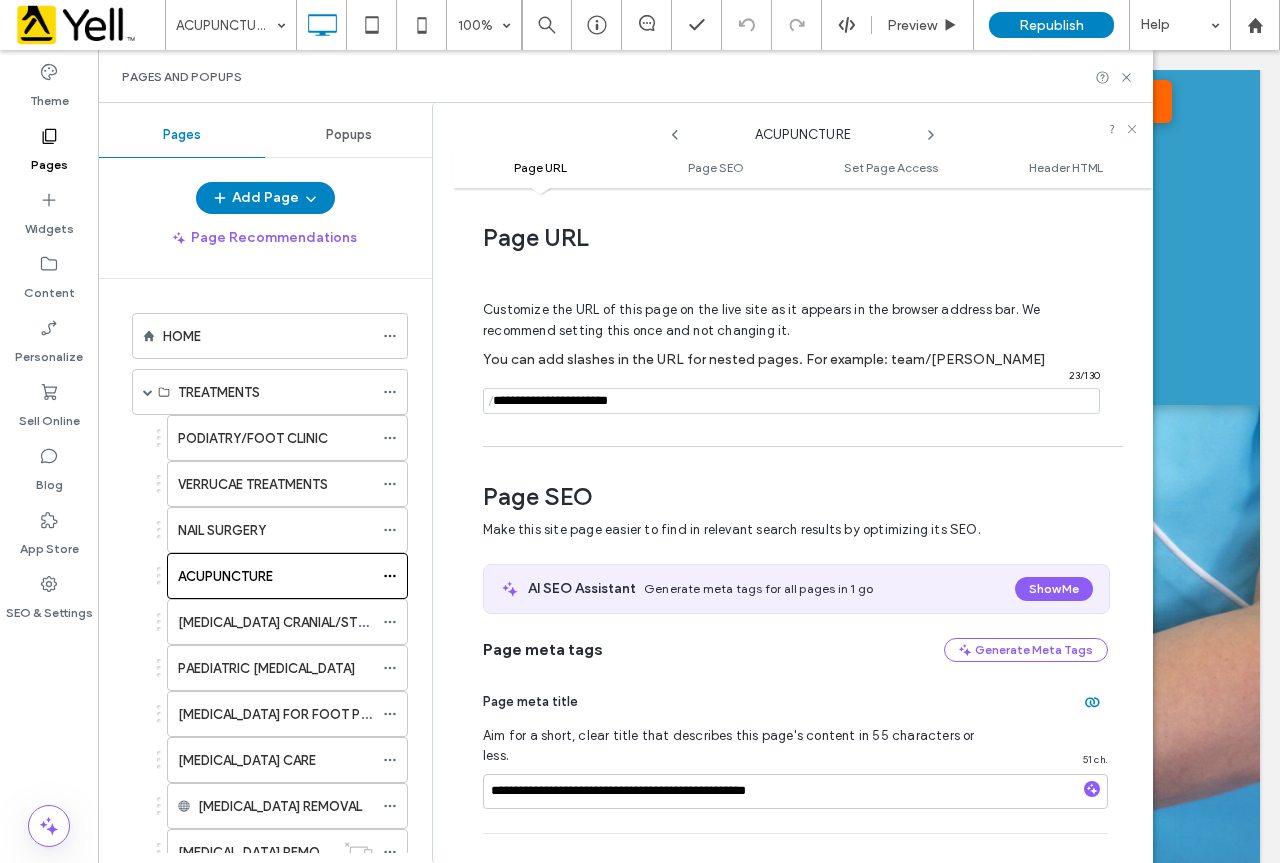click at bounding box center [791, 401] 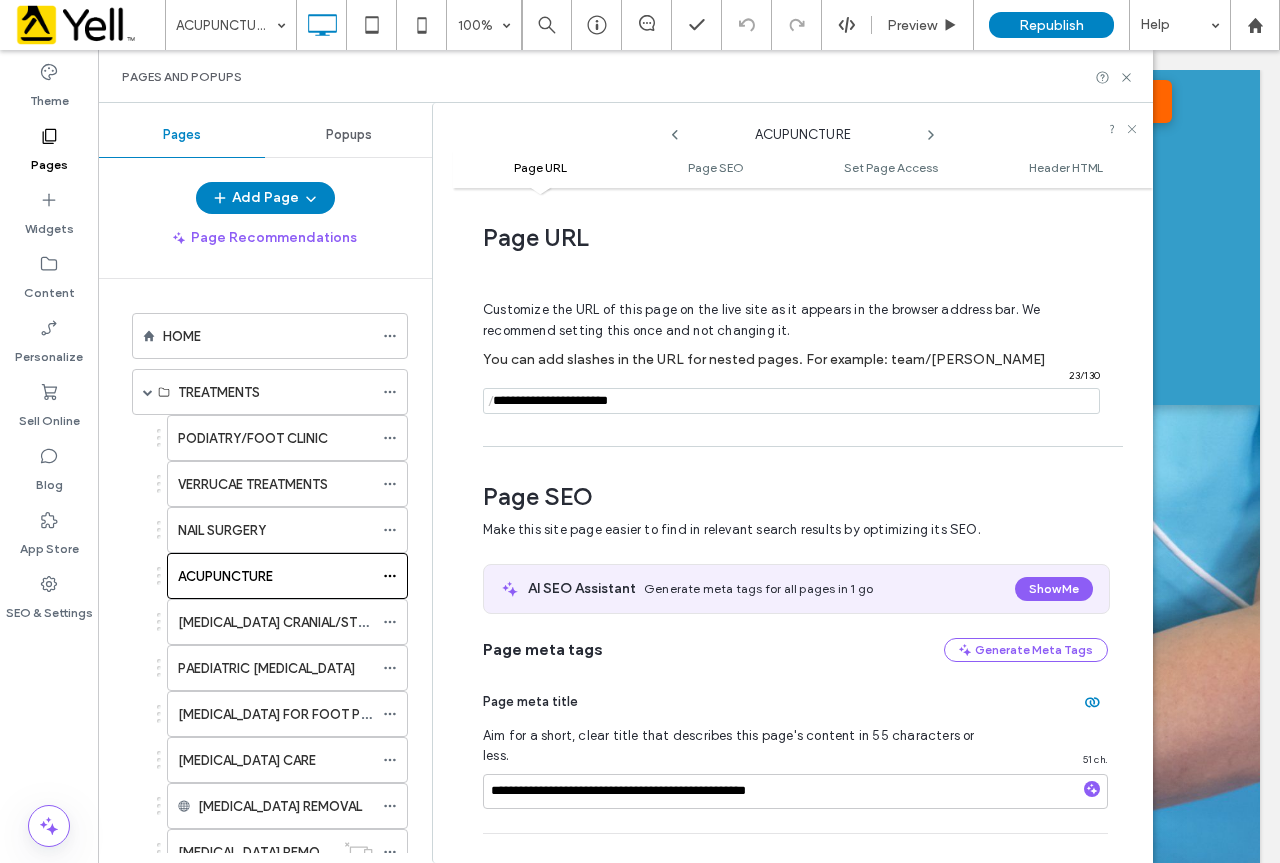 drag, startPoint x: 672, startPoint y: 407, endPoint x: 494, endPoint y: 407, distance: 178 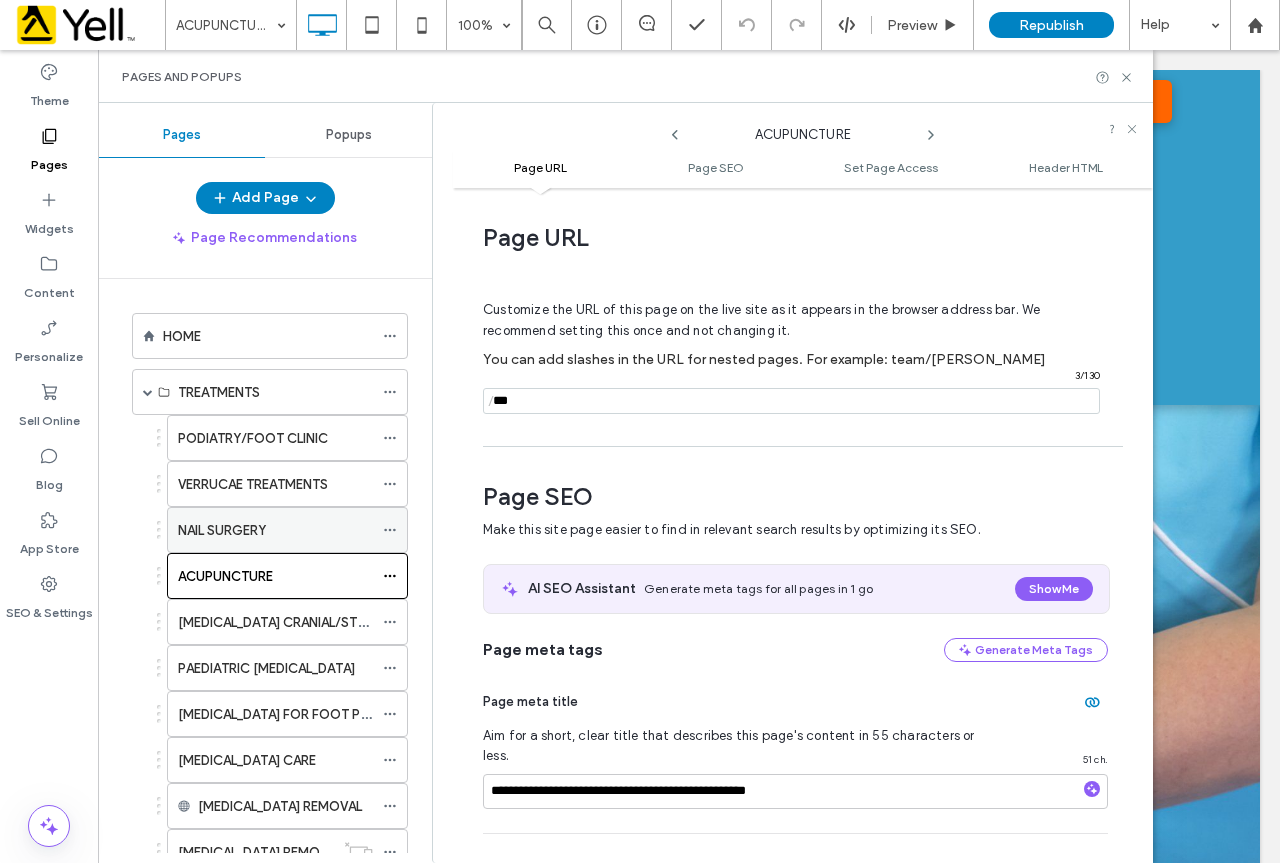 type on "***" 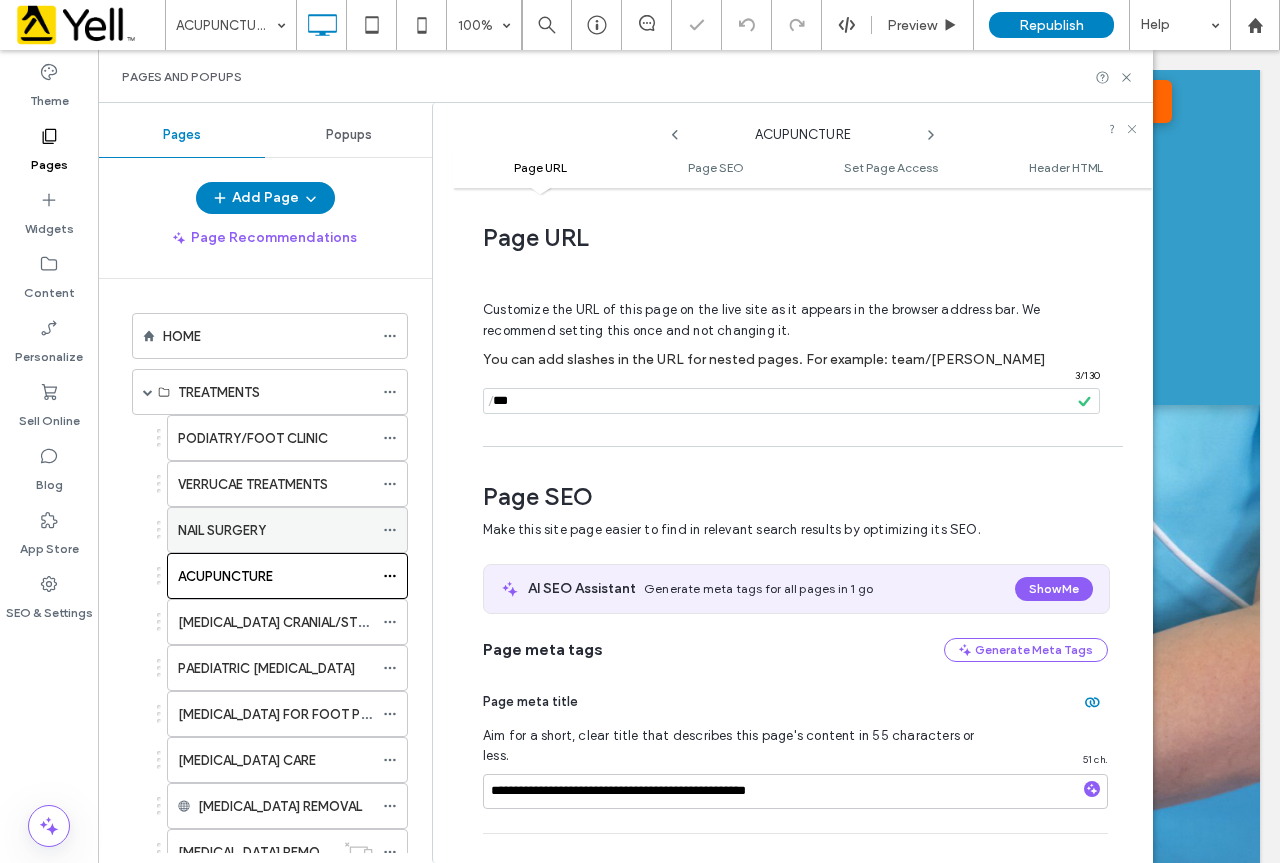click on "NAIL SURGERY" at bounding box center (222, 530) 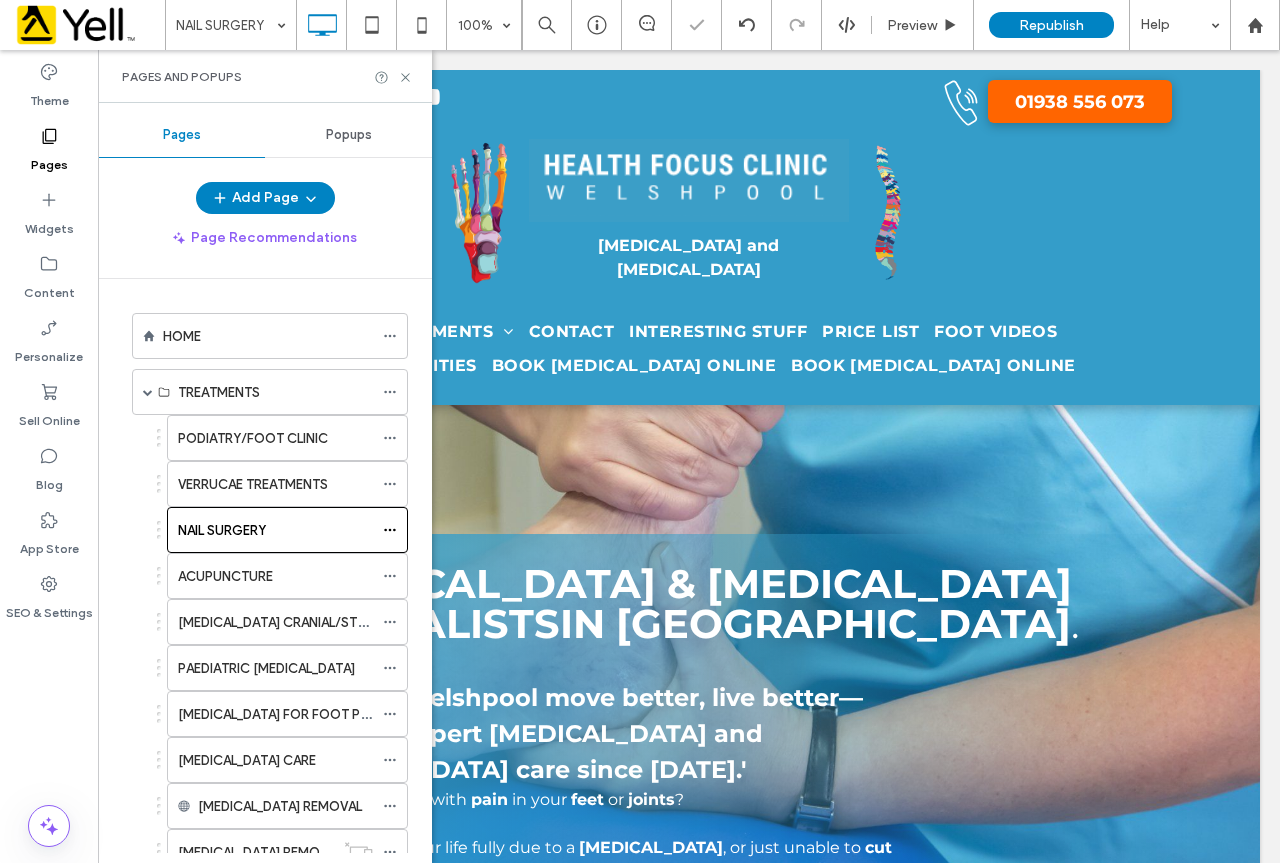 click at bounding box center (640, 431) 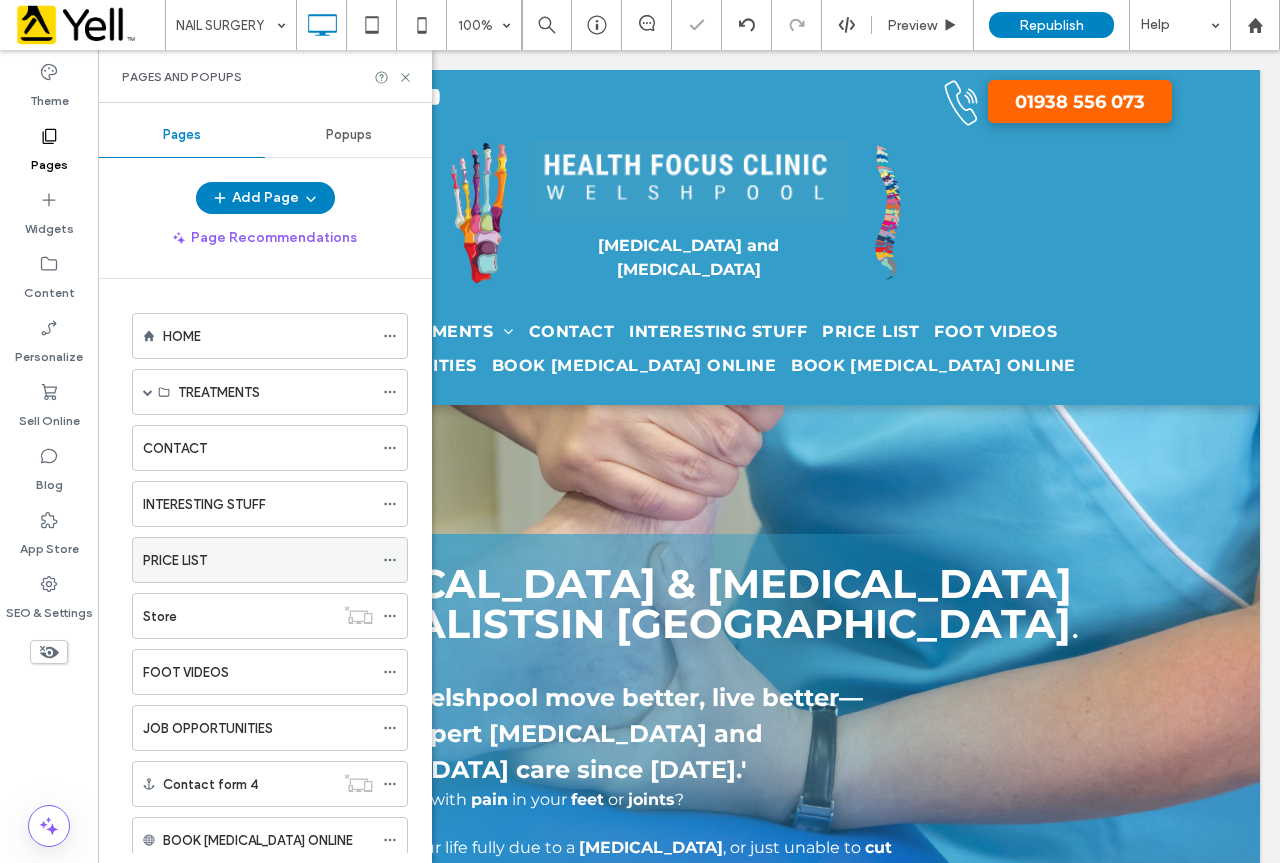 click on "PRICE LIST" at bounding box center [258, 560] 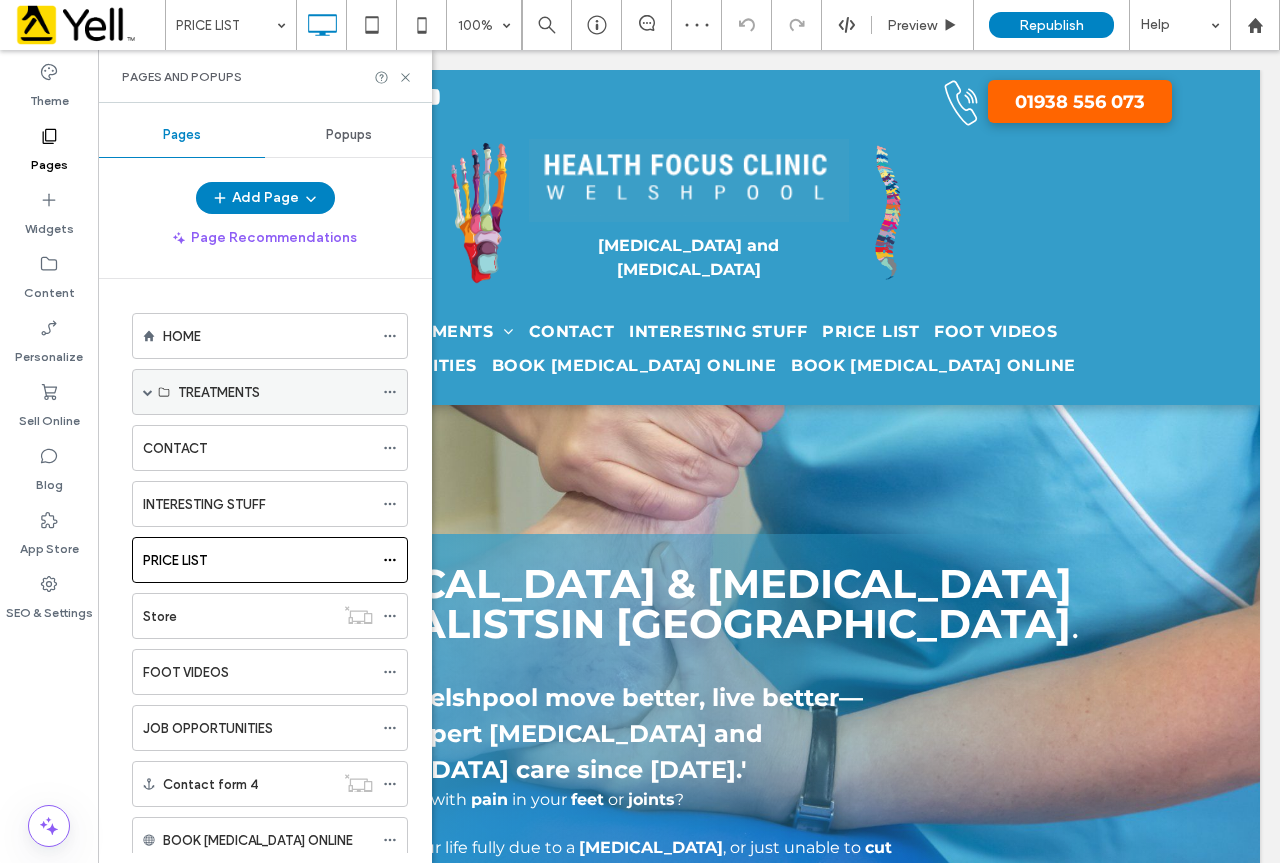 click on "TREATMENTS" at bounding box center [270, 392] 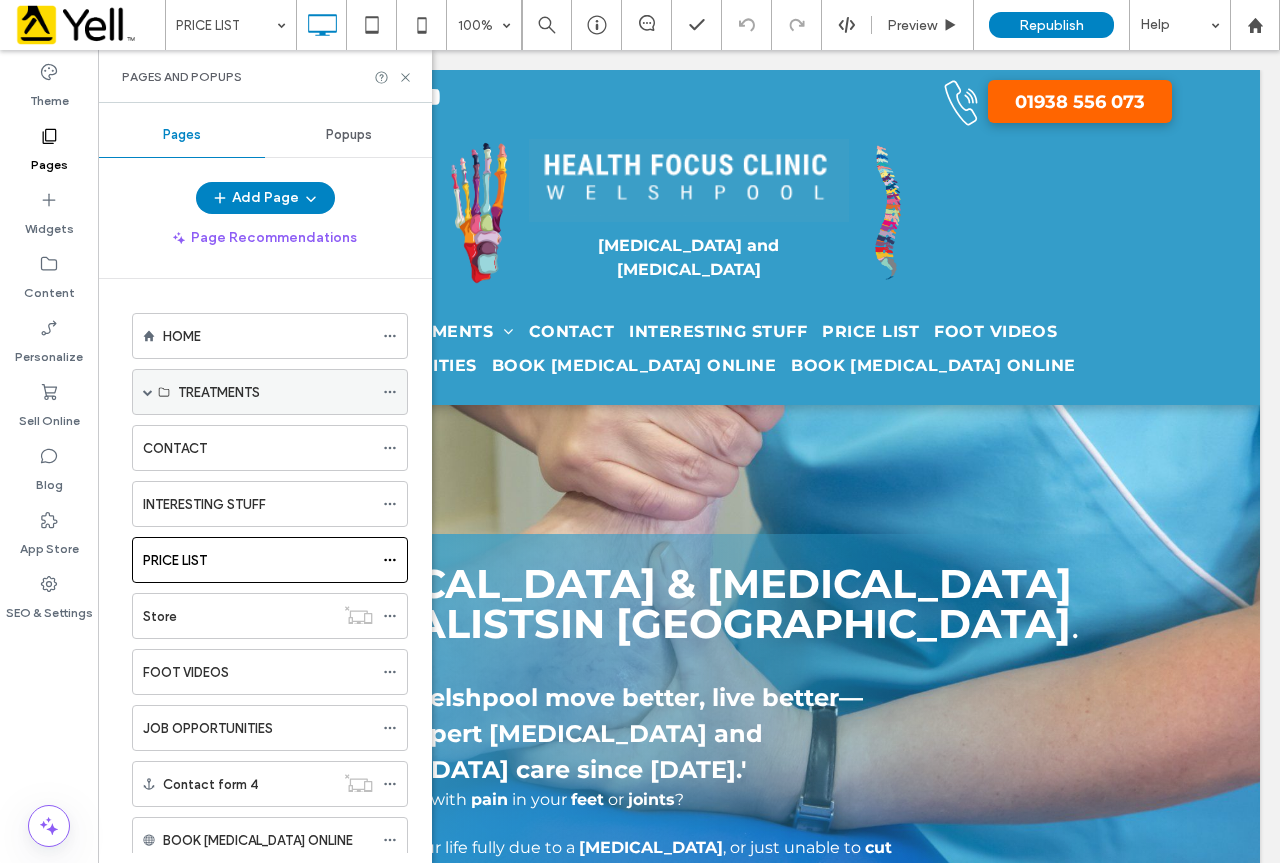click at bounding box center (148, 392) 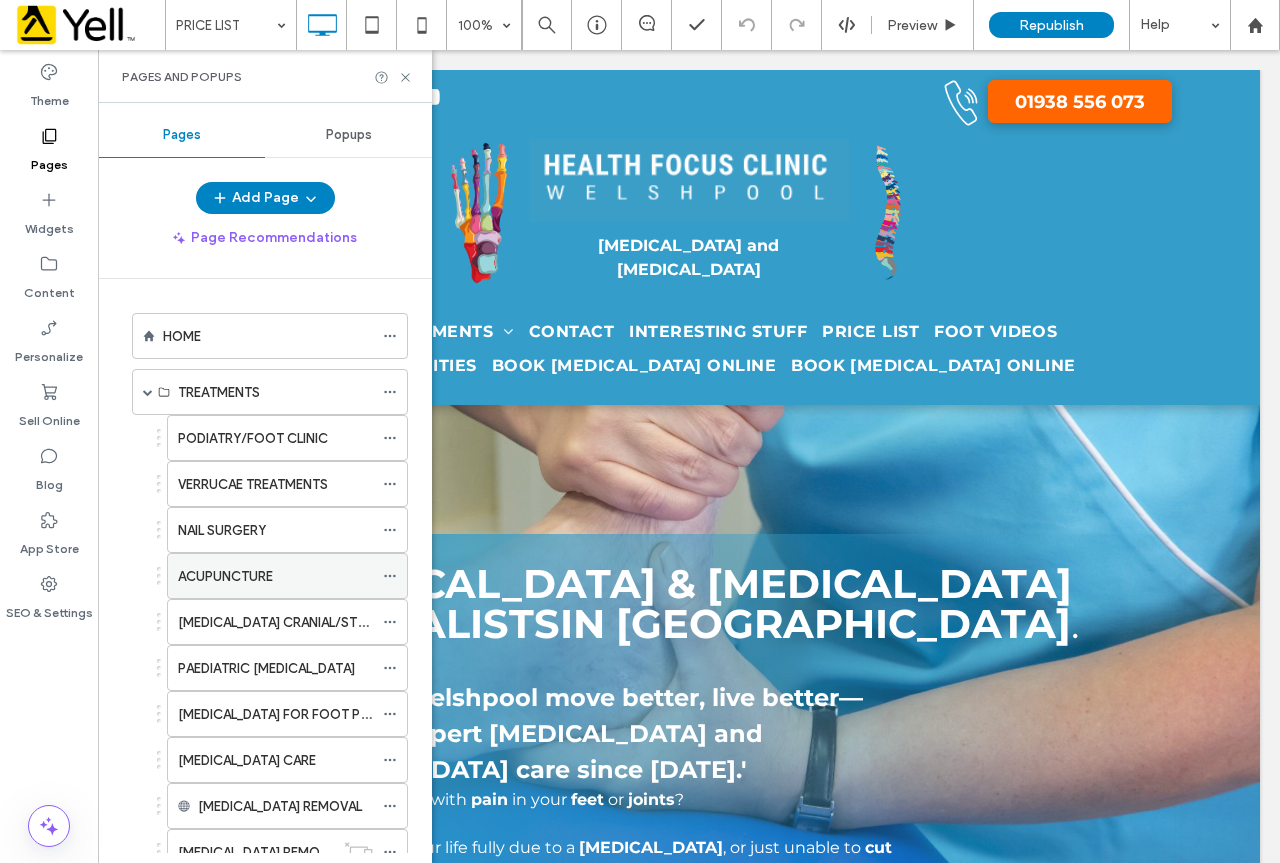 click 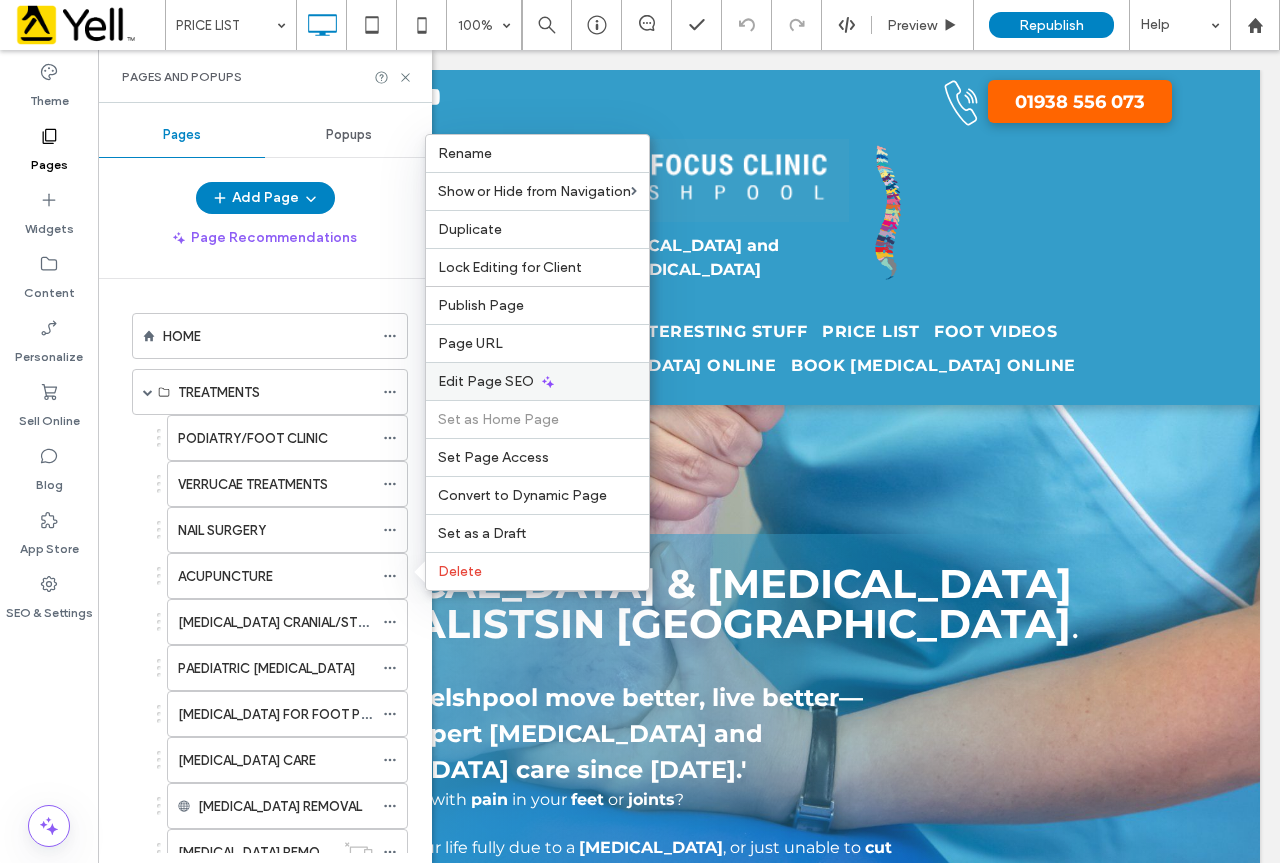 click on "Edit Page SEO" at bounding box center [486, 381] 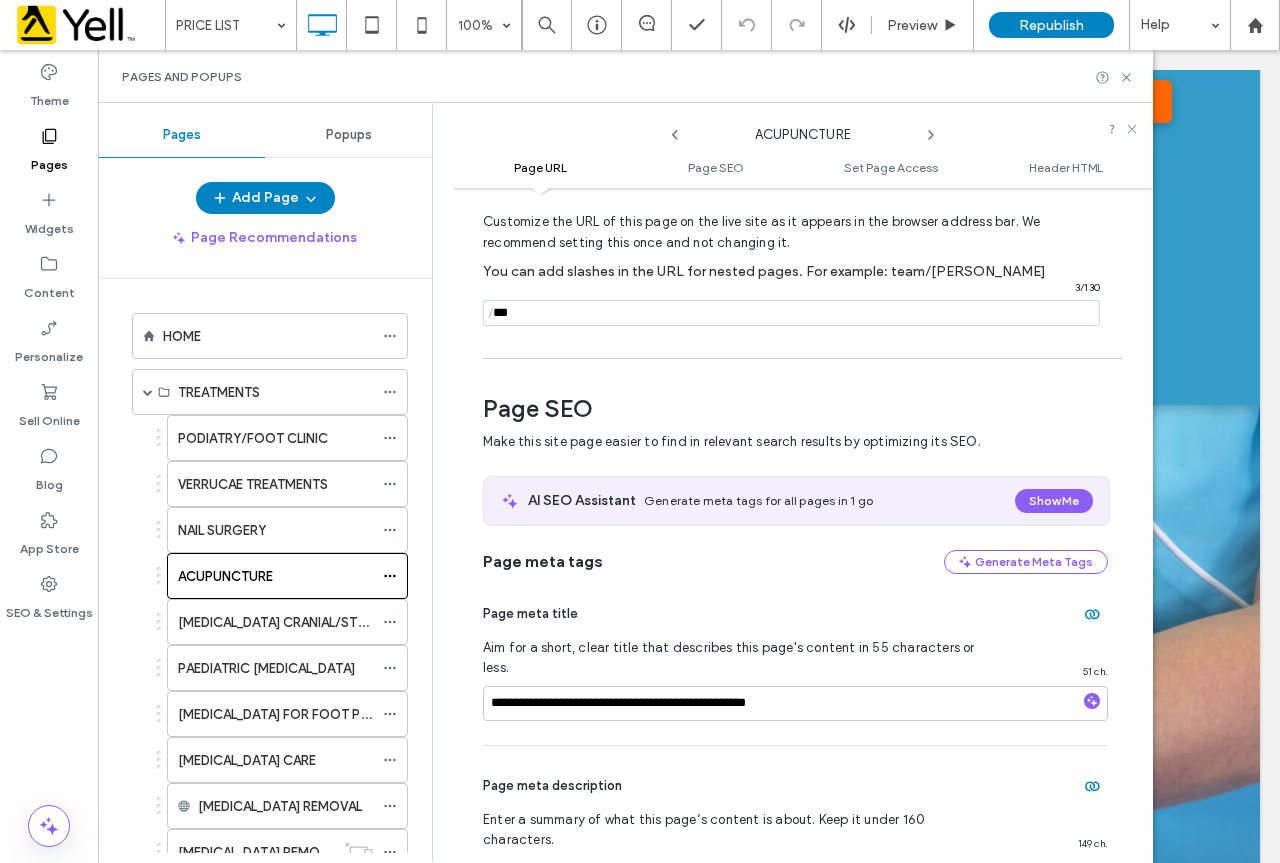 scroll, scrollTop: 0, scrollLeft: 0, axis: both 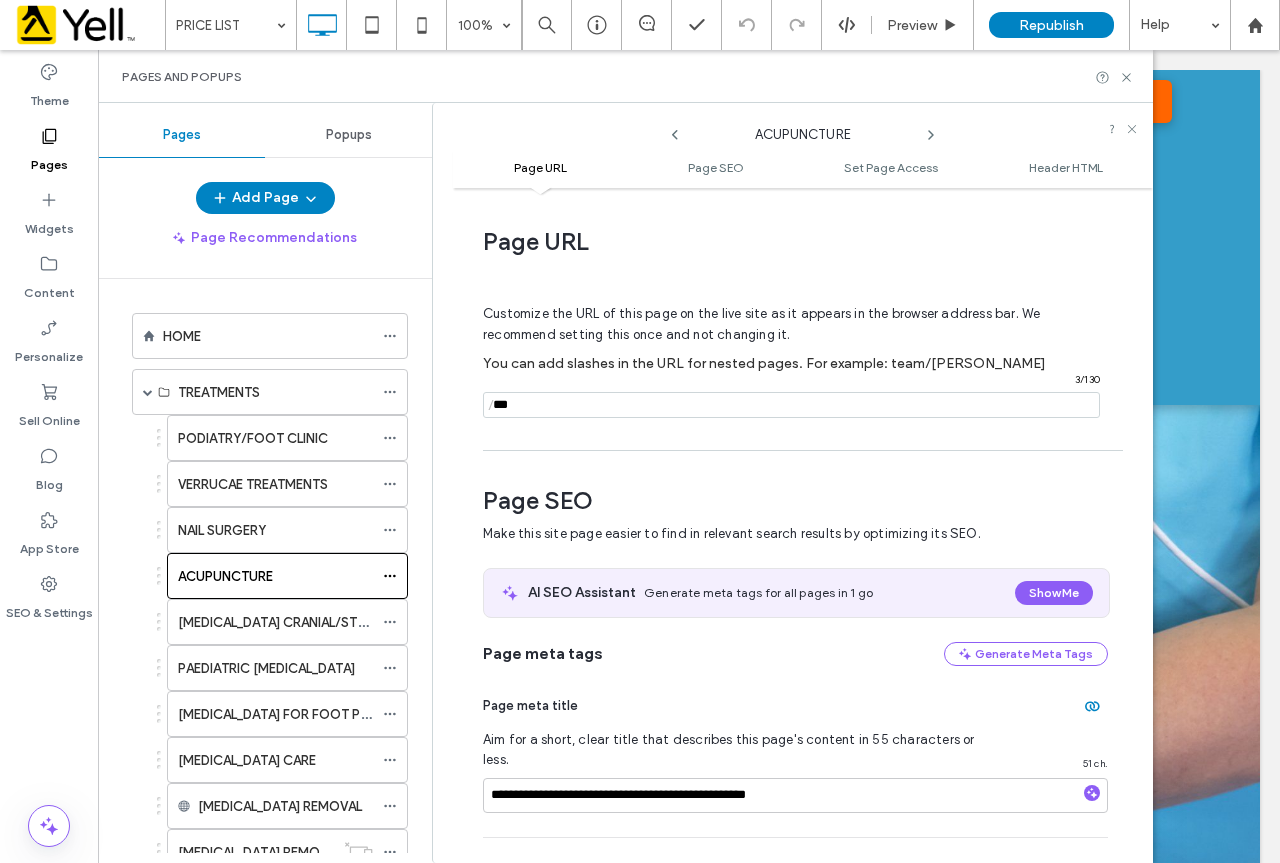 click at bounding box center [791, 405] 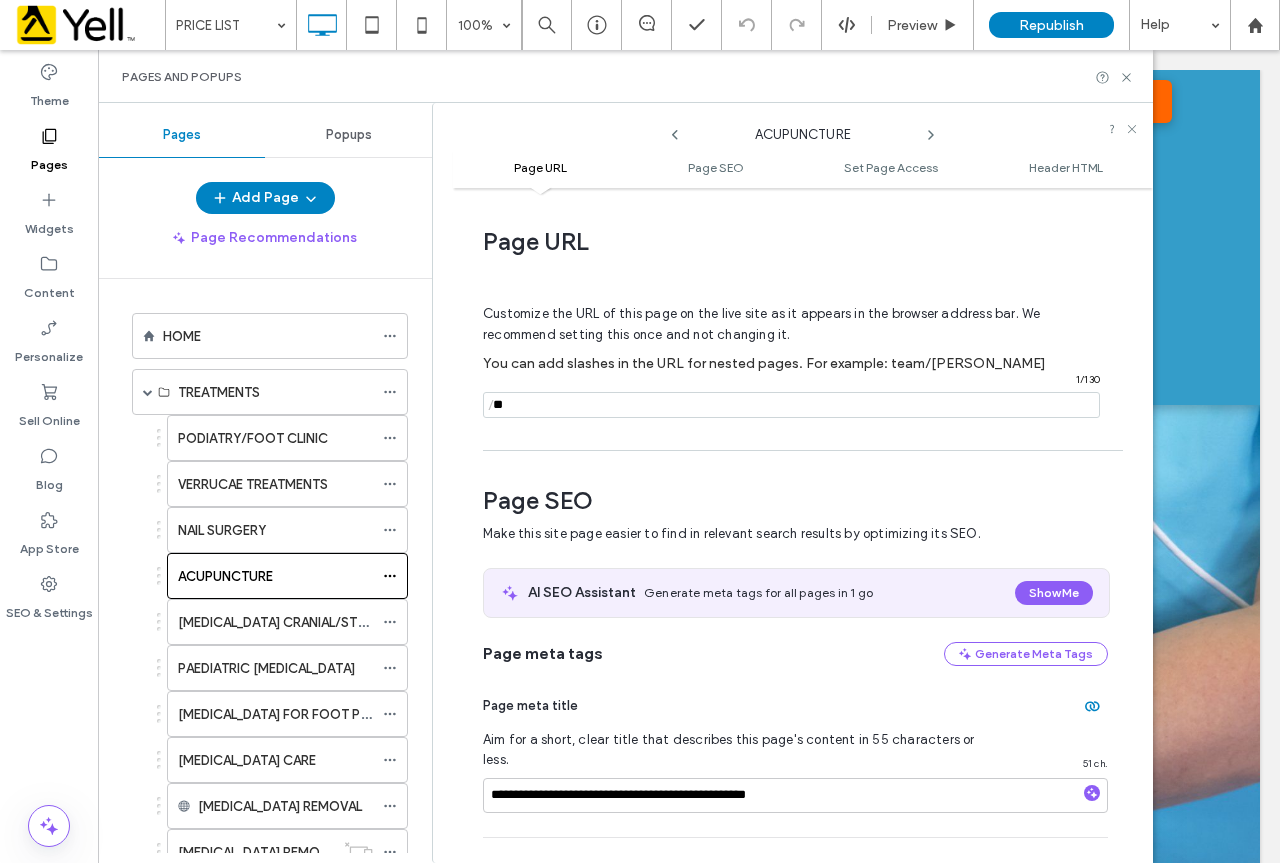 type on "*" 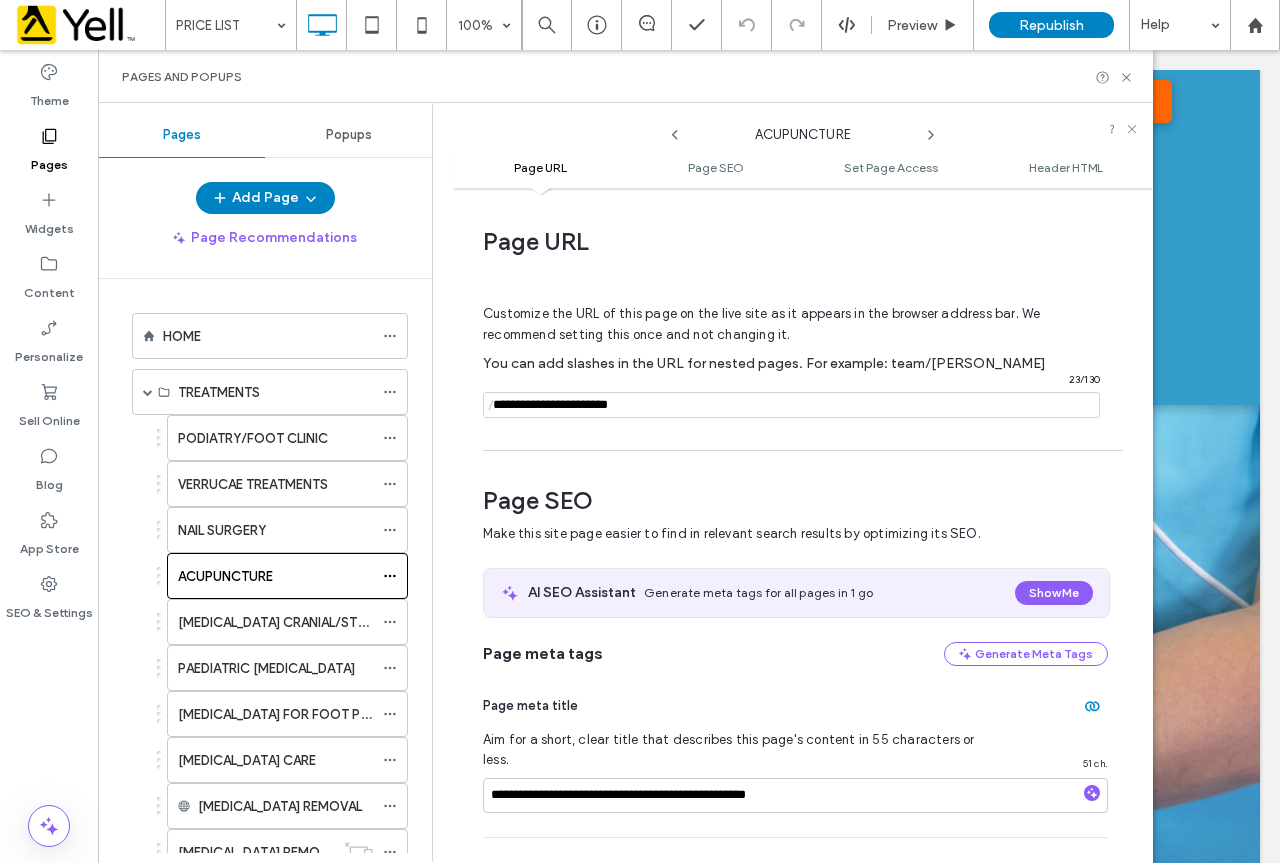 type on "**********" 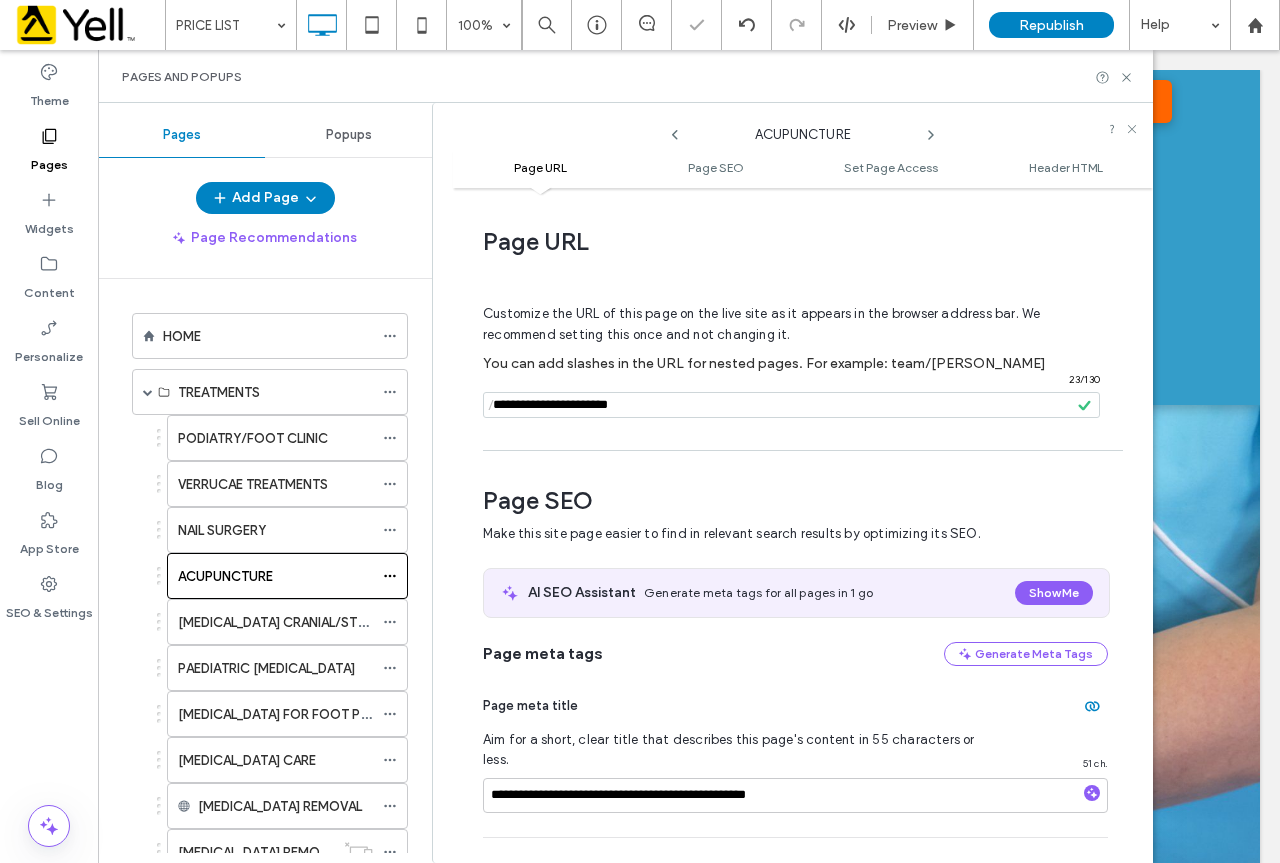 click on "**********" at bounding box center [795, 1085] 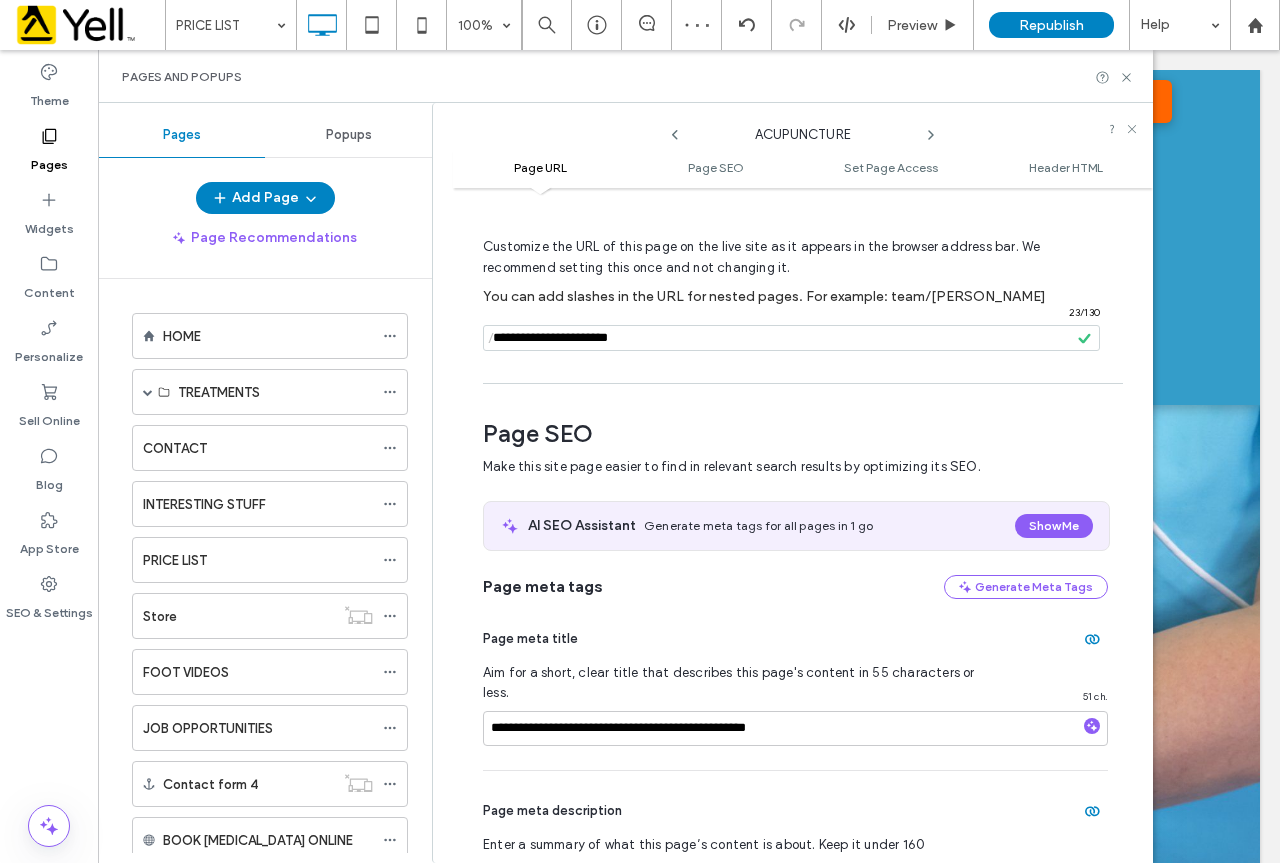 scroll, scrollTop: 100, scrollLeft: 0, axis: vertical 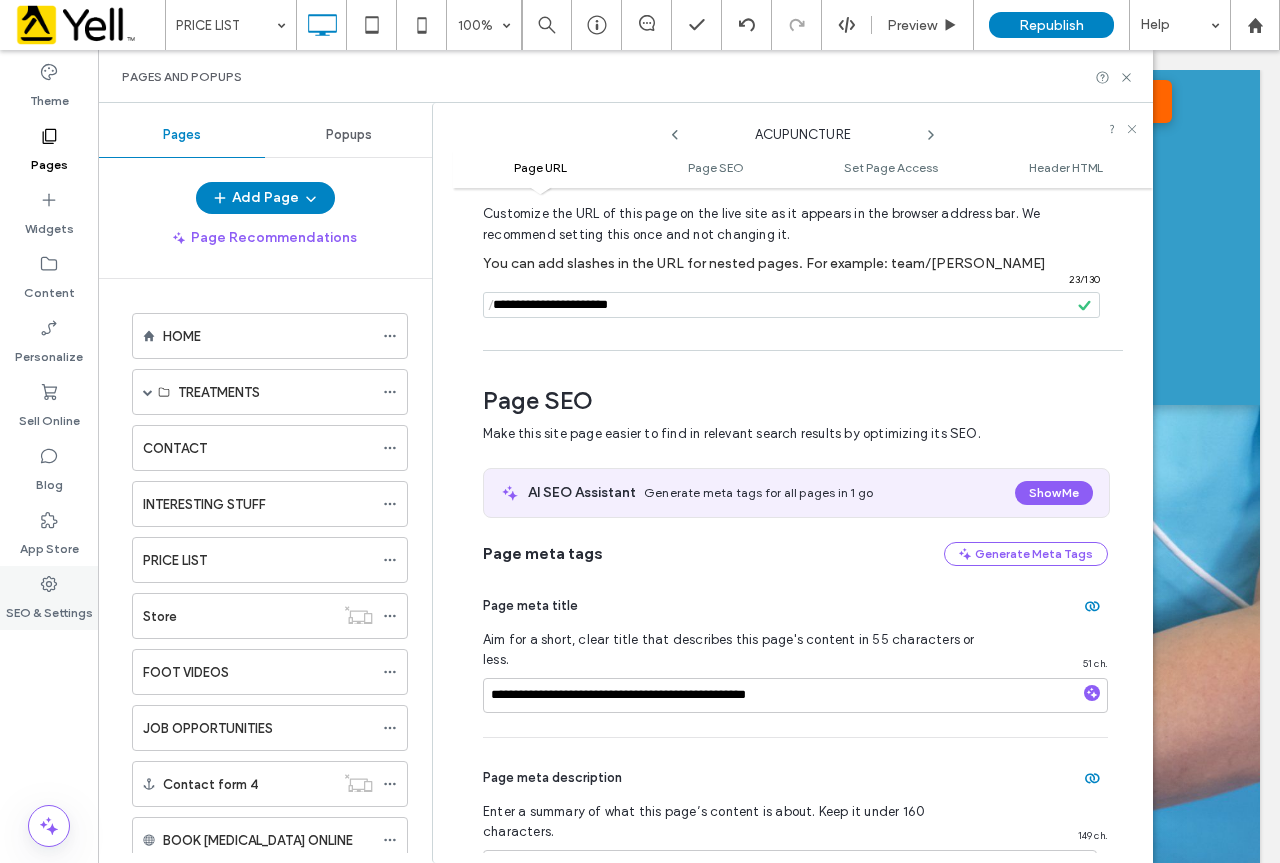 drag, startPoint x: 50, startPoint y: 580, endPoint x: 66, endPoint y: 577, distance: 16.27882 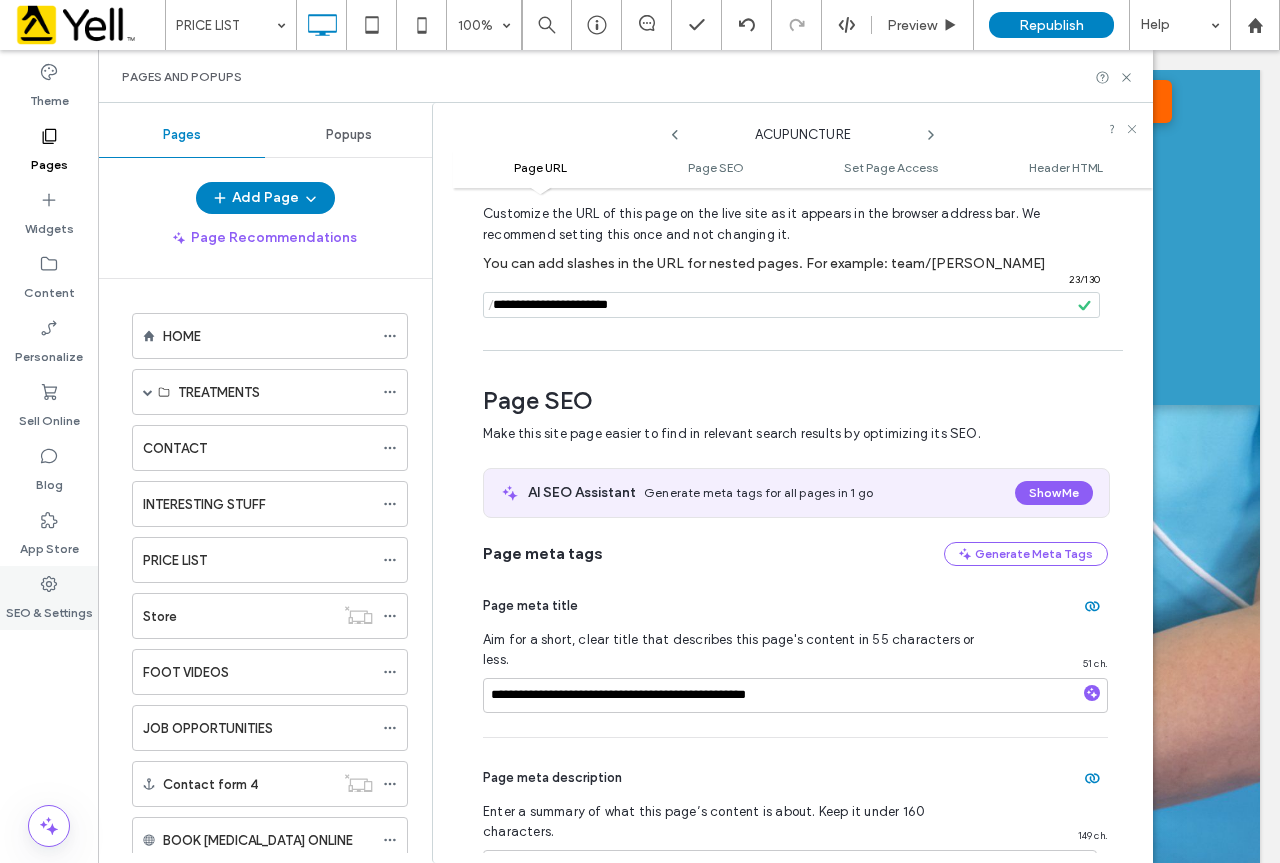 click 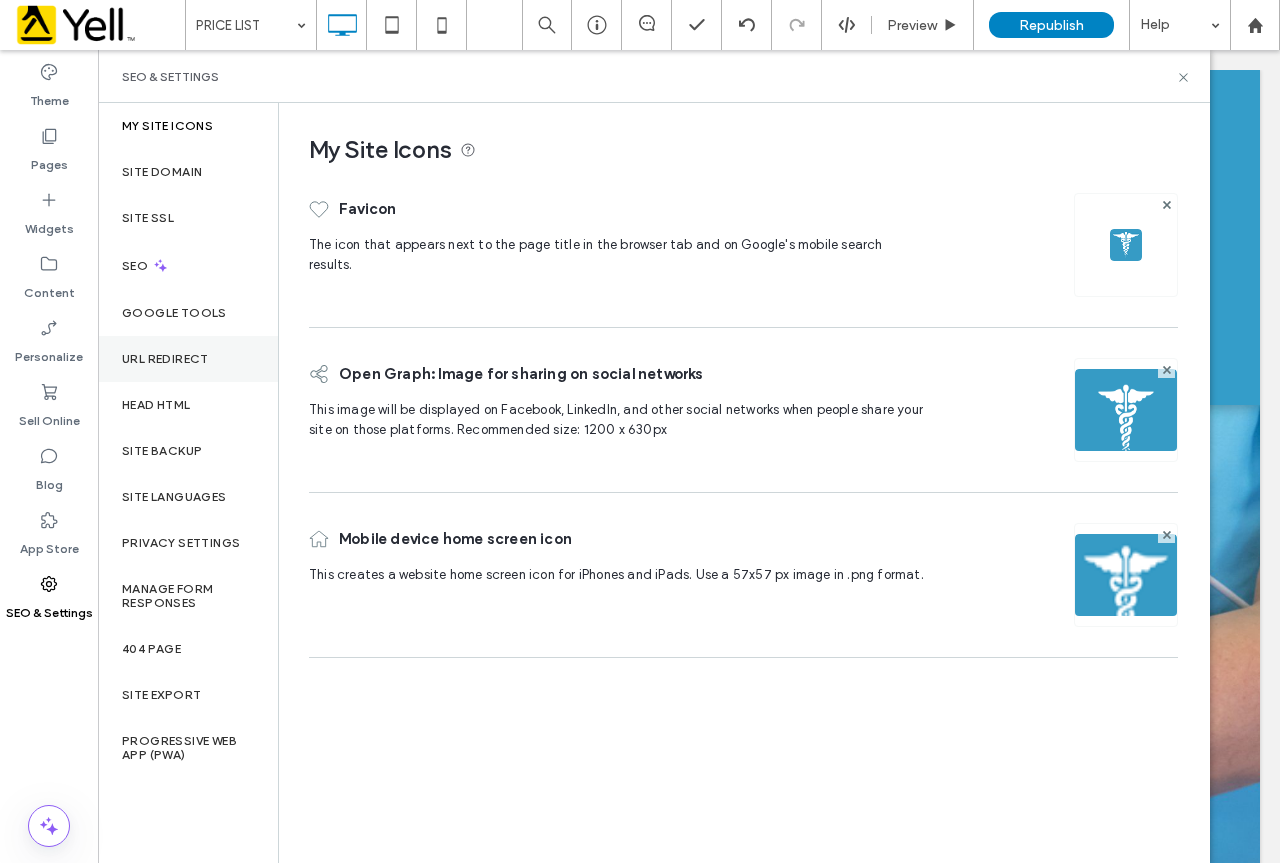 click on "URL Redirect" at bounding box center [165, 359] 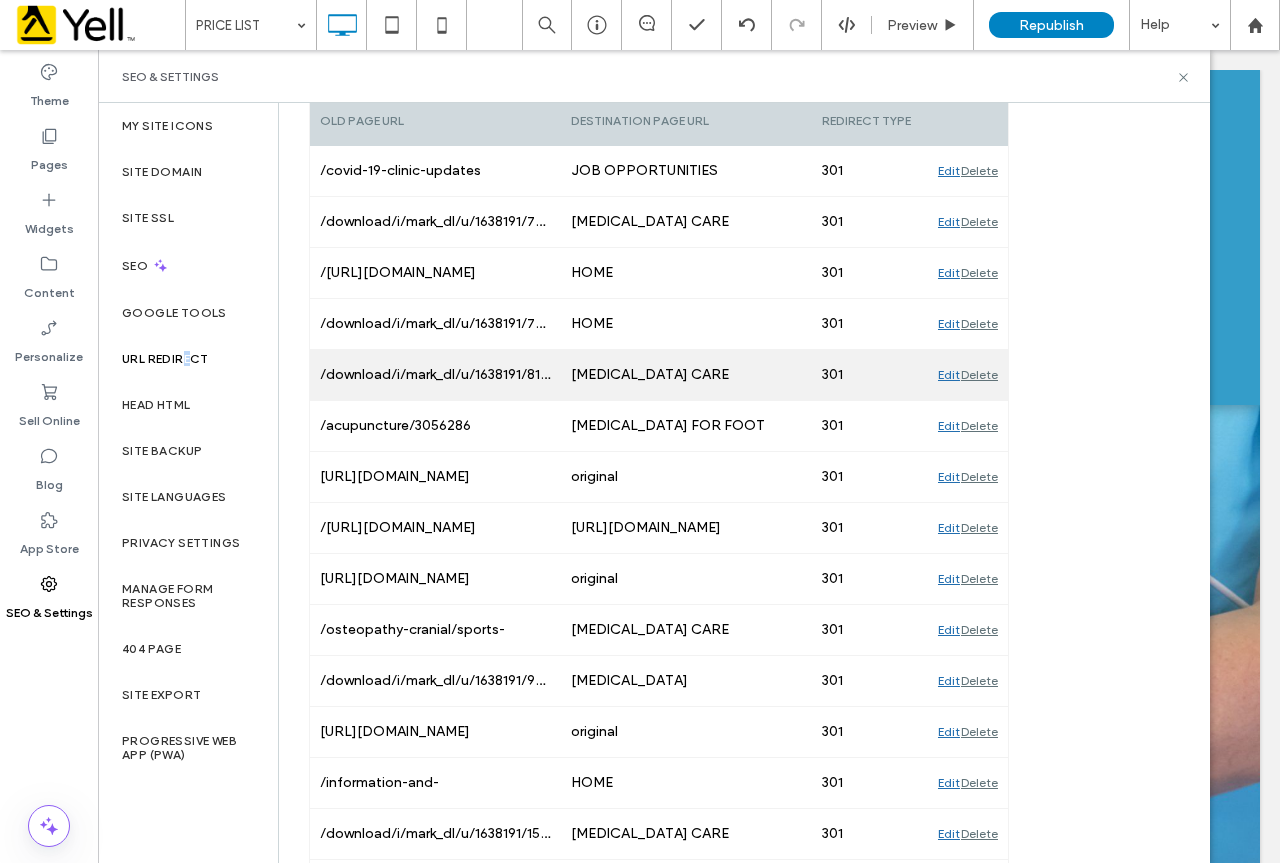 scroll, scrollTop: 300, scrollLeft: 0, axis: vertical 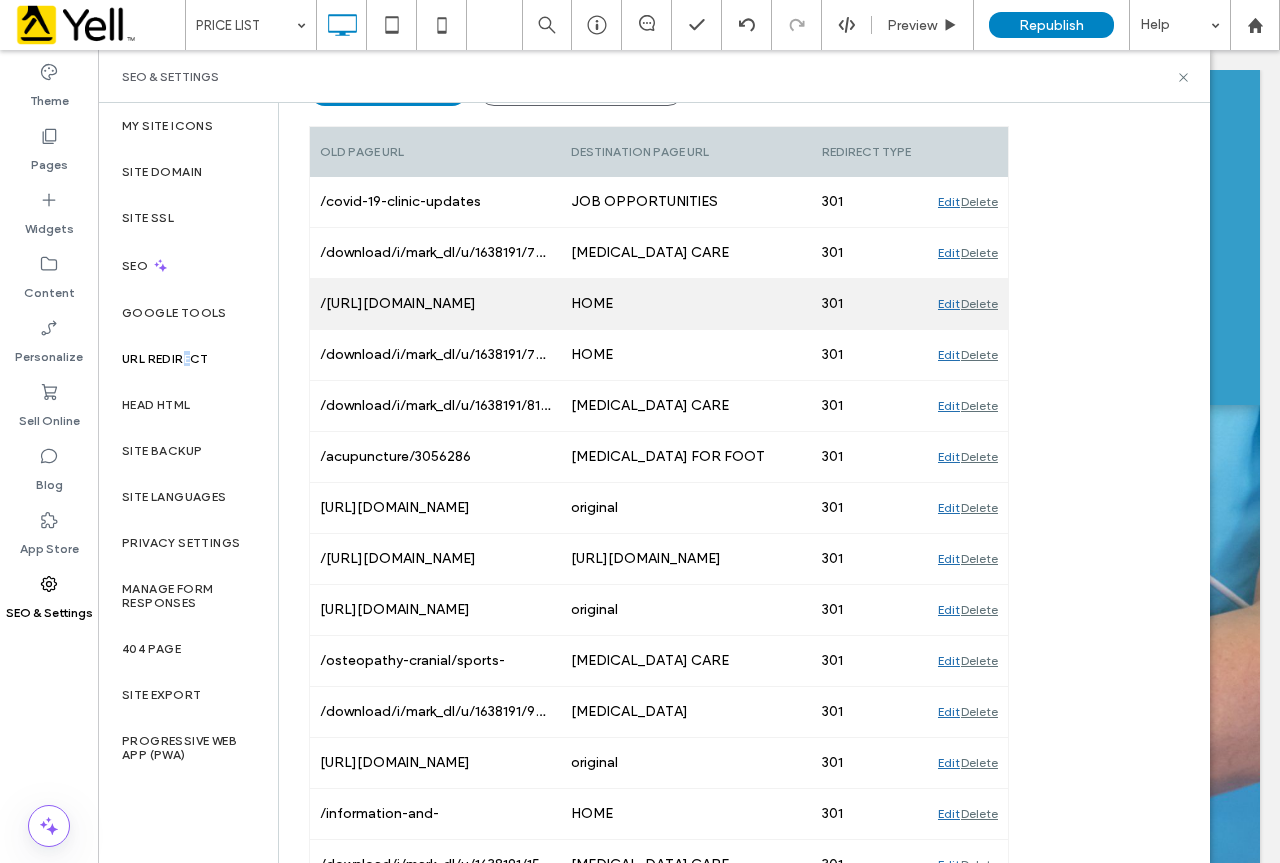 click on "Delete" at bounding box center [979, 304] 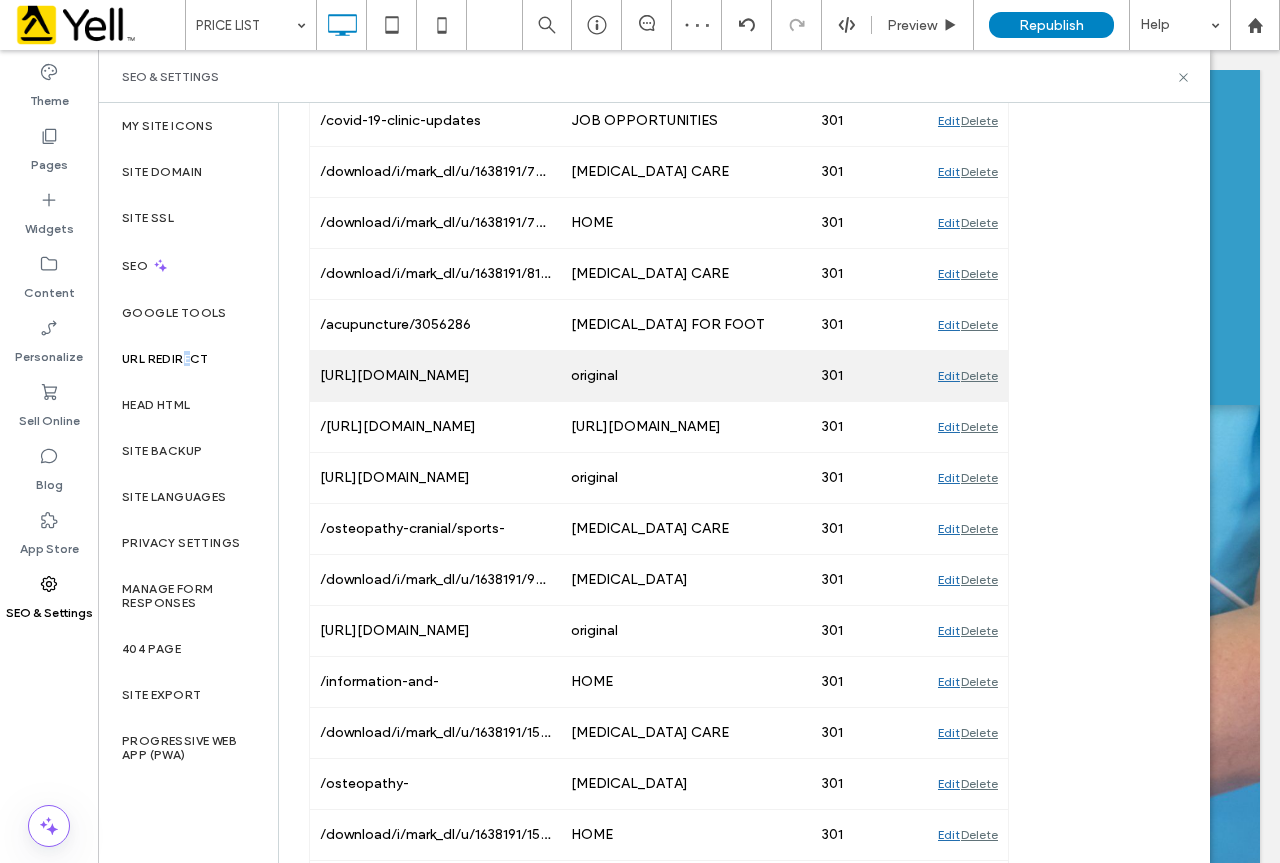 scroll, scrollTop: 400, scrollLeft: 0, axis: vertical 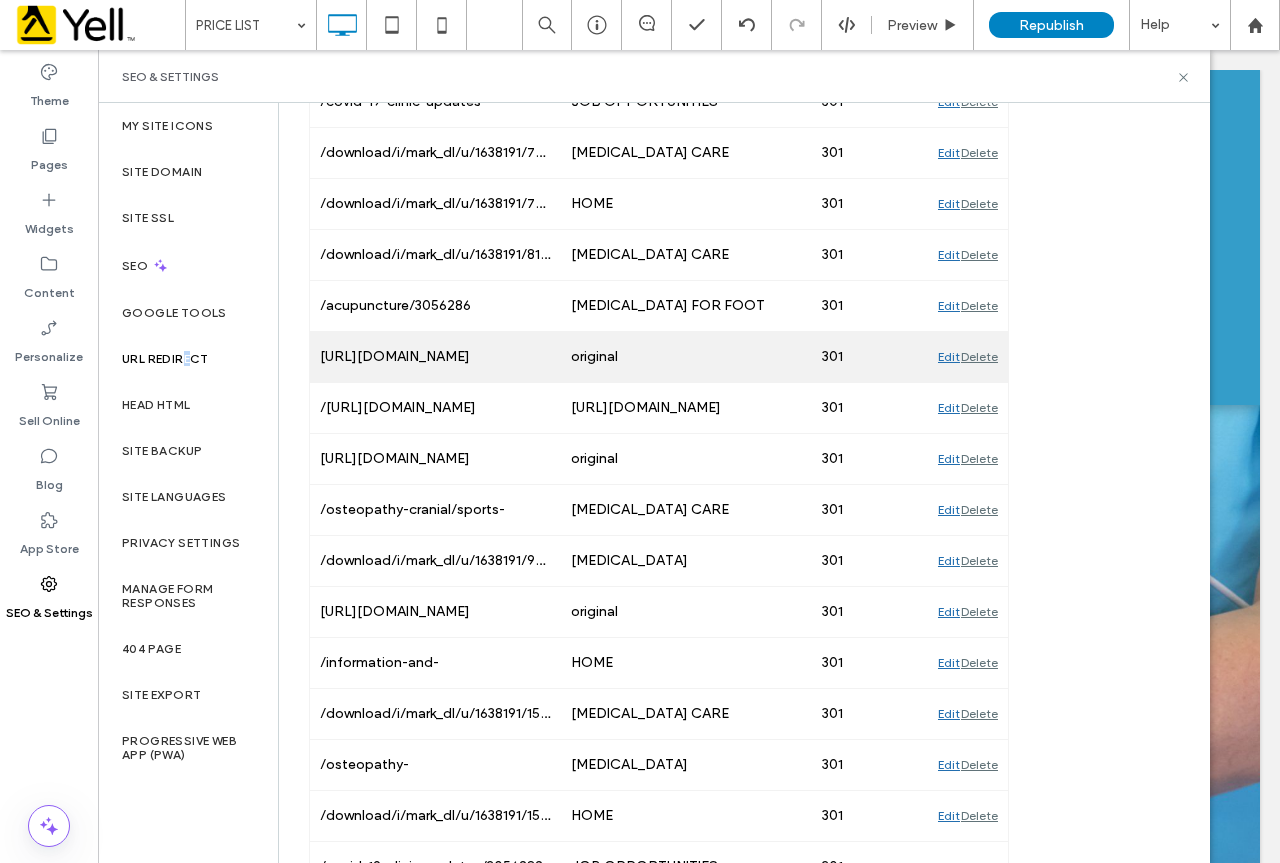 click on "Delete" at bounding box center [979, 357] 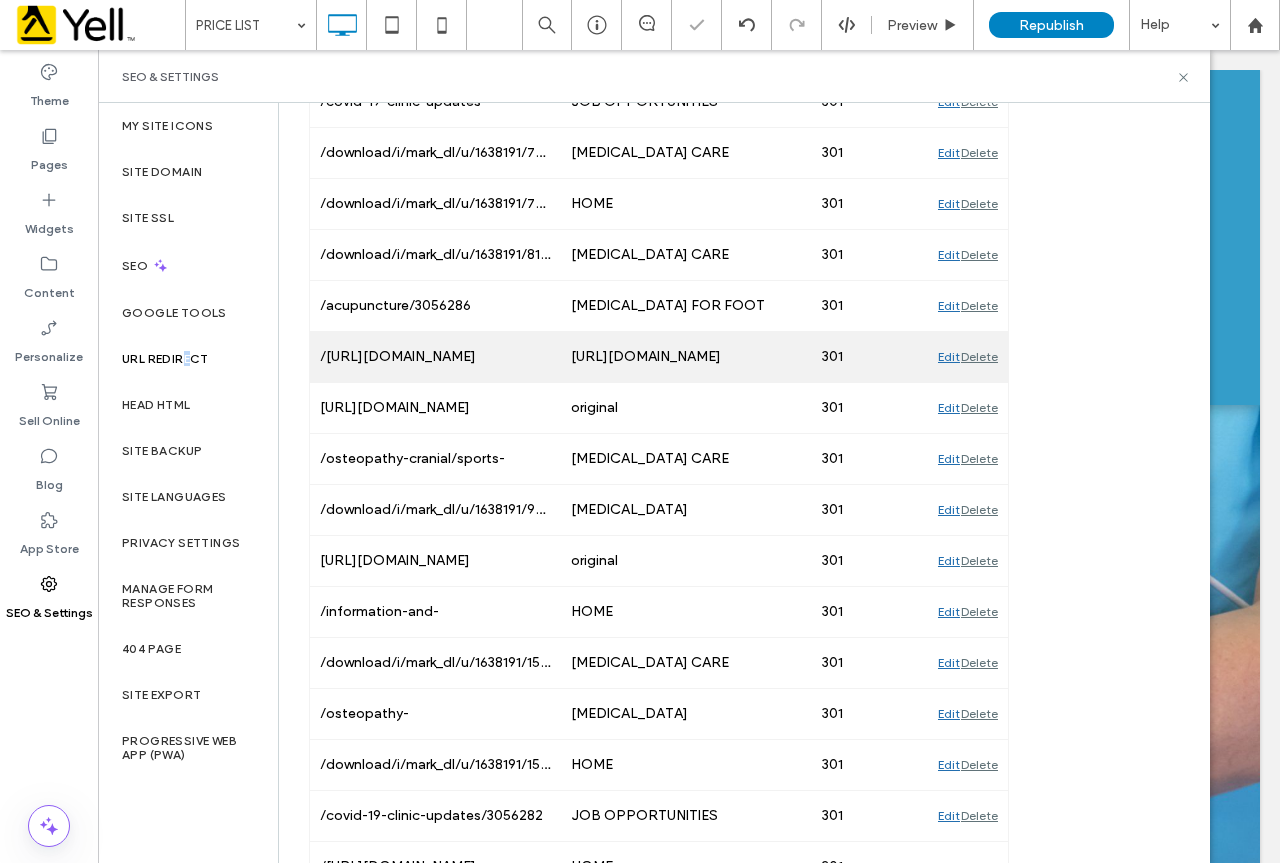 click on "Delete" at bounding box center [979, 357] 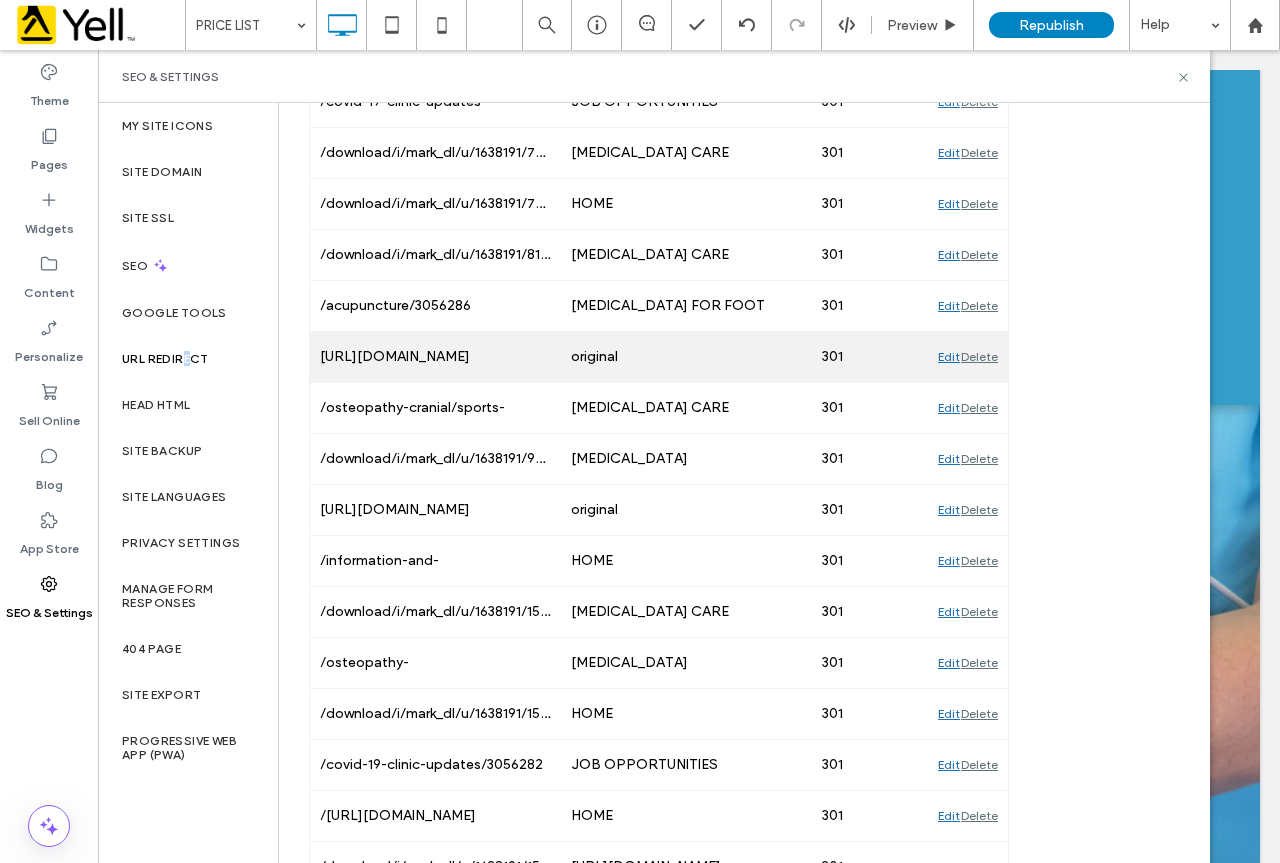 click on "Delete" at bounding box center (979, 357) 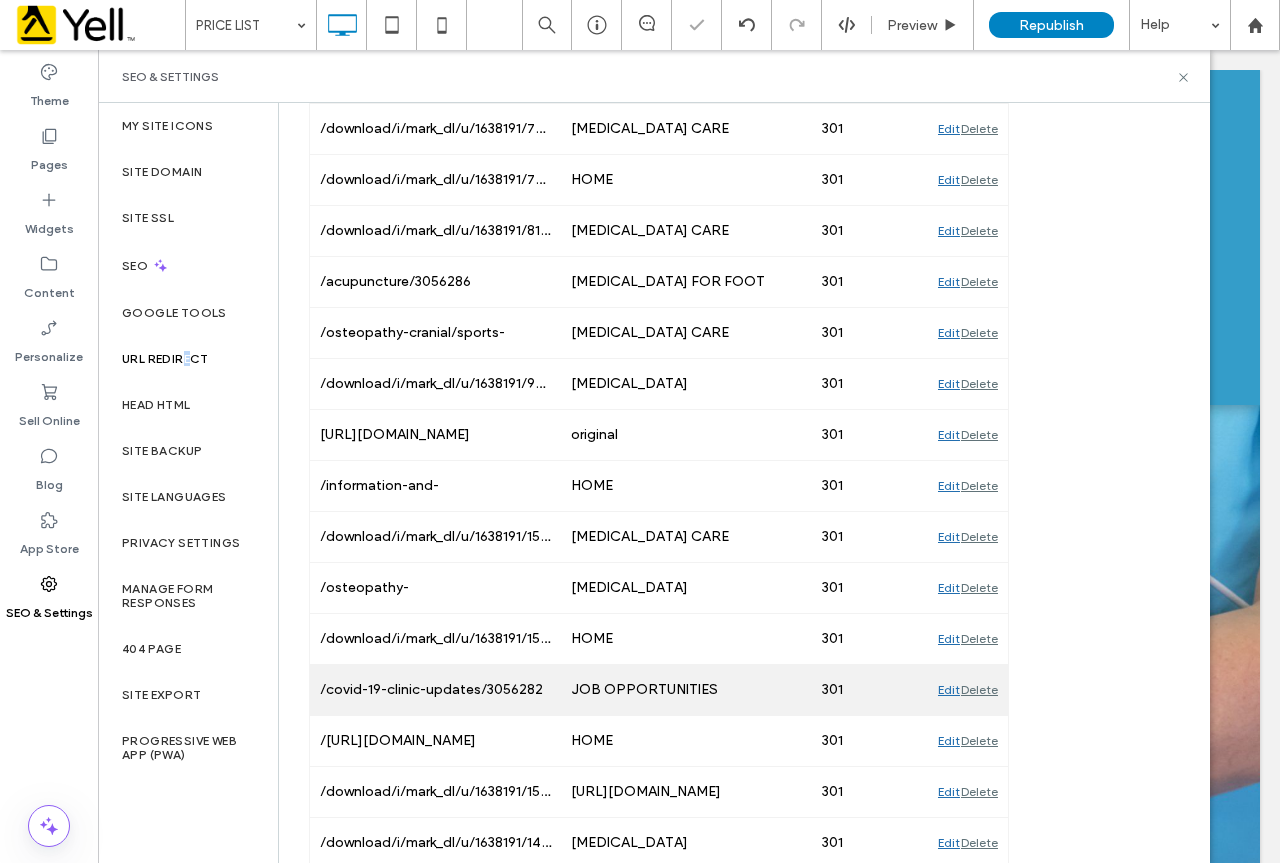 scroll, scrollTop: 448, scrollLeft: 0, axis: vertical 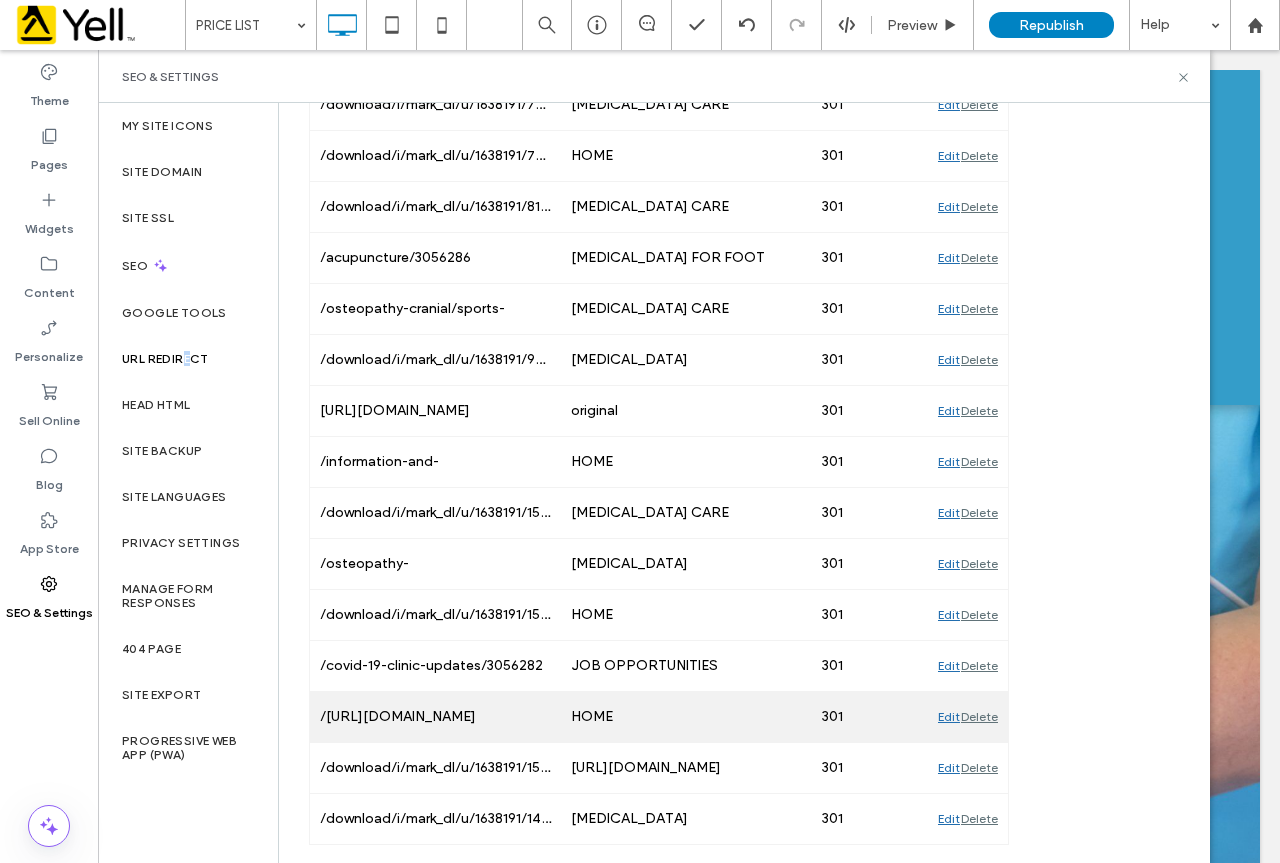 click on "Delete" at bounding box center [979, 717] 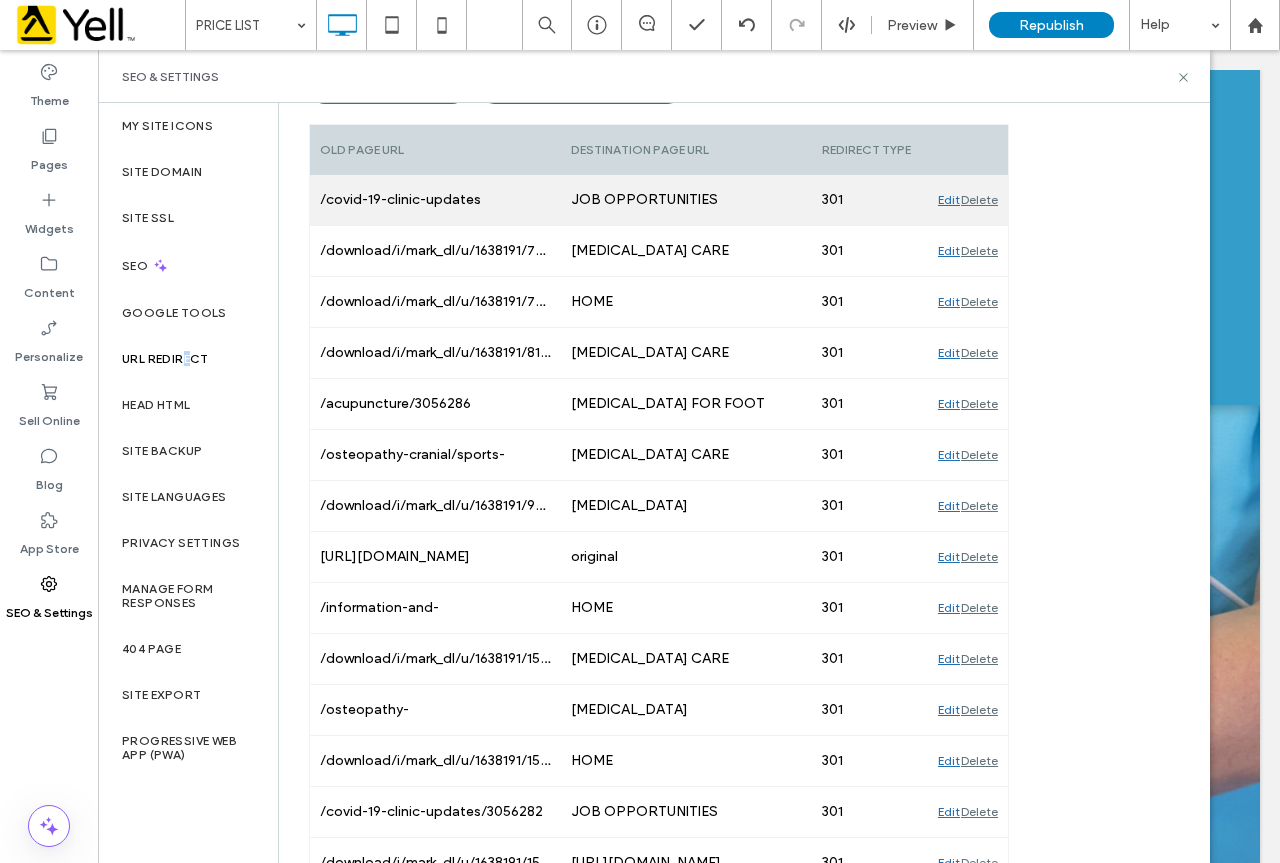 scroll, scrollTop: 197, scrollLeft: 0, axis: vertical 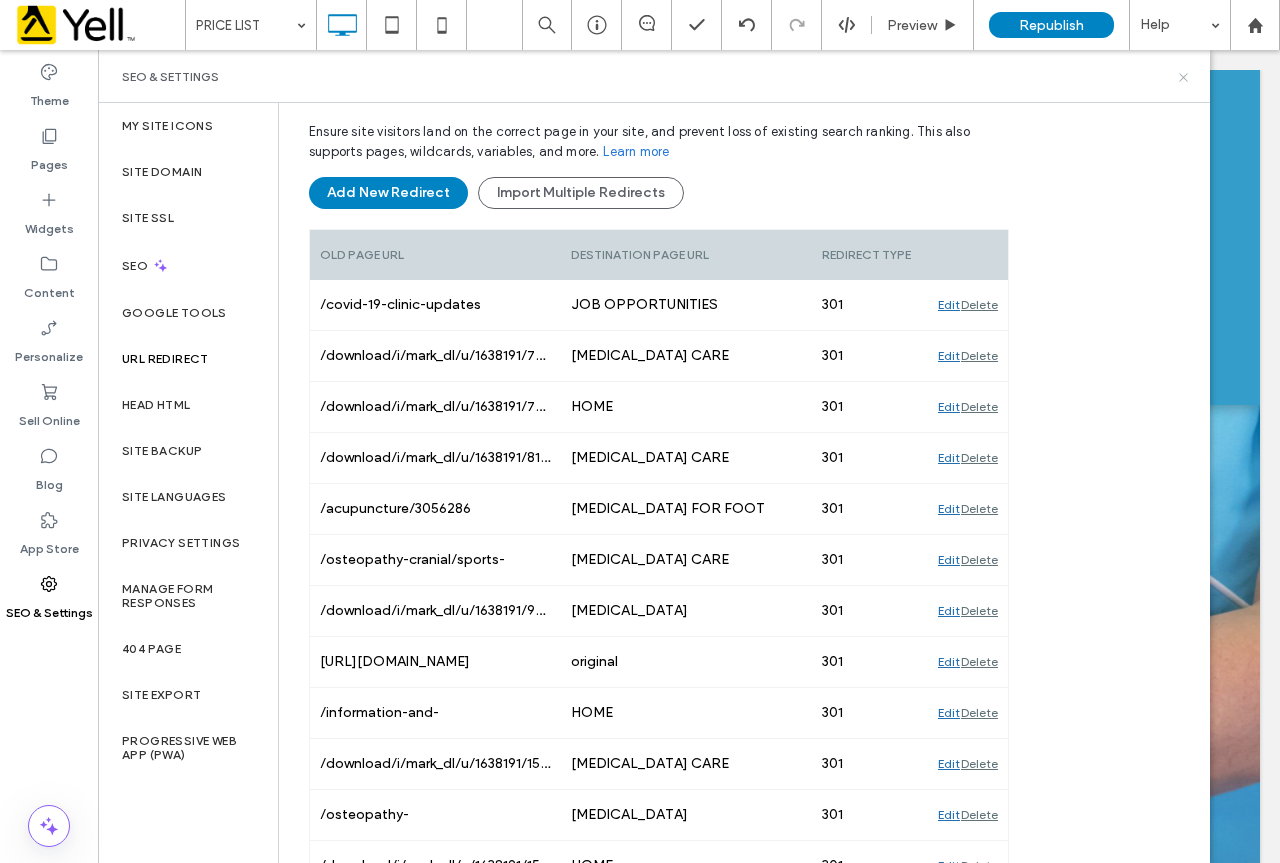 click 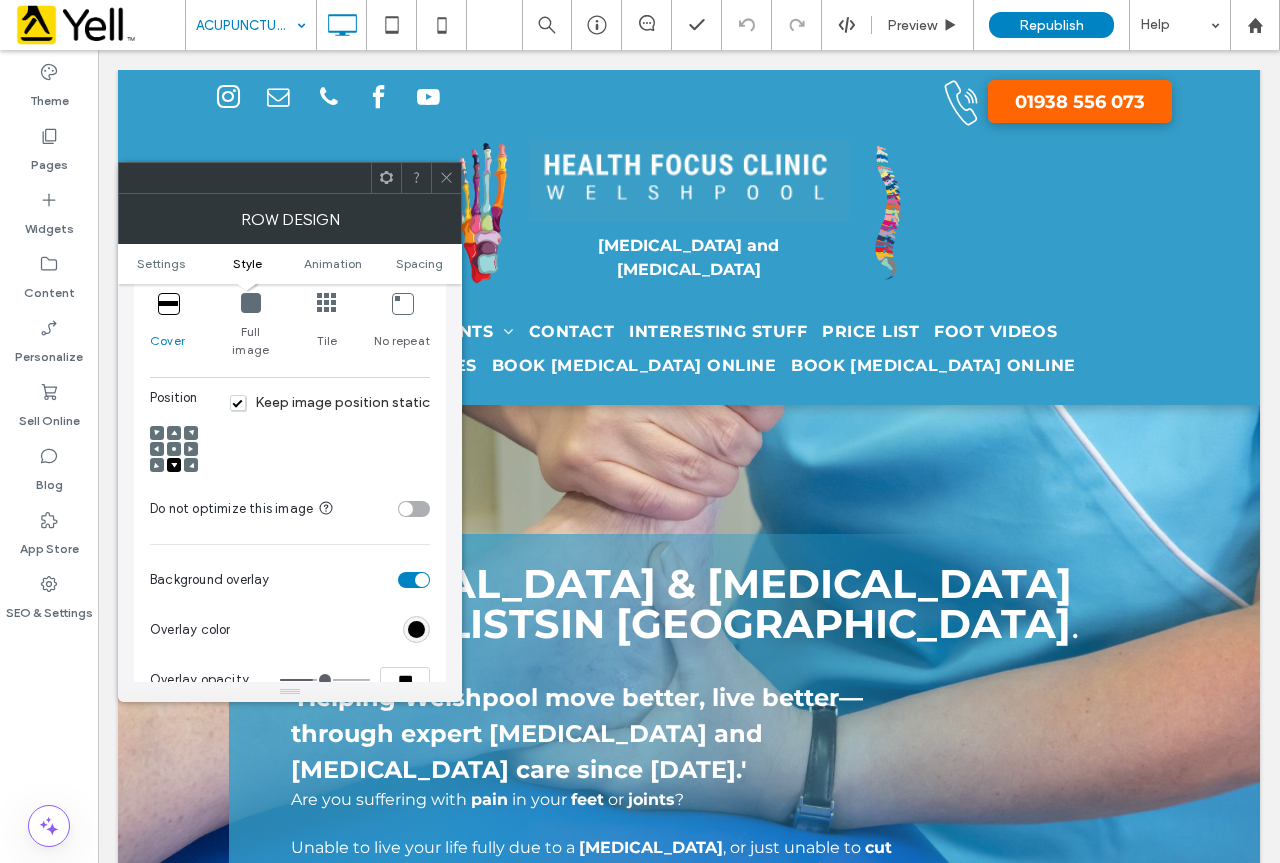 scroll, scrollTop: 700, scrollLeft: 0, axis: vertical 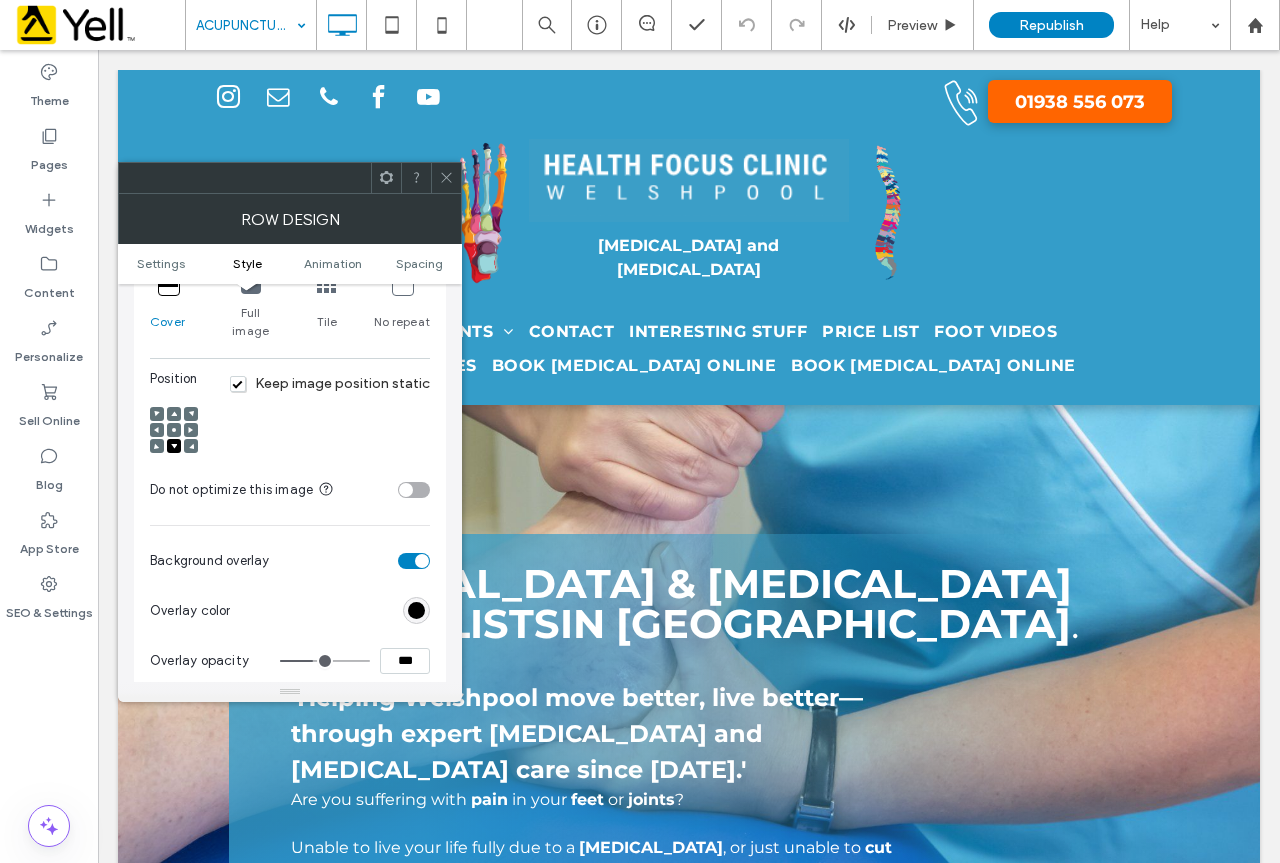 click on "***" at bounding box center (405, 661) 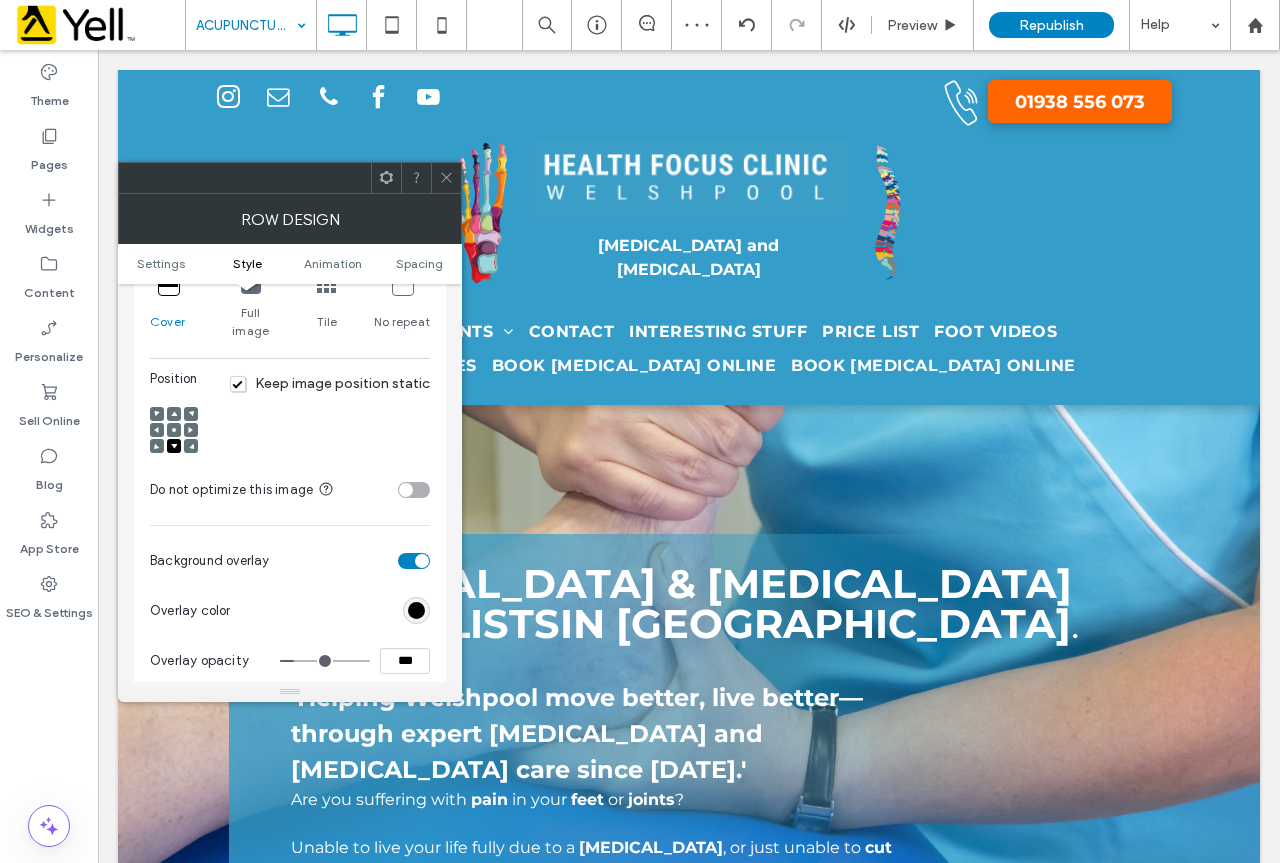 click at bounding box center [446, 178] 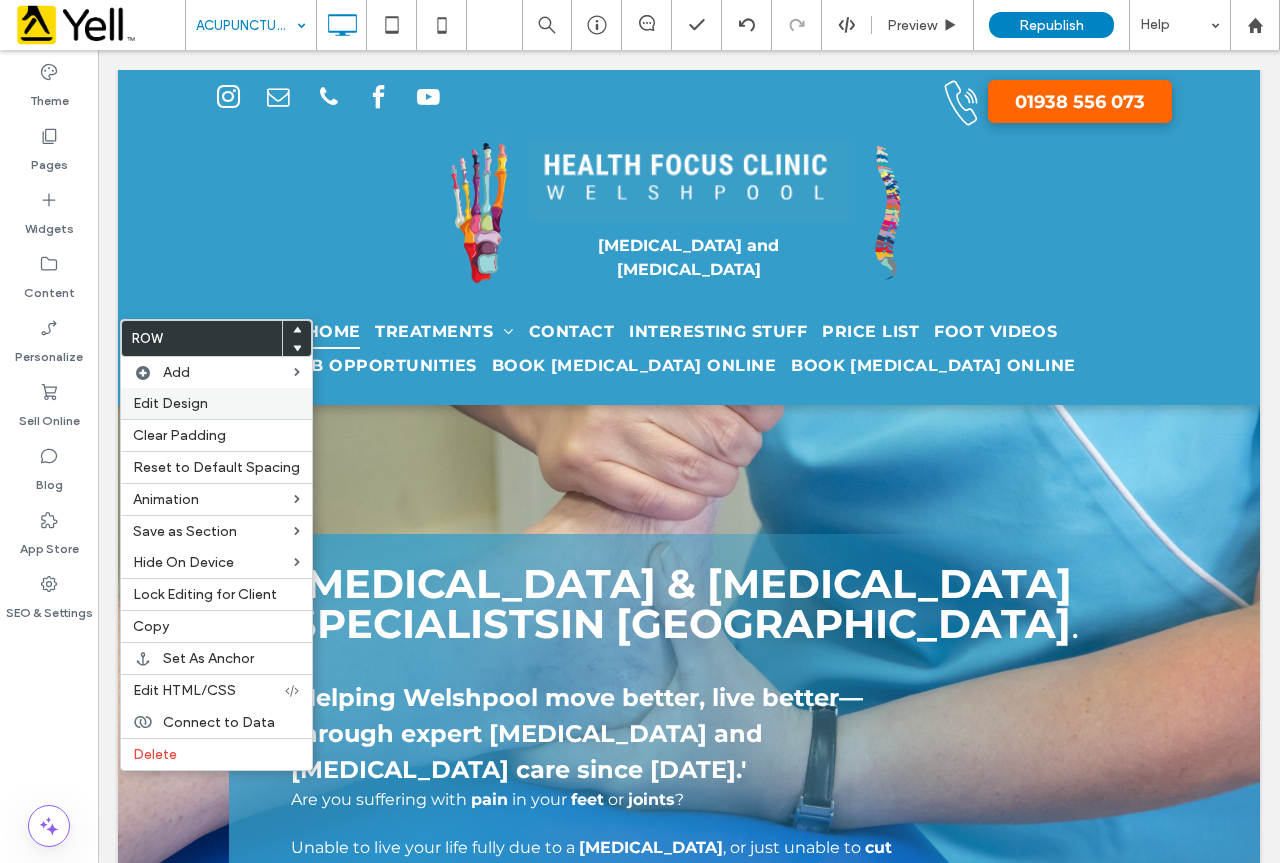 click on "Edit Design" at bounding box center (216, 403) 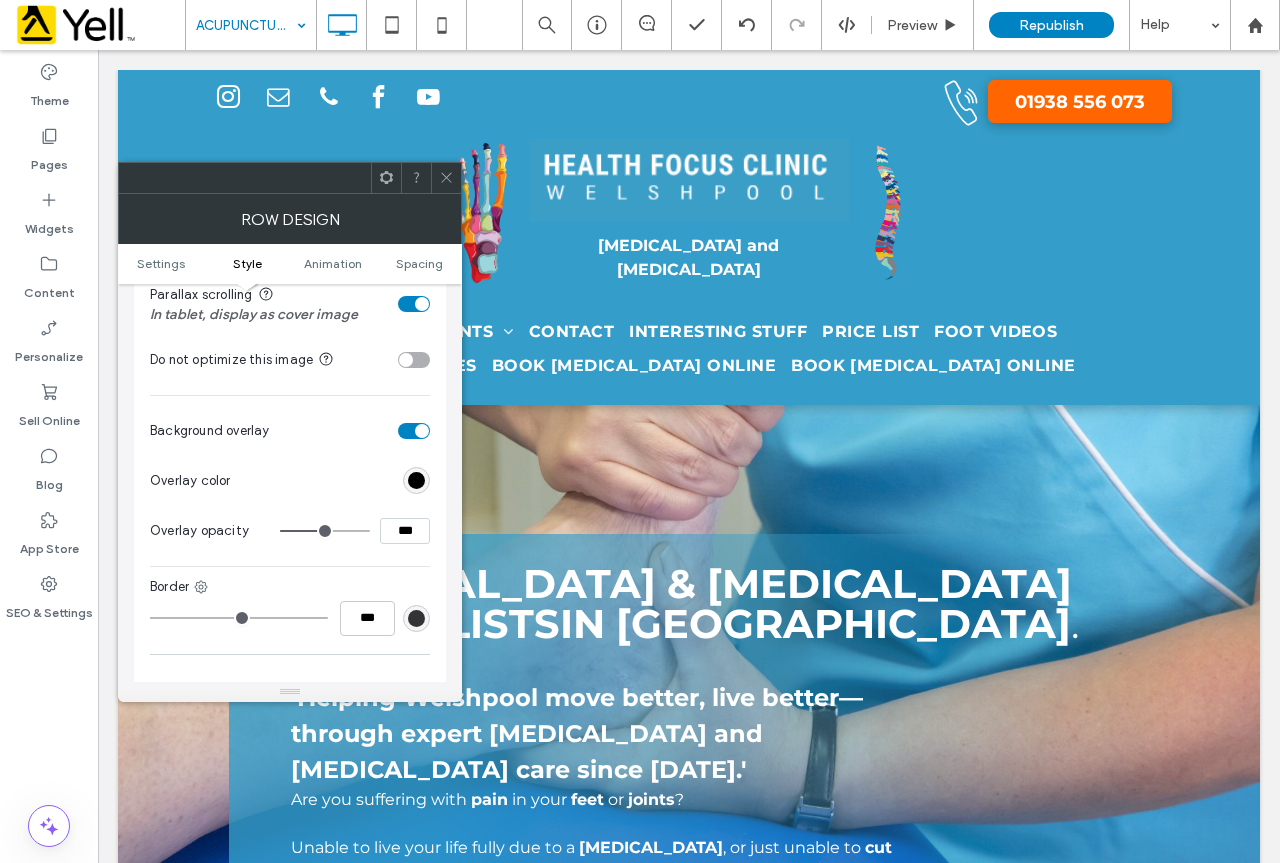 scroll, scrollTop: 800, scrollLeft: 0, axis: vertical 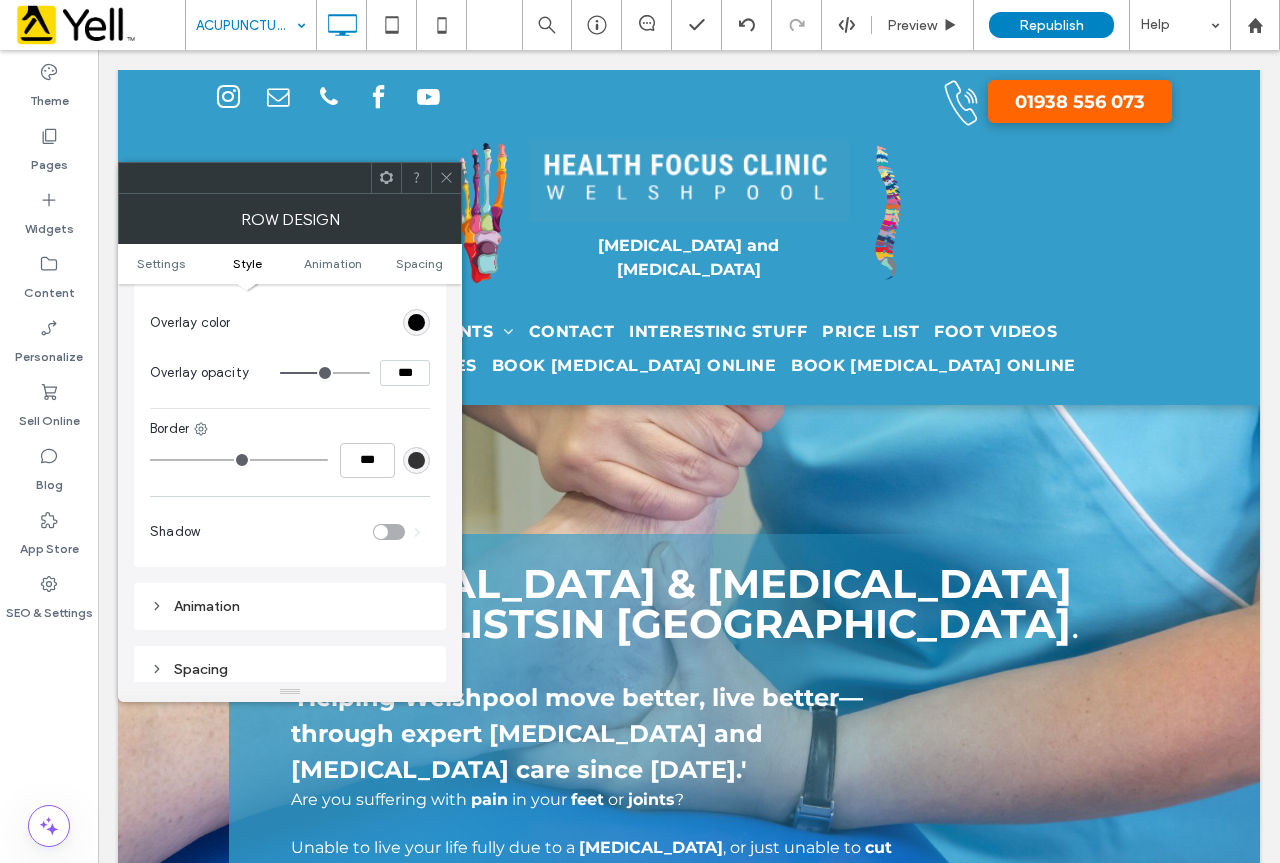click on "***" at bounding box center [405, 373] 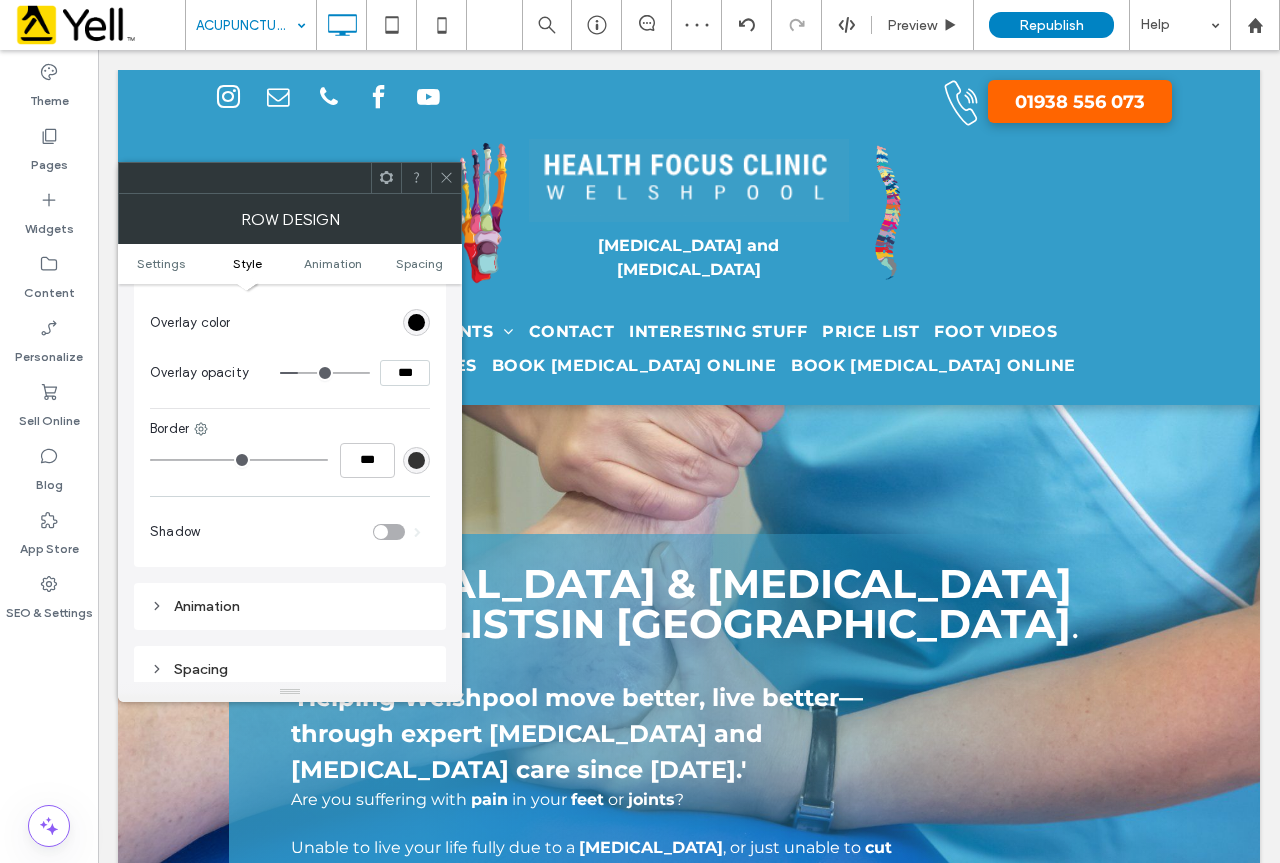 click 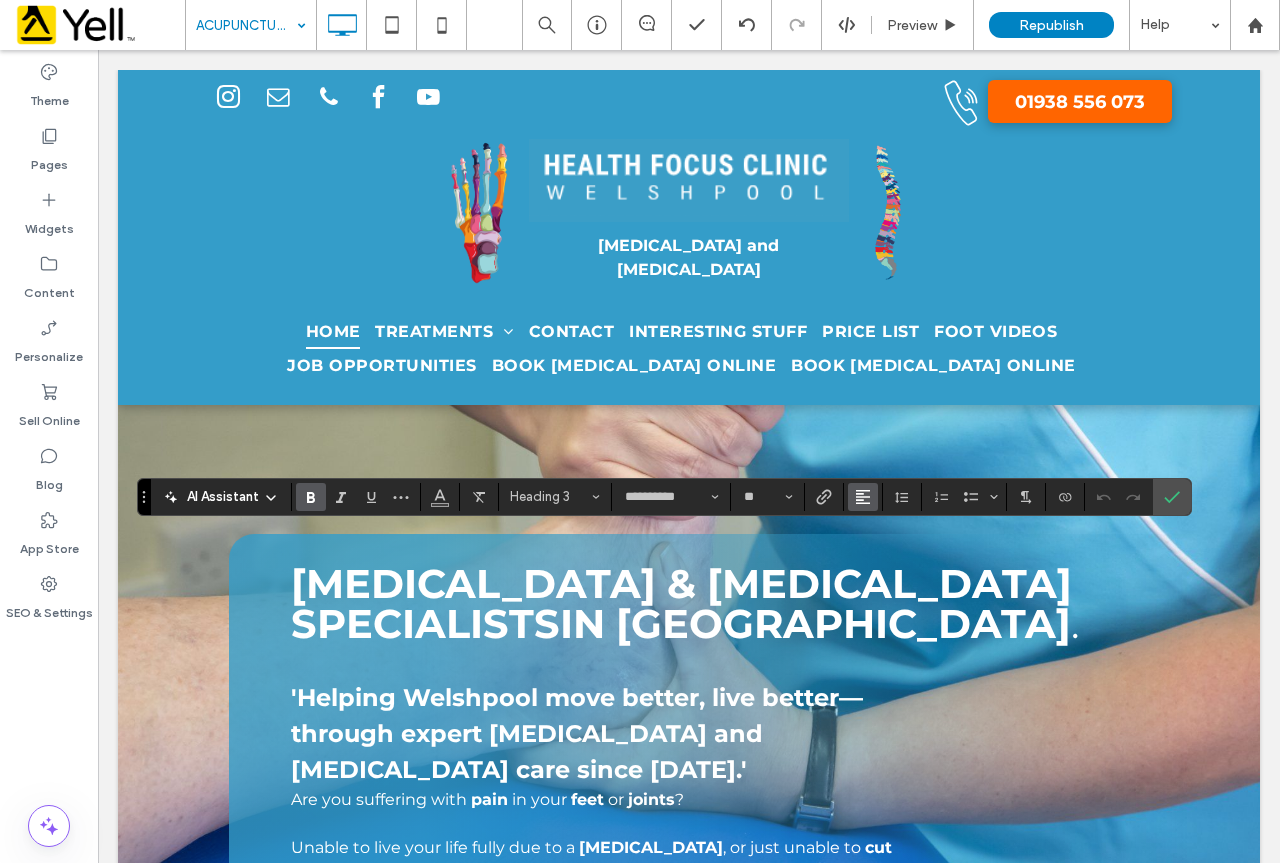 click 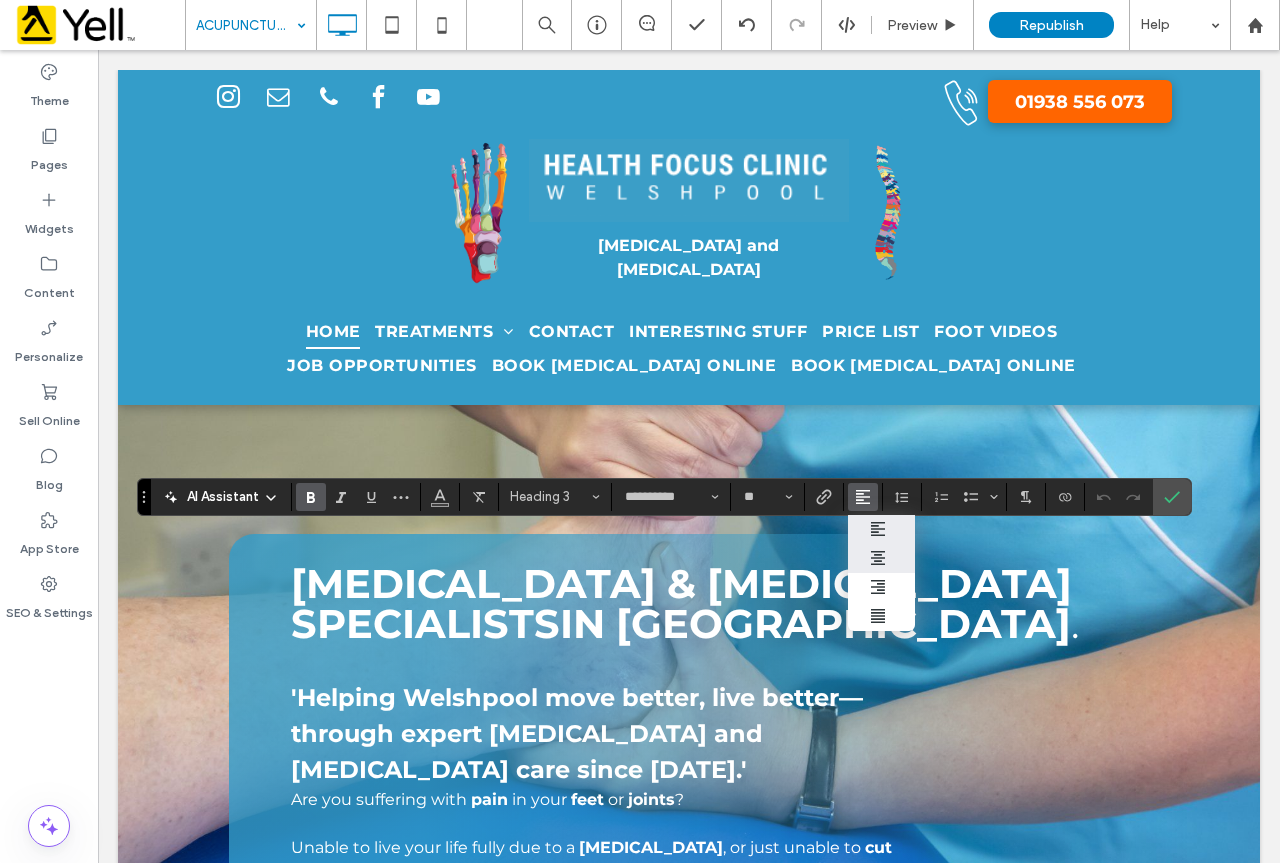 click 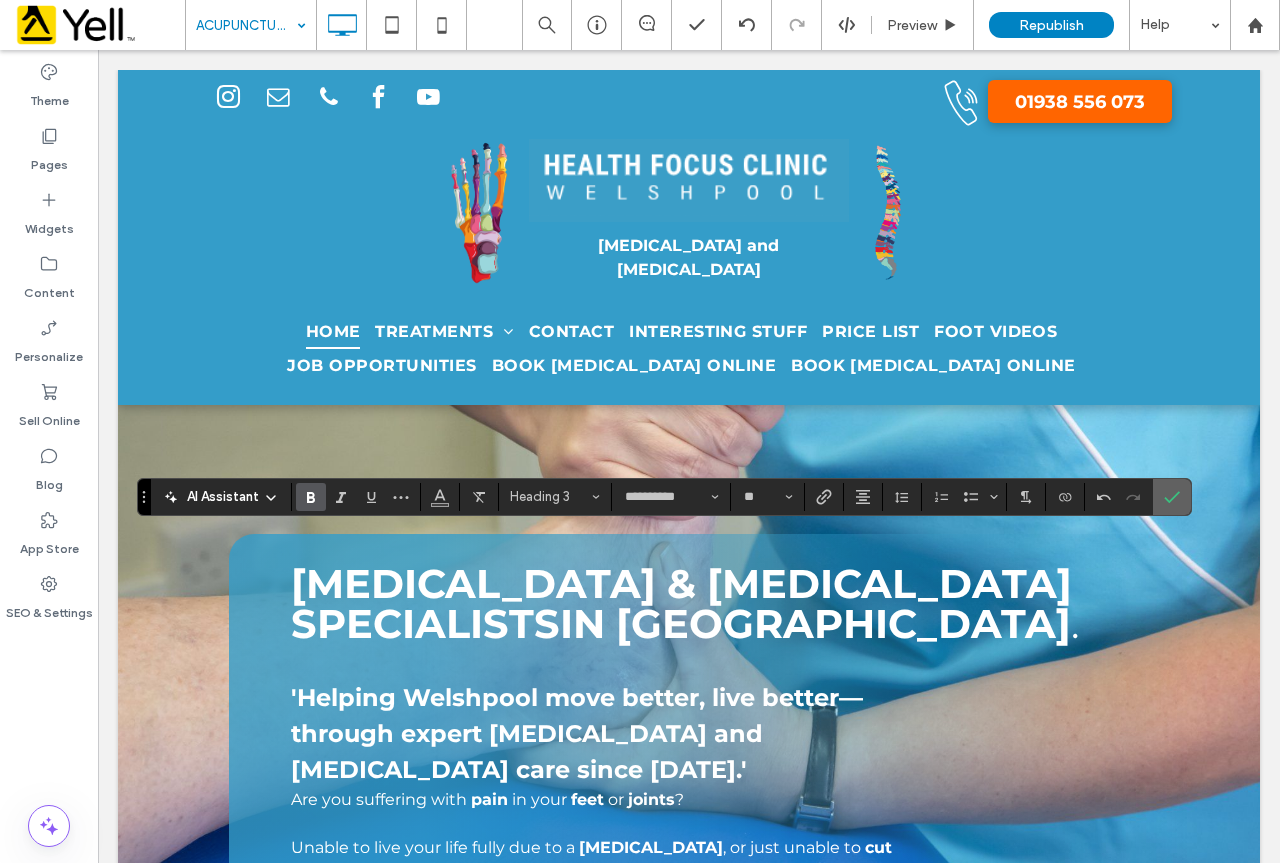 click 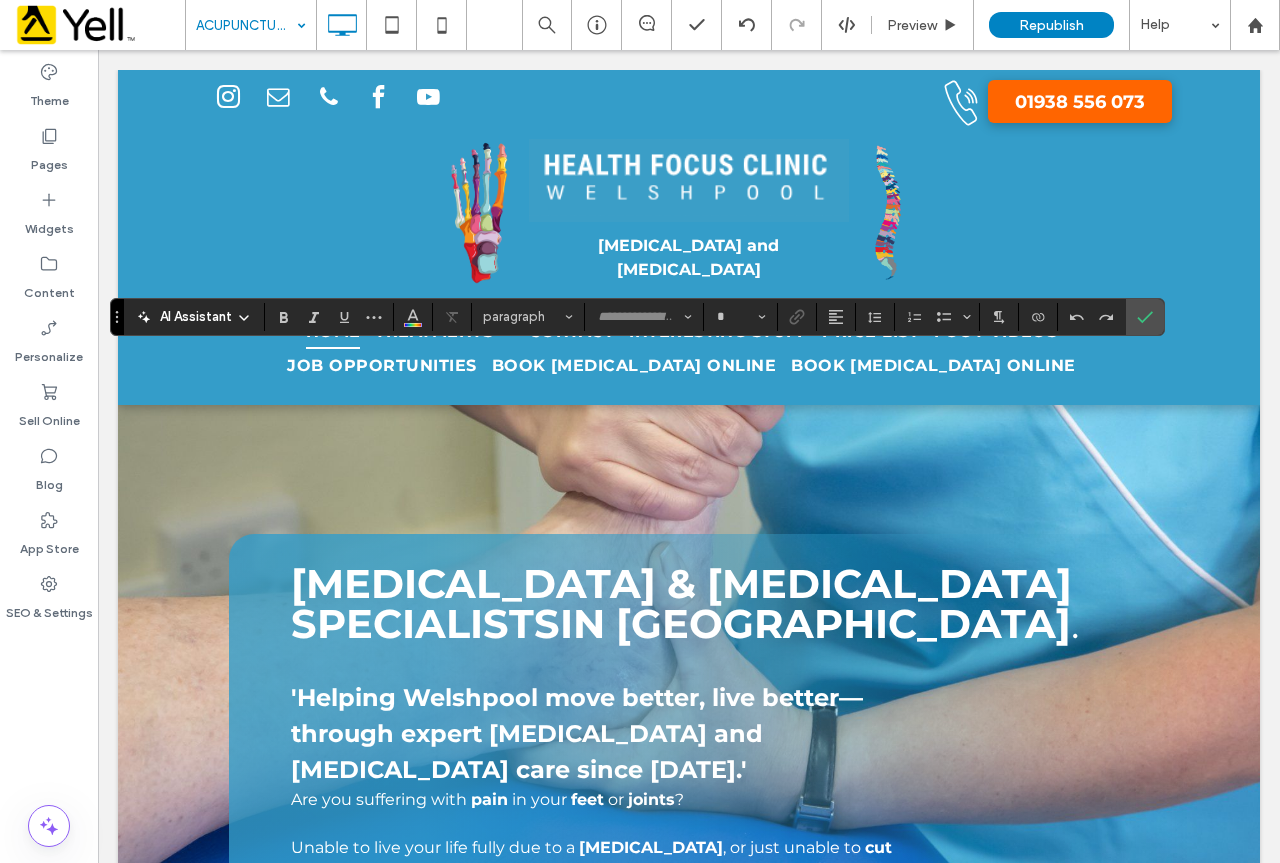 type on "**********" 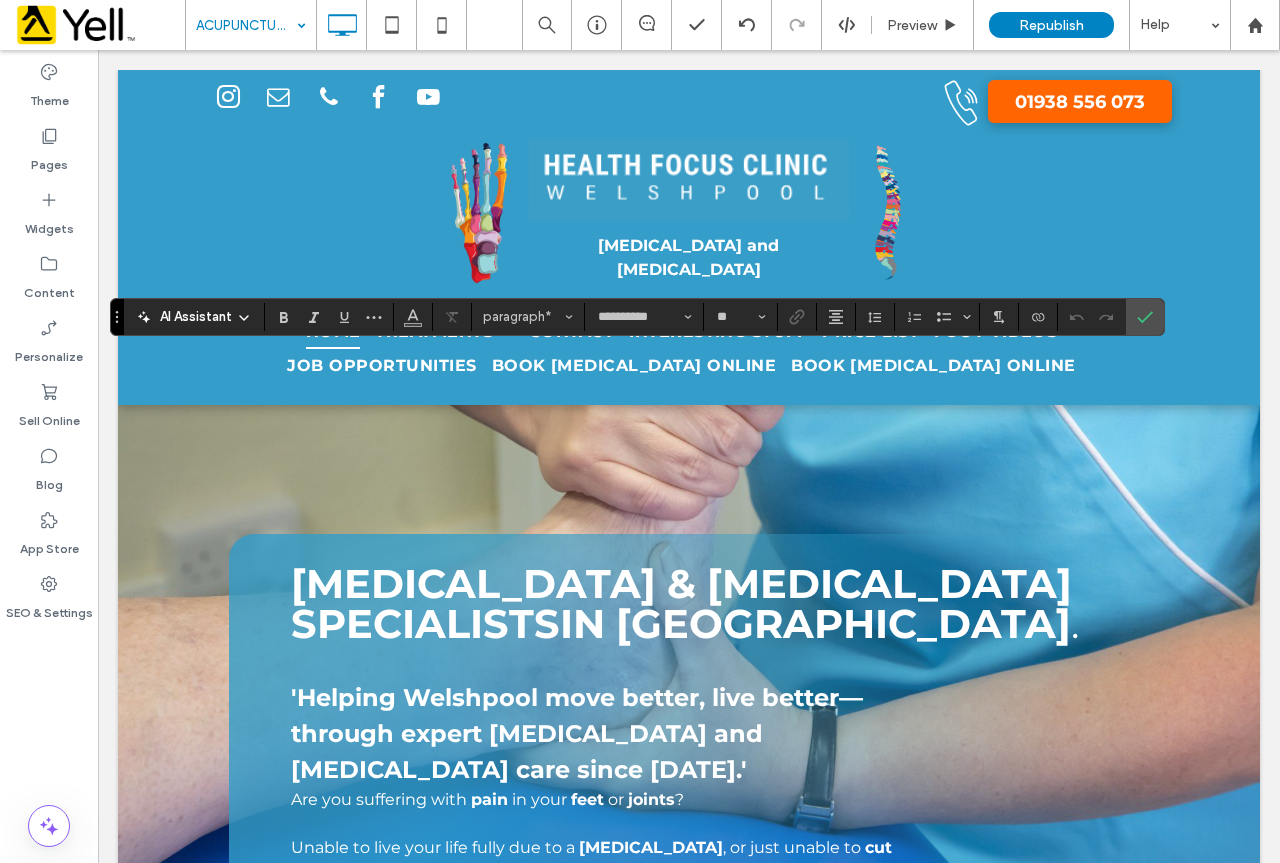 click on "**********" at bounding box center (637, 317) 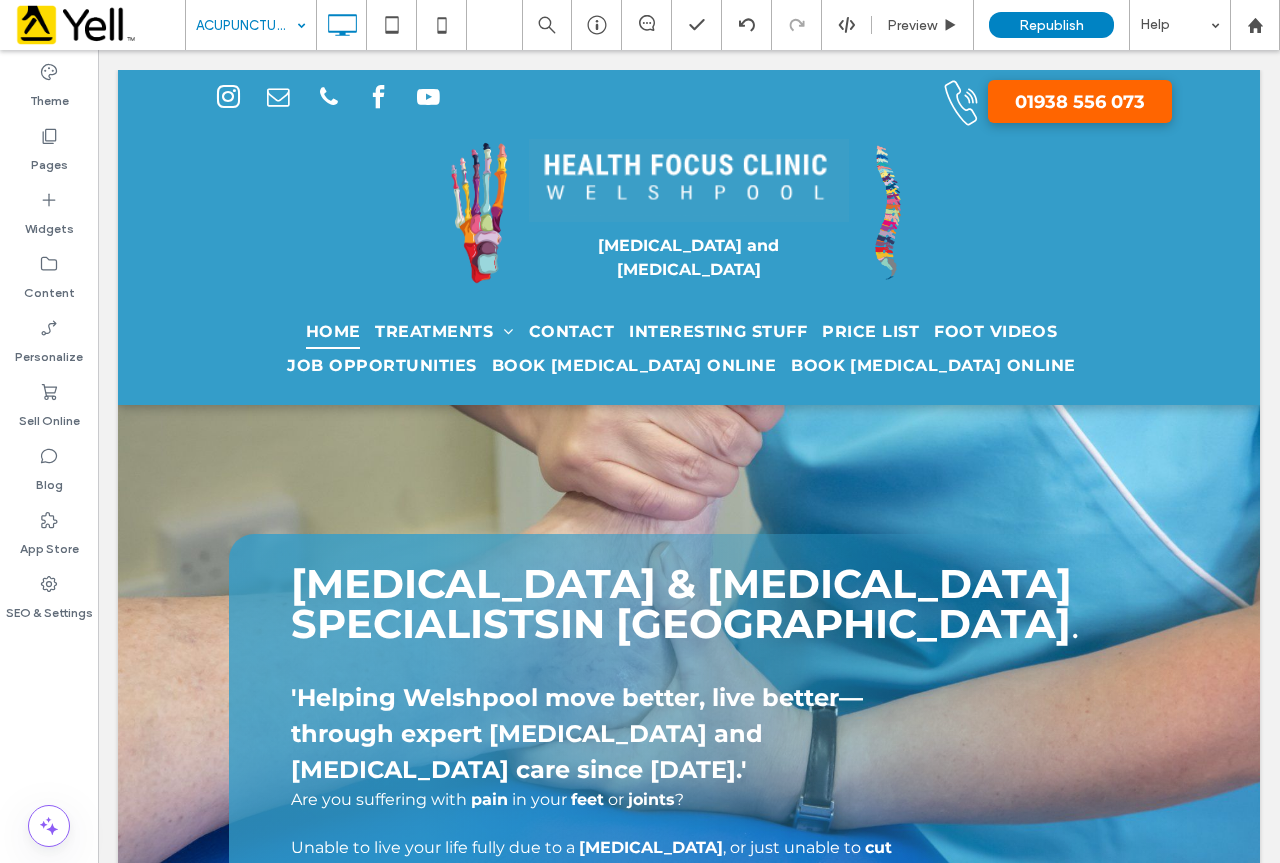 type on "**********" 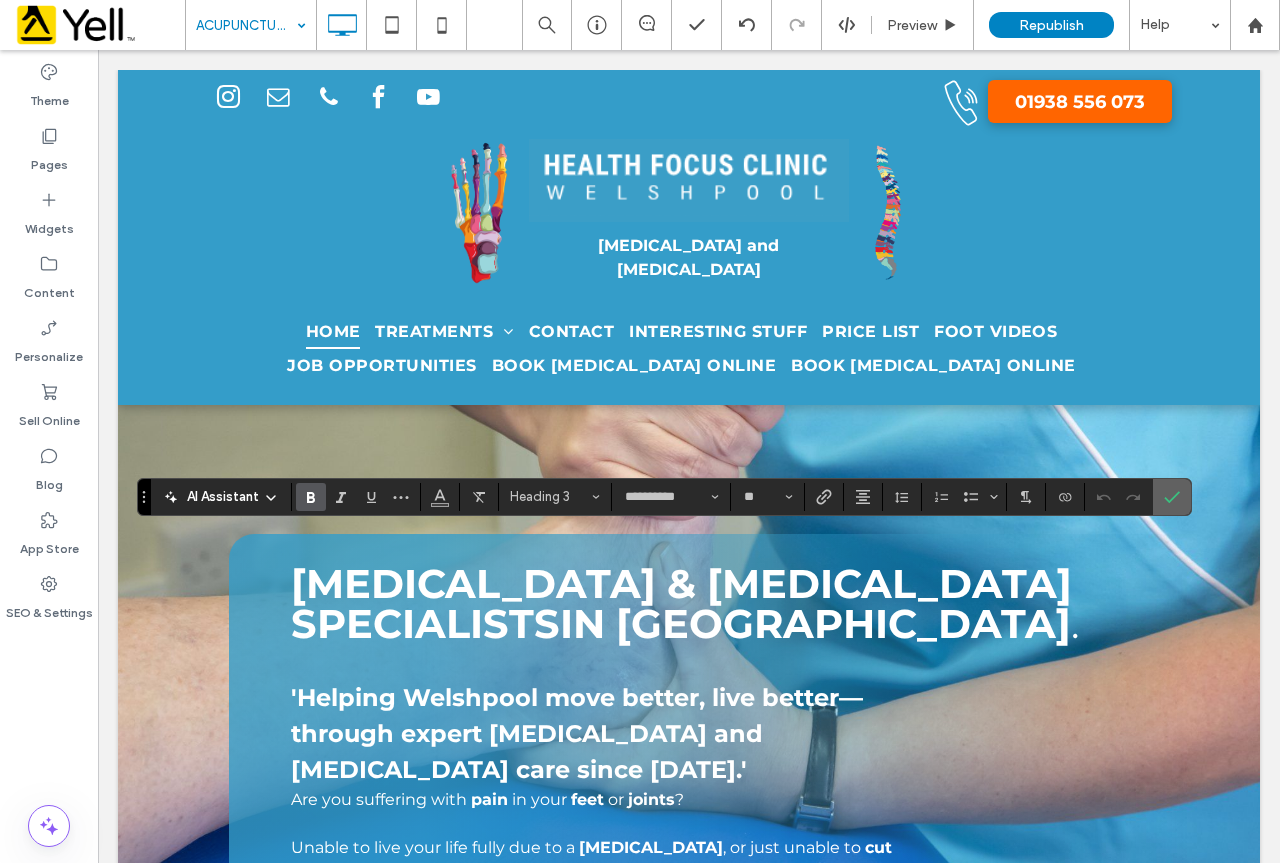 click 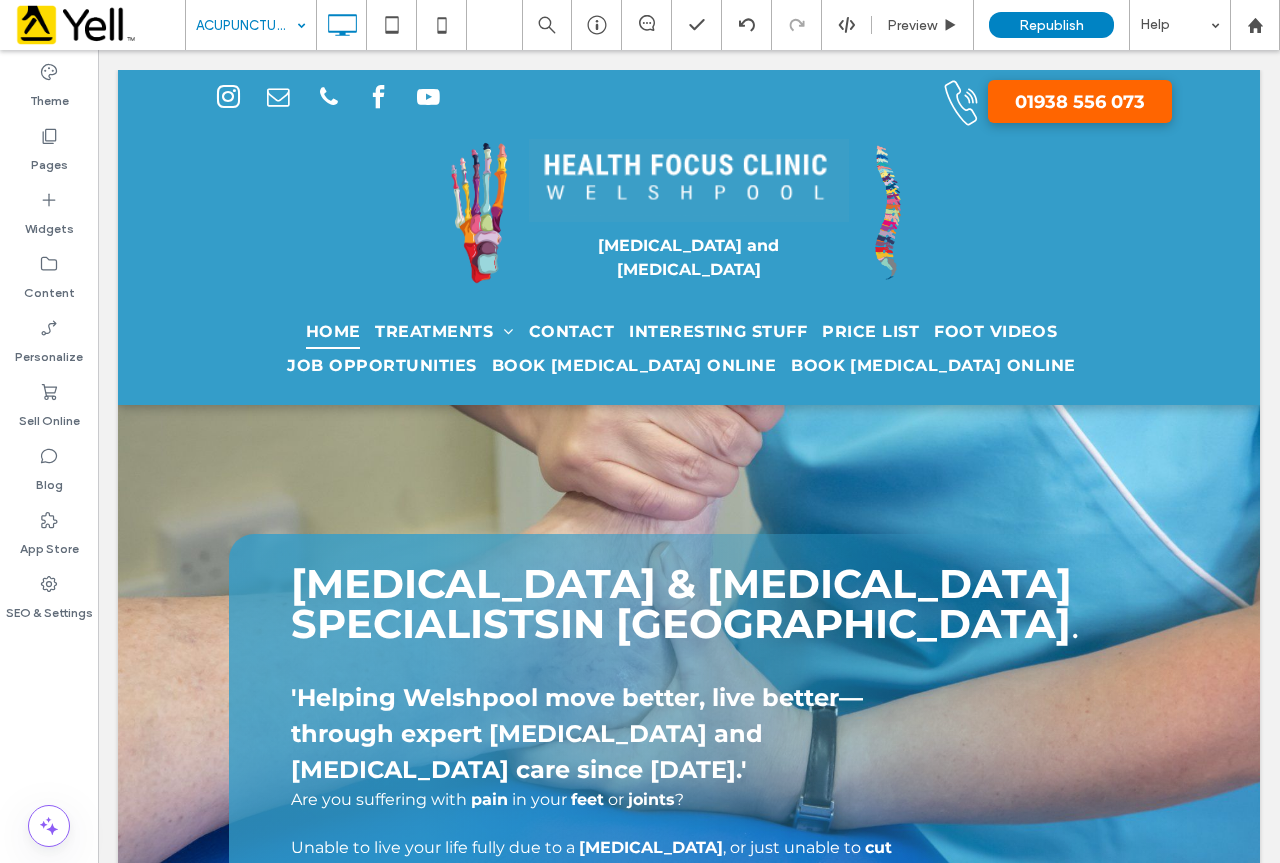 type on "**********" 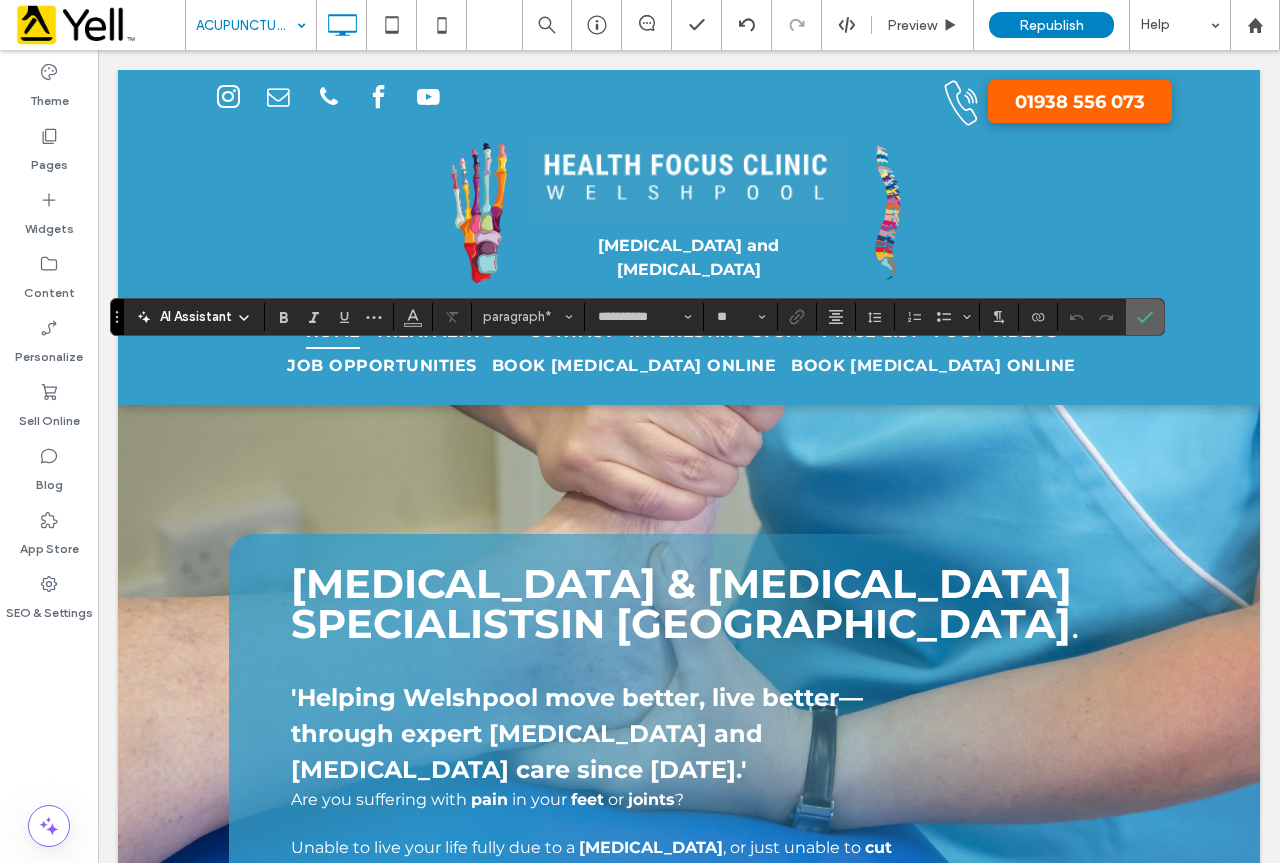click at bounding box center [1145, 317] 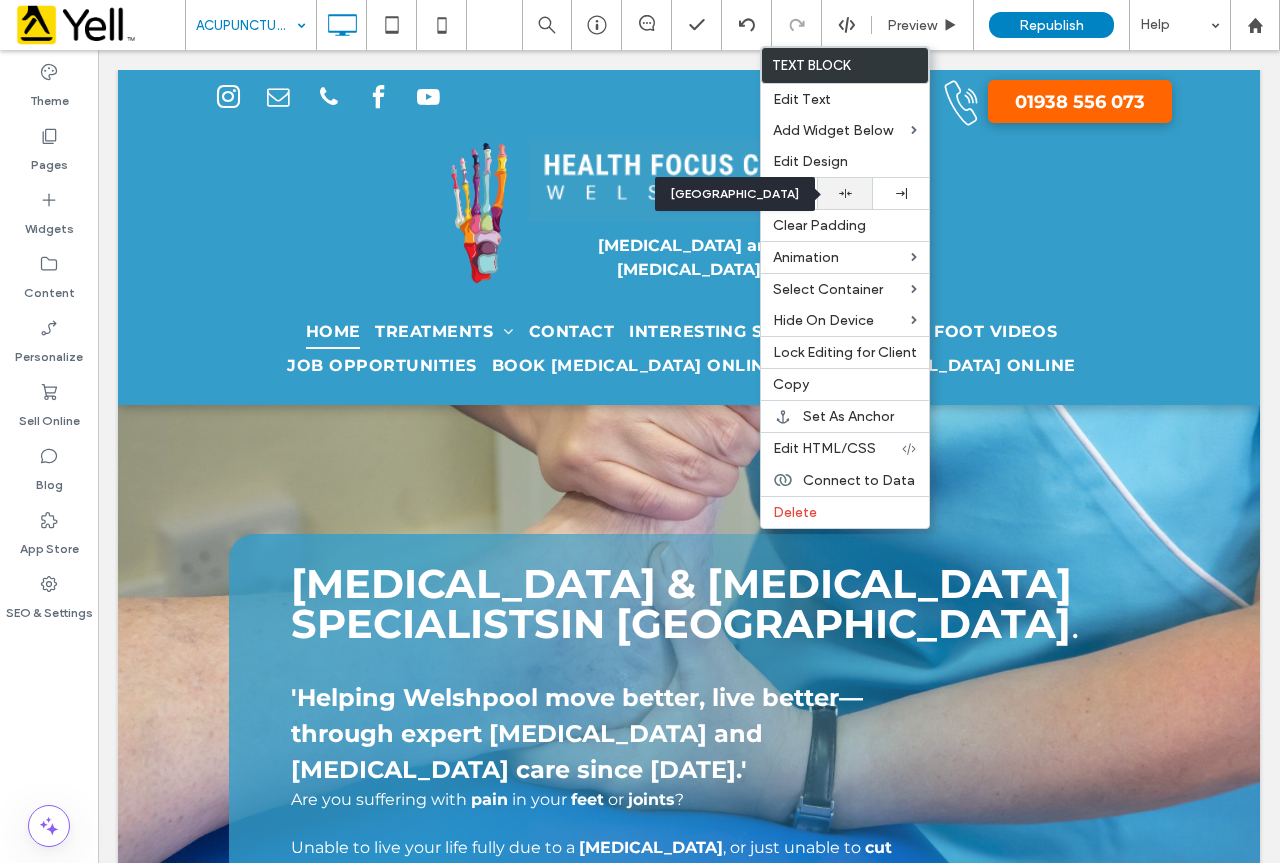 click 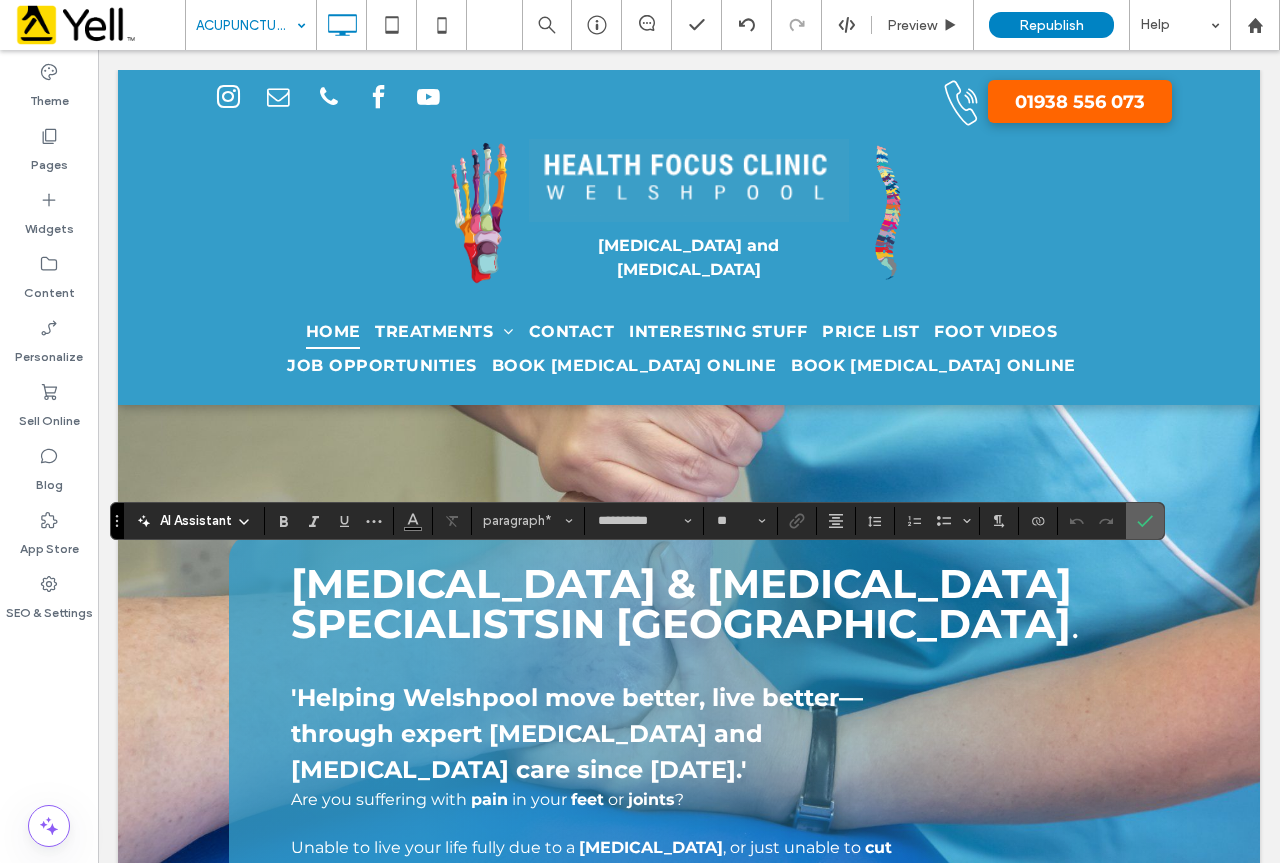 click 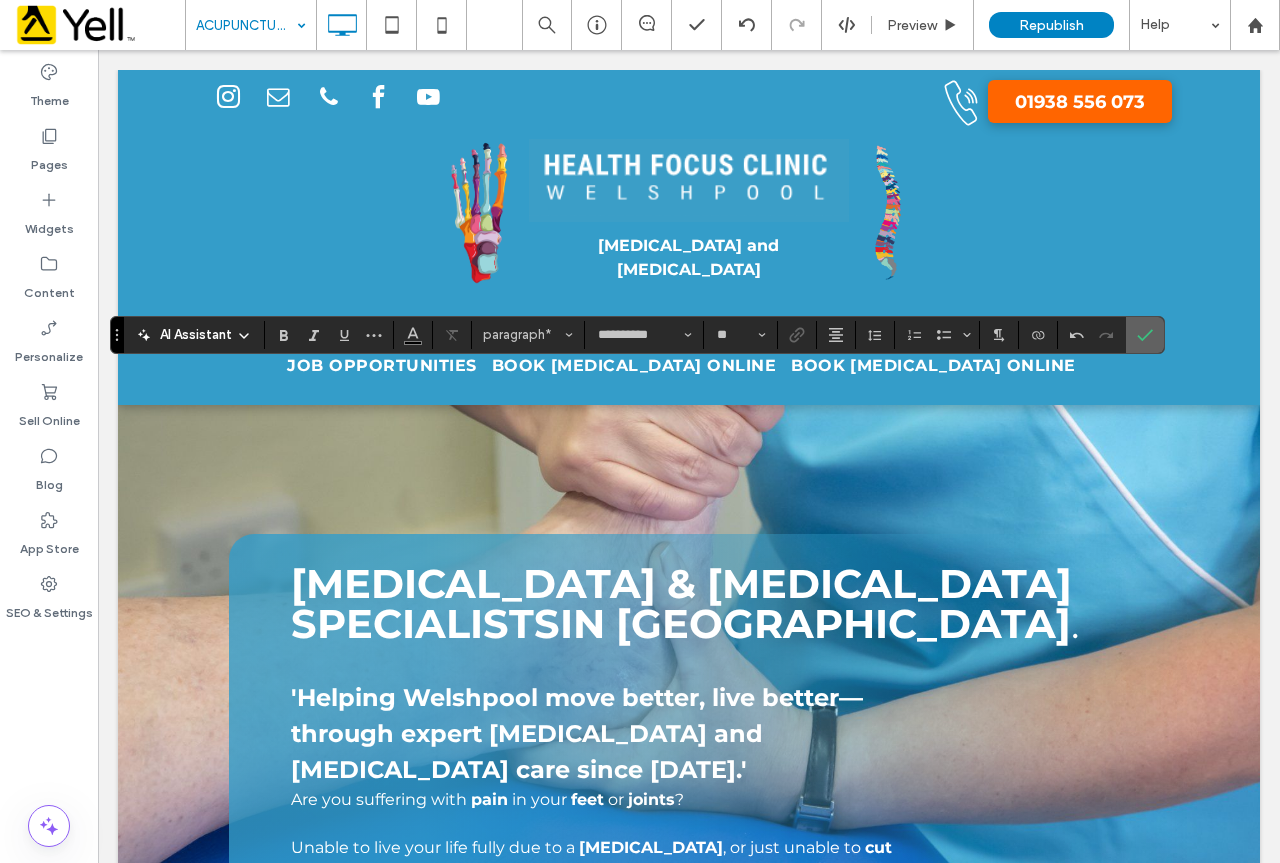 click 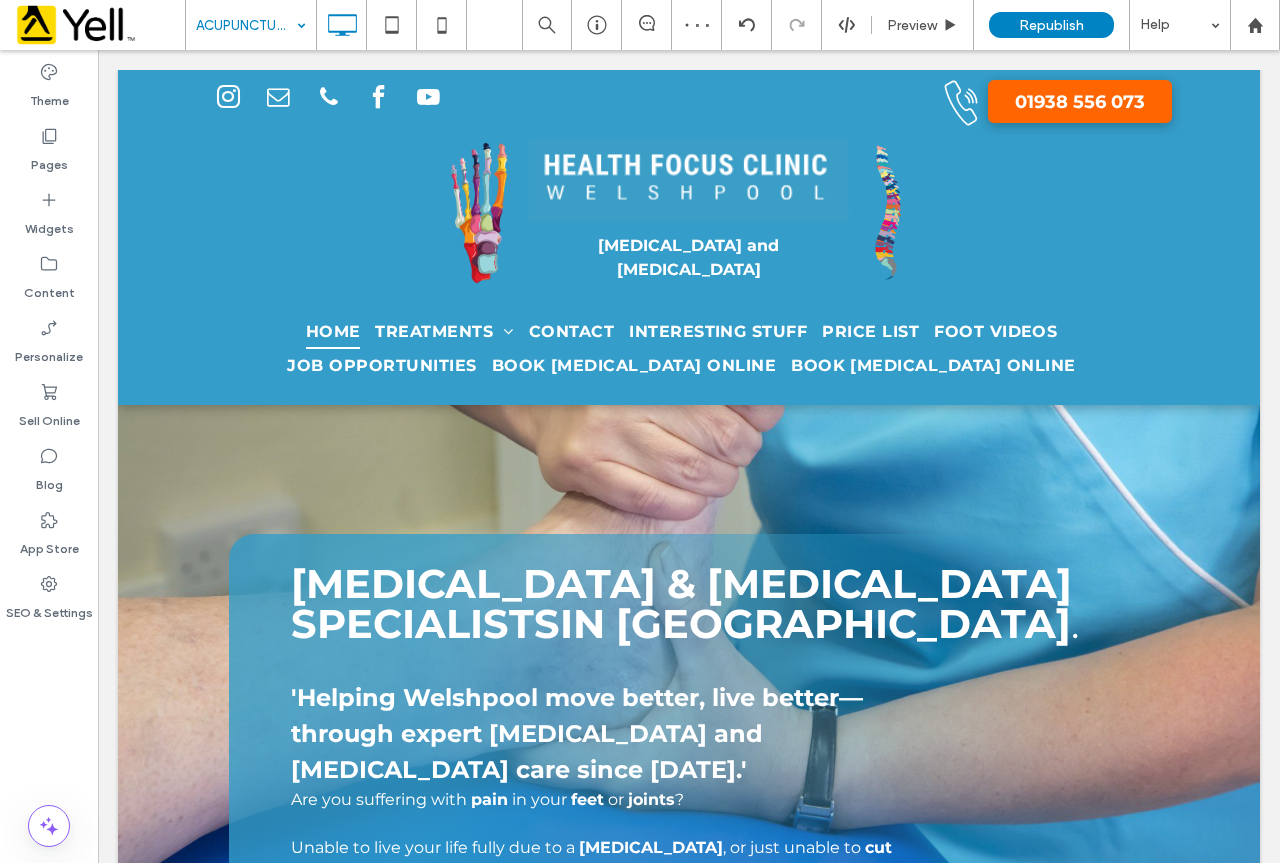 type on "**********" 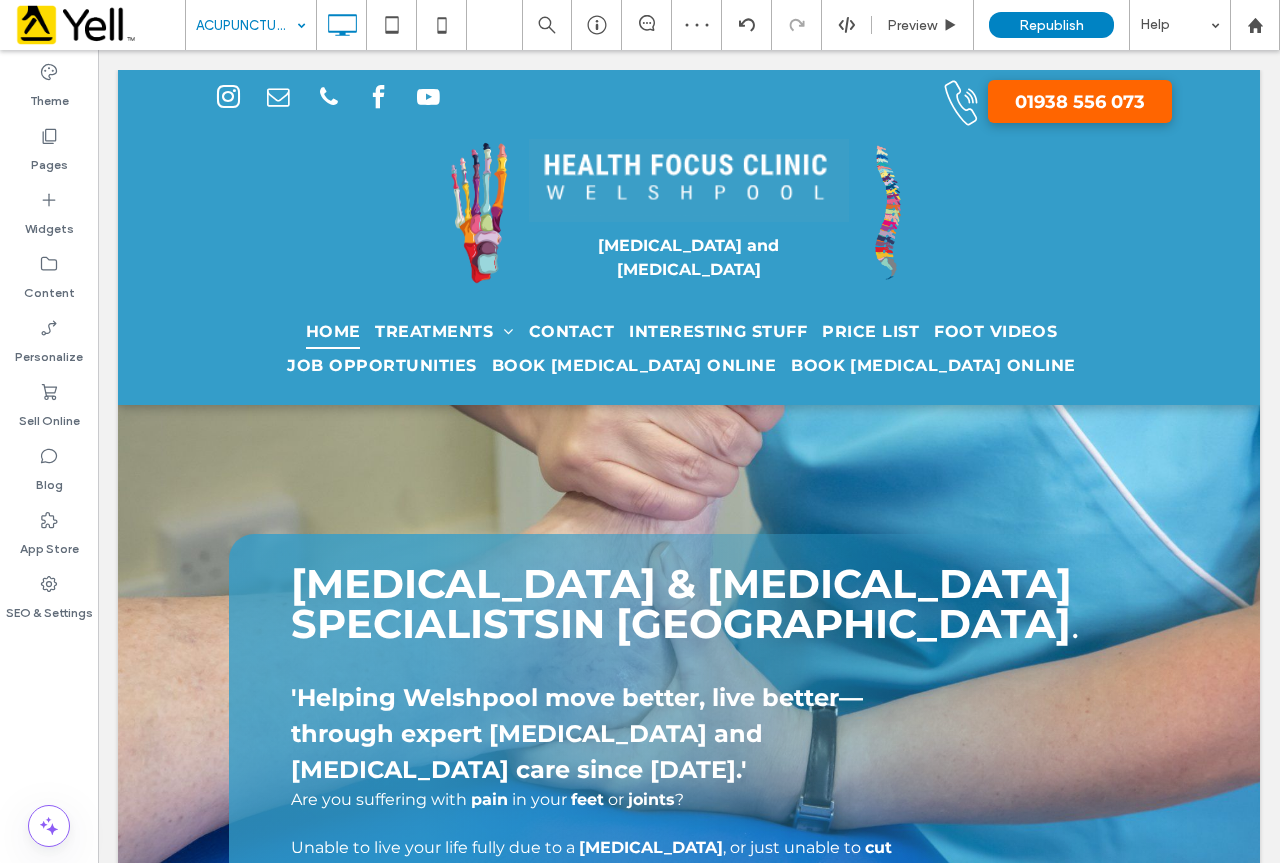 type on "**" 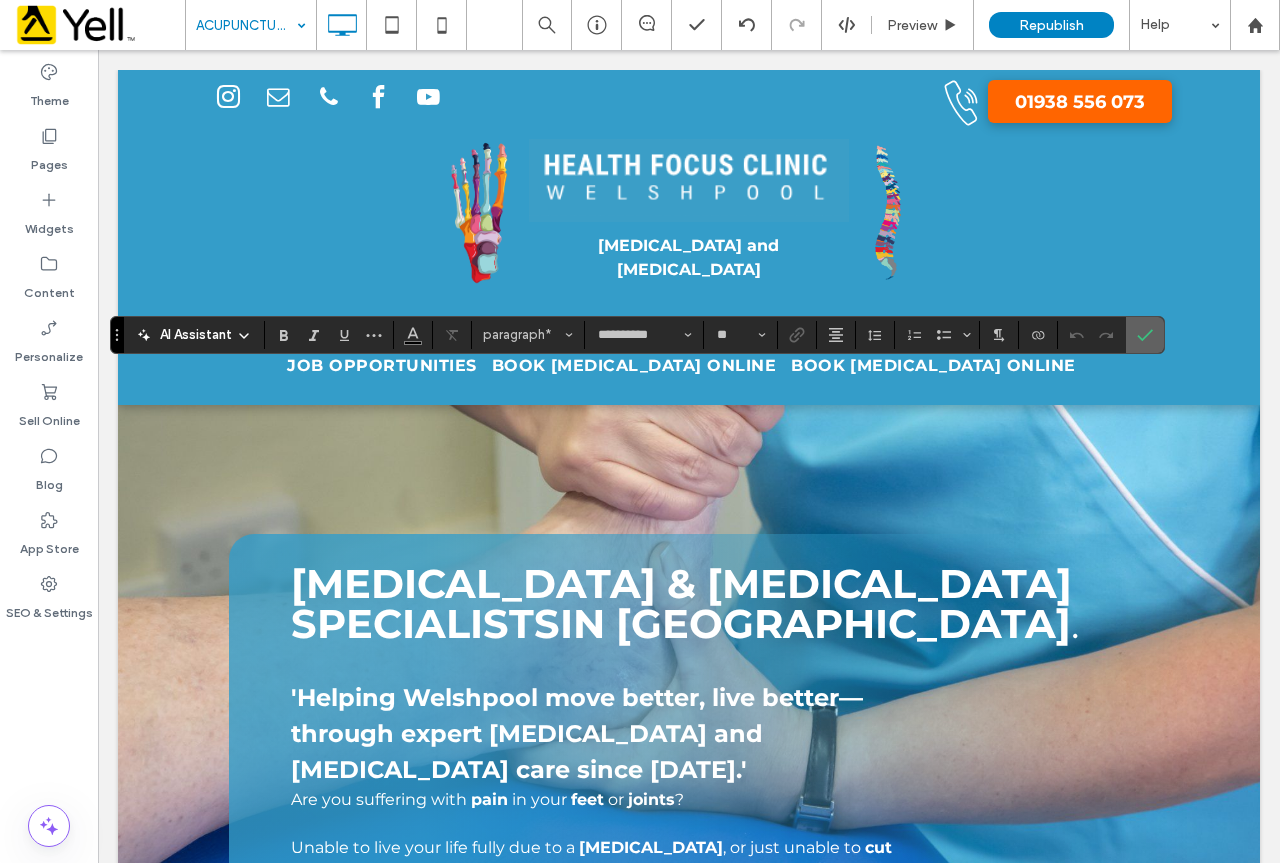 click 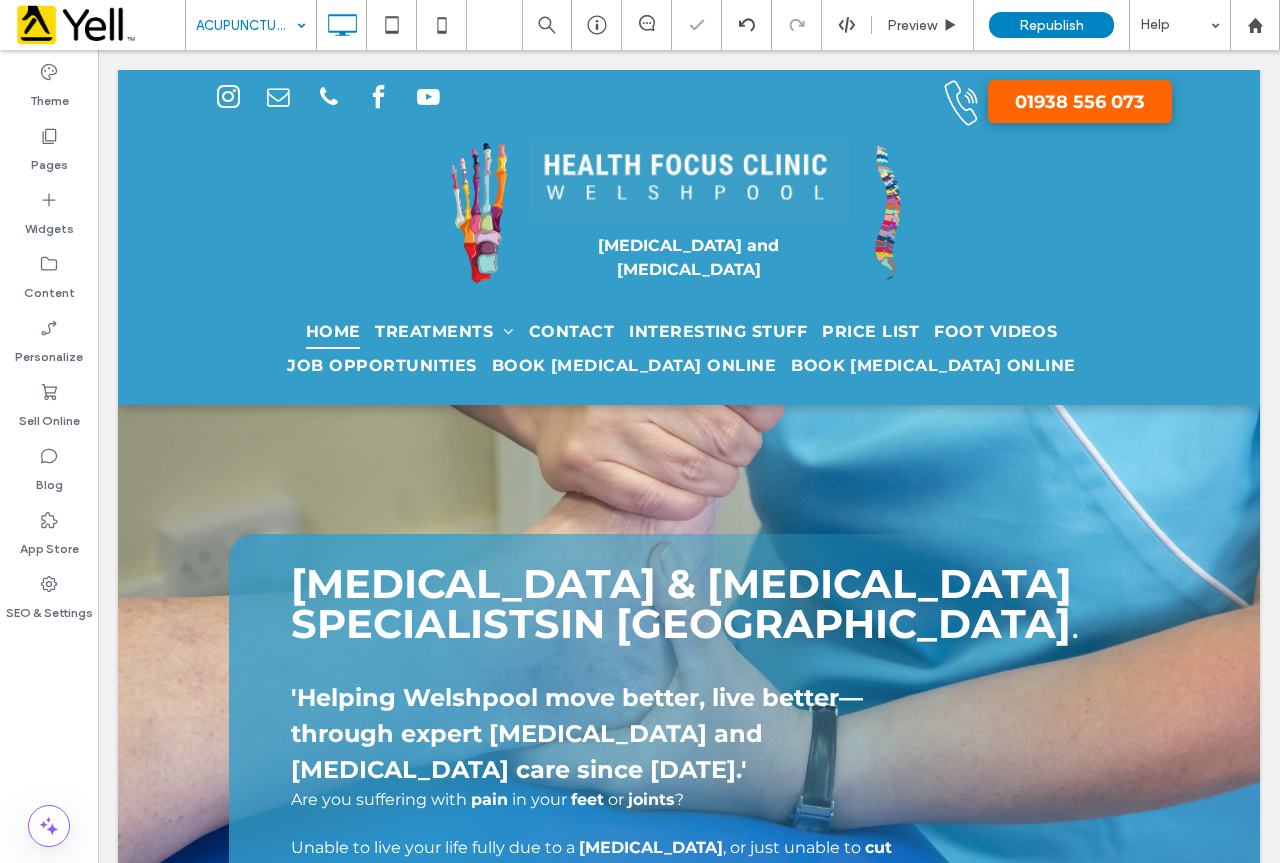 type on "**********" 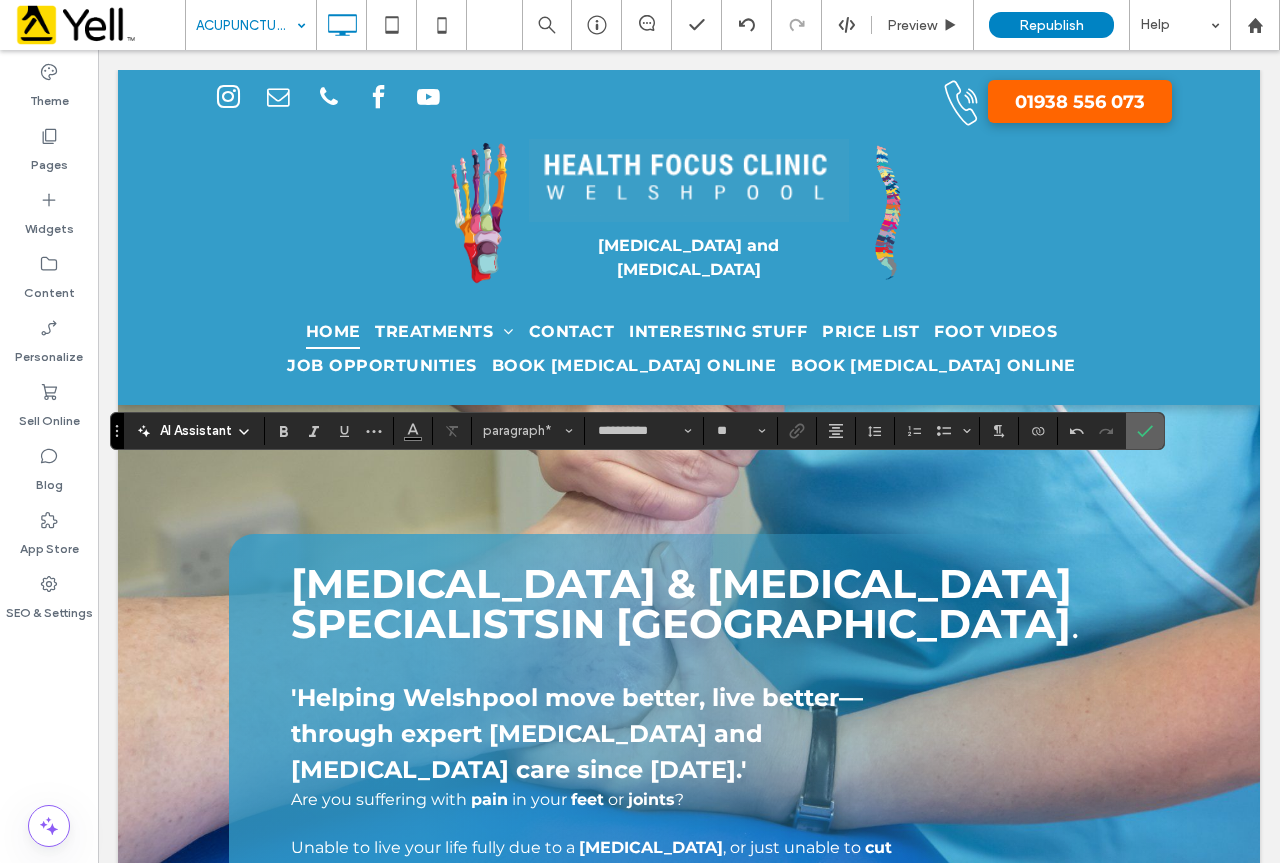 click 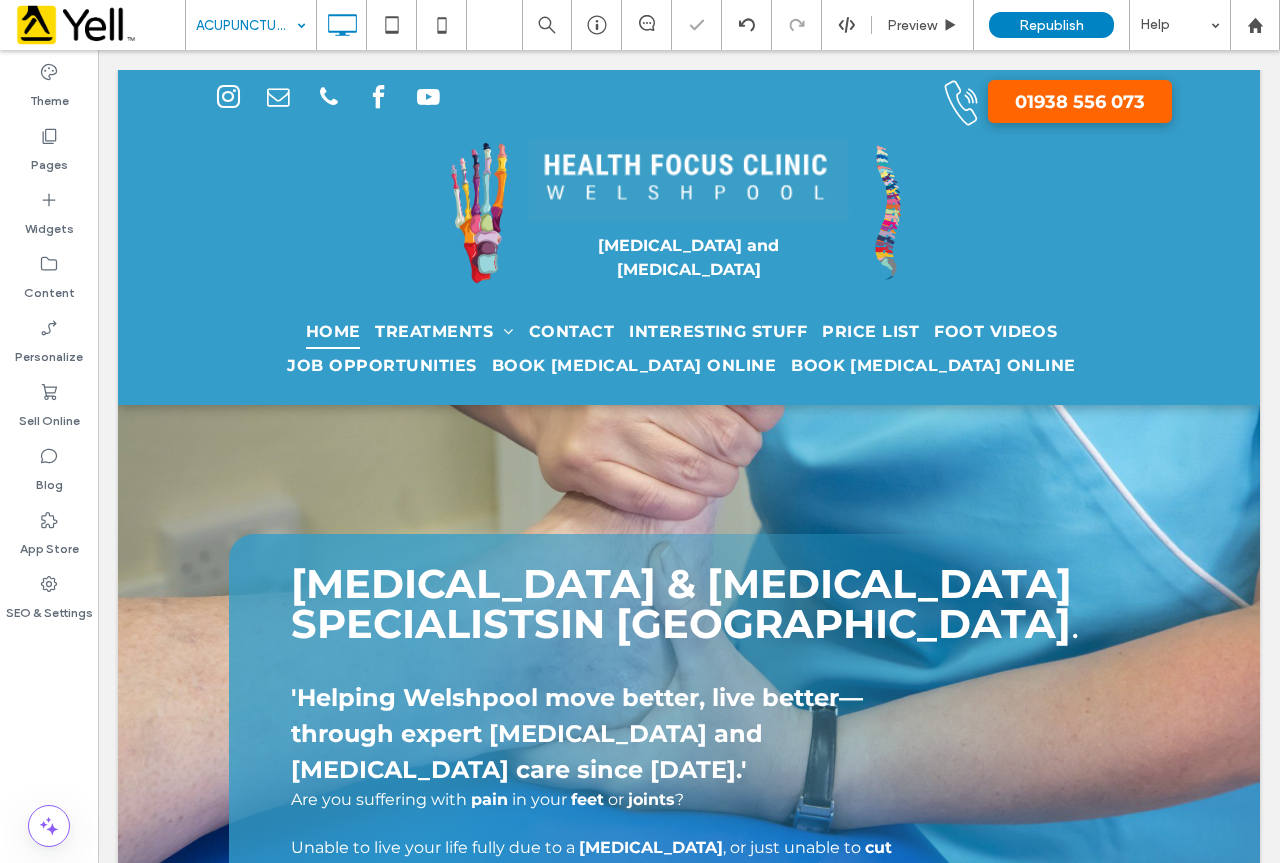 type on "**********" 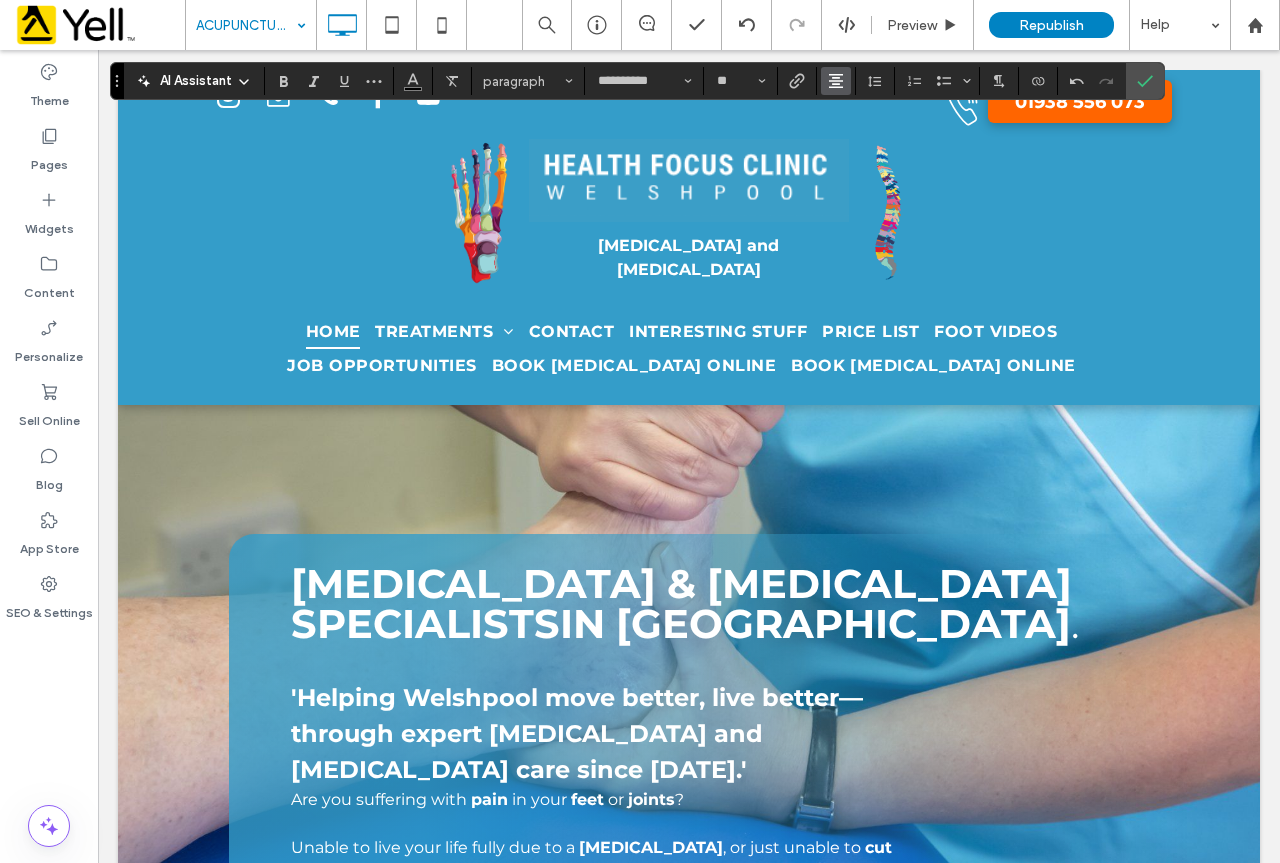 click 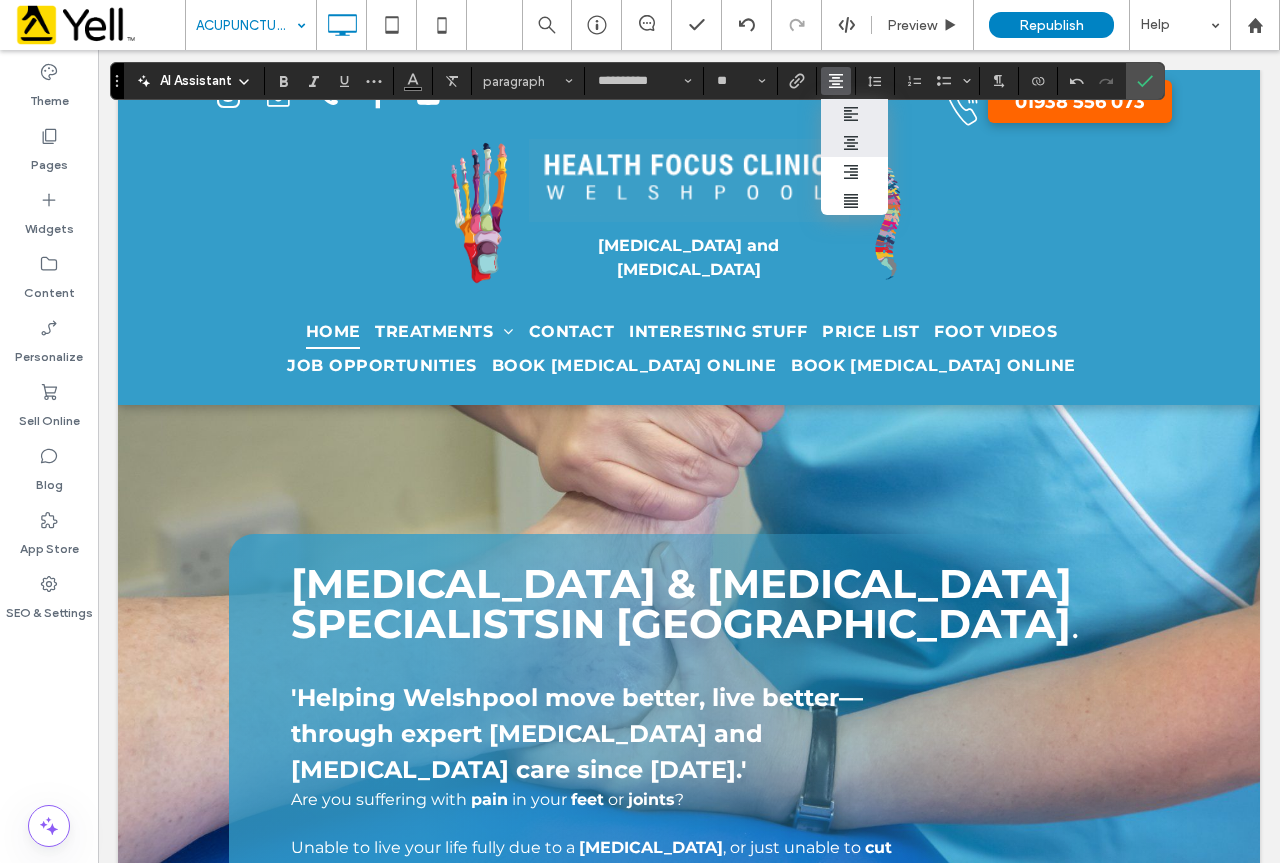 click 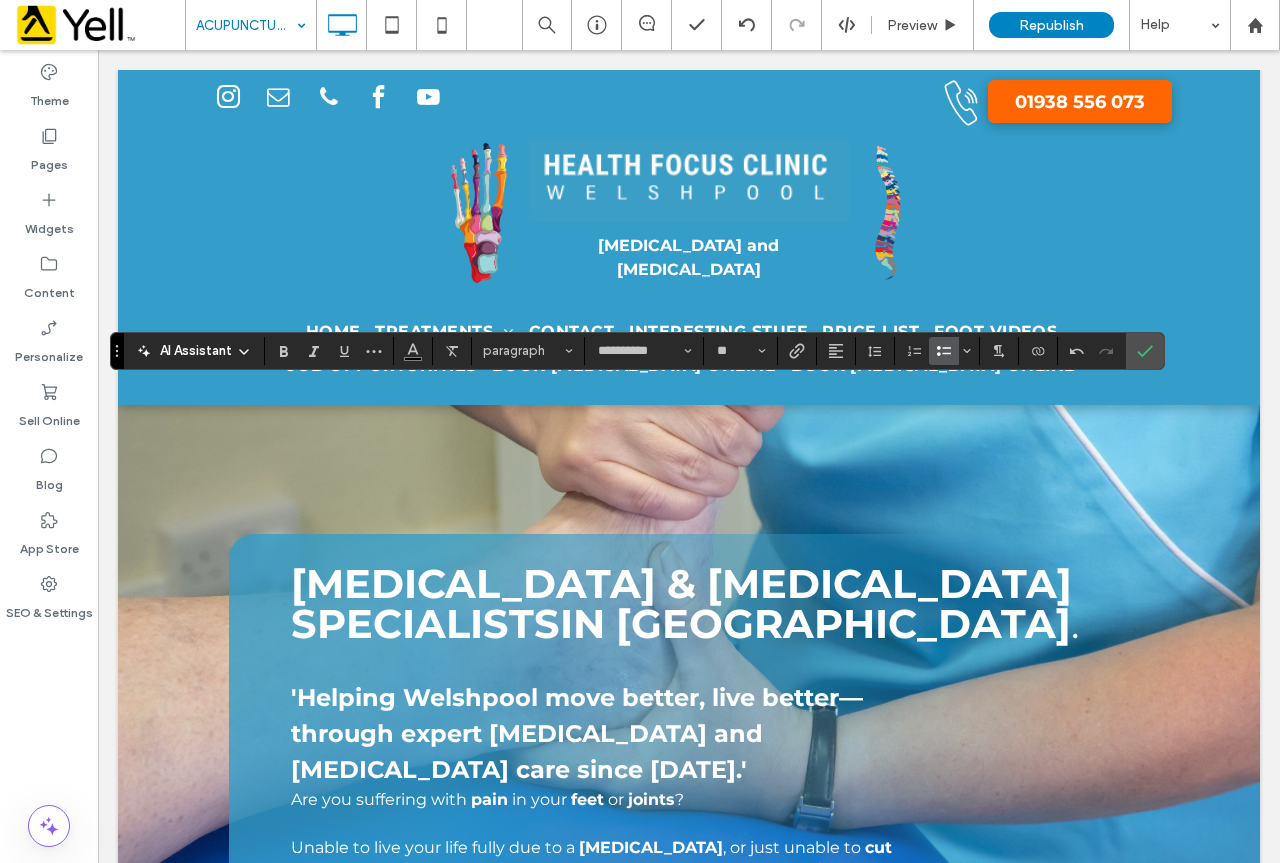 click 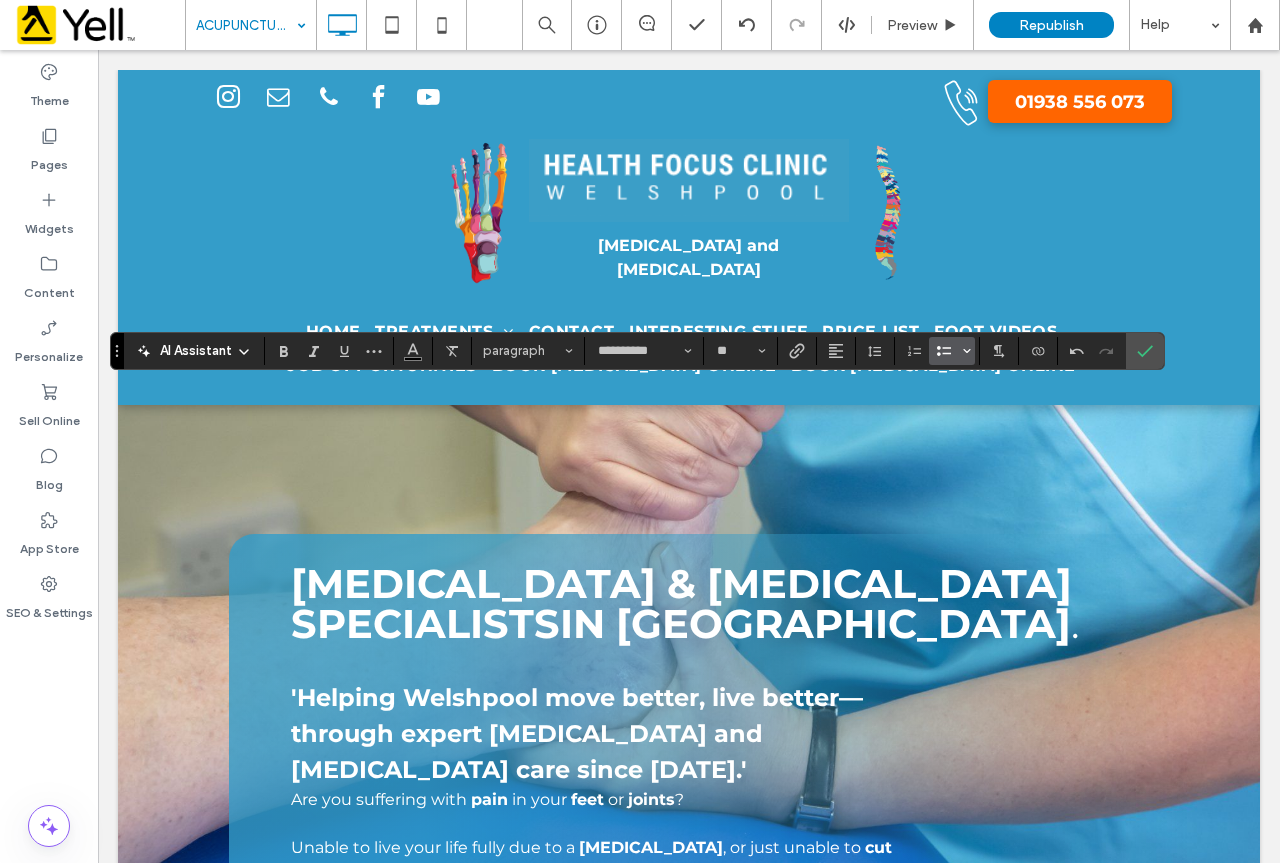 click 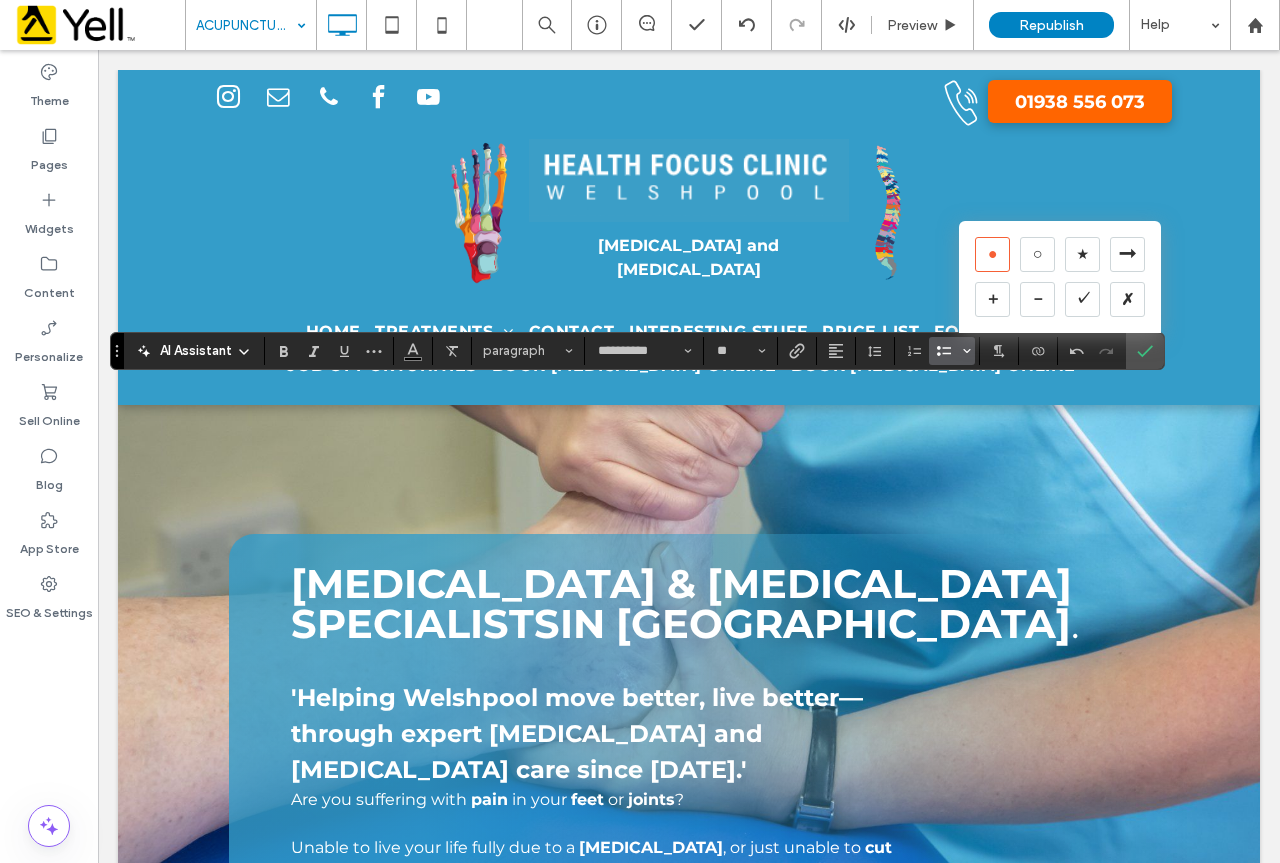 click on "•" at bounding box center (992, 254) 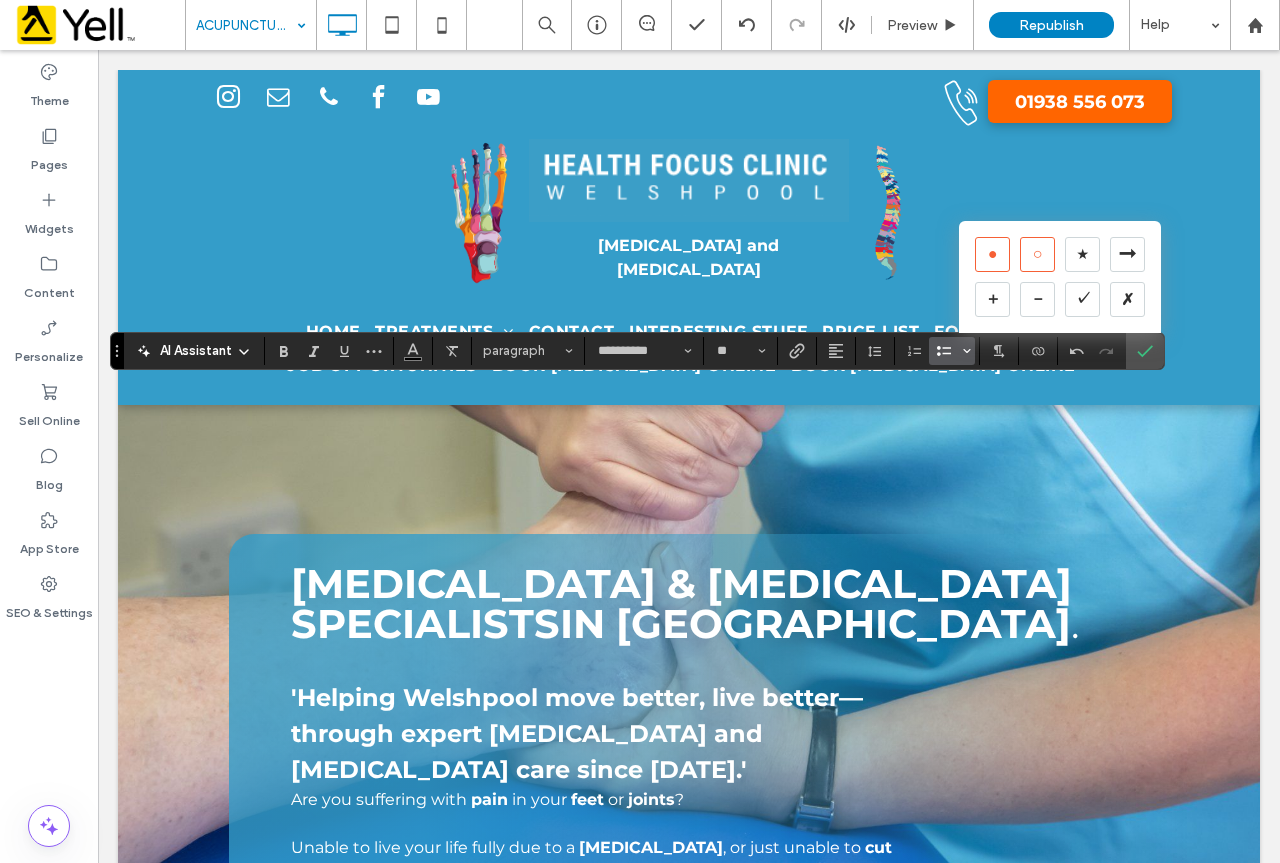click on "○" at bounding box center (1037, 254) 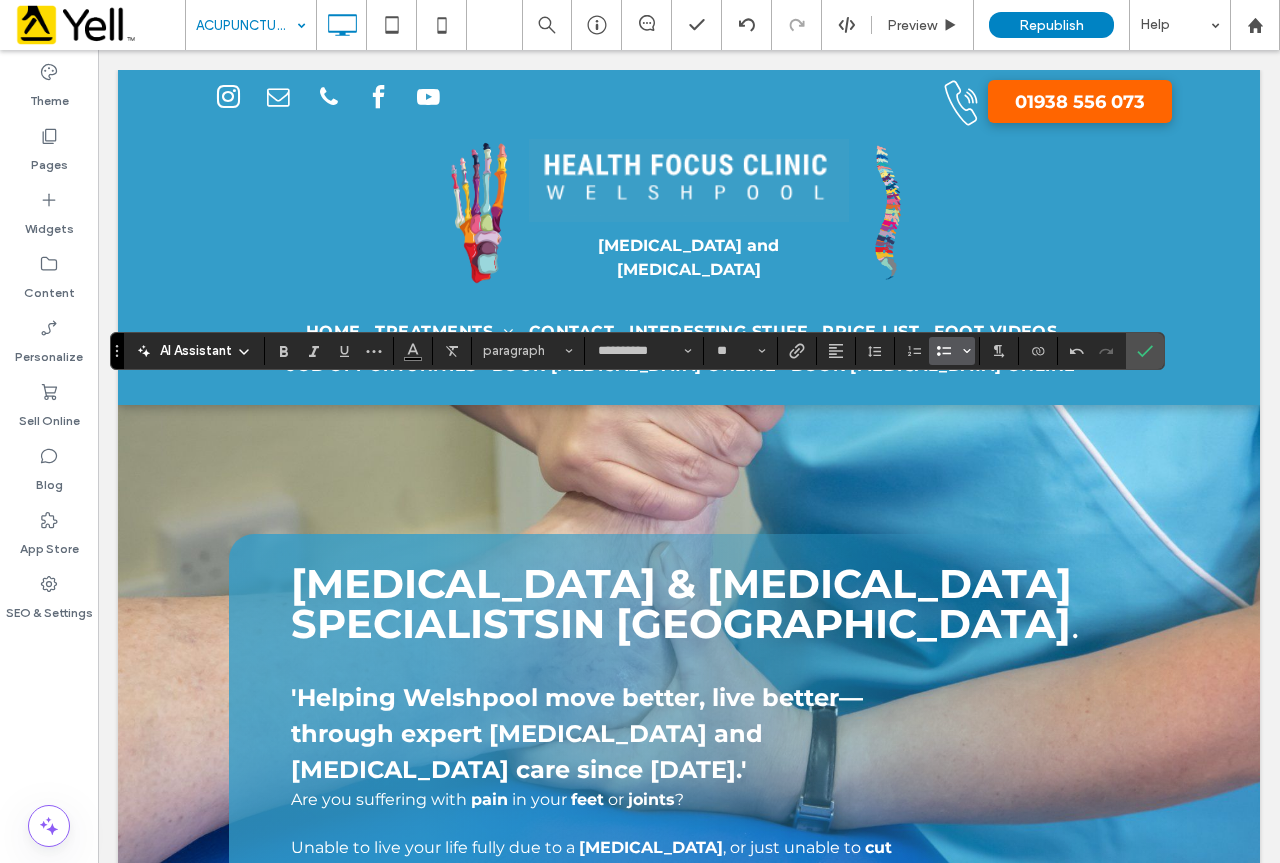 click 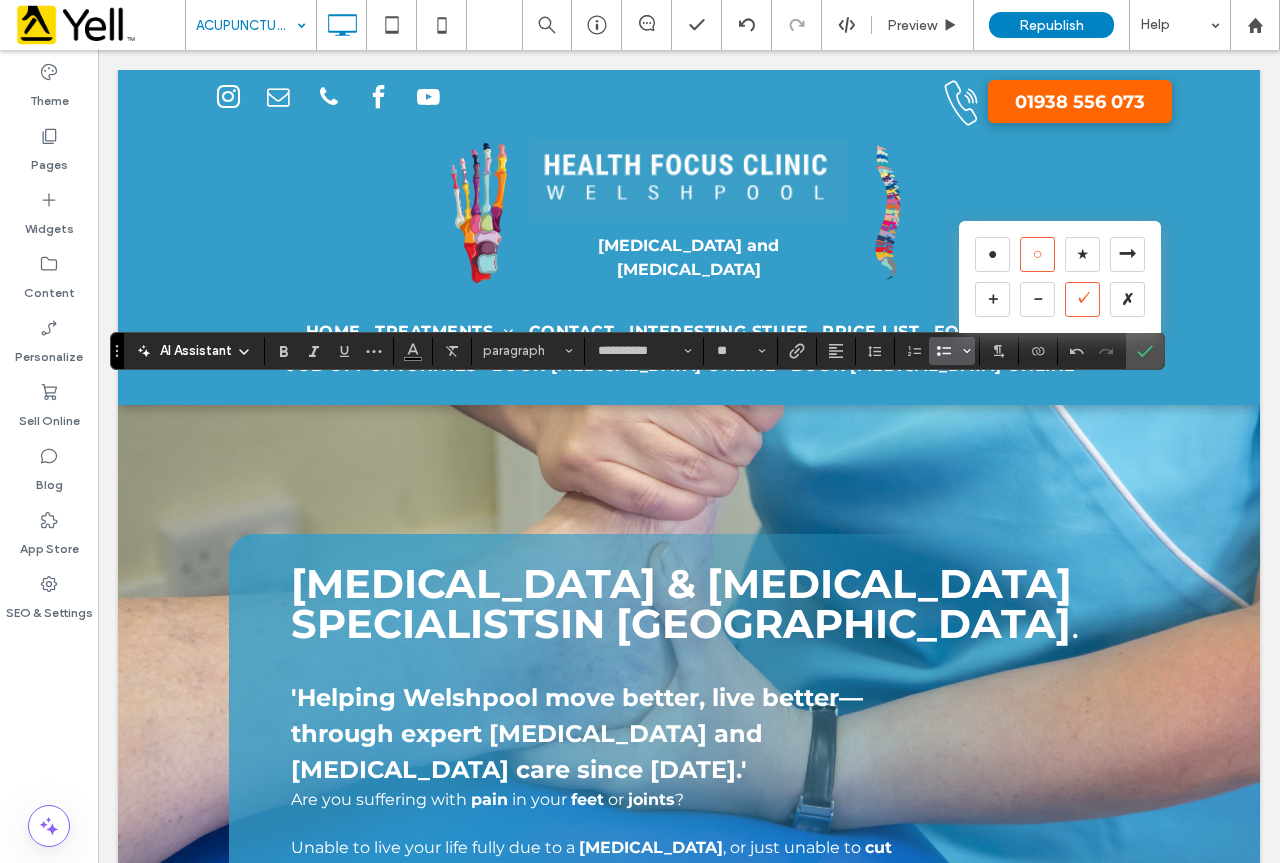 click on "✓" at bounding box center [1082, 299] 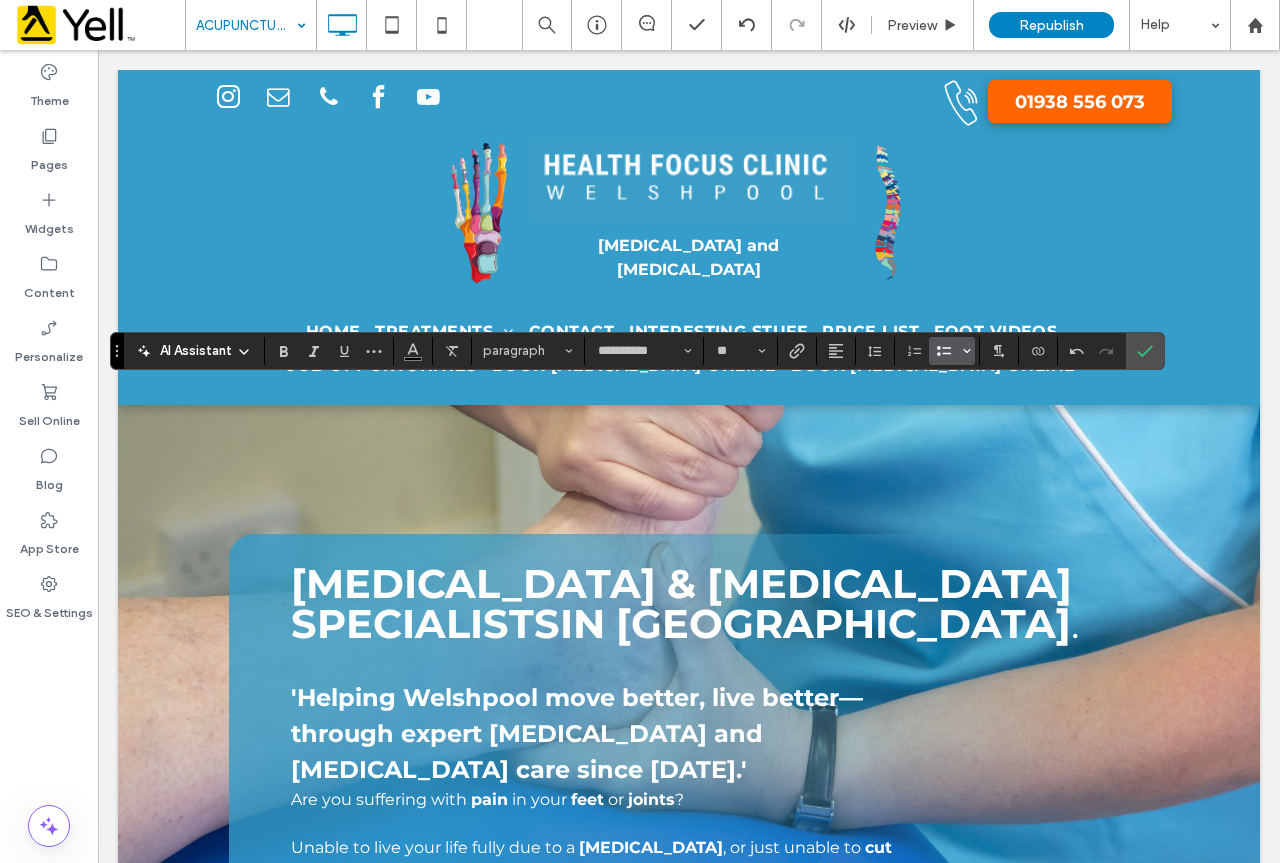click 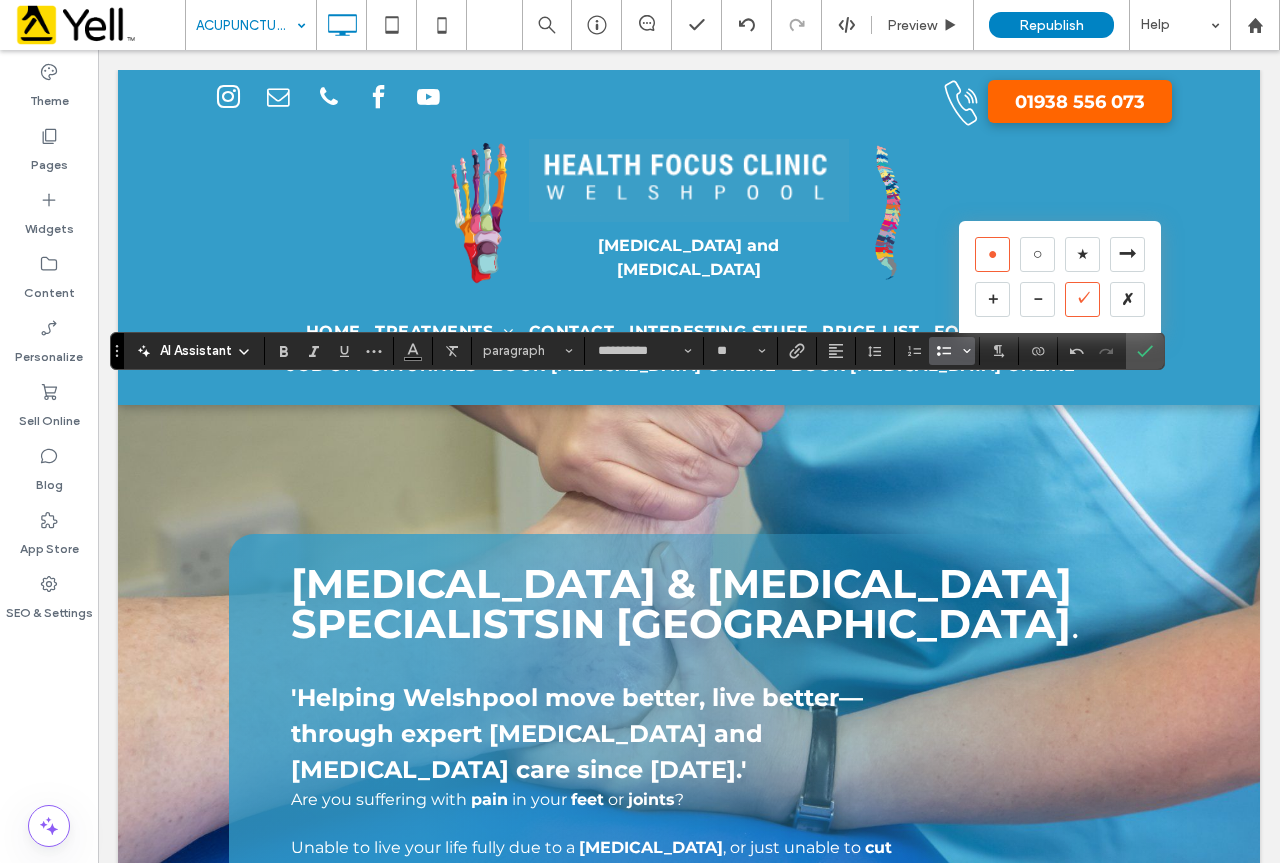 click on "•" at bounding box center [992, 254] 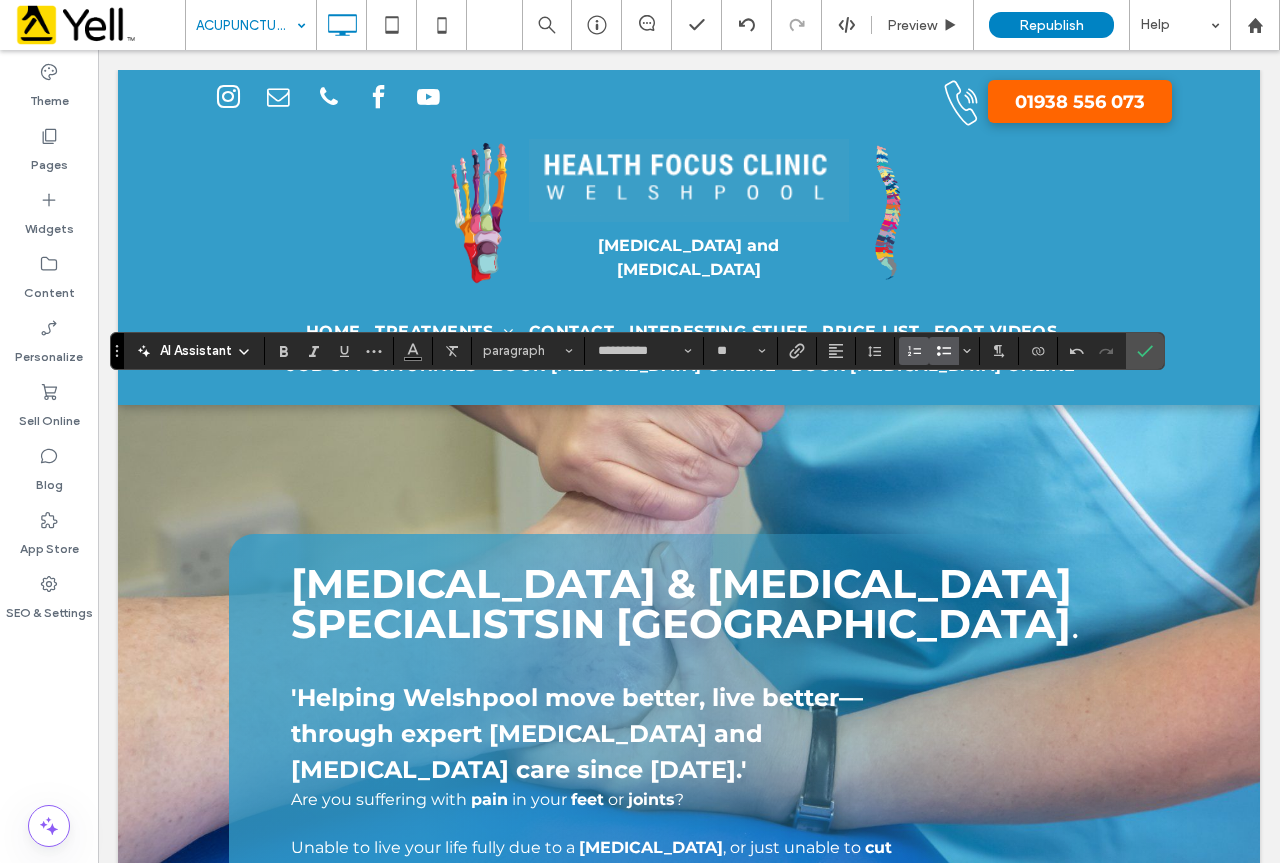 click 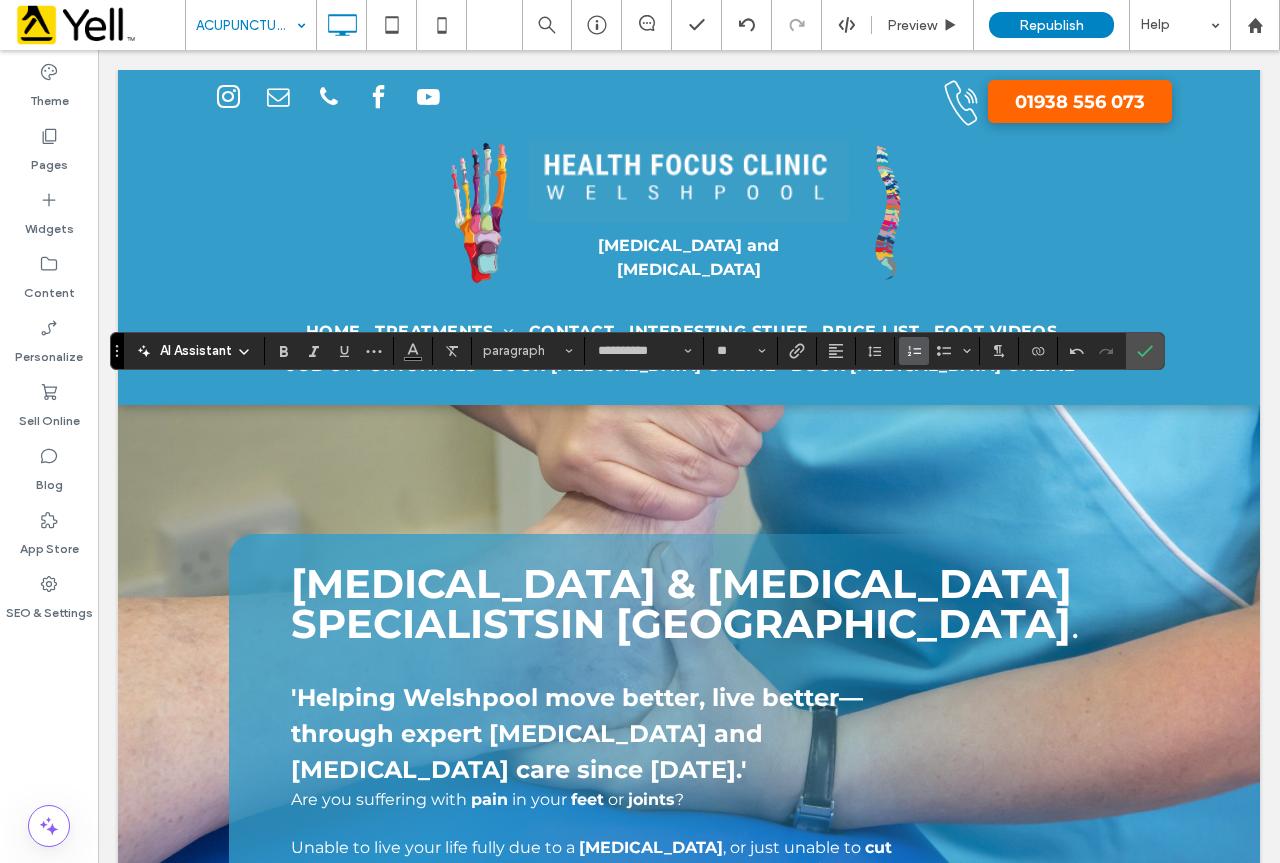 click 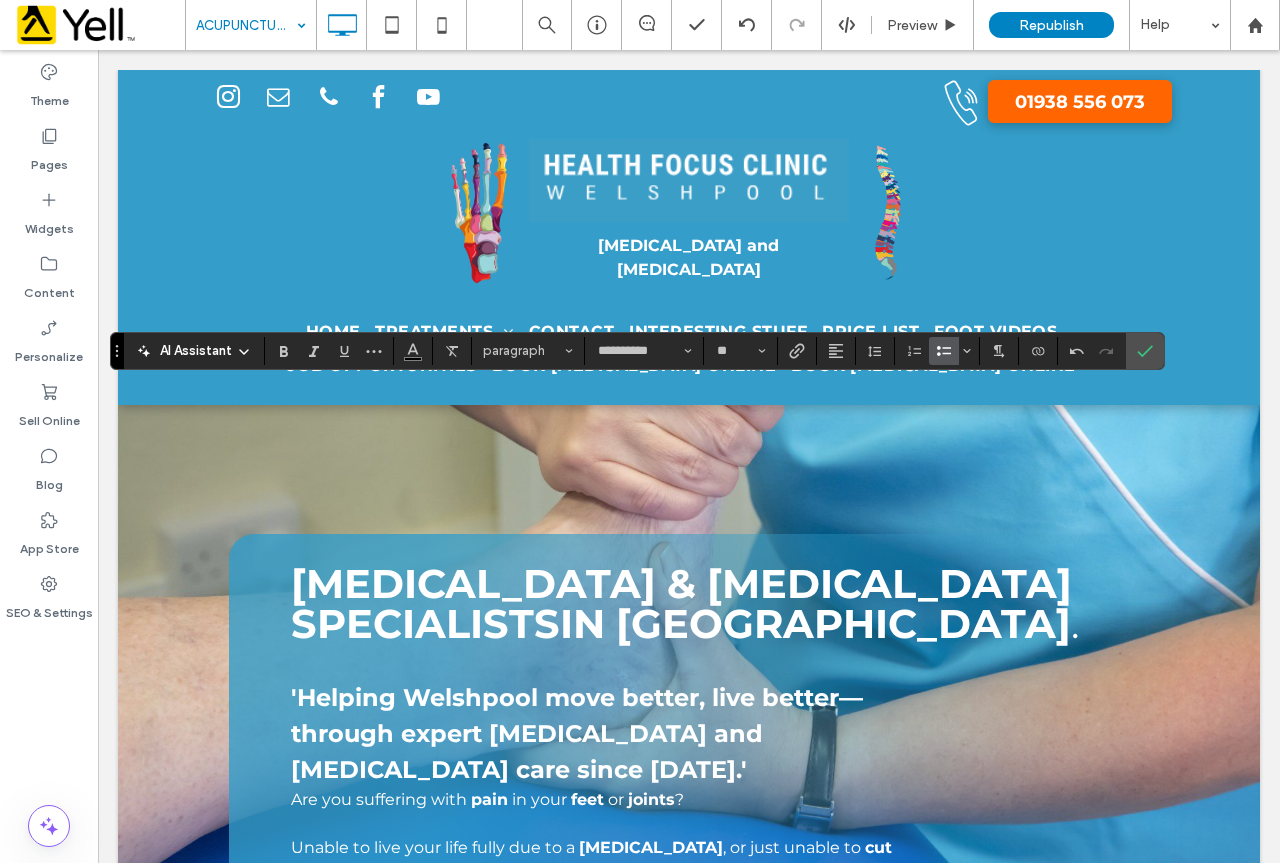 click 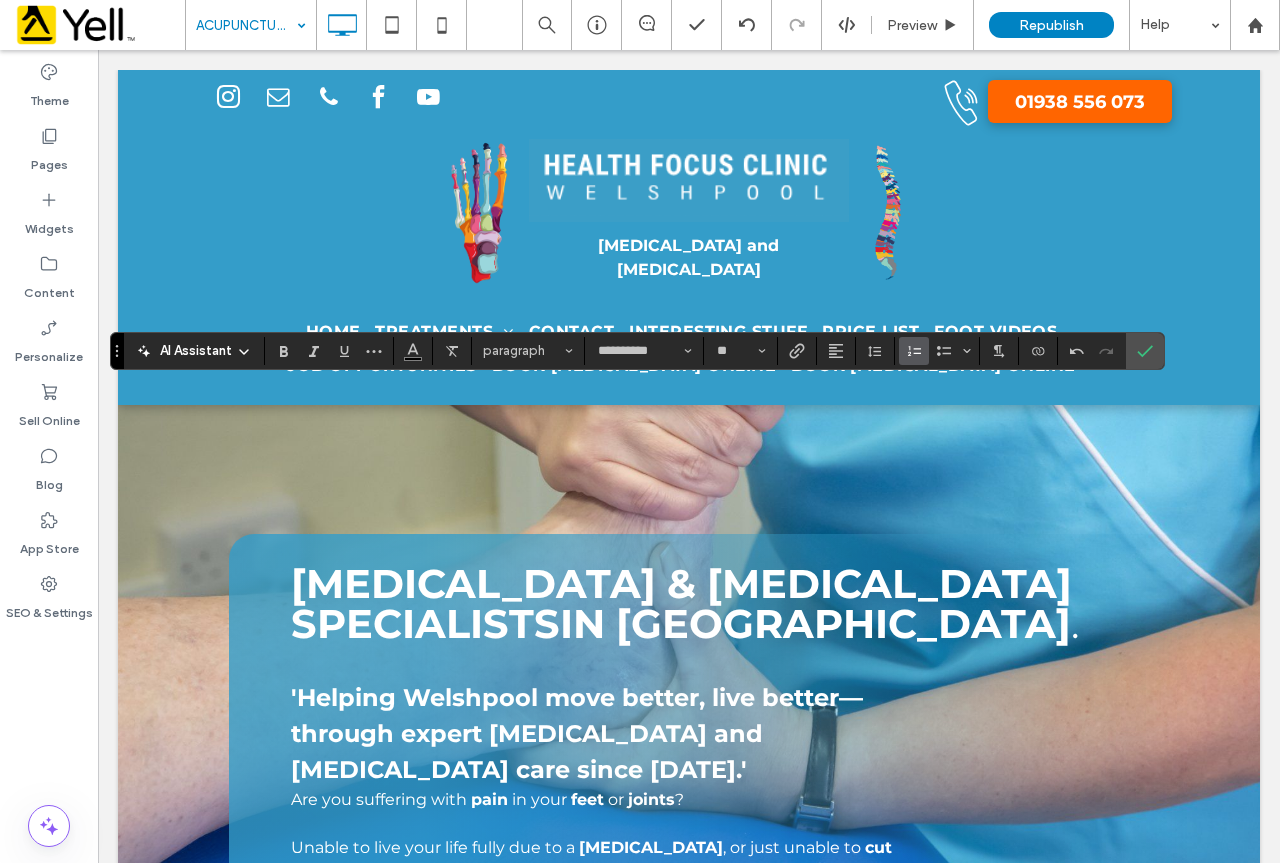 click 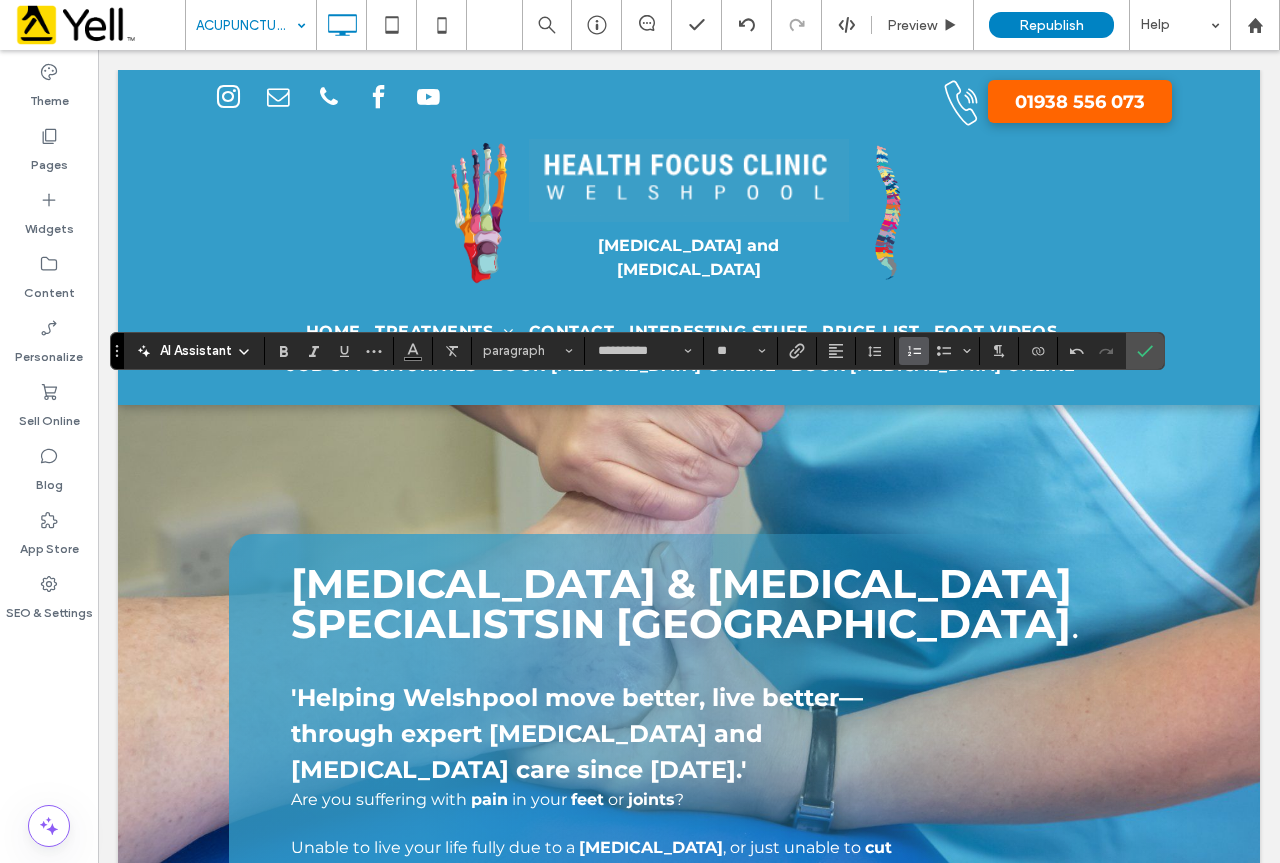 click 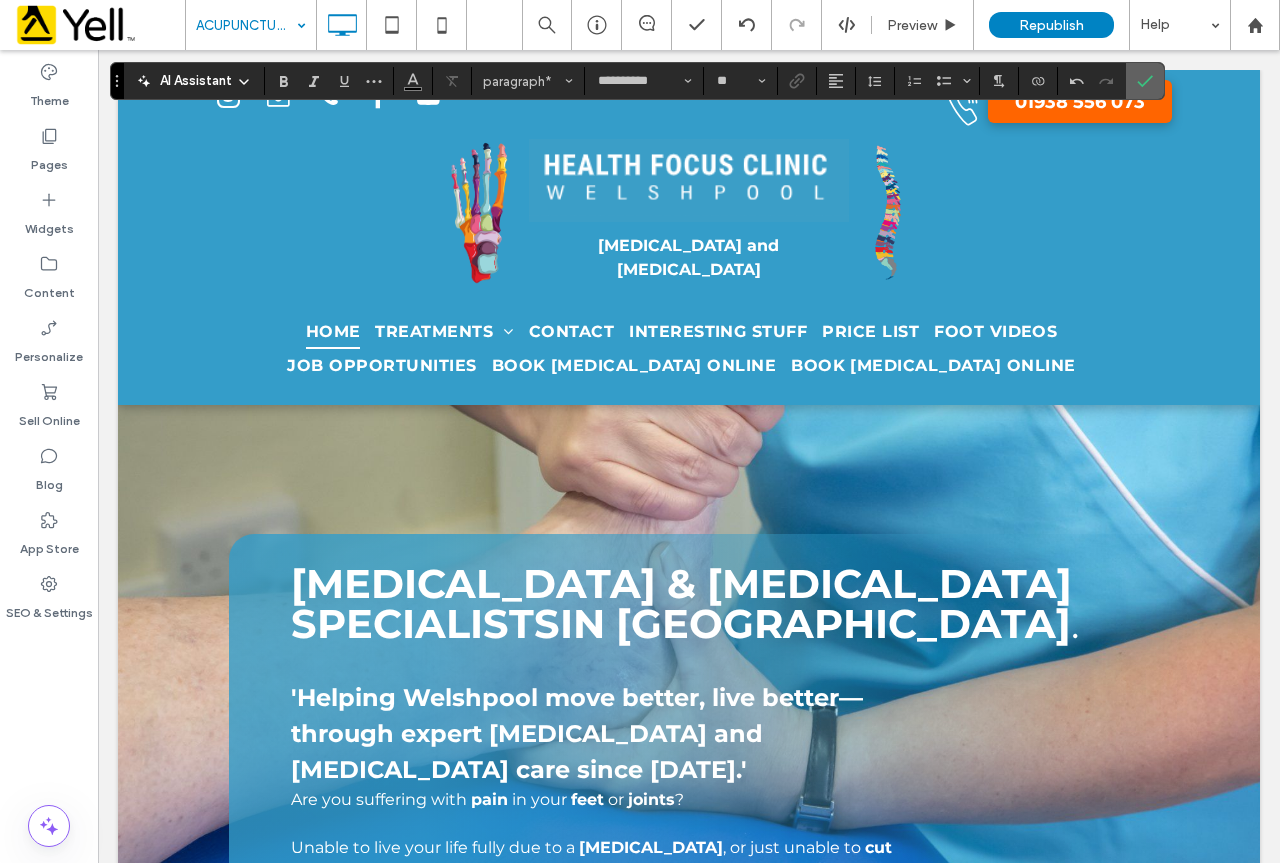 drag, startPoint x: 908, startPoint y: 360, endPoint x: 1154, endPoint y: 82, distance: 371.21423 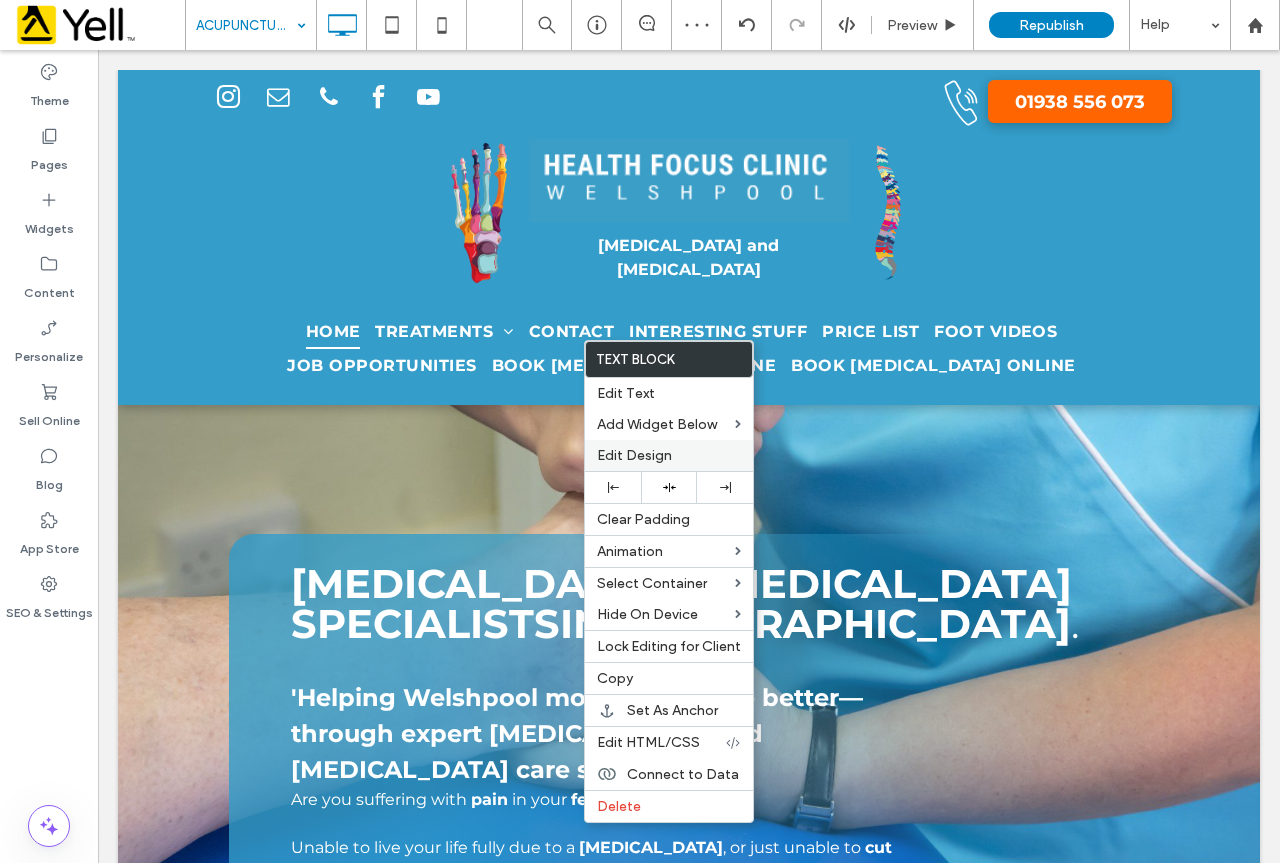 click on "Edit Design" at bounding box center [634, 455] 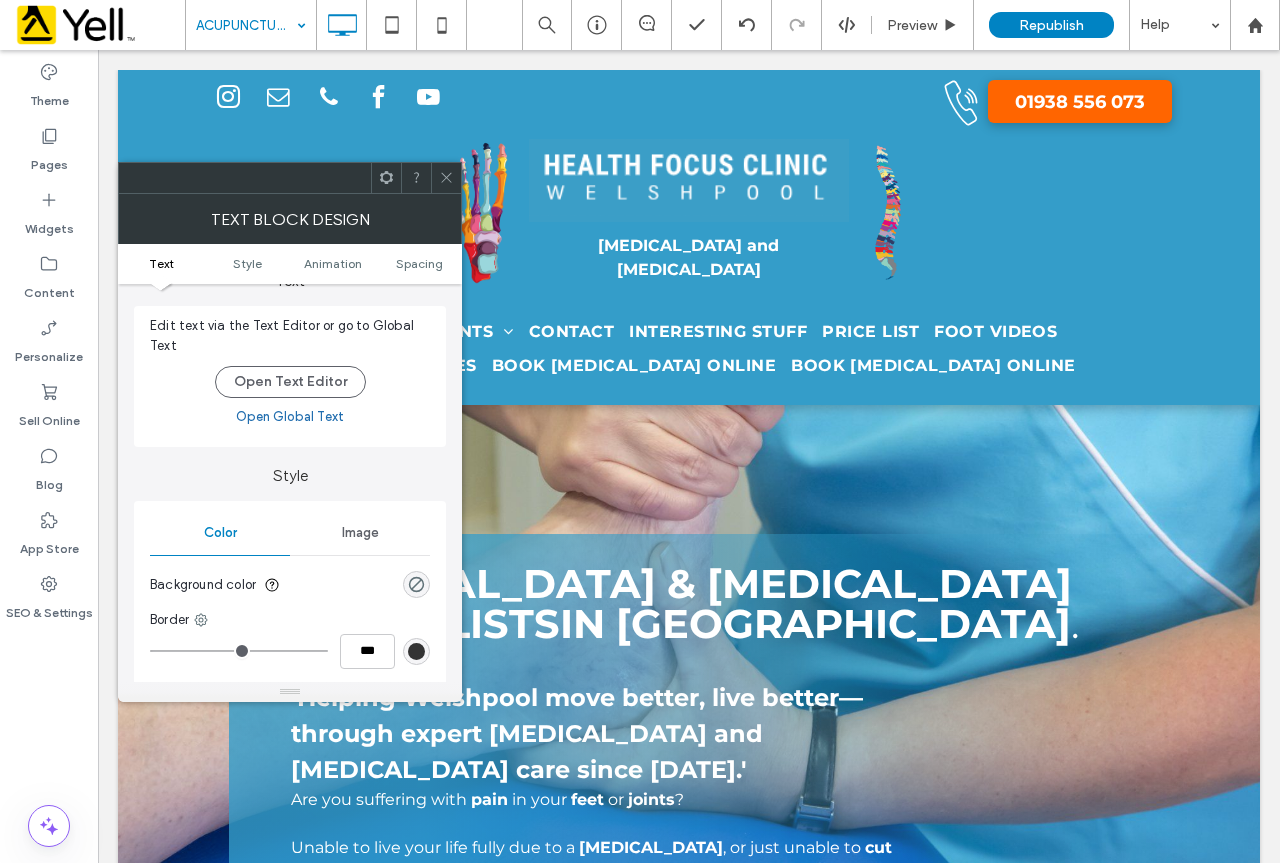scroll, scrollTop: 0, scrollLeft: 0, axis: both 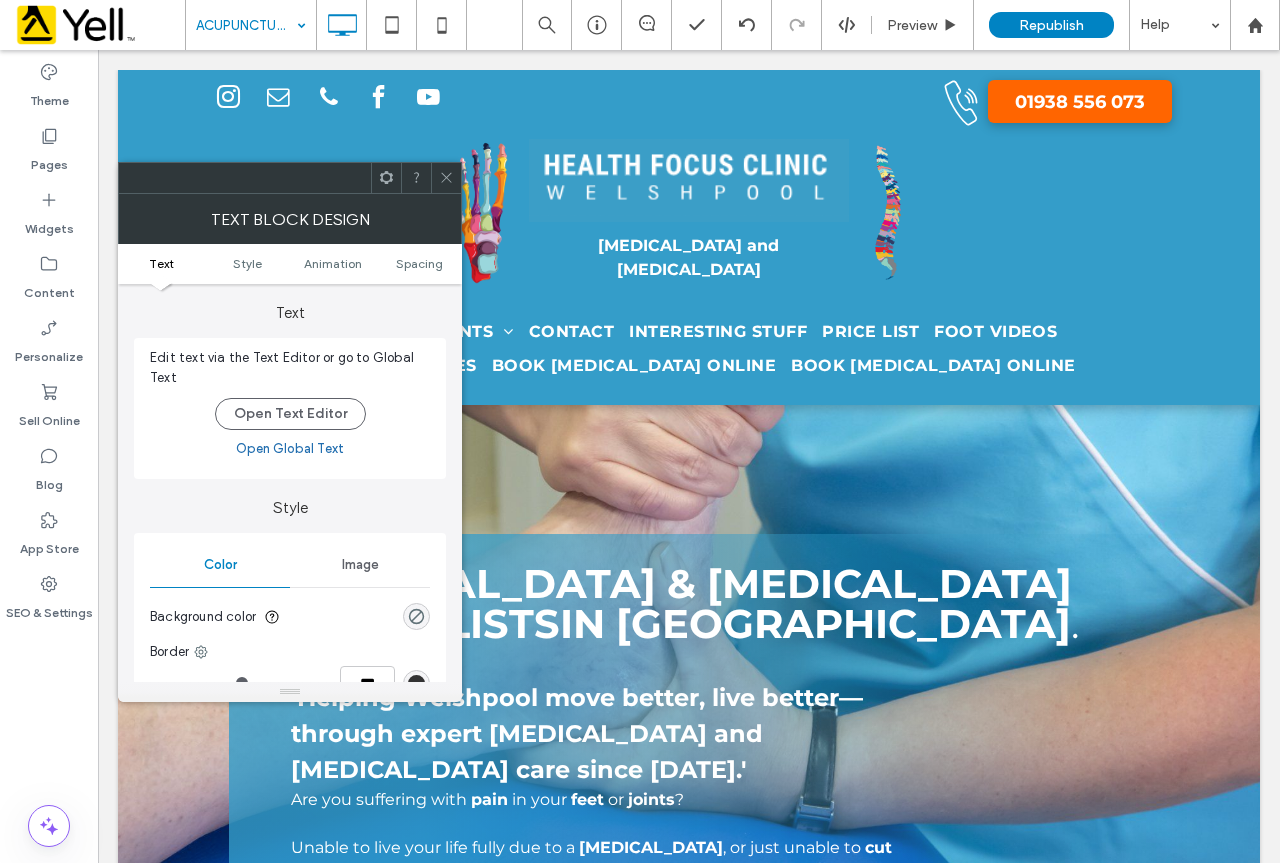 click at bounding box center [446, 178] 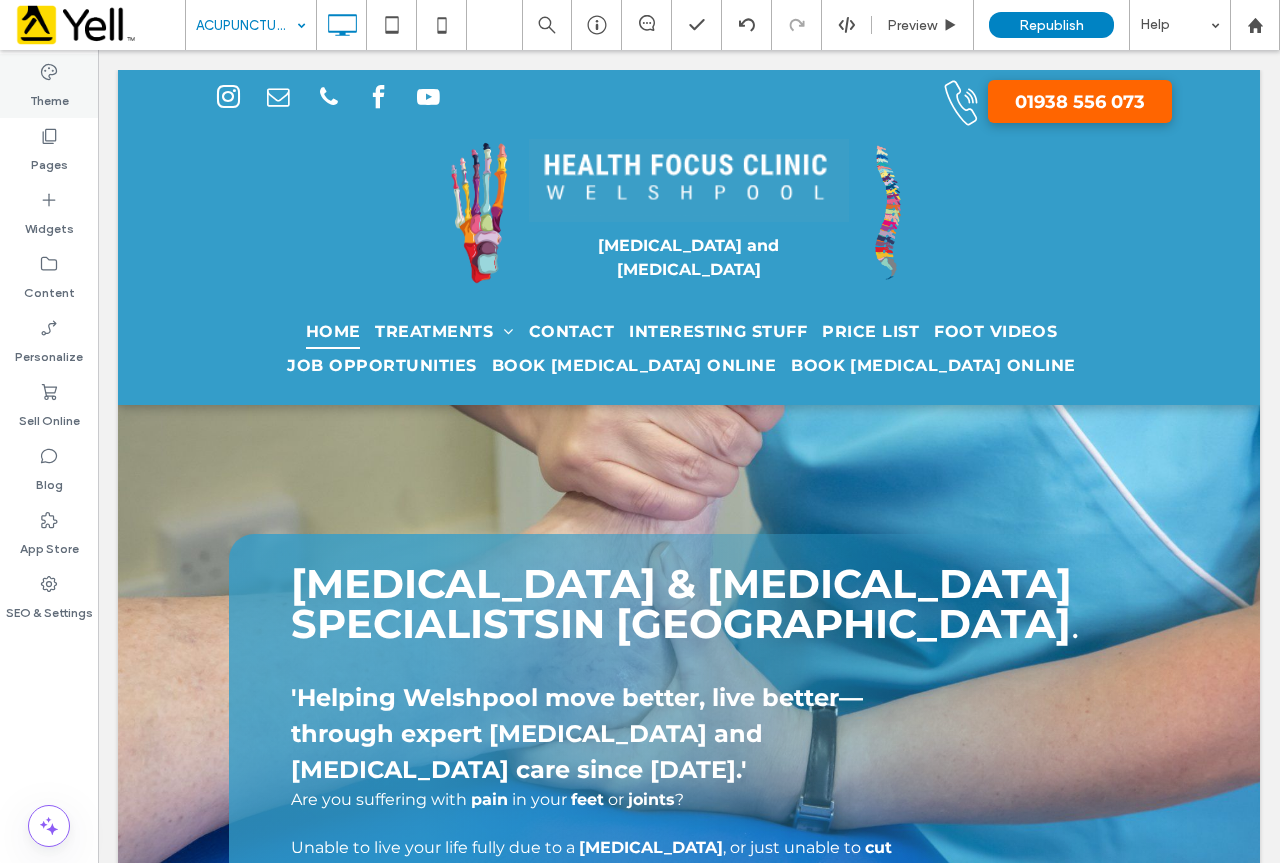click 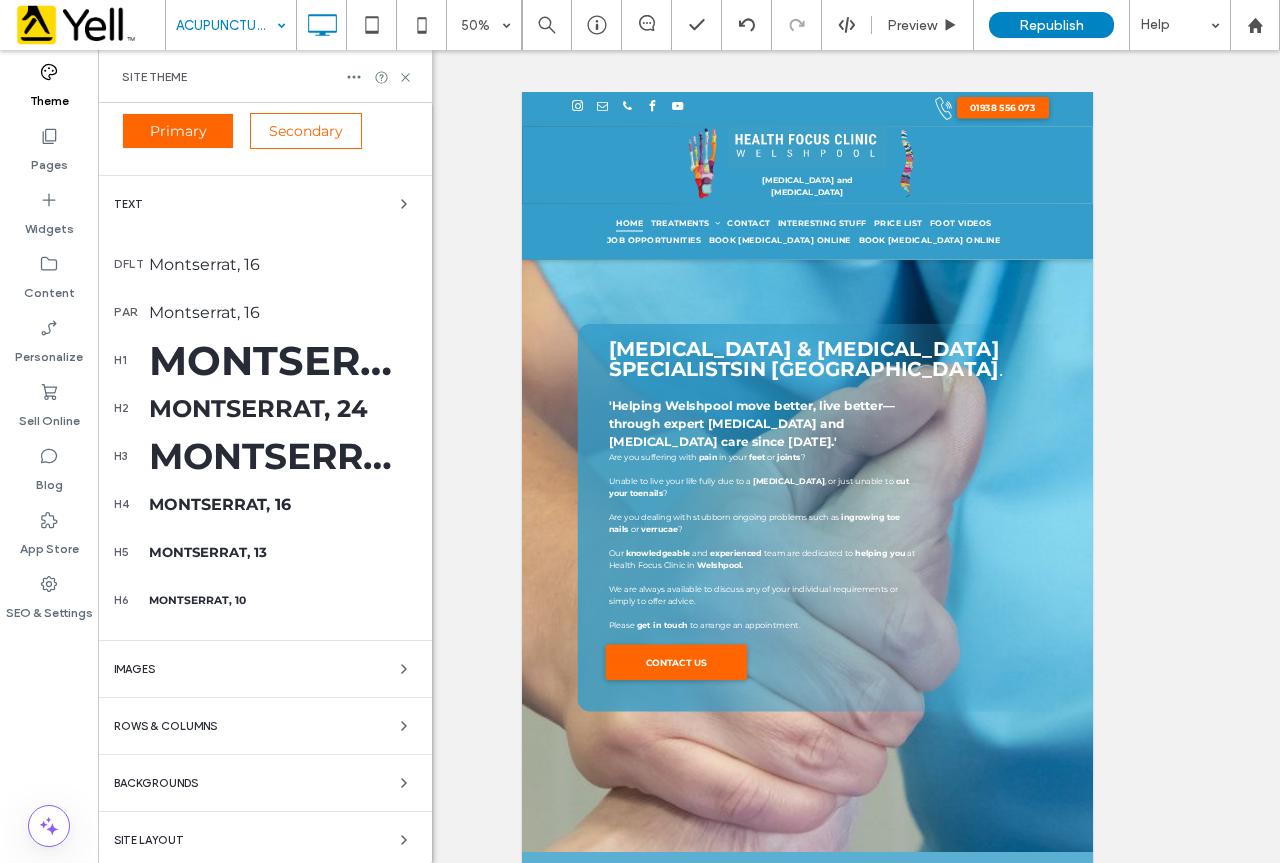 scroll, scrollTop: 349, scrollLeft: 0, axis: vertical 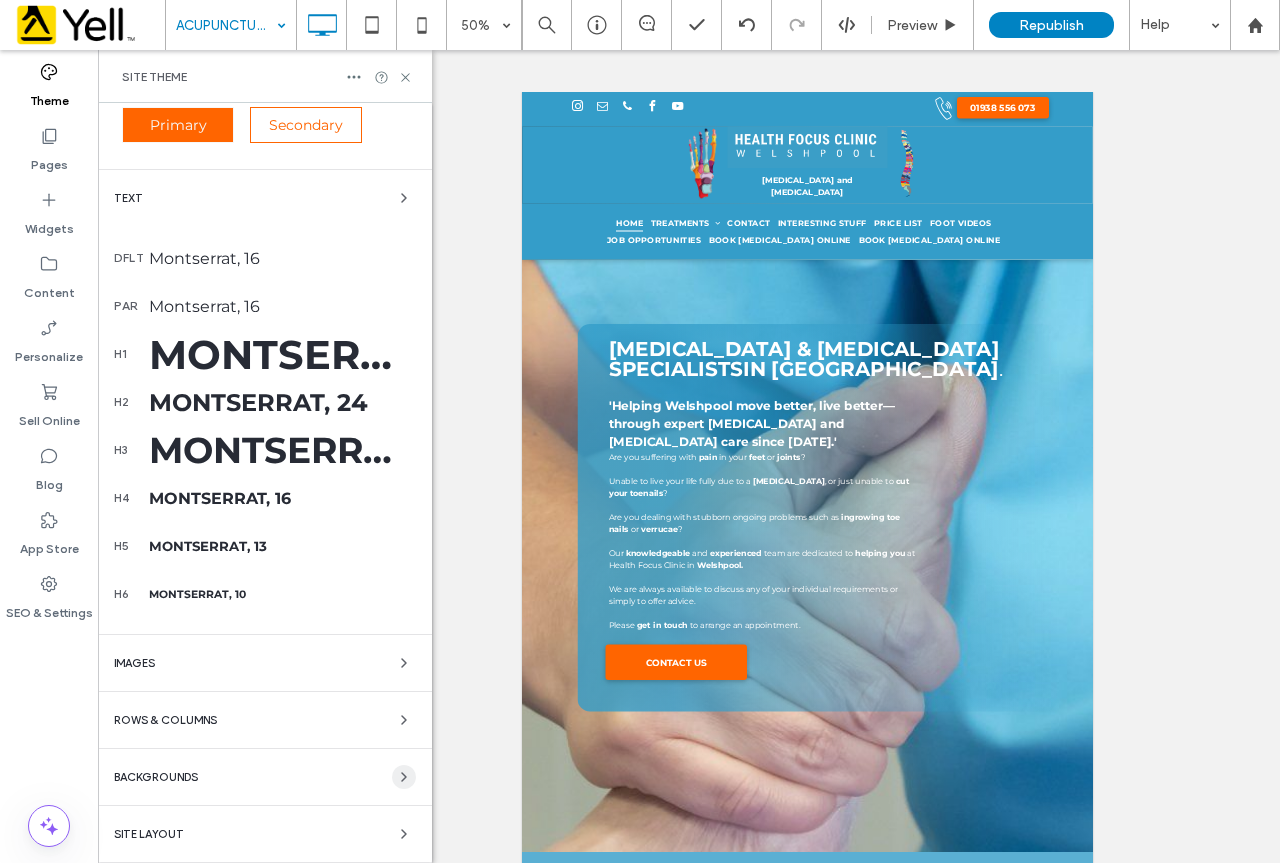 click 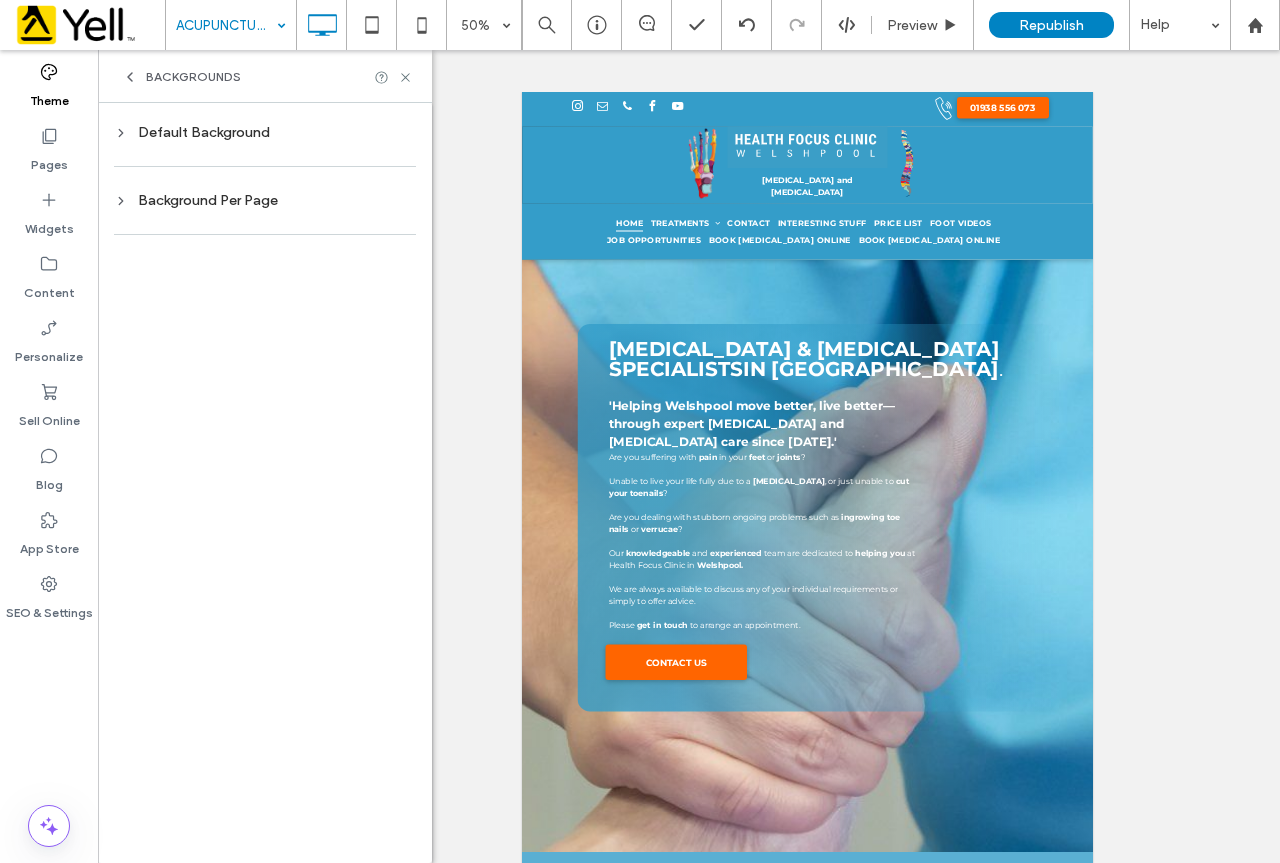 scroll, scrollTop: 0, scrollLeft: 0, axis: both 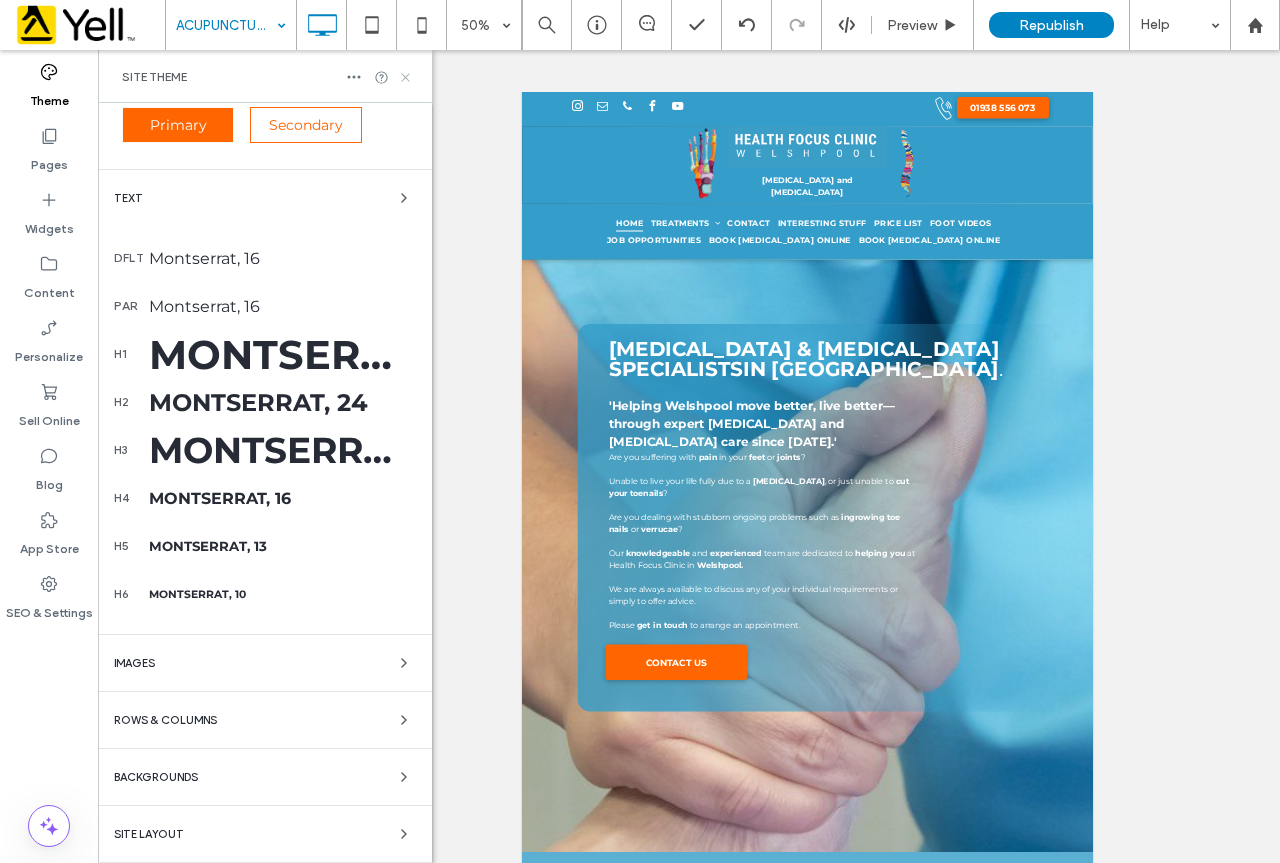 click 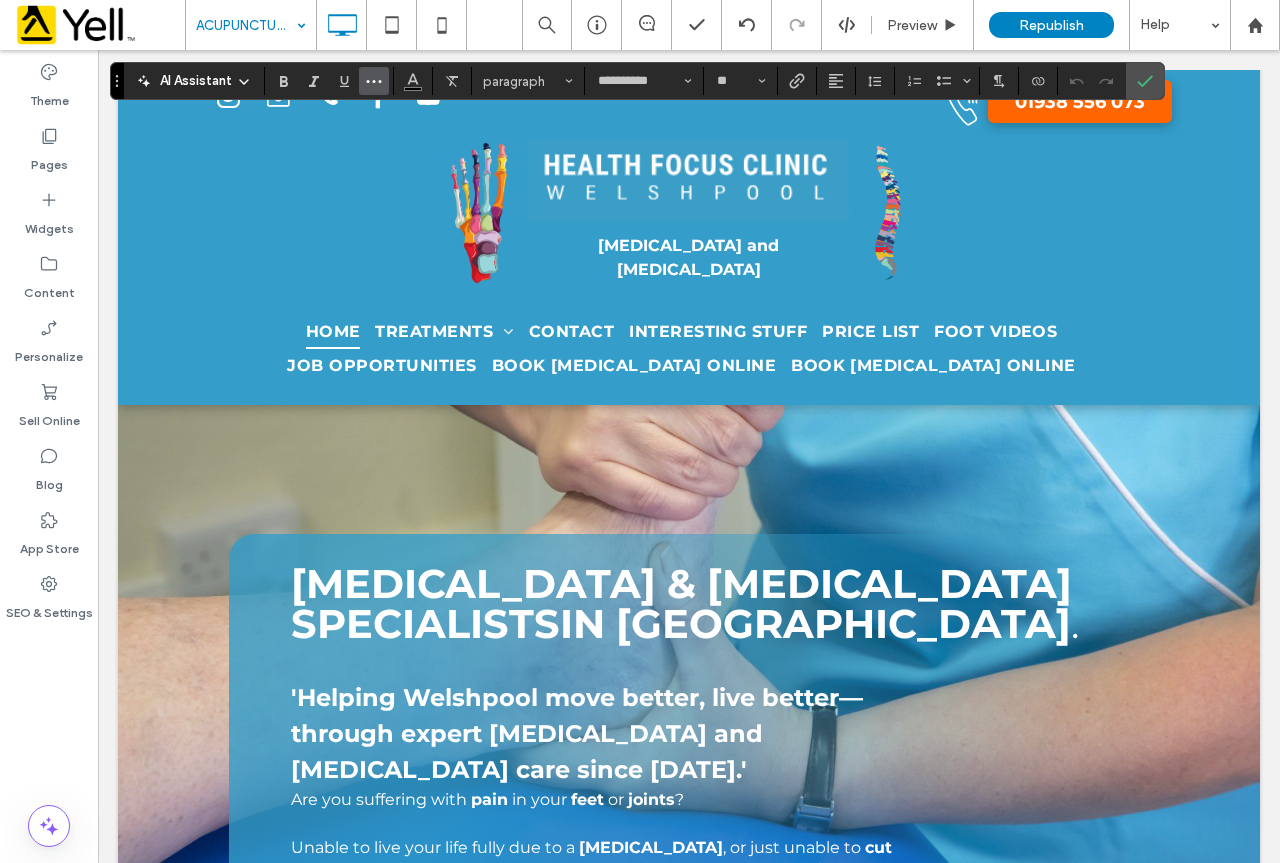 click 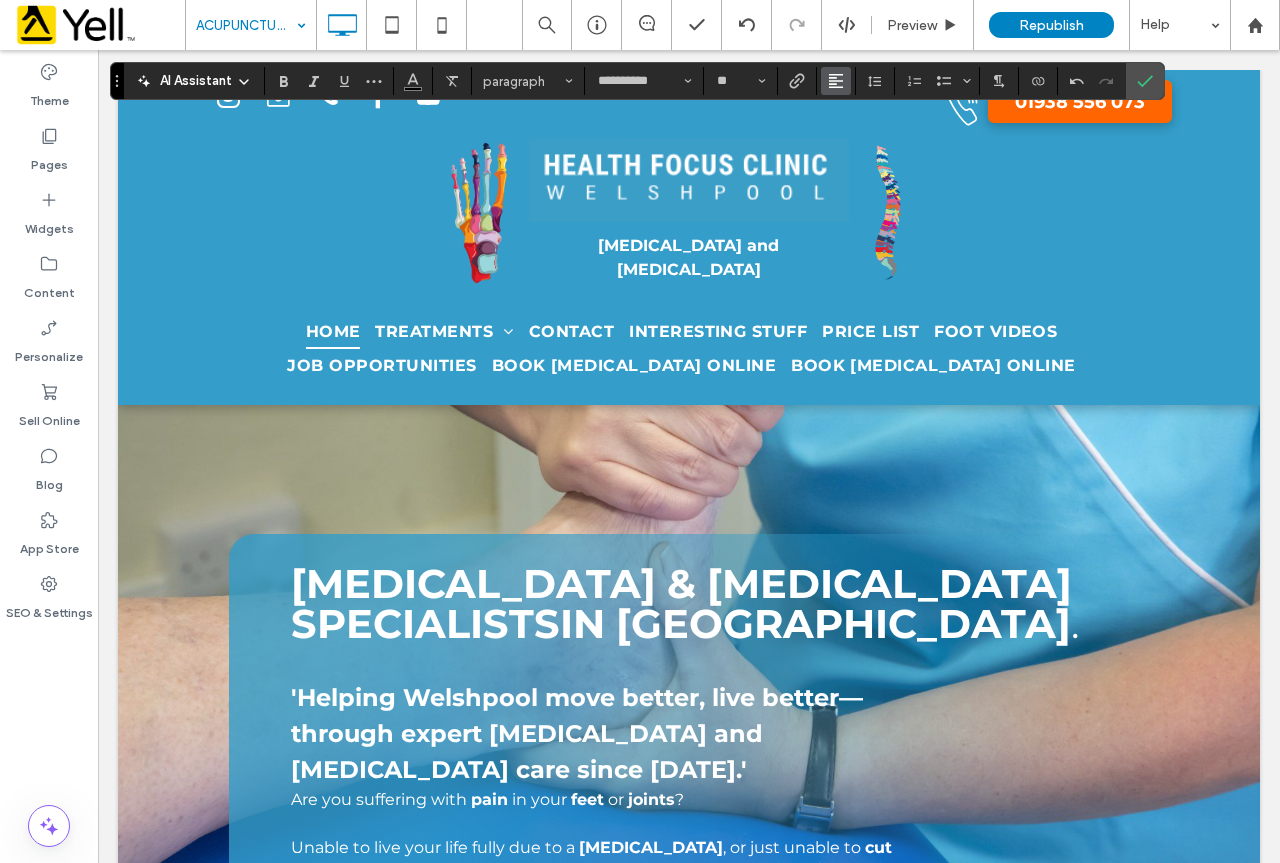 click 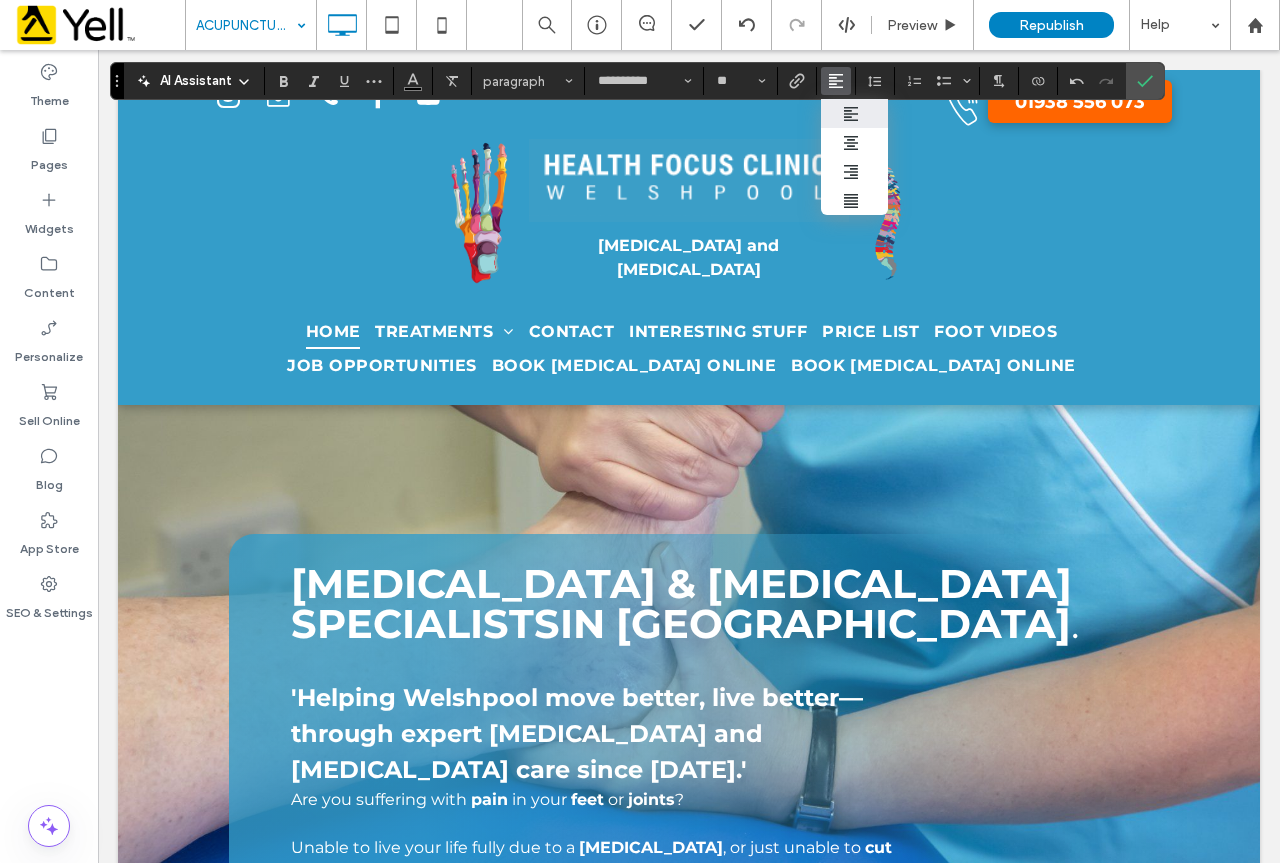 click 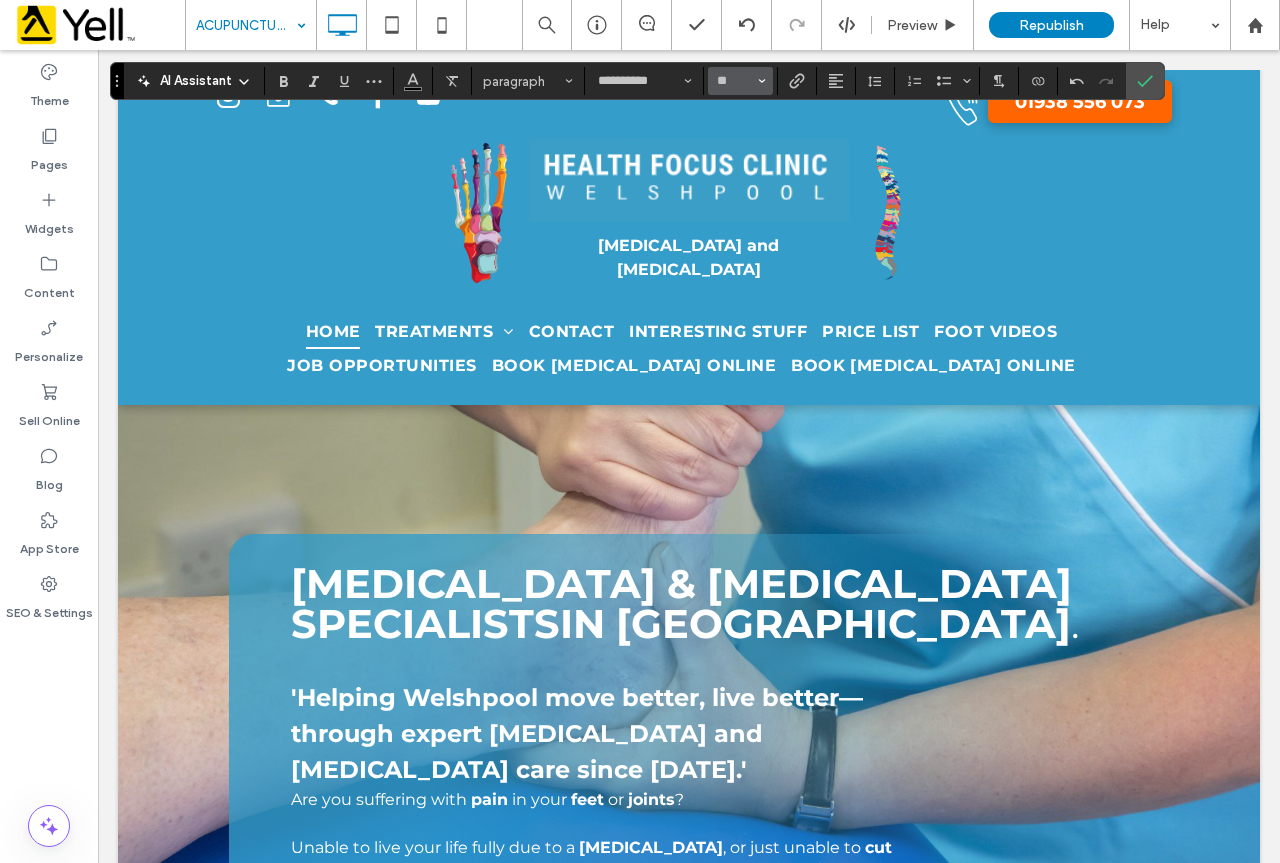 click 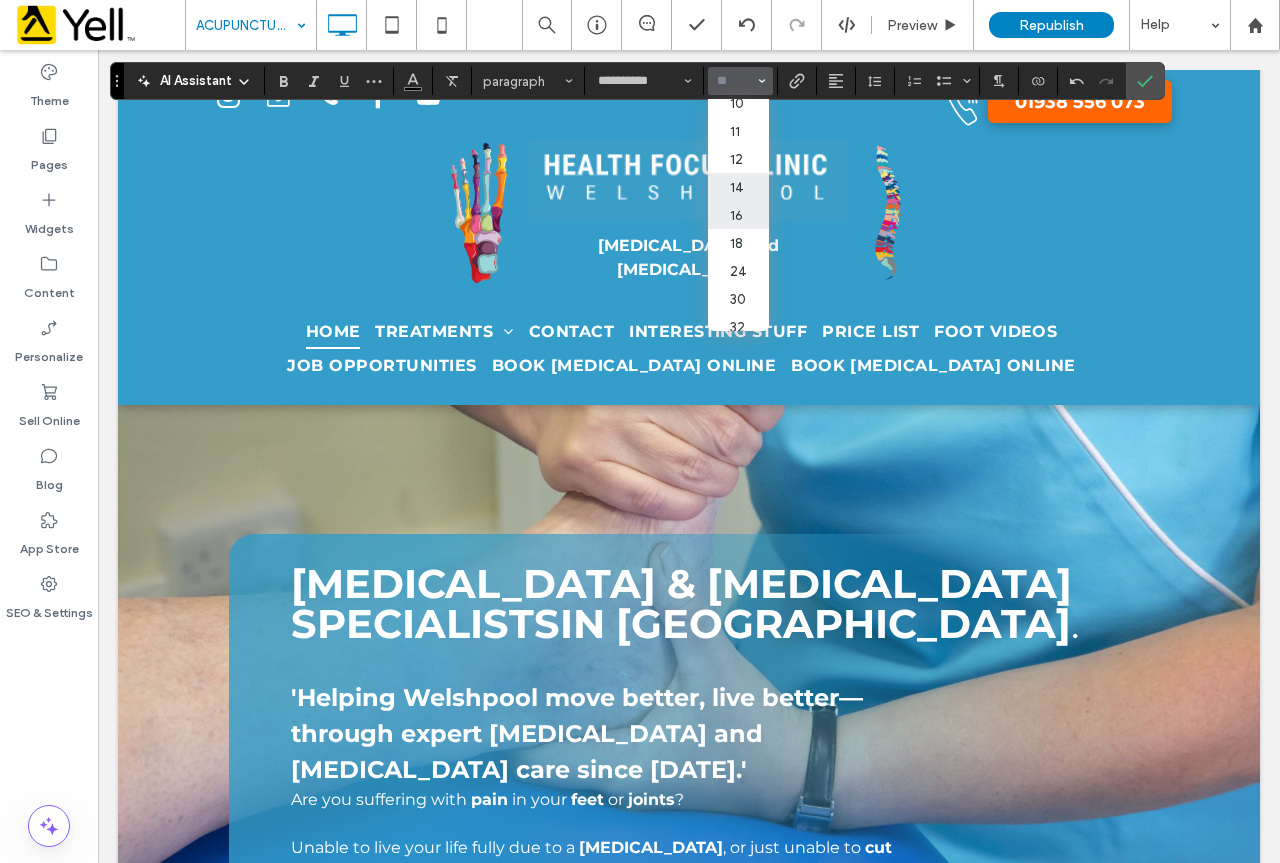 scroll, scrollTop: 100, scrollLeft: 0, axis: vertical 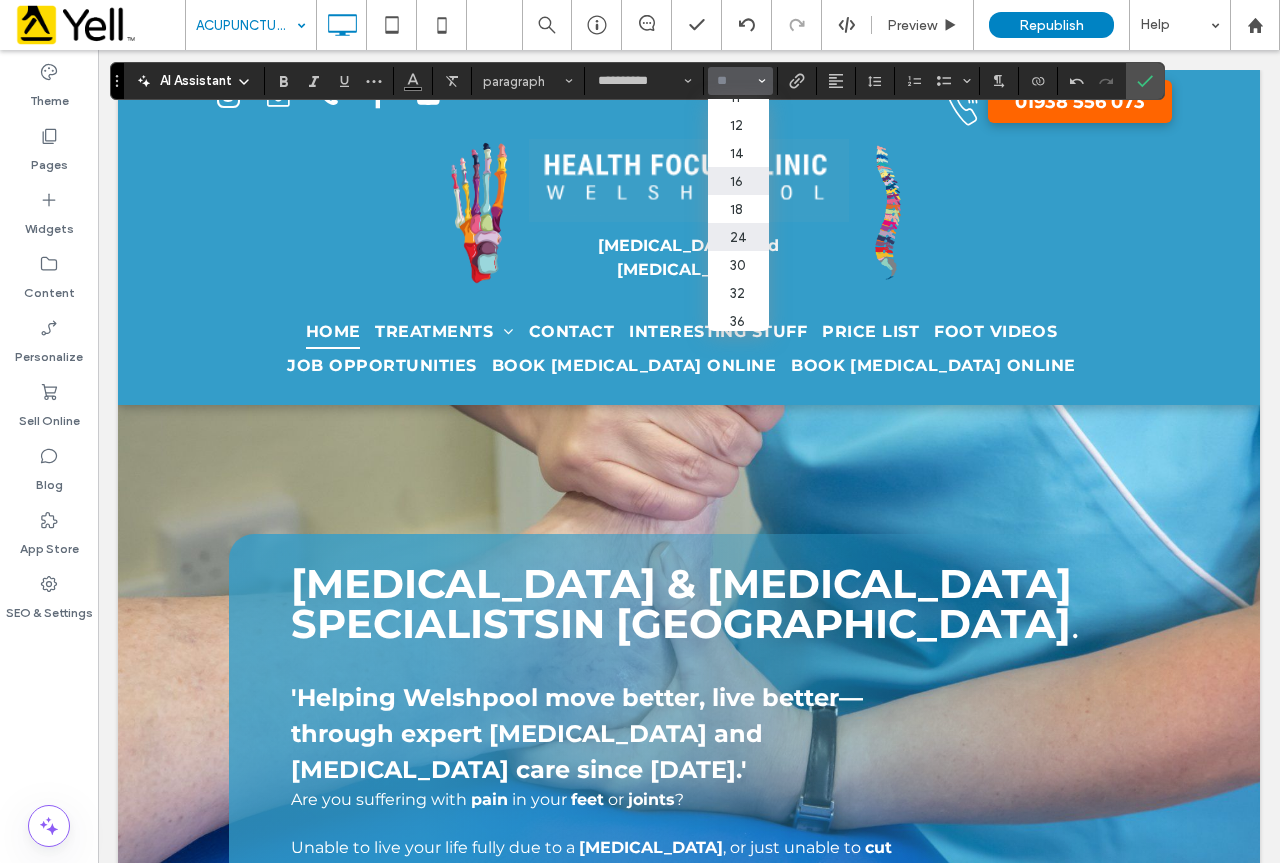 click on "24" at bounding box center [738, 237] 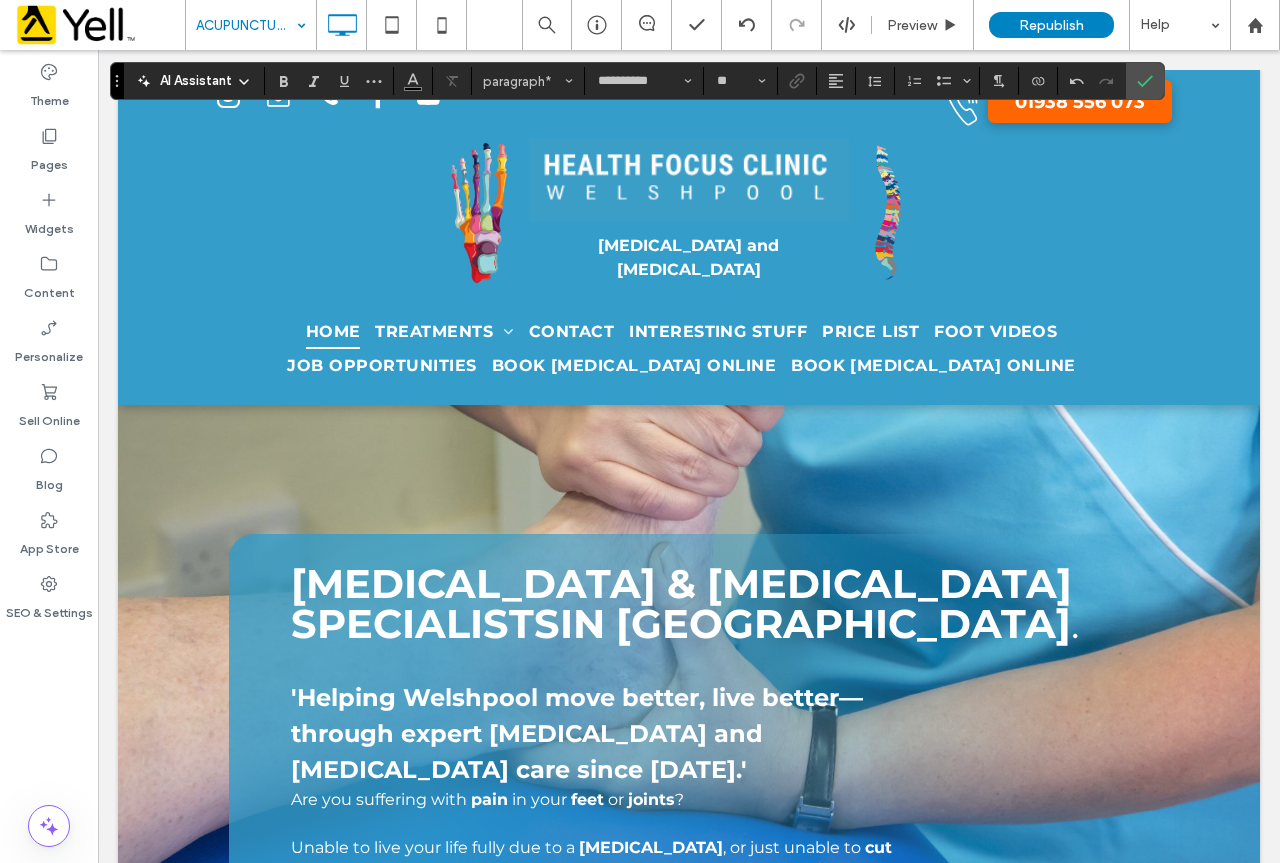 type on "*" 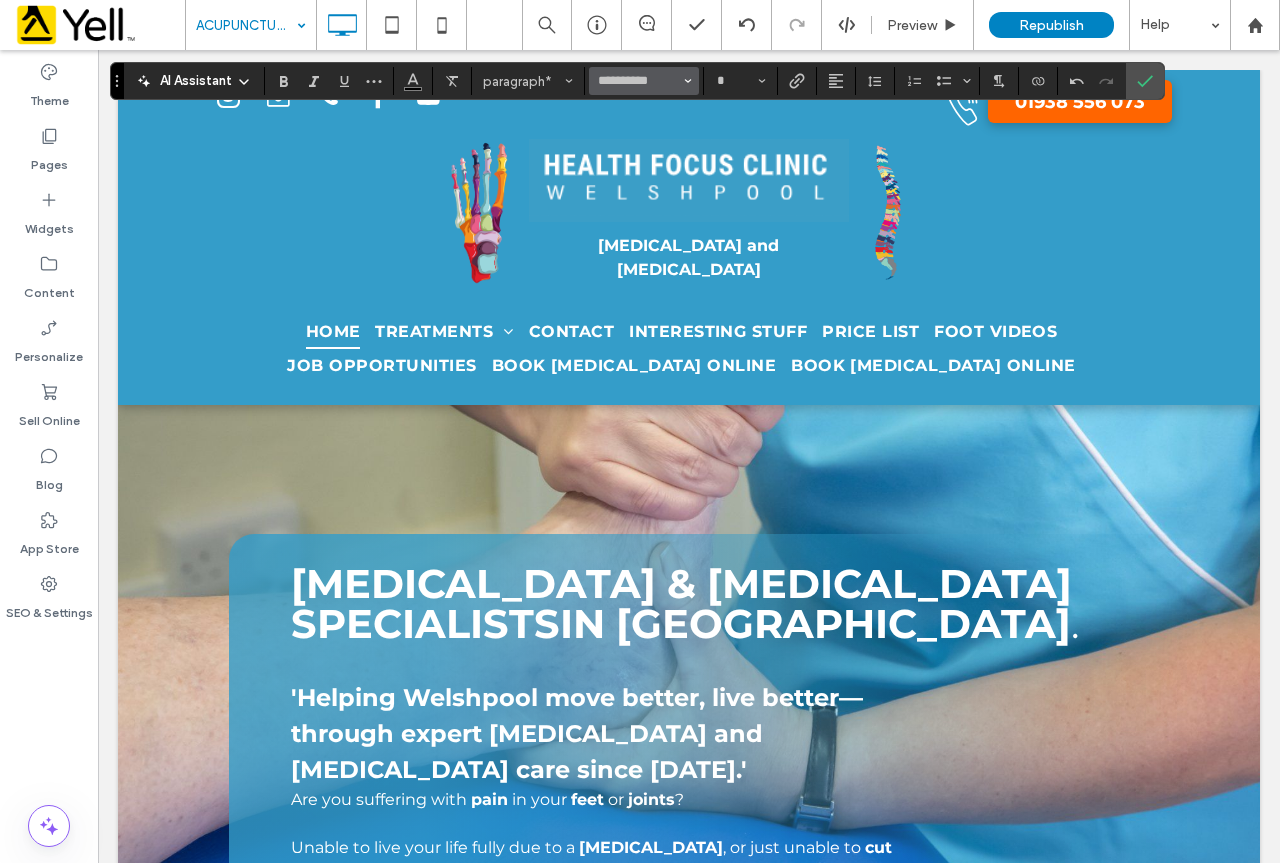 click 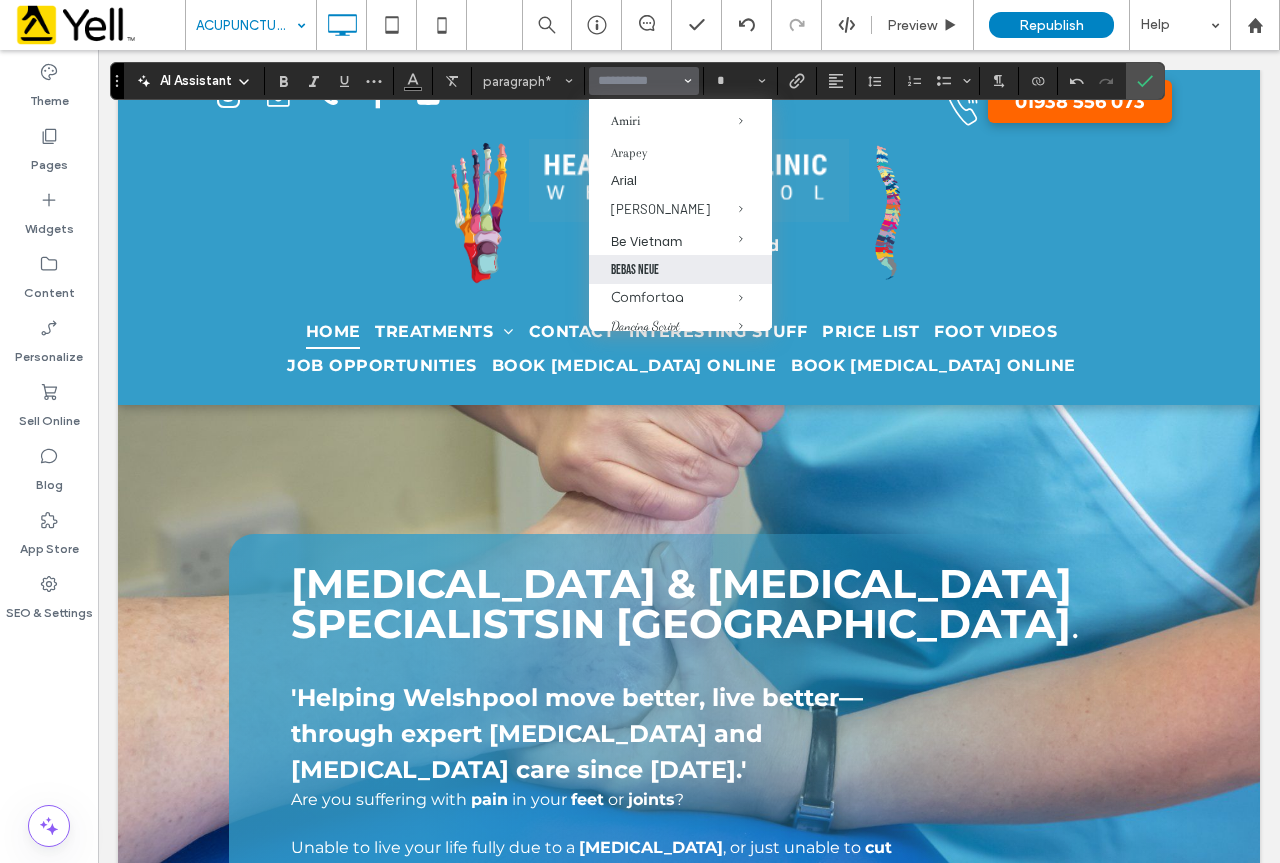 scroll, scrollTop: 200, scrollLeft: 0, axis: vertical 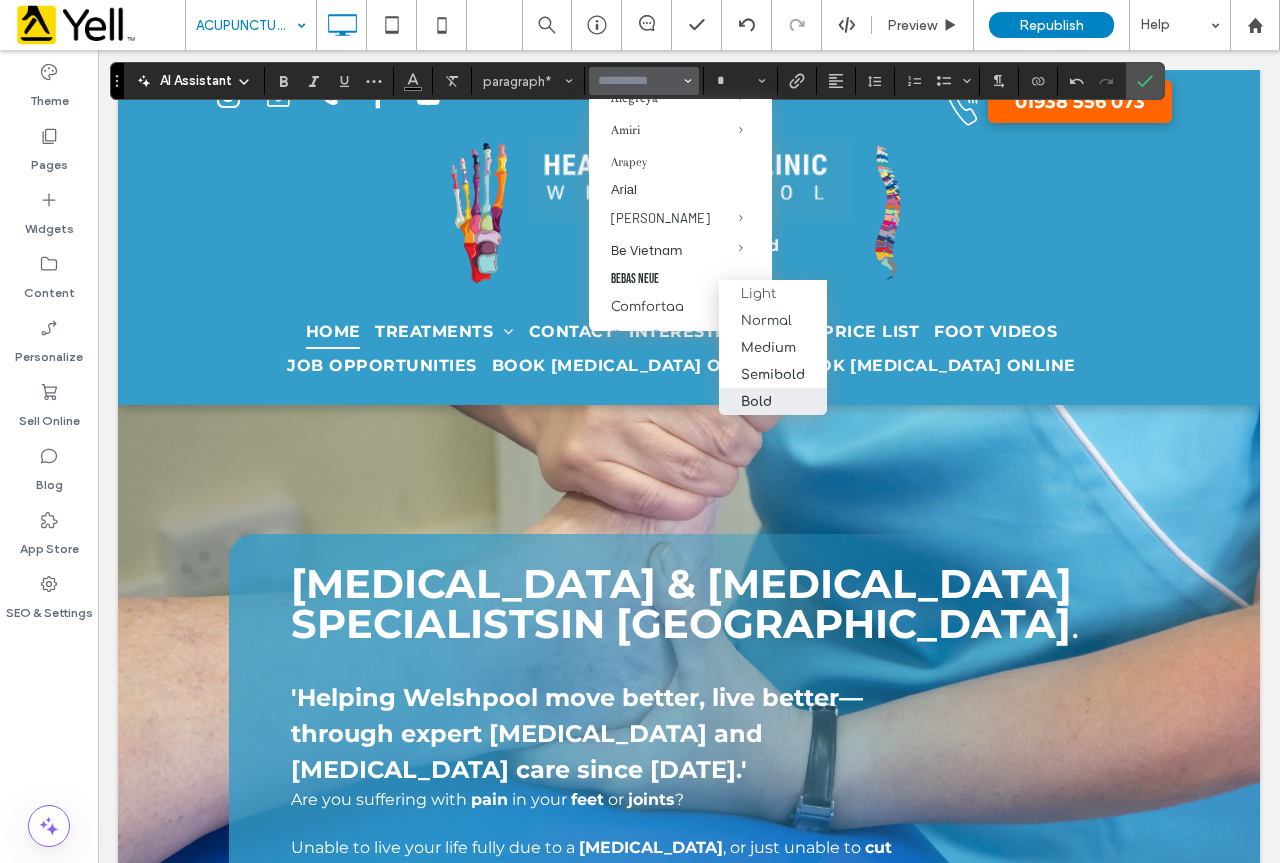 click on "Bold" at bounding box center (756, 402) 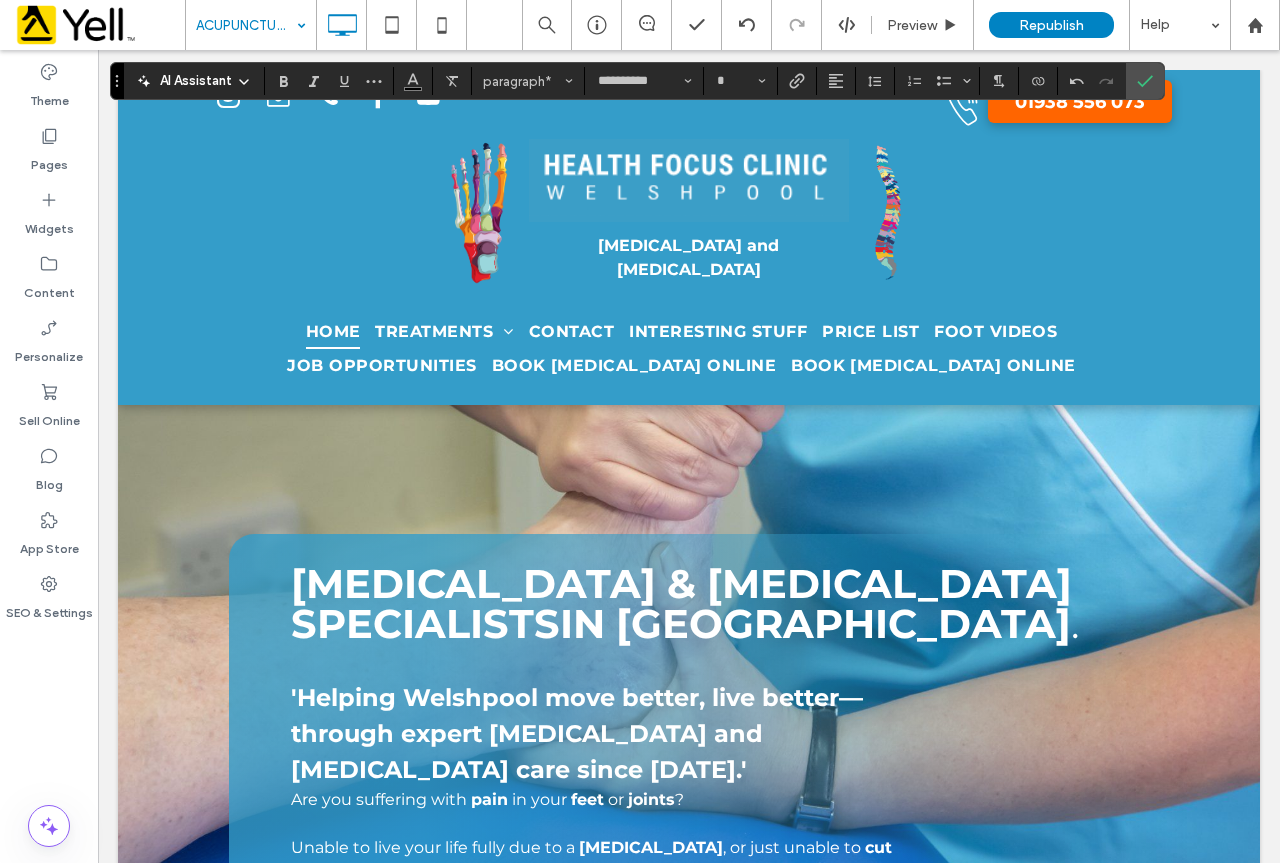 type on "*********" 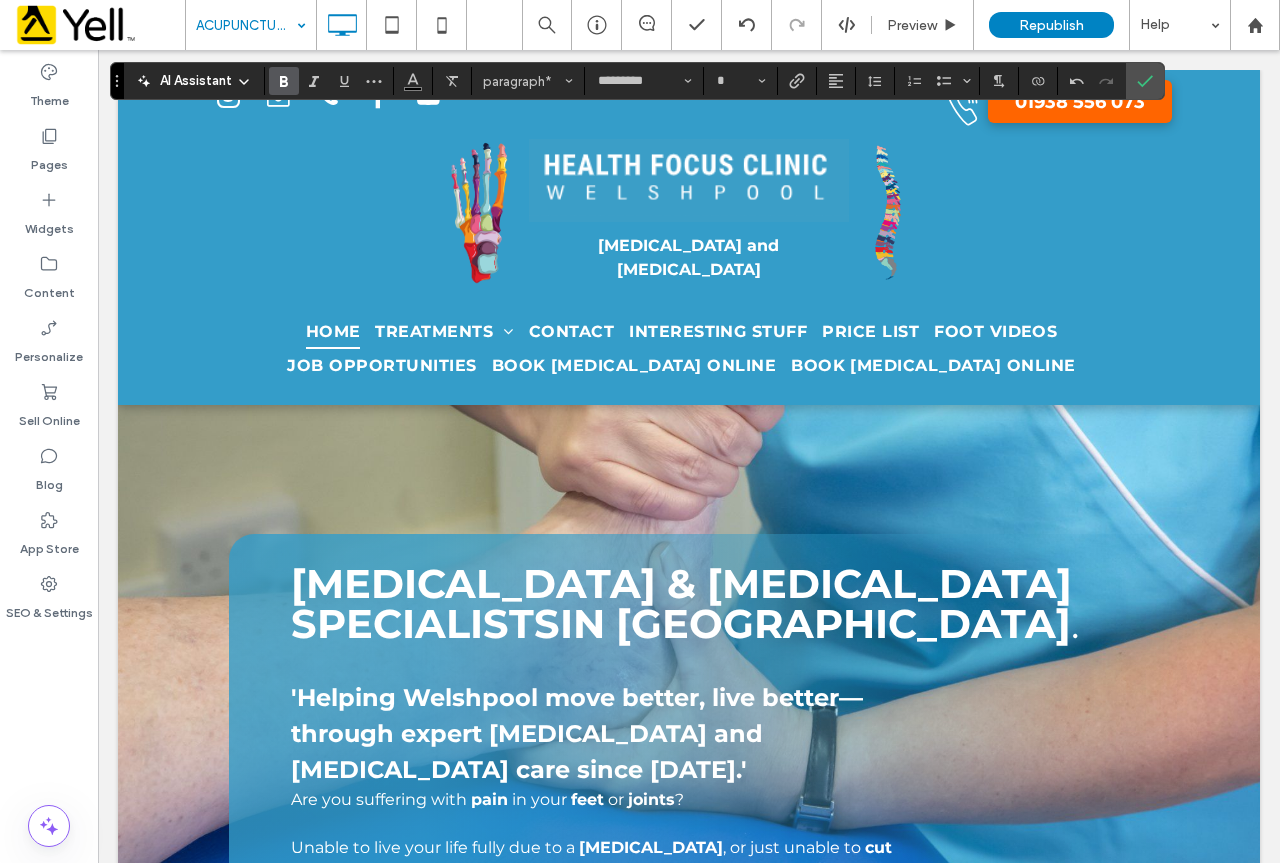 type on "**" 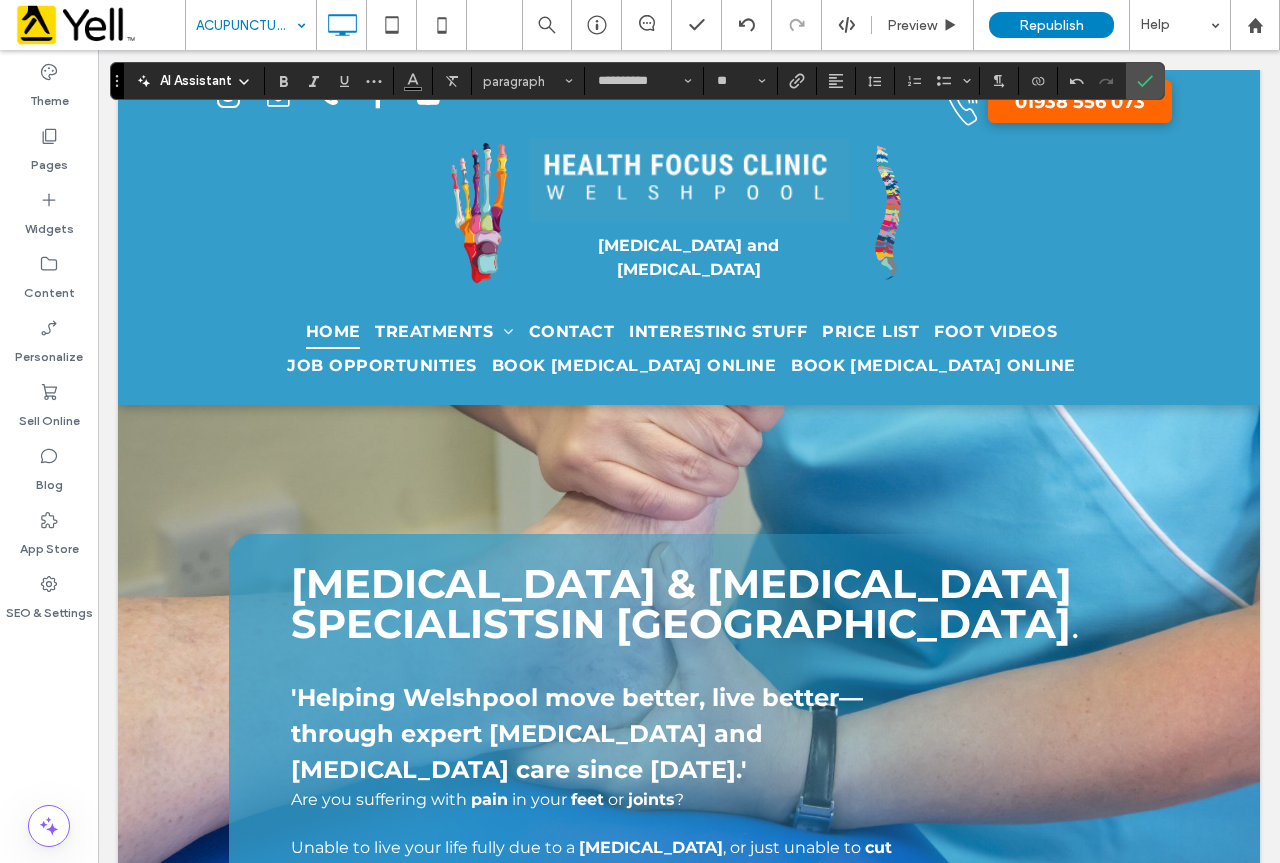 type on "*********" 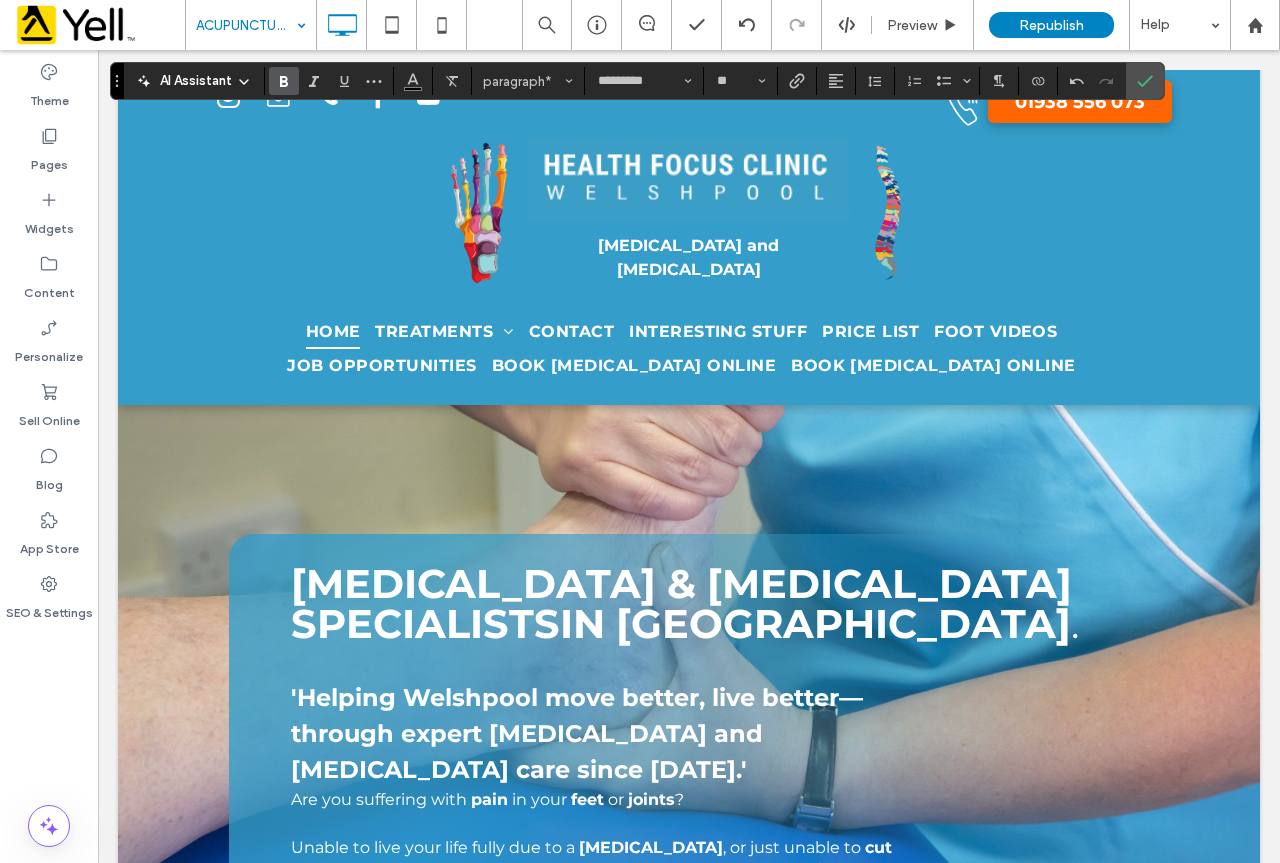 type on "**" 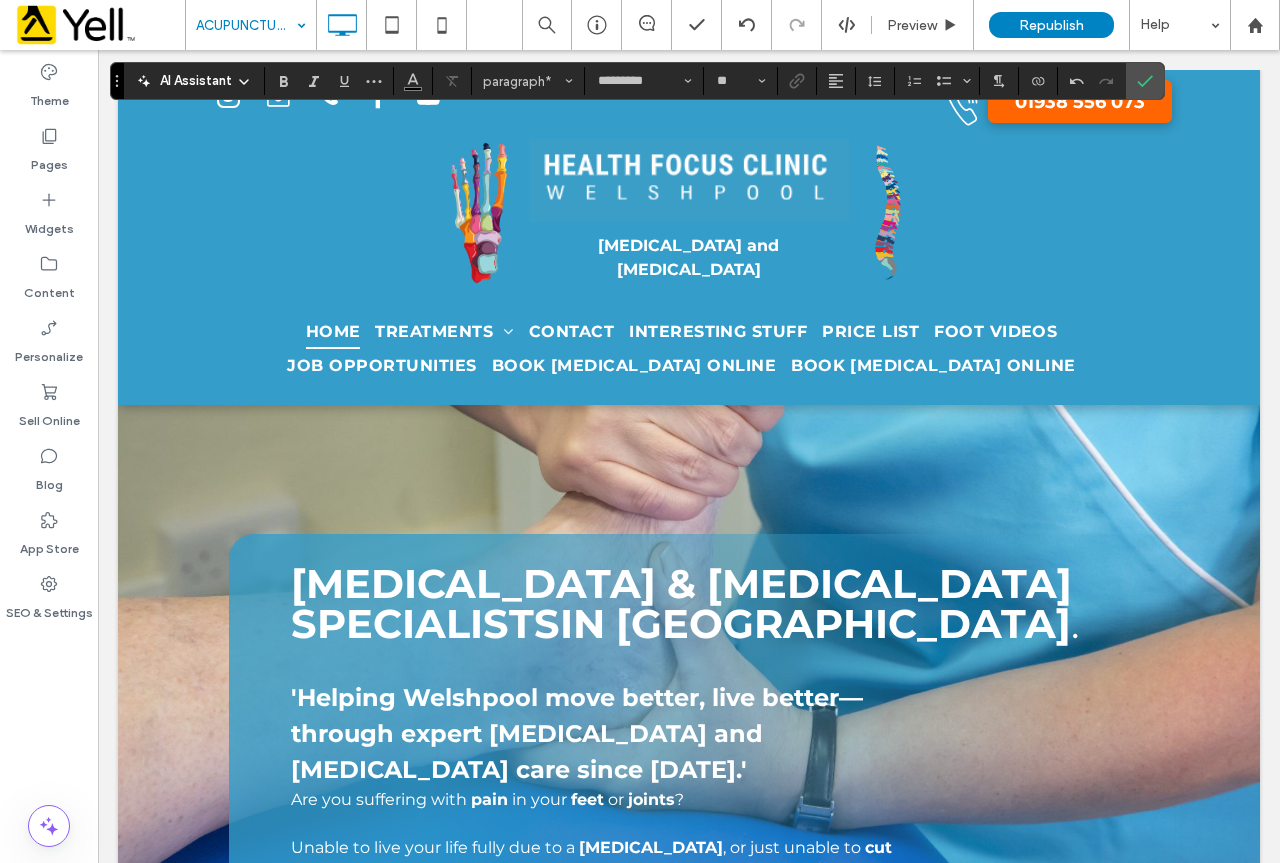 type on "**********" 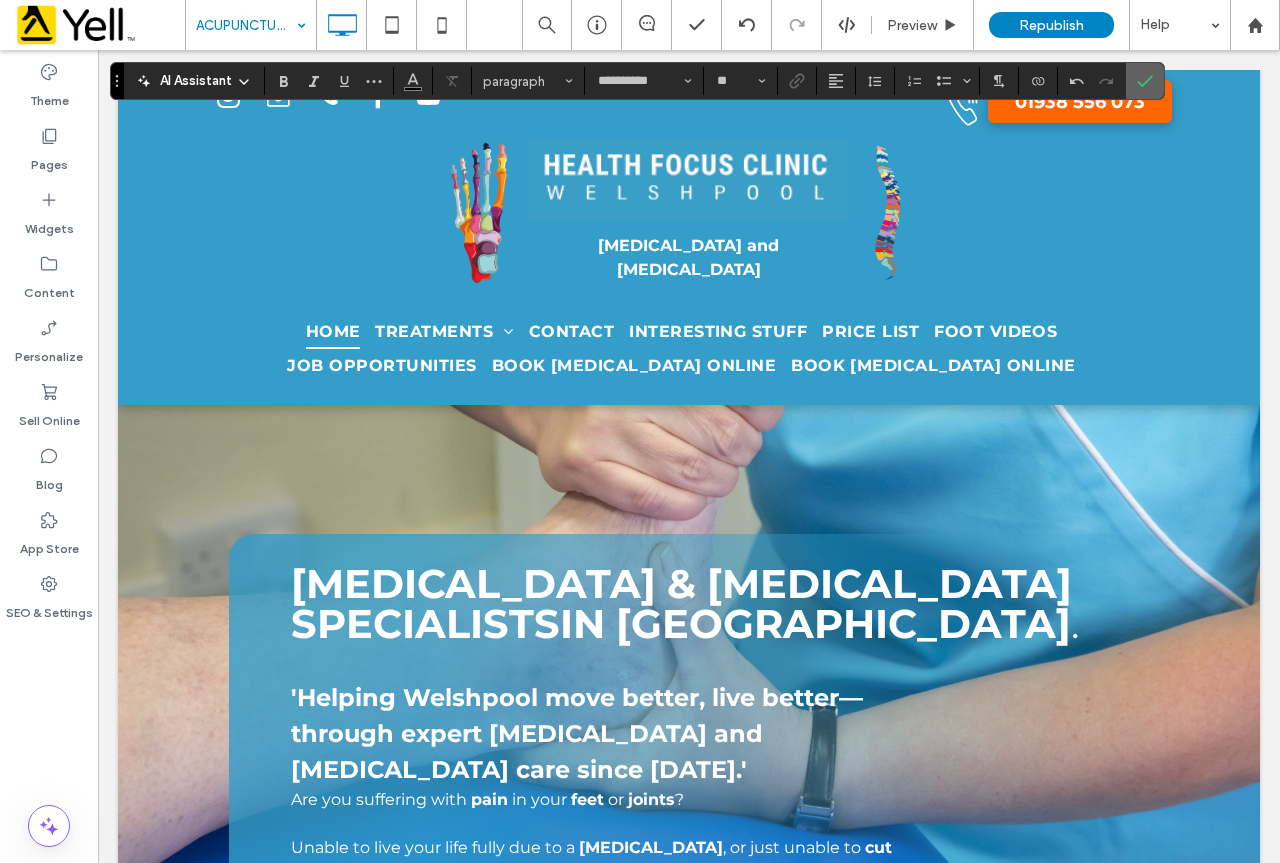 click 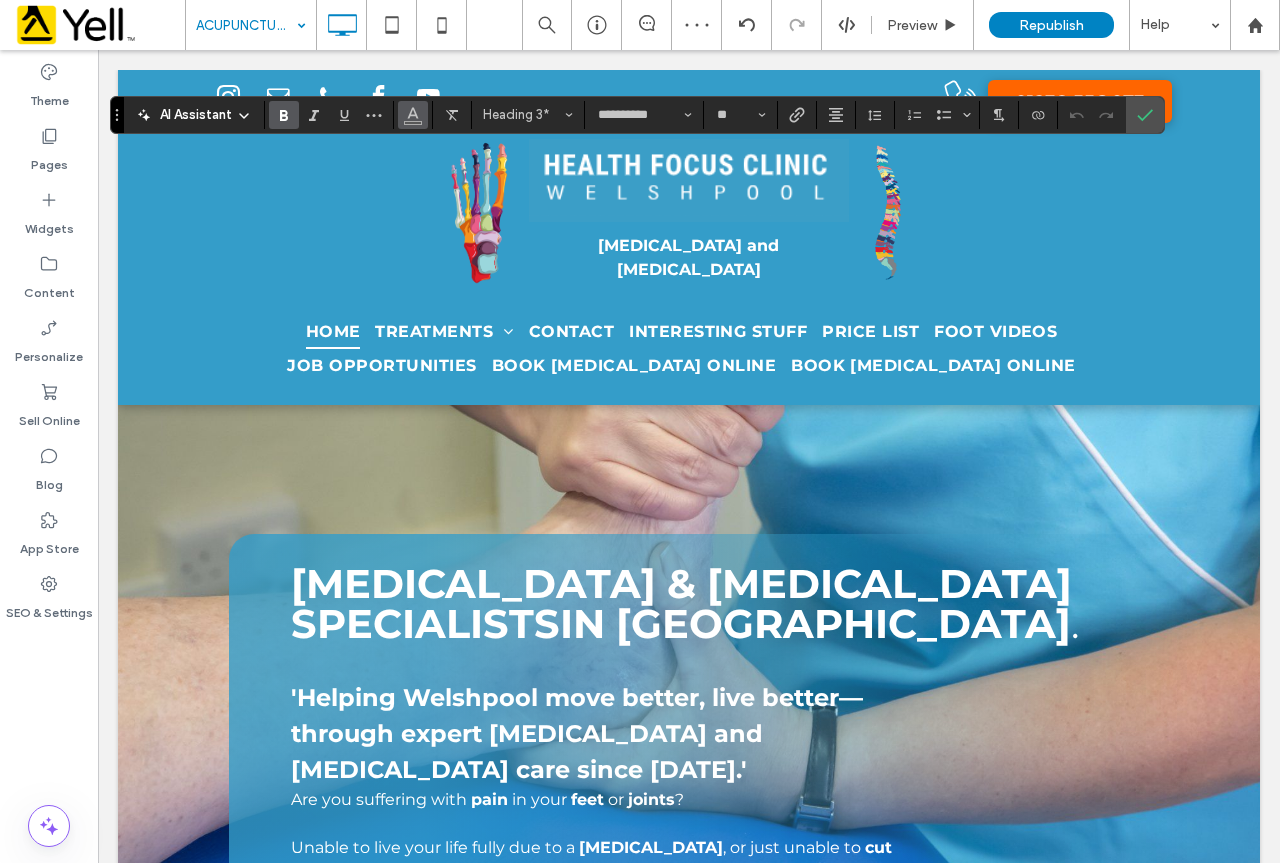 click 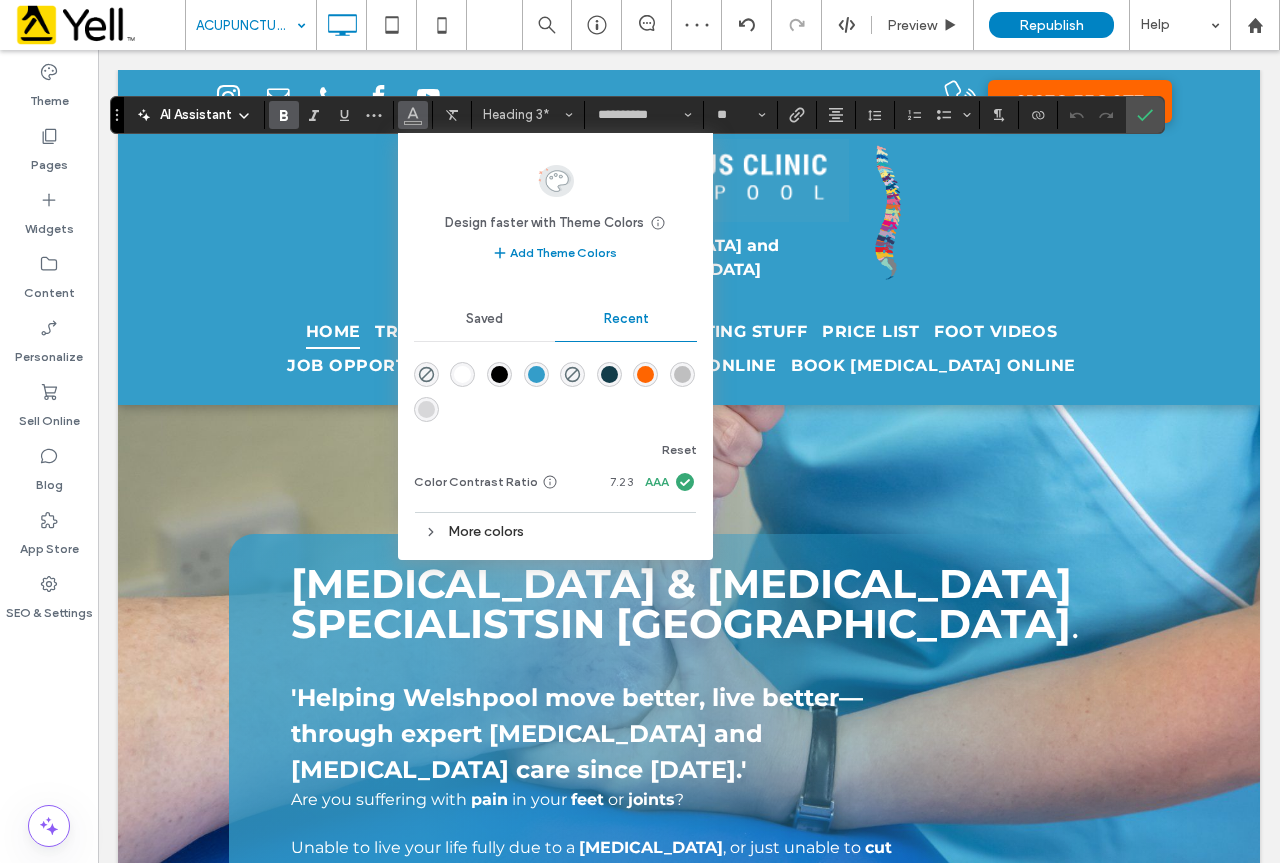 click at bounding box center [536, 374] 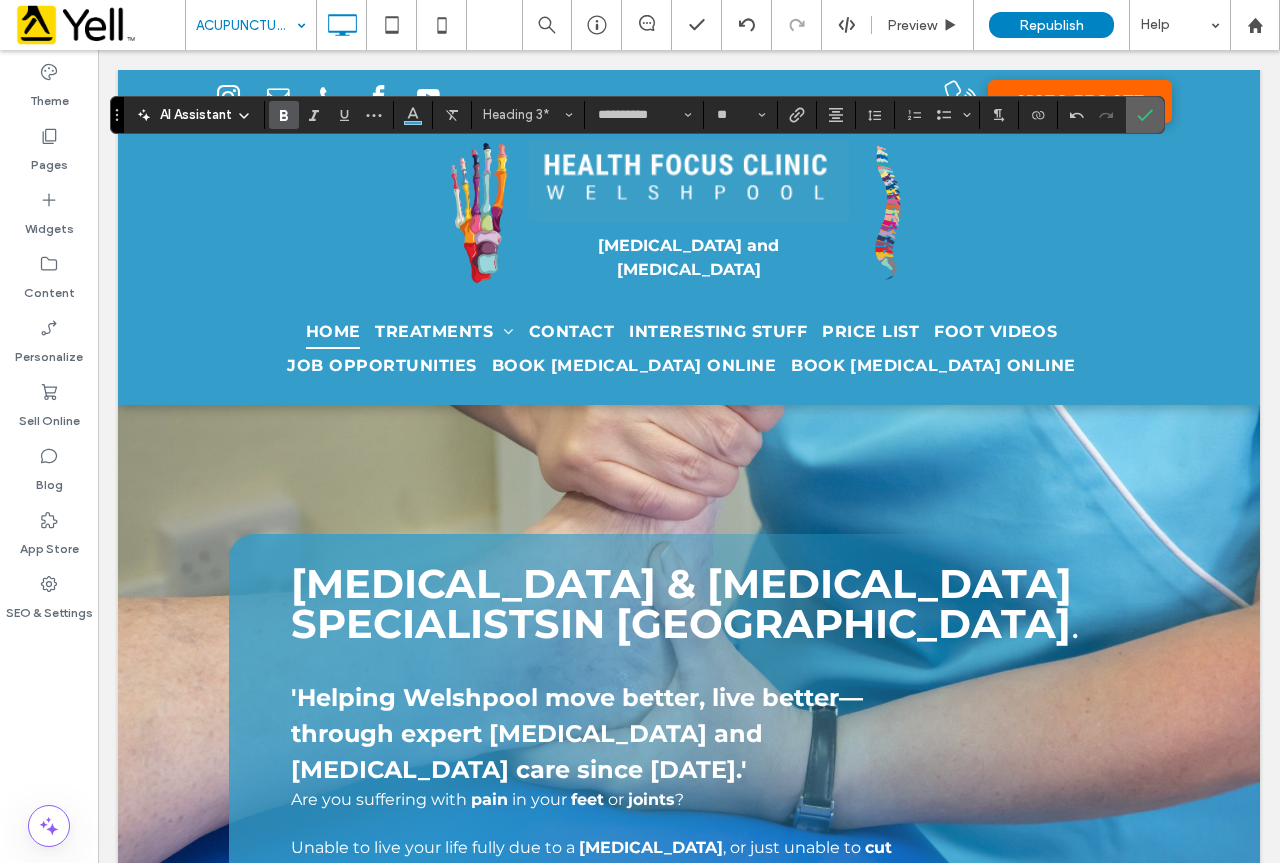 click 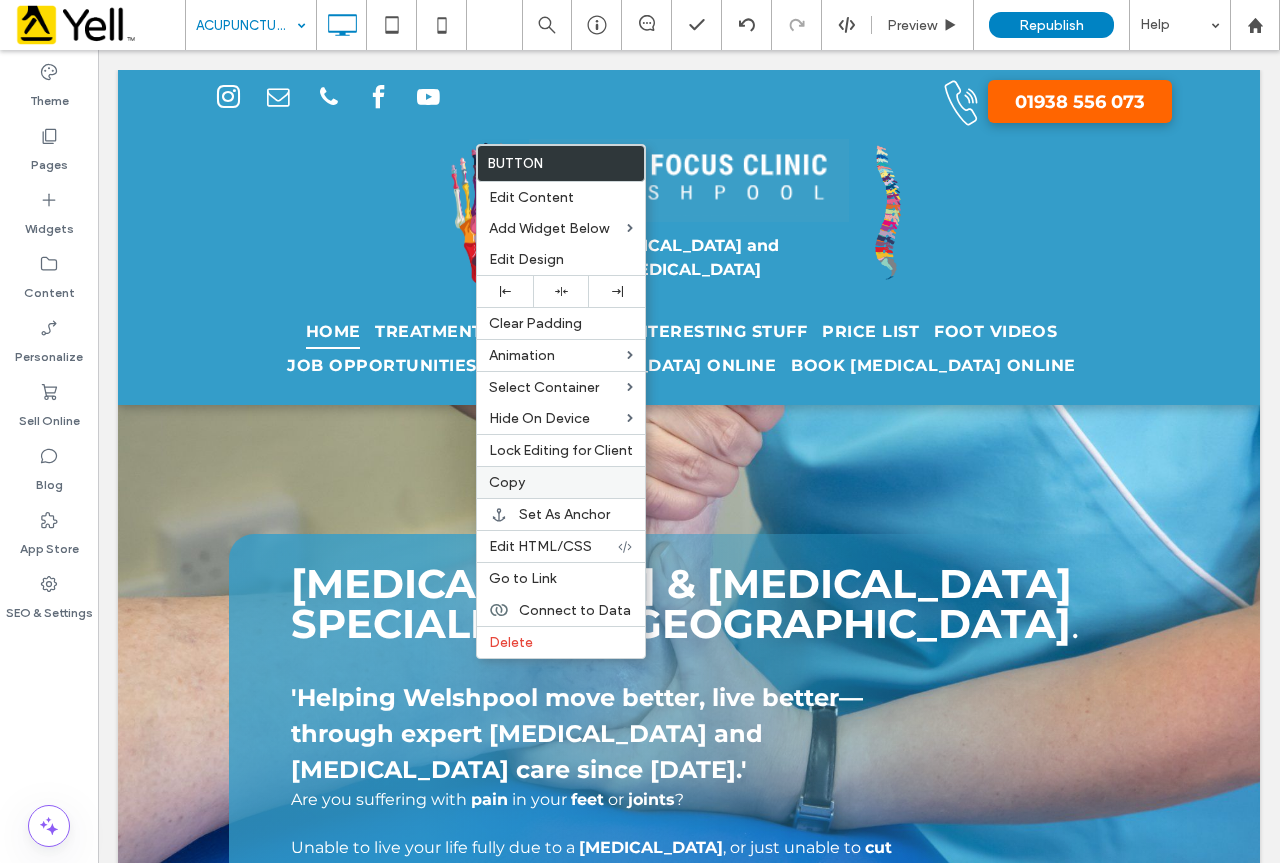click on "Copy" at bounding box center [507, 482] 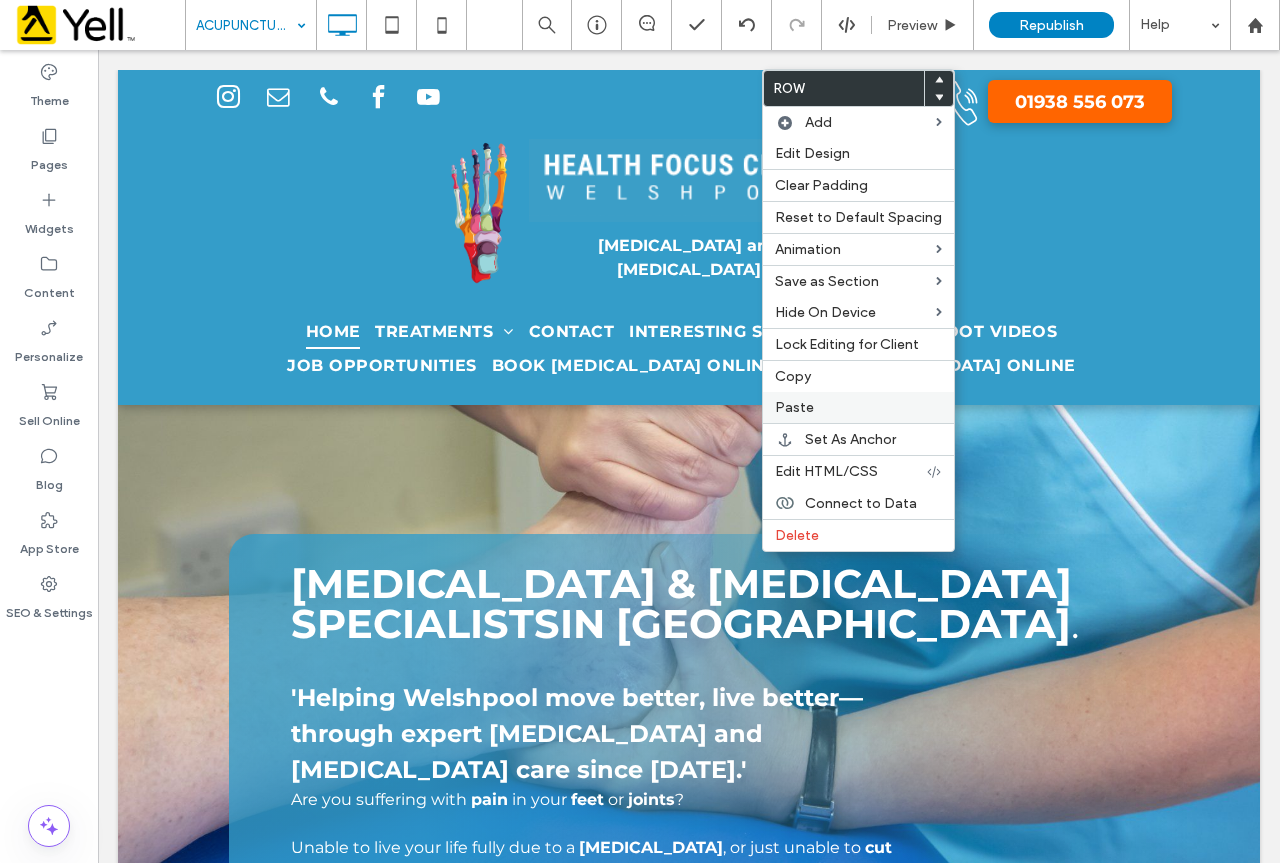 click on "Paste" at bounding box center (794, 407) 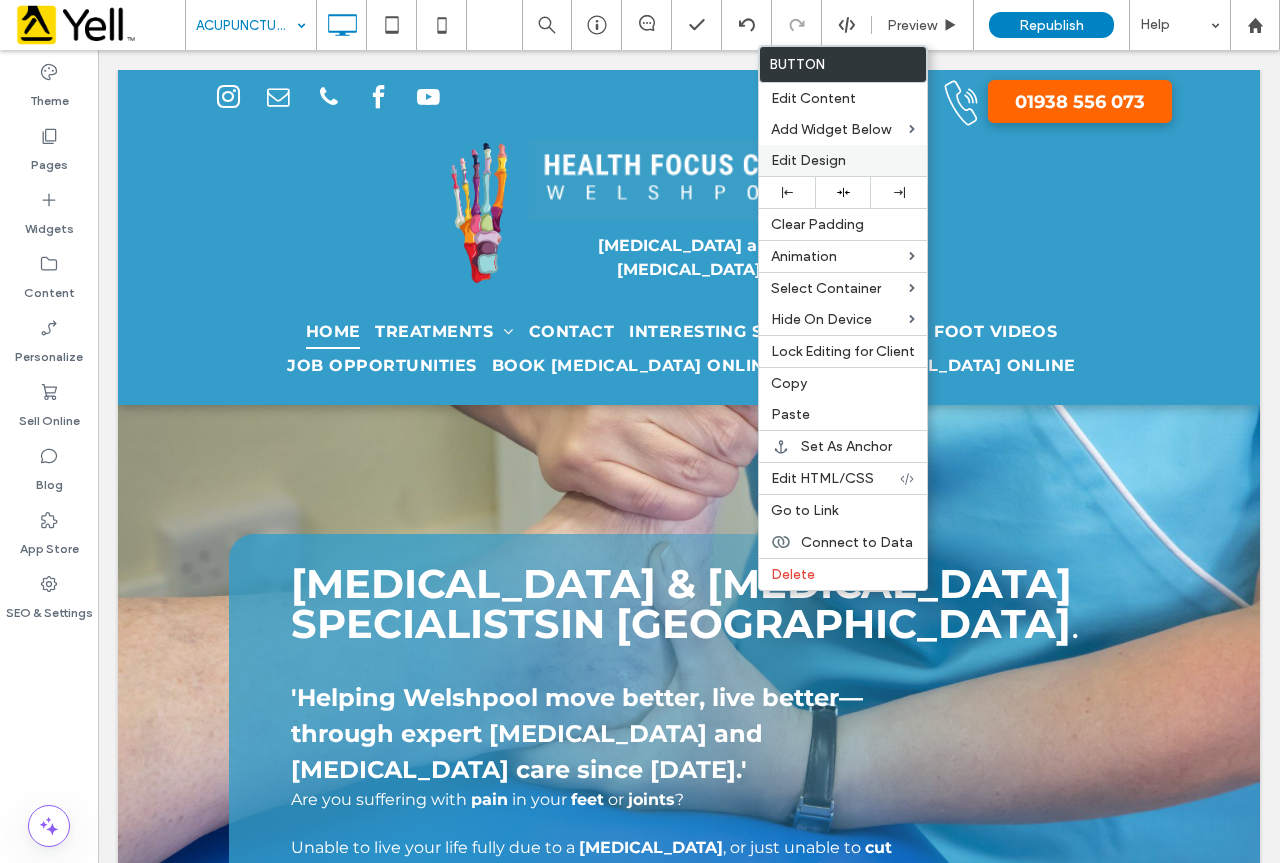 click on "Edit Design" at bounding box center (808, 160) 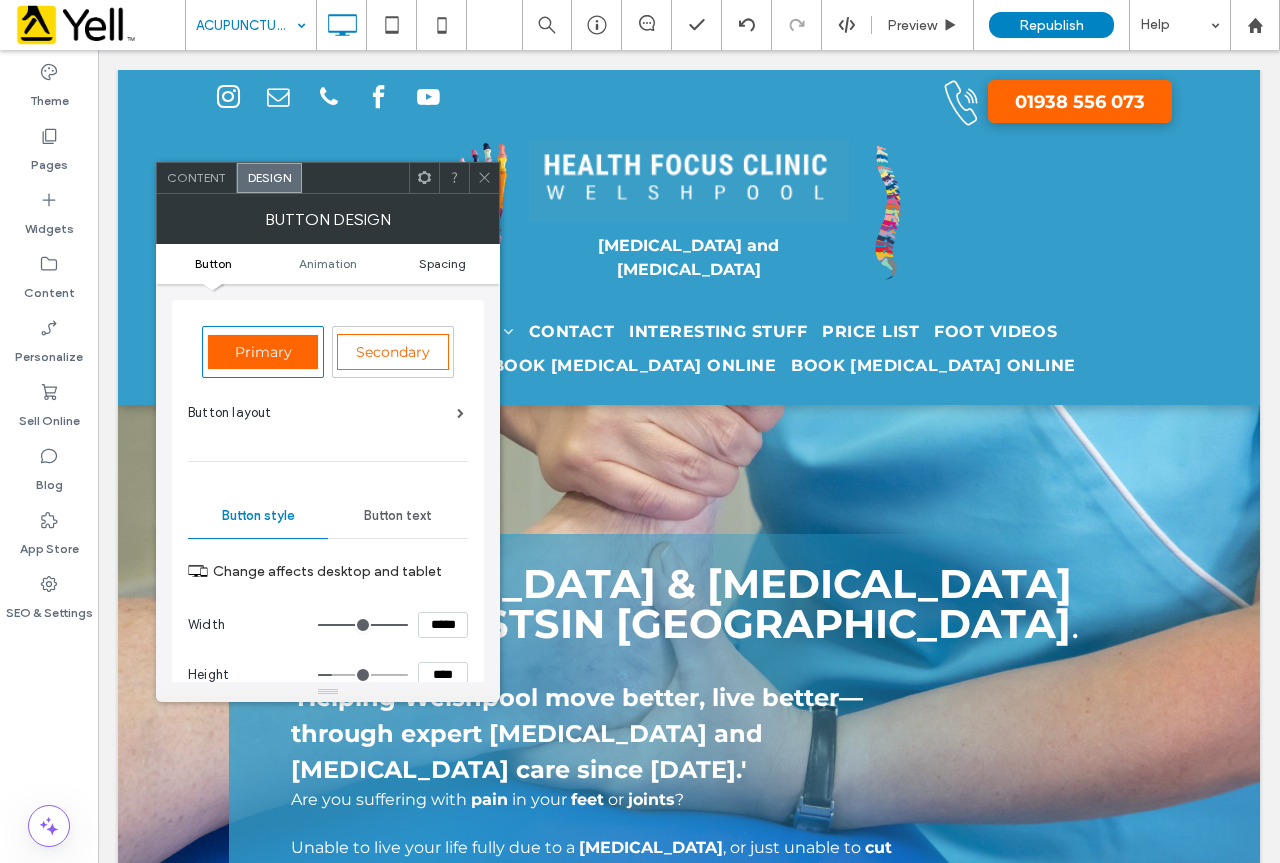 click on "Spacing" at bounding box center [442, 263] 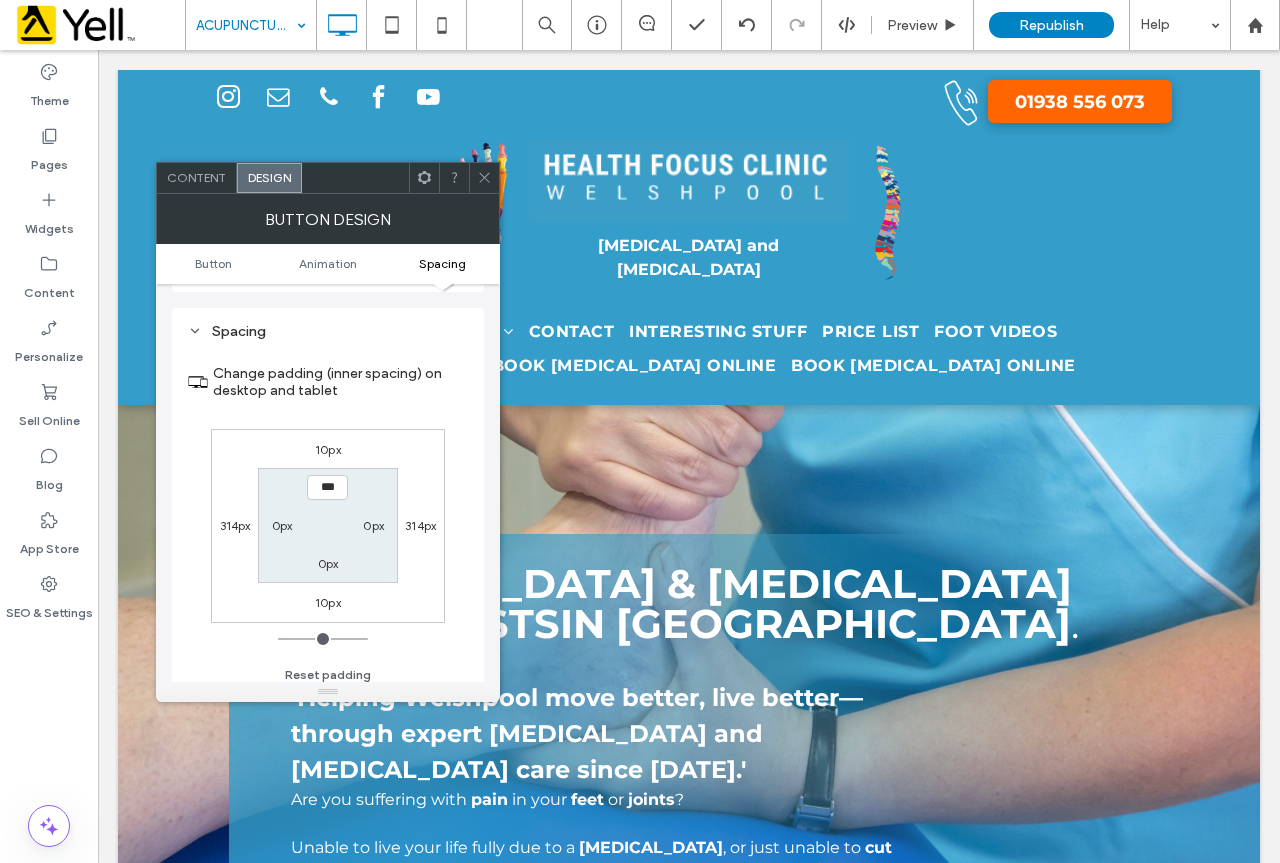 scroll, scrollTop: 997, scrollLeft: 0, axis: vertical 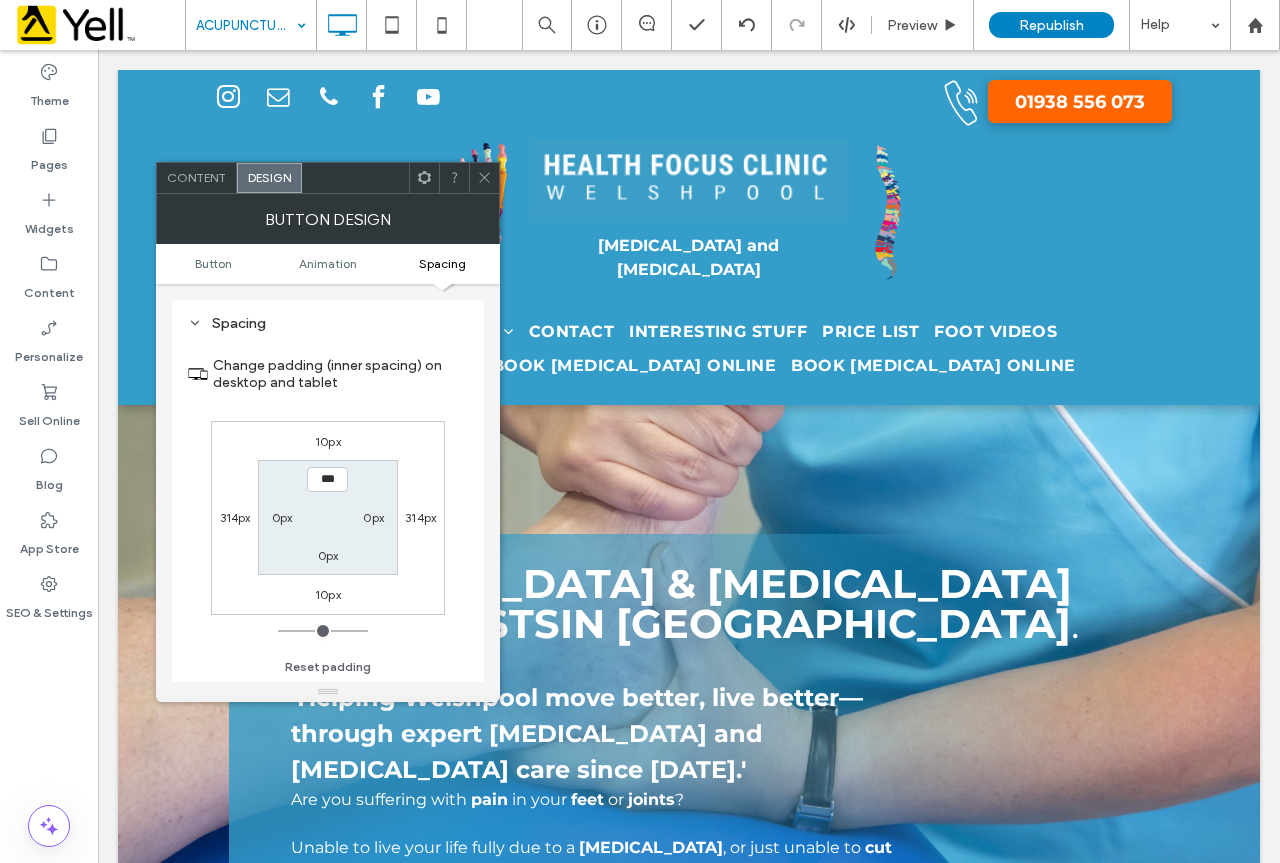 click on "10px" at bounding box center (328, 441) 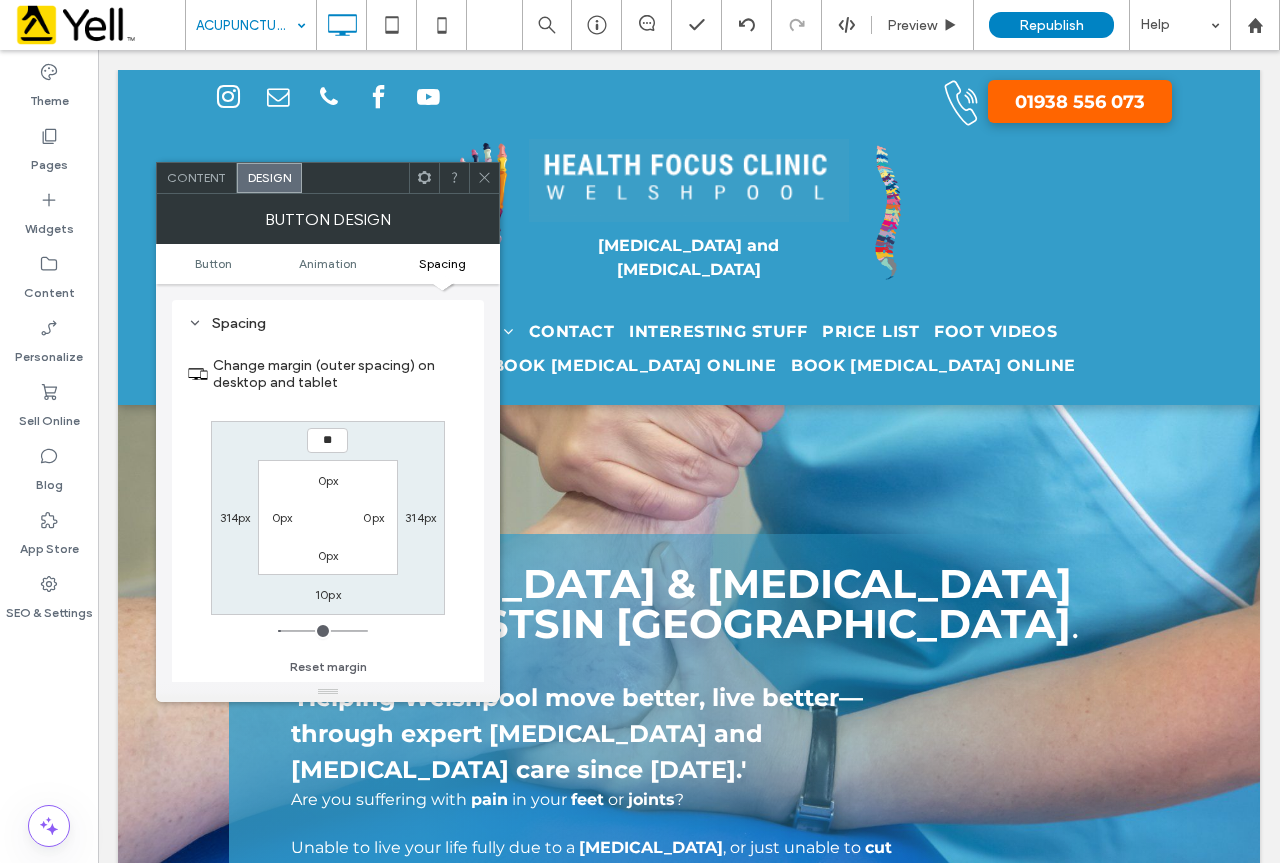 type on "**" 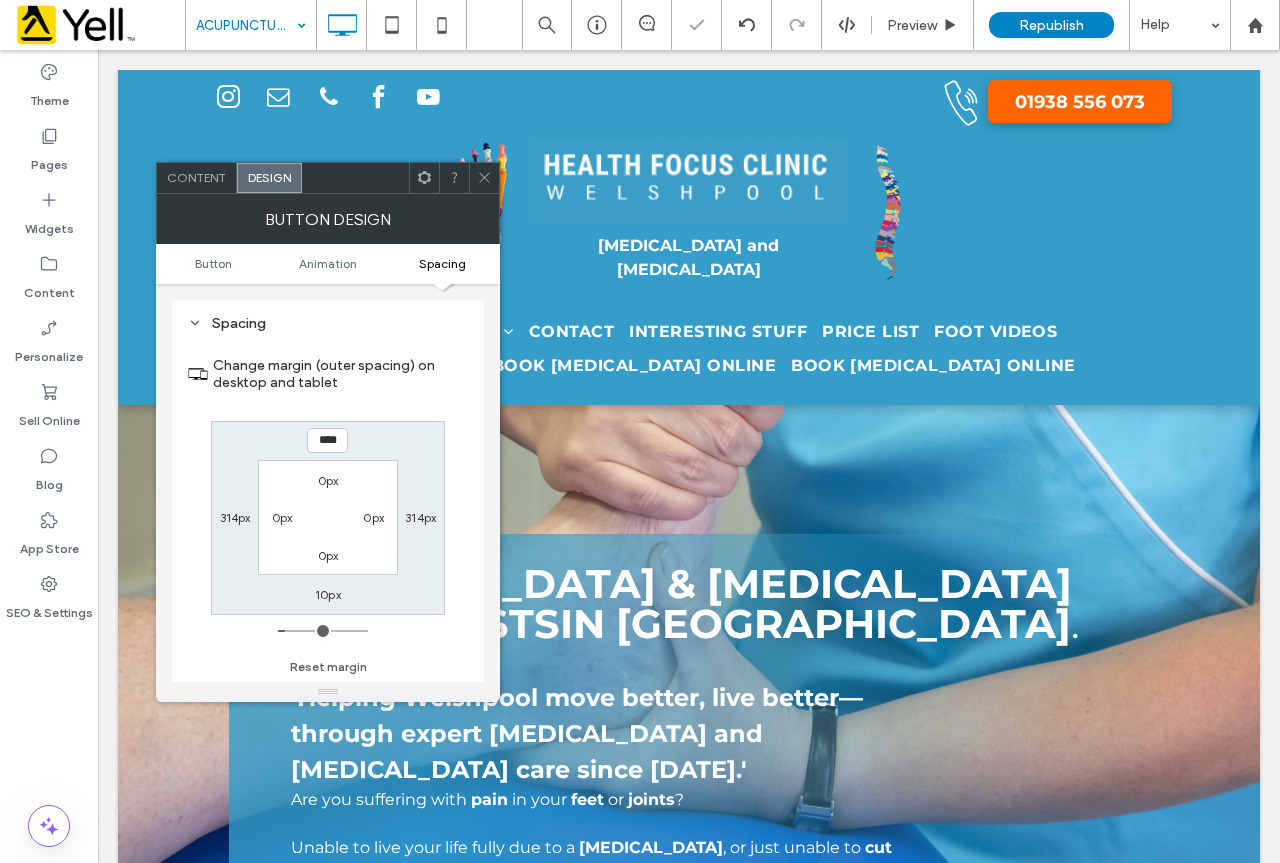click 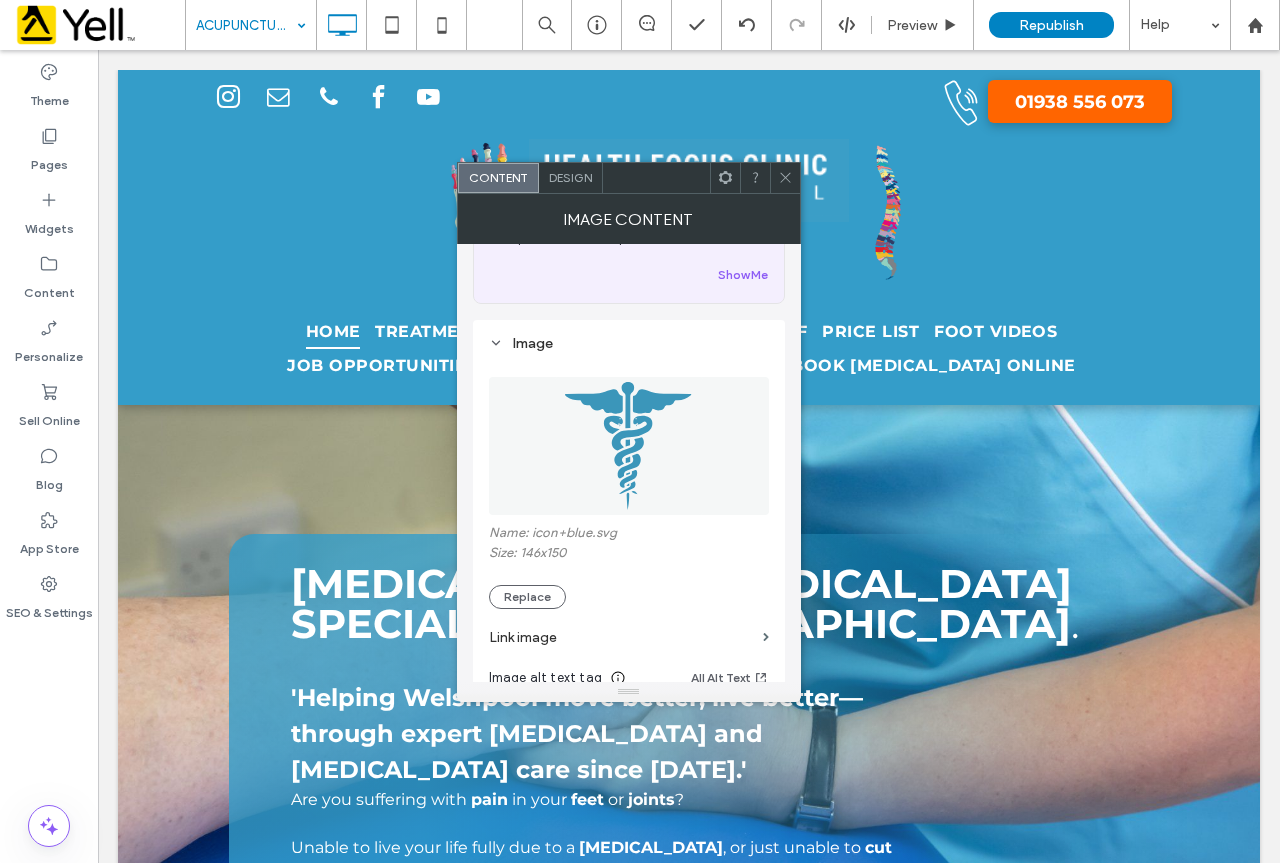 scroll, scrollTop: 300, scrollLeft: 0, axis: vertical 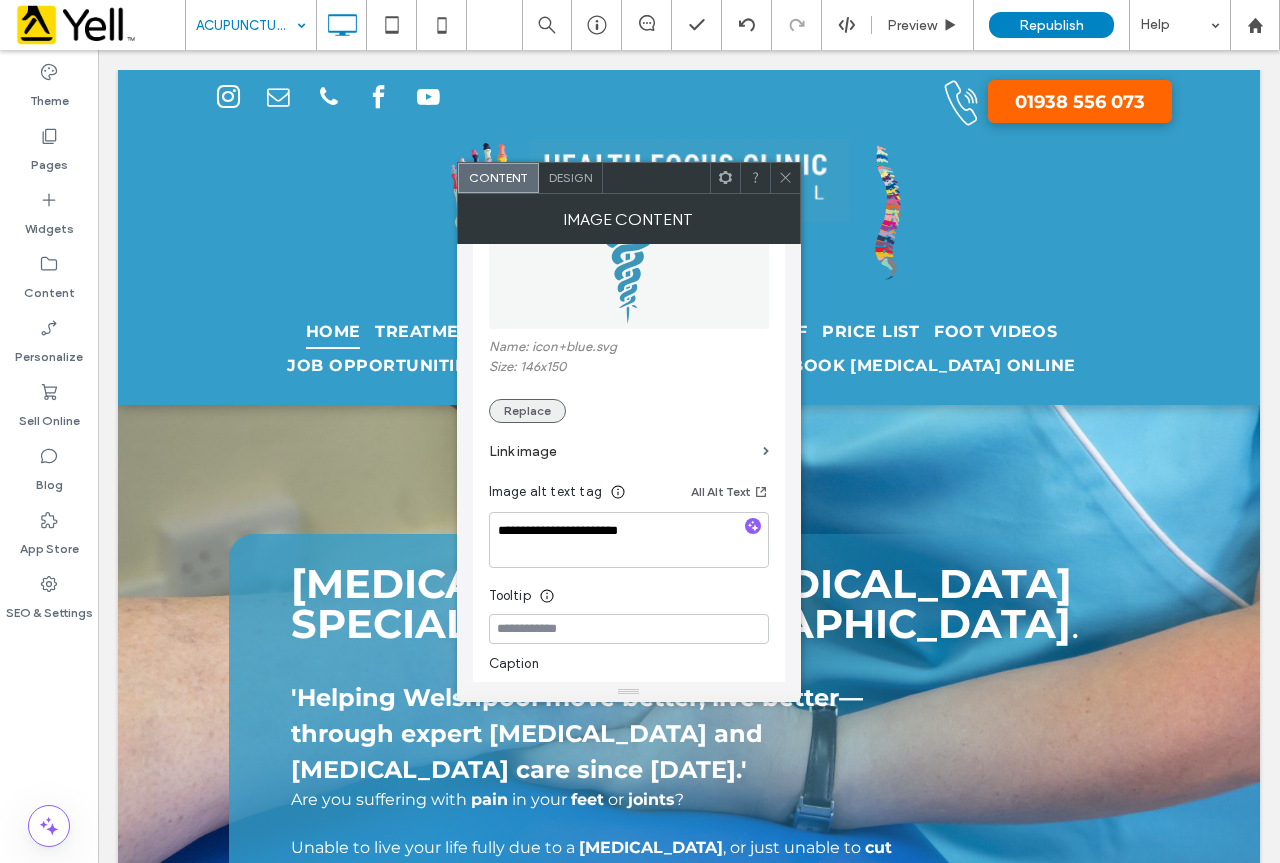 click on "Replace" at bounding box center [527, 411] 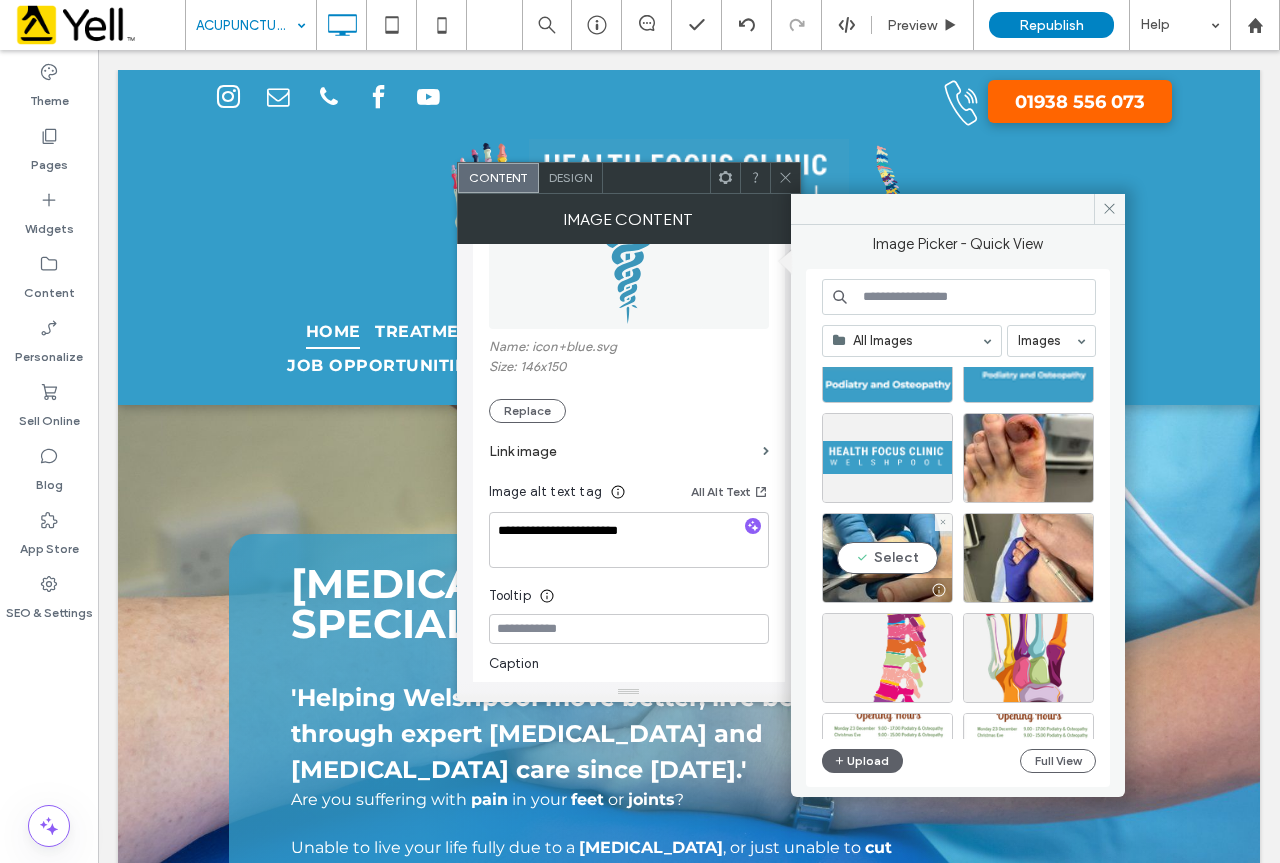 scroll, scrollTop: 200, scrollLeft: 0, axis: vertical 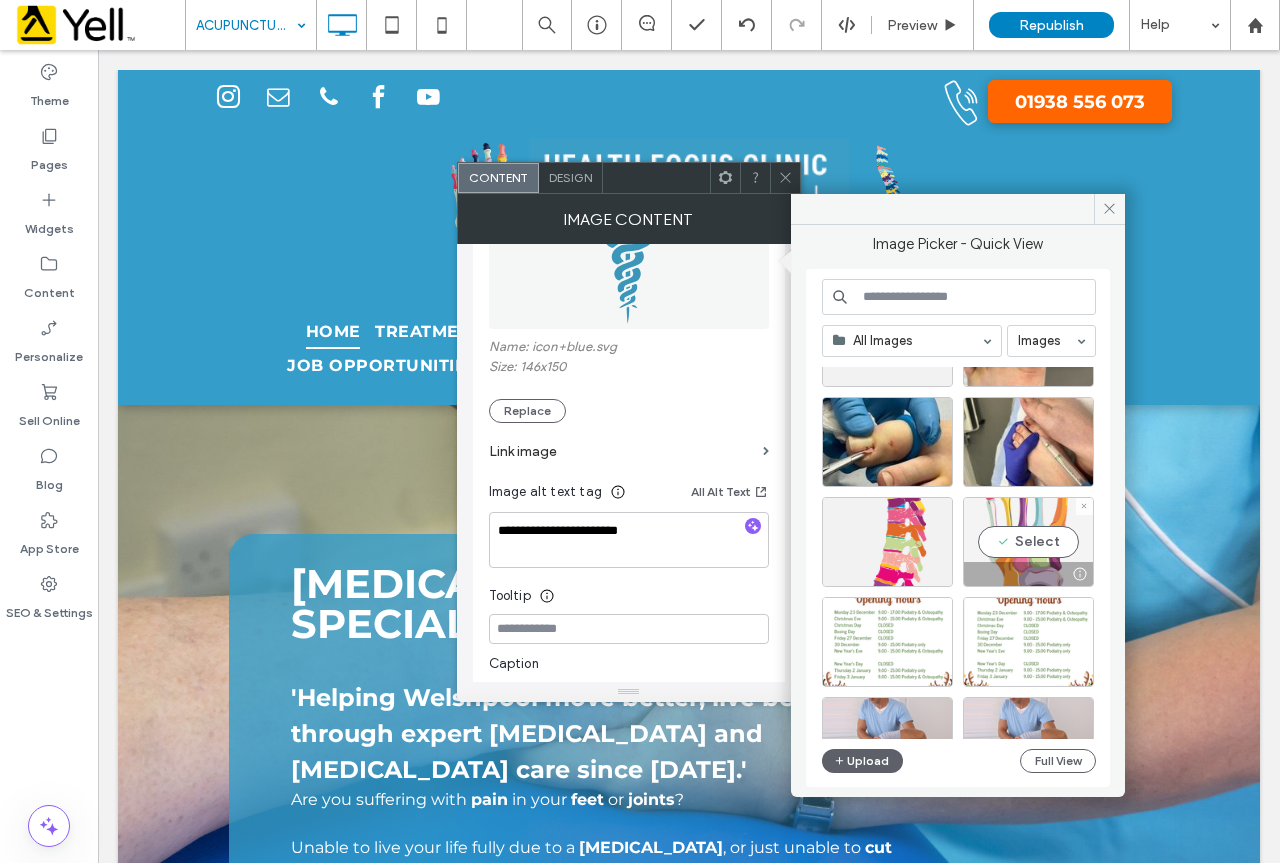 click on "Select" at bounding box center [1028, 542] 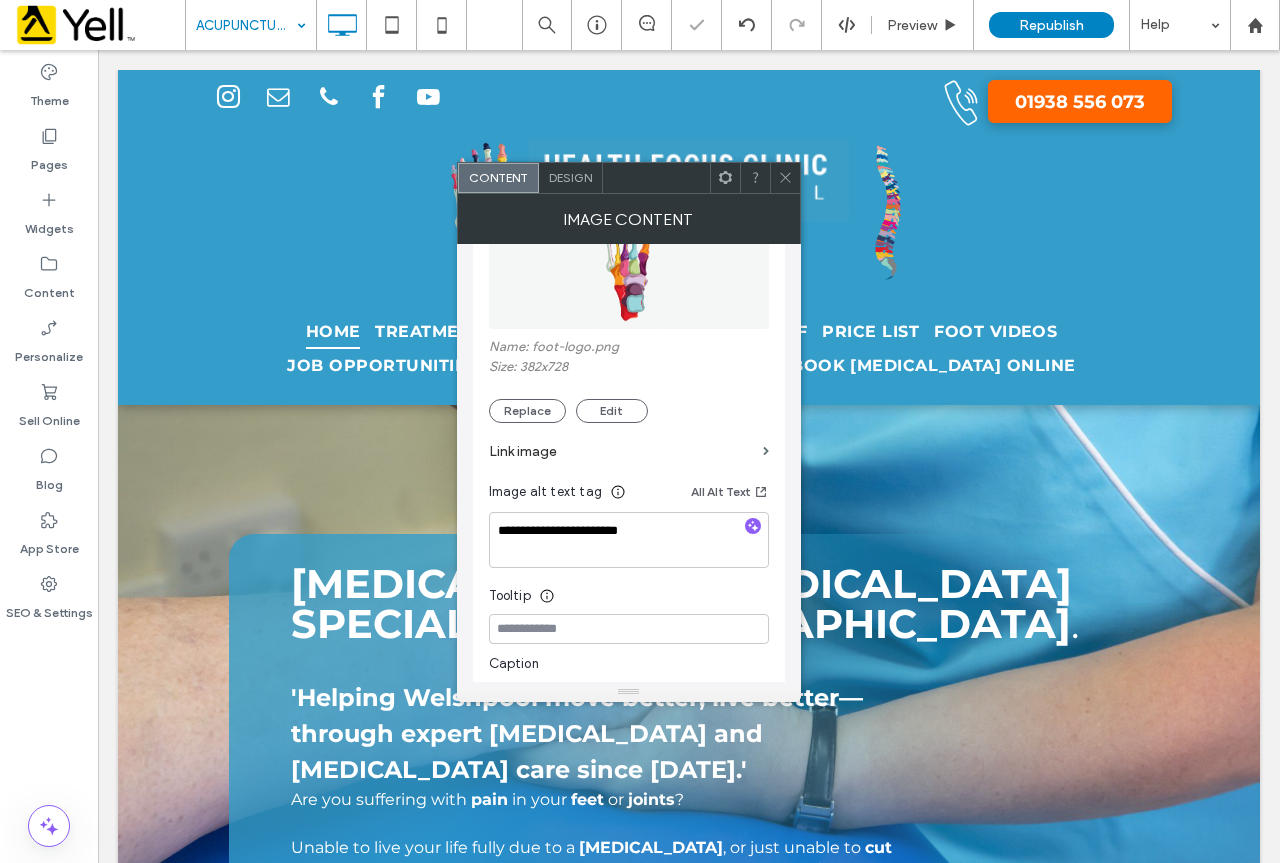 click 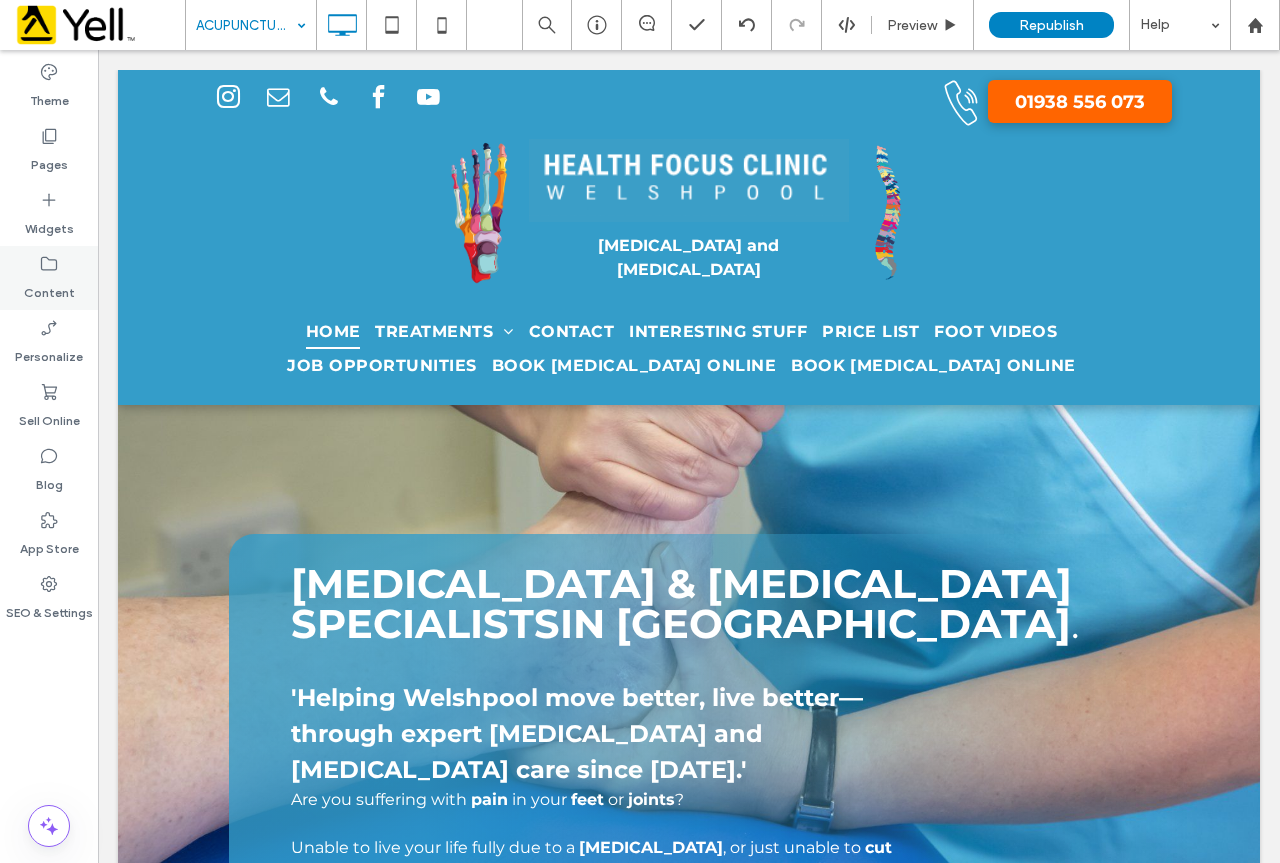 click 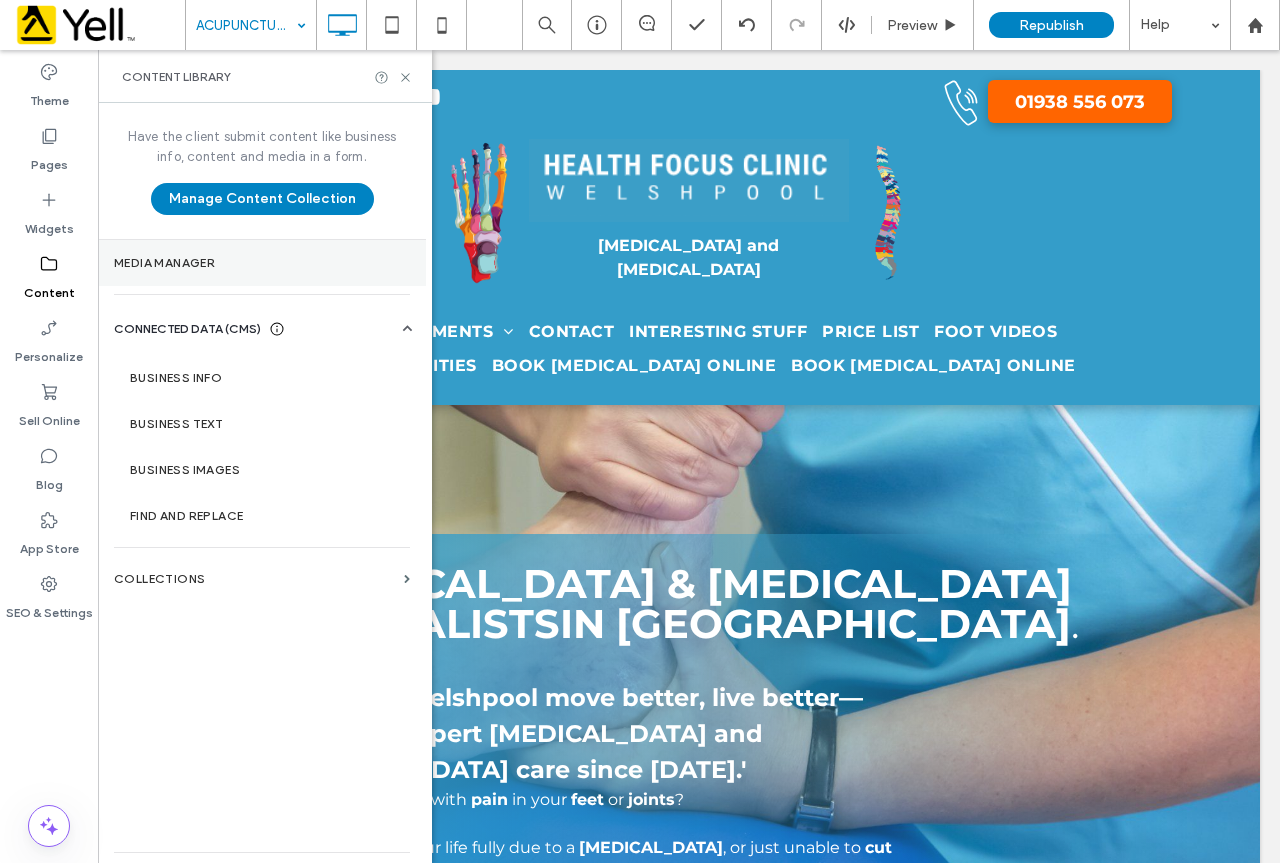 click on "Media Manager" at bounding box center [262, 263] 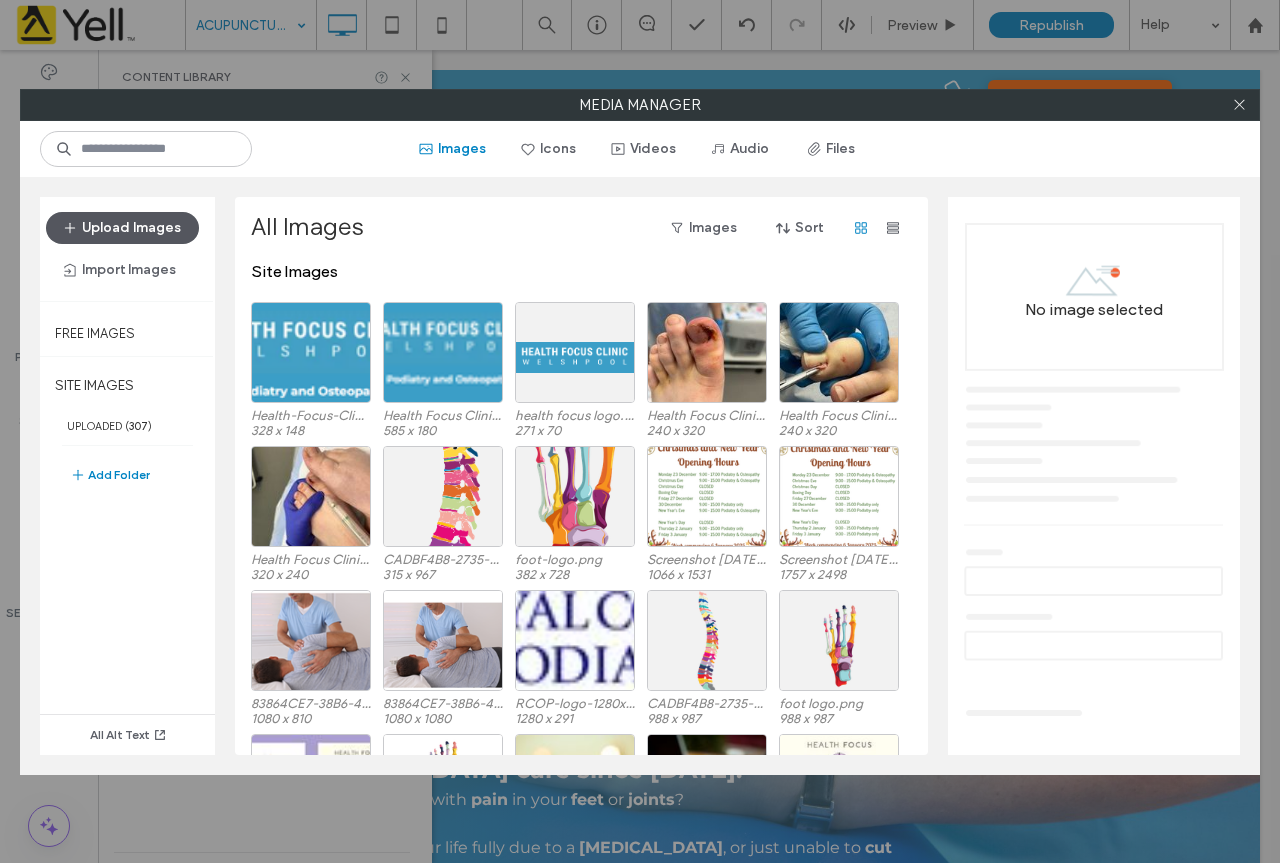 click on "Upload Images" at bounding box center (122, 228) 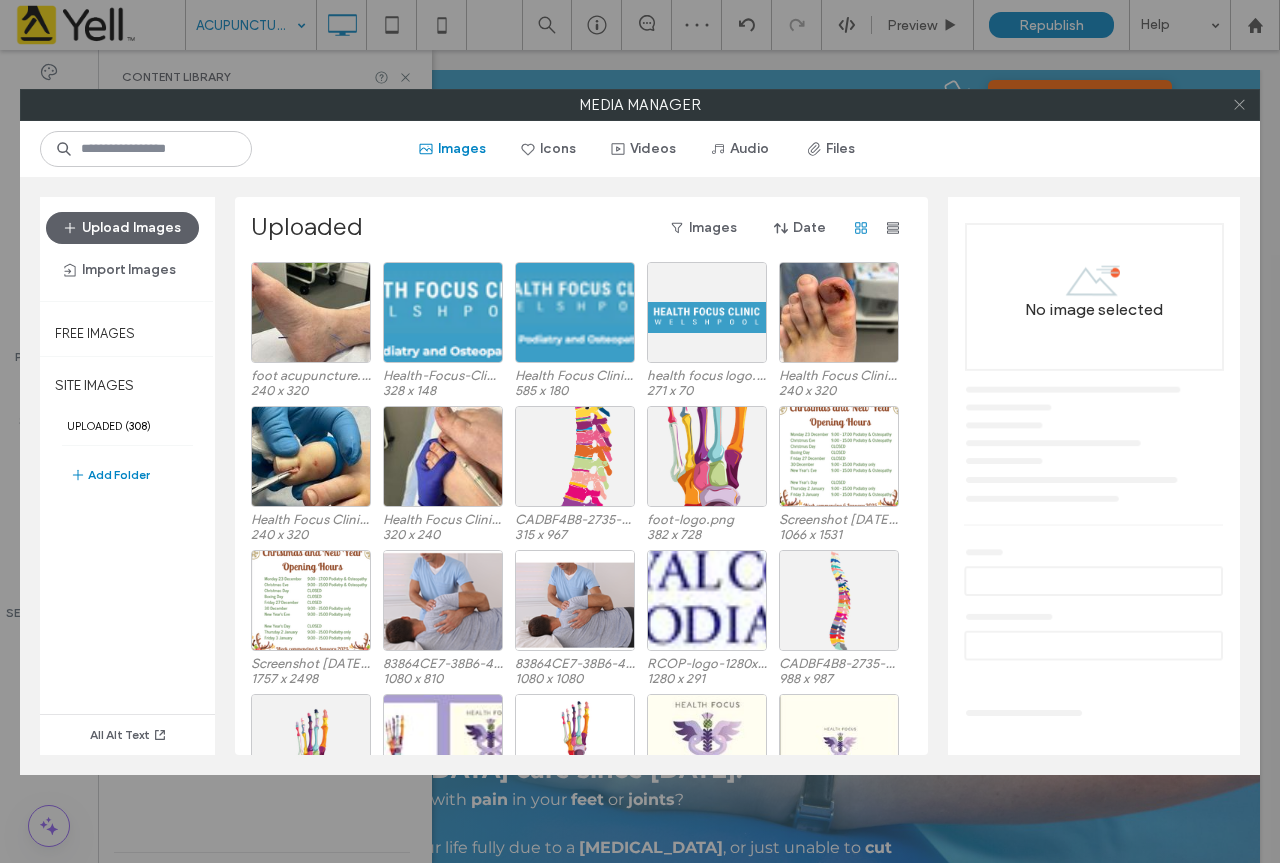 click 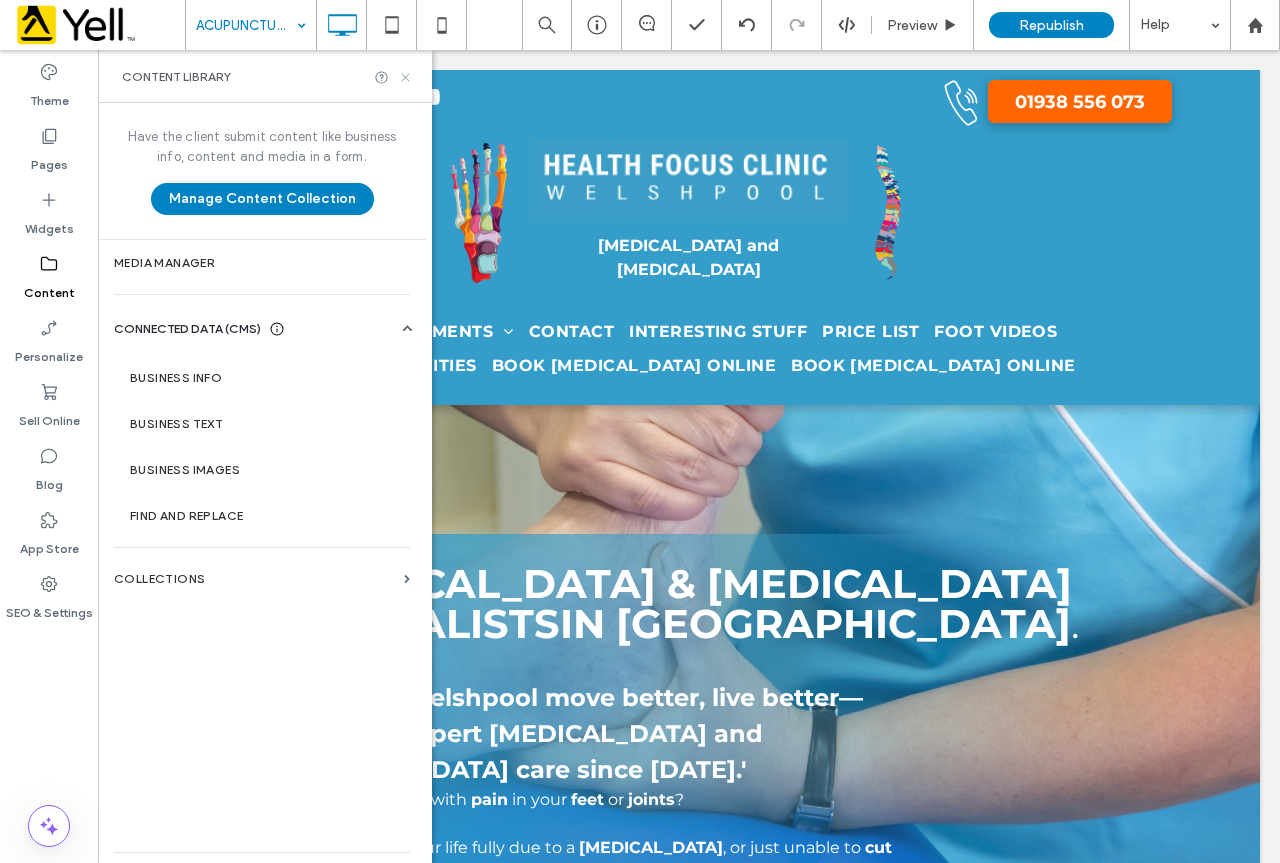click 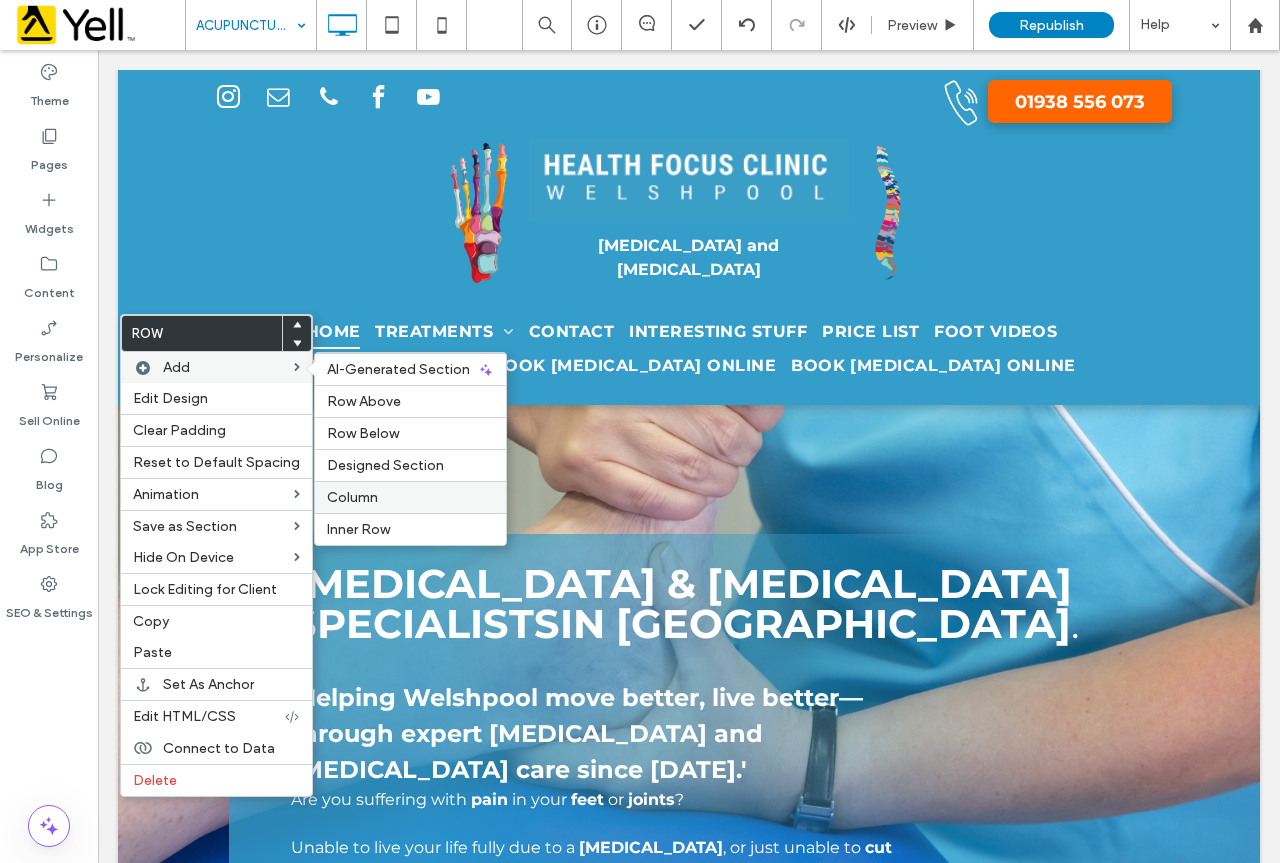 click on "Column" at bounding box center [352, 497] 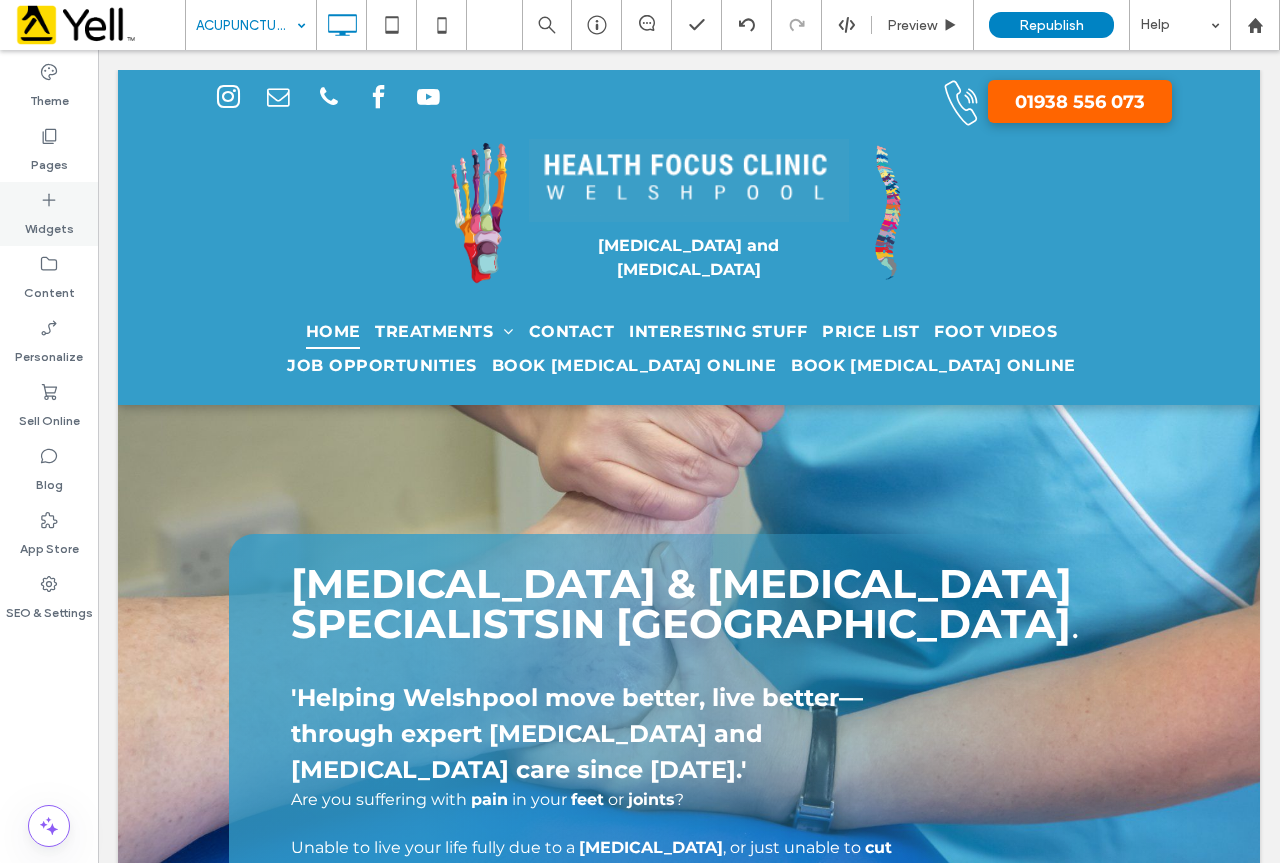 click 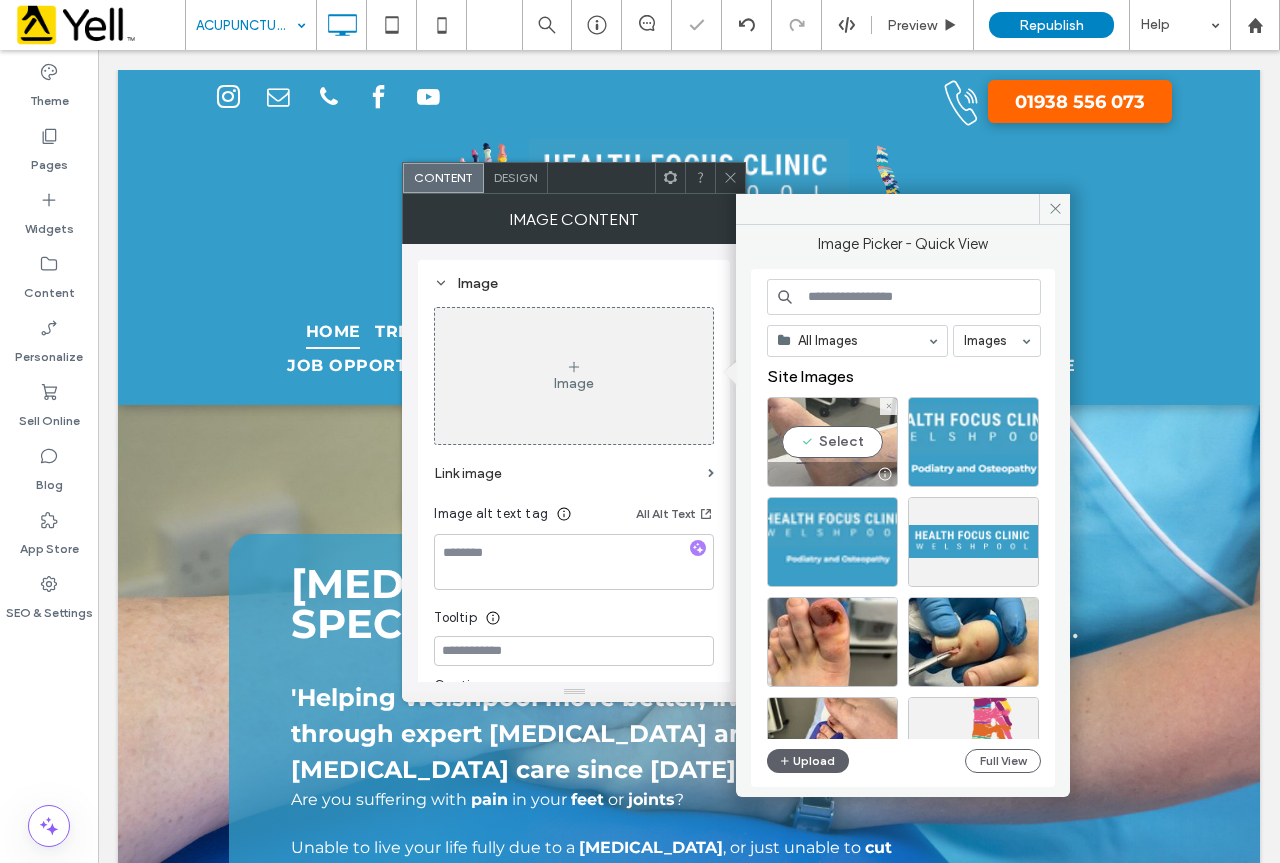 click on "Select" at bounding box center (832, 442) 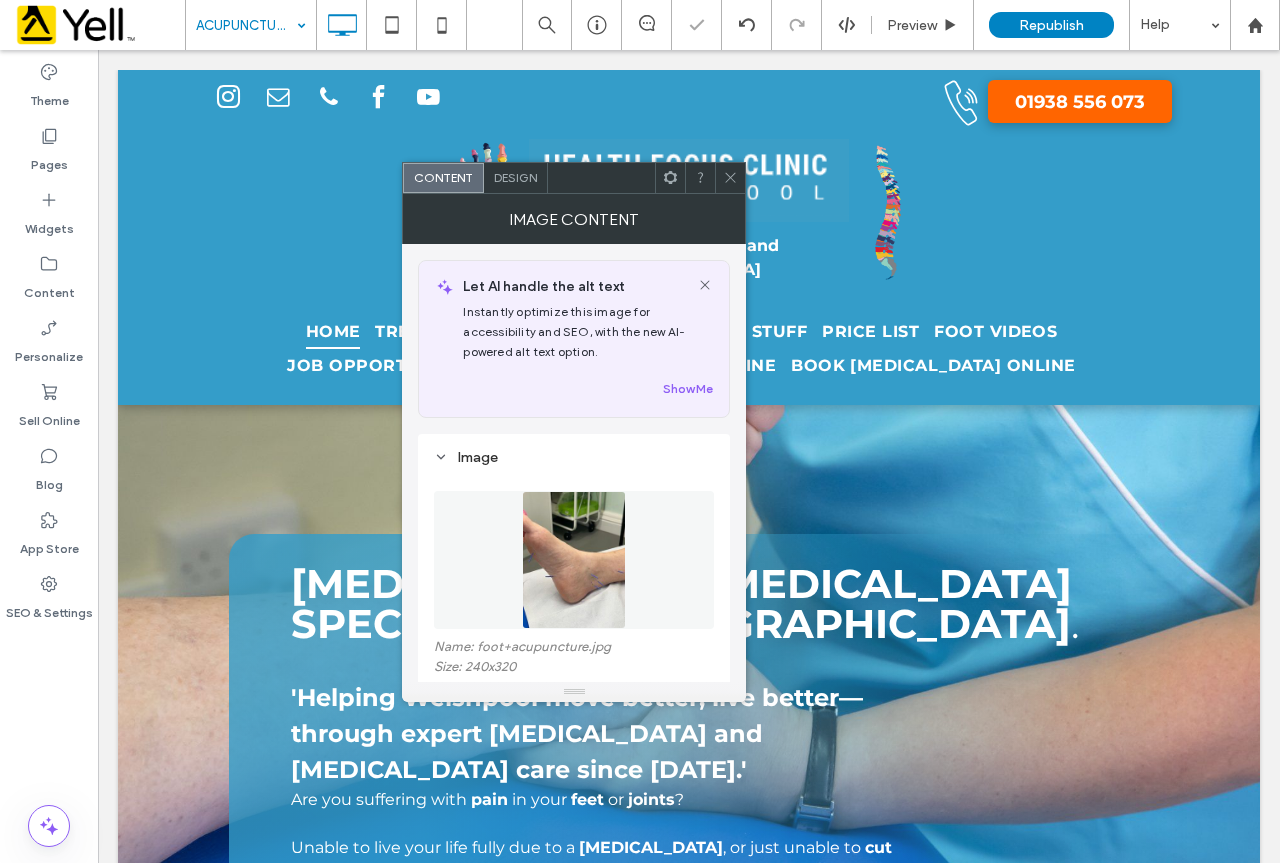 click at bounding box center (730, 178) 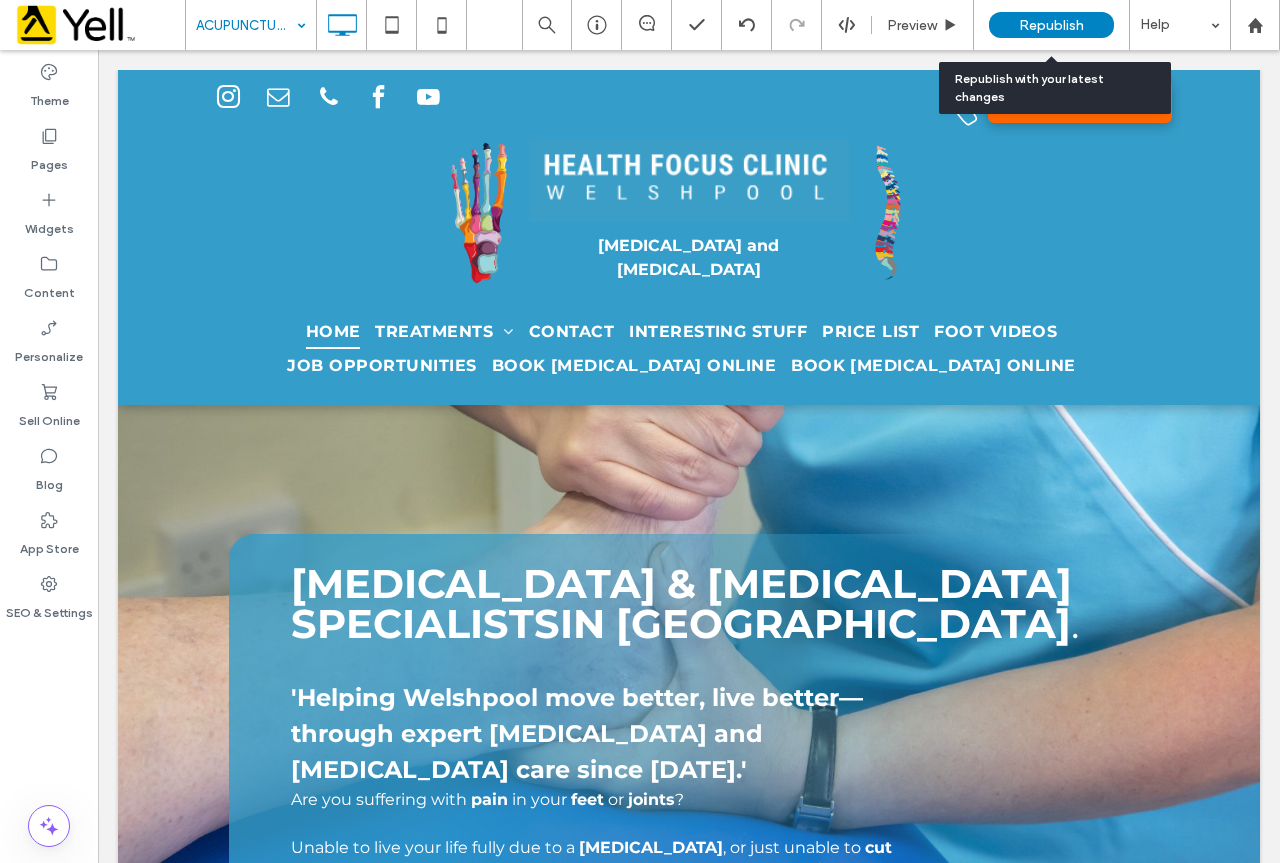 click on "Republish" at bounding box center [1051, 25] 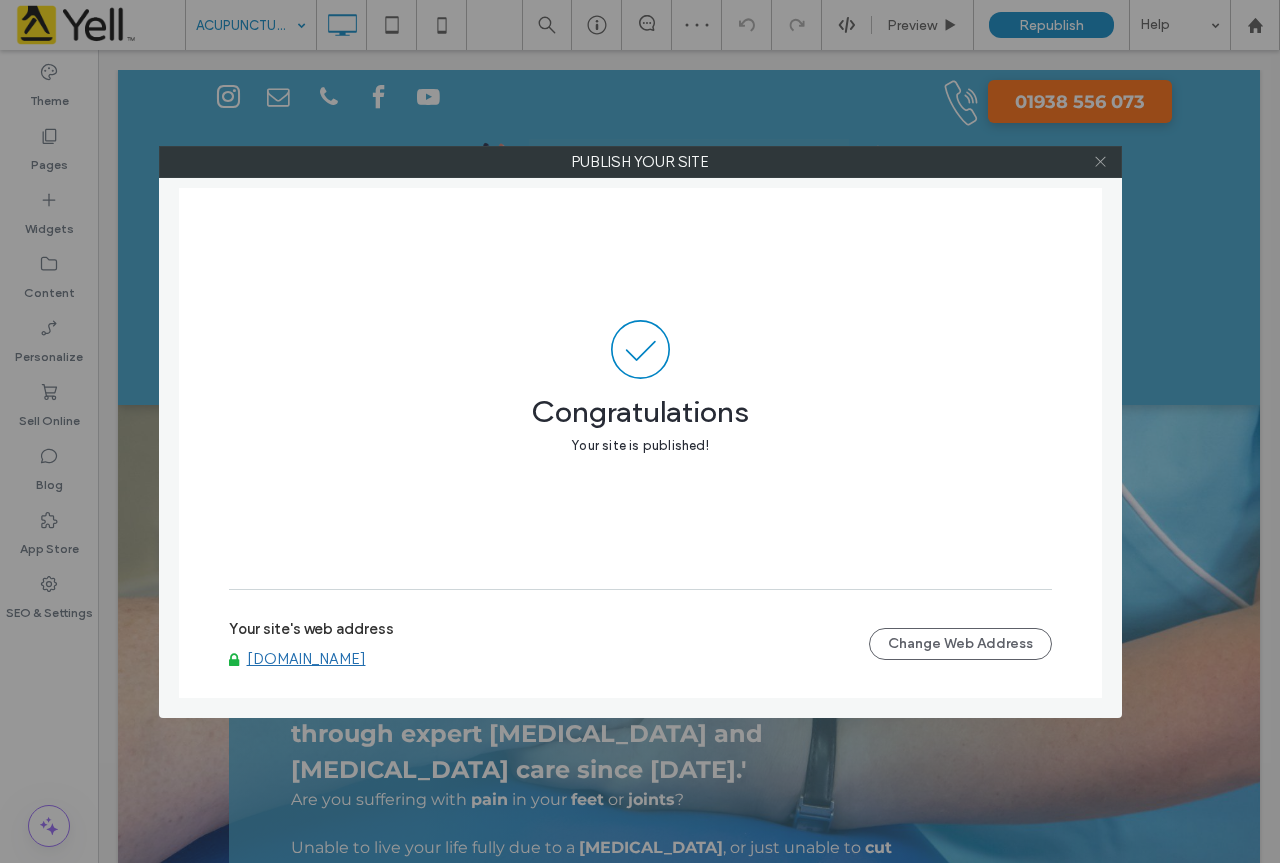 click 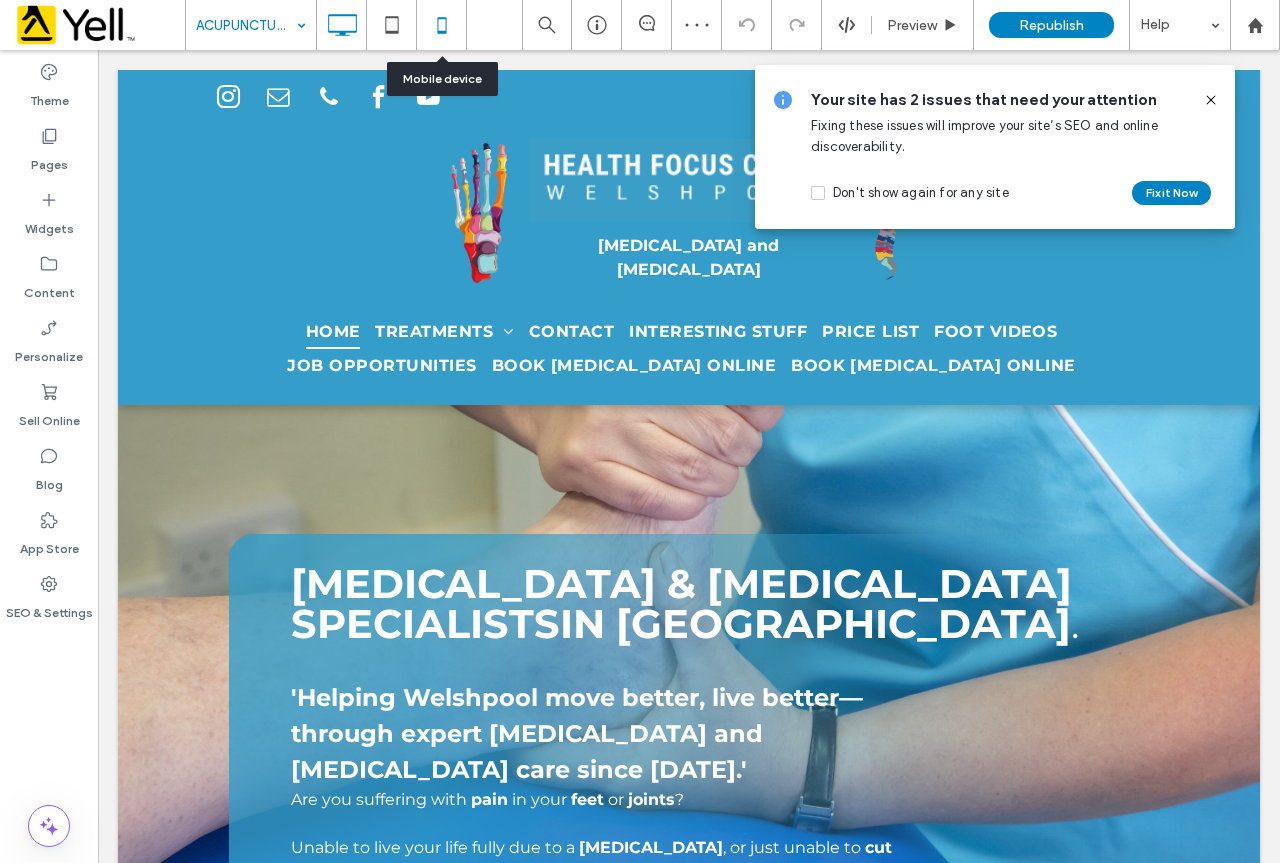 click 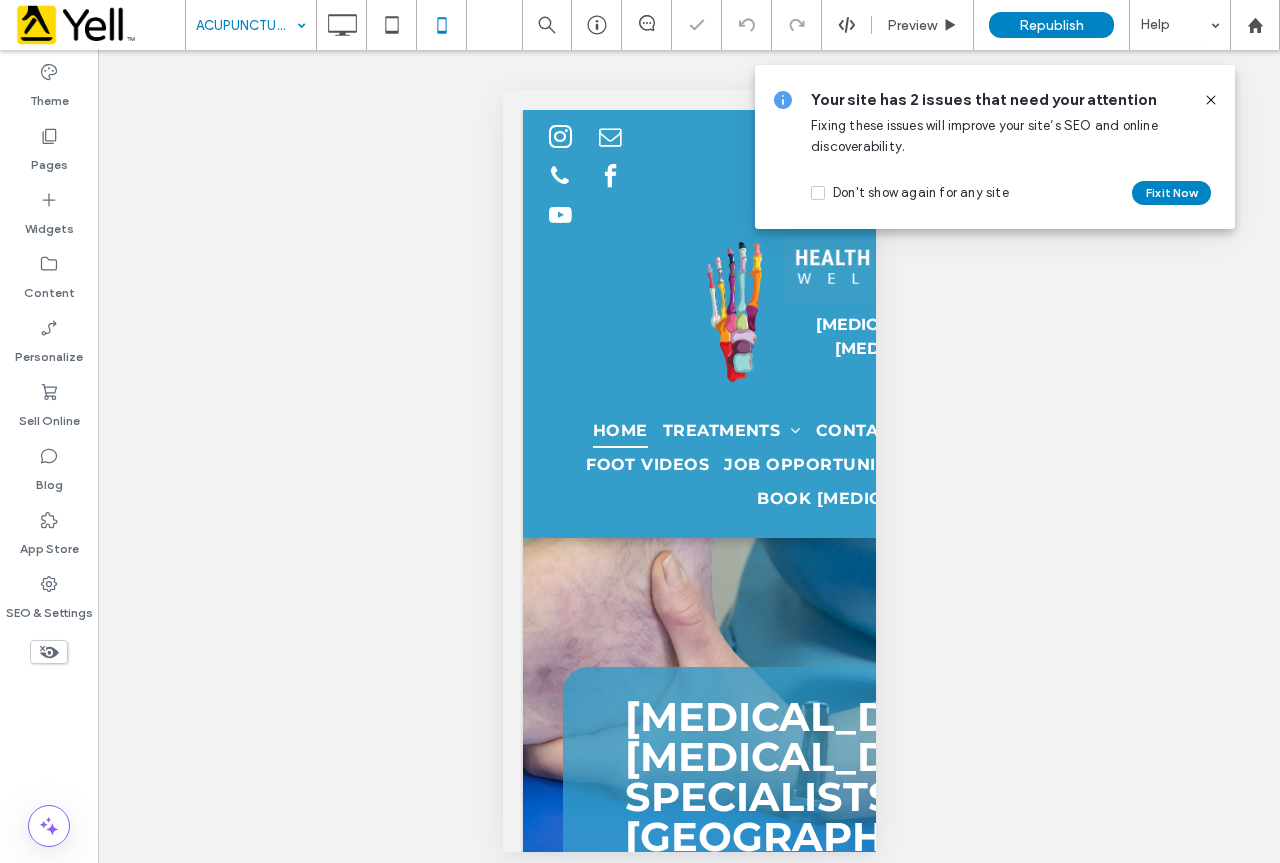 click 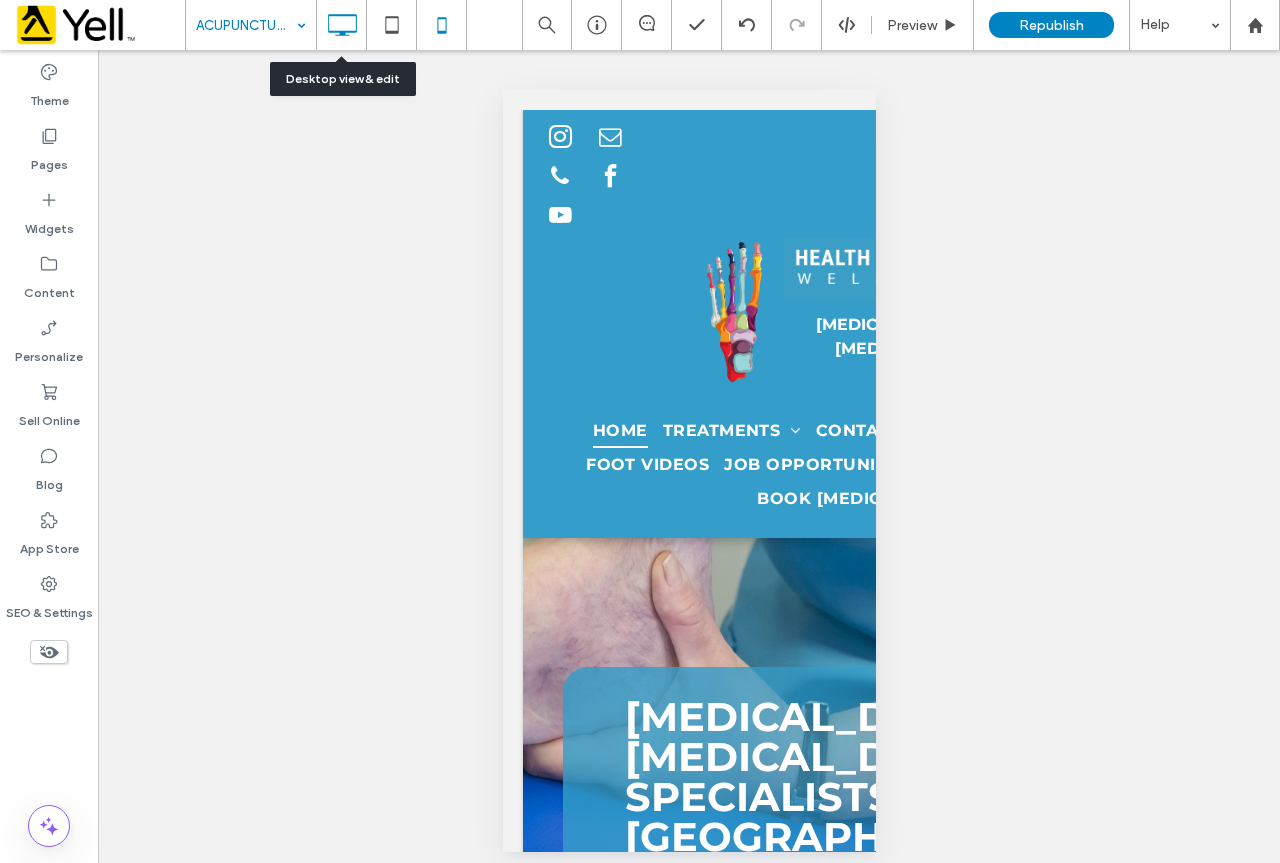 click 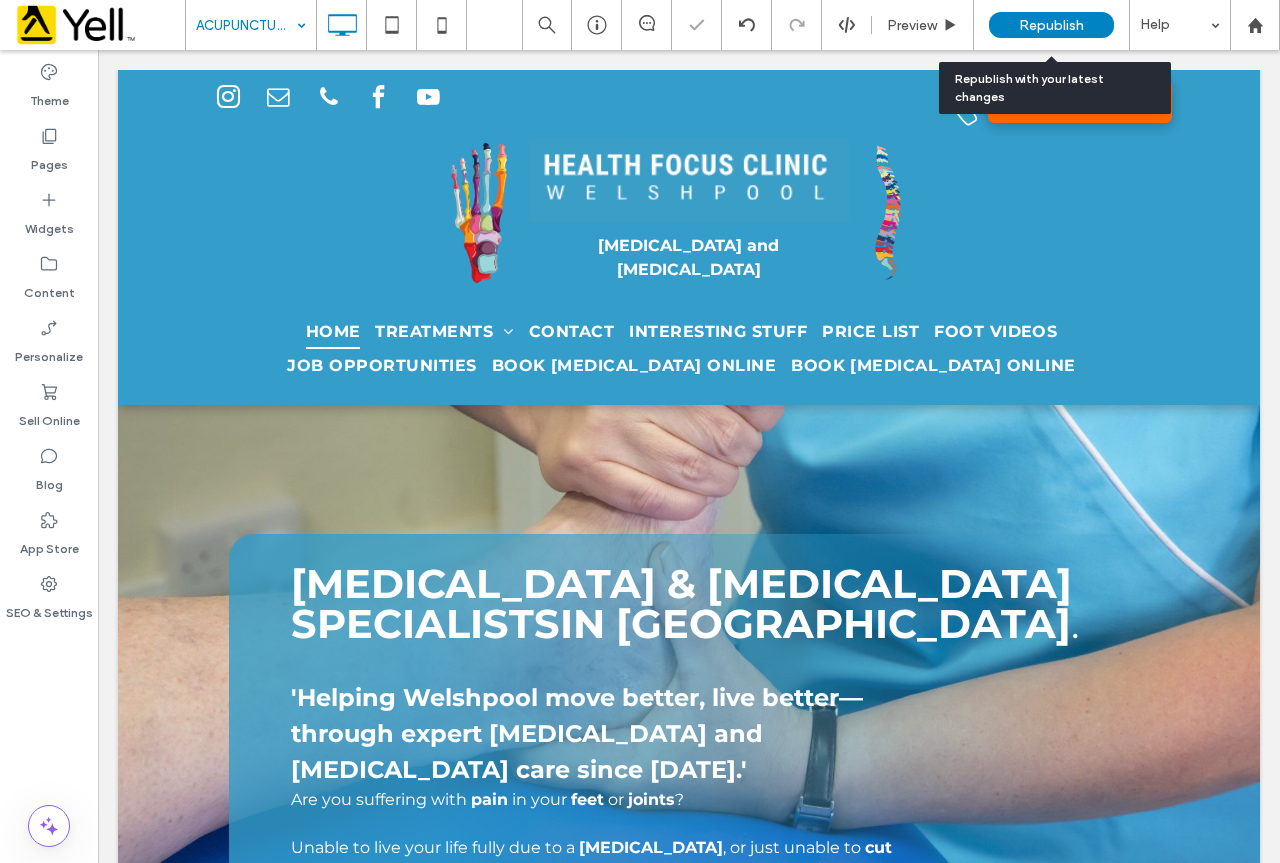 click on "Republish" at bounding box center (1051, 25) 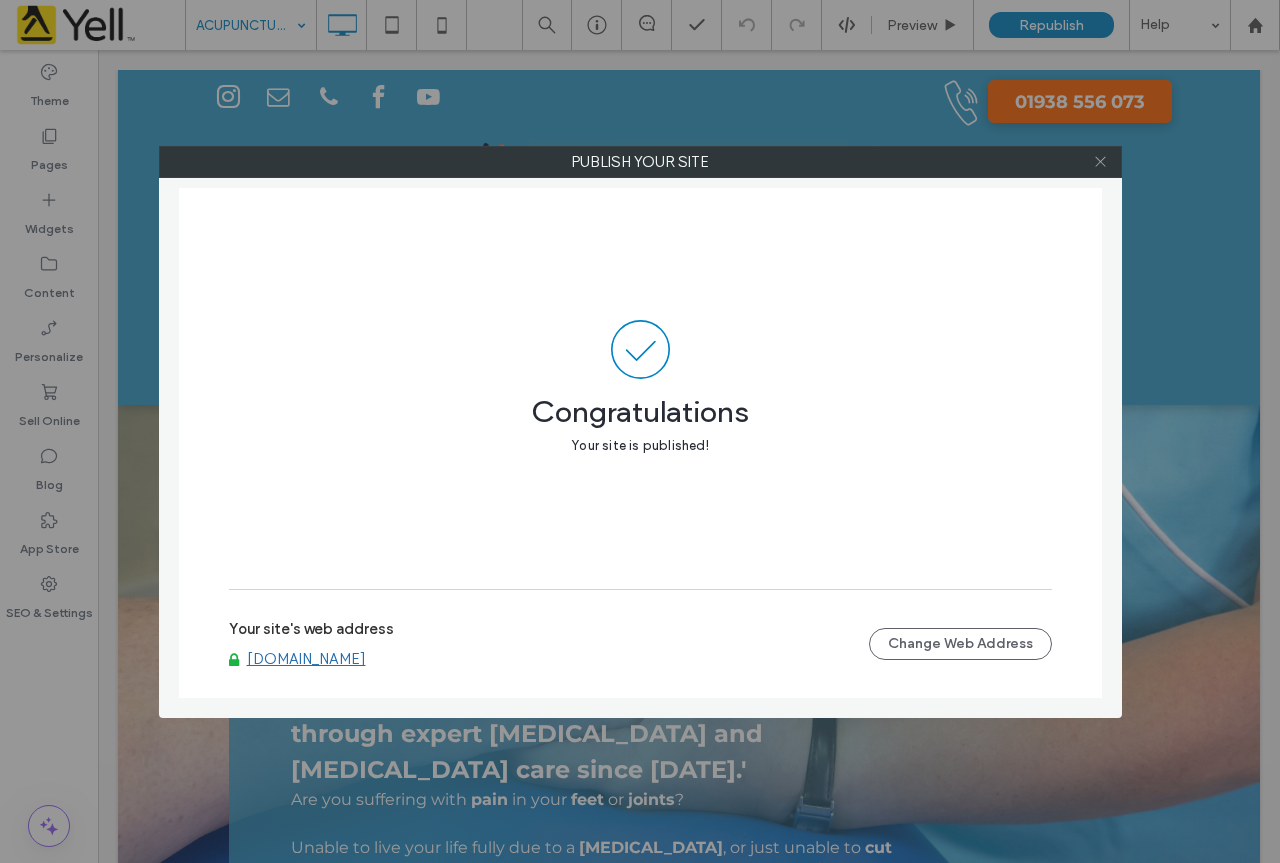 click 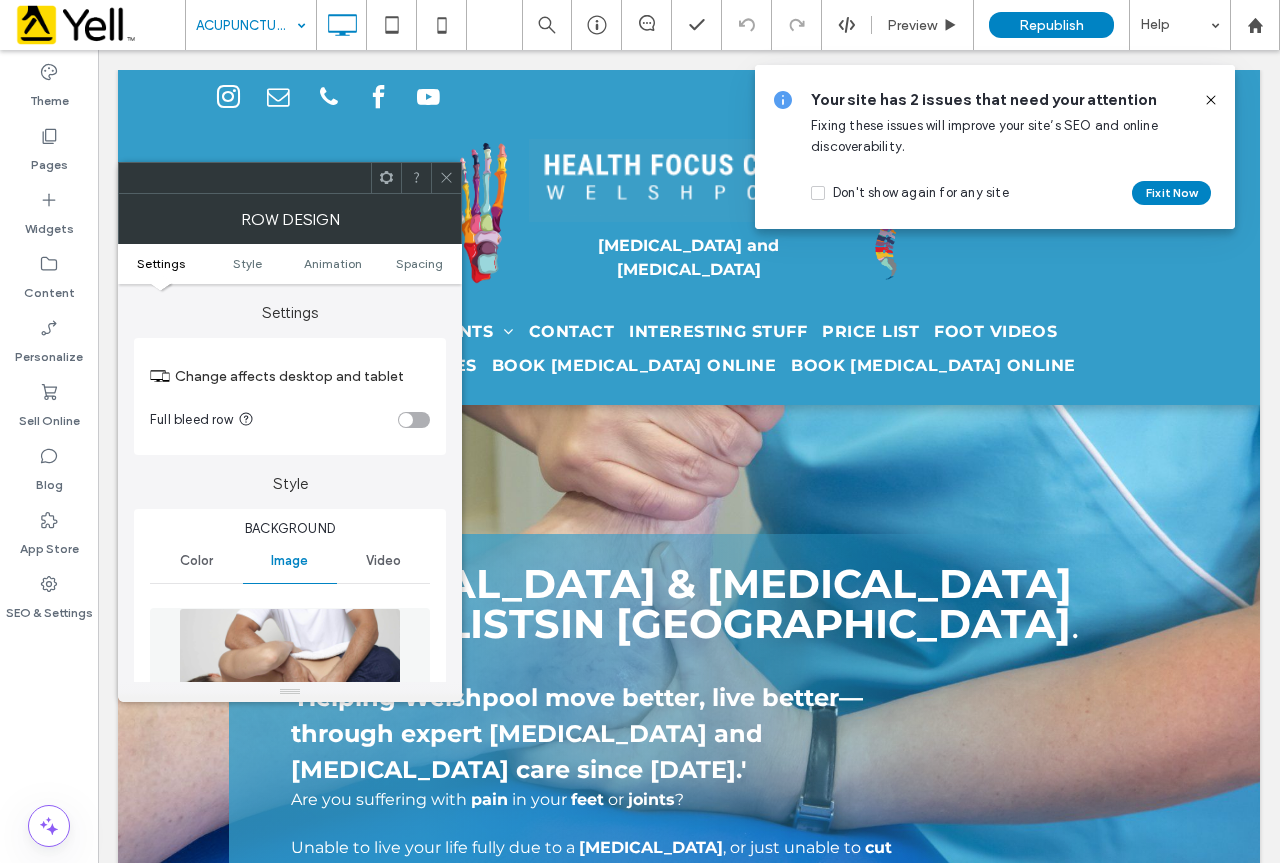 drag, startPoint x: 448, startPoint y: 182, endPoint x: 775, endPoint y: 132, distance: 330.80054 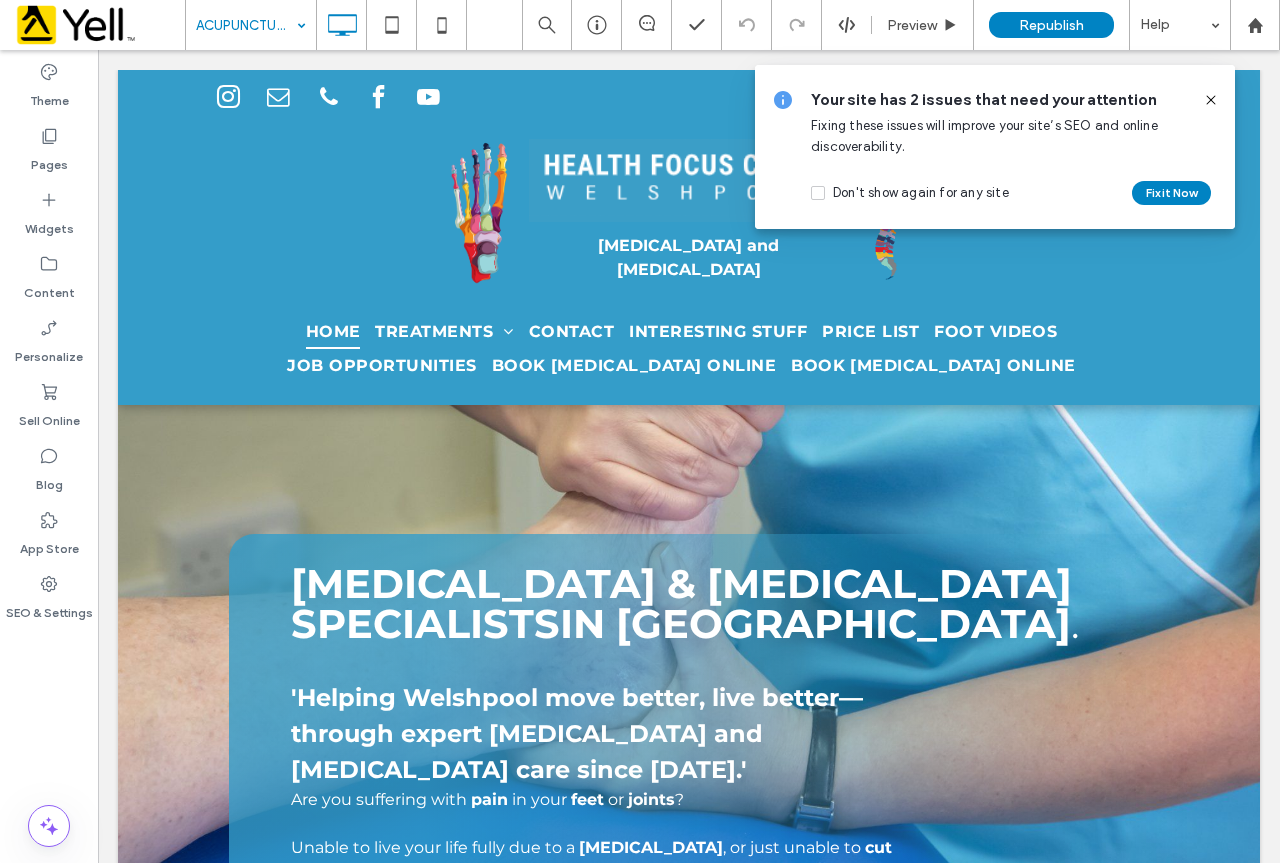 click 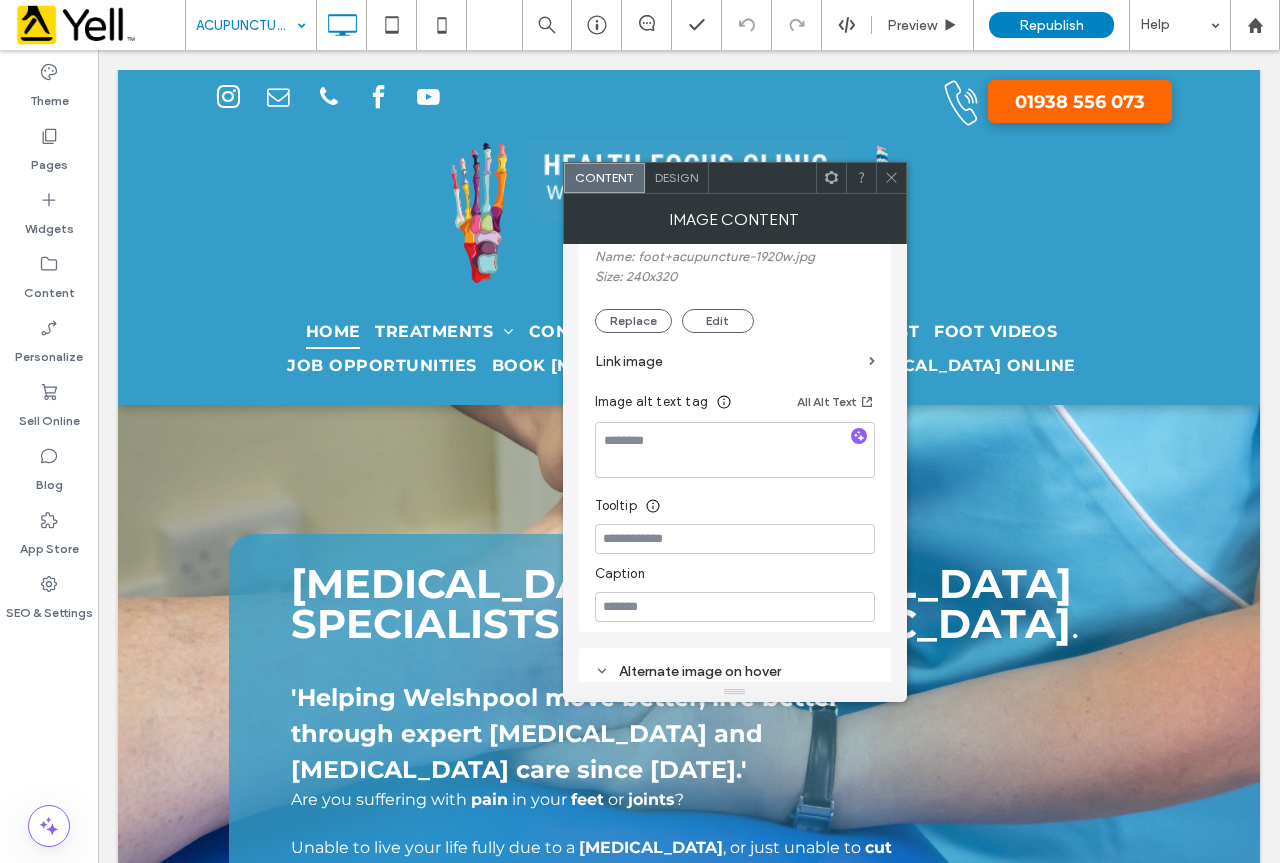 scroll, scrollTop: 400, scrollLeft: 0, axis: vertical 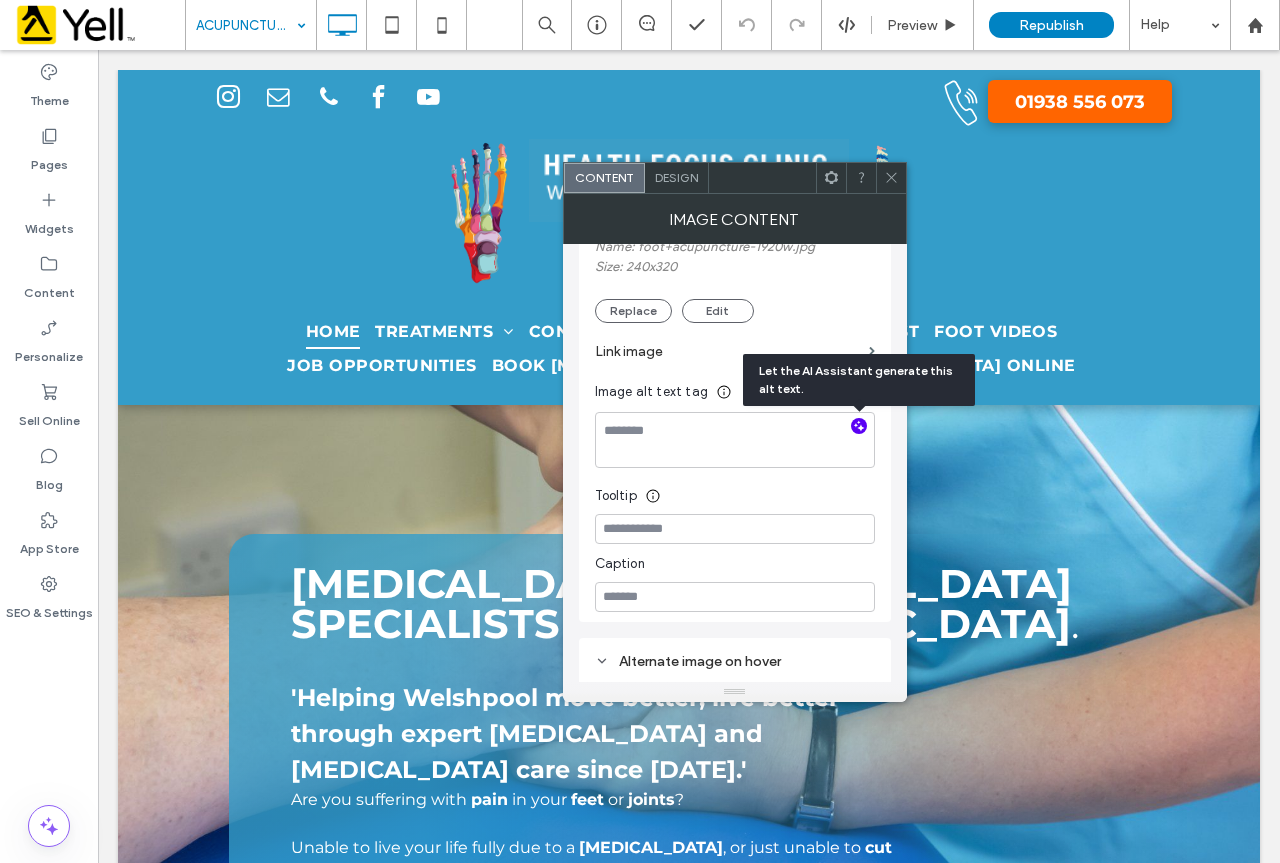 click 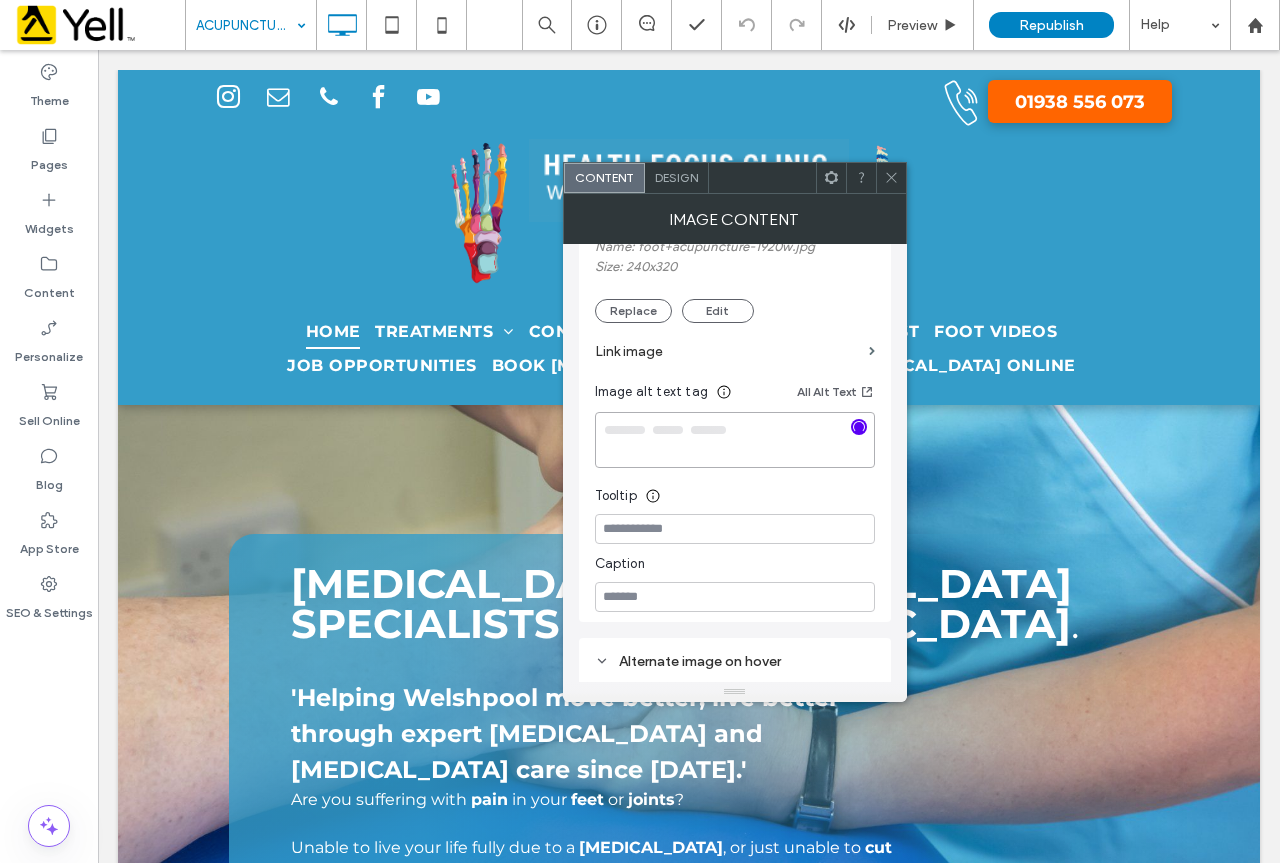 type on "**********" 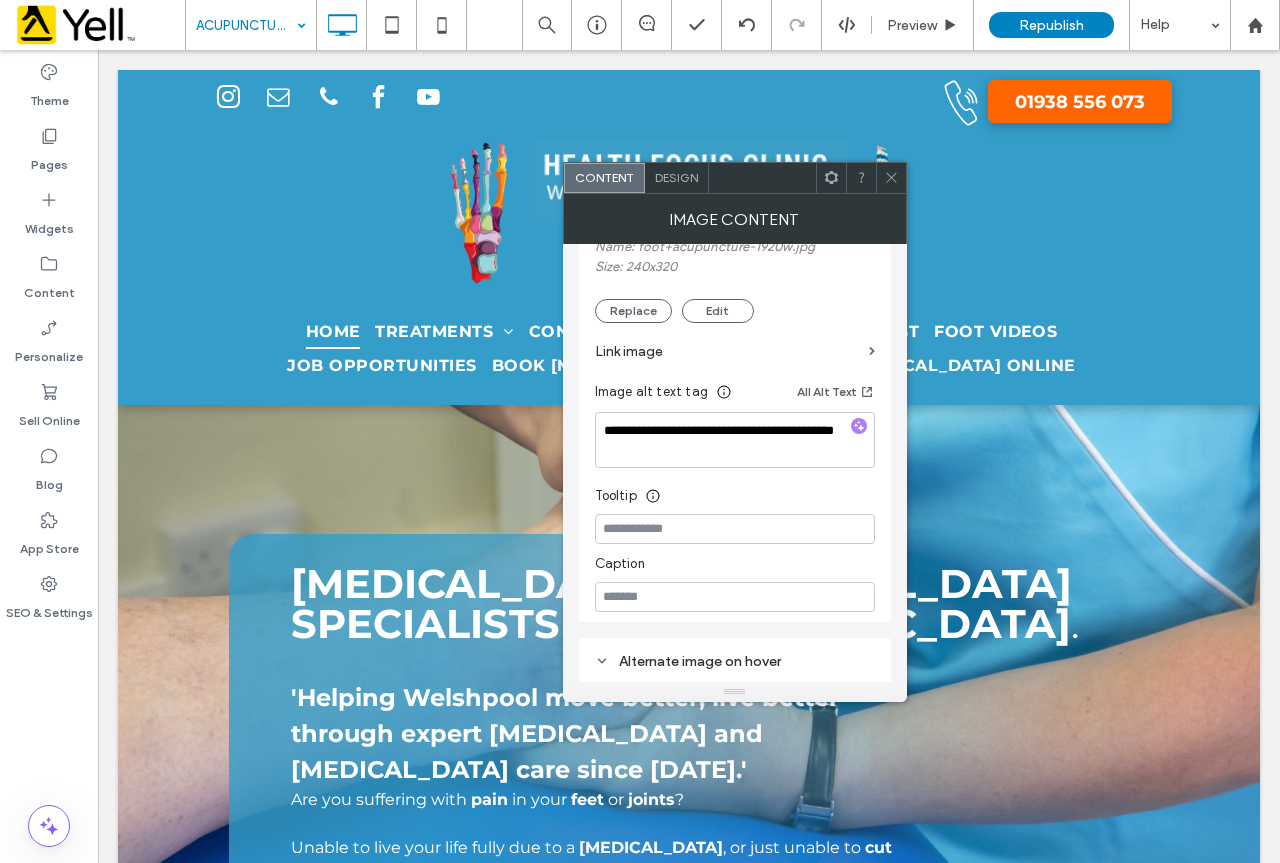 click 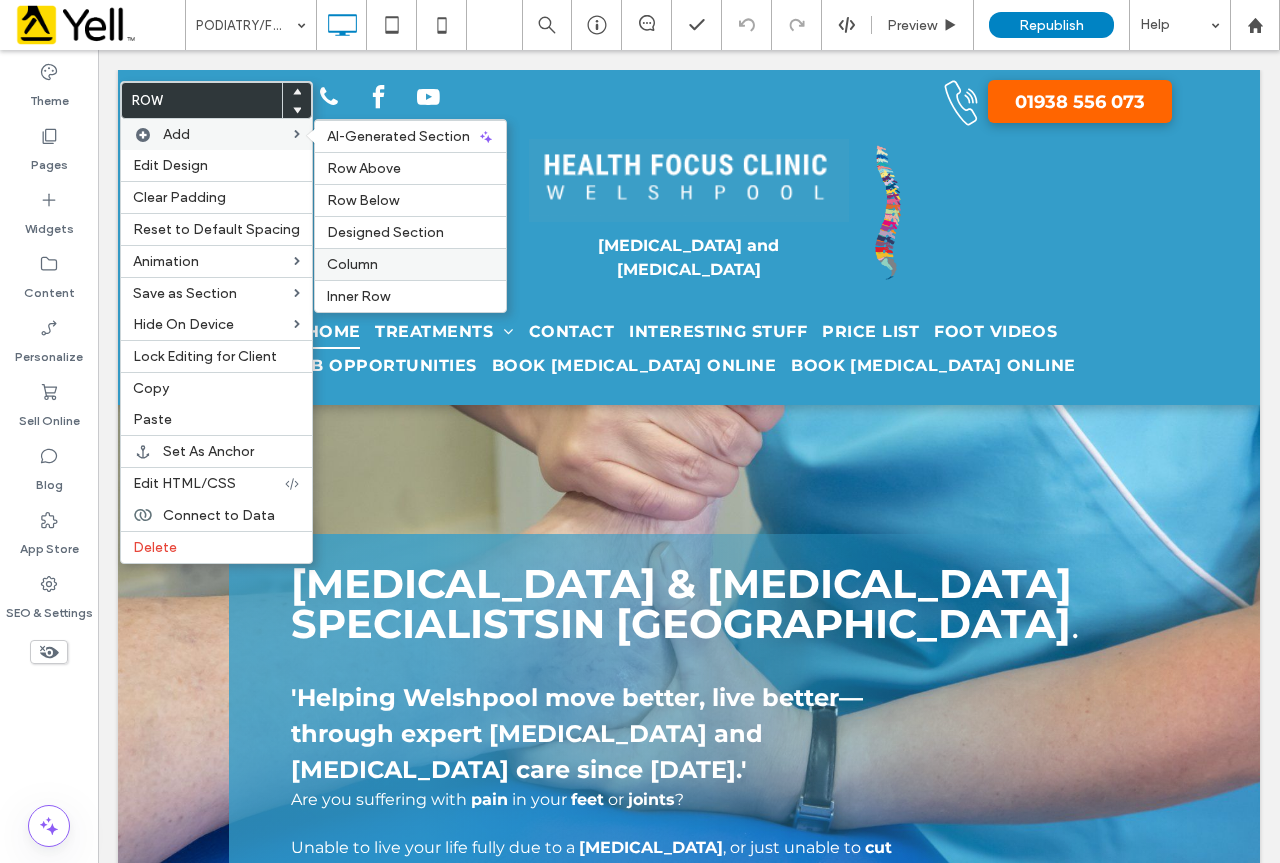 click on "Column" at bounding box center (352, 264) 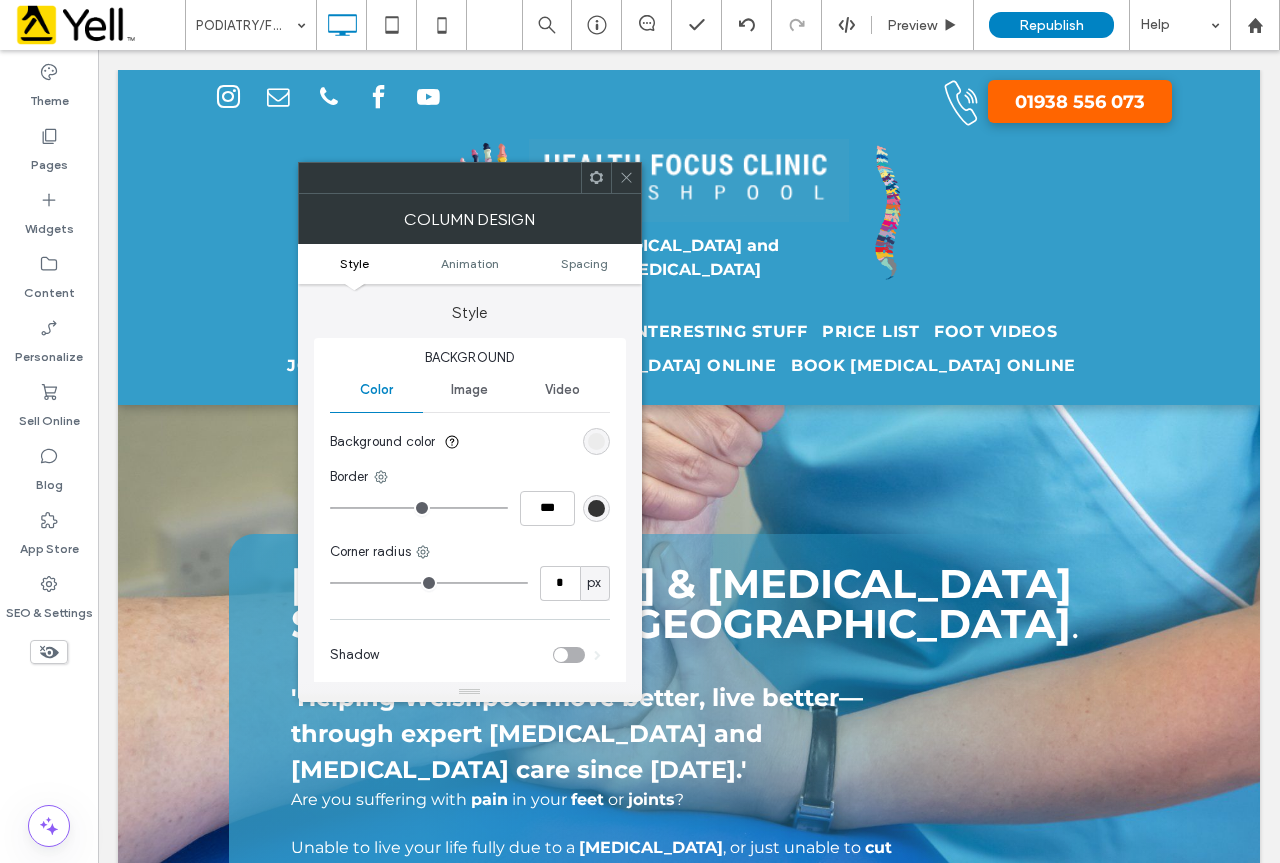 click at bounding box center (626, 178) 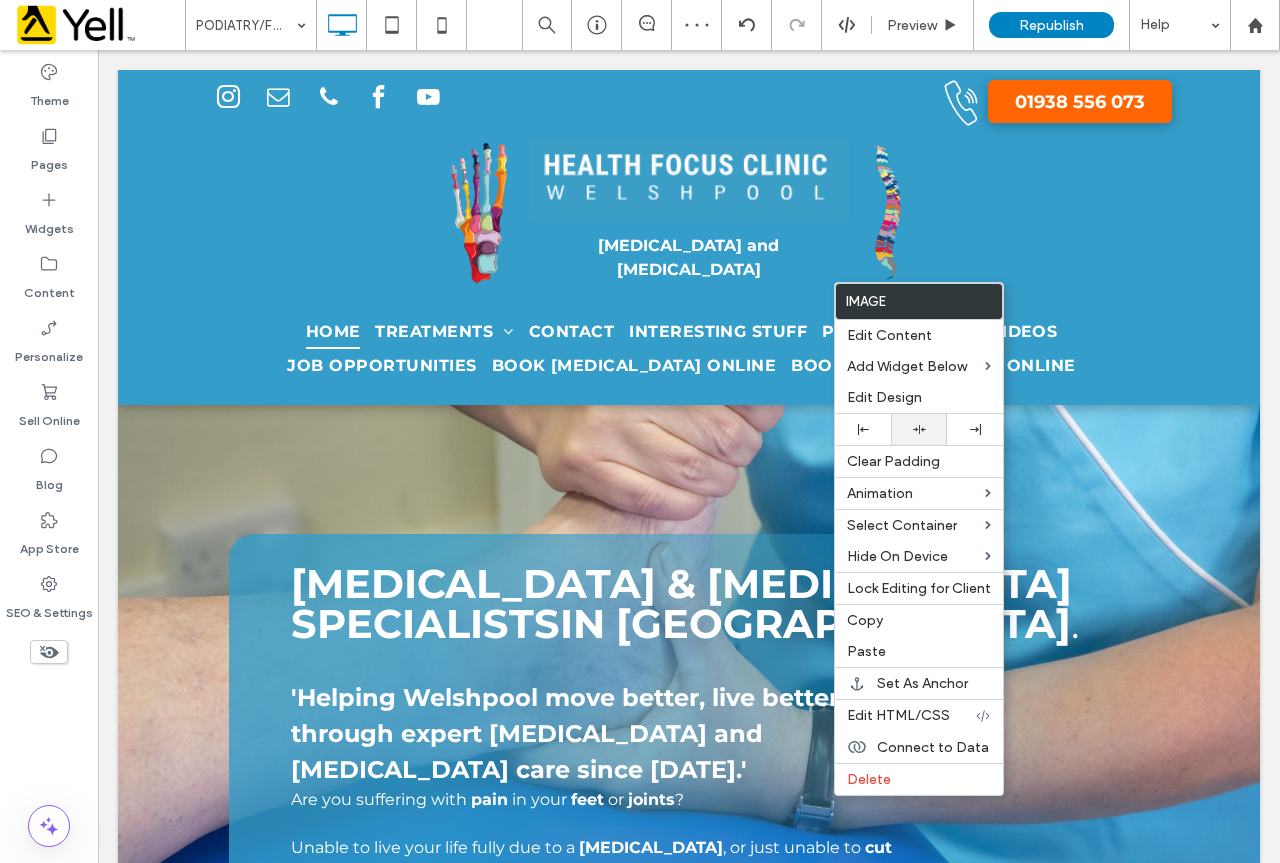 click 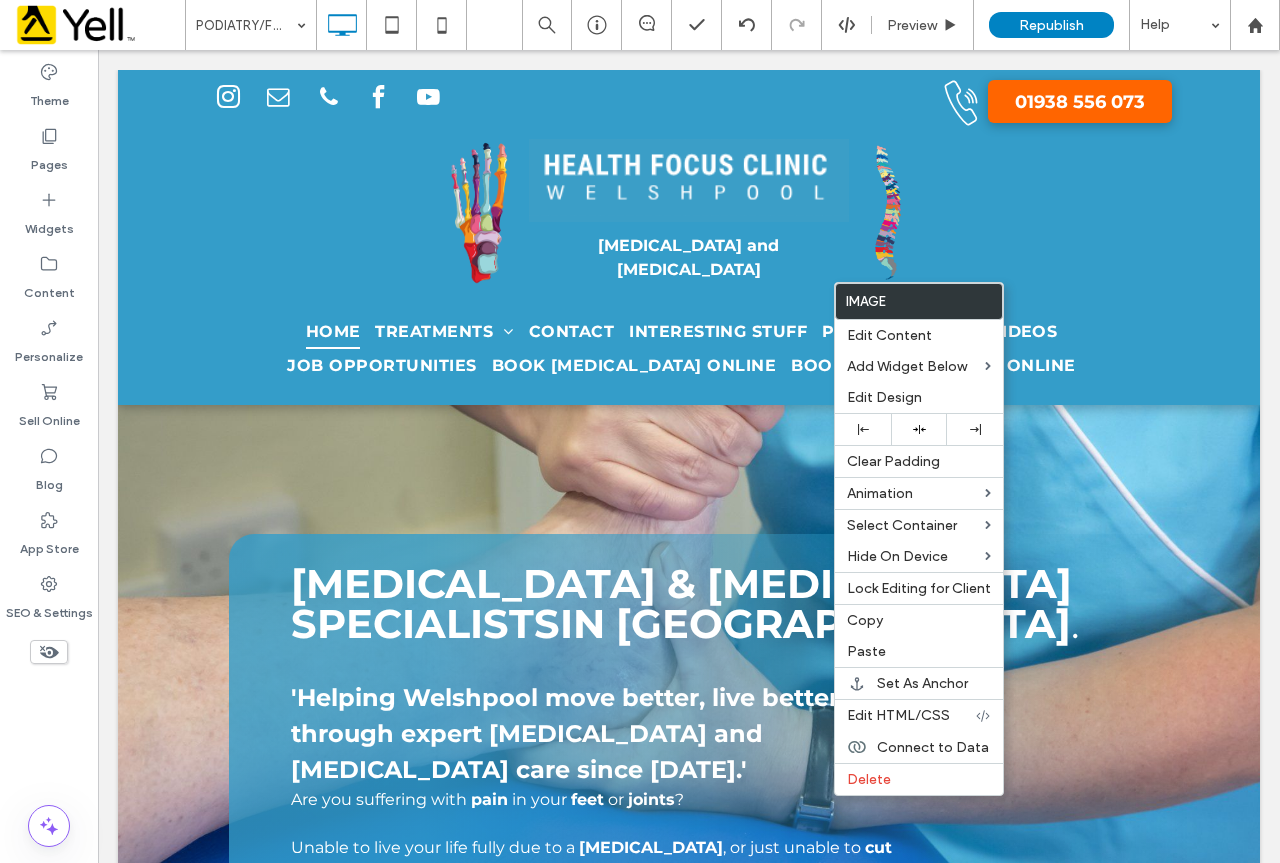 click on "Image" at bounding box center [919, 301] 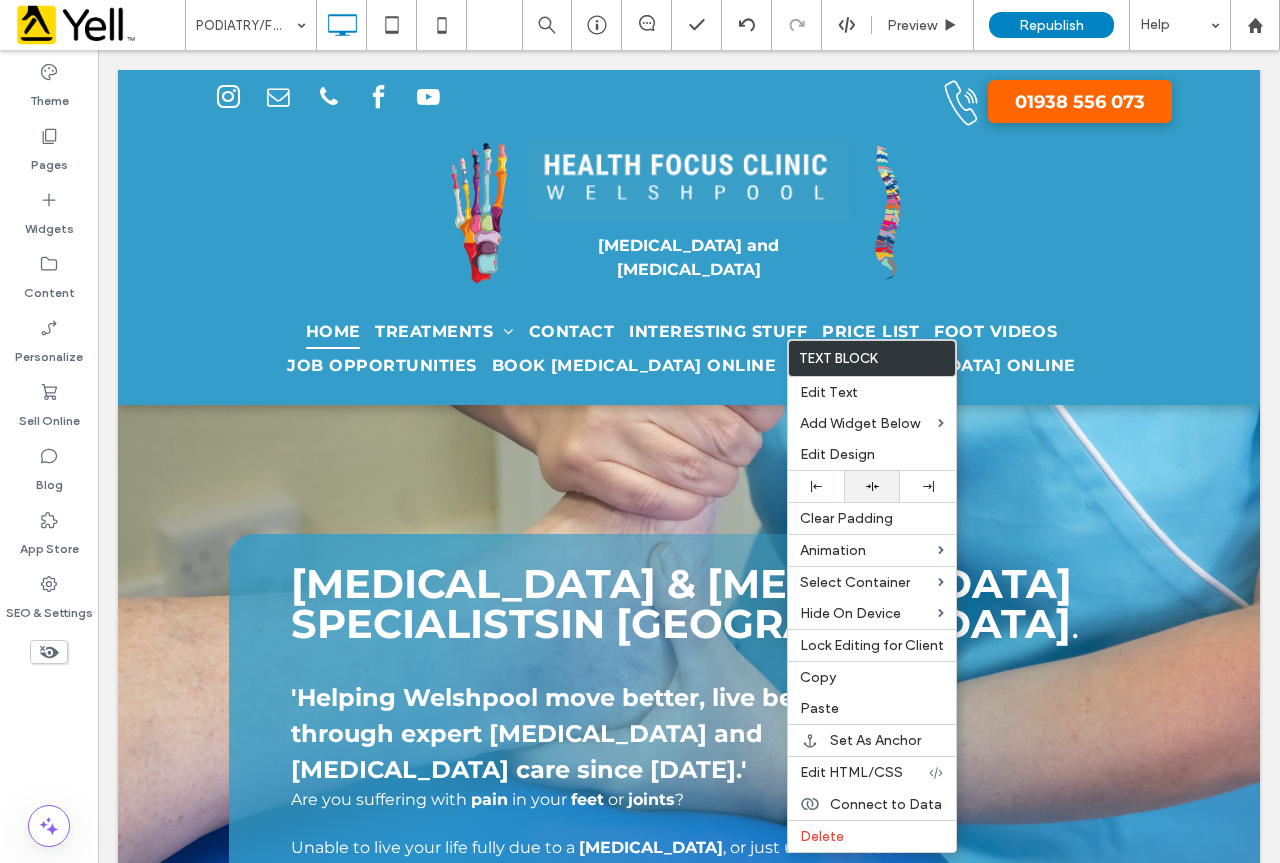 click 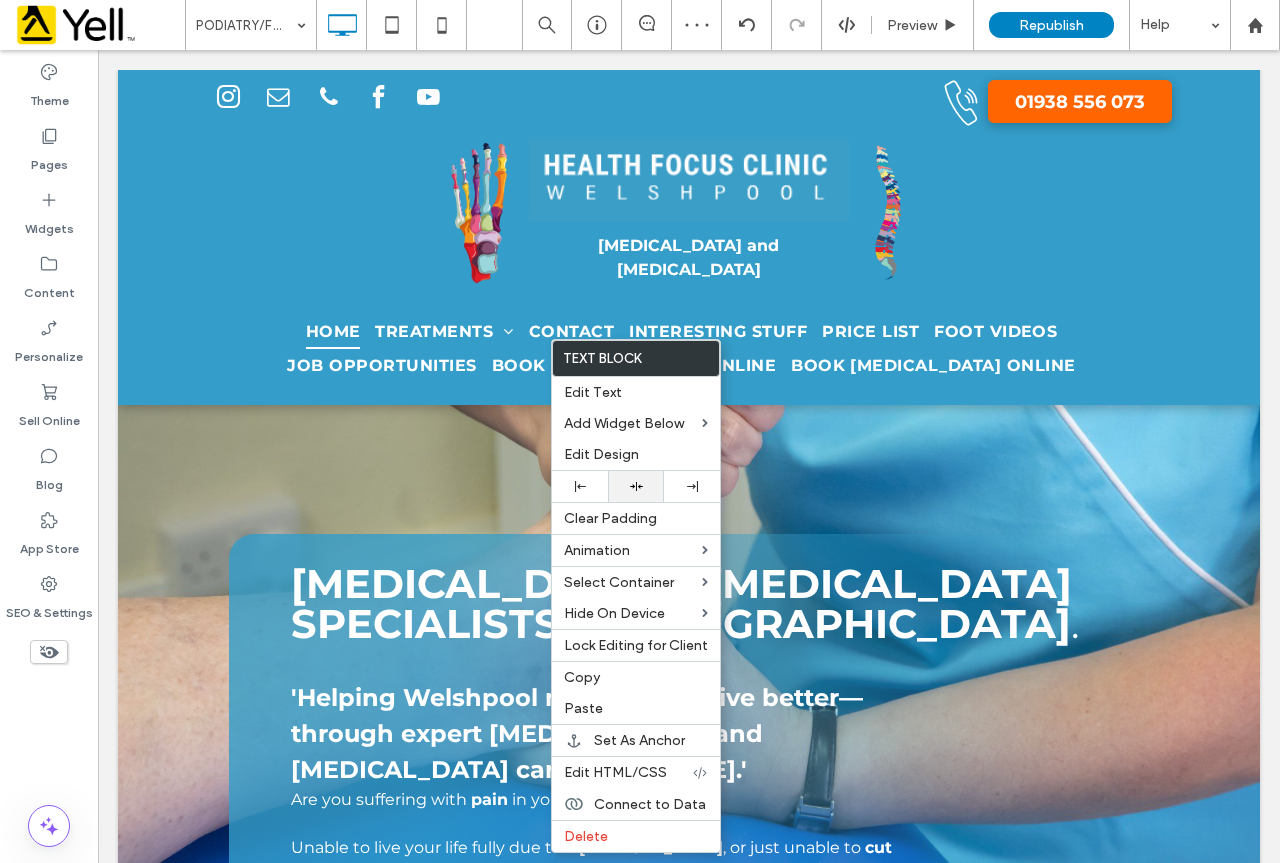 click 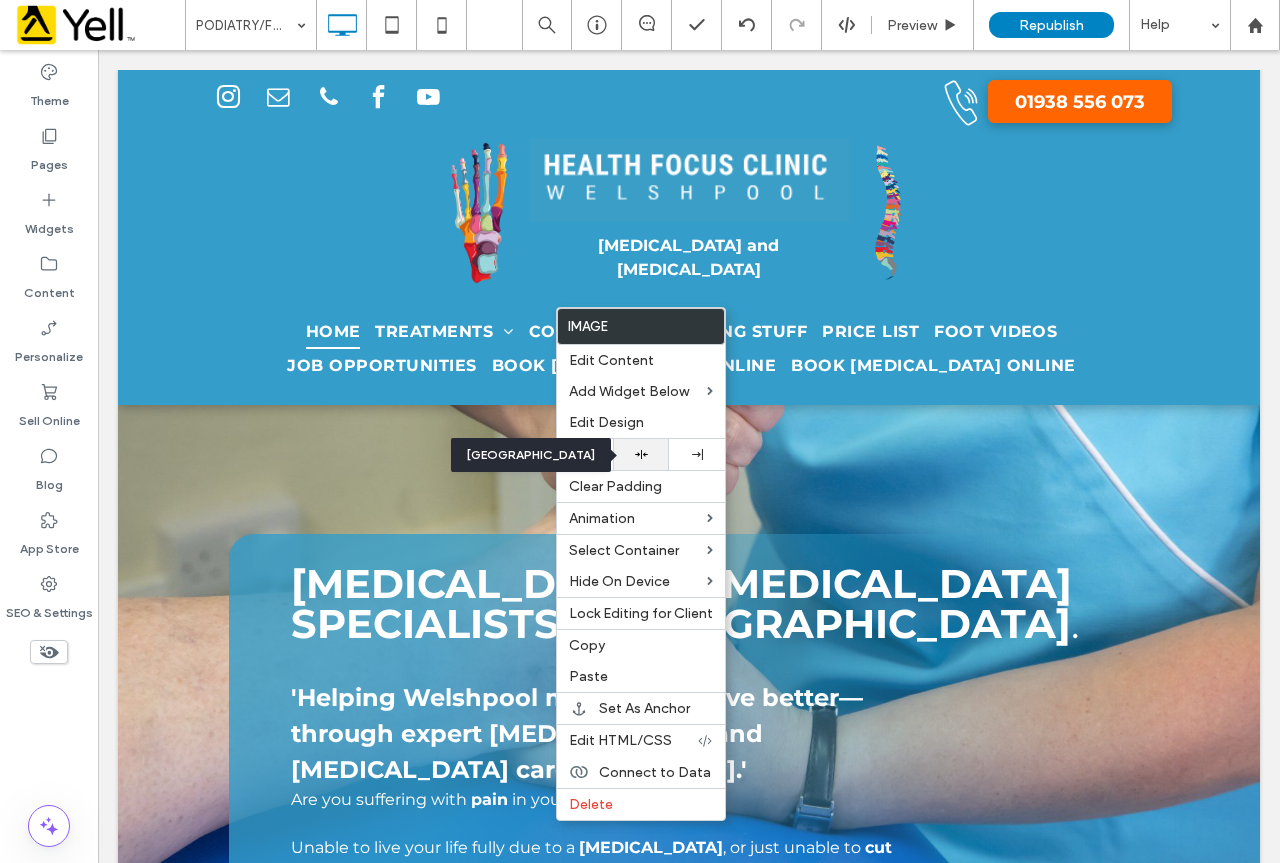 click 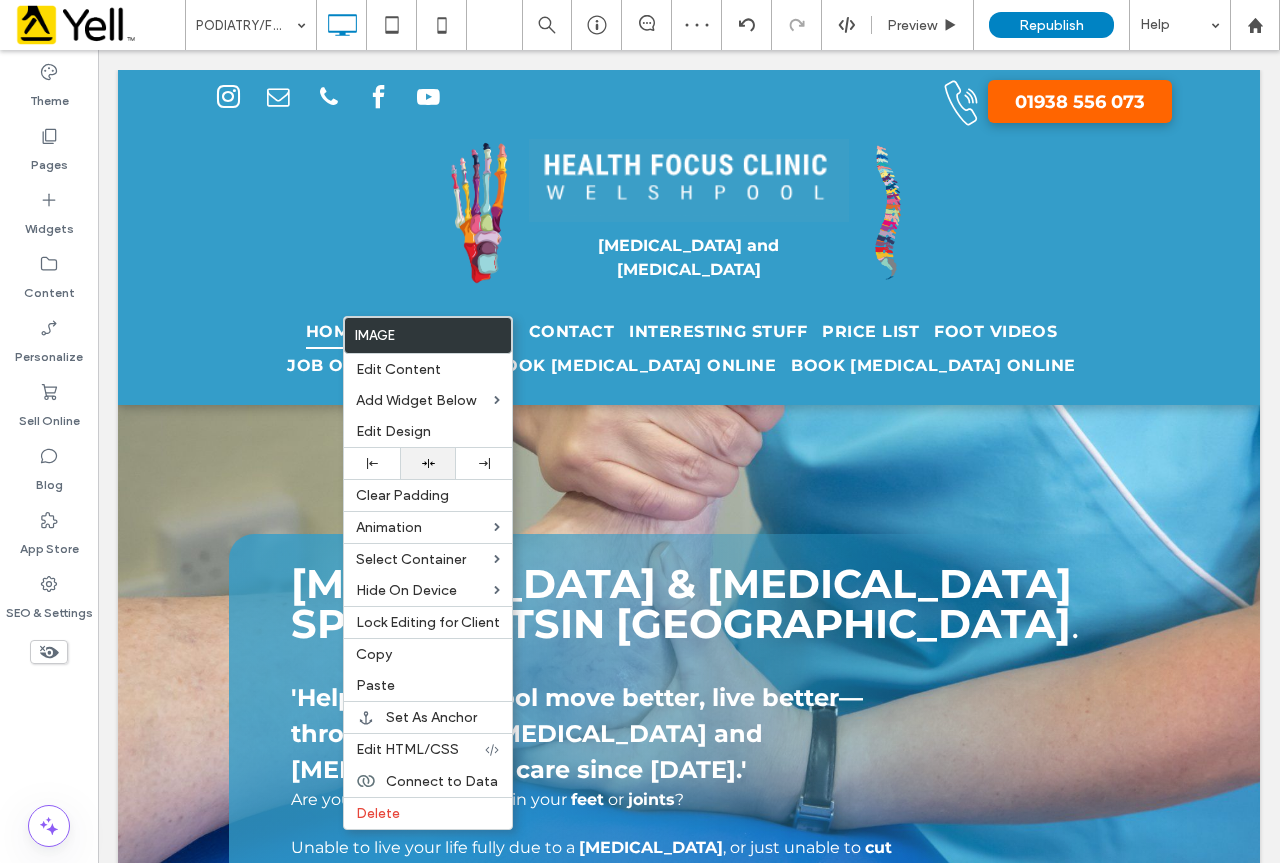 click 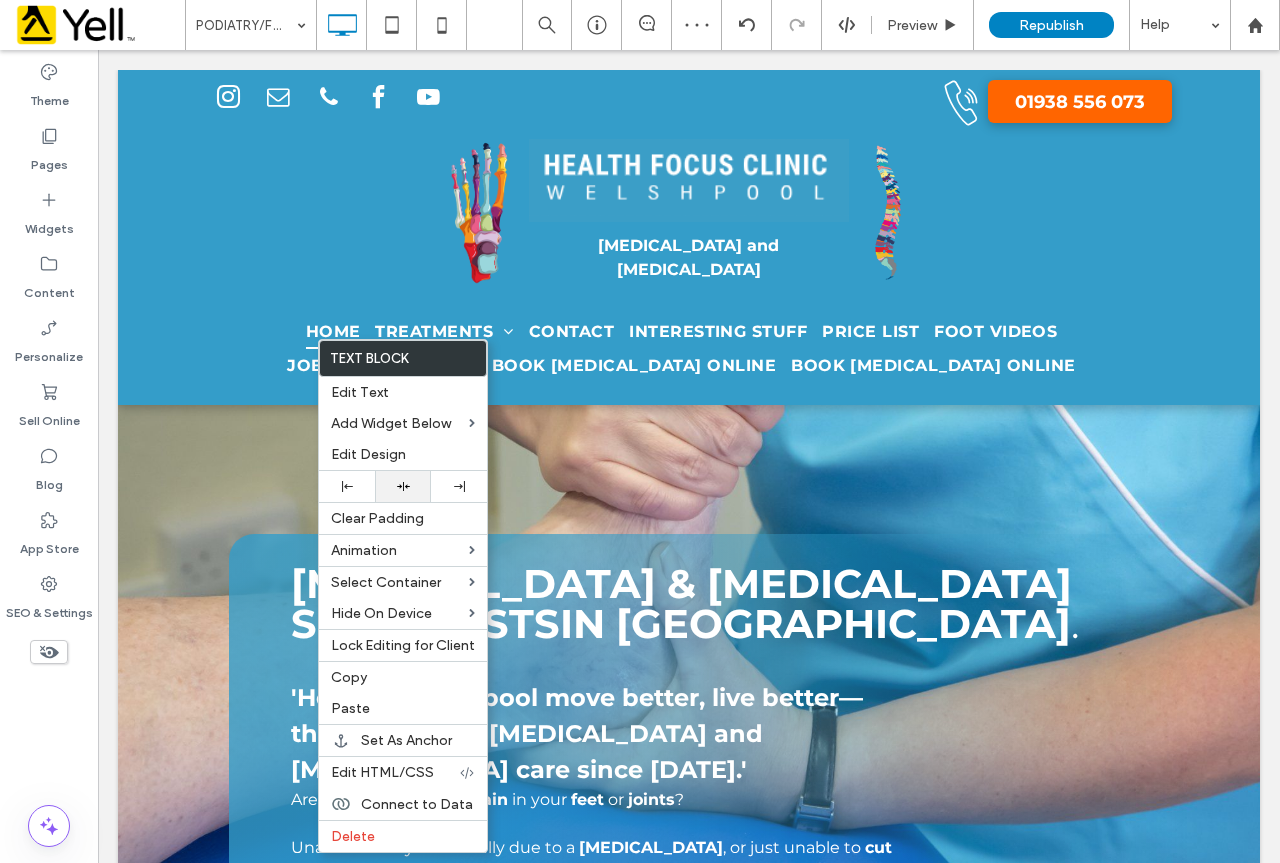 click 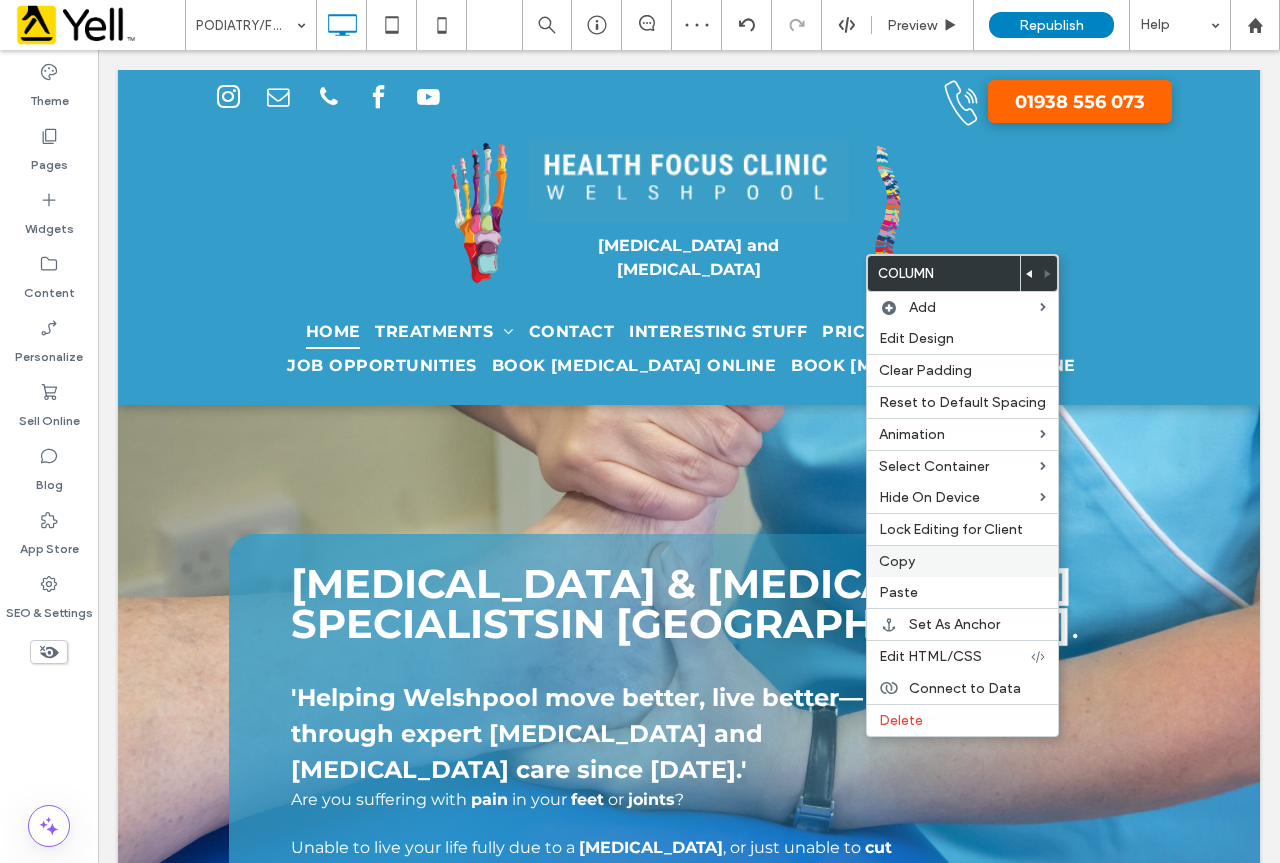 click on "Copy" at bounding box center [897, 561] 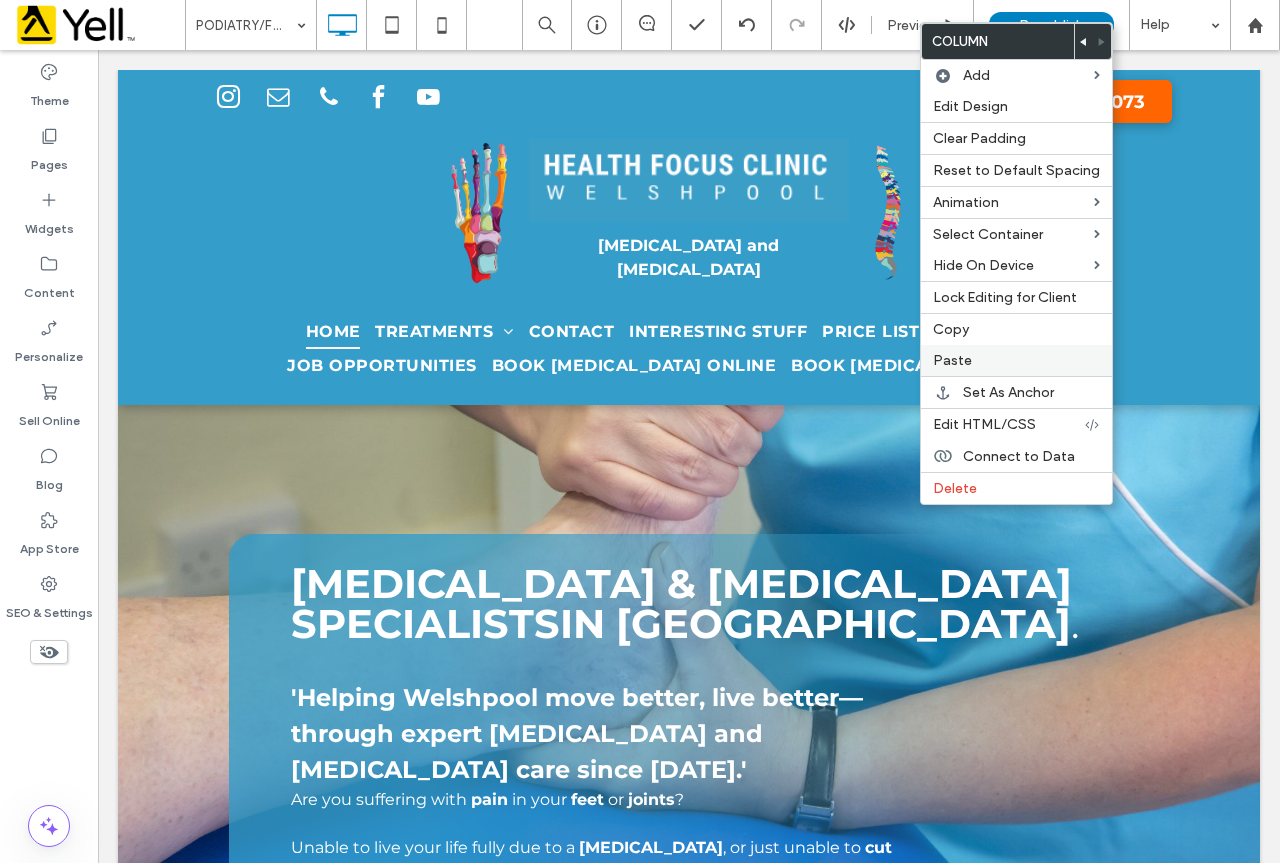 click on "Paste" at bounding box center [1016, 360] 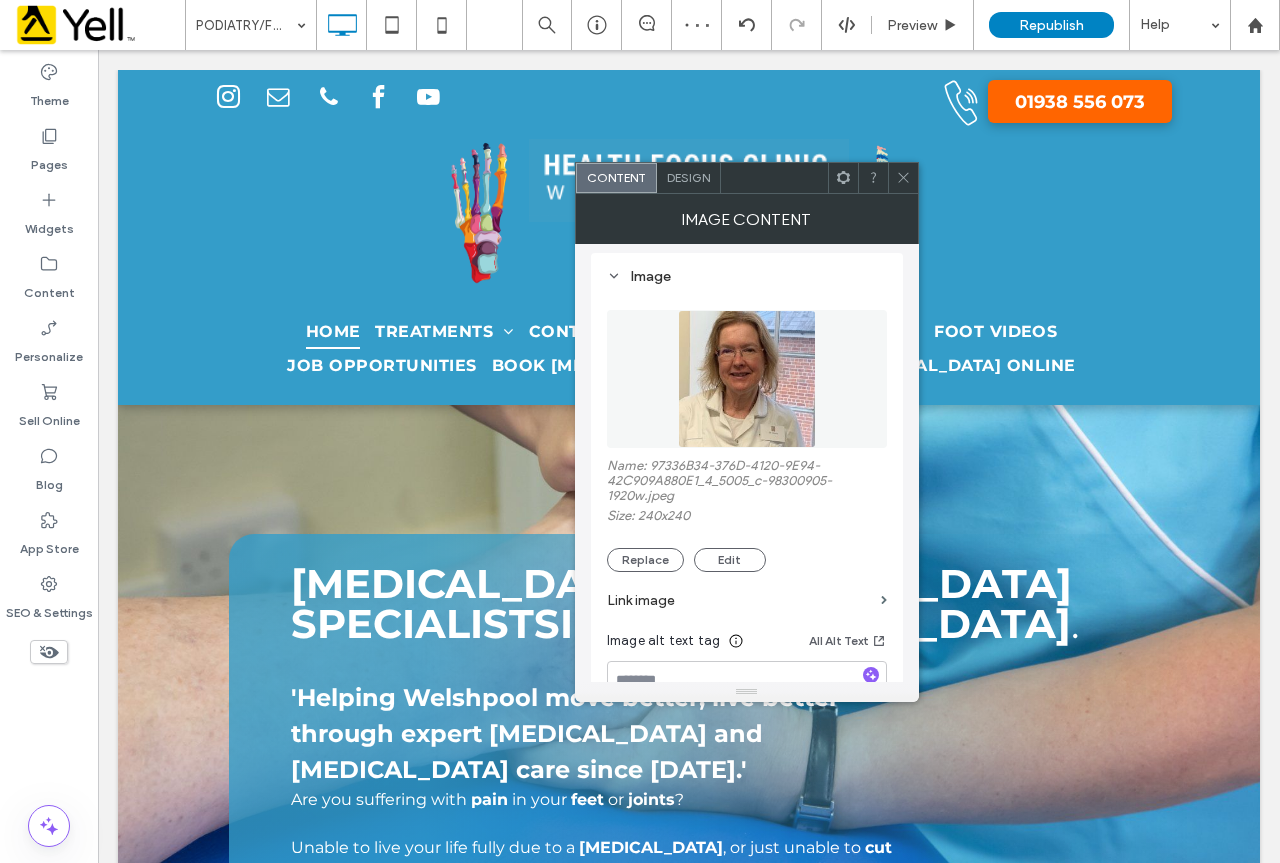 scroll, scrollTop: 200, scrollLeft: 0, axis: vertical 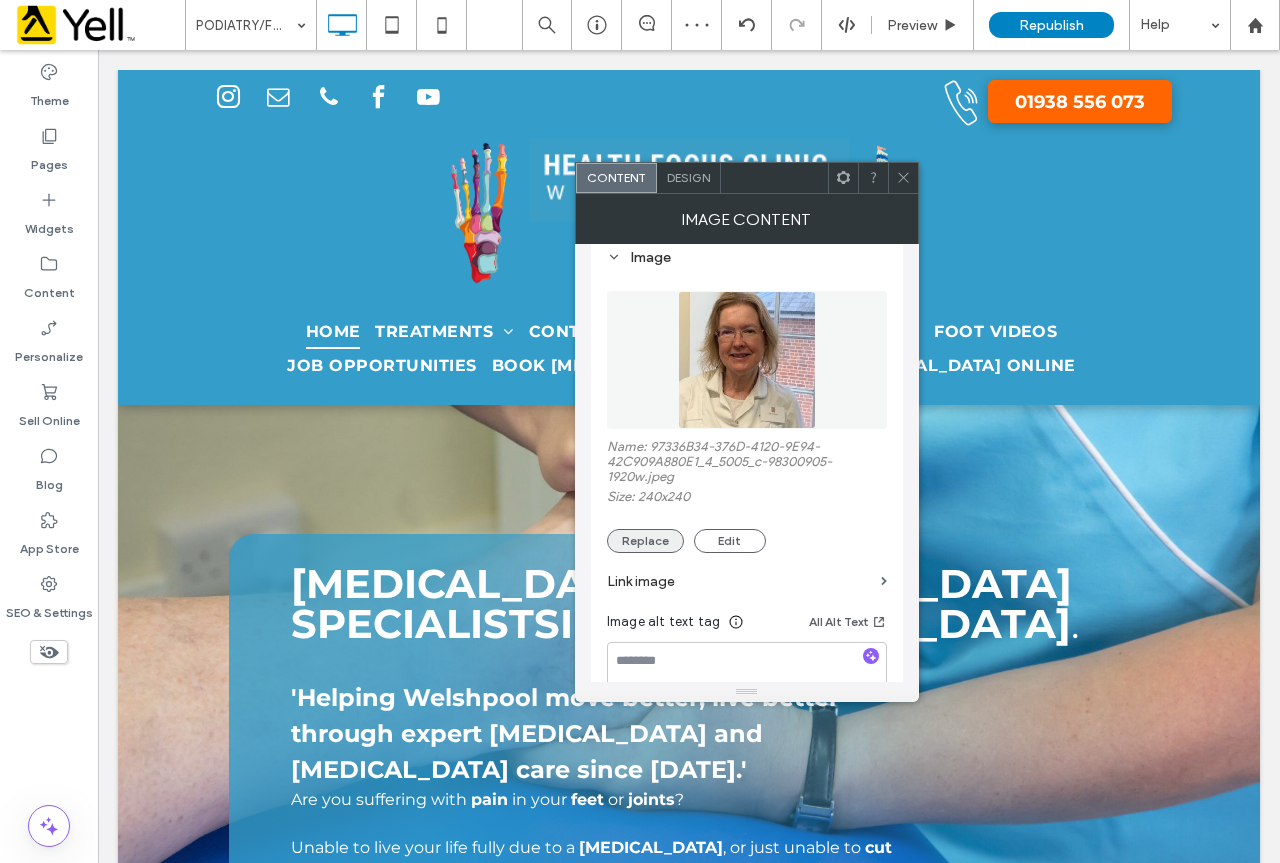 click on "Replace" at bounding box center [645, 541] 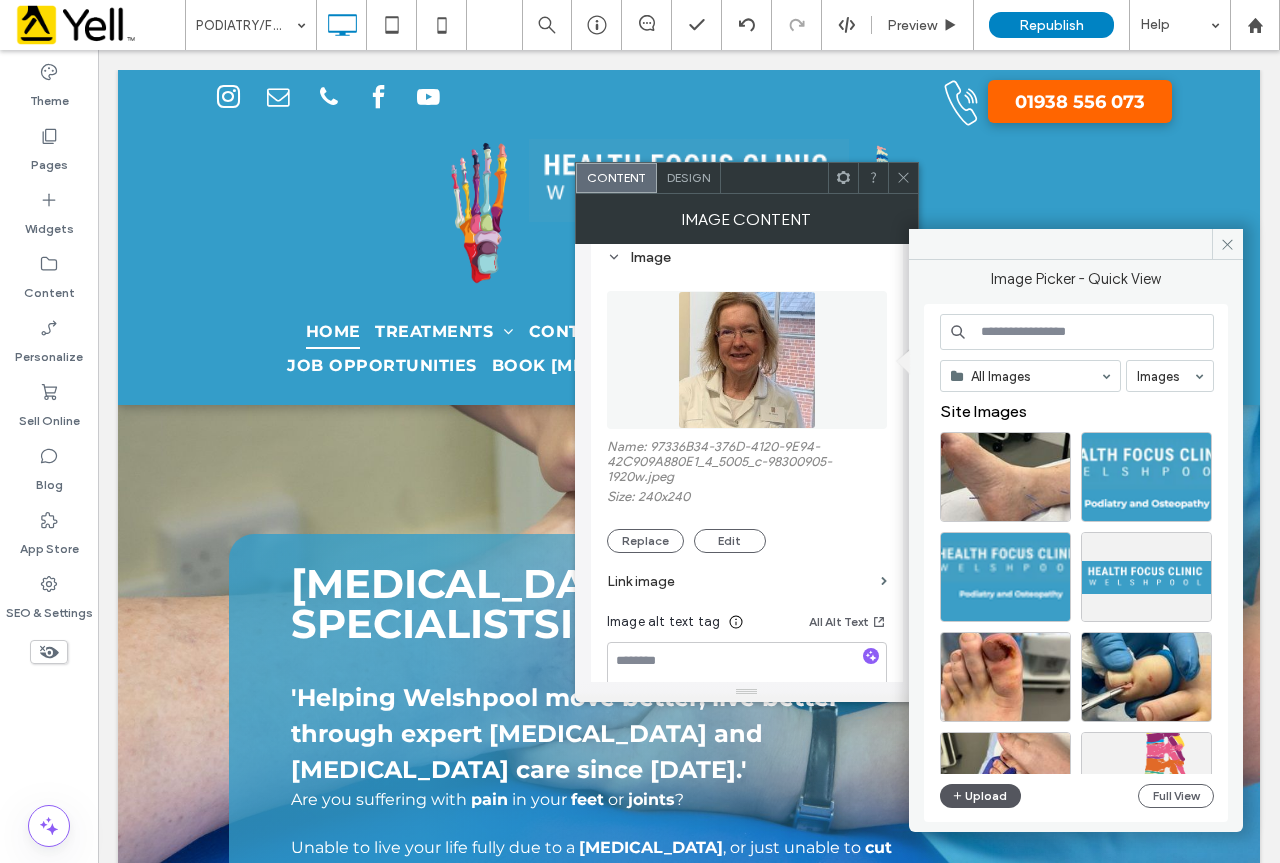 click on "Upload" at bounding box center (981, 796) 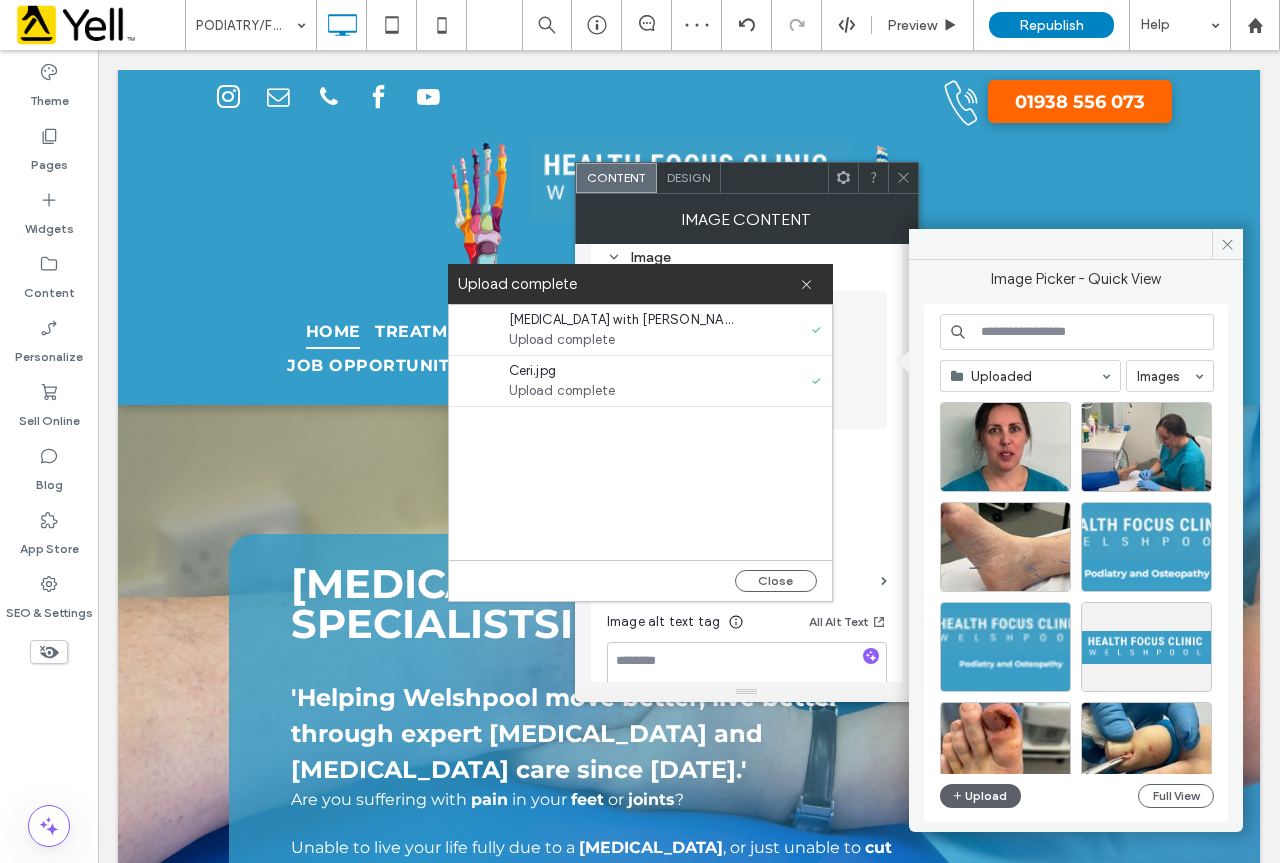 click on "Upload complete" at bounding box center (624, 391) 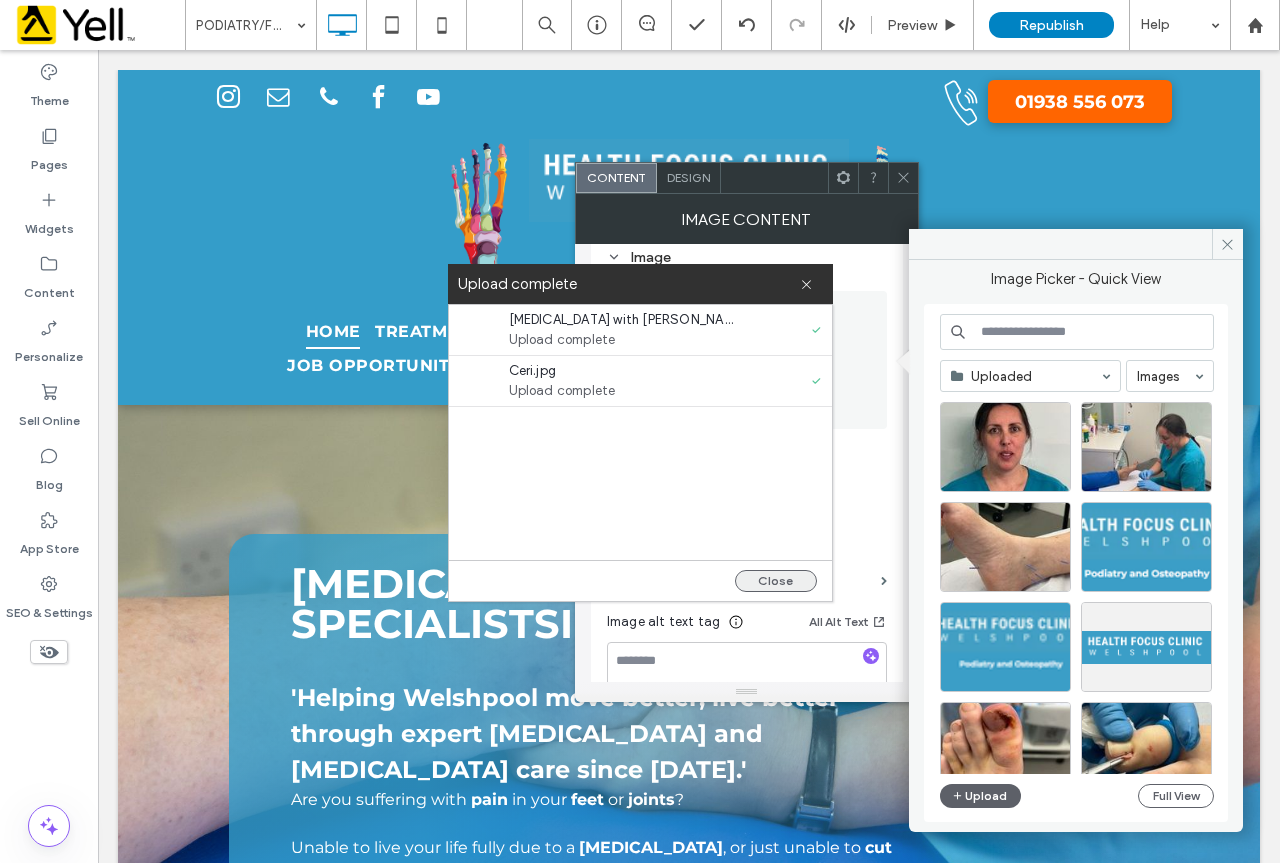 click on "Close" at bounding box center [776, 581] 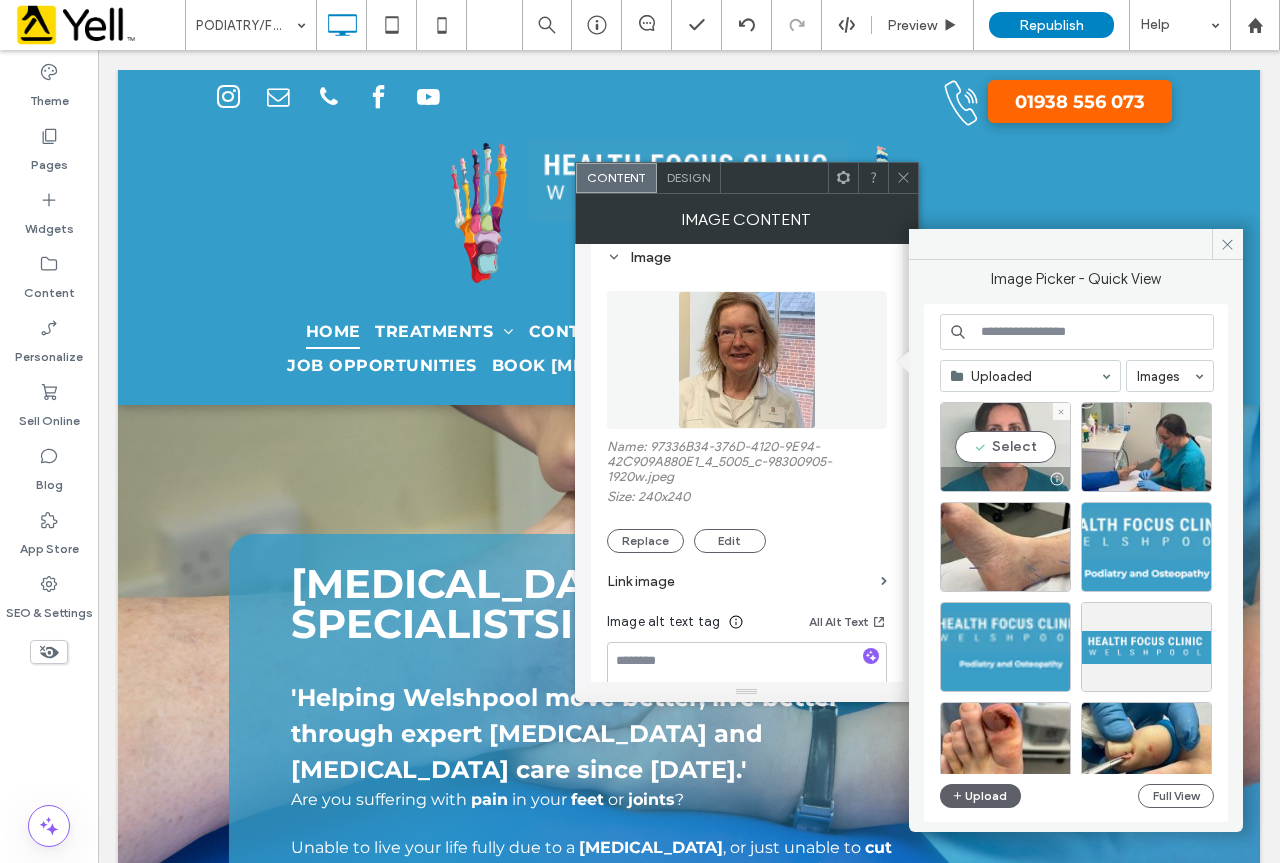 click on "Select" at bounding box center (1005, 447) 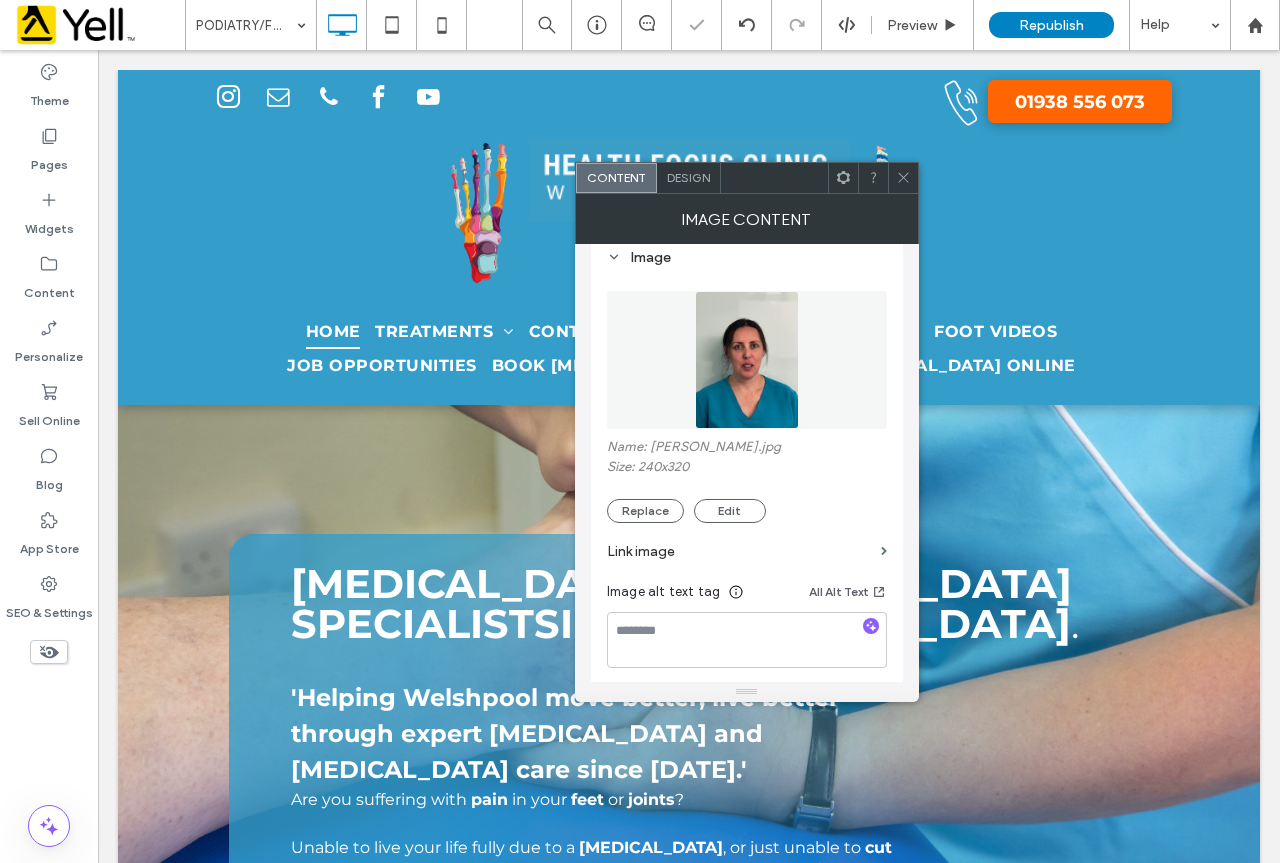 click 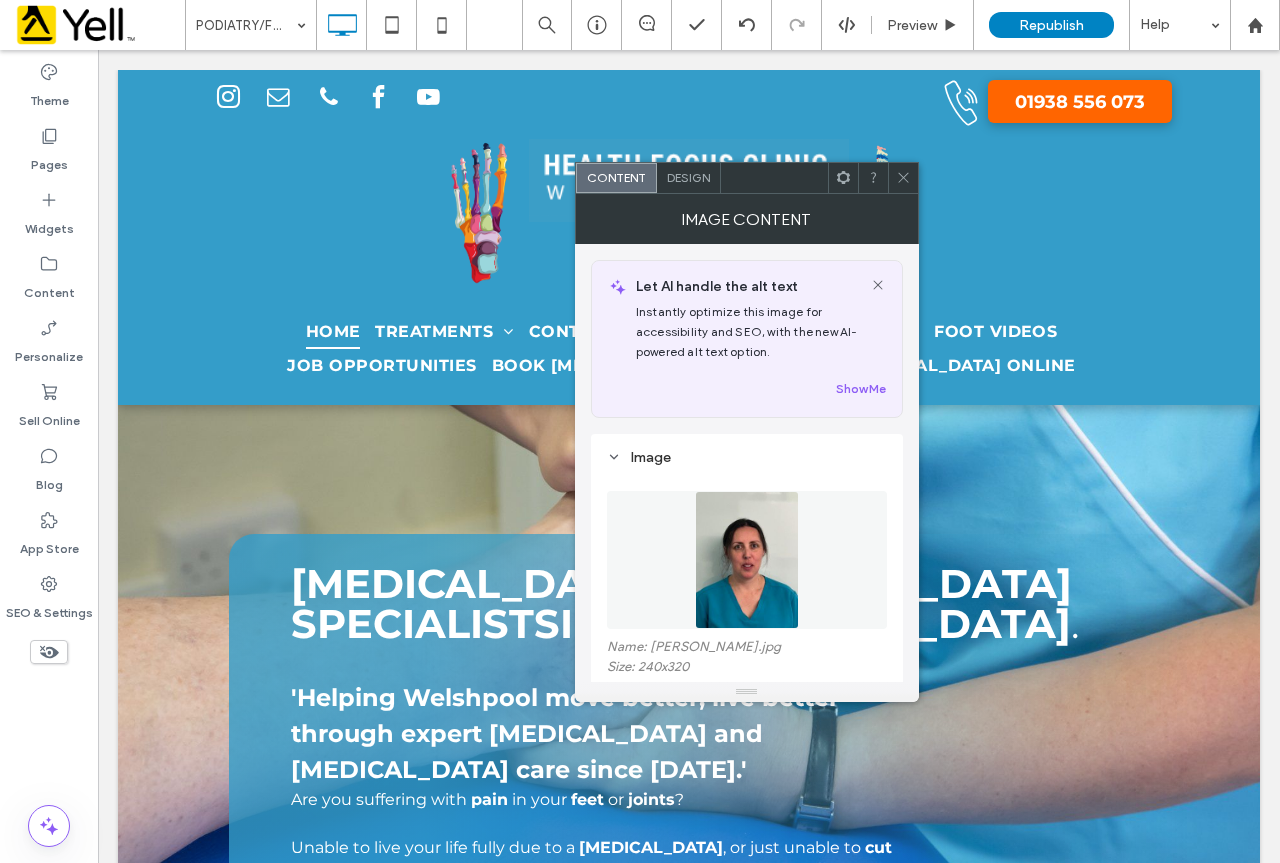click on "Design" at bounding box center (688, 177) 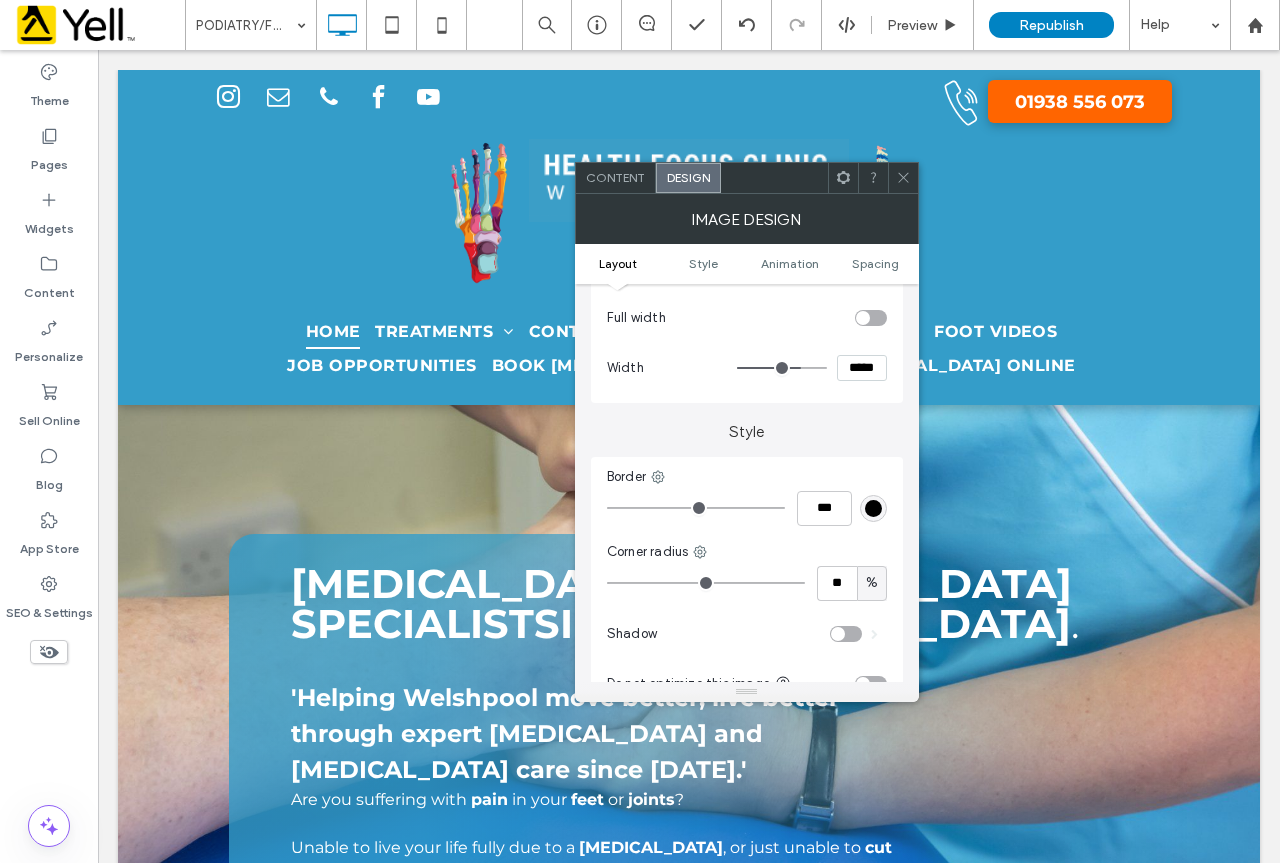 scroll, scrollTop: 0, scrollLeft: 0, axis: both 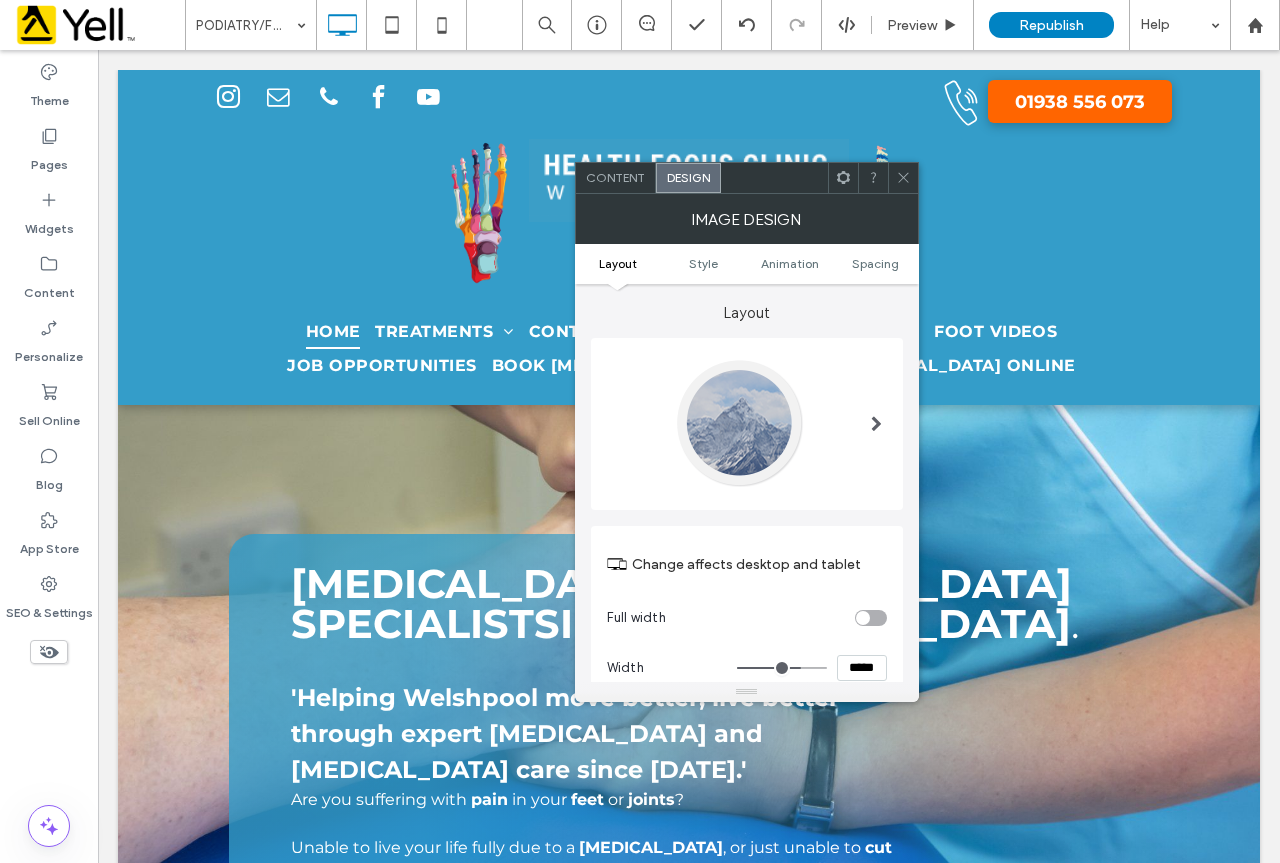 click on "Content" at bounding box center [615, 177] 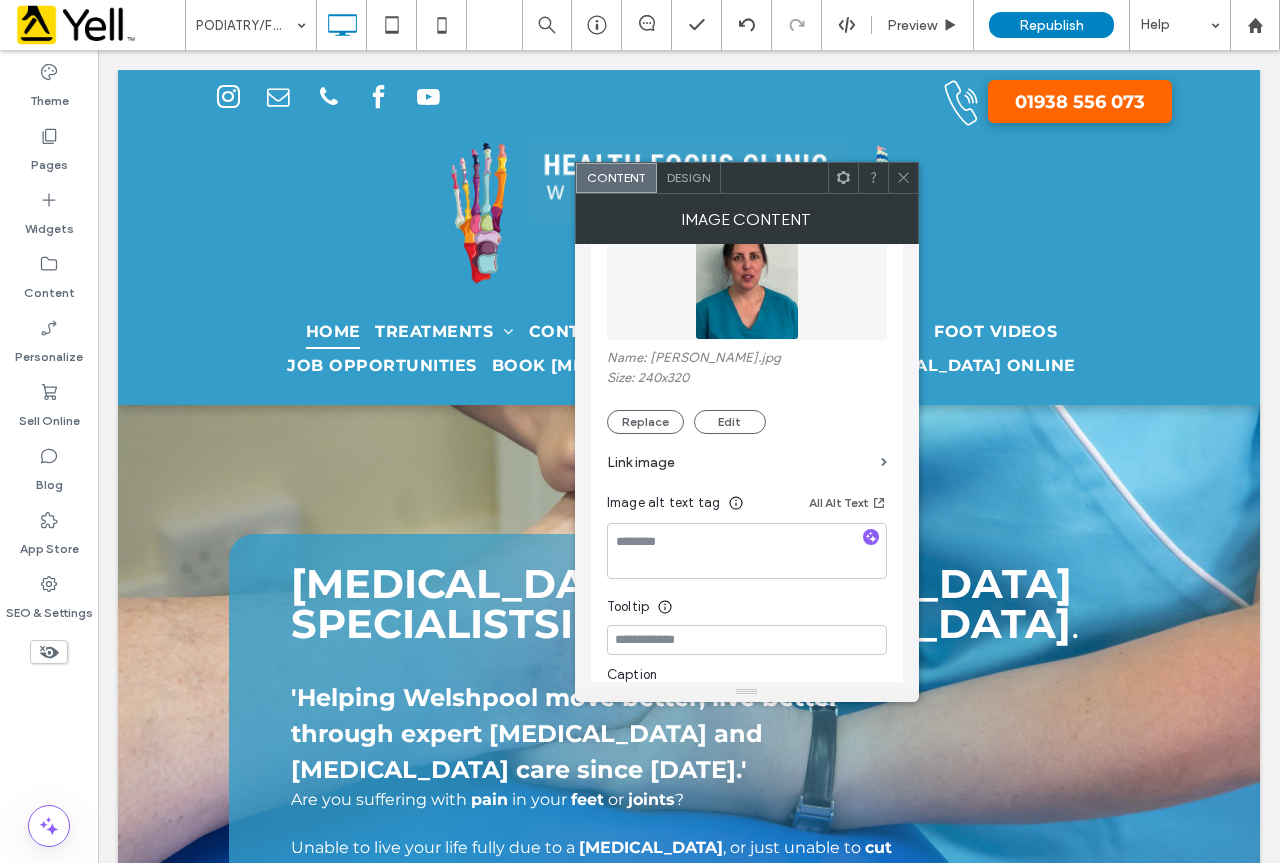 scroll, scrollTop: 300, scrollLeft: 0, axis: vertical 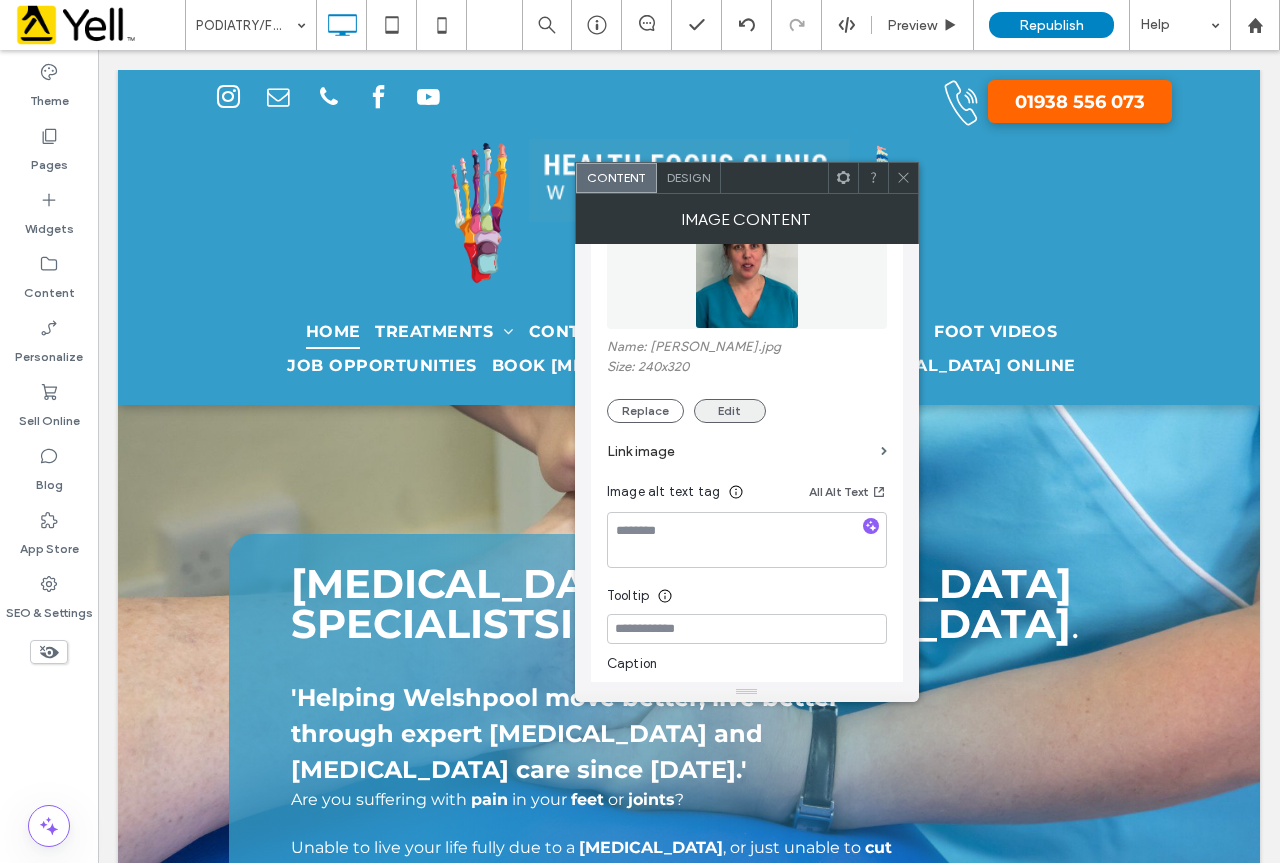 click on "Edit" at bounding box center [730, 411] 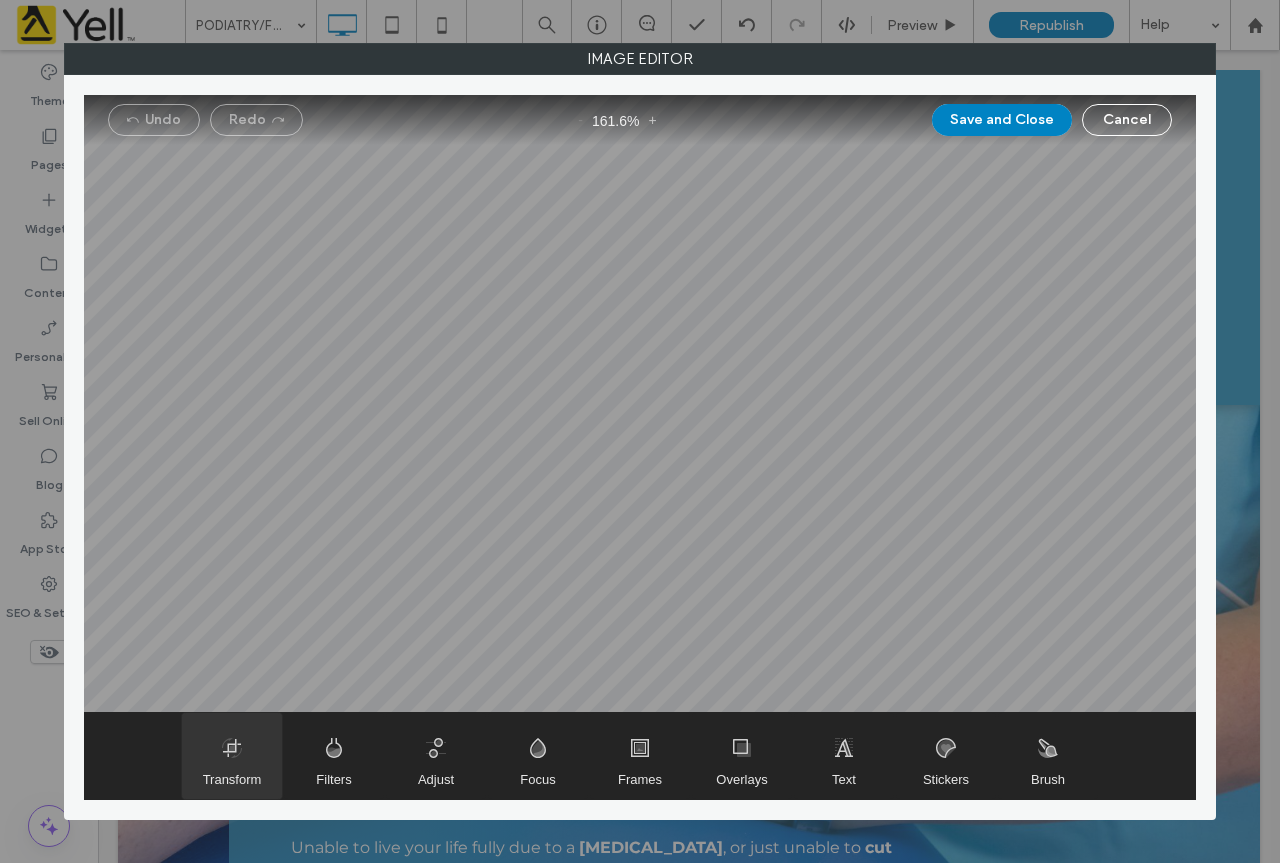 click at bounding box center (232, 756) 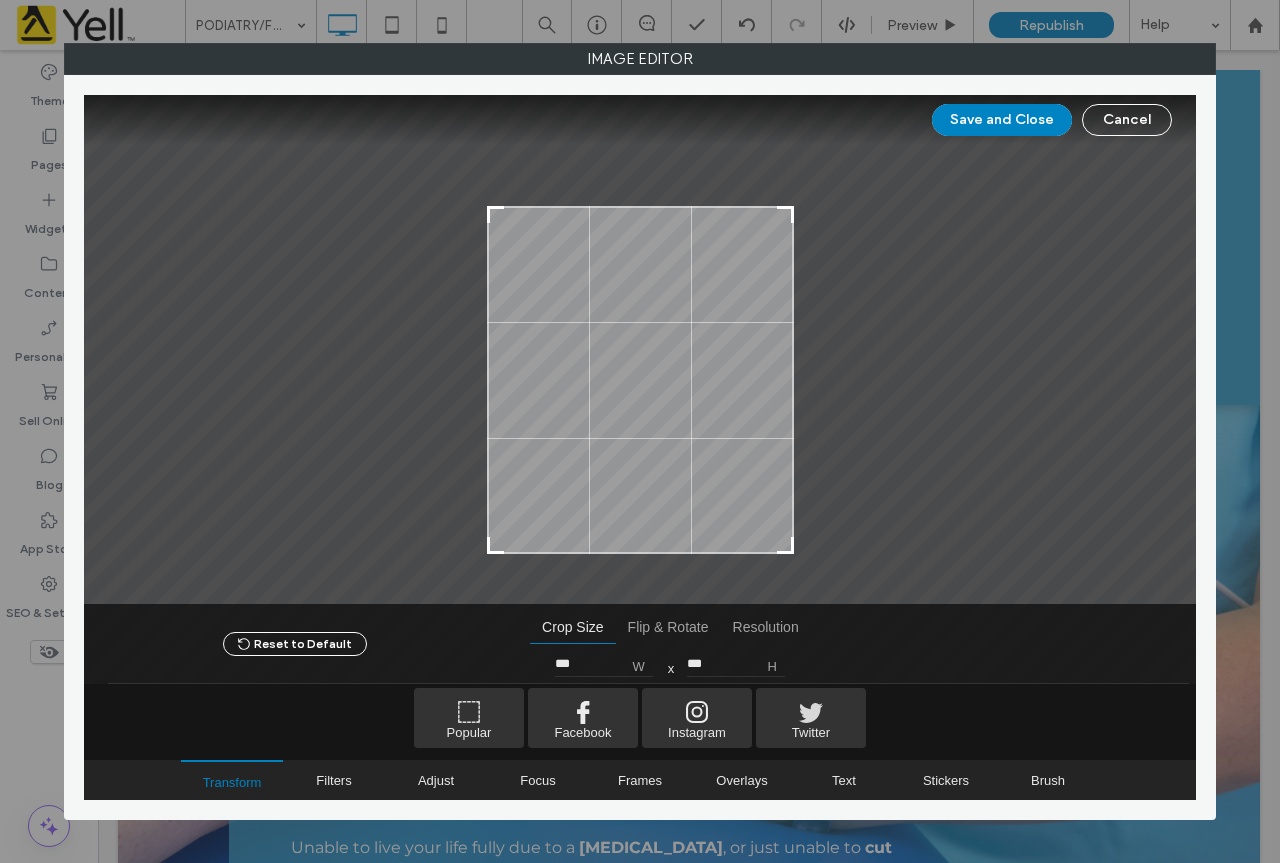 drag, startPoint x: 789, startPoint y: 149, endPoint x: 805, endPoint y: 210, distance: 63.06346 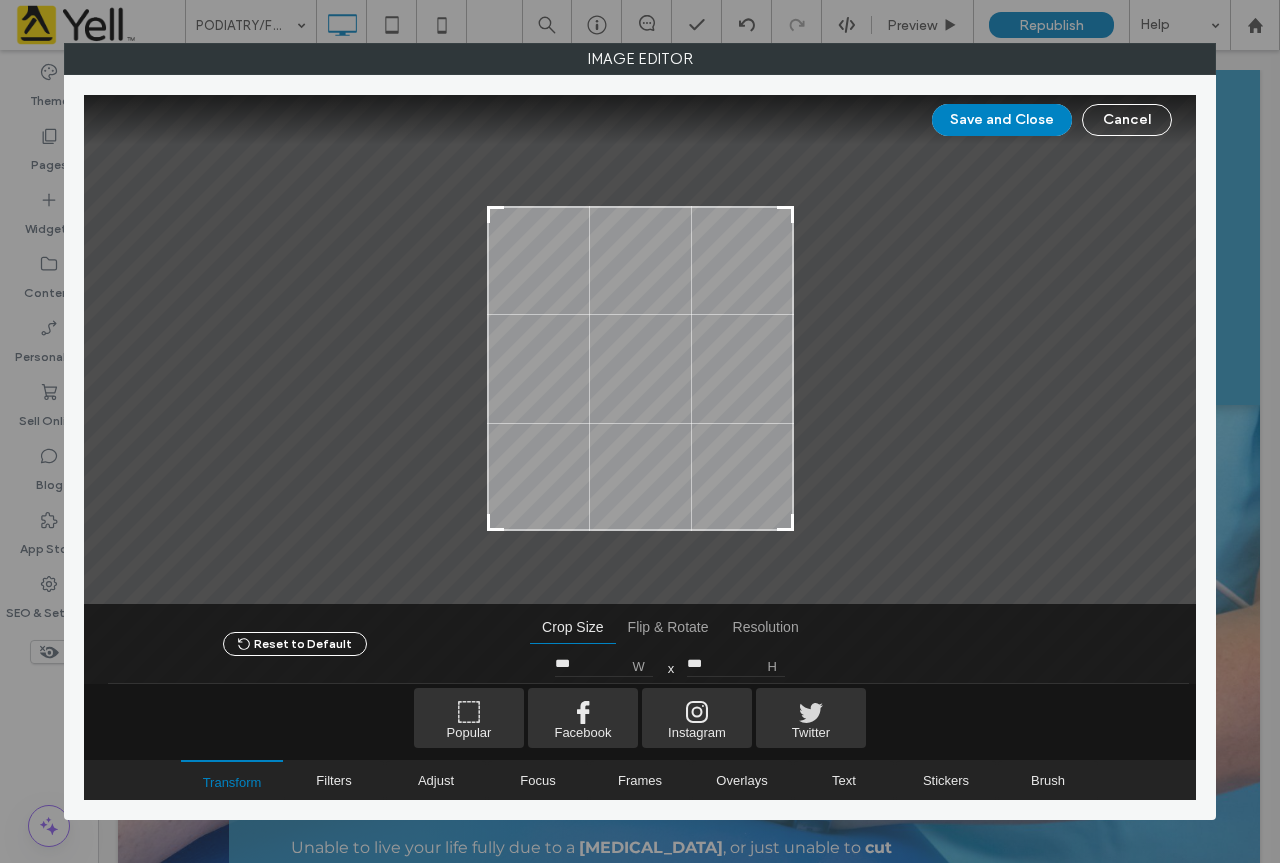 type on "***" 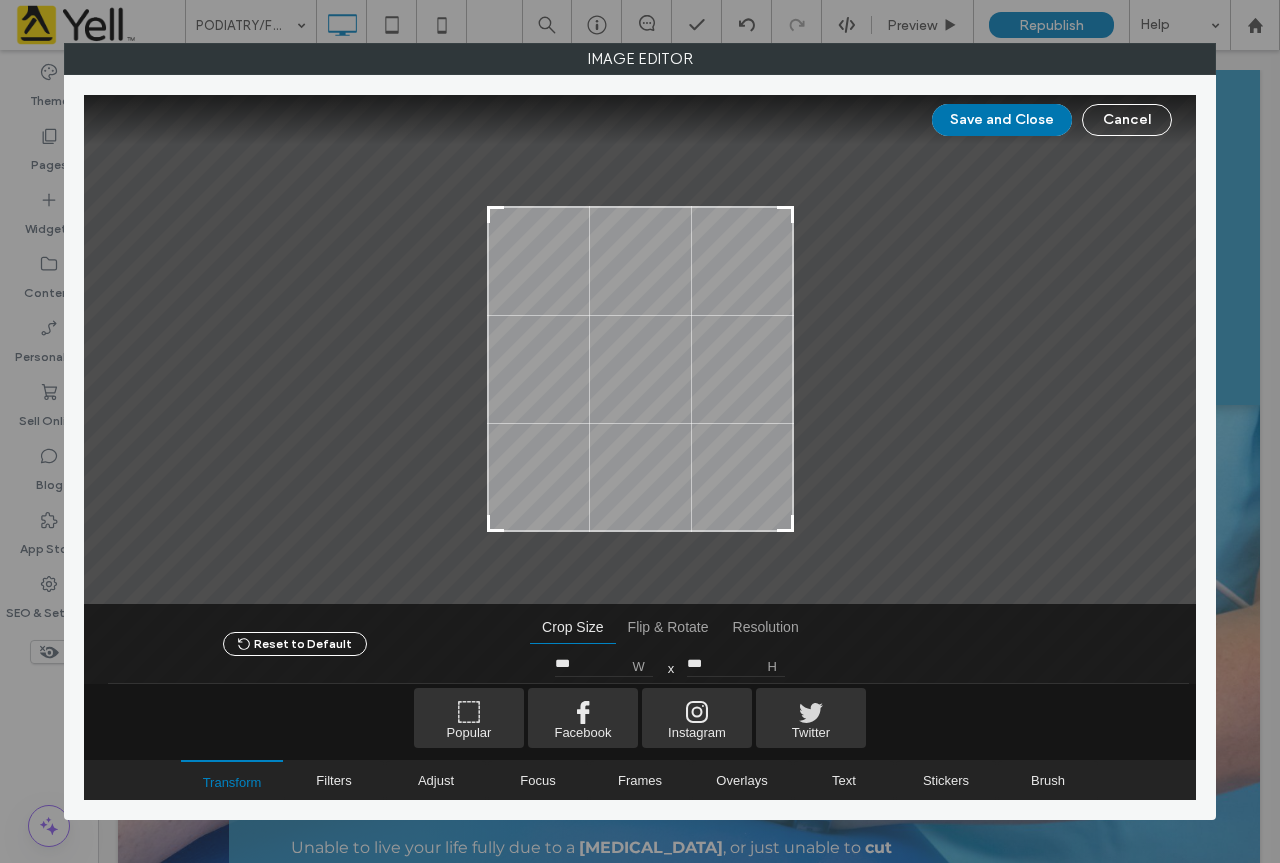 click on "Save and Close" at bounding box center (1002, 120) 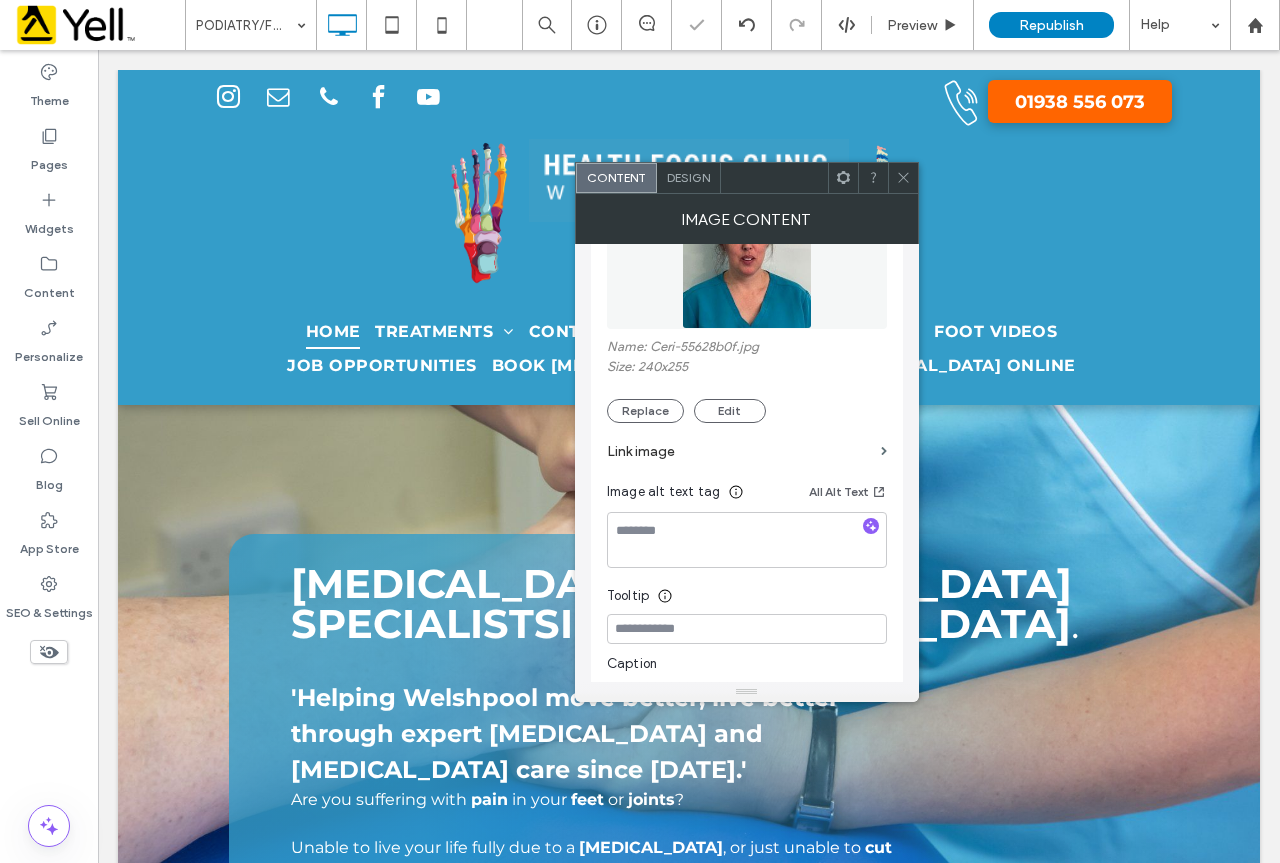 click 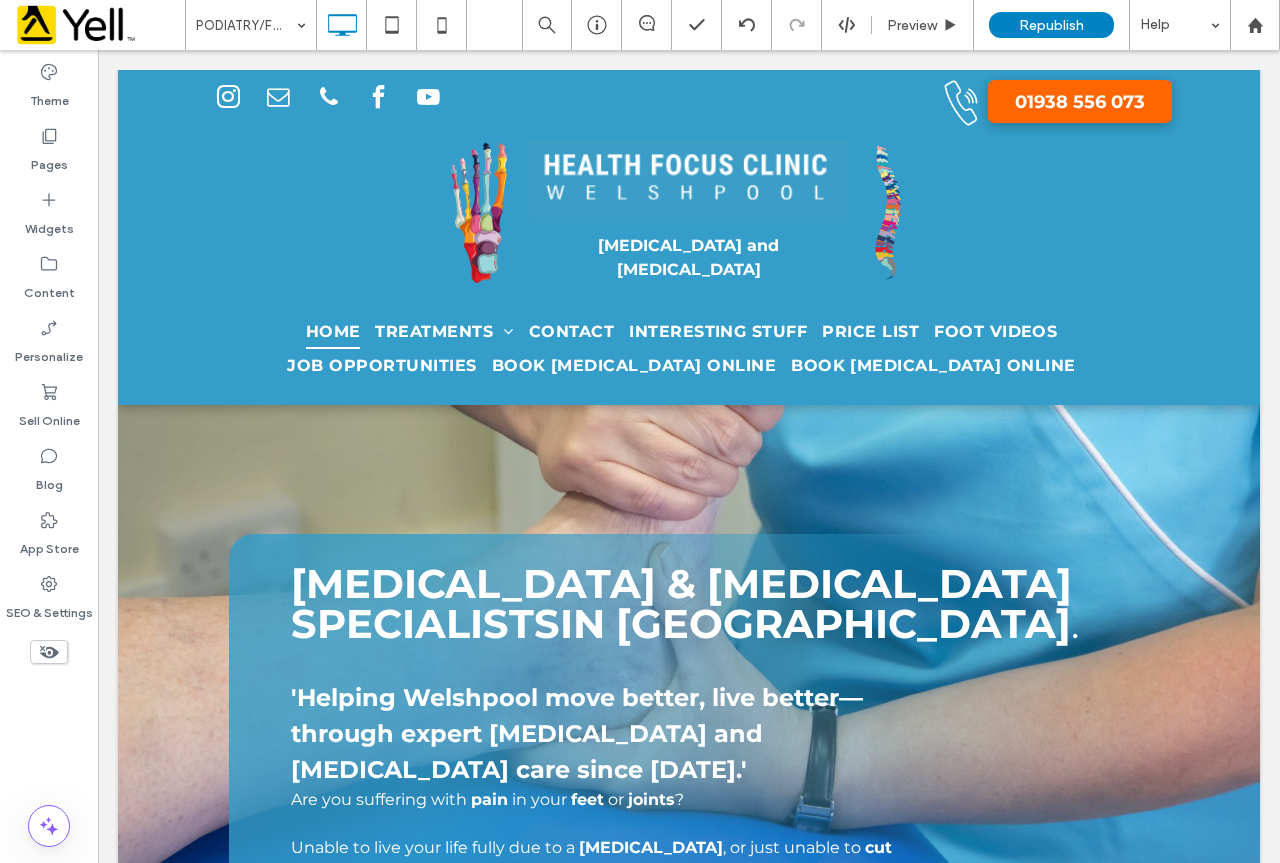 type on "**********" 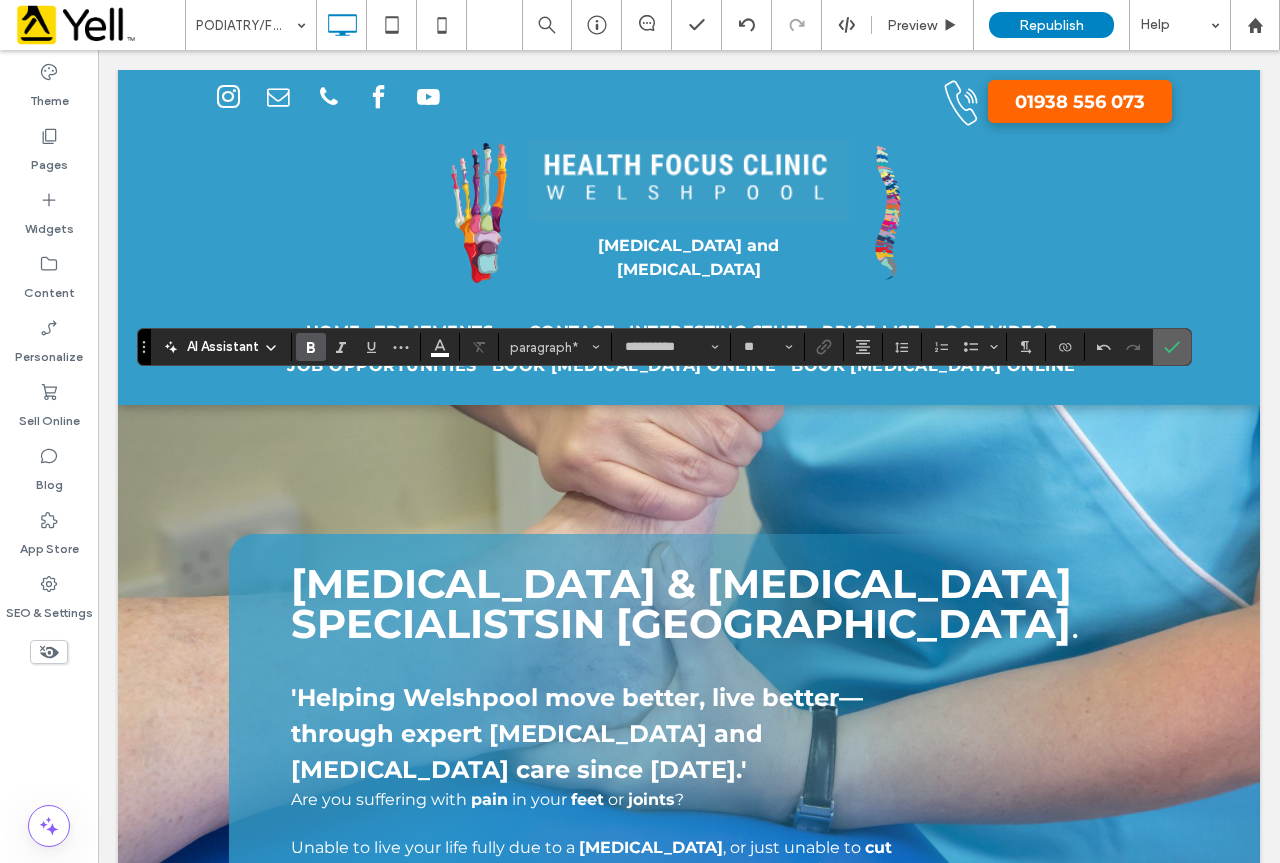 click 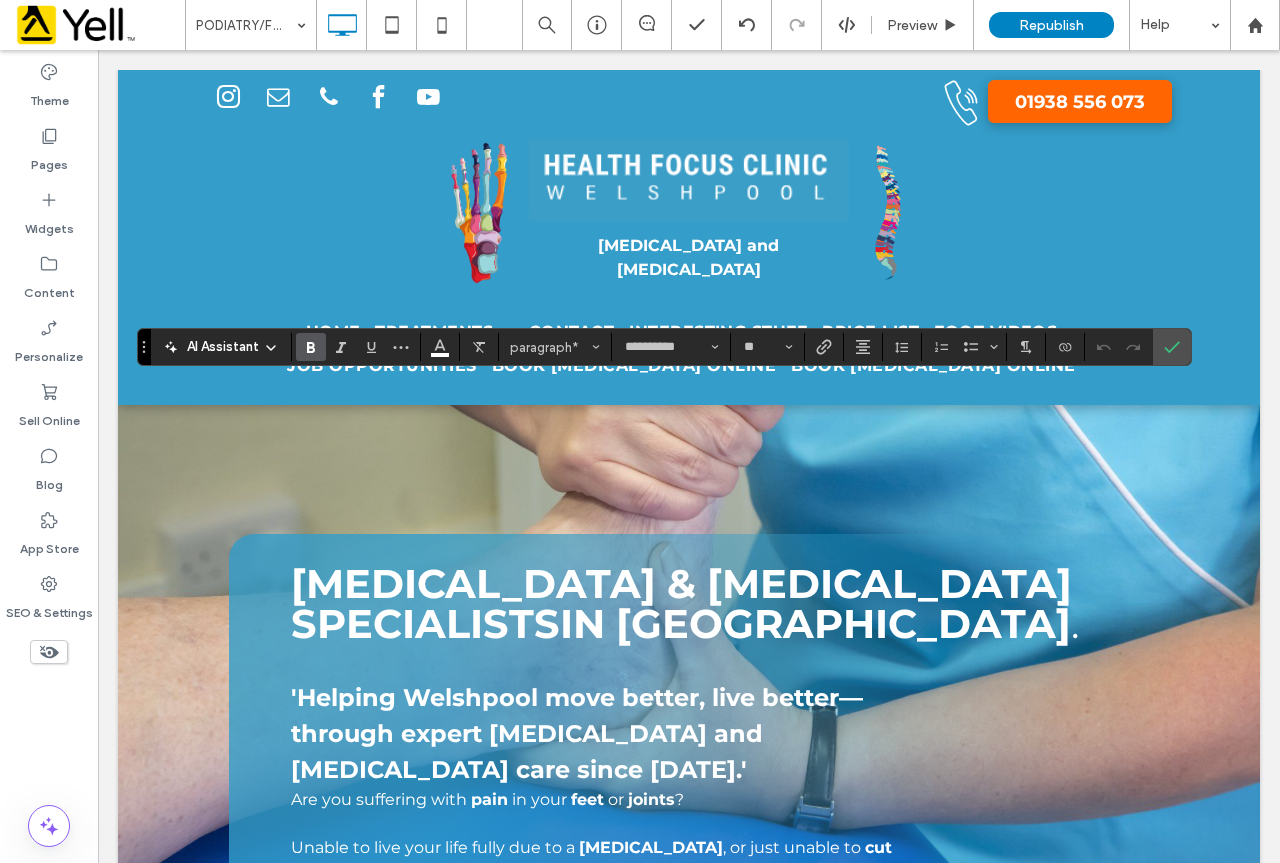 click 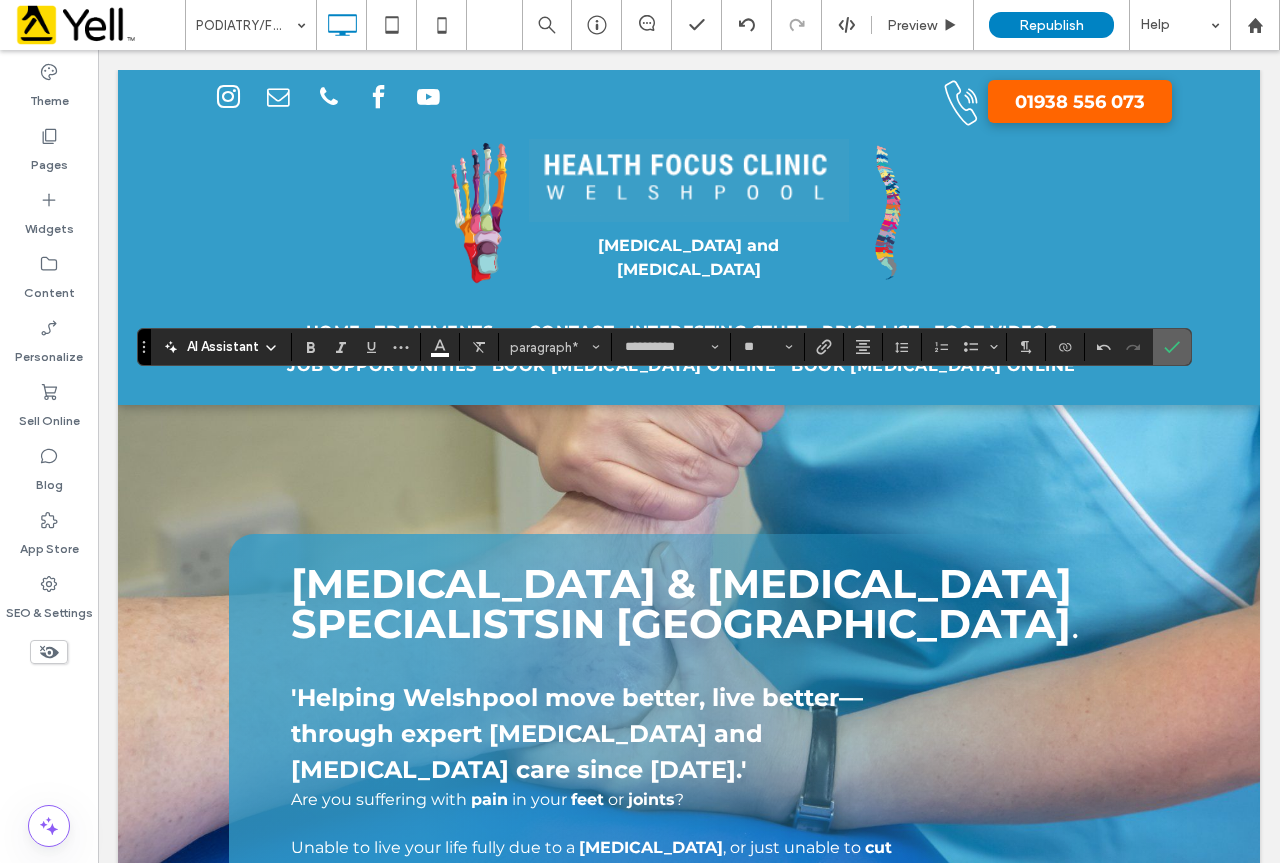 click at bounding box center (1172, 347) 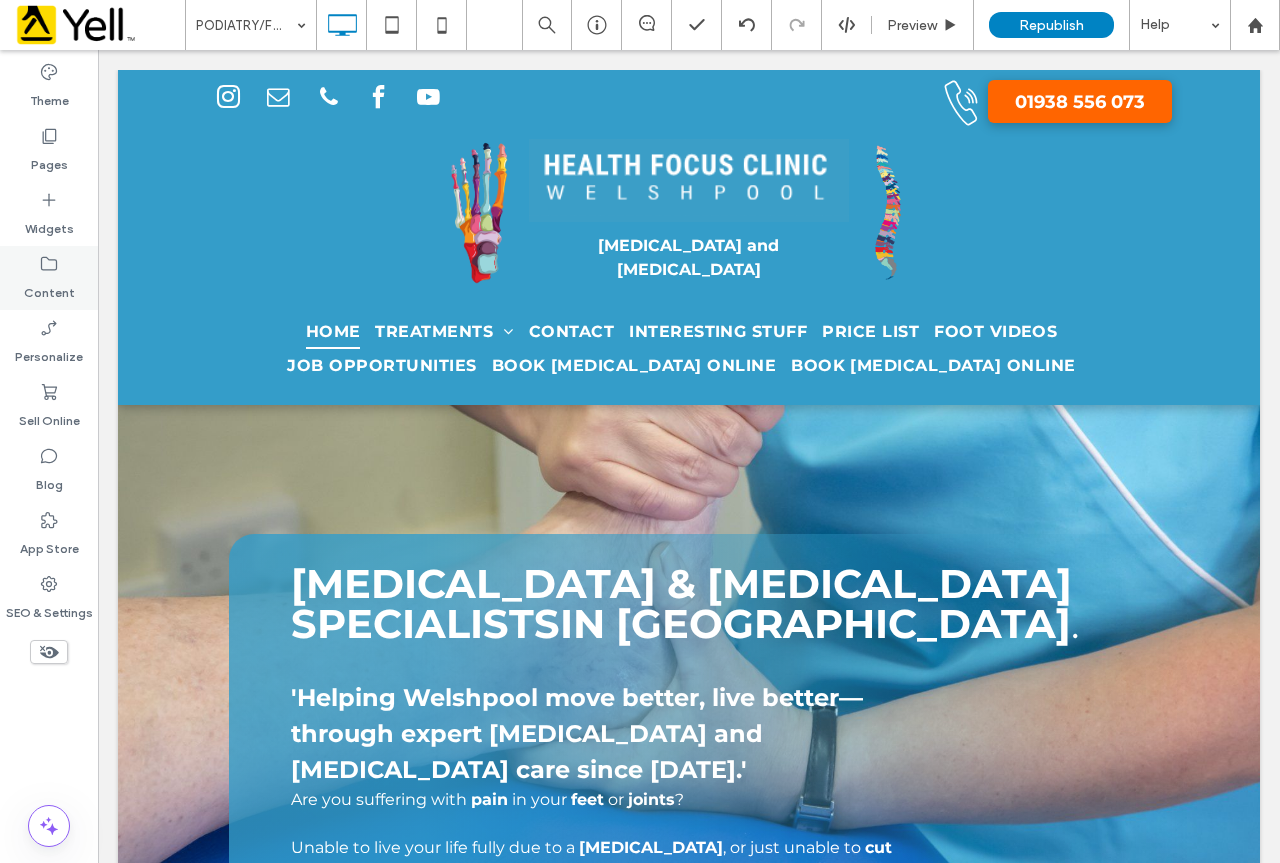 click 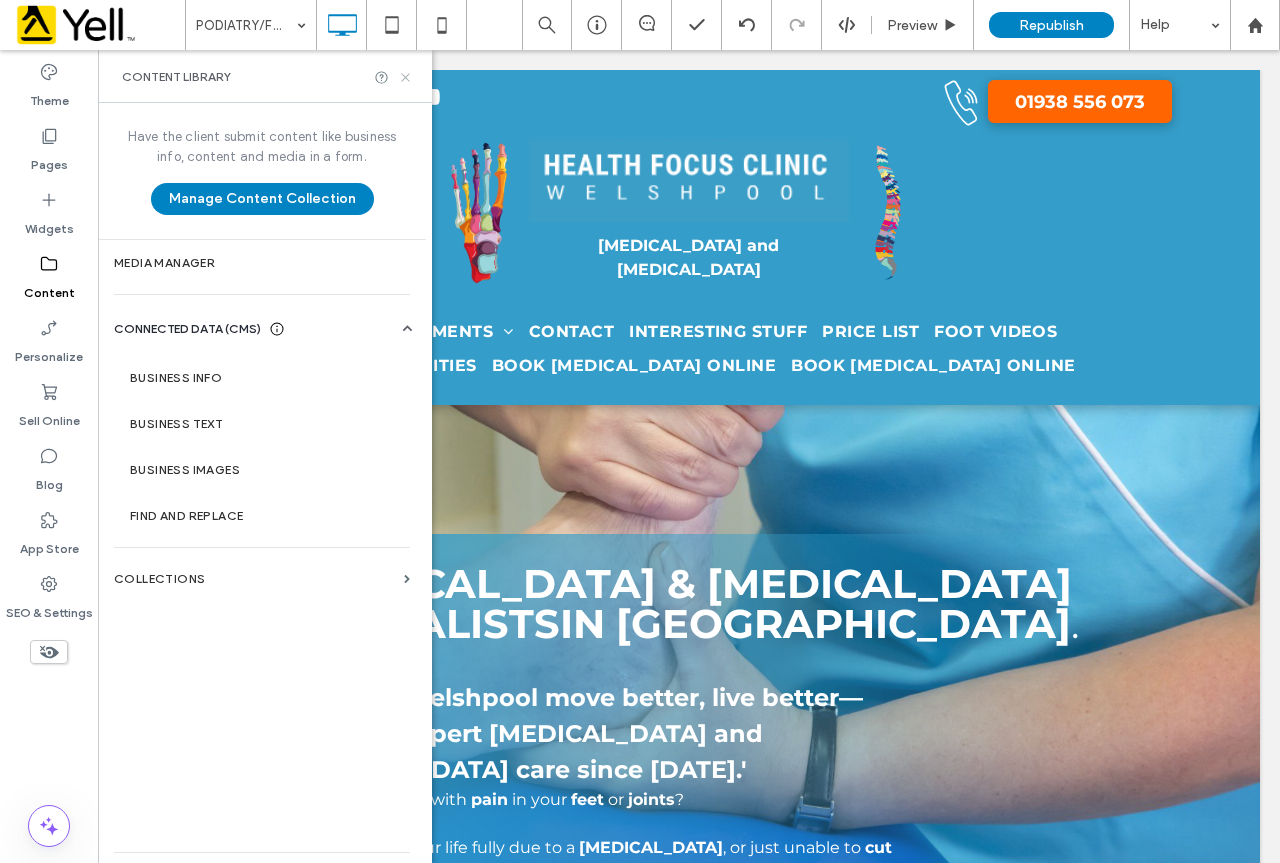 click 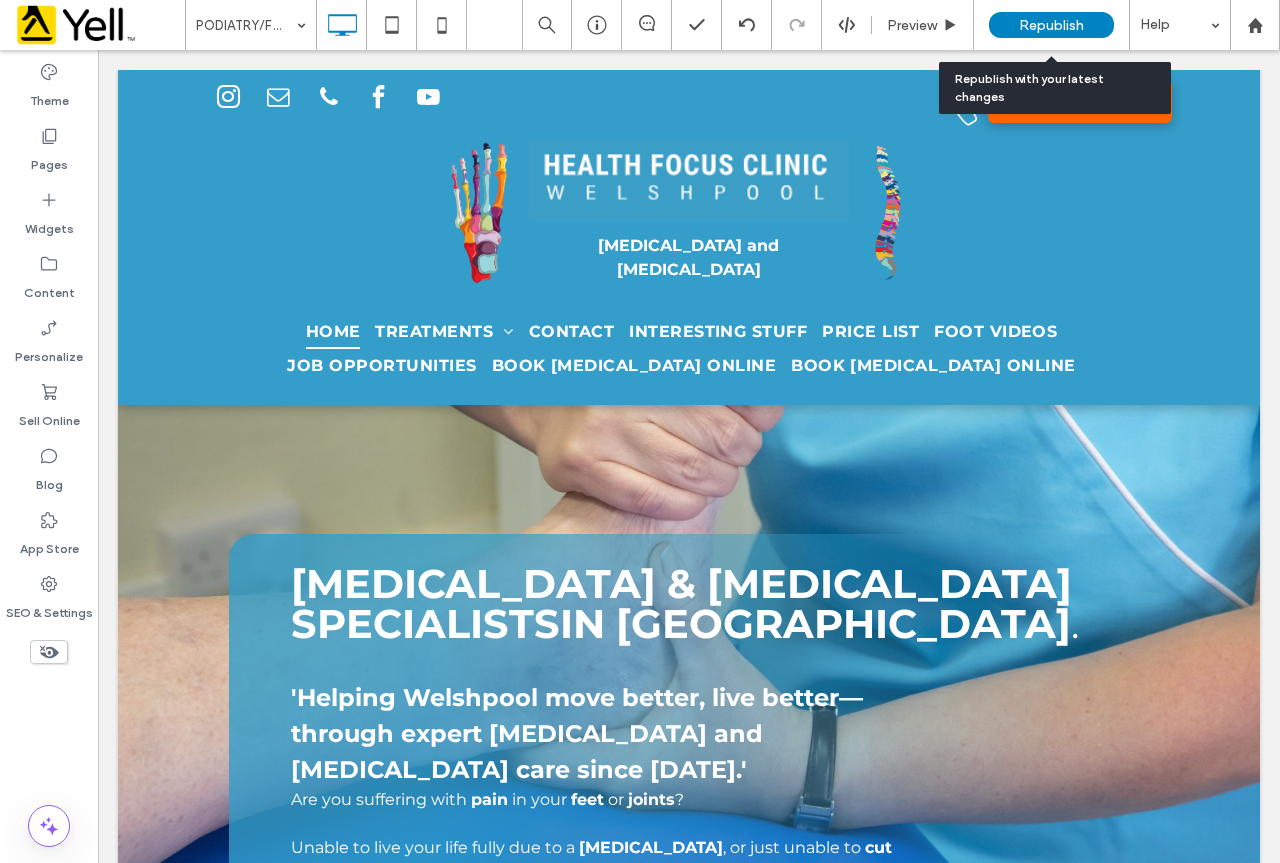 click on "Republish" at bounding box center (1051, 25) 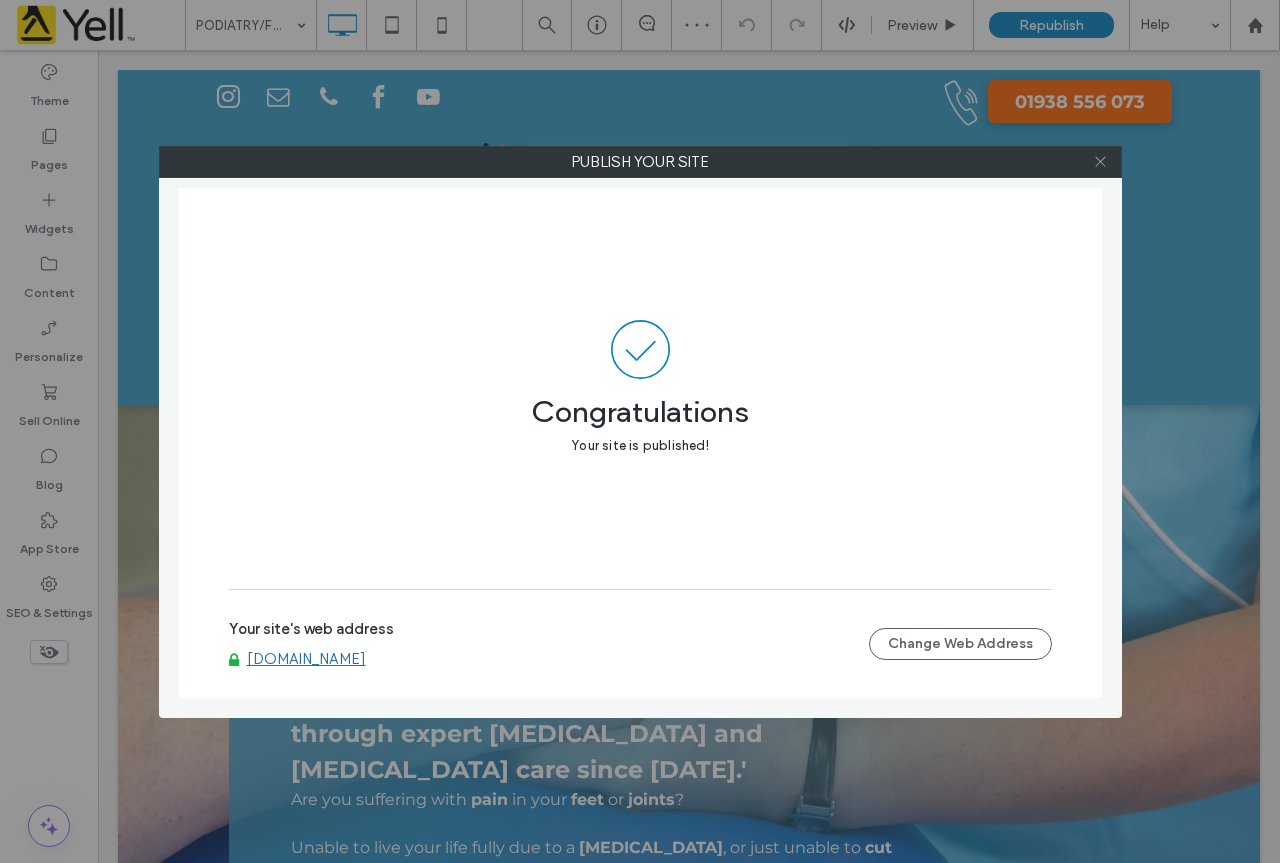 click 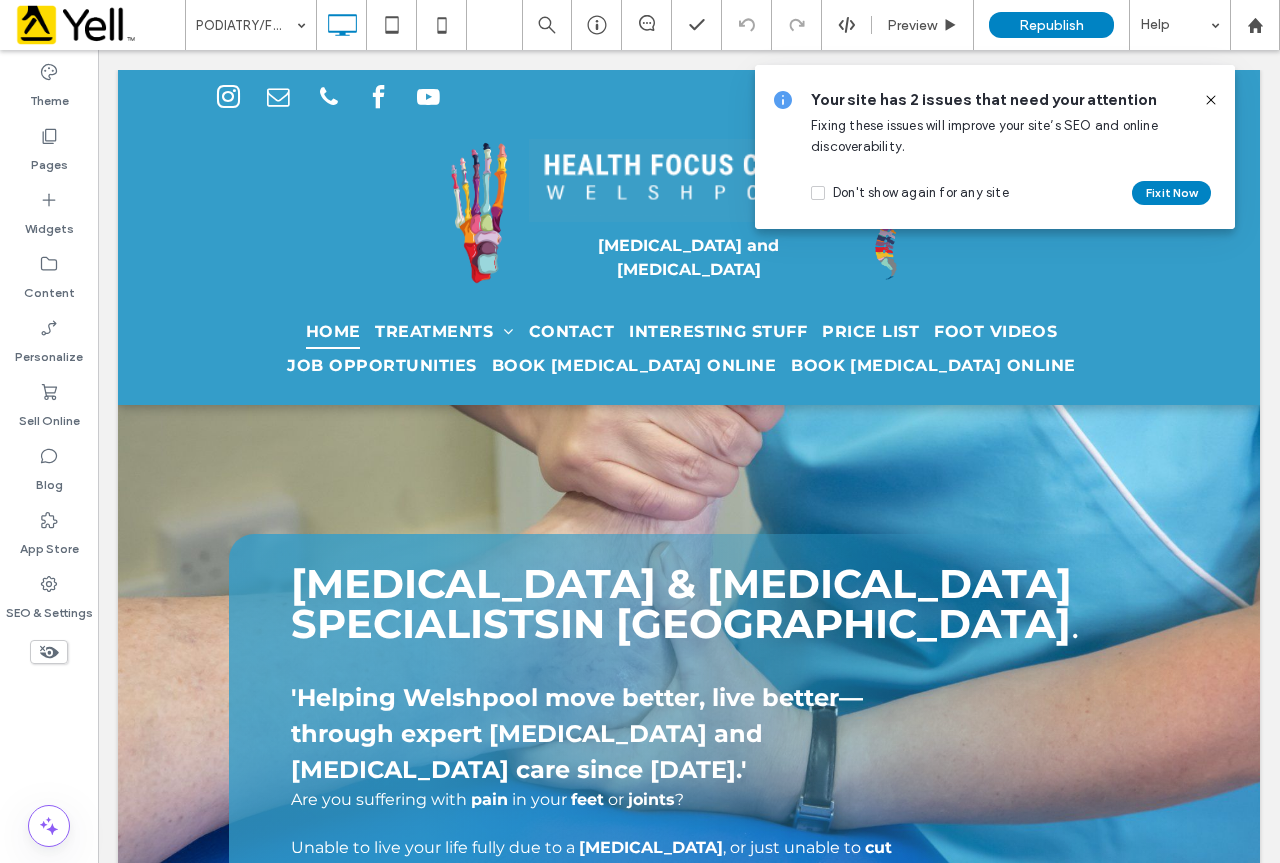 click 